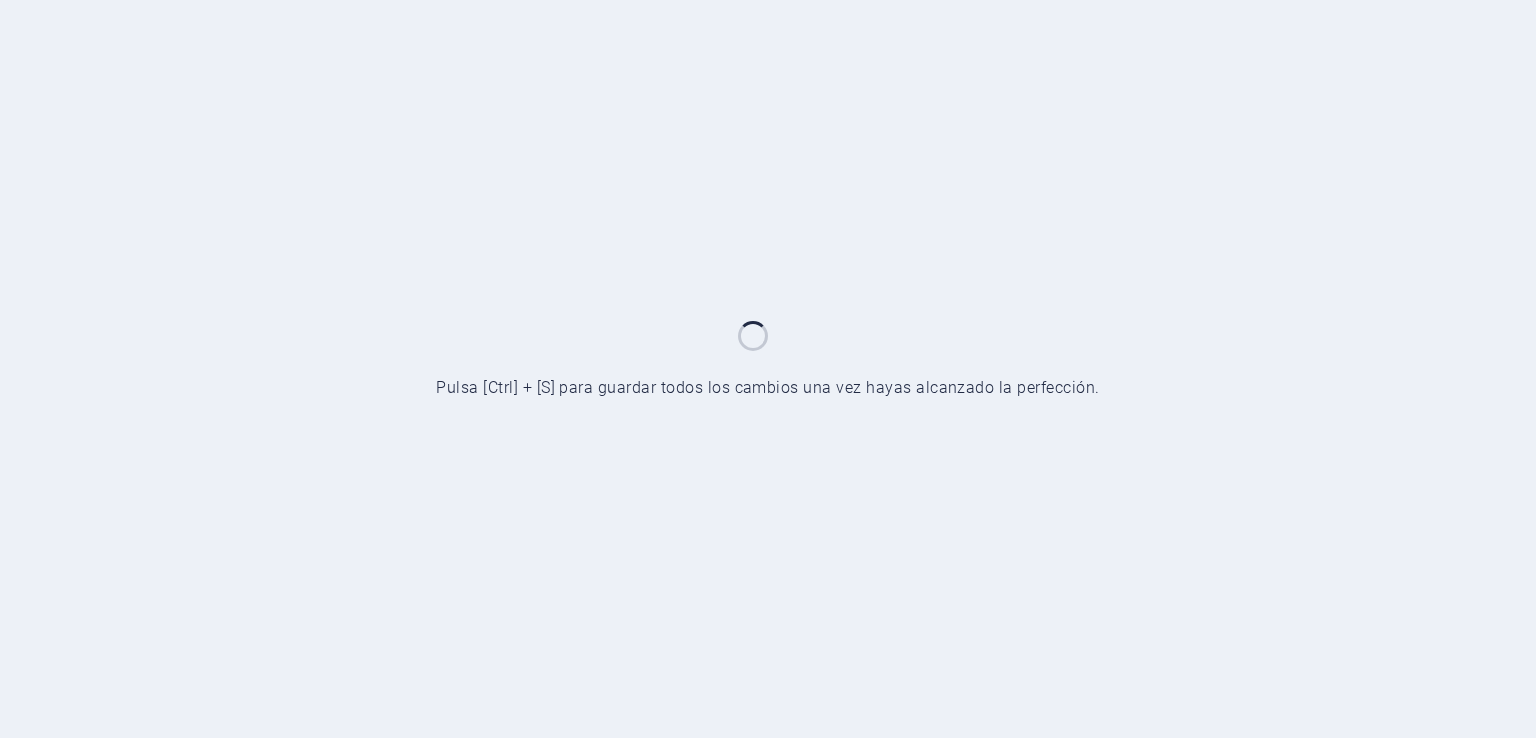 scroll, scrollTop: 0, scrollLeft: 0, axis: both 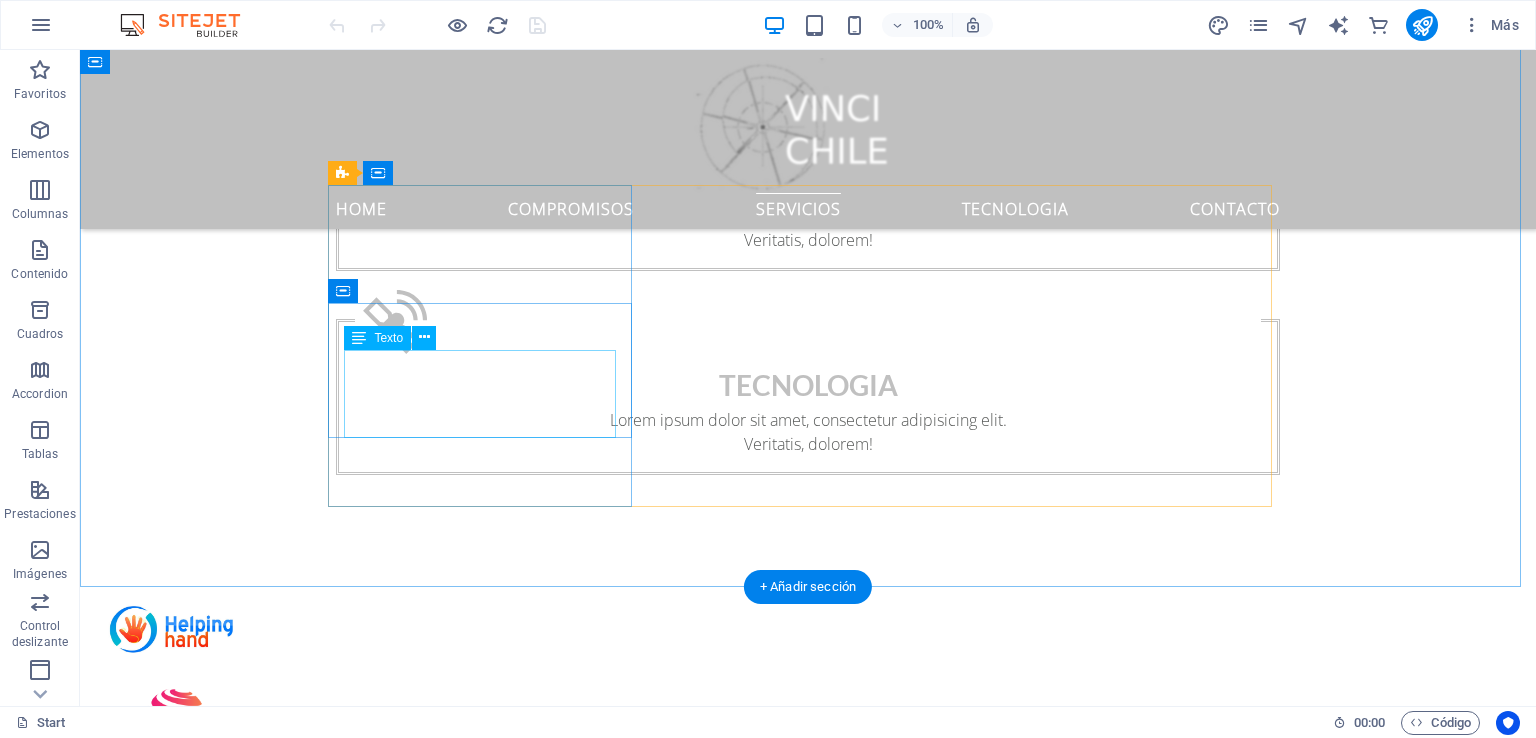 click on "Lorem ipsum dolor sit amet, consectetur adipisicing elit. Veritatis, dolorem!" at bounding box center [808, 2882] 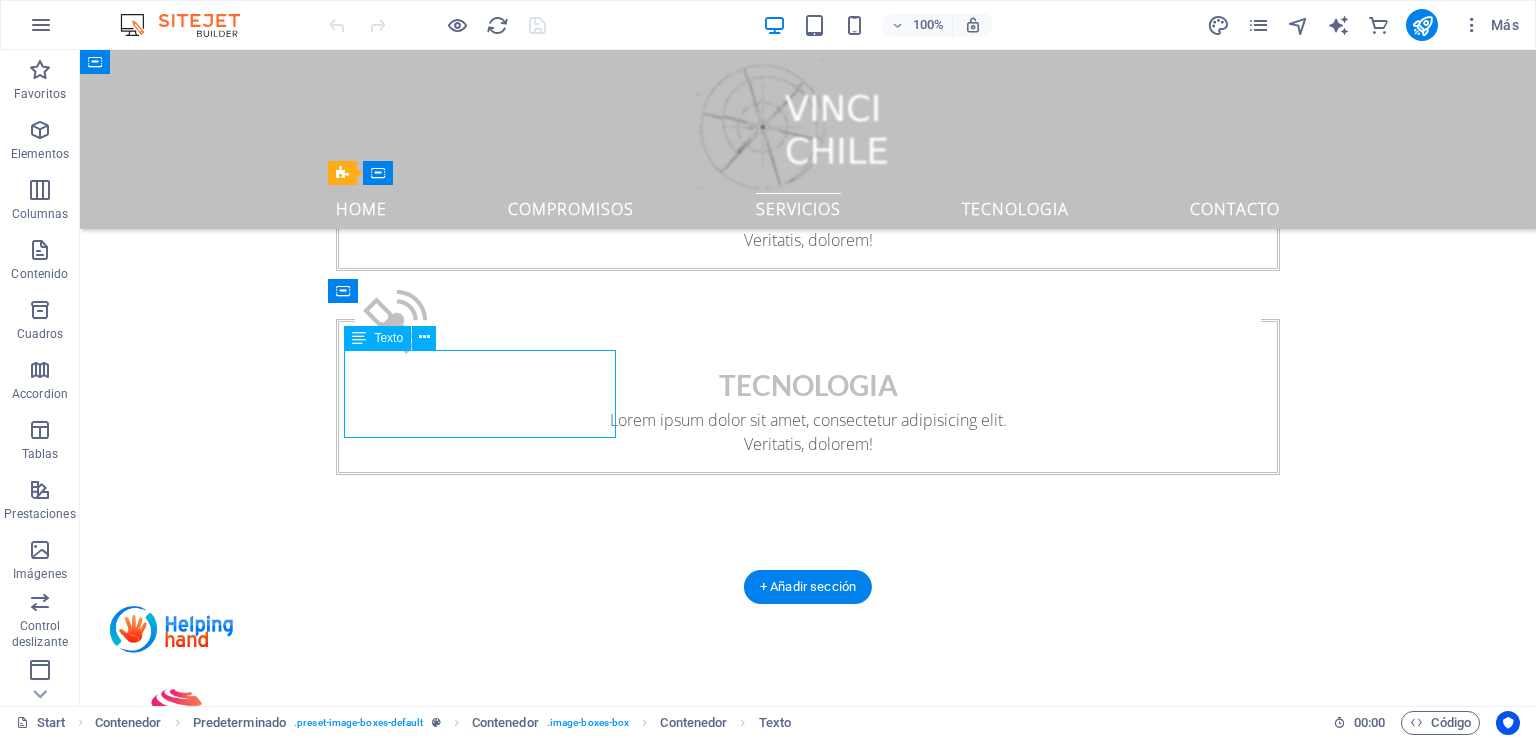 click on "Lorem ipsum dolor sit amet, consectetur adipisicing elit. Veritatis, dolorem!" at bounding box center (808, 2882) 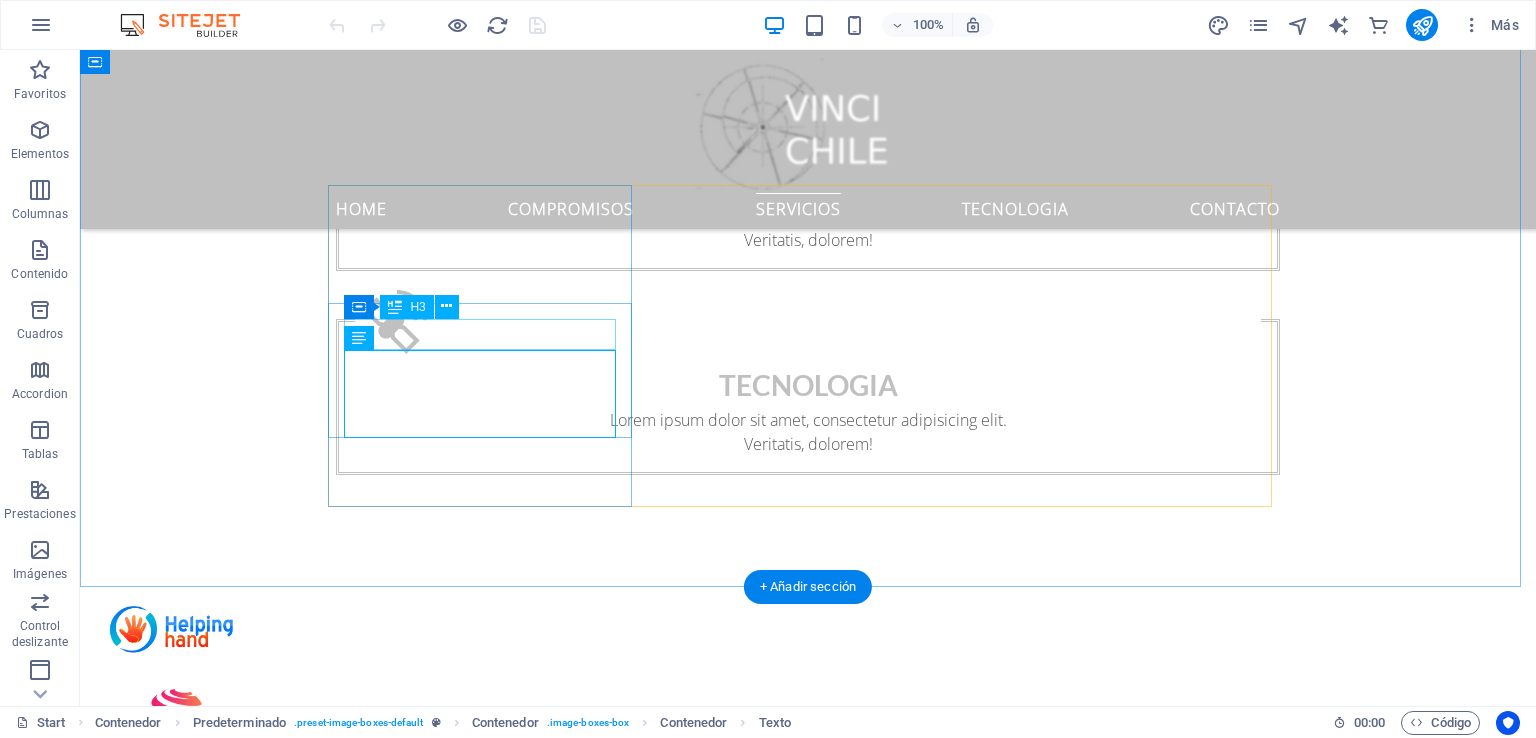 click on "Ground shipping" at bounding box center [808, 2846] 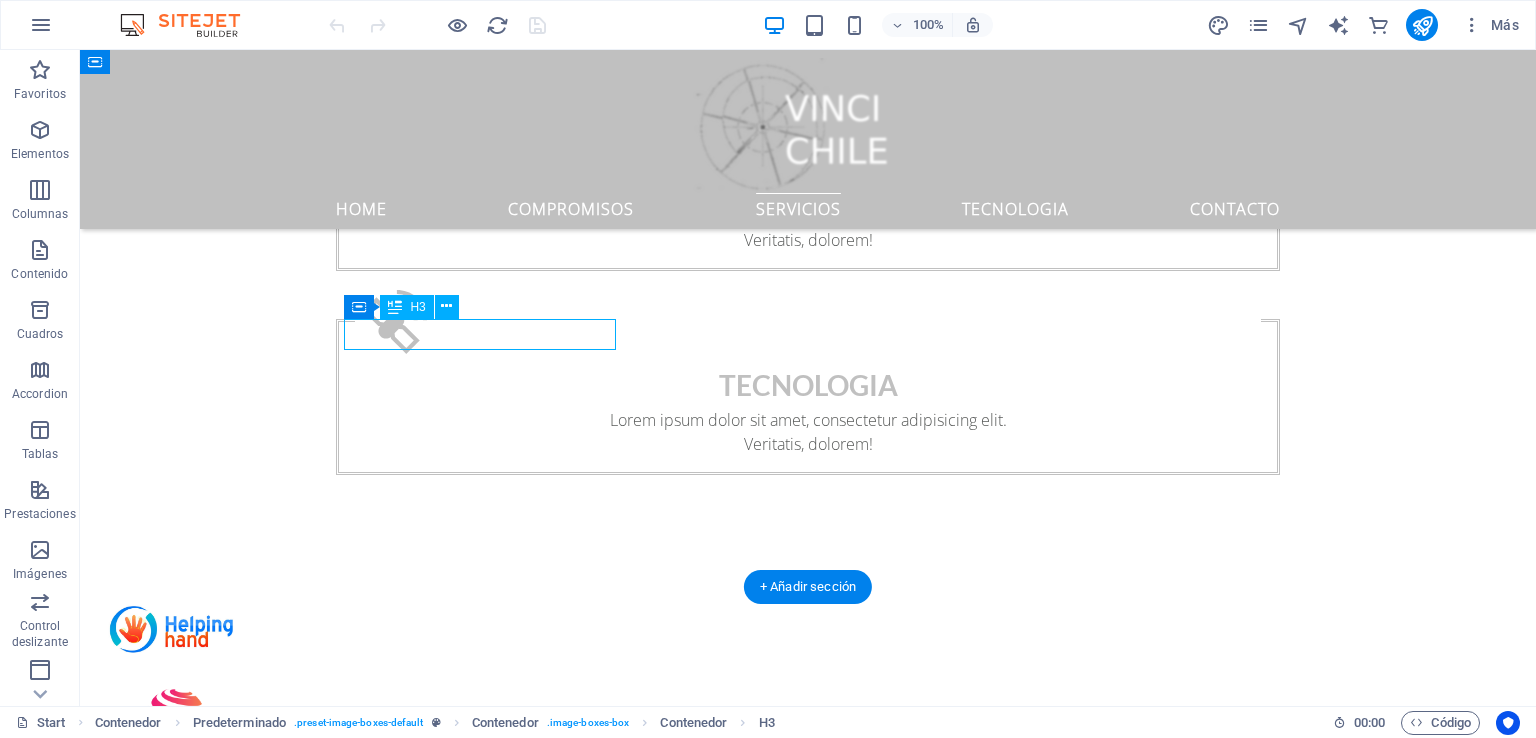 click on "Ground shipping" at bounding box center [808, 2846] 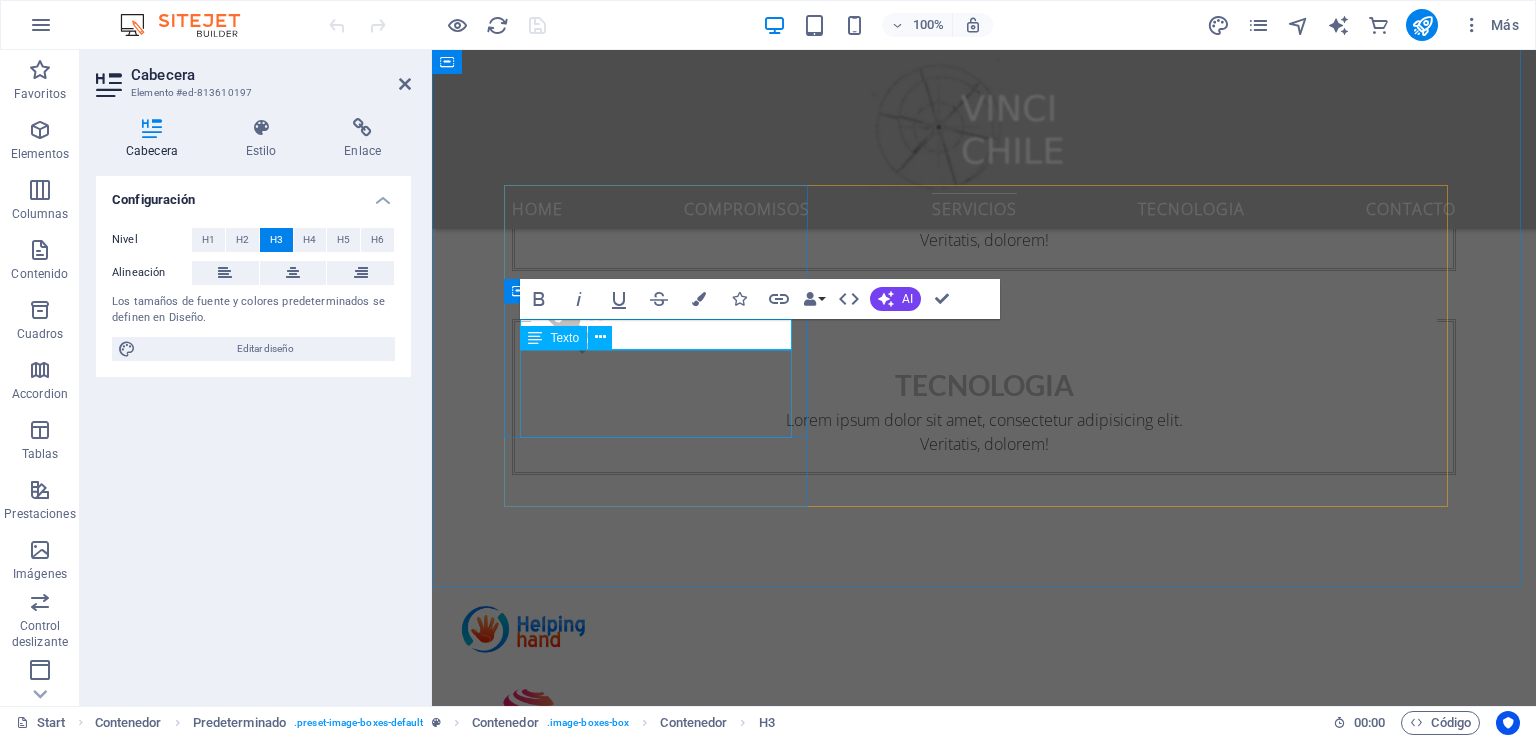 type 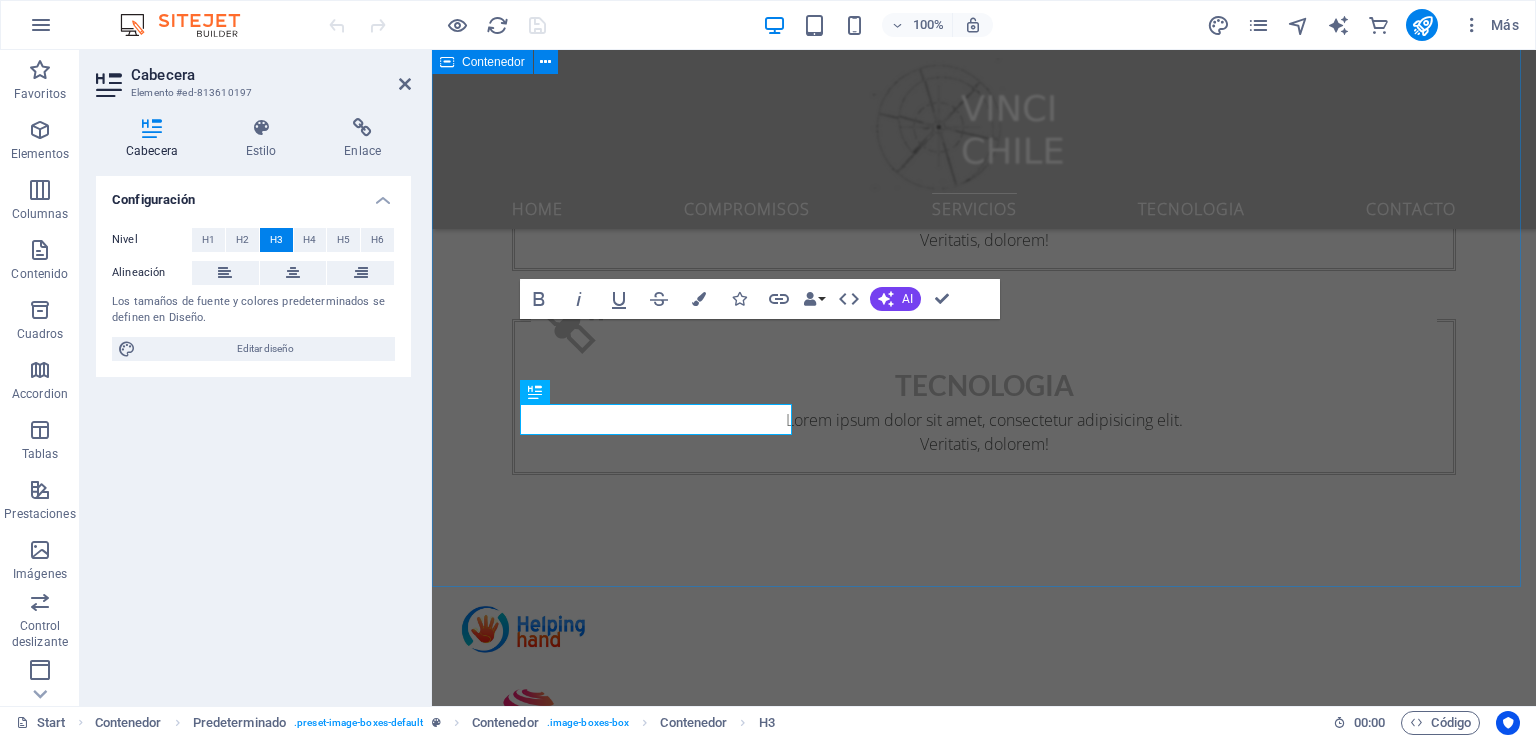 click on "Servicios Lorem ipsum dolor sit amet, consetetur sadipscing elitr, sed diam nonumy eirmod tempor invidunt ut labore et dolore magna aliquyam erat, sed diam voluptua. At vero eos et accusam et justo duo dolores et ea rebum. Stet clita kasd gubergren, no sea takimata sanctus est Lorem ipsum dolor sit amet. Lorem ipsum dolor sit amet, consetetur sadipscing elitr, sed diam nonumy eirmod tempor invidunt ut labore et dolore magna aliquyam erat, sed diam voluptua. At vero eos et accusam et justo duo dolores et ea rebum. Stet clita kasd gubergren, no sea takimata sanctus est Lorem ipsum dolor sit amet.  Lorem ipsum dolor sit amet, consetetur sadipscing elitr, sed diam nonumy eirmod tempor invidunt ut labore et dolore magna aliquyam erat, sed diam voluptua. At vero eos et accusam et justo duo dolores et ea rebum. Stet clita kasd gubergren, no sea takimata sanctus est Lorem ipsum dolor sit amet. Grandes Obras  Lorem ipsum dolor sit amet, consectetur adipisicing elit. Veritatis, dolorem!   Read more Air shipping" at bounding box center (984, 3331) 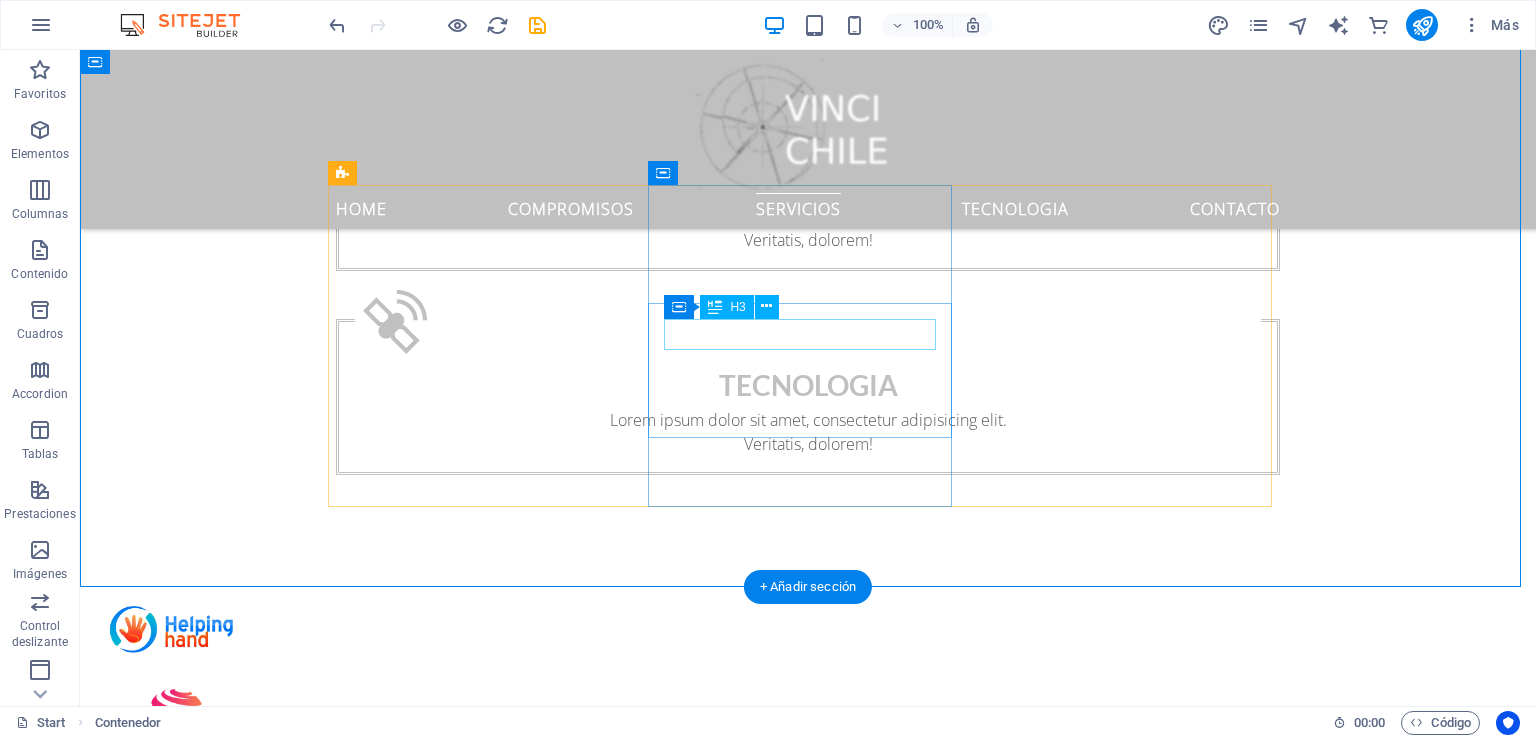 click on "Air shipping" at bounding box center [808, 3555] 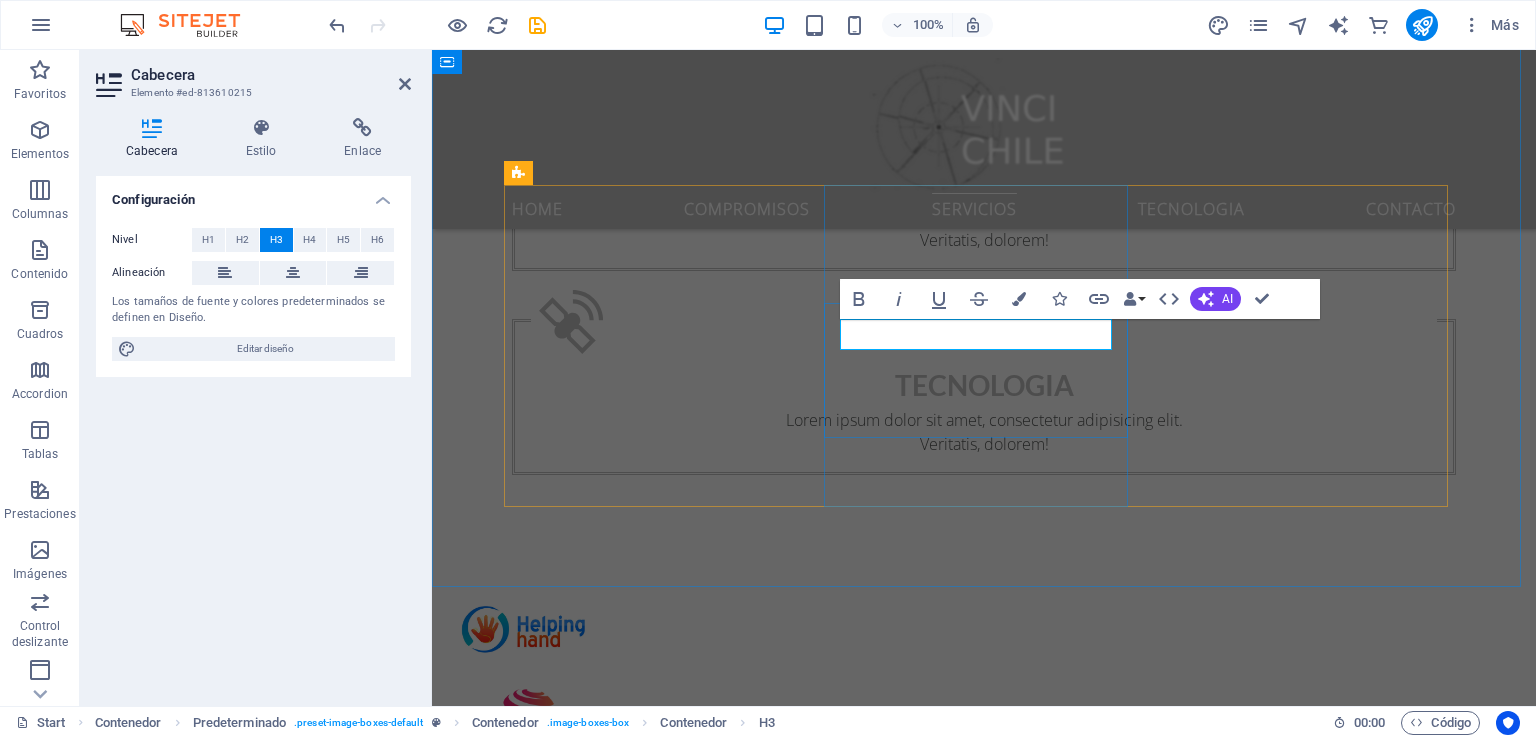 type 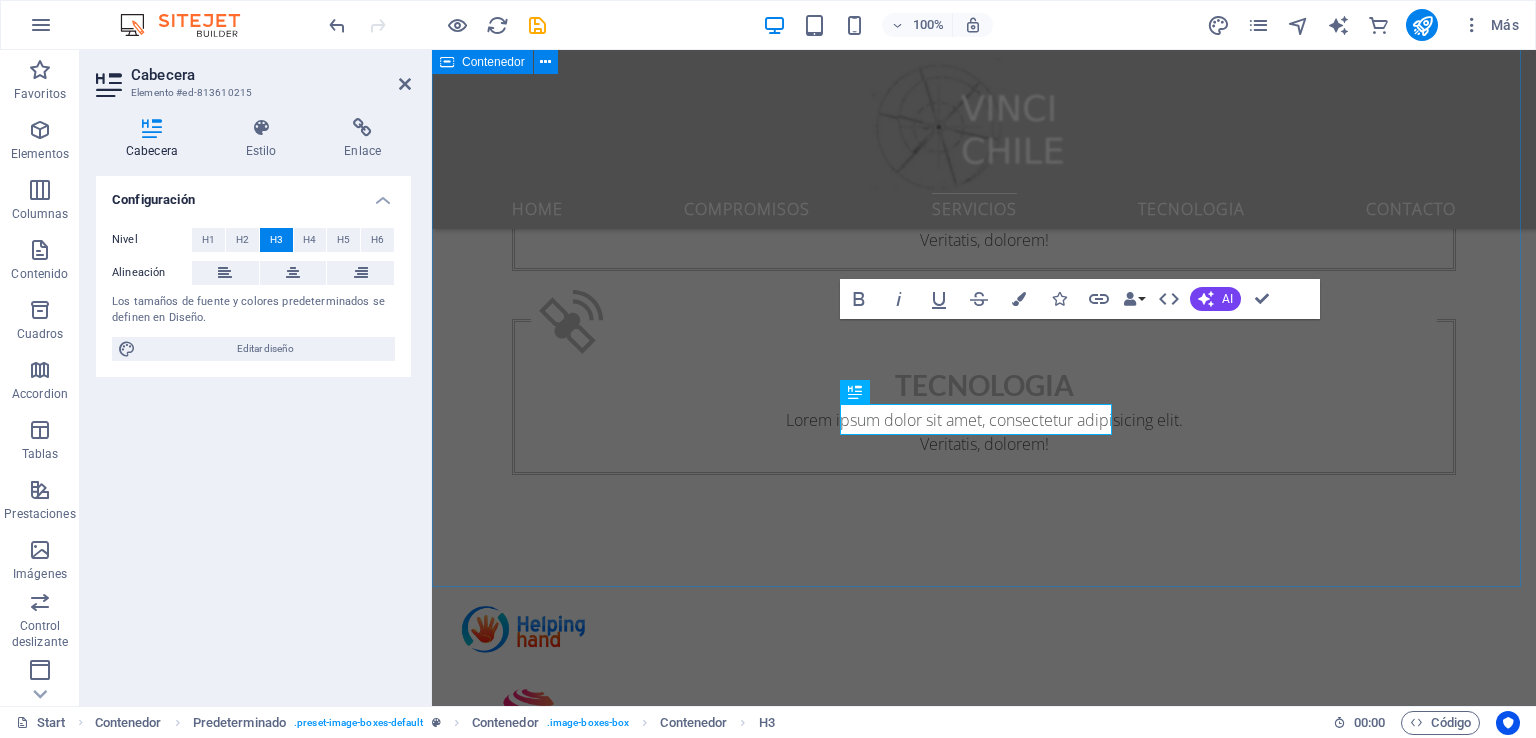 click on "Servicios Lorem ipsum dolor sit amet, consetetur sadipscing elitr, sed diam nonumy eirmod tempor invidunt ut labore et dolore magna aliquyam erat, sed diam voluptua. At vero eos et accusam et justo duo dolores et ea rebum. Stet clita kasd gubergren, no sea takimata sanctus est Lorem ipsum dolor sit amet. Lorem ipsum dolor sit amet, consetetur sadipscing elitr, sed diam nonumy eirmod tempor invidunt ut labore et dolore magna aliquyam erat, sed diam voluptua. At vero eos et accusam et justo duo dolores et ea rebum. Stet clita kasd gubergren, no sea takimata sanctus est Lorem ipsum dolor sit amet.  Lorem ipsum dolor sit amet, consetetur sadipscing elitr, sed diam nonumy eirmod tempor invidunt ut labore et dolore magna aliquyam erat, sed diam voluptua. At vero eos et accusam et justo duo dolores et ea rebum. Stet clita kasd gubergren, no sea takimata sanctus est Lorem ipsum dolor sit amet. Grandes Obras  Lorem ipsum dolor sit amet, consectetur adipisicing elit. Veritatis, dolorem!   Read more Retail" at bounding box center (984, 3331) 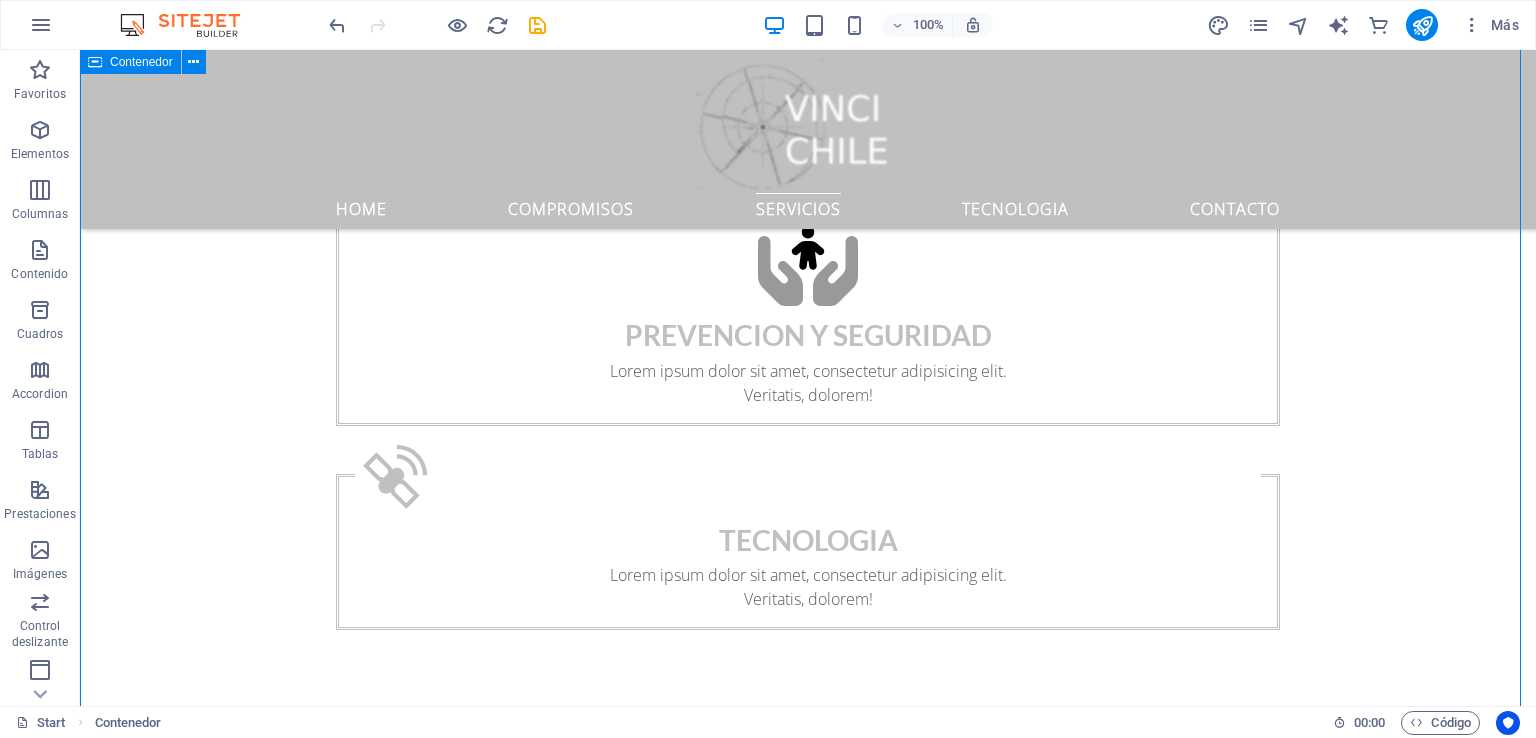 scroll, scrollTop: 2400, scrollLeft: 0, axis: vertical 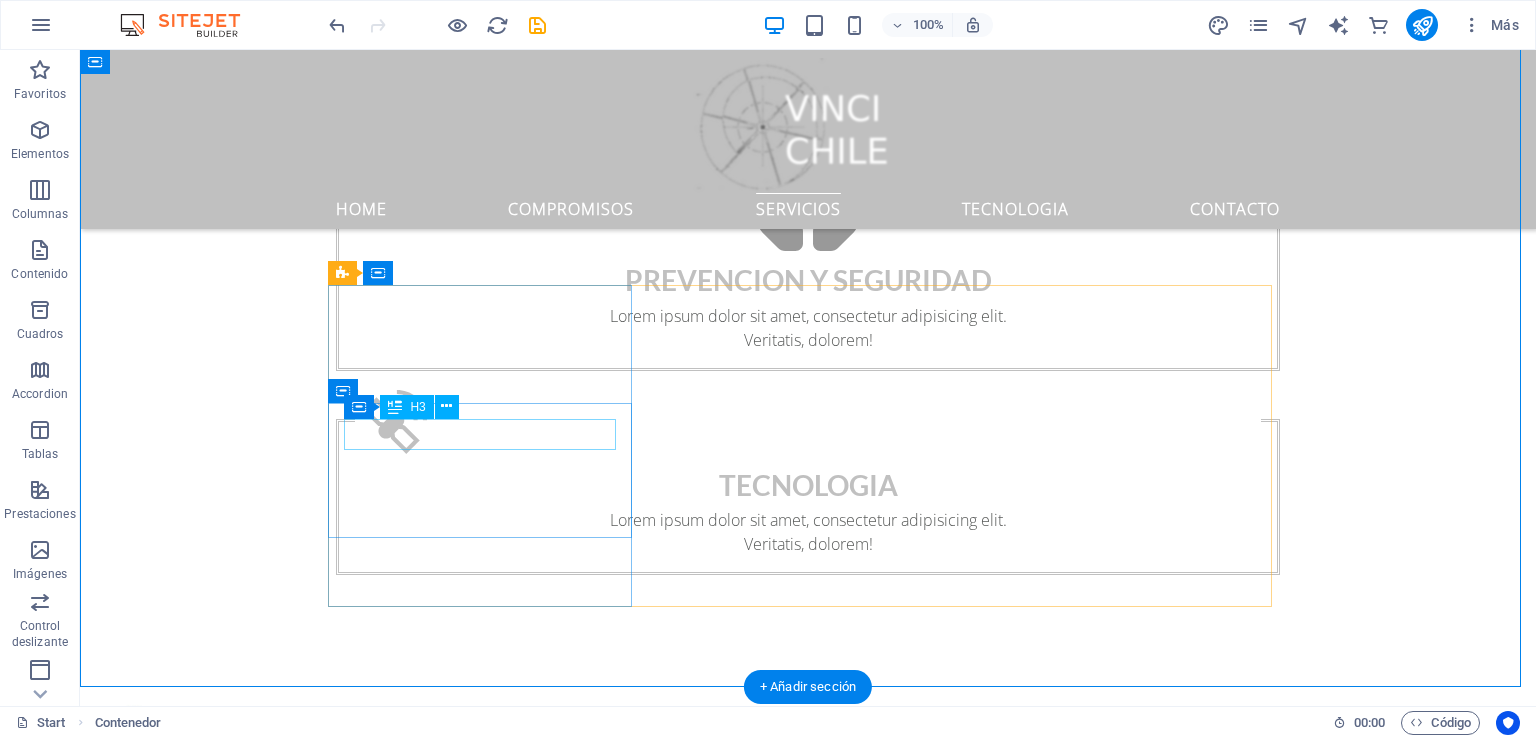 click on "Grandes Obras" at bounding box center (808, 2946) 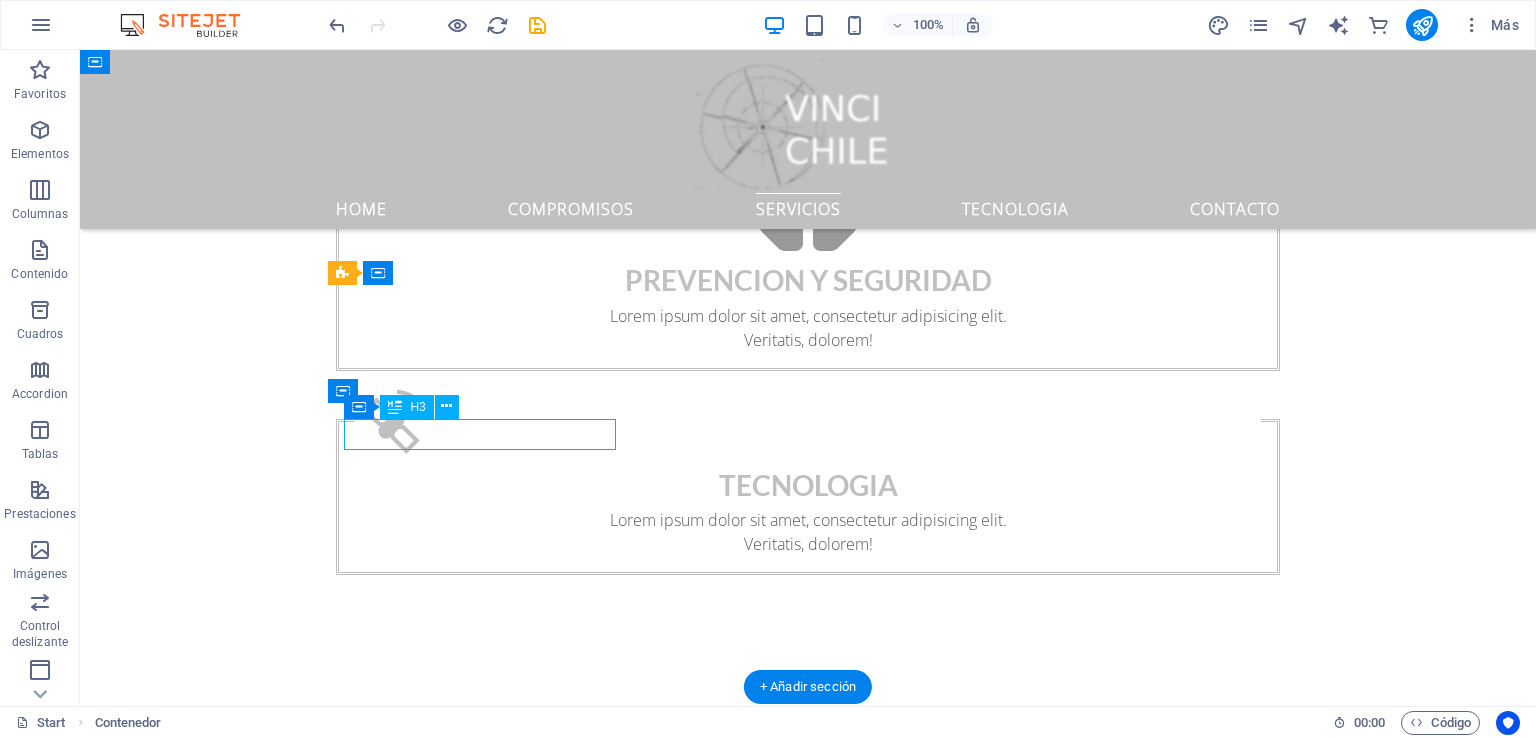 click on "Grandes Obras" at bounding box center [808, 2946] 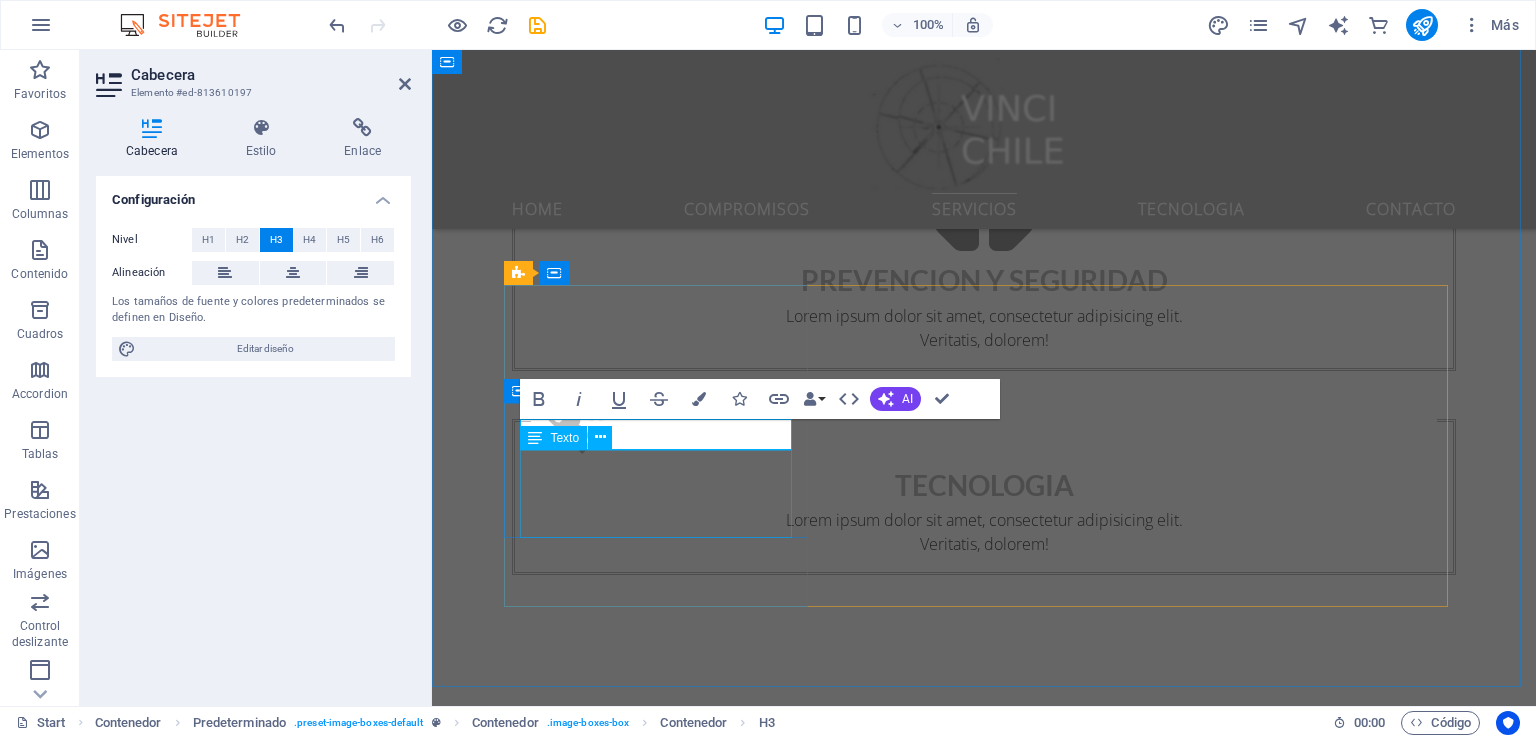 type 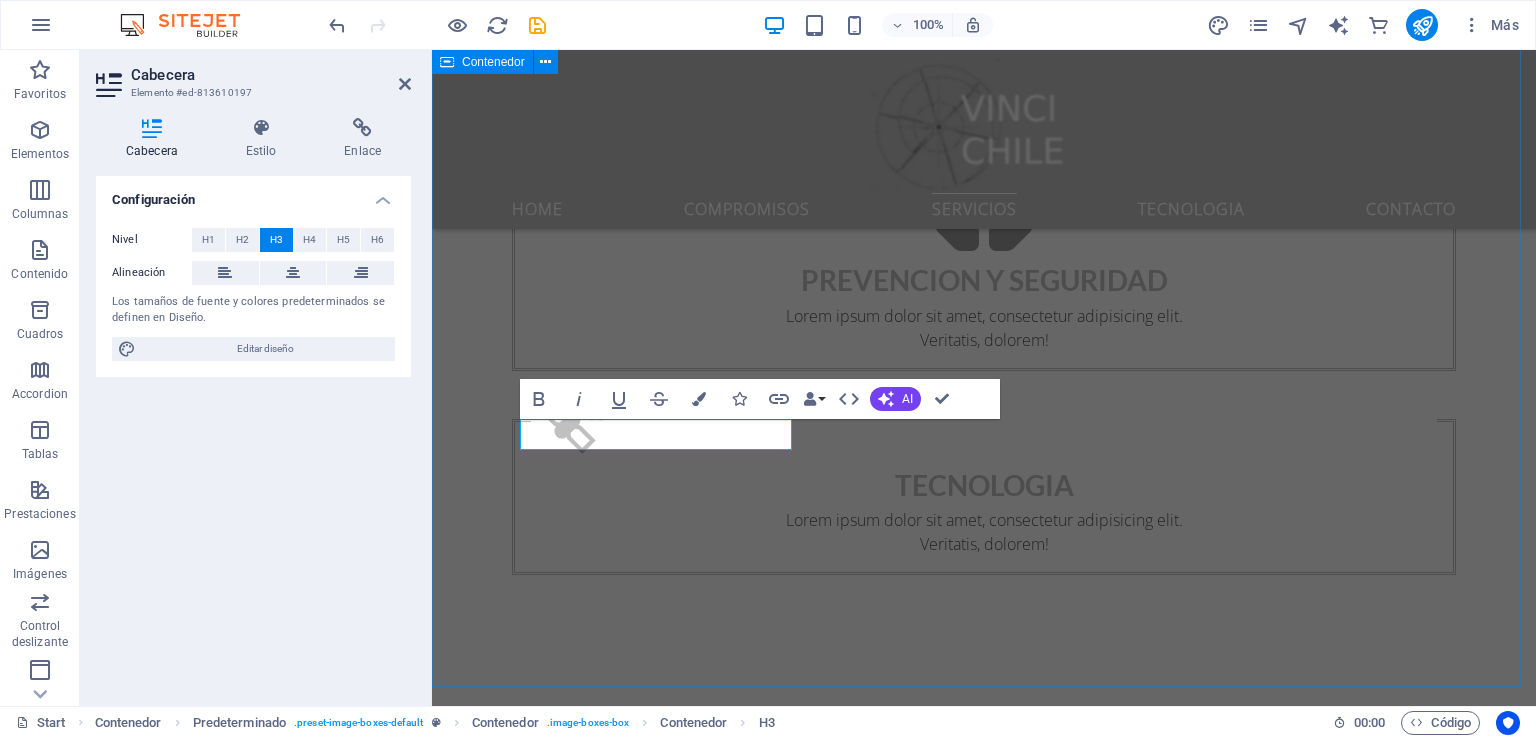 click on "Servicios Lorem ipsum dolor sit amet, consetetur sadipscing elitr, sed diam nonumy eirmod tempor invidunt ut labore et dolore magna aliquyam erat, sed diam voluptua. At vero eos et accusam et justo duo dolores et ea rebum. Stet clita kasd gubergren, no sea takimata sanctus est Lorem ipsum dolor sit amet. Lorem ipsum dolor sit amet, consetetur sadipscing elitr, sed diam nonumy eirmod tempor invidunt ut labore et dolore magna aliquyam erat, sed diam voluptua. At vero eos et accusam et justo duo dolores et ea rebum. Stet clita kasd gubergren, no sea takimata sanctus est Lorem ipsum dolor sit amet.  Lorem ipsum dolor sit amet, consetetur sadipscing elitr, sed diam nonumy eirmod tempor invidunt ut labore et dolore magna aliquyam erat, sed diam voluptua. At vero eos et accusam et justo duo dolores et ea rebum. Stet clita kasd gubergren, no sea takimata sanctus est Lorem ipsum dolor sit amet. industrial Lorem ipsum dolor sit amet, consectetur adipisicing elit. Veritatis, dolorem!   Read more Retail    Read more" at bounding box center [984, 3431] 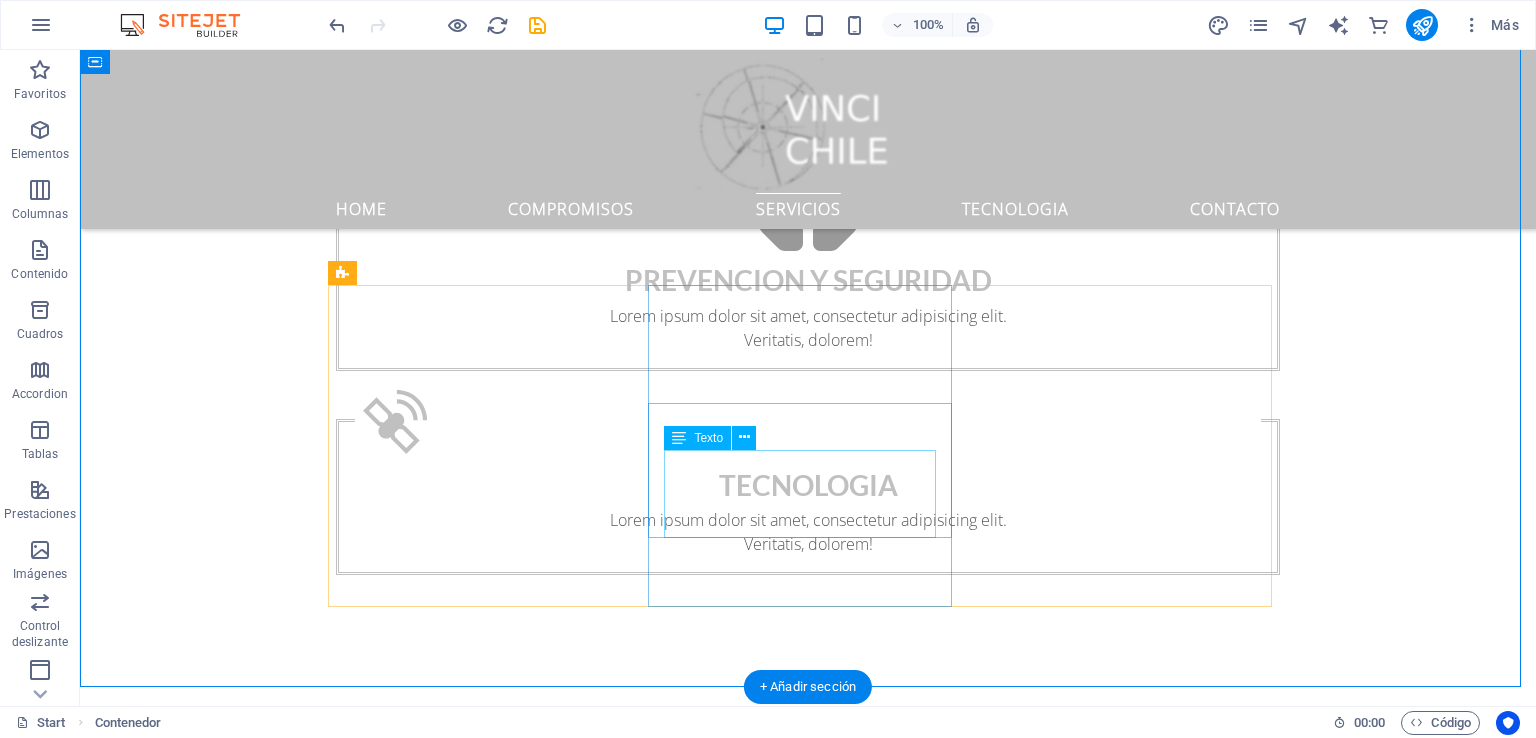 click on "Lorem ipsum dolor sit amet, consectetur adipisicing elit. Veritatis, dolorem!" at bounding box center (808, 3690) 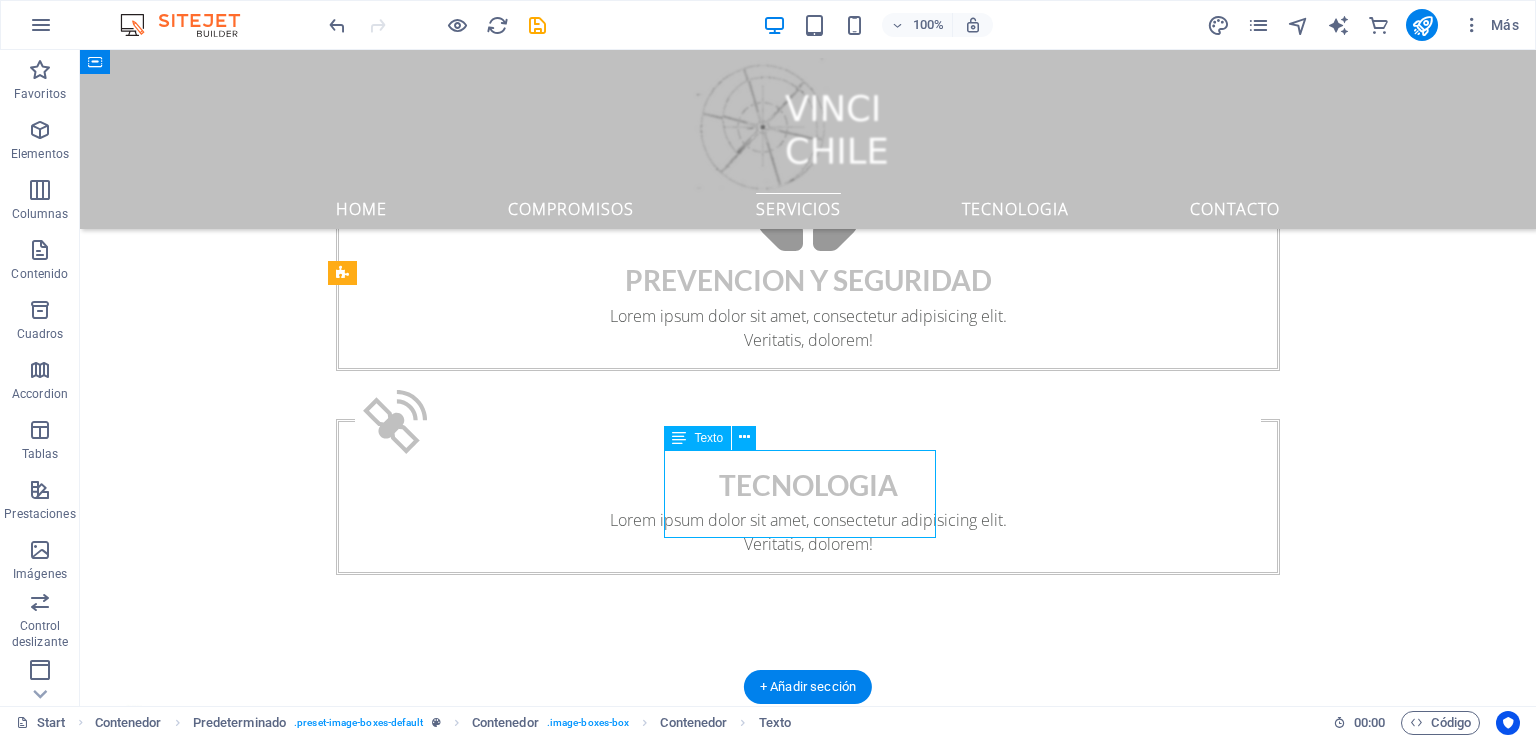 click on "Lorem ipsum dolor sit amet, consectetur adipisicing elit. Veritatis, dolorem!" at bounding box center [808, 3690] 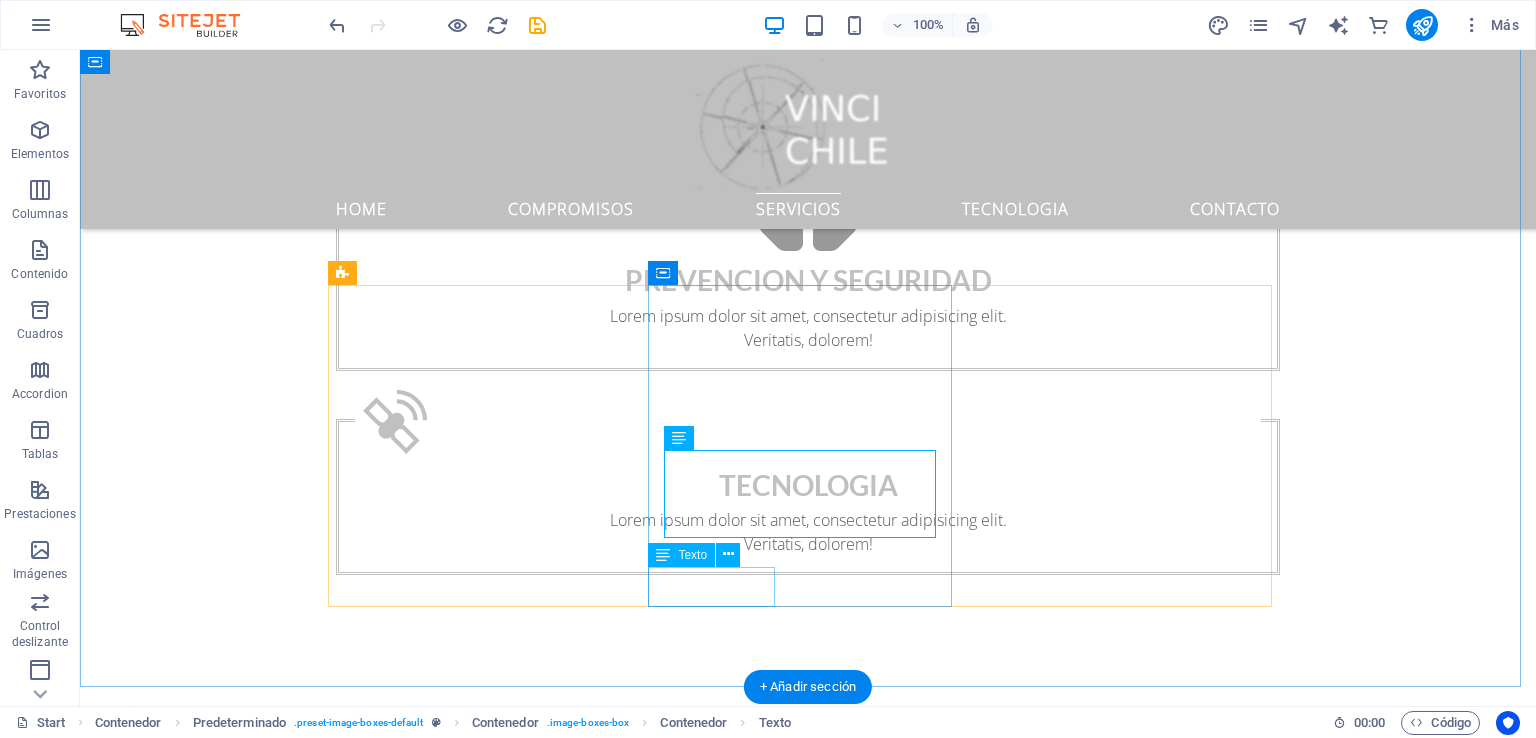 click on "Read more" at bounding box center (391, -1714) 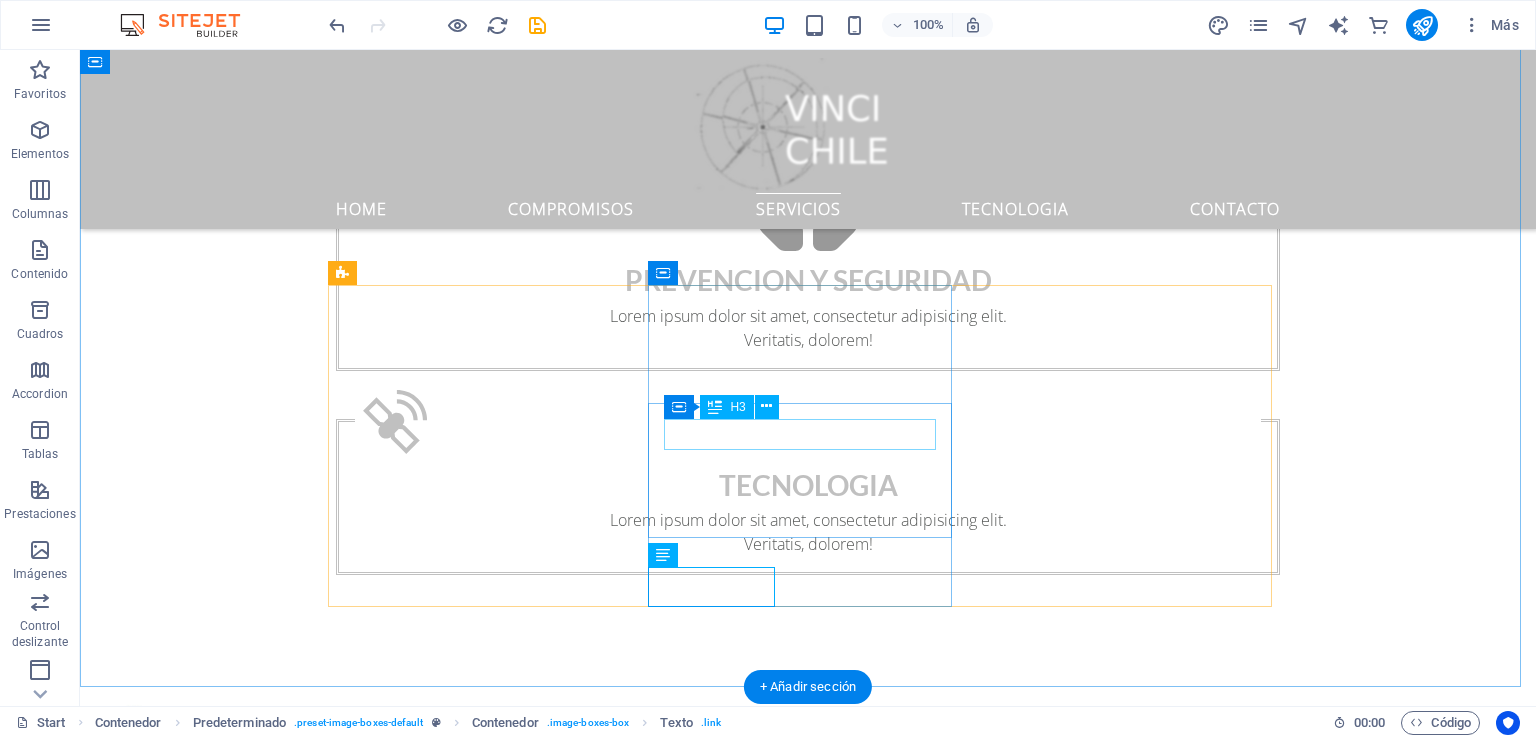 click on "Retail" at bounding box center [808, 3655] 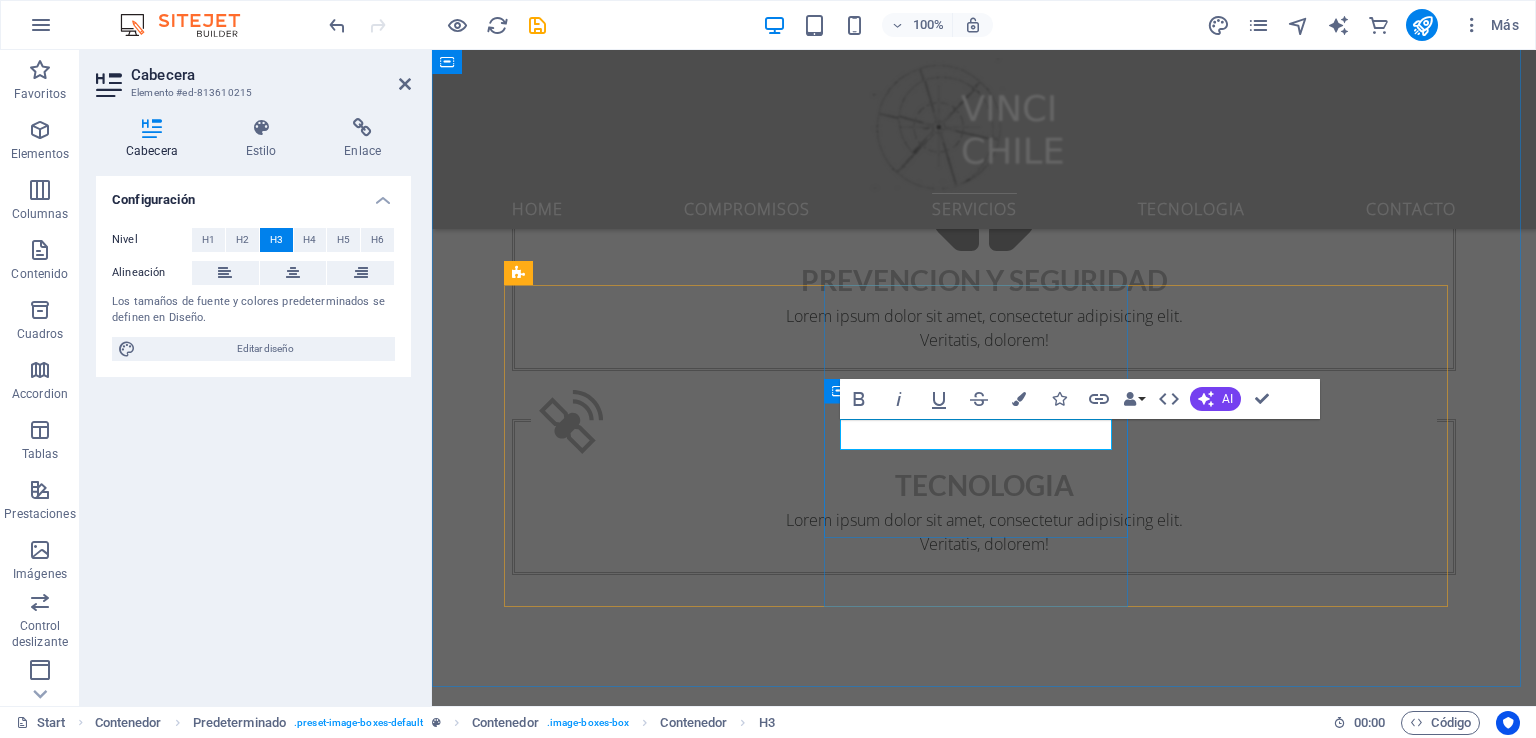 type 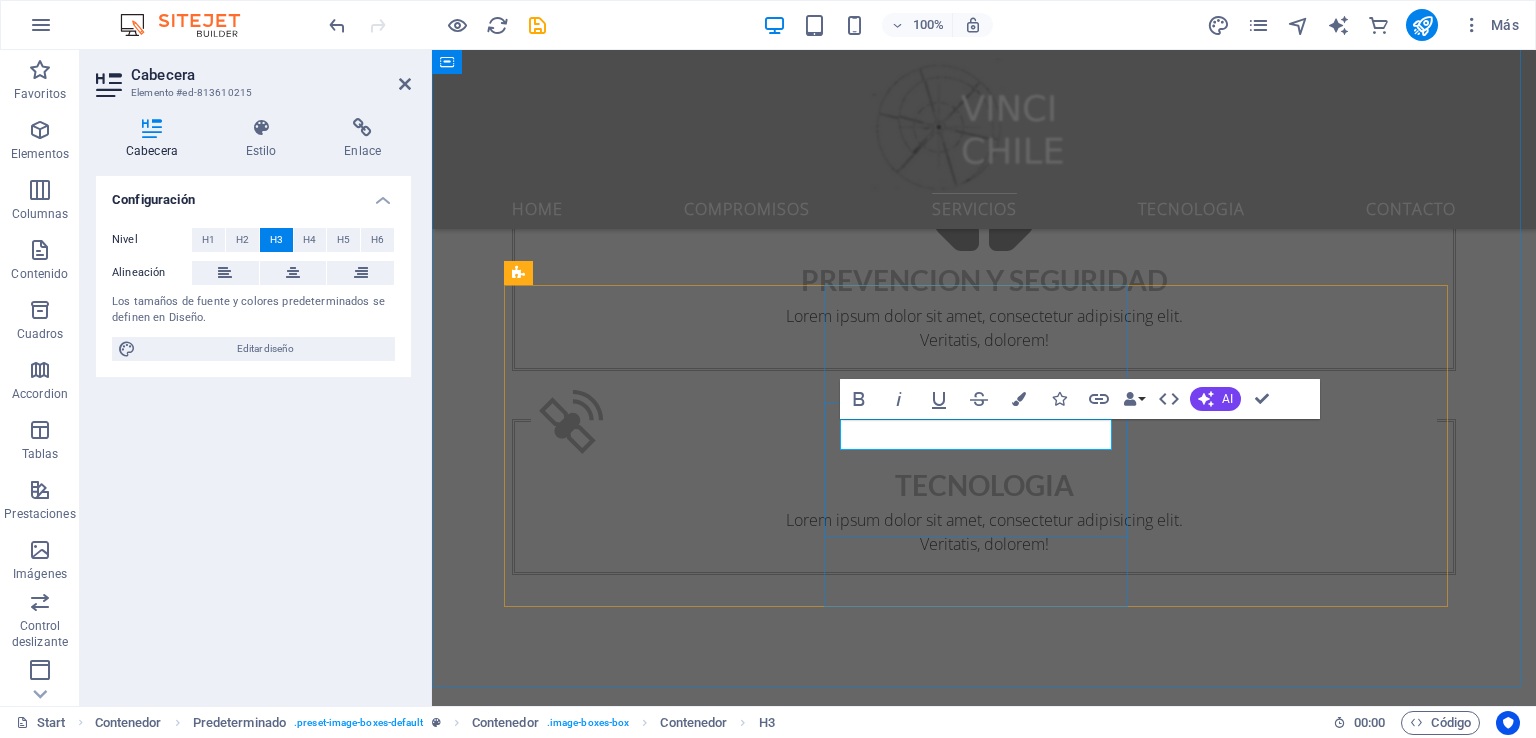 click on "Inmobialiria" at bounding box center (984, 3655) 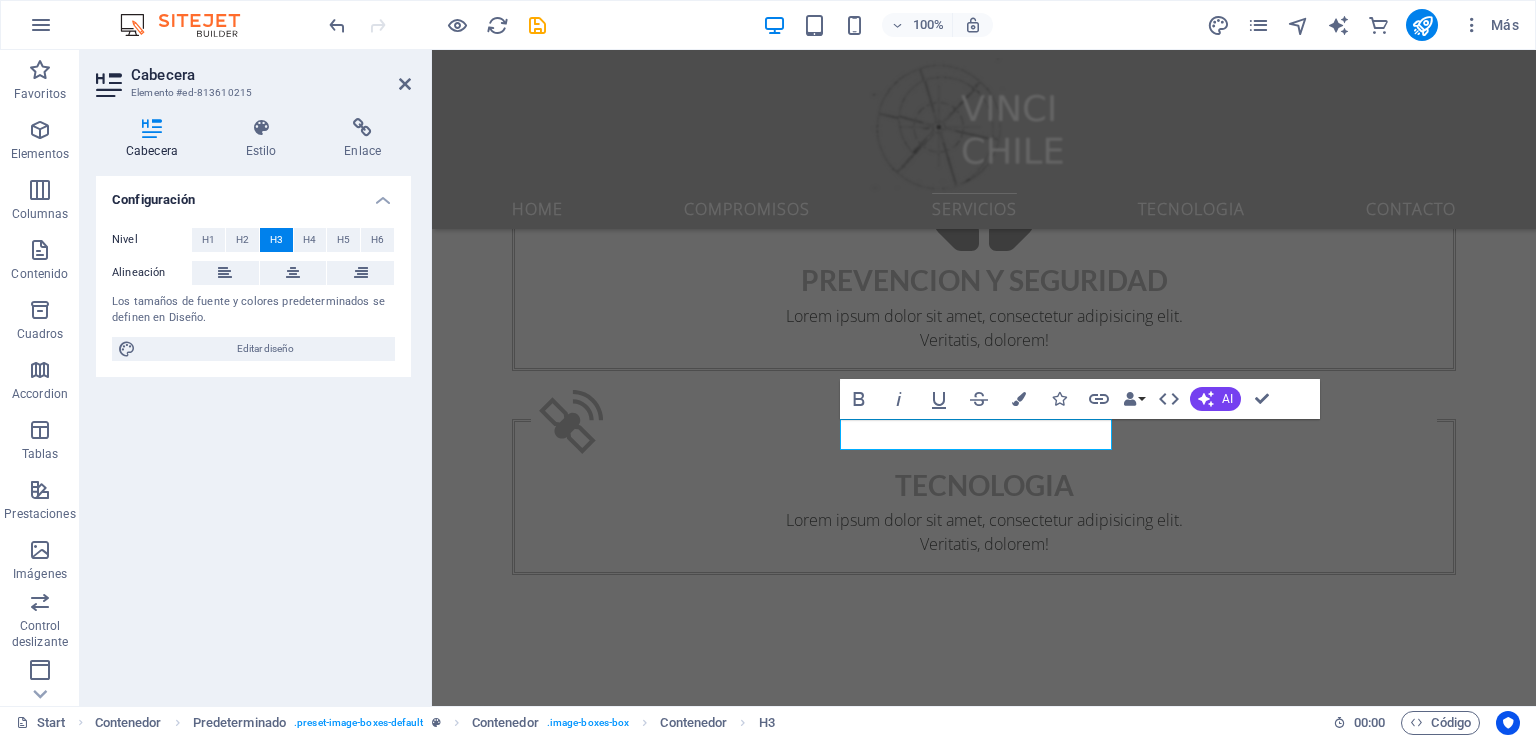 click at bounding box center (920, 5228) 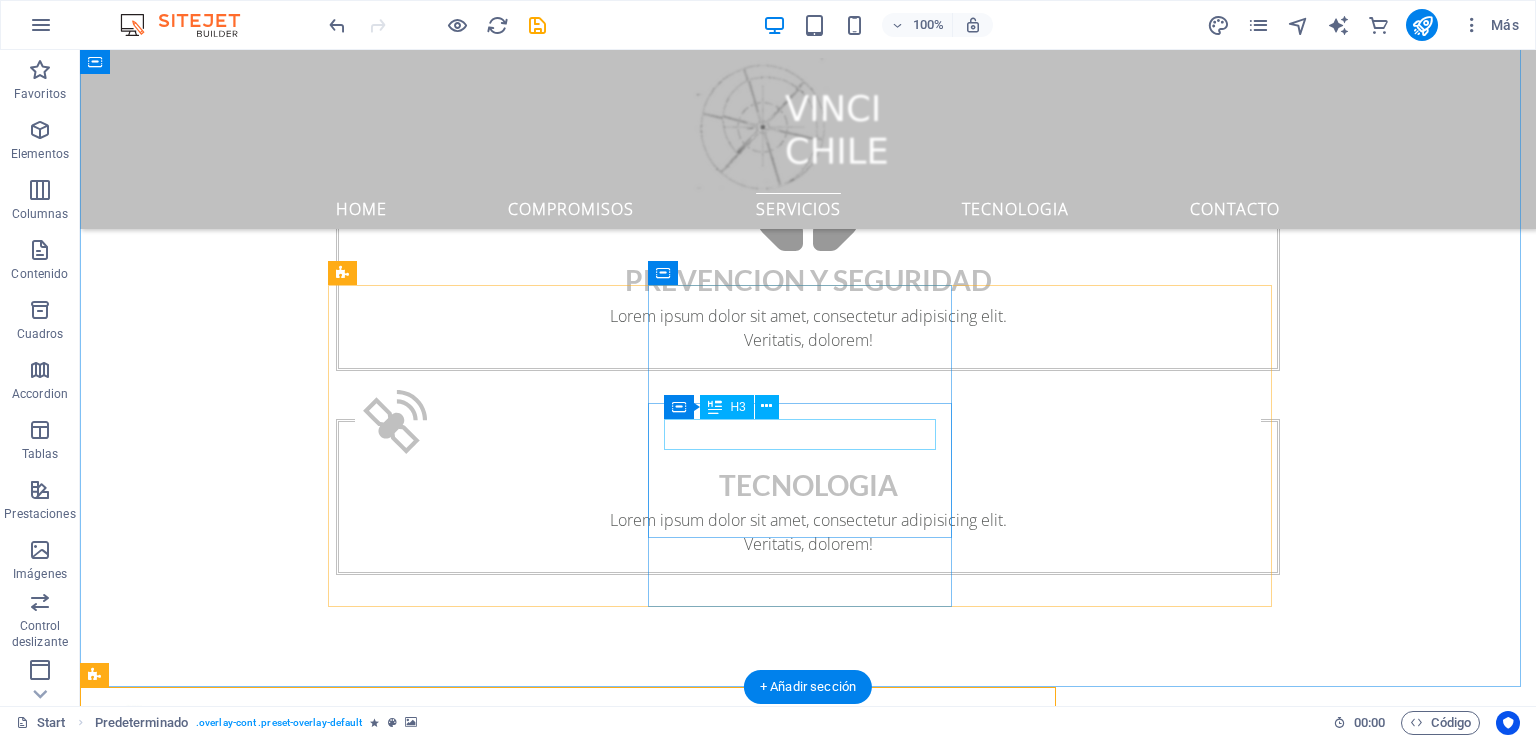 click on "Inmobilairia" at bounding box center (808, 3655) 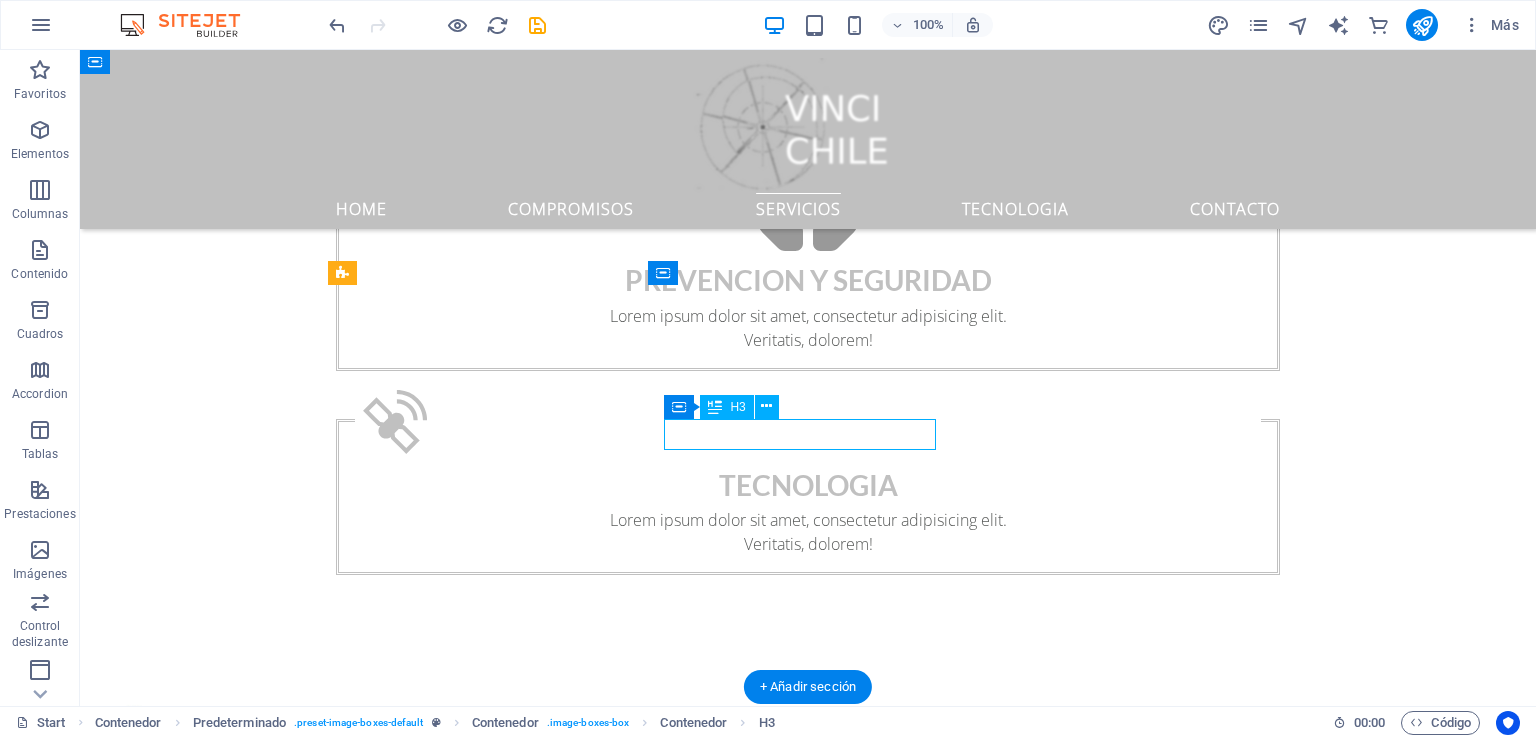 click on "Inmobilairia" at bounding box center (808, 3655) 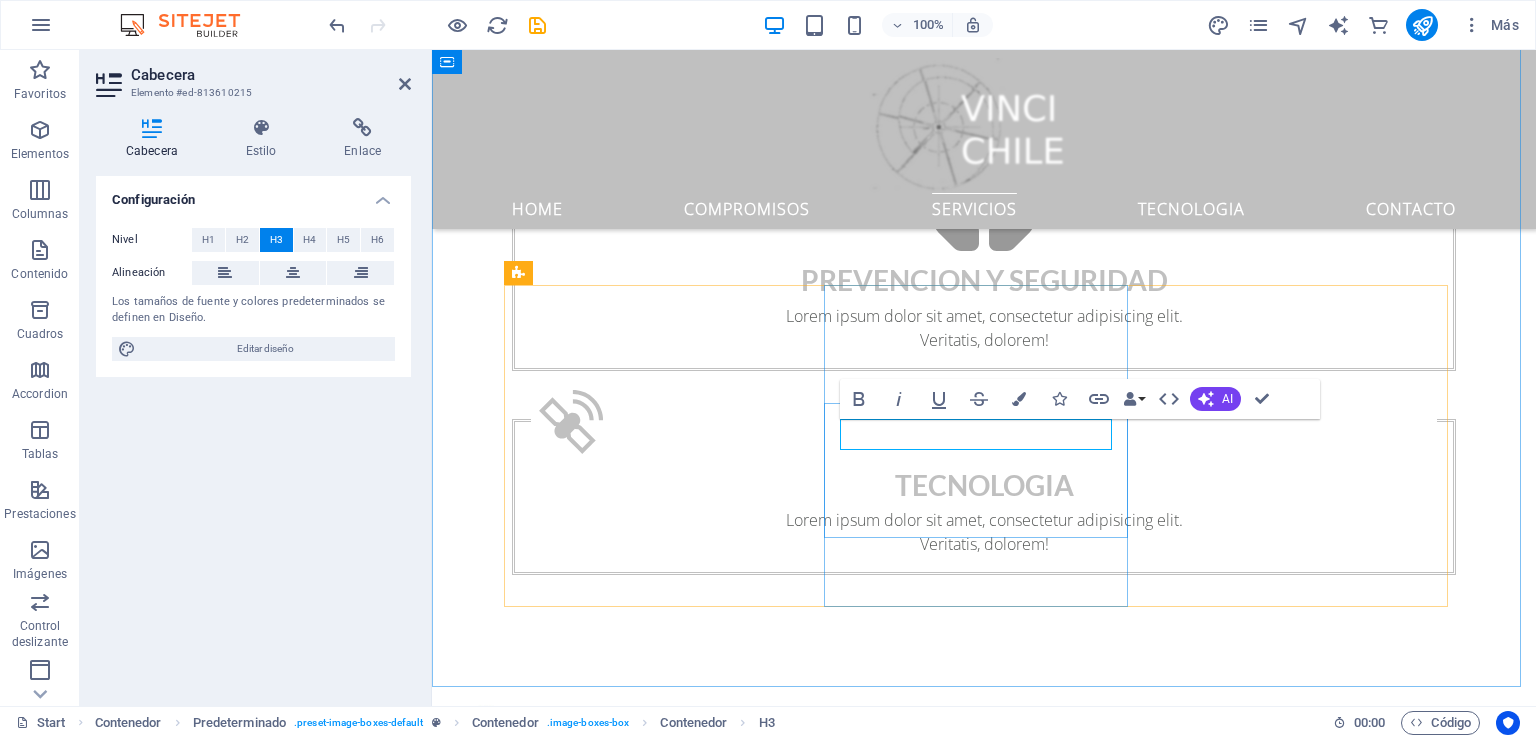 type 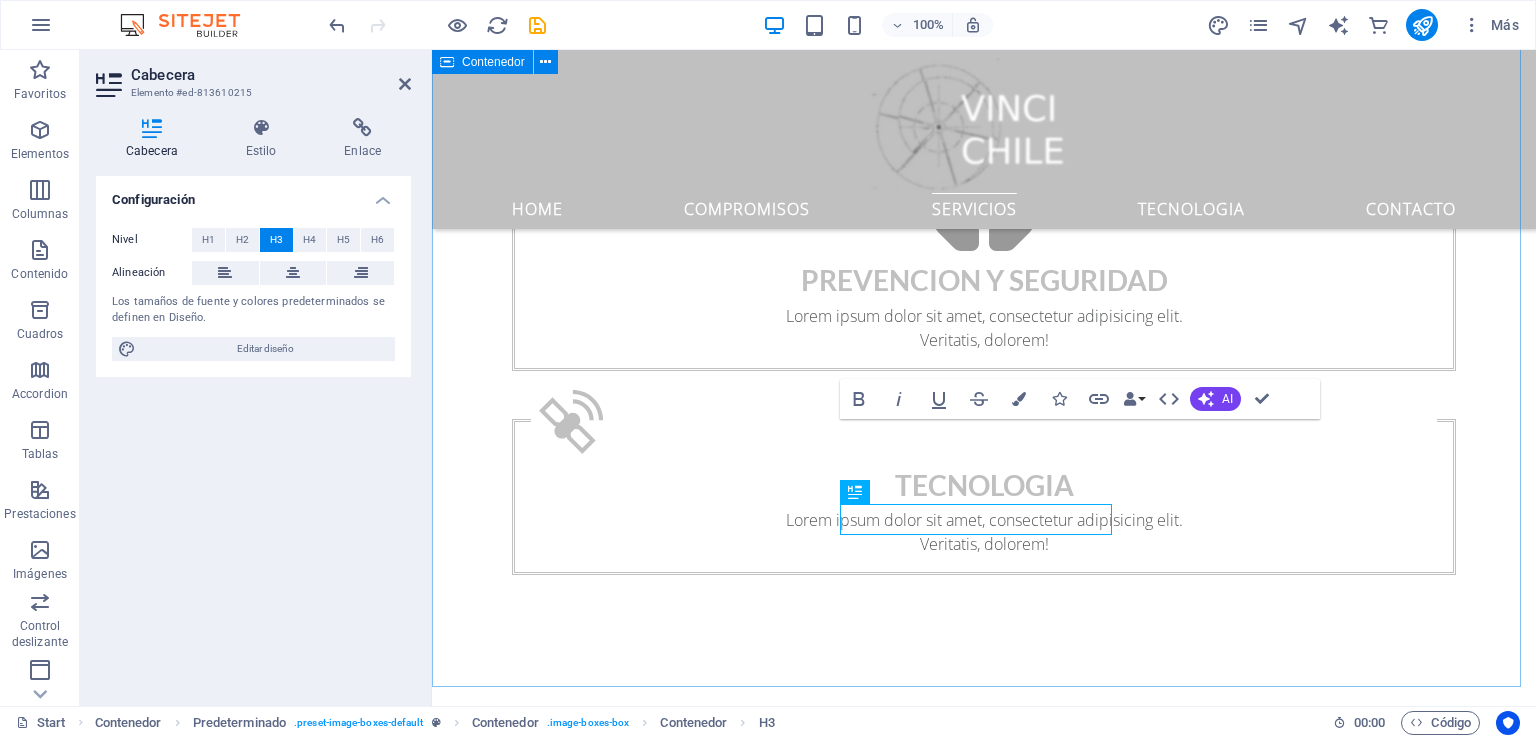 click on "Servicios Lorem ipsum dolor sit amet, consetetur sadipscing elitr, sed diam nonumy eirmod tempor invidunt ut labore et dolore magna aliquyam erat, sed diam voluptua. At vero eos et accusam et justo duo dolores et ea rebum. Stet clita kasd gubergren, no sea takimata sanctus est Lorem ipsum dolor sit amet. Lorem ipsum dolor sit amet, consetetur sadipscing elitr, sed diam nonumy eirmod tempor invidunt ut labore et dolore magna aliquyam erat, sed diam voluptua. At vero eos et accusam et justo duo dolores et ea rebum. Stet clita kasd gubergren, no sea takimata sanctus est Lorem ipsum dolor sit amet.  Lorem ipsum dolor sit amet, consetetur sadipscing elitr, sed diam nonumy eirmod tempor invidunt ut labore et dolore magna aliquyam erat, sed diam voluptua. At vero eos et accusam et justo duo dolores et ea rebum. Stet clita kasd gubergren, no sea takimata sanctus est Lorem ipsum dolor sit amet. industrial Lorem ipsum dolor sit amet, consectetur adipisicing elit. Veritatis, dolorem!   Read more Inmobilairia" at bounding box center (984, 3431) 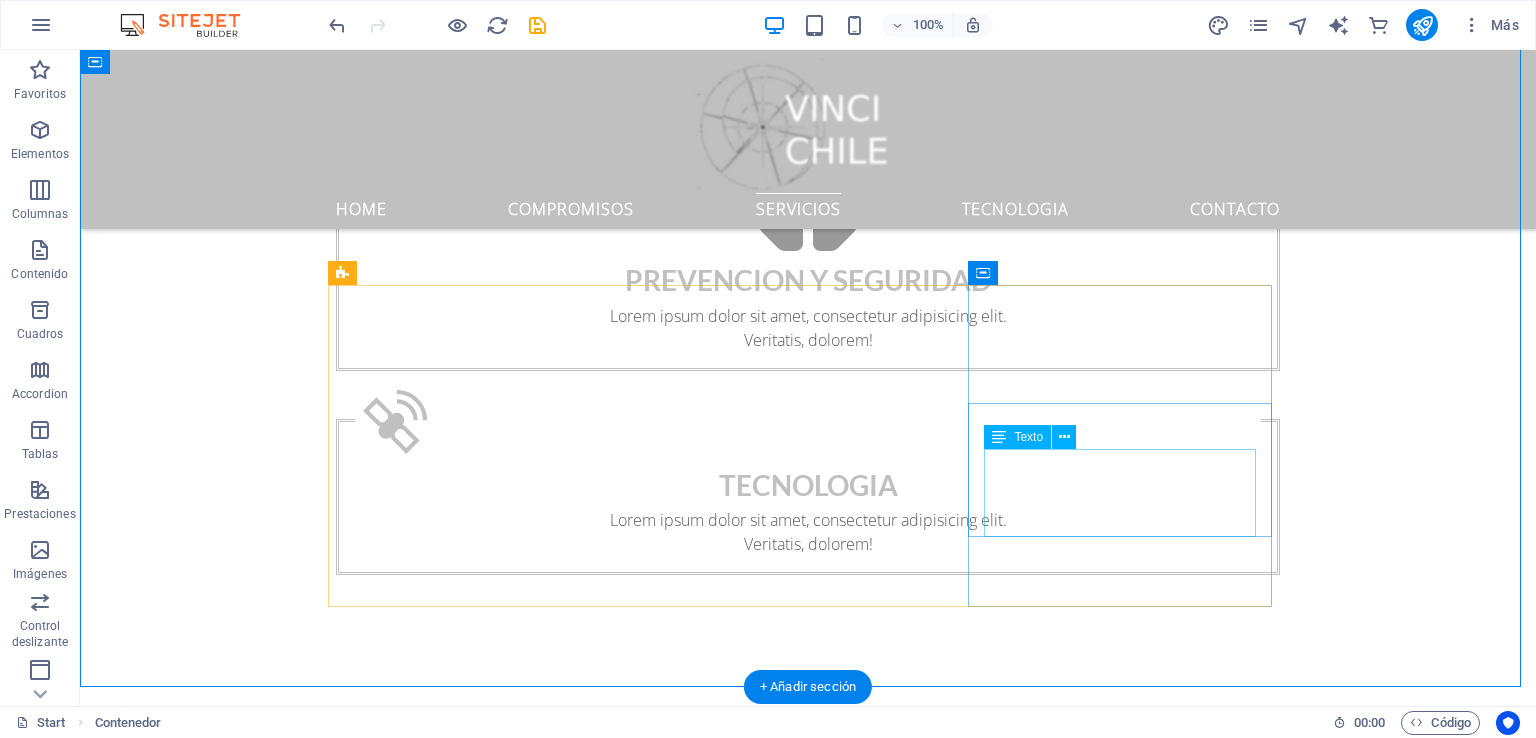 click on "Lorem ipsum dolor sit amet, consectetur adipisicing elit. Veritatis, dolorem!" at bounding box center [808, 4399] 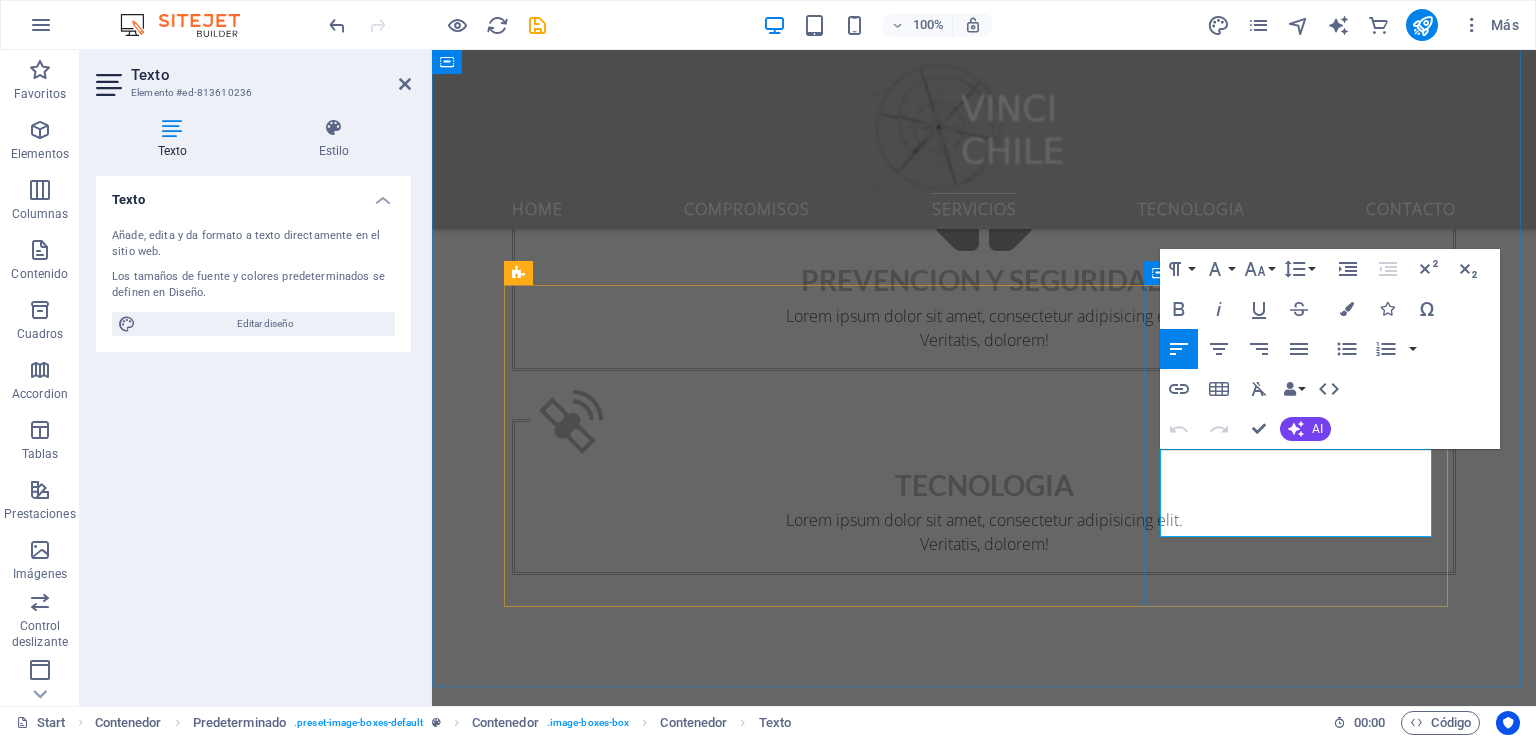 type 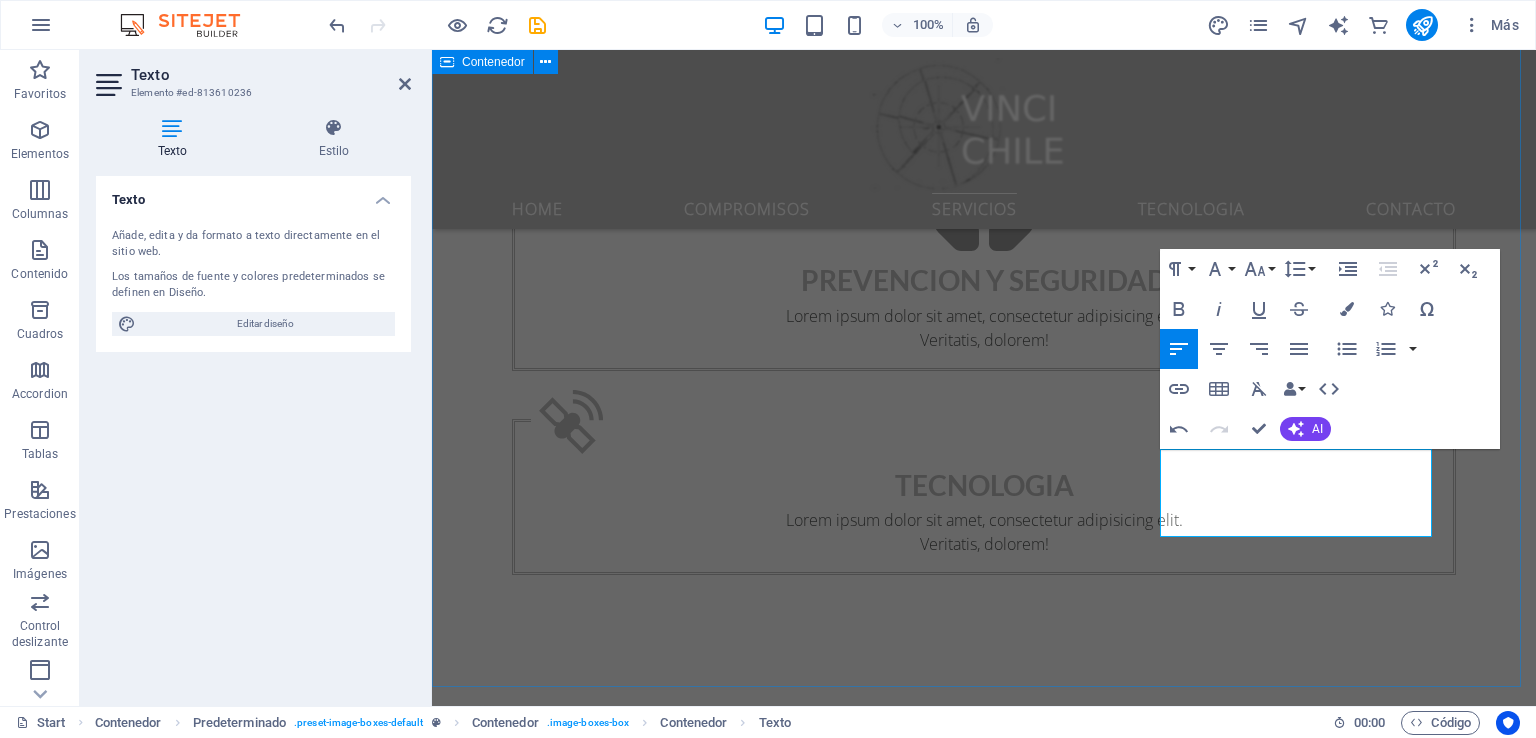 drag, startPoint x: 1286, startPoint y: 637, endPoint x: 1638, endPoint y: 633, distance: 352.02274 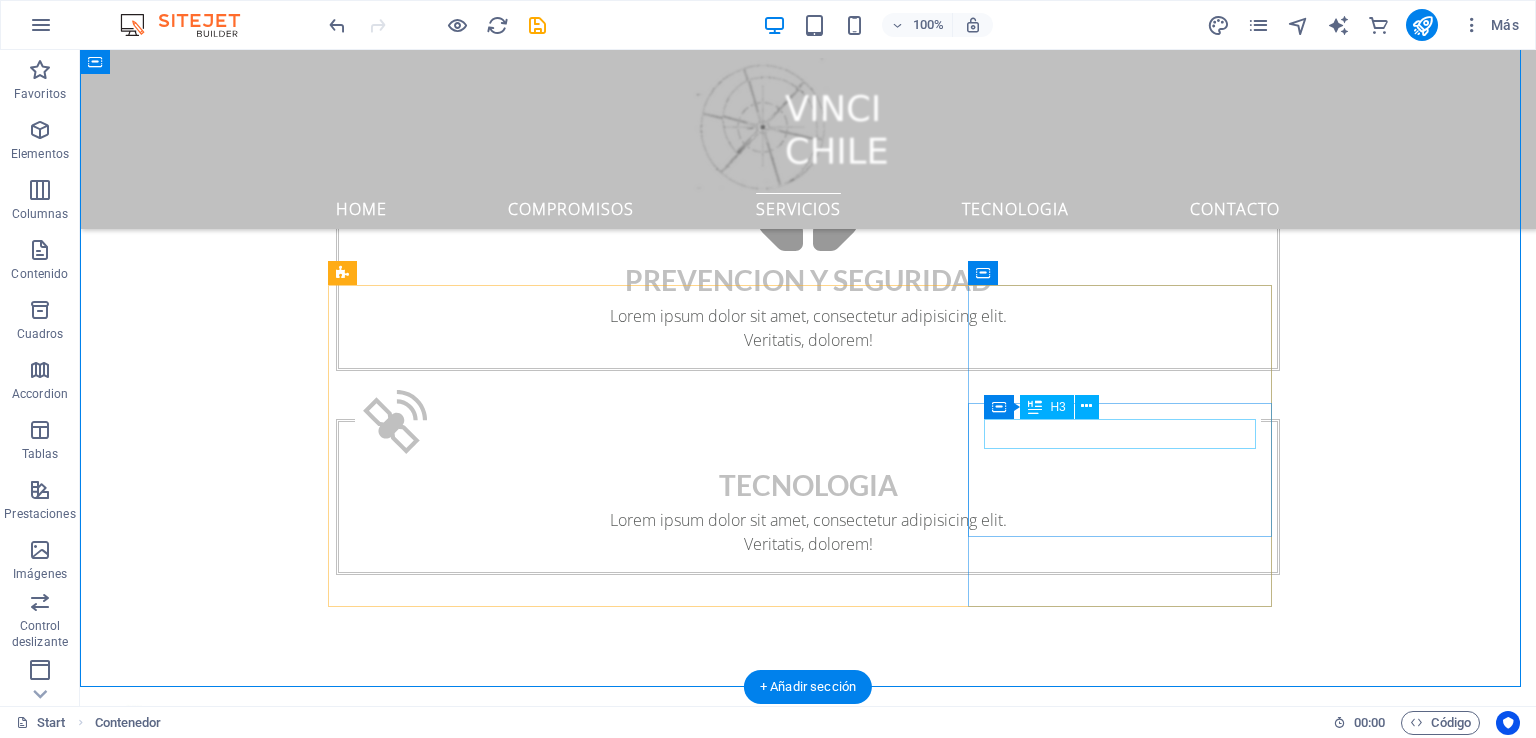 click on "Sea delivery" at bounding box center (808, 4363) 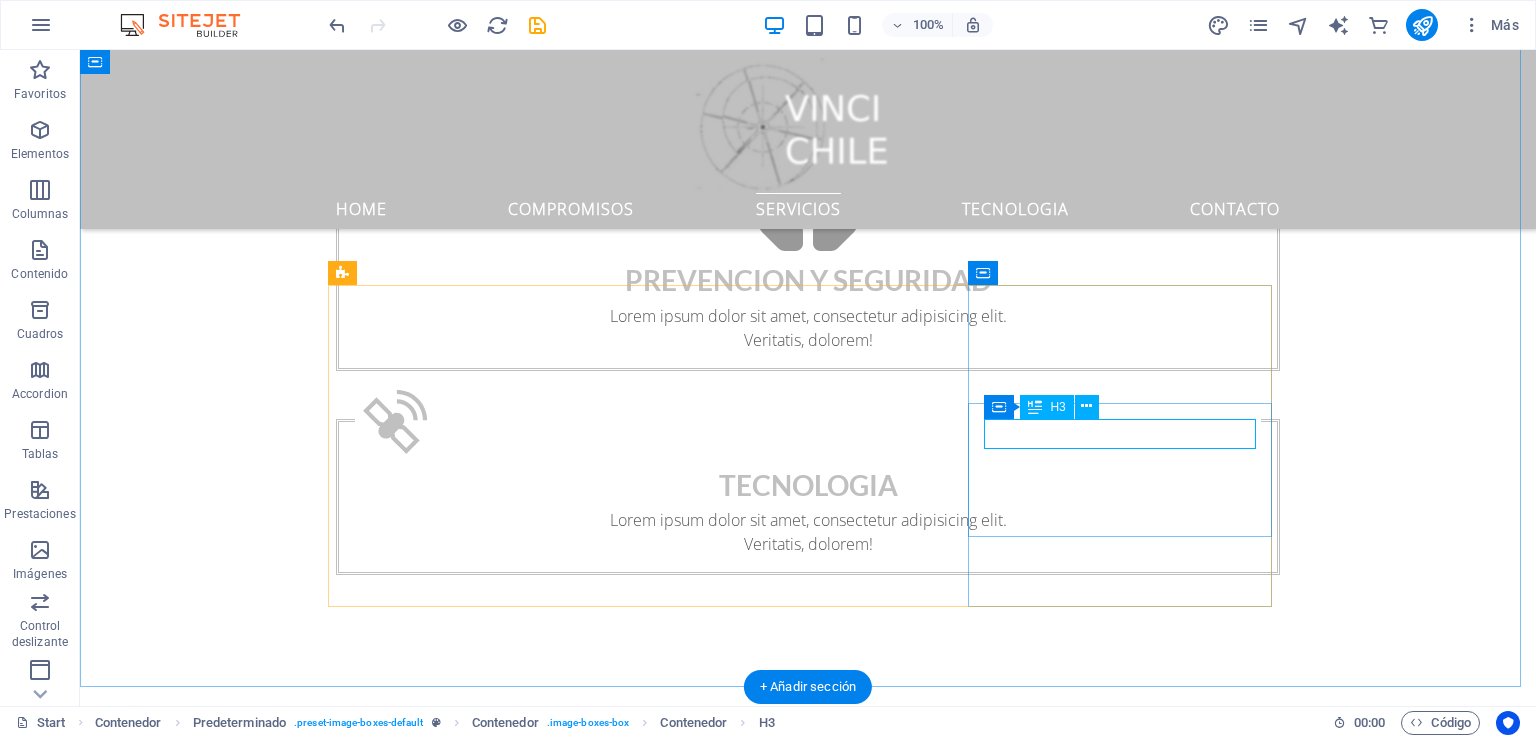 click on "Sea delivery" at bounding box center (808, 4363) 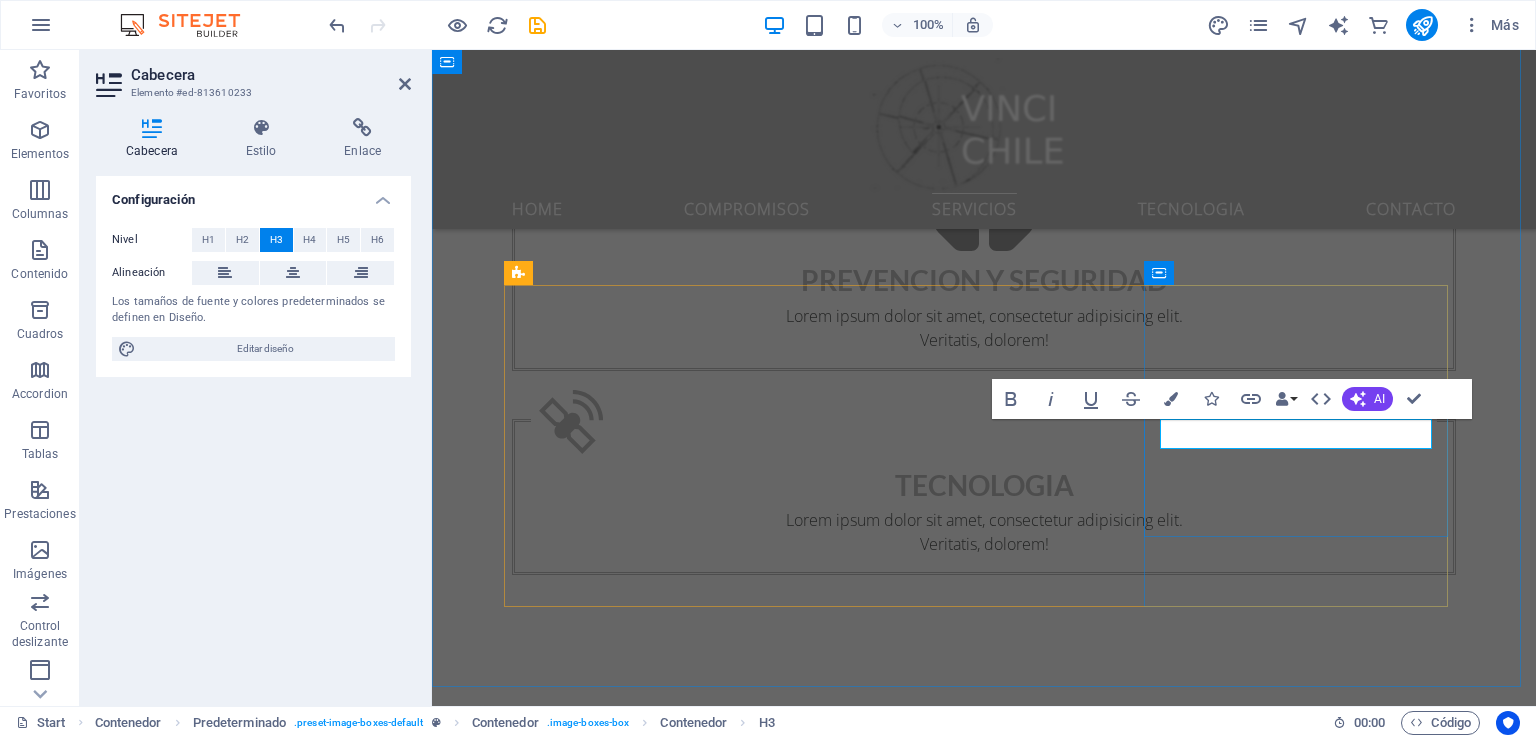 type 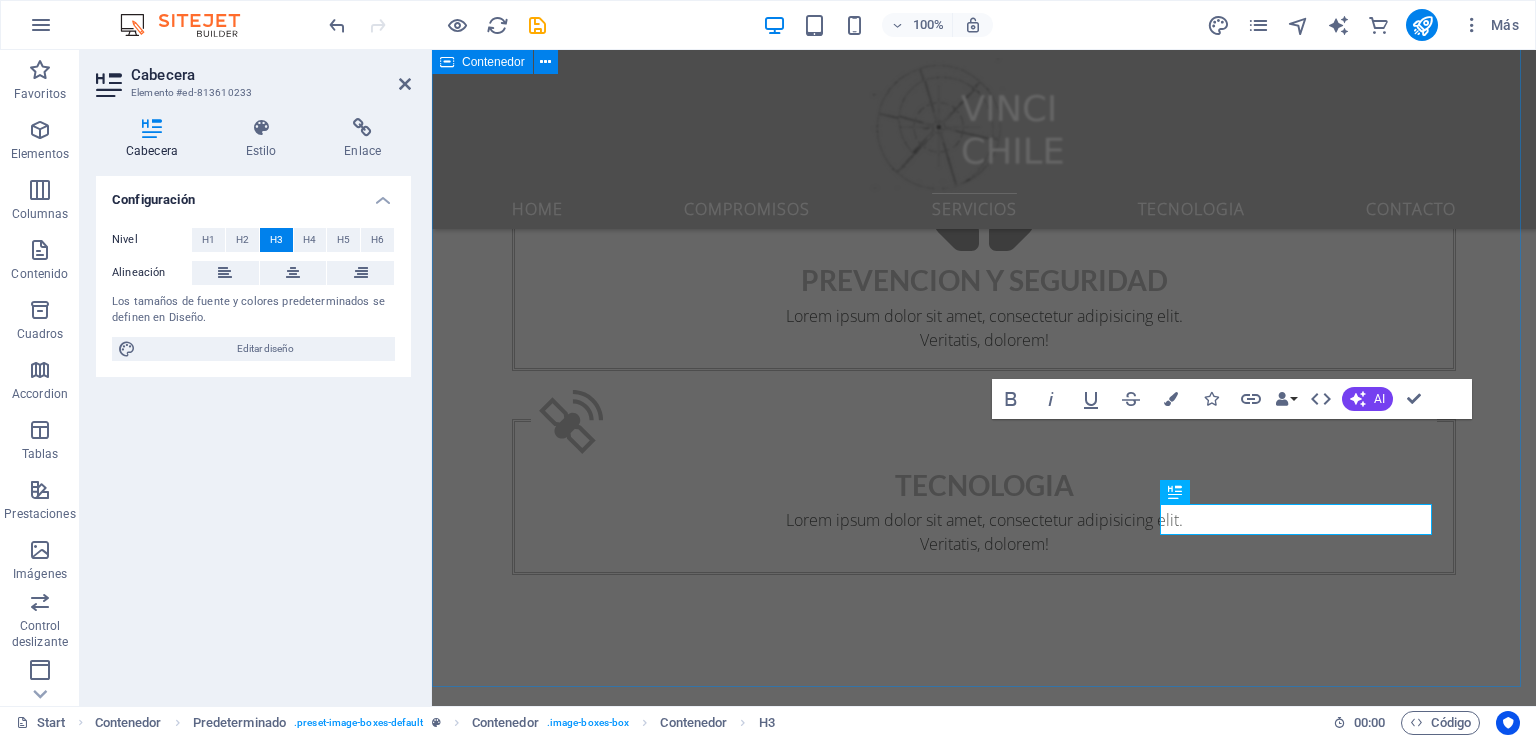 click on "Servicios Lorem ipsum dolor sit amet, consetetur sadipscing elitr, sed diam nonumy eirmod tempor invidunt ut labore et dolore magna aliquyam erat, sed diam voluptua. At vero eos et accusam et justo duo dolores et ea rebum. Stet clita kasd gubergren, no sea takimata sanctus est Lorem ipsum dolor sit amet. Lorem ipsum dolor sit amet, consetetur sadipscing elitr, sed diam nonumy eirmod tempor invidunt ut labore et dolore magna aliquyam erat, sed diam voluptua. At vero eos et accusam et justo duo dolores et ea rebum. Stet clita kasd gubergren, no sea takimata sanctus est Lorem ipsum dolor sit amet.  Lorem ipsum dolor sit amet, consetetur sadipscing elitr, sed diam nonumy eirmod tempor invidunt ut labore et dolore magna aliquyam erat, sed diam voluptua. At vero eos et accusam et justo duo dolores et ea rebum. Stet clita kasd gubergren, no sea takimata sanctus est Lorem ipsum dolor sit amet. industrial Lorem ipsum dolor sit amet, consectetur adipisicing elit. Veritatis, dolorem!   Read more Inmobilairia" at bounding box center [984, 3431] 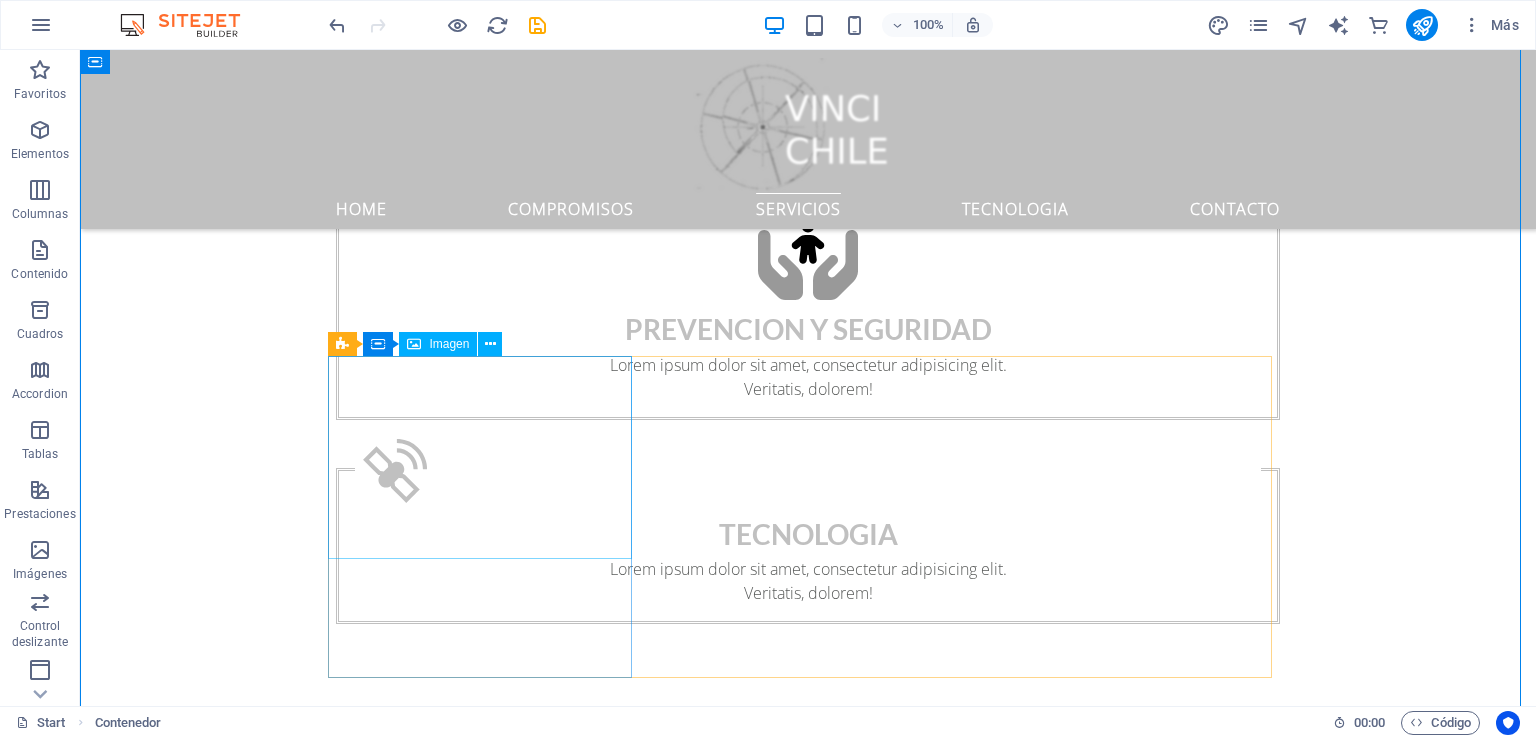 scroll, scrollTop: 2300, scrollLeft: 0, axis: vertical 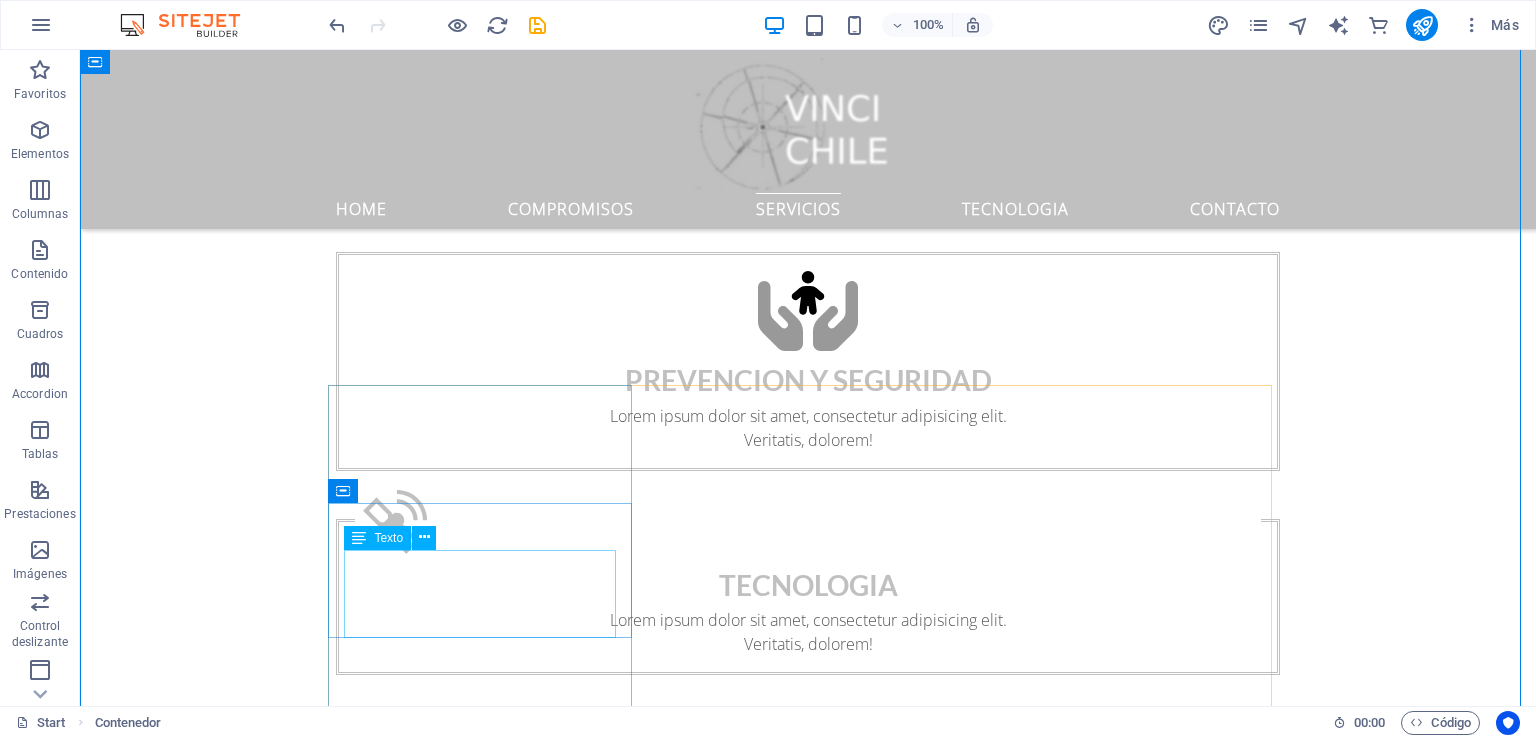 click on "Lorem ipsum dolor sit amet, consectetur adipisicing elit. Veritatis, dolorem!" at bounding box center [808, 3082] 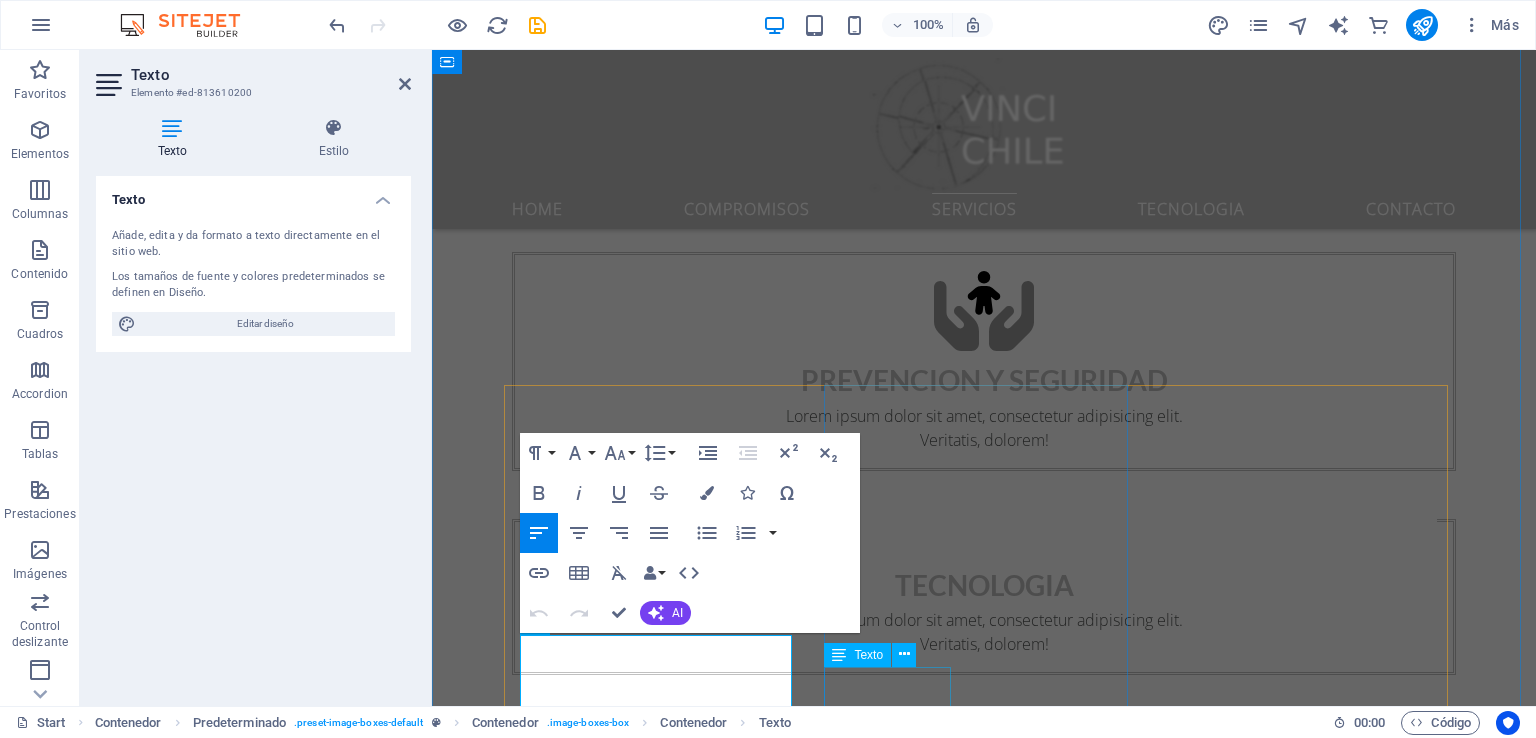 click on "Read more" at bounding box center (567, -1614) 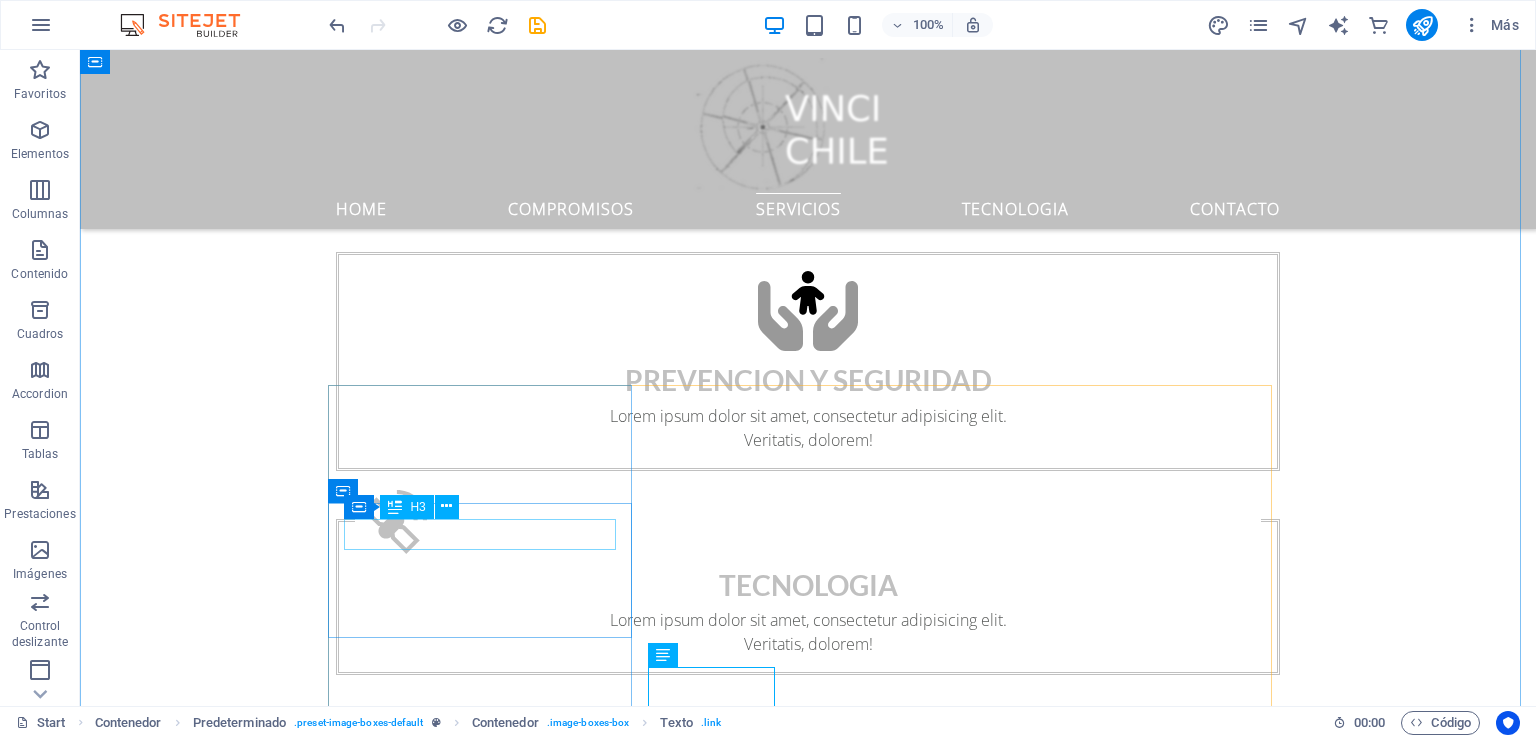 click on "industrial" at bounding box center [808, 3046] 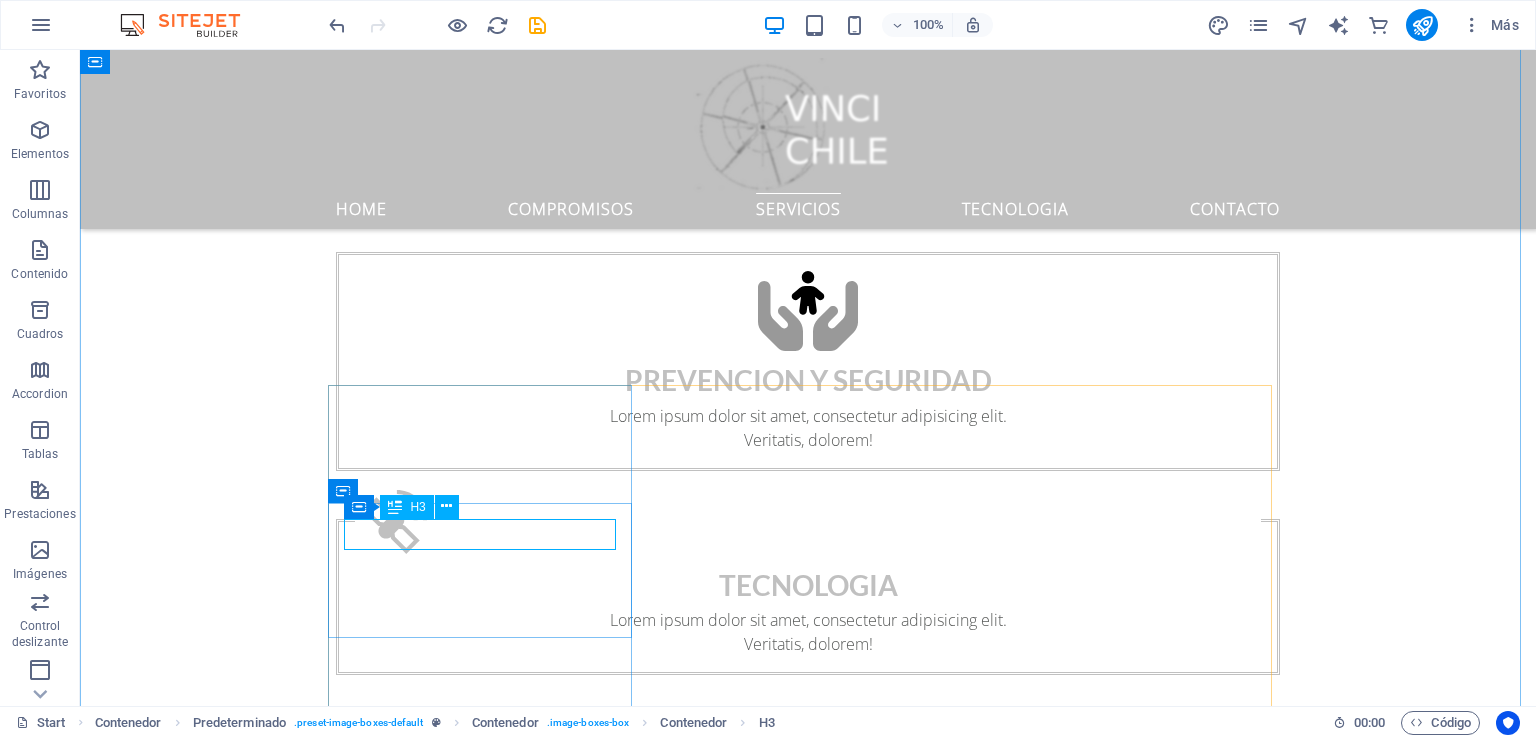 click on "industrial" at bounding box center [808, 3046] 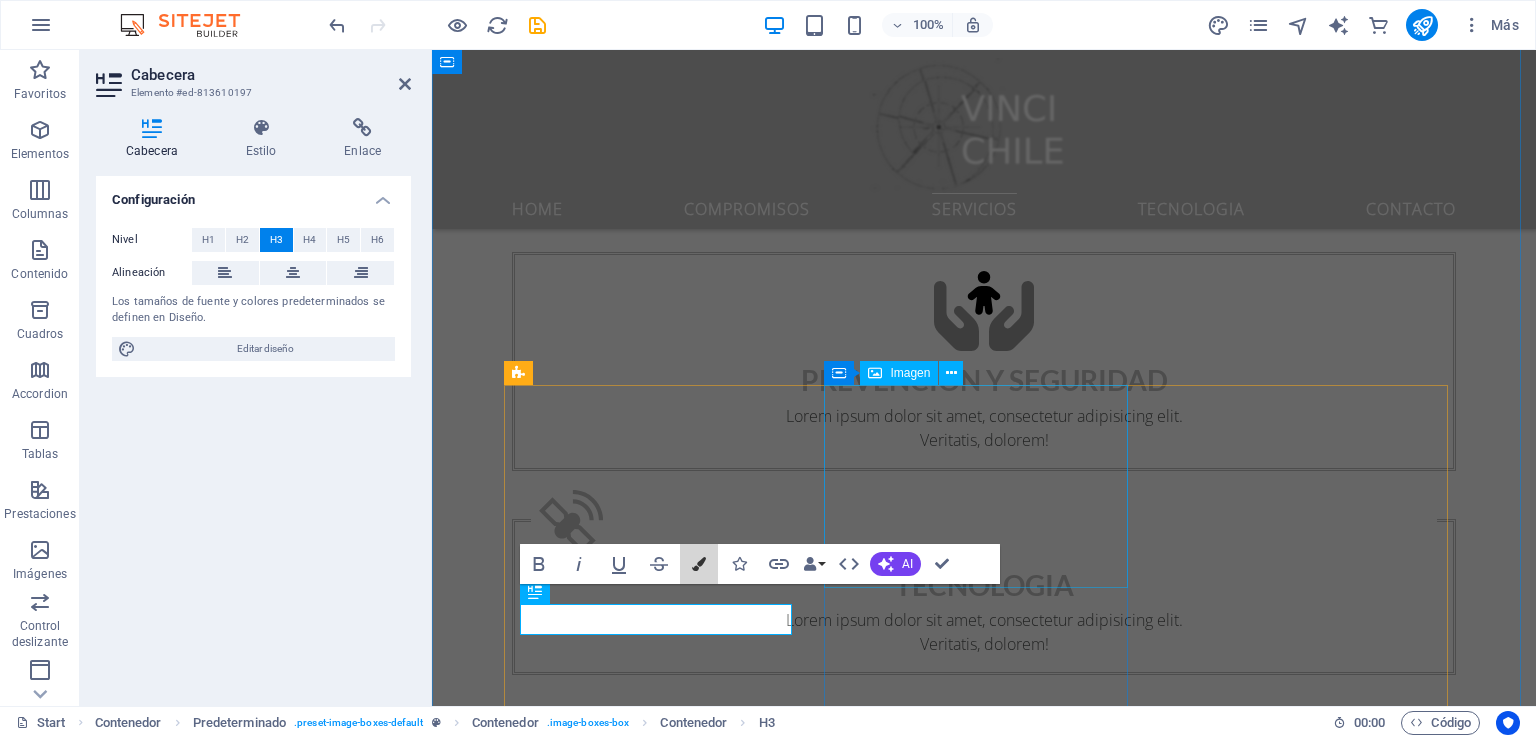 drag, startPoint x: 1129, startPoint y: 597, endPoint x: 856, endPoint y: 412, distance: 329.77872 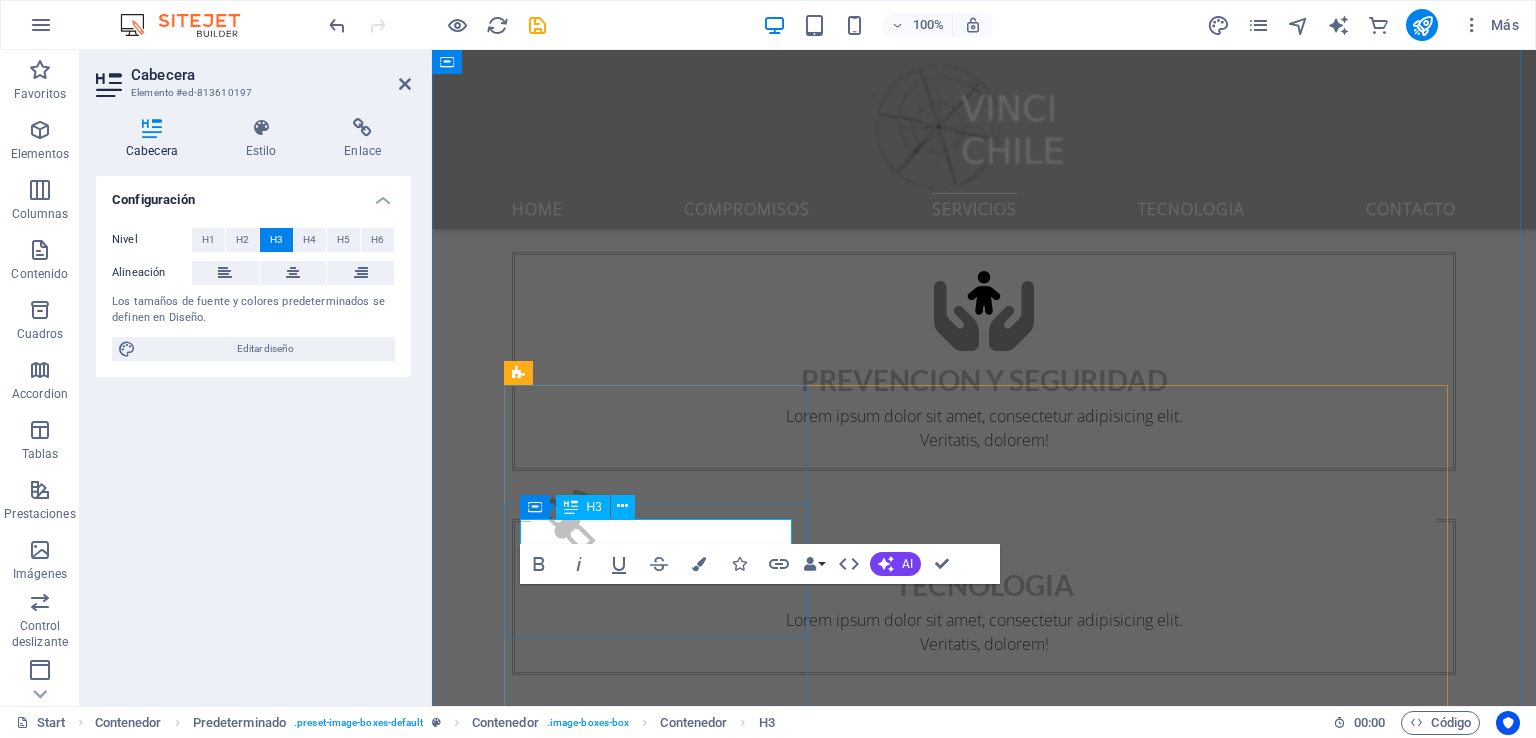 click on "industrial" at bounding box center [984, 3046] 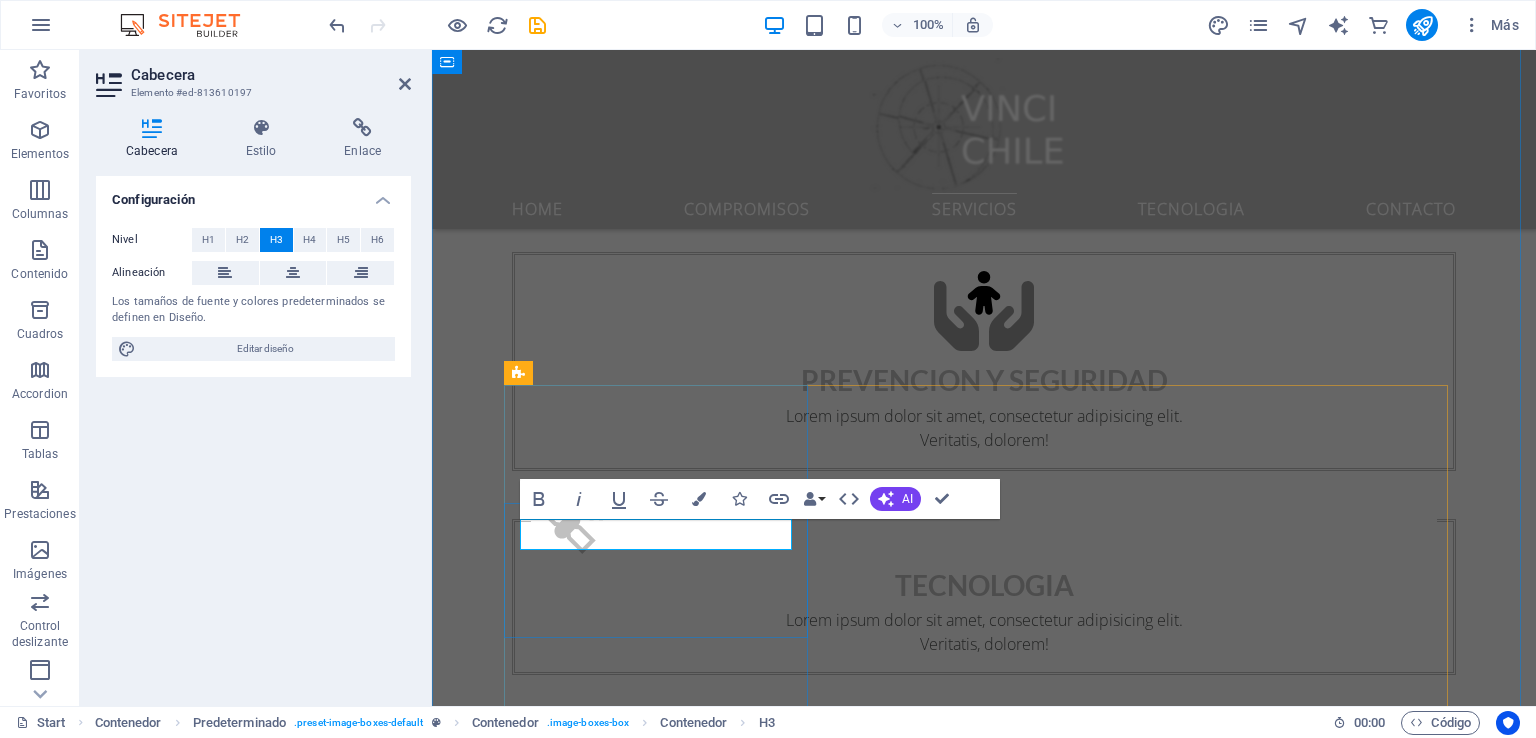 type 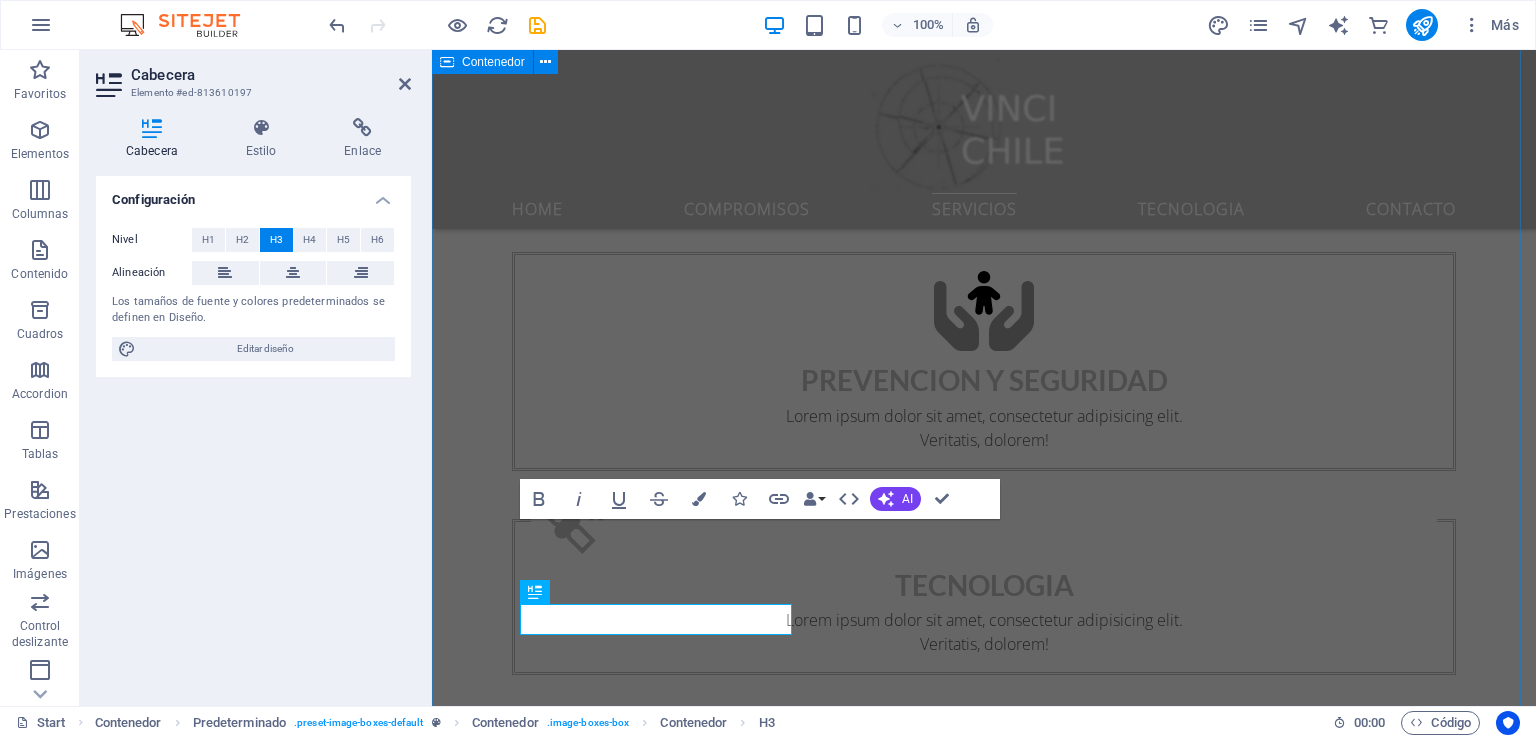 click on "Servicios Lorem ipsum dolor sit amet, consetetur sadipscing elitr, sed diam nonumy eirmod tempor invidunt ut labore et dolore magna aliquyam erat, sed diam voluptua. At vero eos et accusam et justo duo dolores et ea rebum. Stet clita kasd gubergren, no sea takimata sanctus est Lorem ipsum dolor sit amet. Lorem ipsum dolor sit amet, consetetur sadipscing elitr, sed diam nonumy eirmod tempor invidunt ut labore et dolore magna aliquyam erat, sed diam voluptua. At vero eos et accusam et justo duo dolores et ea rebum. Stet clita kasd gubergren, no sea takimata sanctus est Lorem ipsum dolor sit amet.  Lorem ipsum dolor sit amet, consetetur sadipscing elitr, sed diam nonumy eirmod tempor invidunt ut labore et dolore magna aliquyam erat, sed diam voluptua. At vero eos et accusam et justo duo dolores et ea rebum. Stet clita kasd gubergren, no sea takimata sanctus est Lorem ipsum dolor sit amet. Industrial Lorem ipsum dolor sit amet, consectetur adipisicing elit. Veritatis, dolorem!   Read more Inmobilairia" at bounding box center (984, 3531) 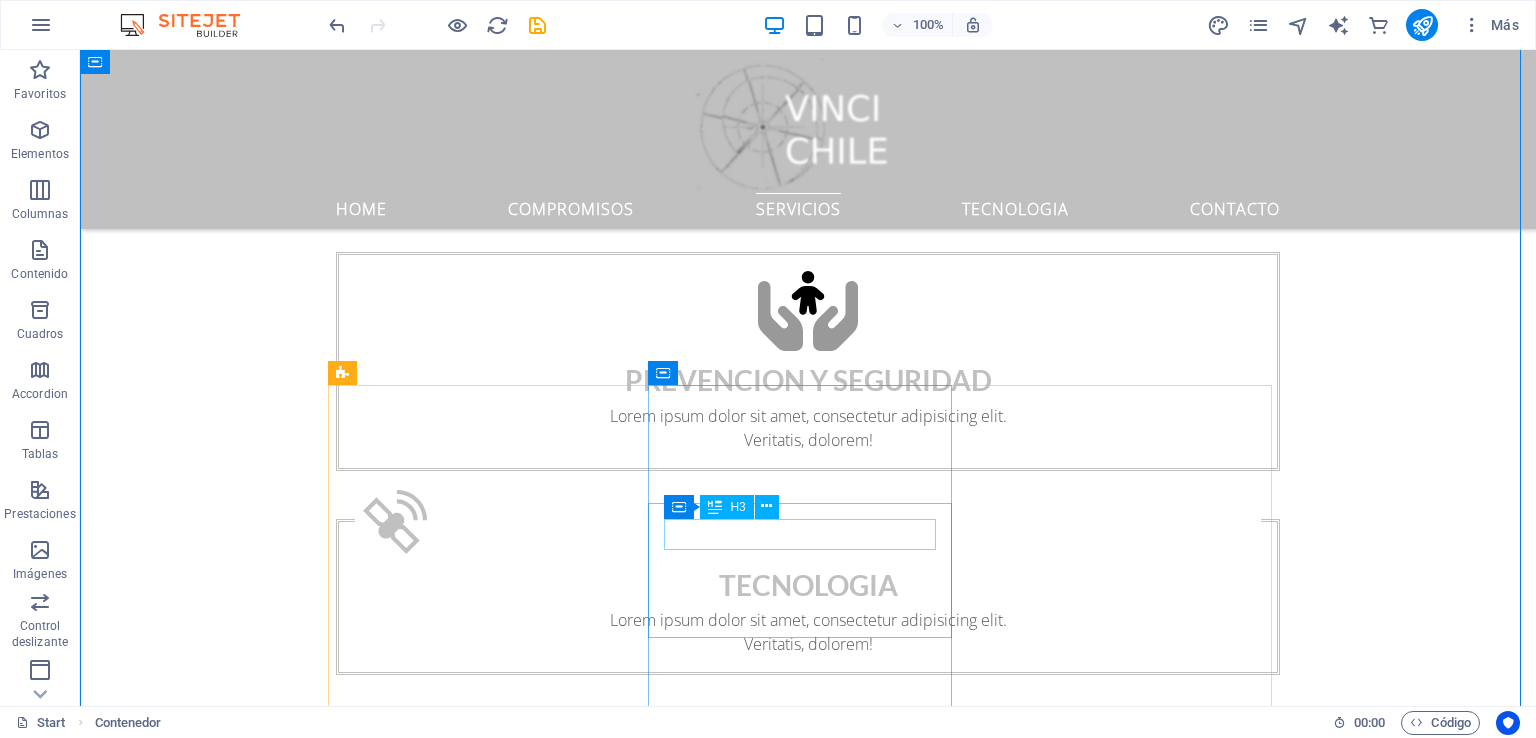 click on "Inmobilairia" at bounding box center (808, 3755) 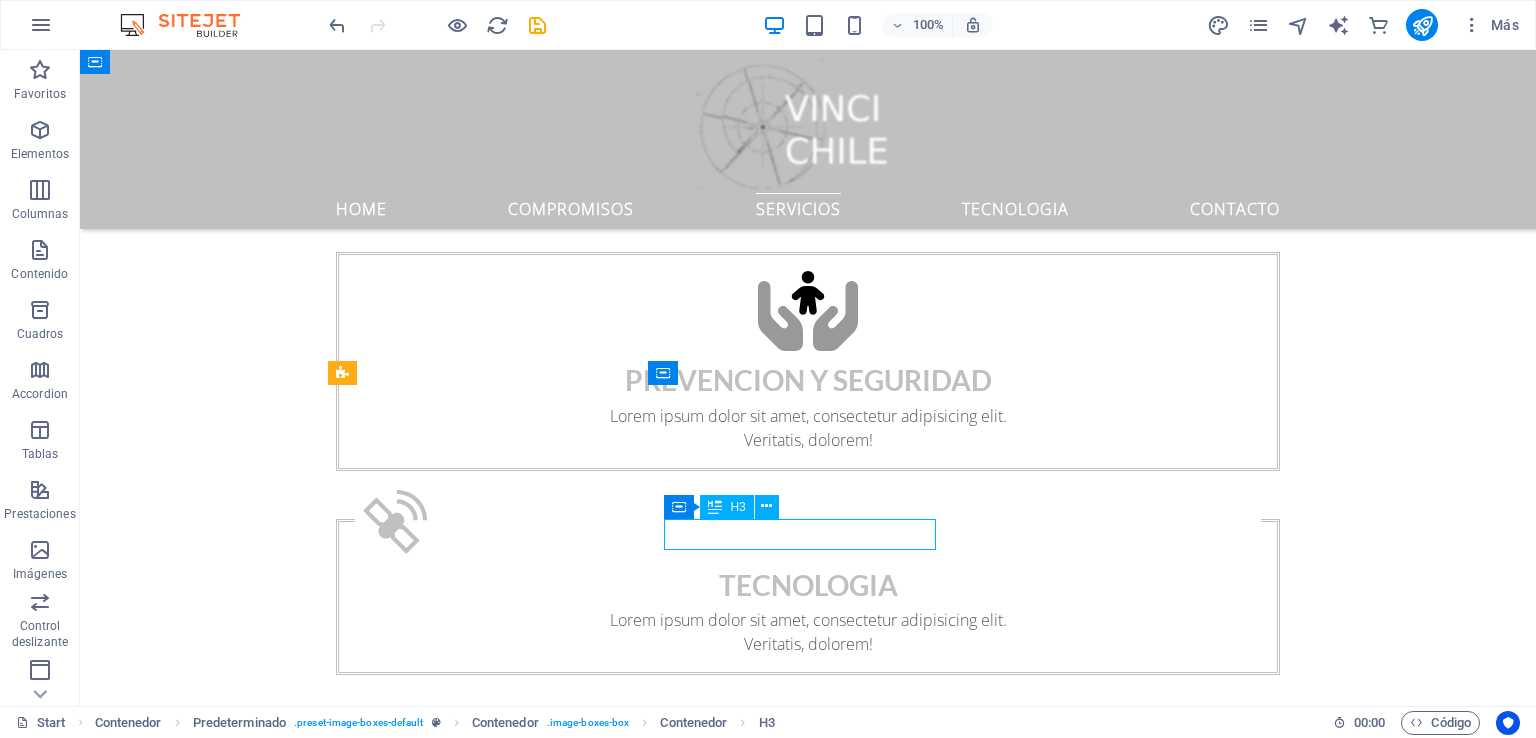 click on "Inmobilairia" at bounding box center [808, 3755] 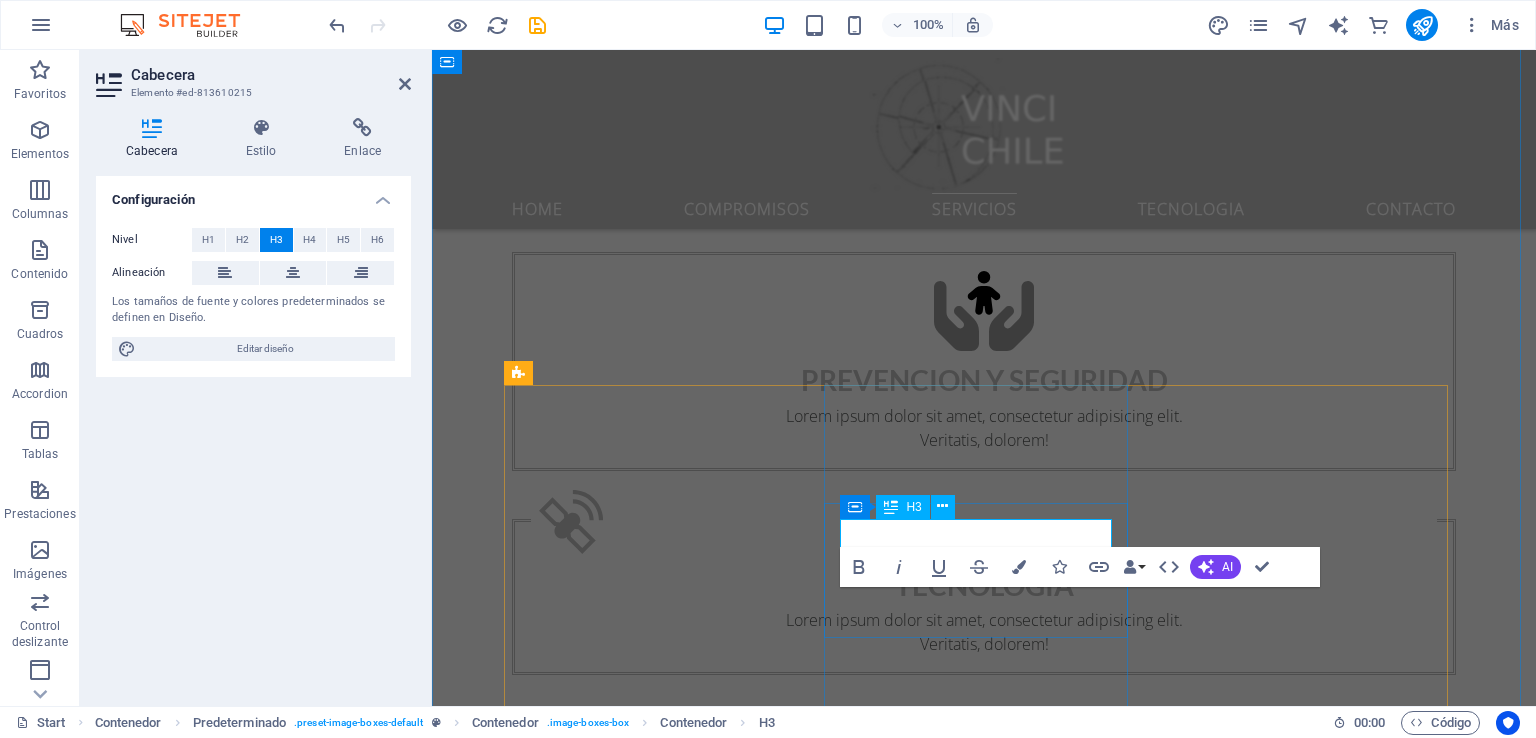 click on "Inmobilairia" at bounding box center (984, 3755) 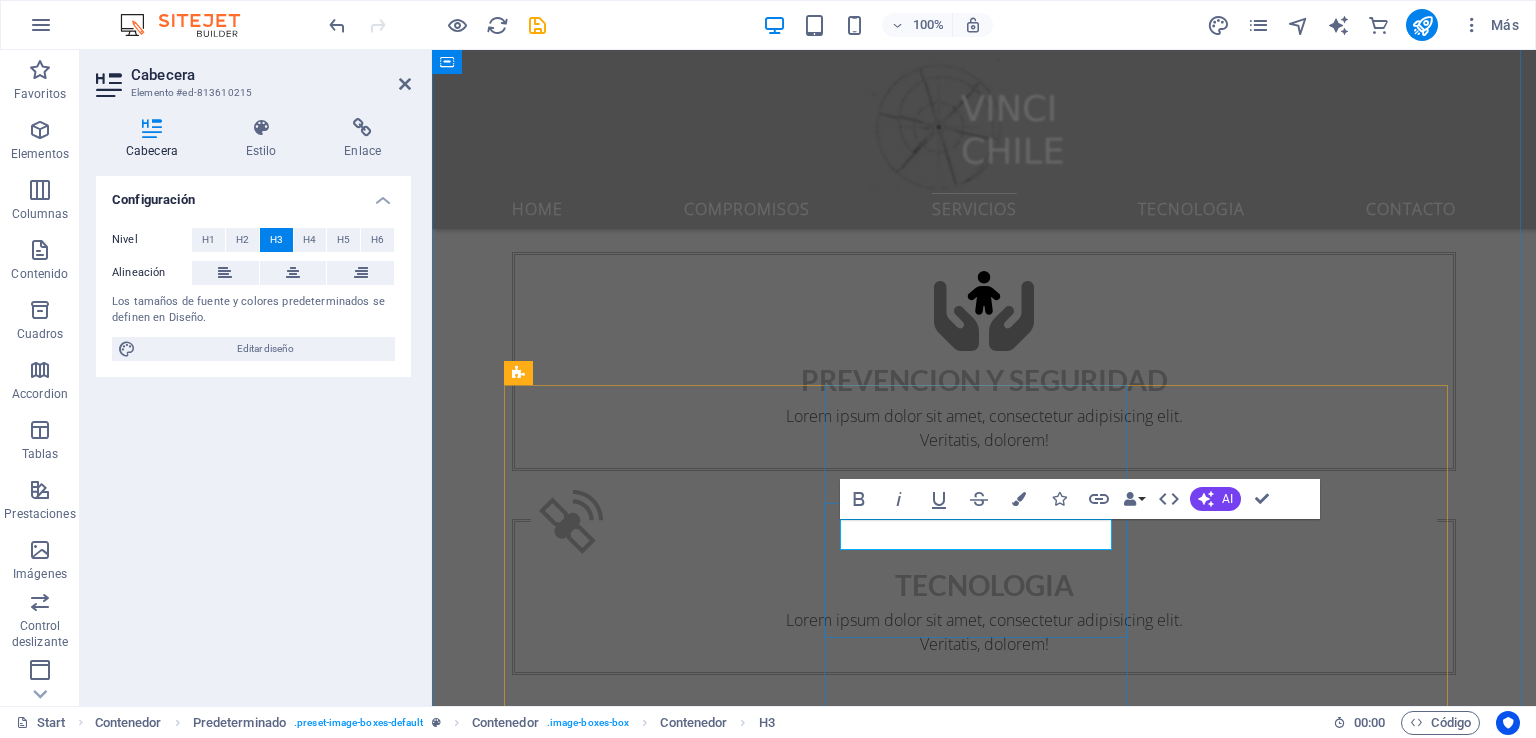 type 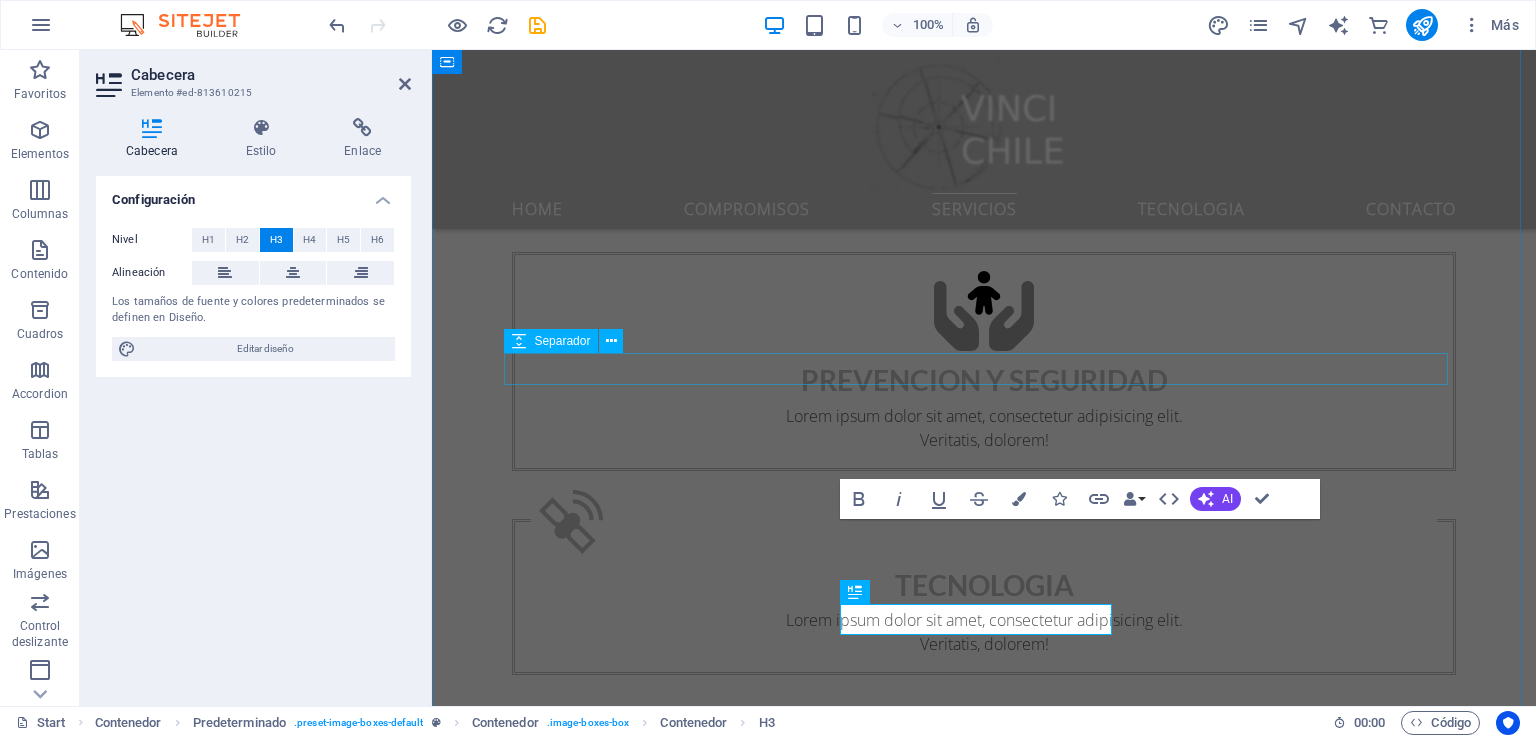 click at bounding box center (984, 2634) 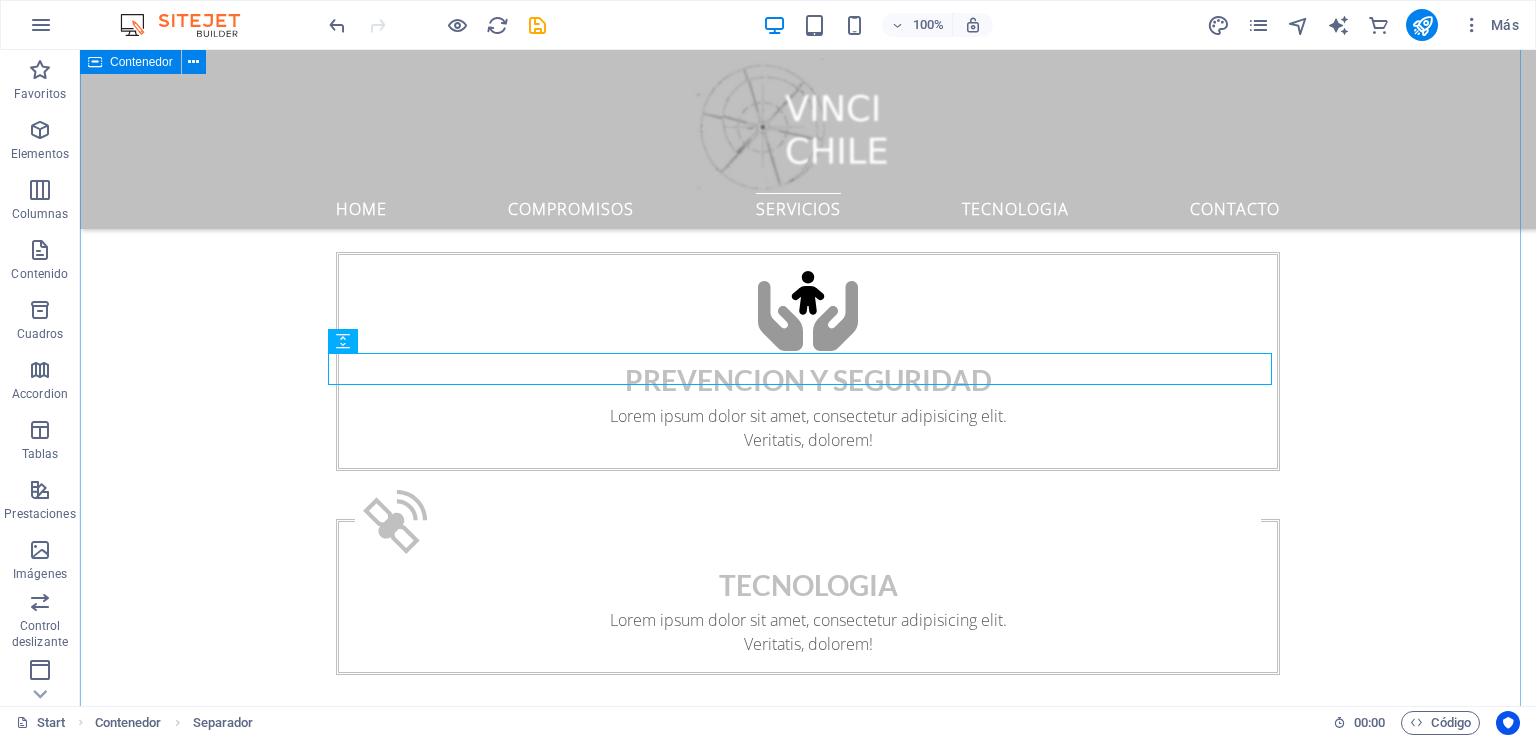 click on "Servicios Lorem ipsum dolor sit amet, consetetur sadipscing elitr, sed diam nonumy eirmod tempor invidunt ut labore et dolore magna aliquyam erat, sed diam voluptua. At vero eos et accusam et justo duo dolores et ea rebum. Stet clita kasd gubergren, no sea takimata sanctus est Lorem ipsum dolor sit amet. Lorem ipsum dolor sit amet, consetetur sadipscing elitr, sed diam nonumy eirmod tempor invidunt ut labore et dolore magna aliquyam erat, sed diam voluptua. At vero eos et accusam et justo duo dolores et ea rebum. Stet clita kasd gubergren, no sea takimata sanctus est Lorem ipsum dolor sit amet.  Lorem ipsum dolor sit amet, consetetur sadipscing elitr, sed diam nonumy eirmod tempor invidunt ut labore et dolore magna aliquyam erat, sed diam voluptua. At vero eos et accusam et justo duo dolores et ea rebum. Stet clita kasd gubergren, no sea takimata sanctus est Lorem ipsum dolor sit amet. Industrial Lorem ipsum dolor sit amet, consectetur adipisicing elit. Veritatis, dolorem!   Read more Inmobiliaria" at bounding box center [808, 3531] 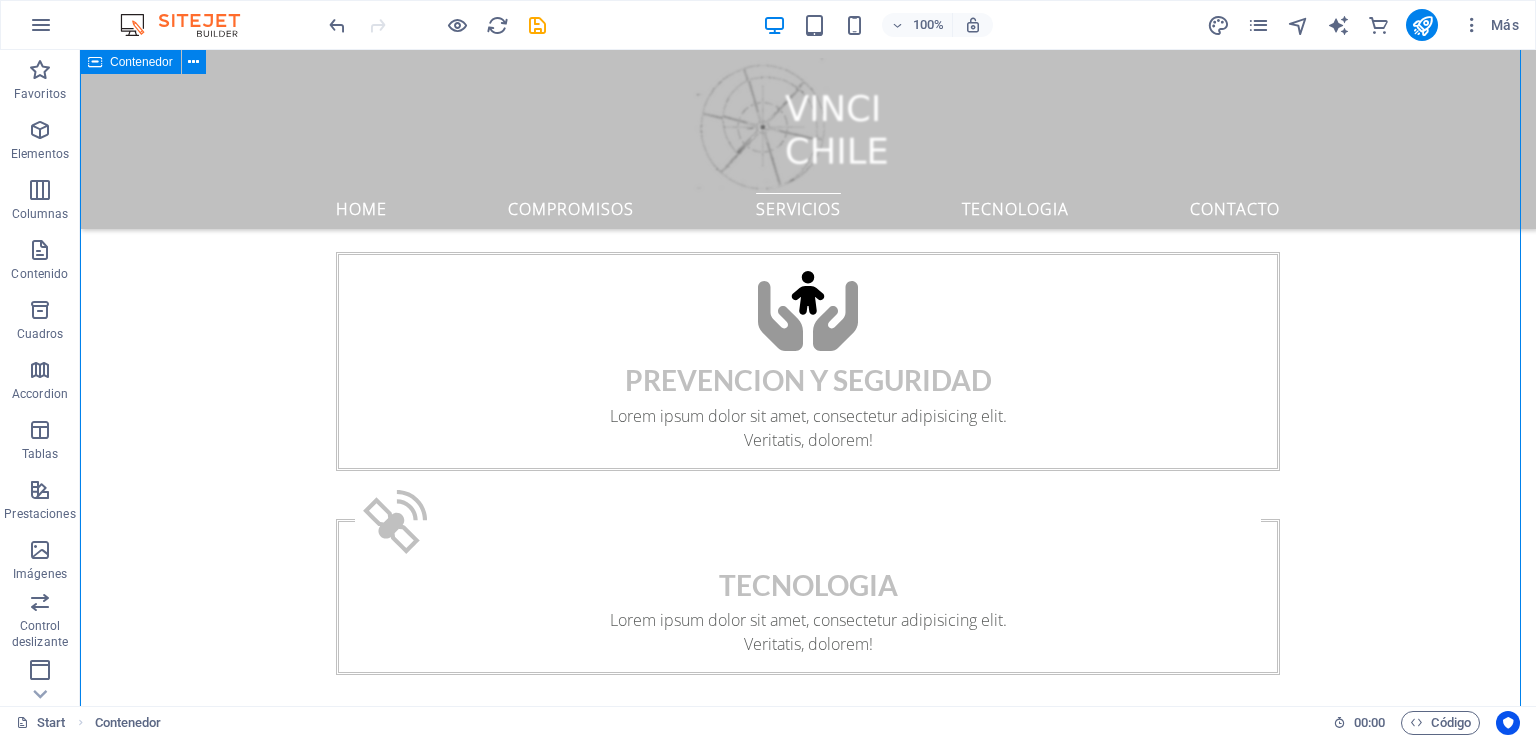 drag, startPoint x: 1420, startPoint y: 474, endPoint x: 1012, endPoint y: 434, distance: 409.9561 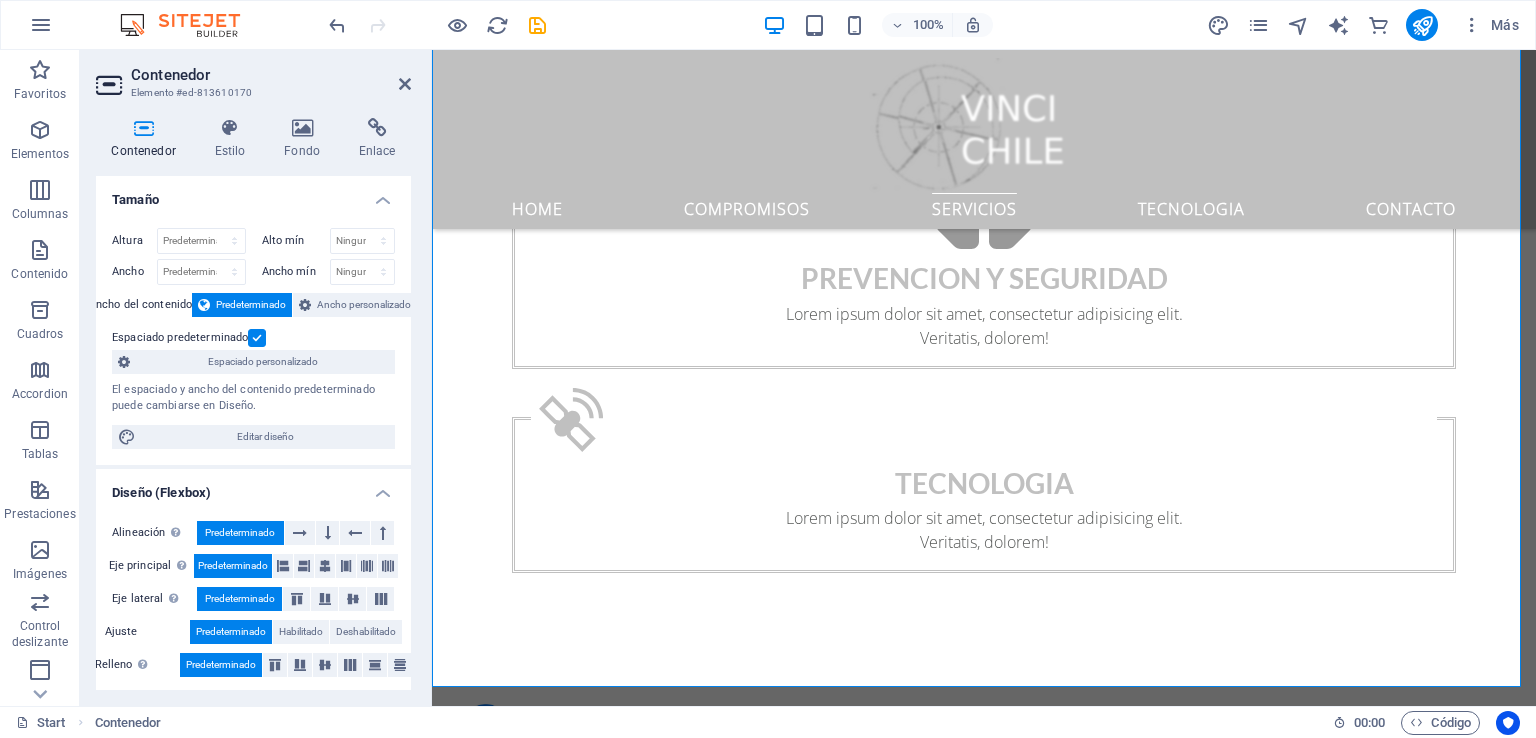 scroll, scrollTop: 2400, scrollLeft: 0, axis: vertical 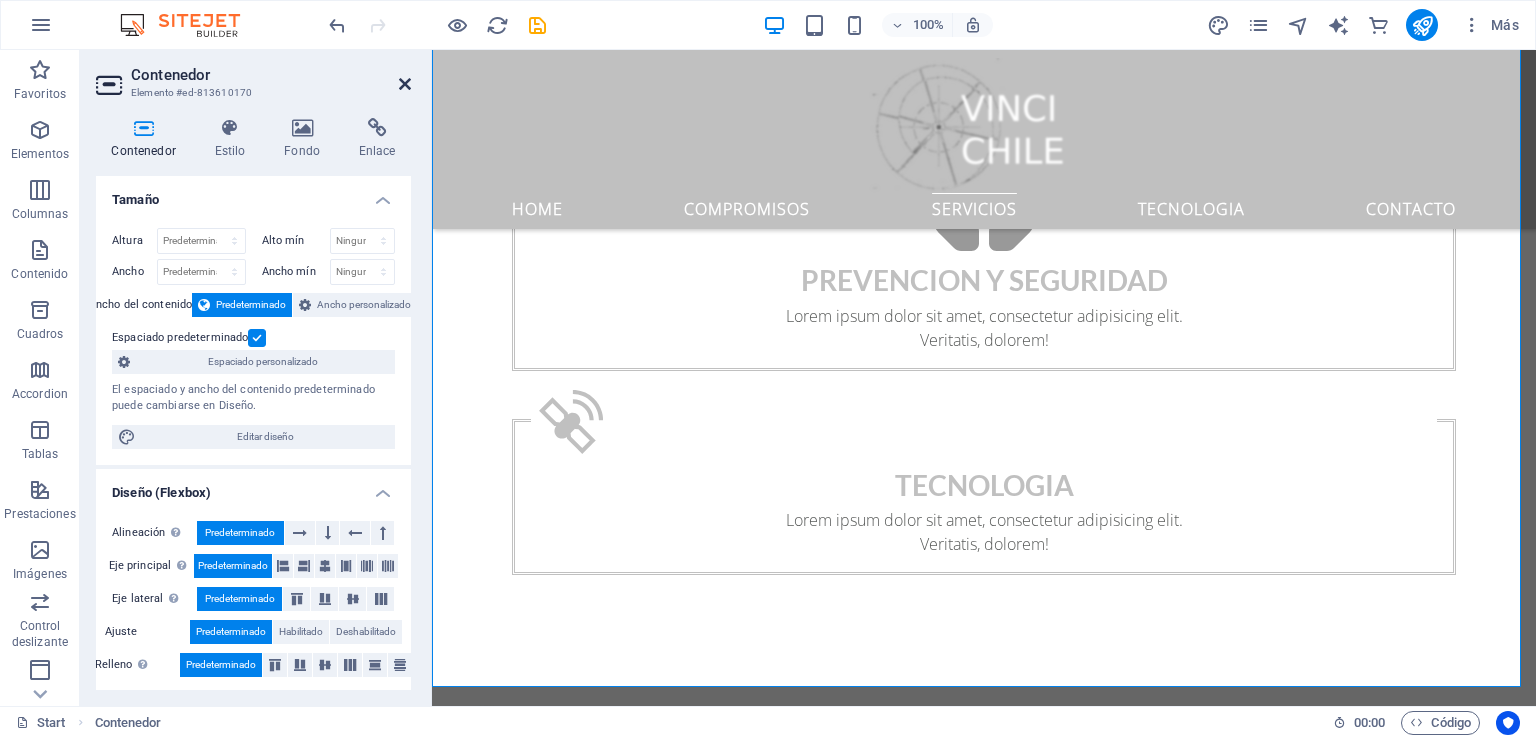 click at bounding box center [405, 84] 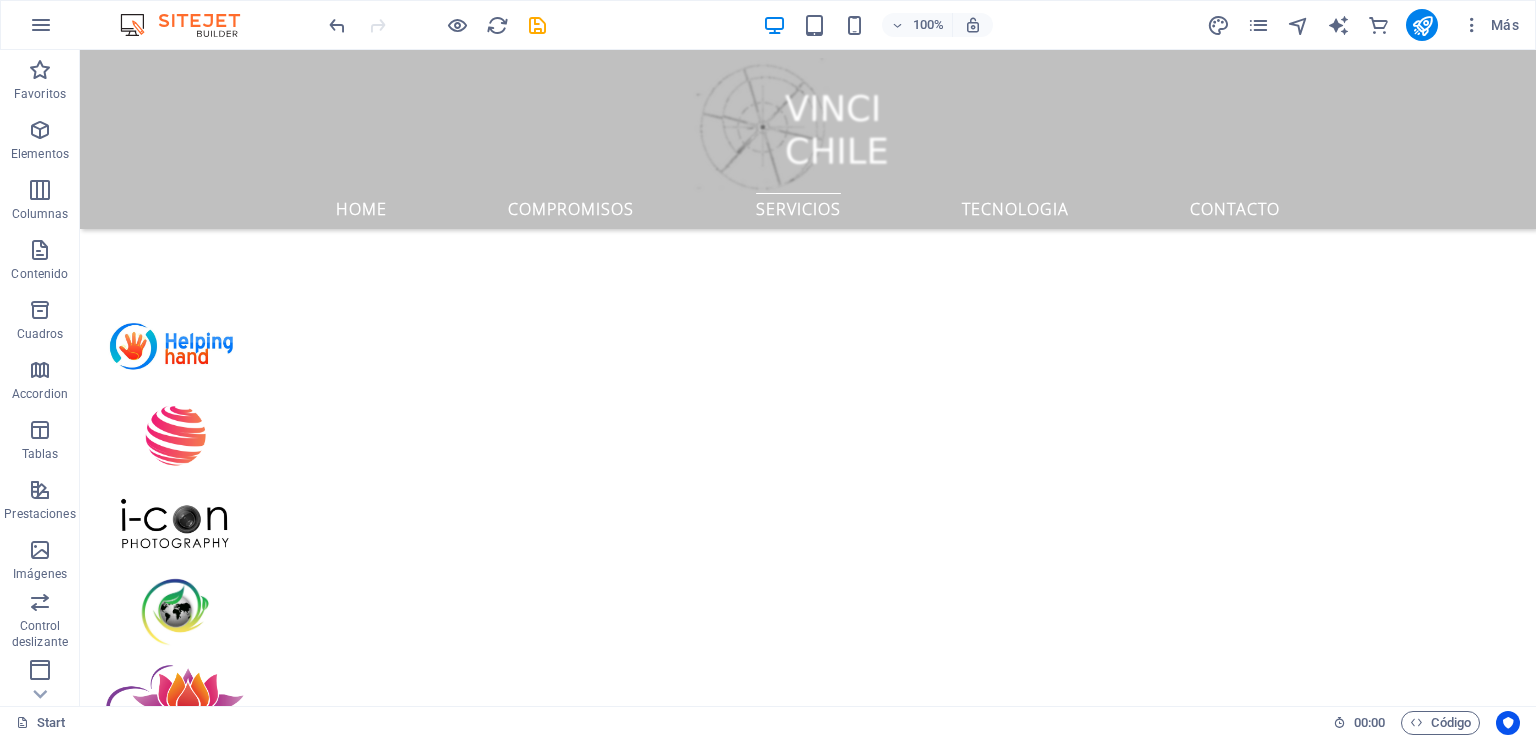 scroll, scrollTop: 2400, scrollLeft: 0, axis: vertical 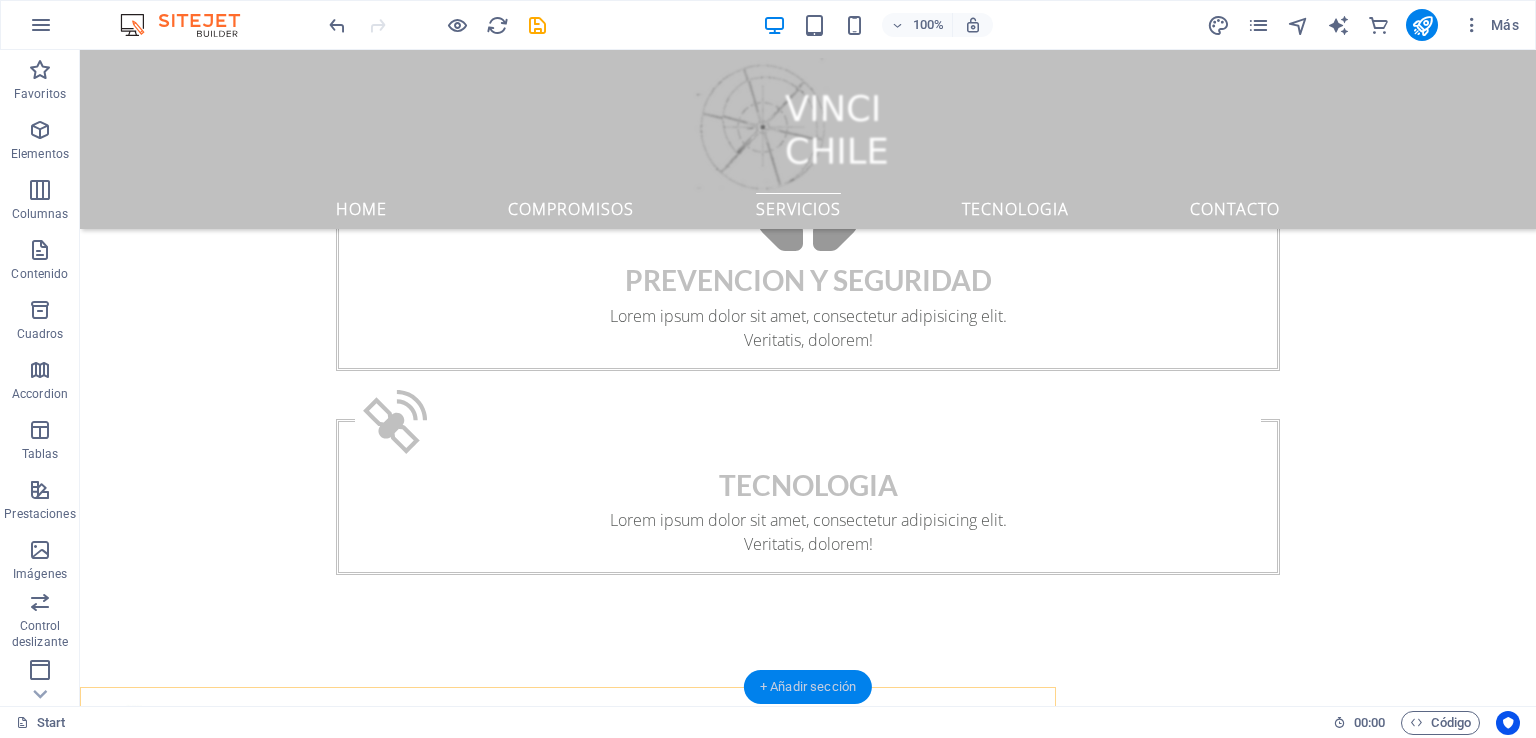 click on "+ Añadir sección" at bounding box center (808, 687) 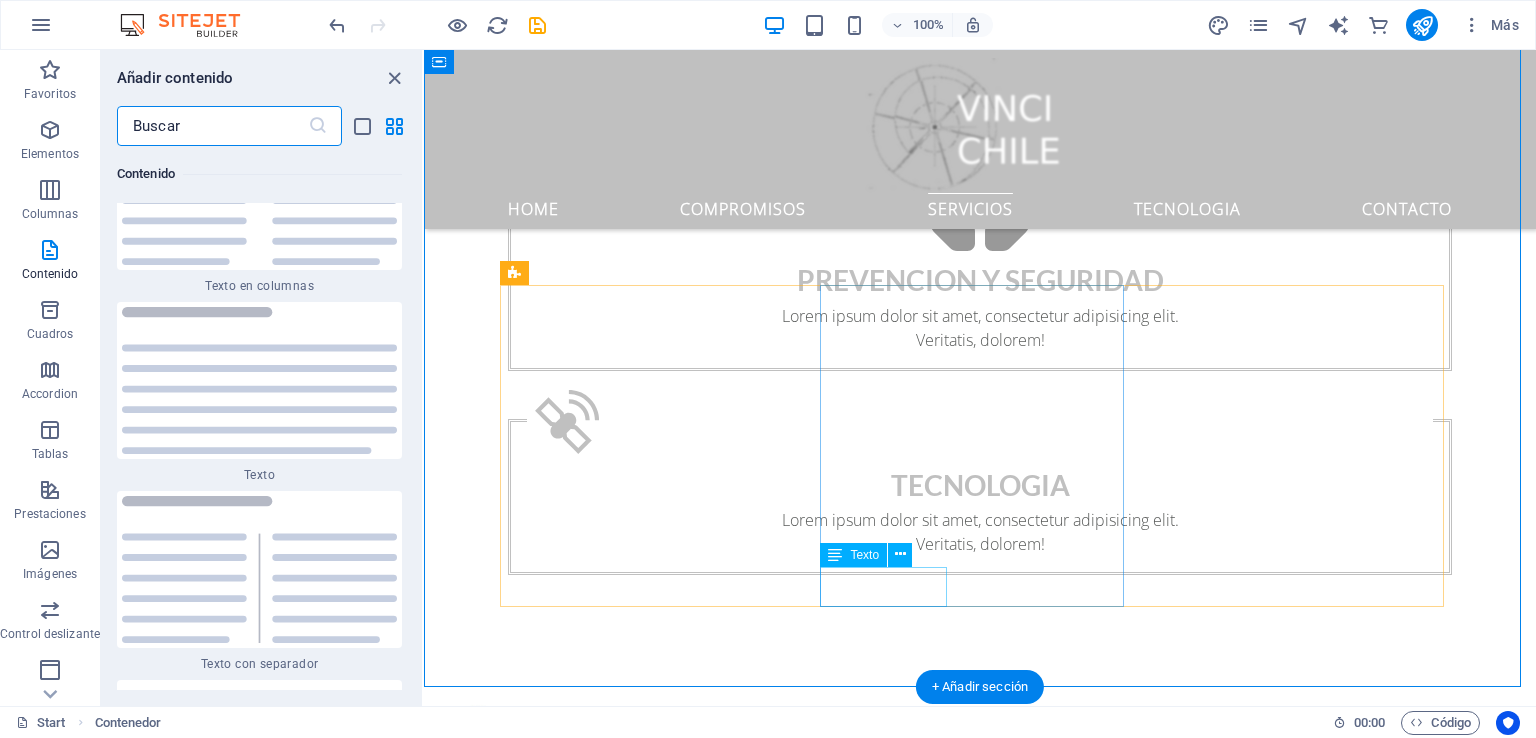 scroll, scrollTop: 6803, scrollLeft: 0, axis: vertical 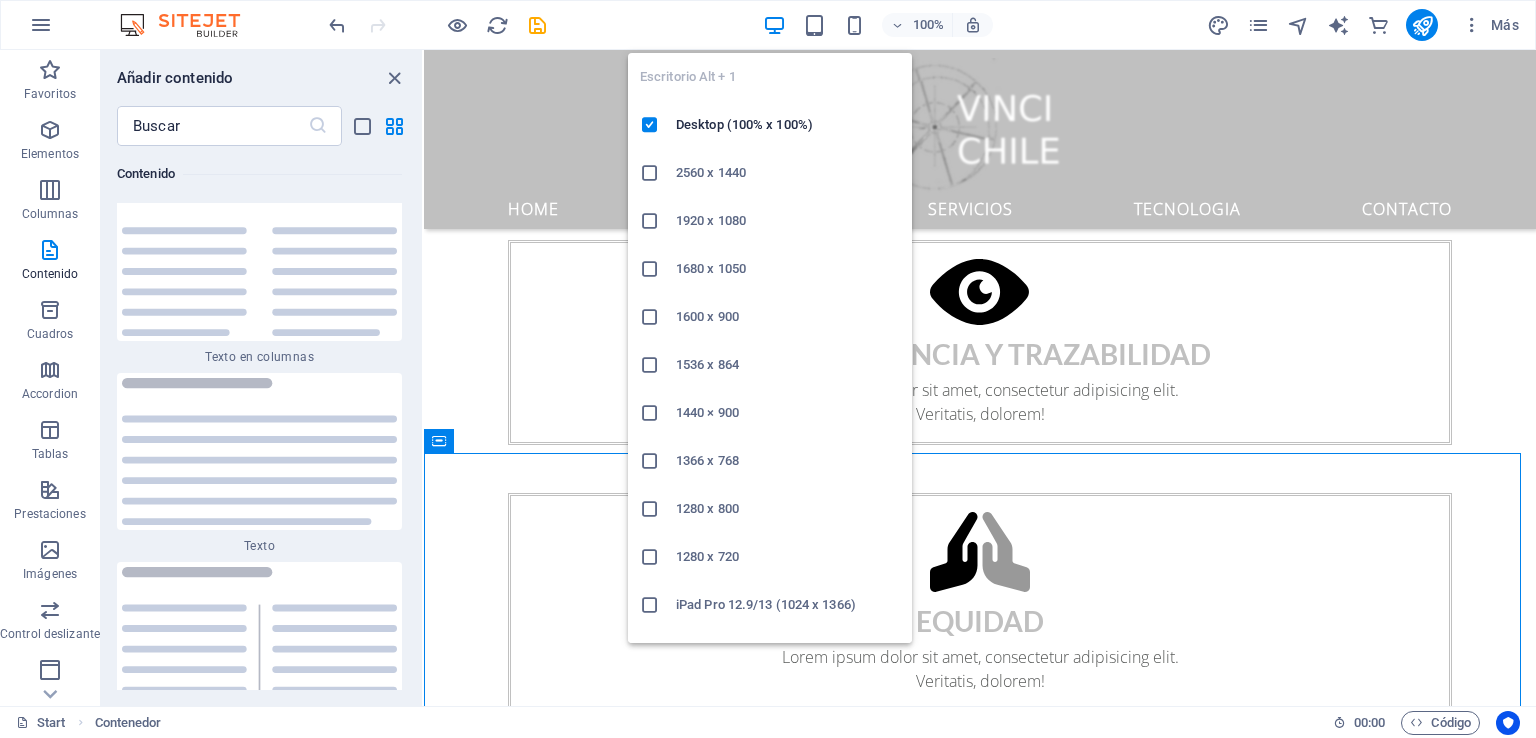 click at bounding box center (774, 25) 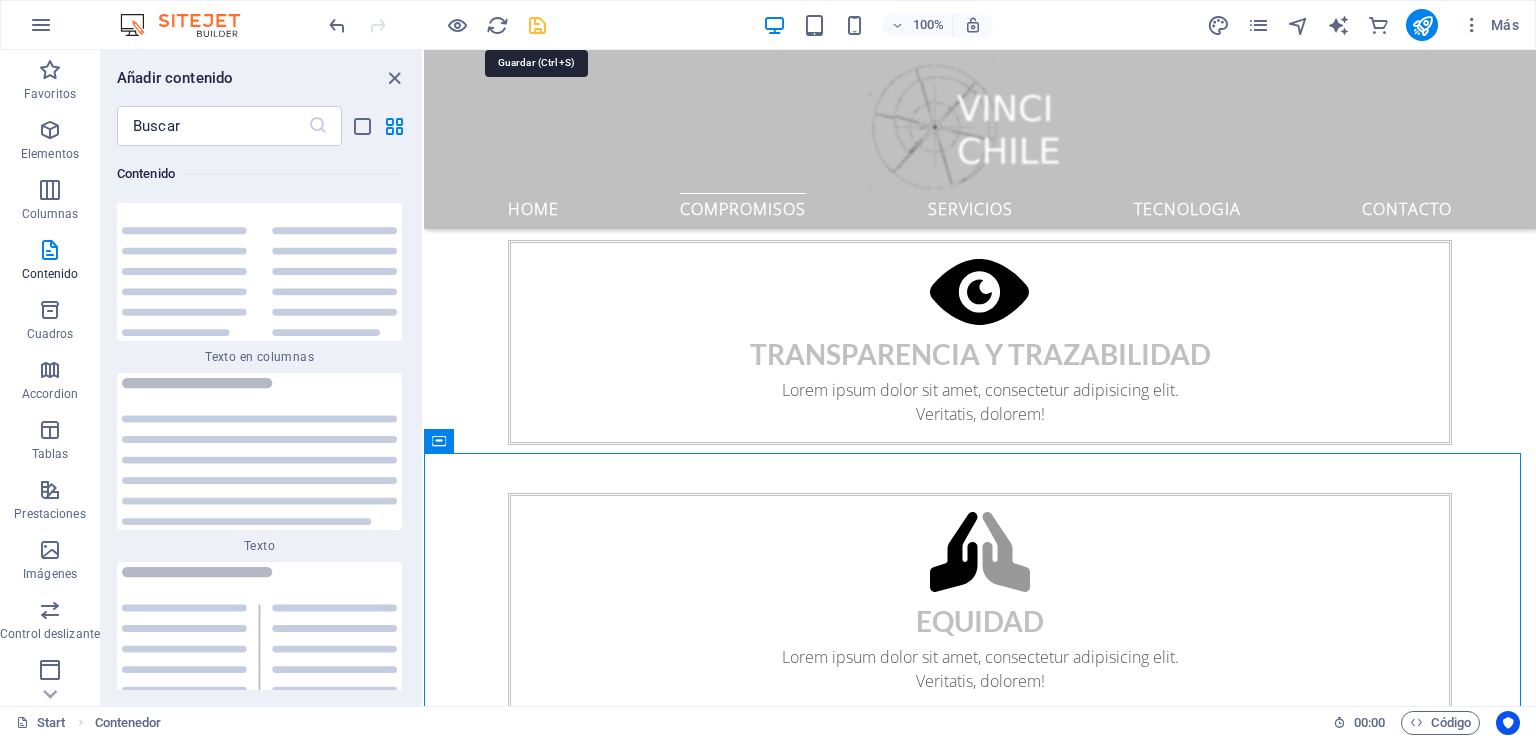 click at bounding box center (537, 25) 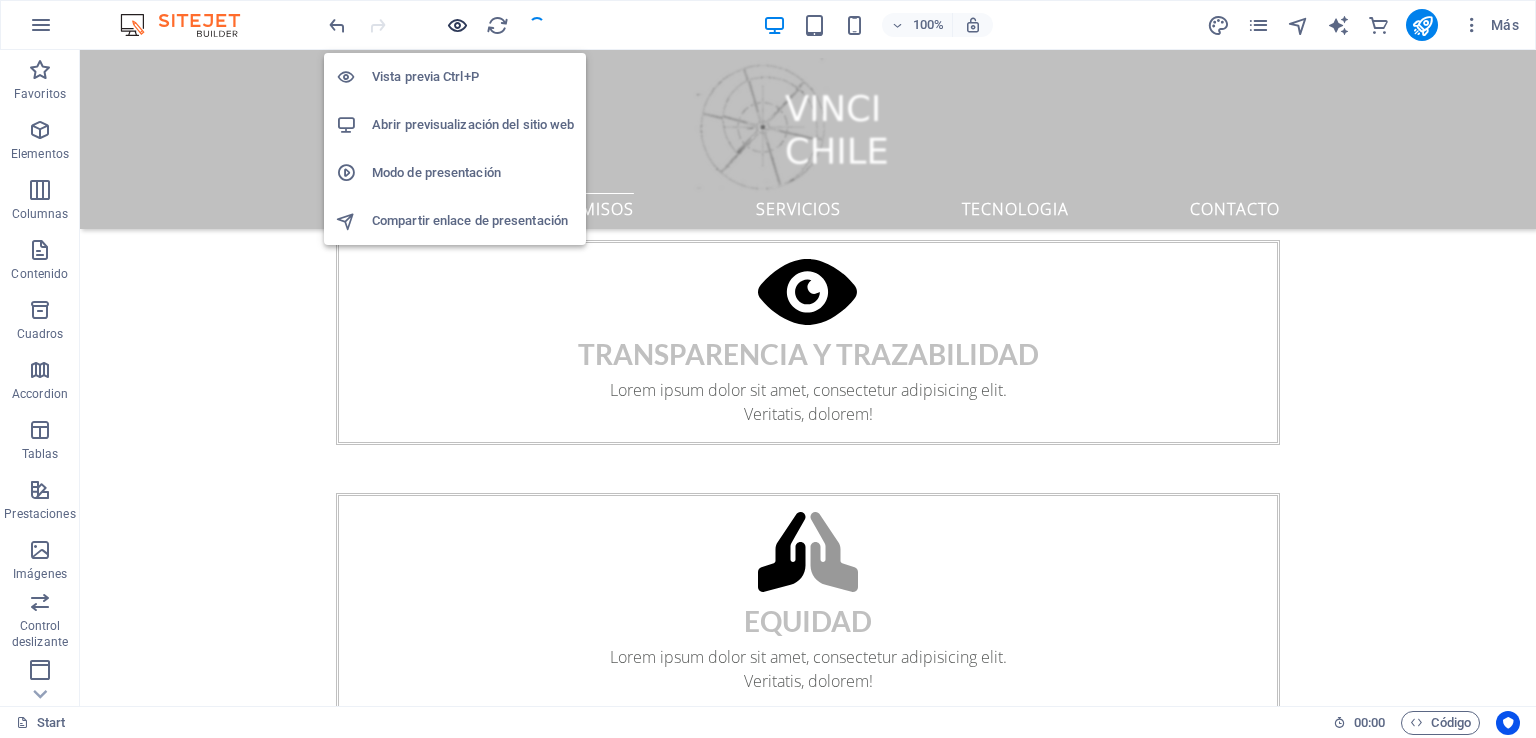 click at bounding box center [457, 25] 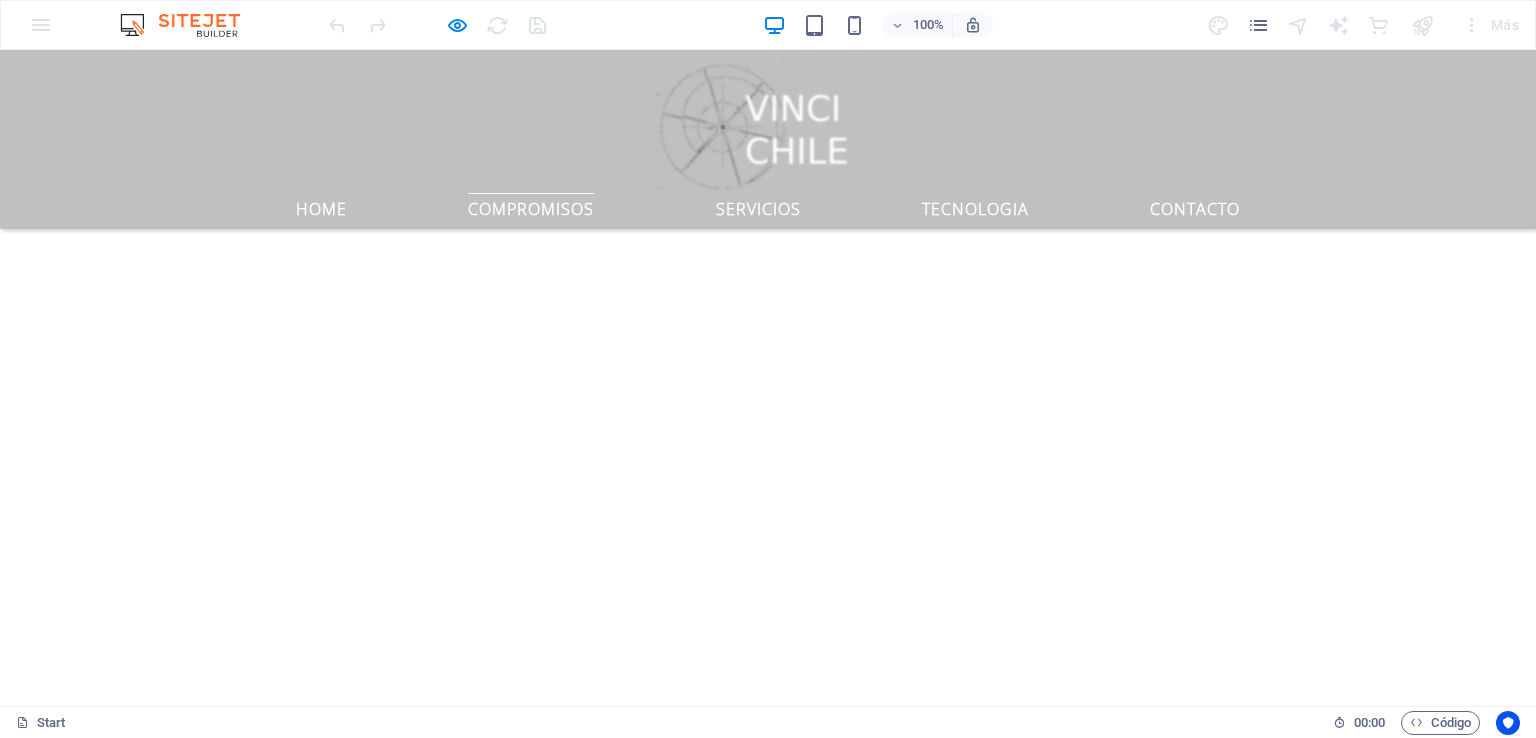 click on "COMPROMISOS" at bounding box center (531, 205) 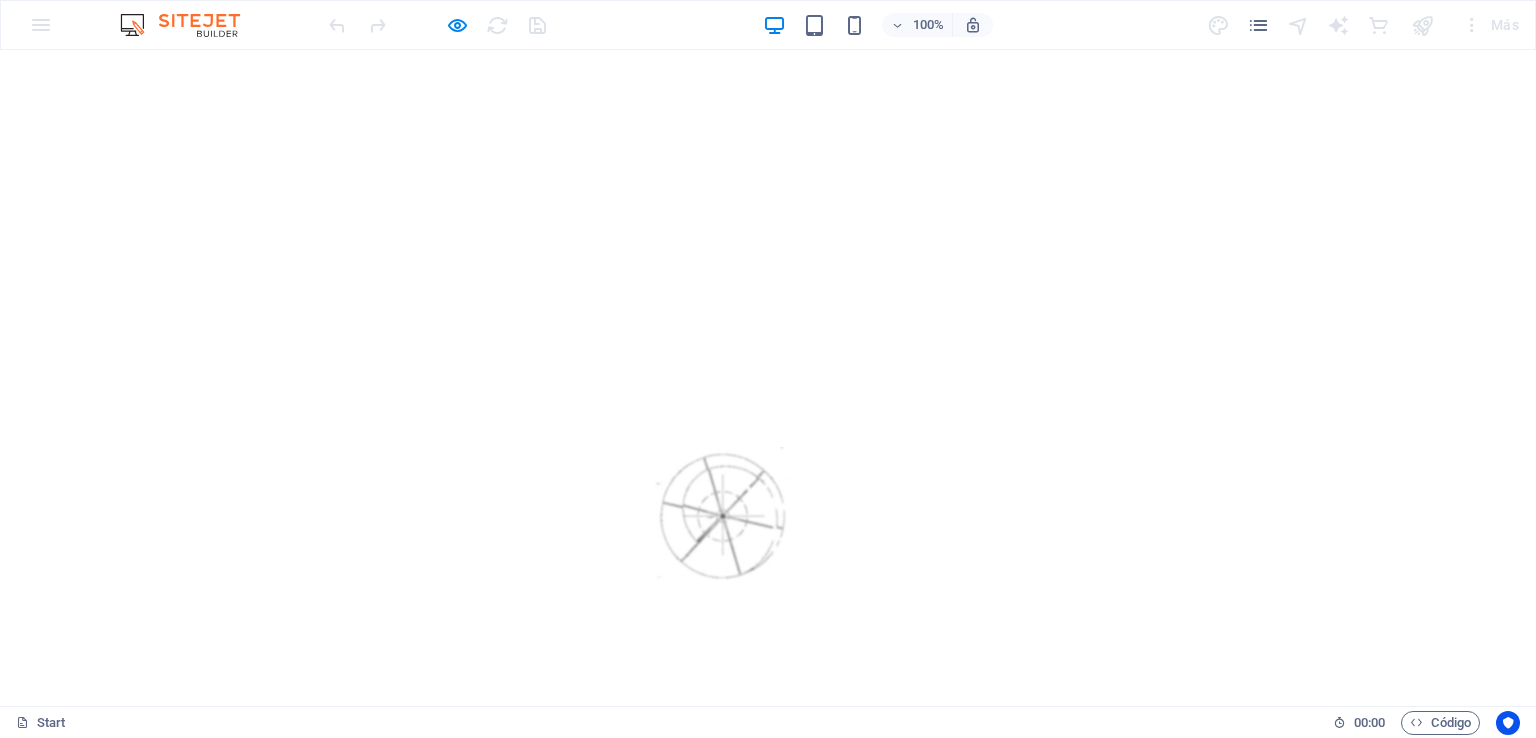 scroll, scrollTop: 656, scrollLeft: 0, axis: vertical 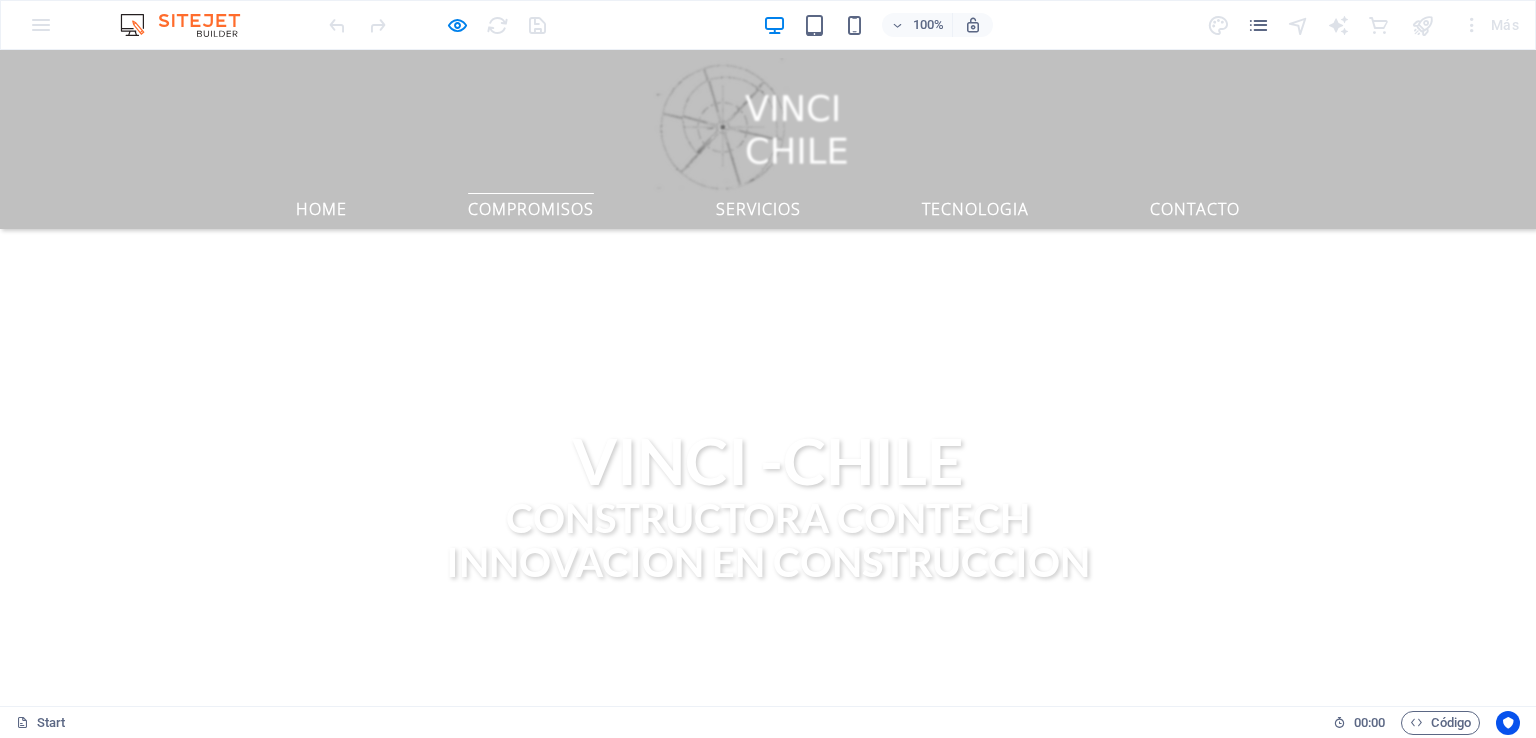 click on "COMPROMISOS" at bounding box center [531, 205] 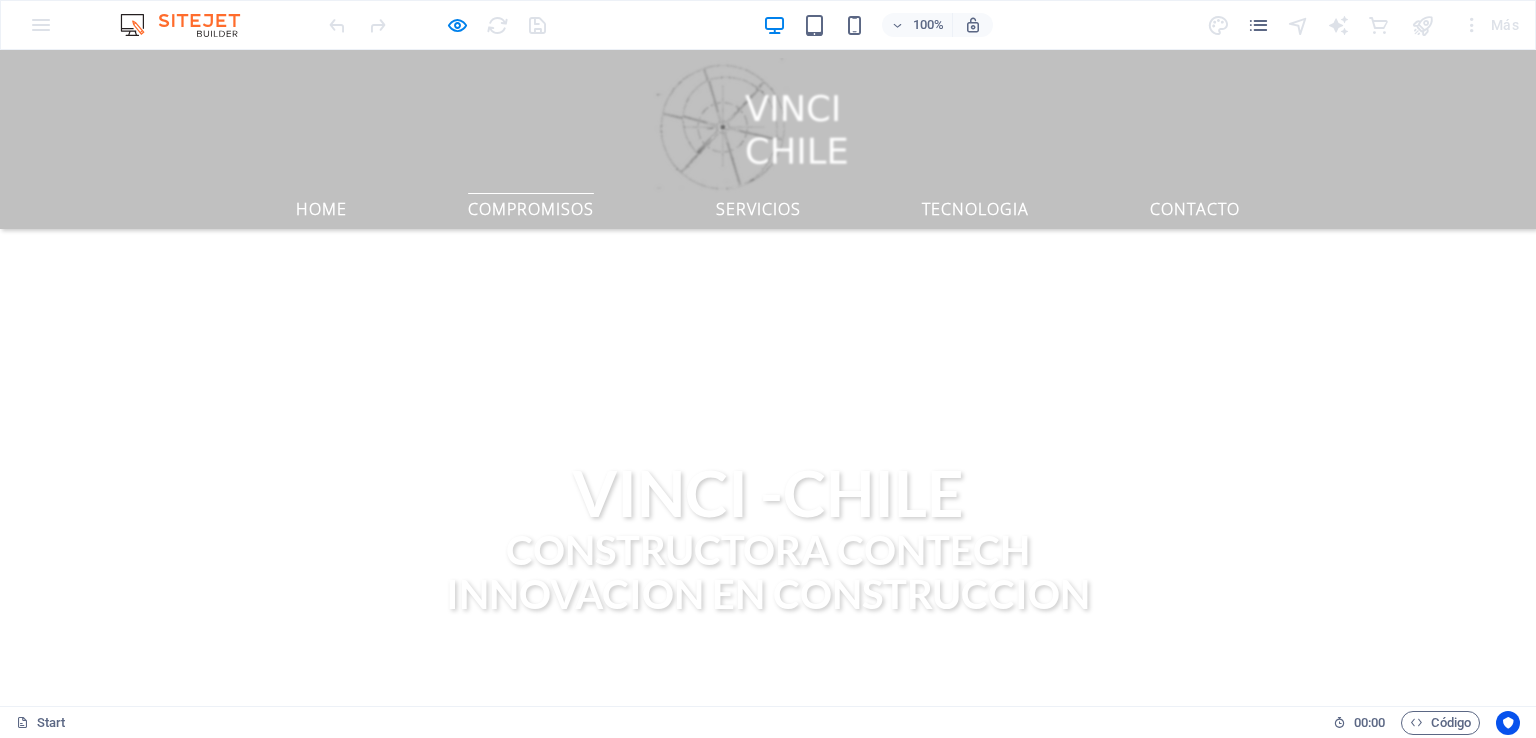 scroll, scrollTop: 856, scrollLeft: 0, axis: vertical 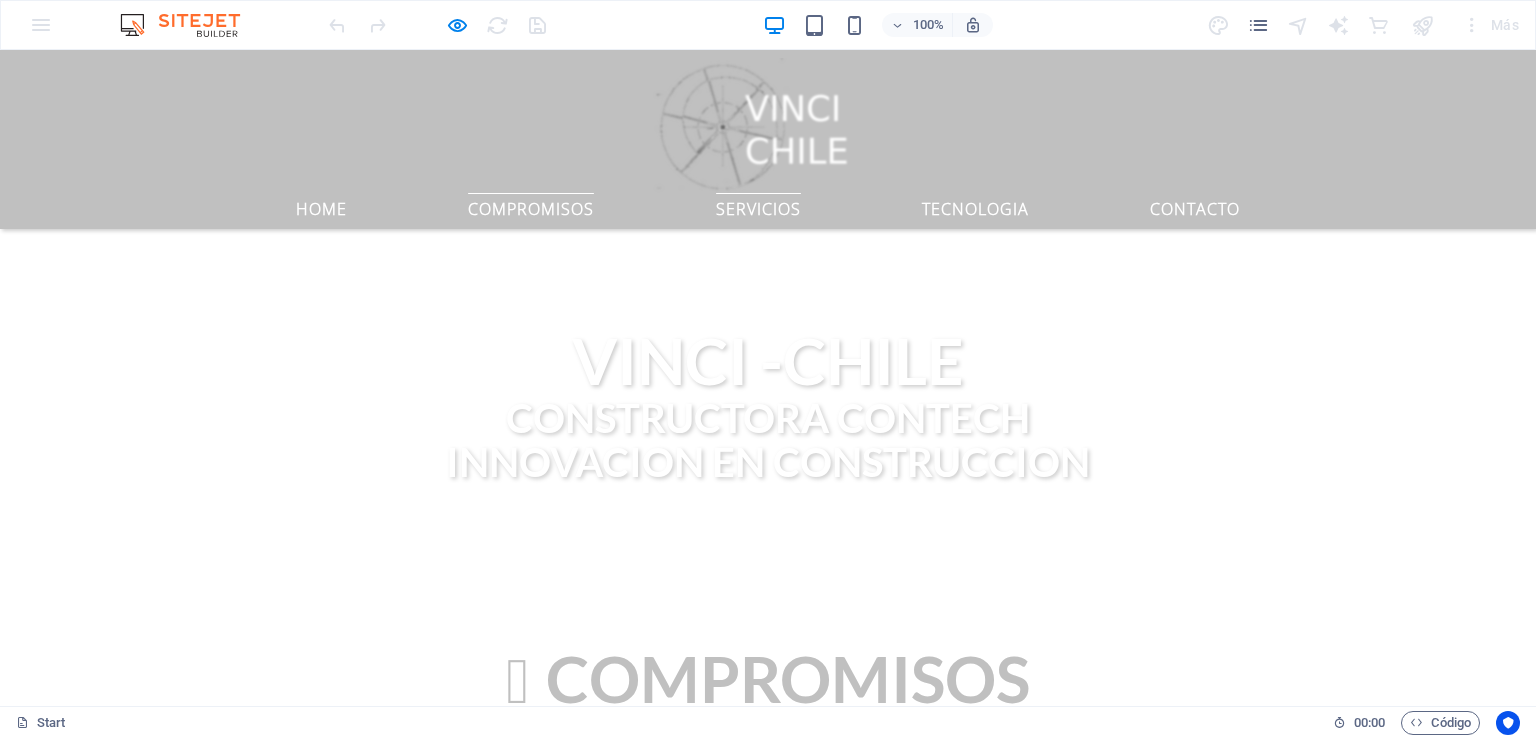 click on "ServicIos" at bounding box center (758, 205) 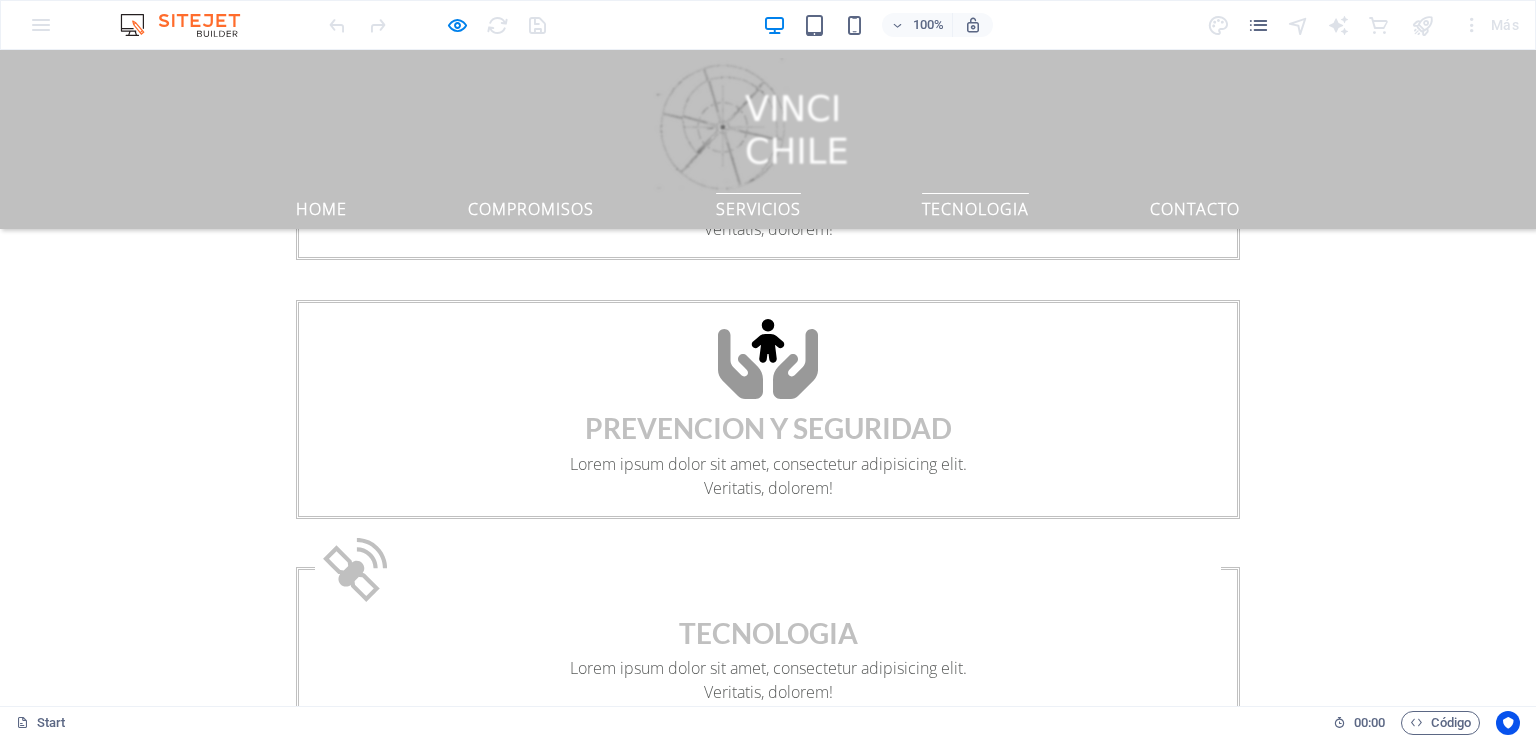 click on "TECNOLOGIA" at bounding box center (975, 205) 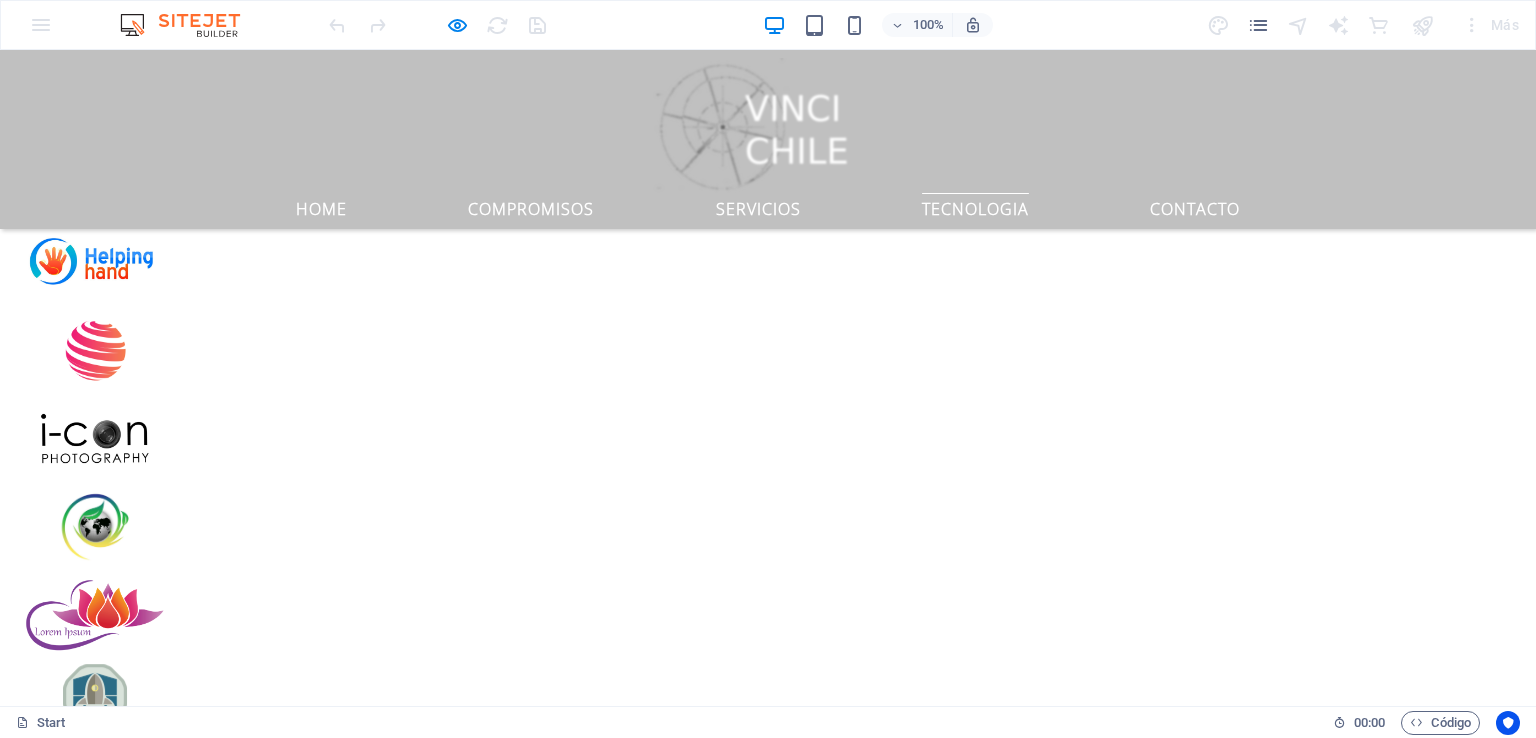 scroll, scrollTop: 2885, scrollLeft: 0, axis: vertical 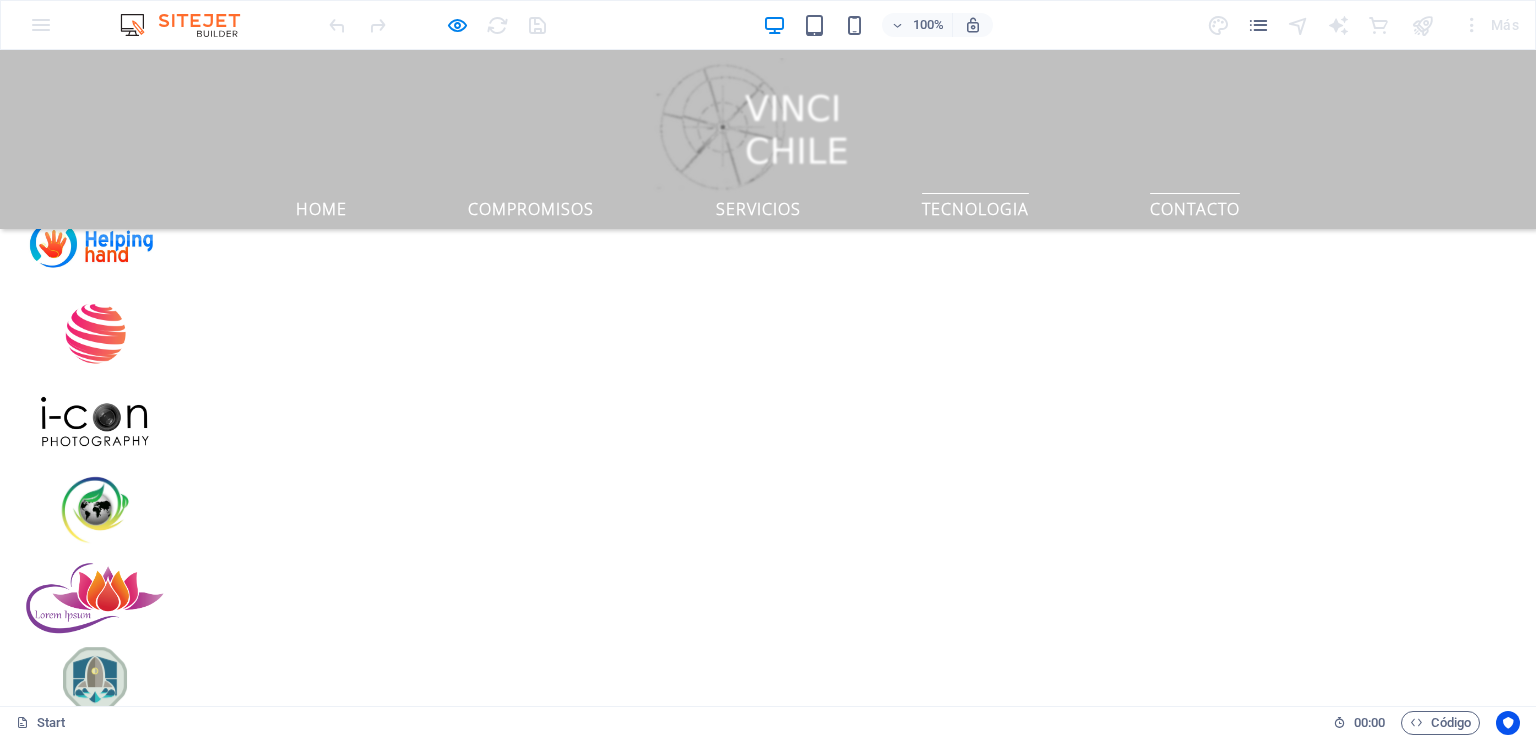 click on "Contacto" at bounding box center [1195, 205] 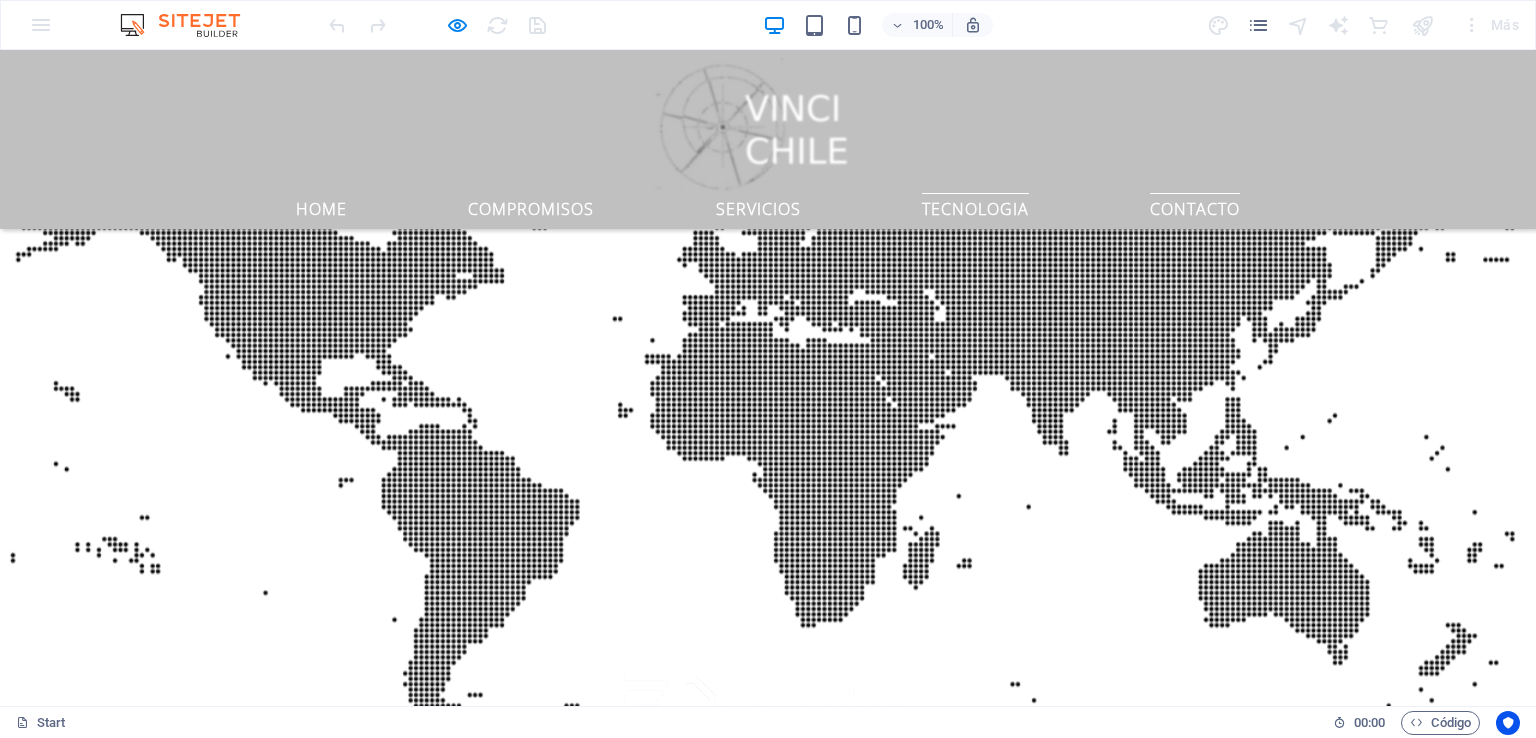 scroll, scrollTop: 3533, scrollLeft: 0, axis: vertical 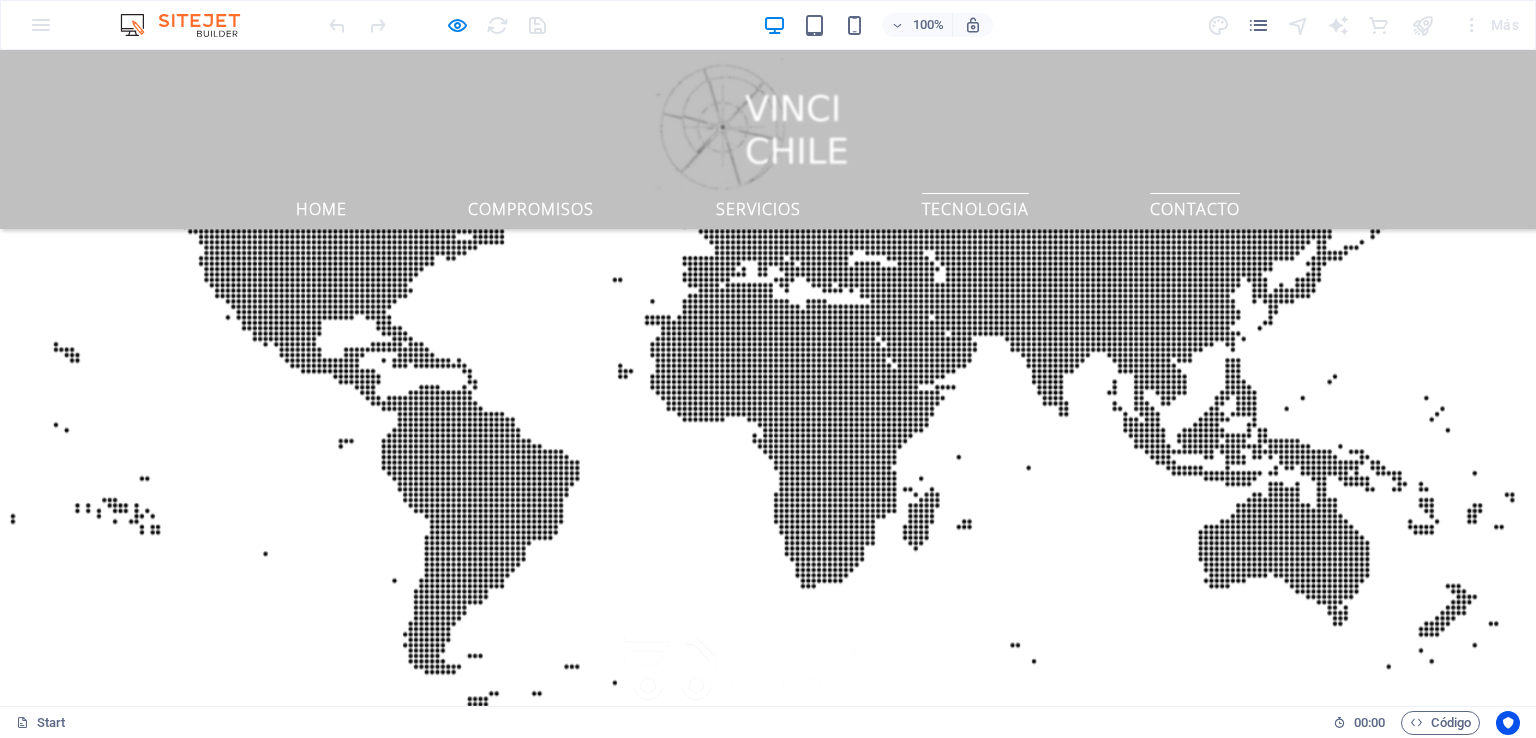 click on "TECNOLOGIA" at bounding box center [975, 205] 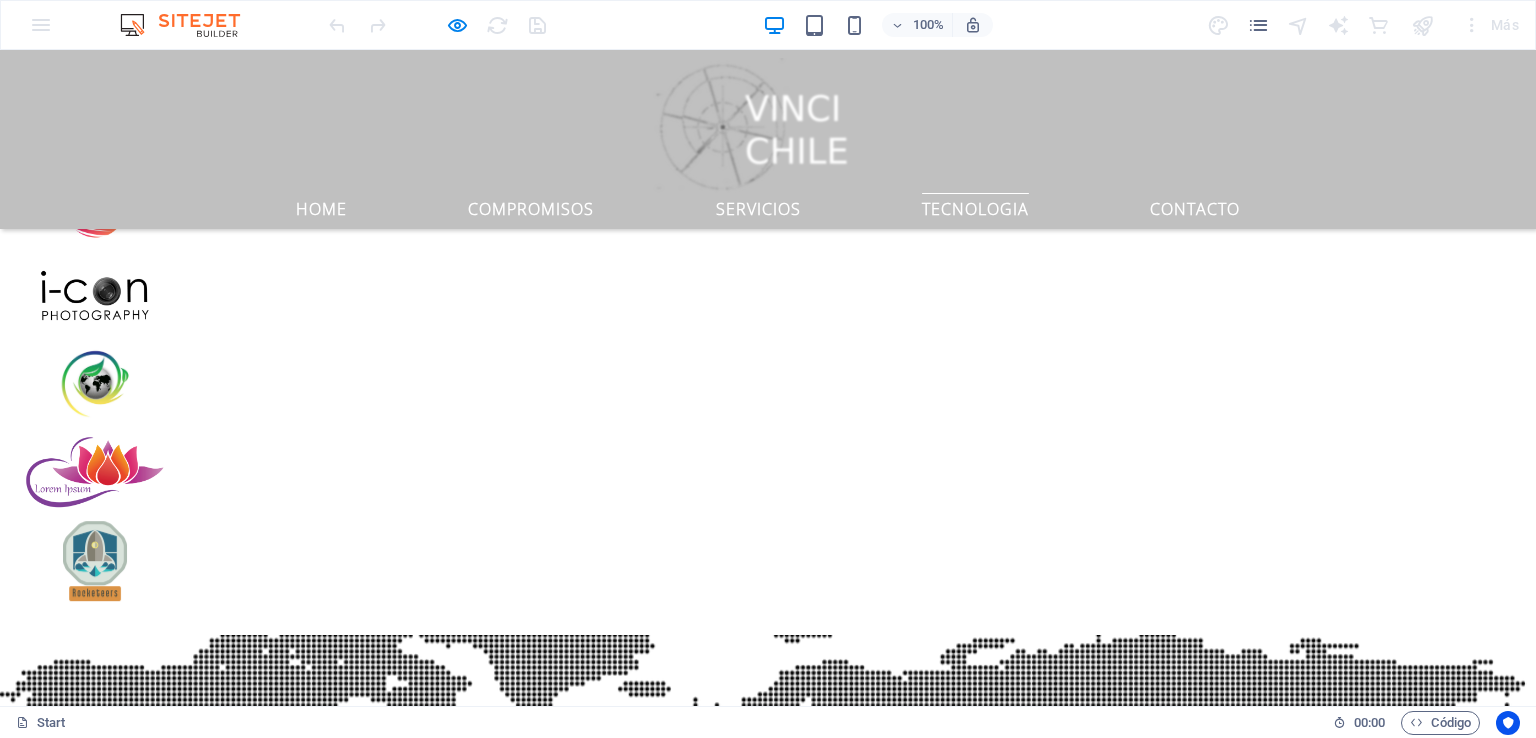 scroll, scrollTop: 2885, scrollLeft: 0, axis: vertical 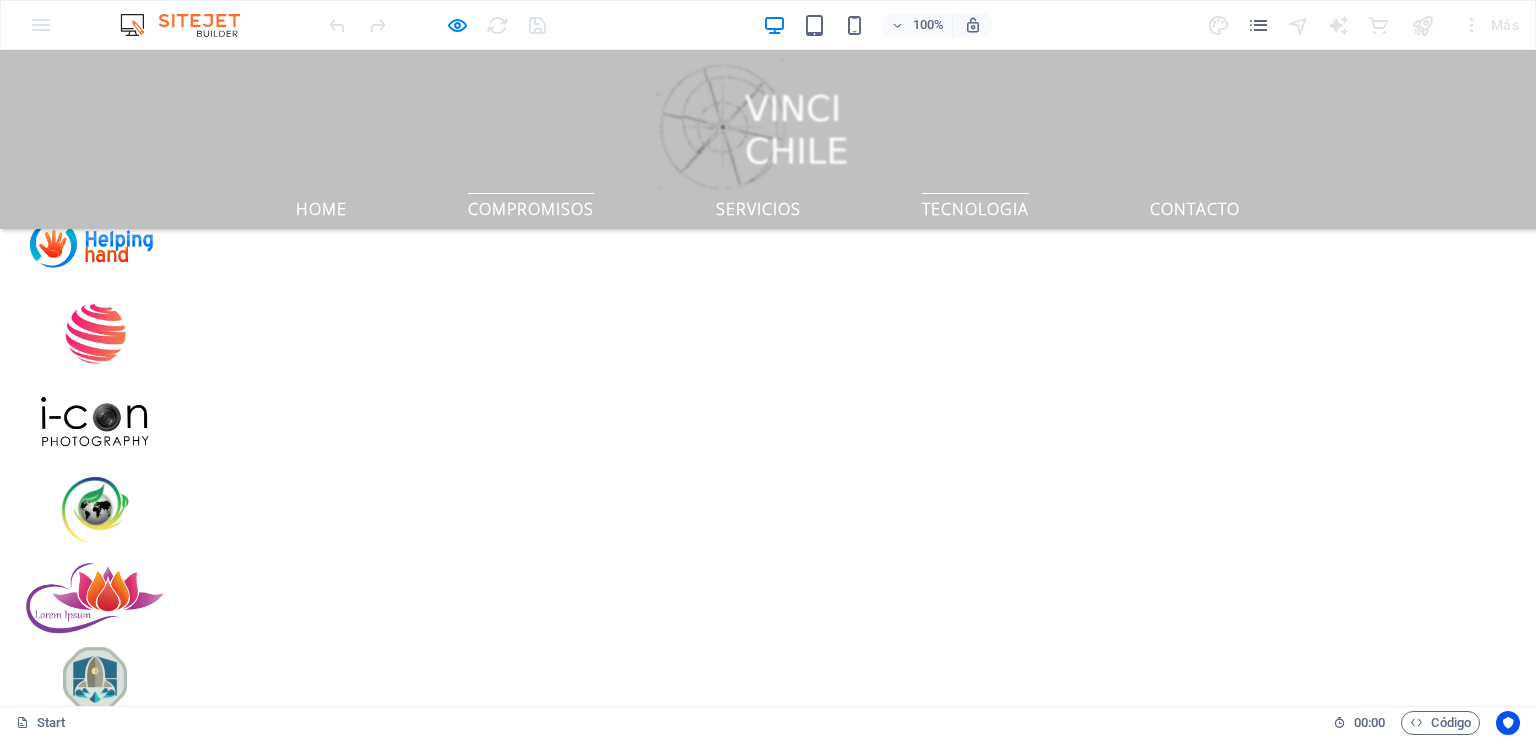 click on "COMPROMISOS" at bounding box center (531, 205) 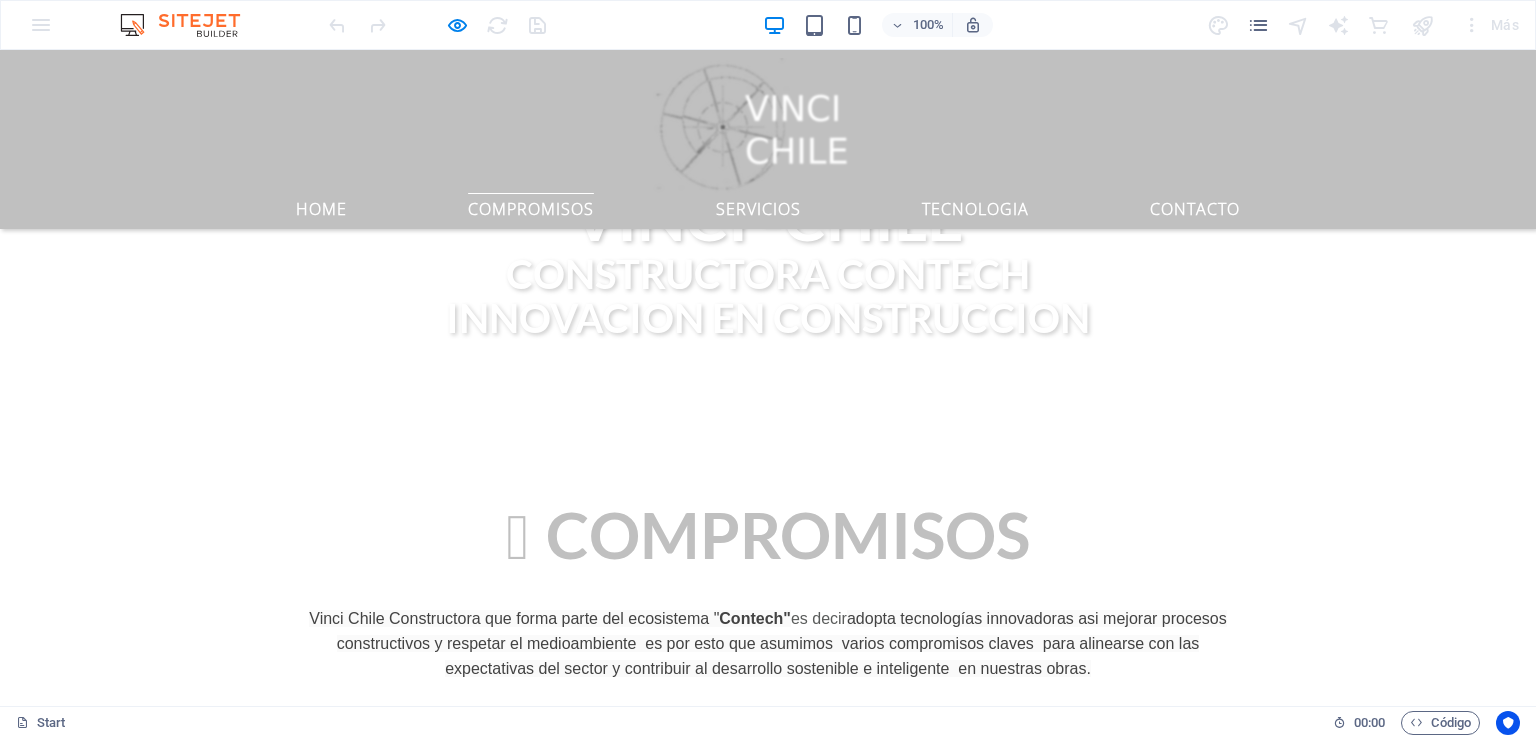 scroll, scrollTop: 1300, scrollLeft: 0, axis: vertical 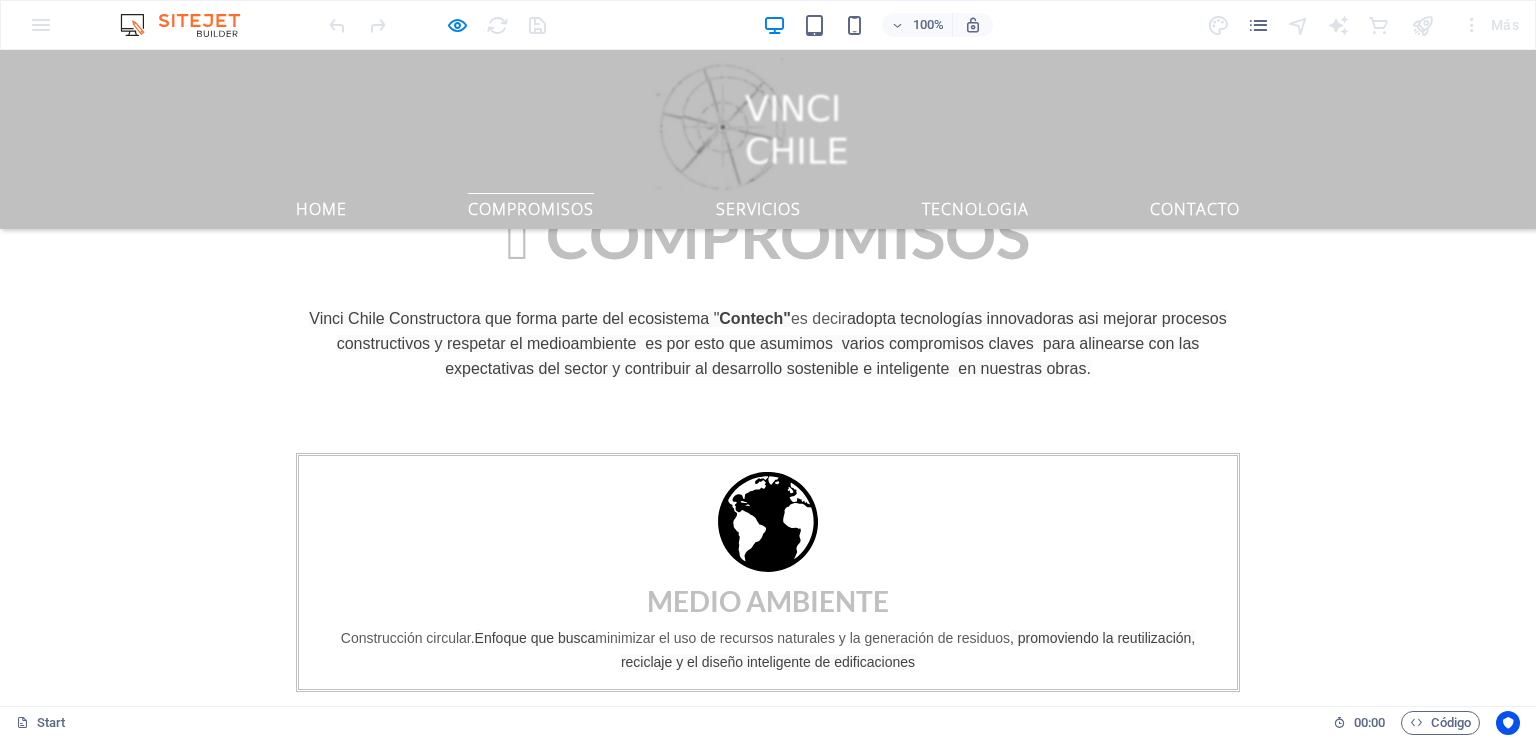 click at bounding box center [95, 1829] 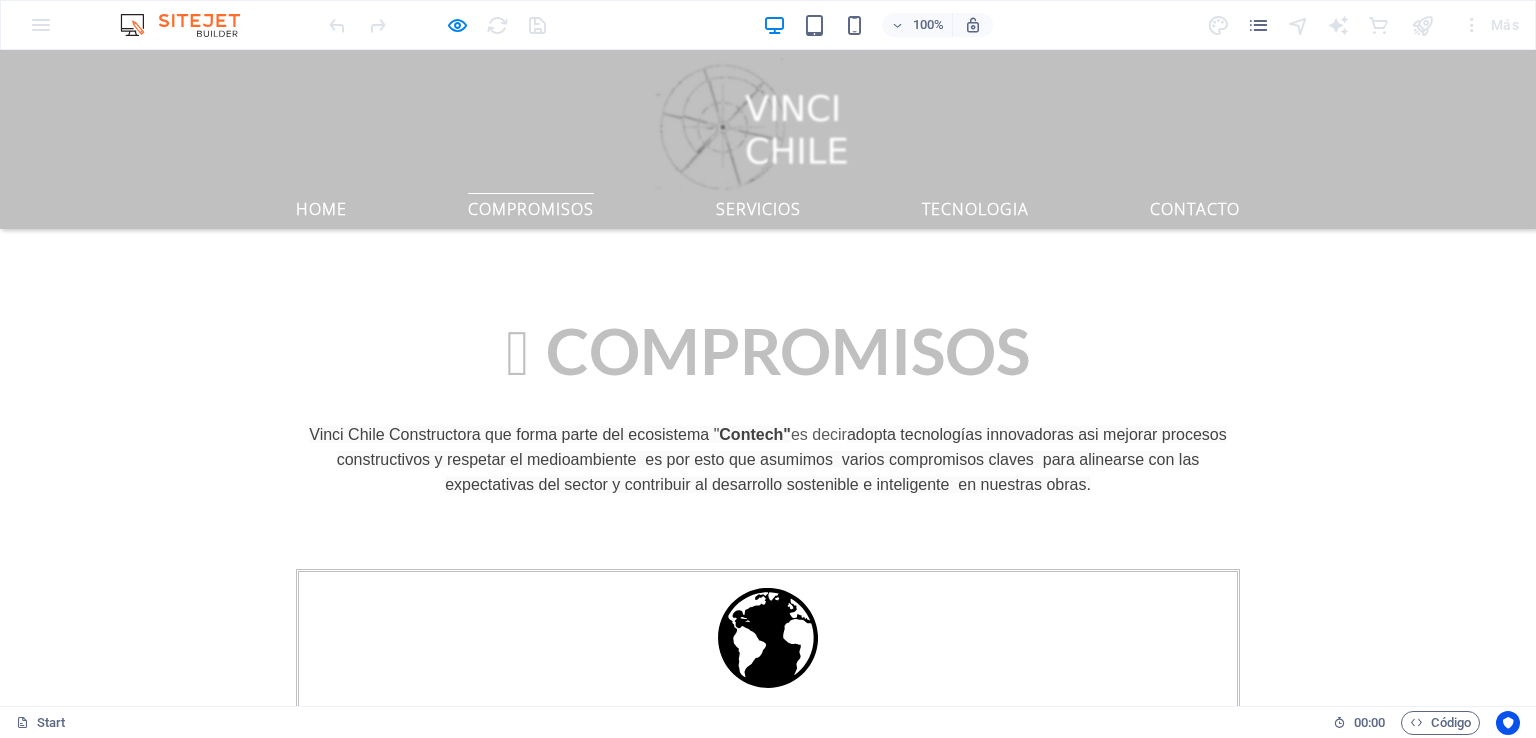 scroll, scrollTop: 900, scrollLeft: 0, axis: vertical 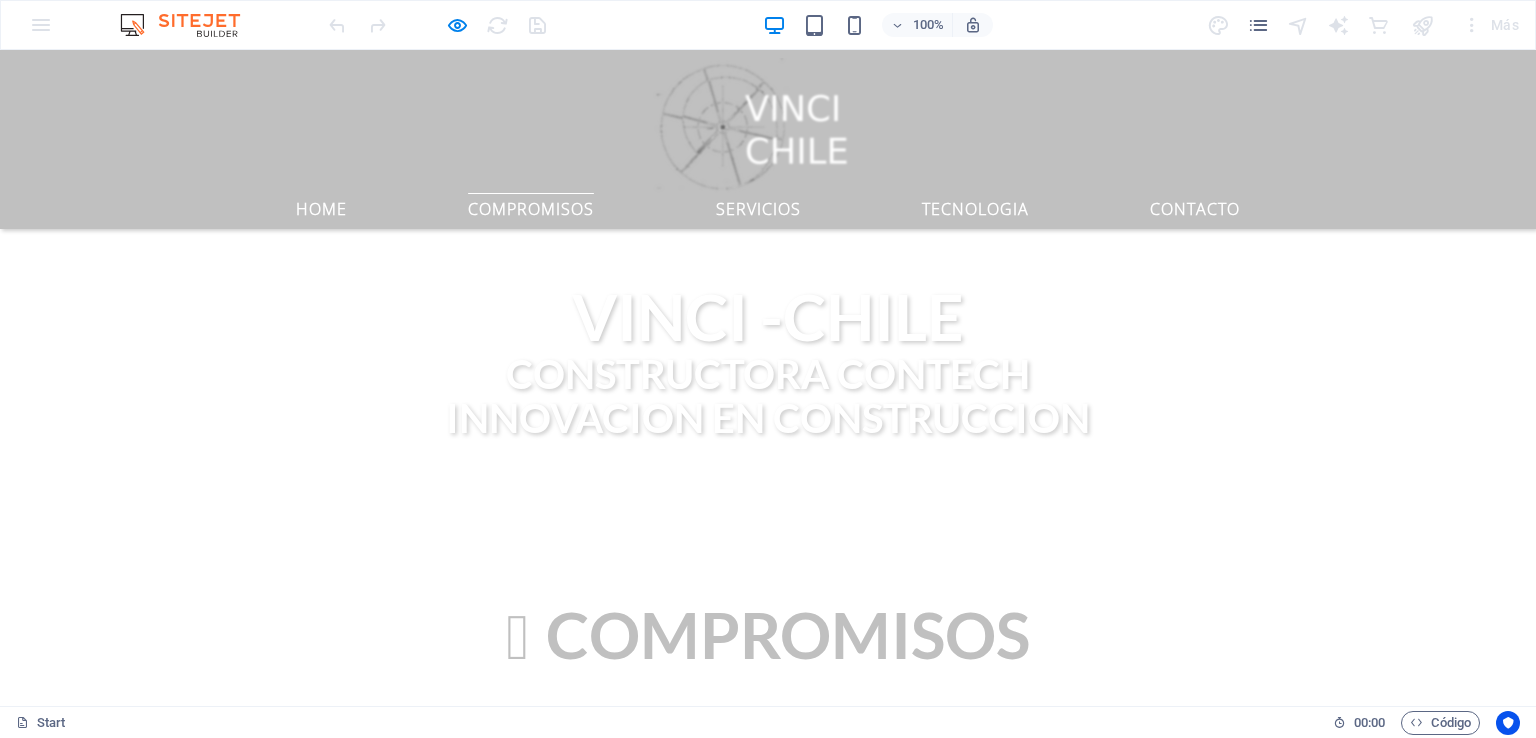click at bounding box center [190, 25] 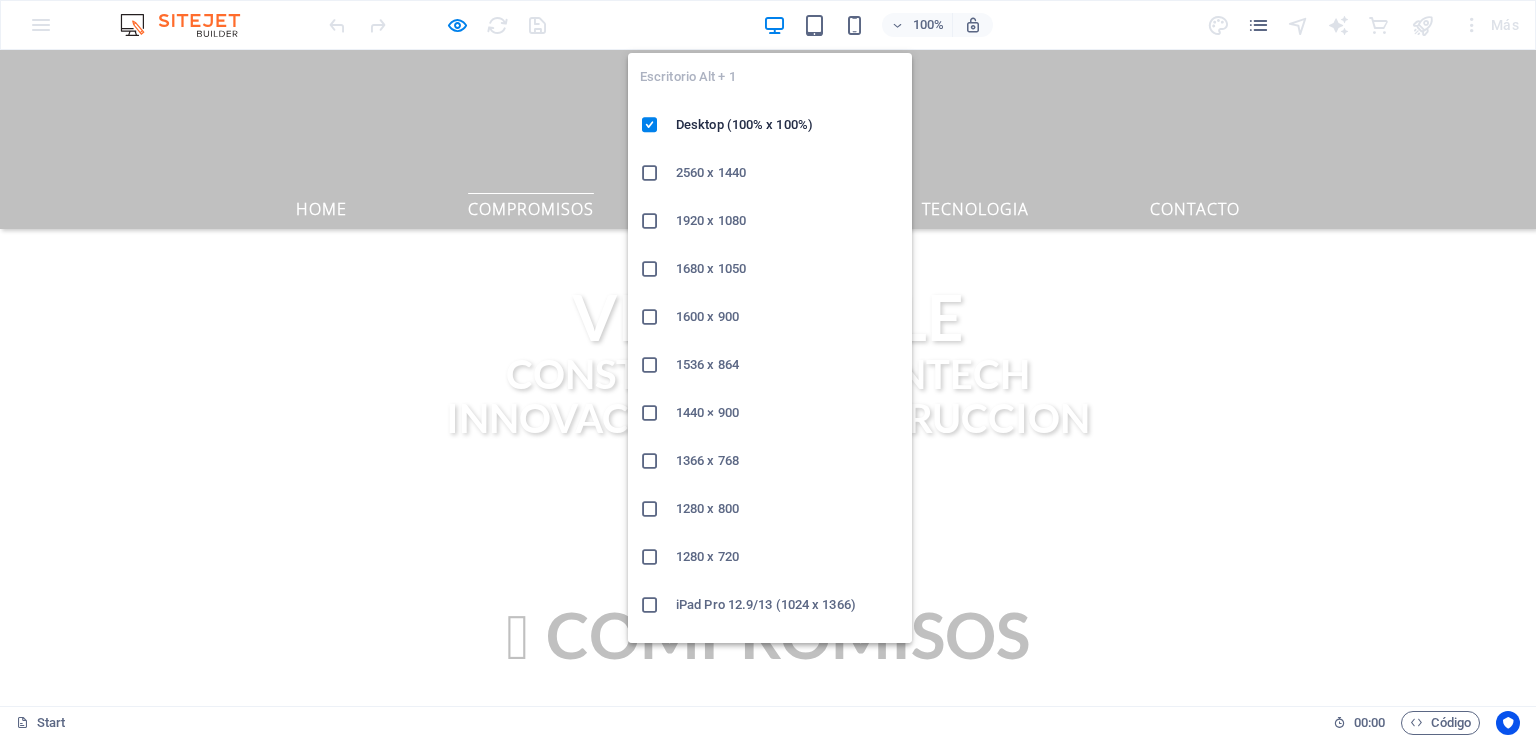 click at bounding box center [774, 25] 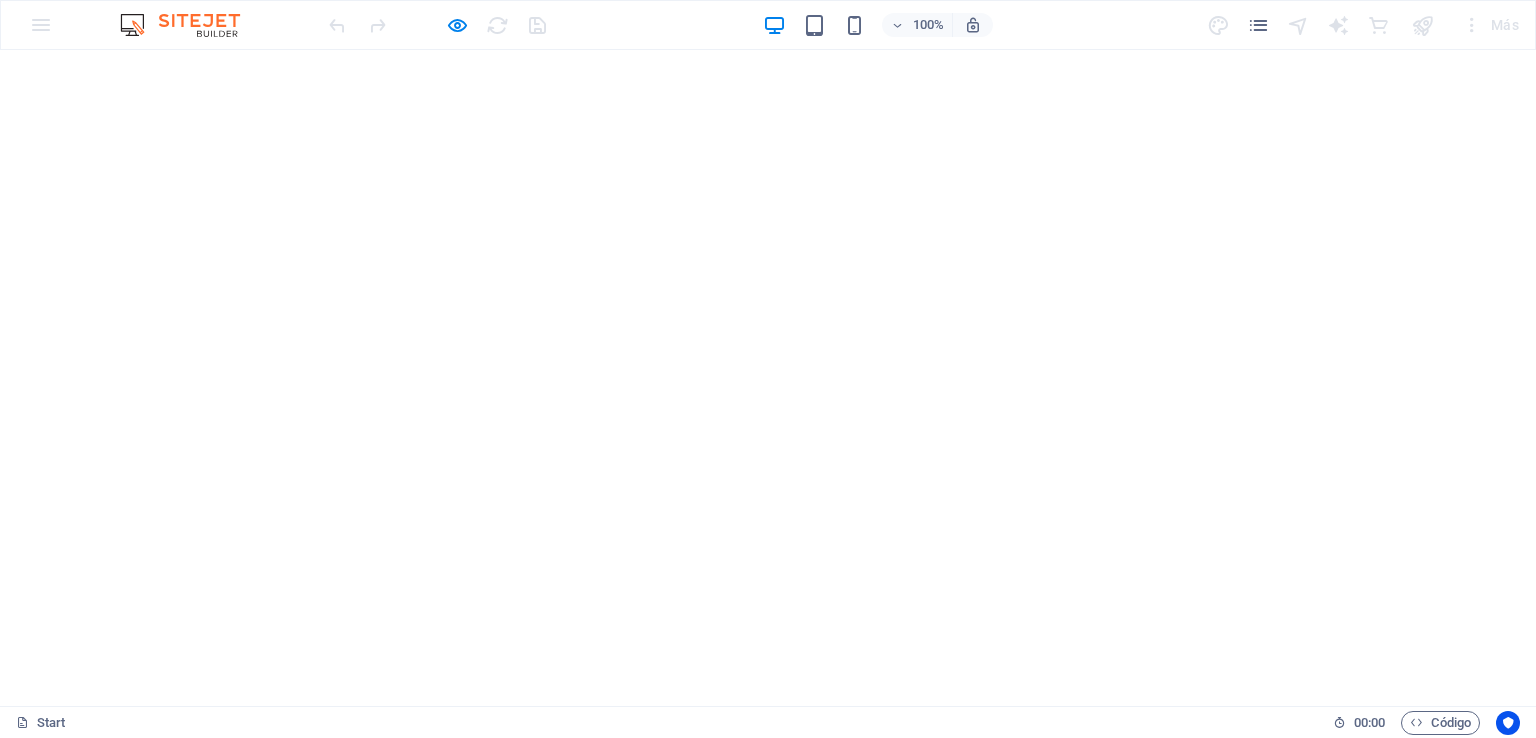 scroll, scrollTop: 0, scrollLeft: 0, axis: both 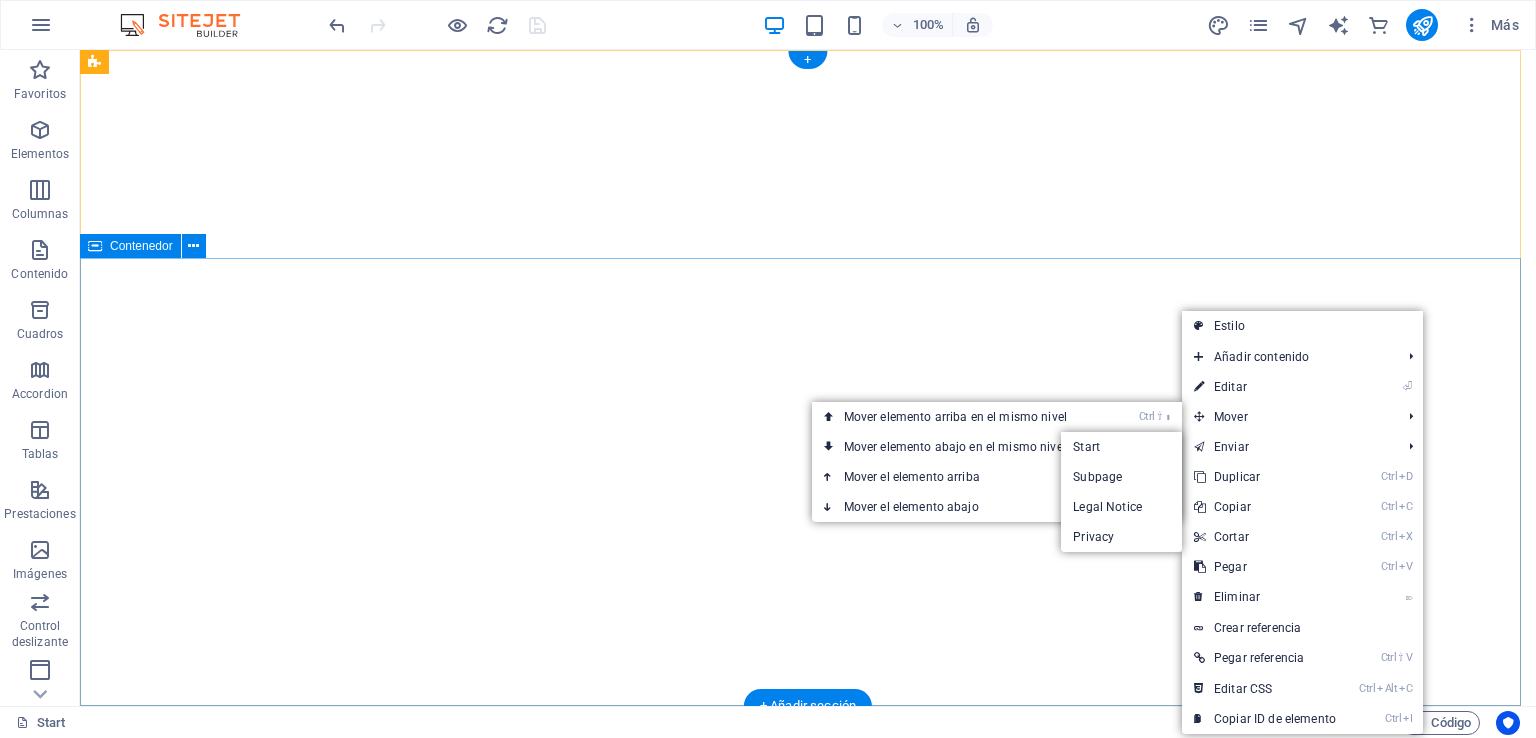 click on "VINCI -CHILE constructora CONTECH  INNOVACION EN CONSTRUCCION" at bounding box center [808, 1289] 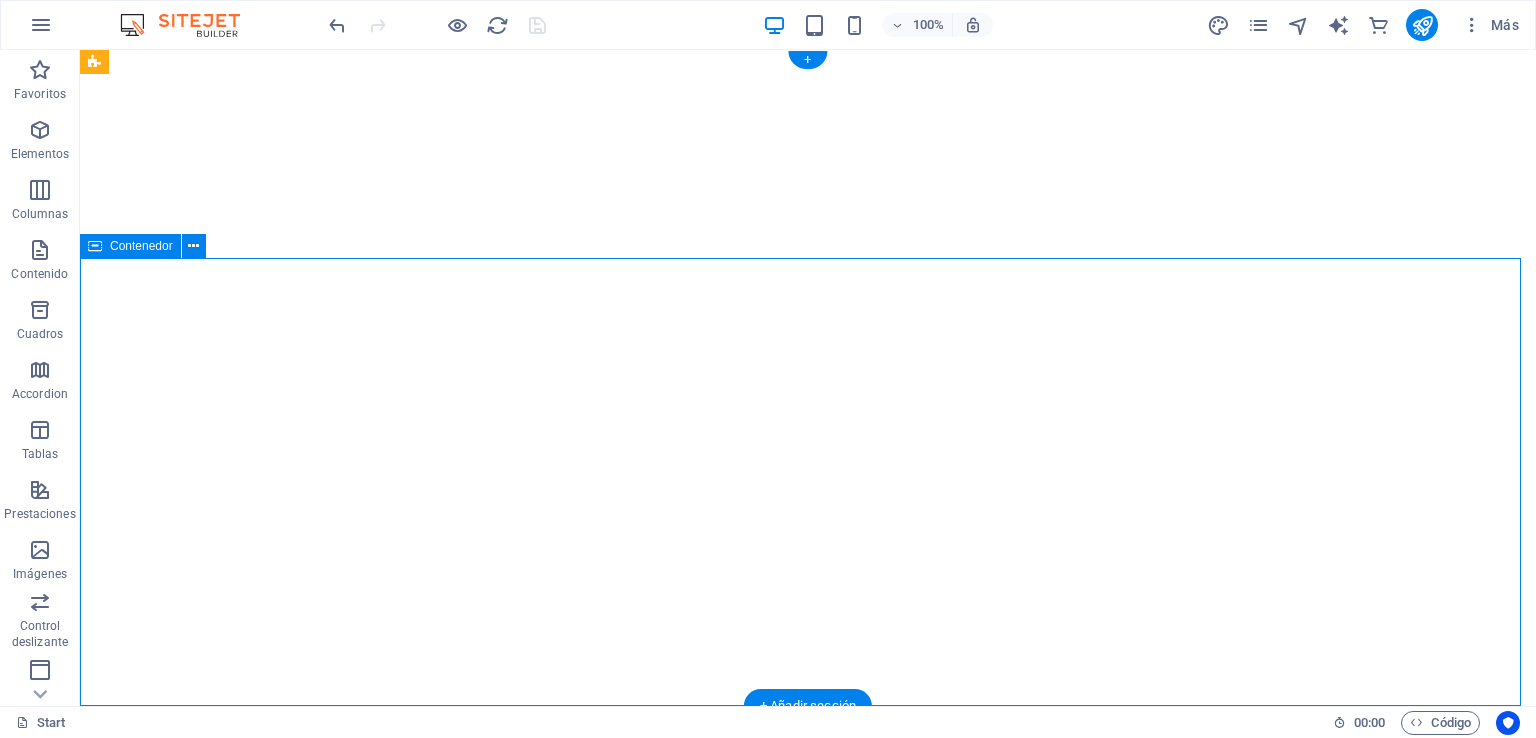 drag, startPoint x: 927, startPoint y: 265, endPoint x: 574, endPoint y: 306, distance: 355.37305 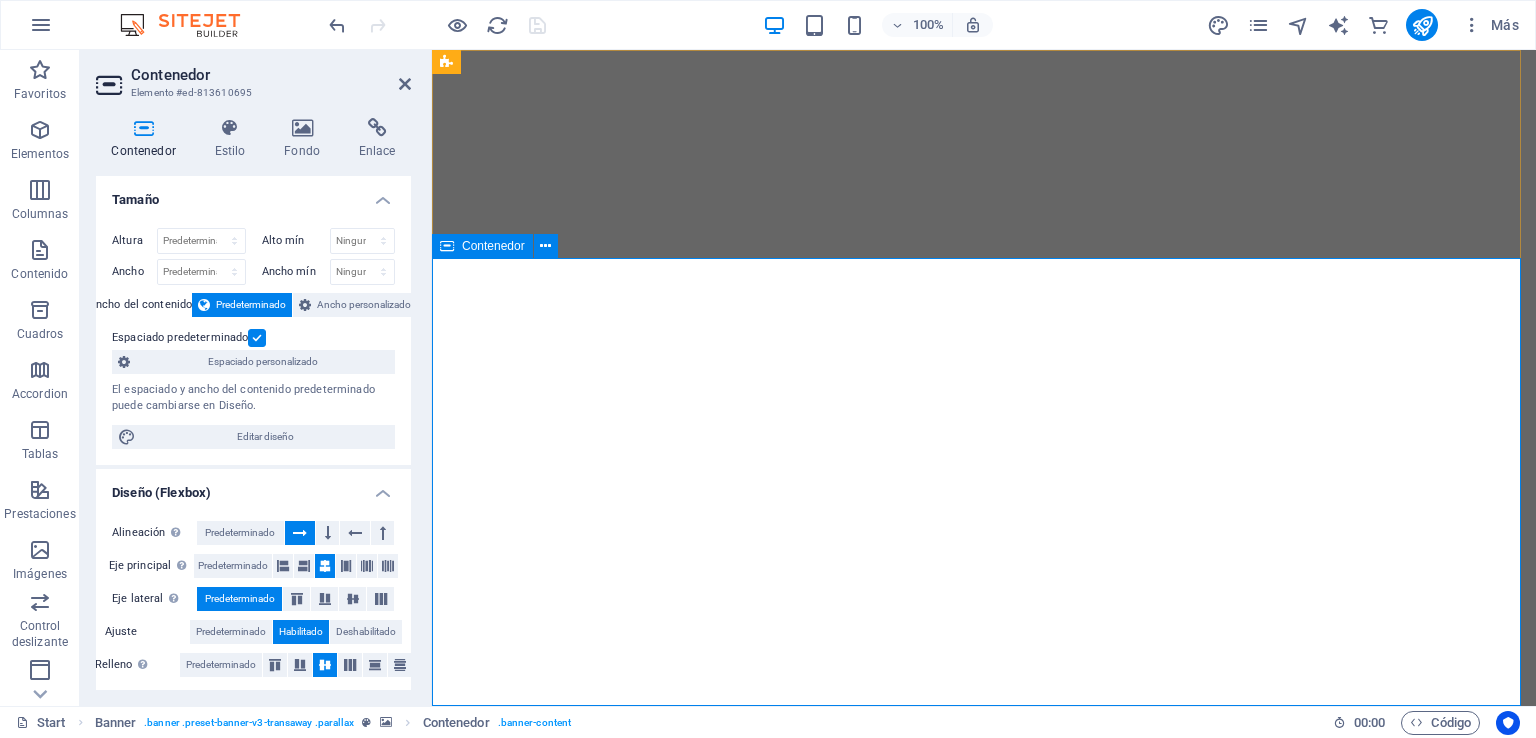 click on "VINCI -CHILE constructora CONTECH  INNOVACION EN CONSTRUCCION" at bounding box center (984, 1289) 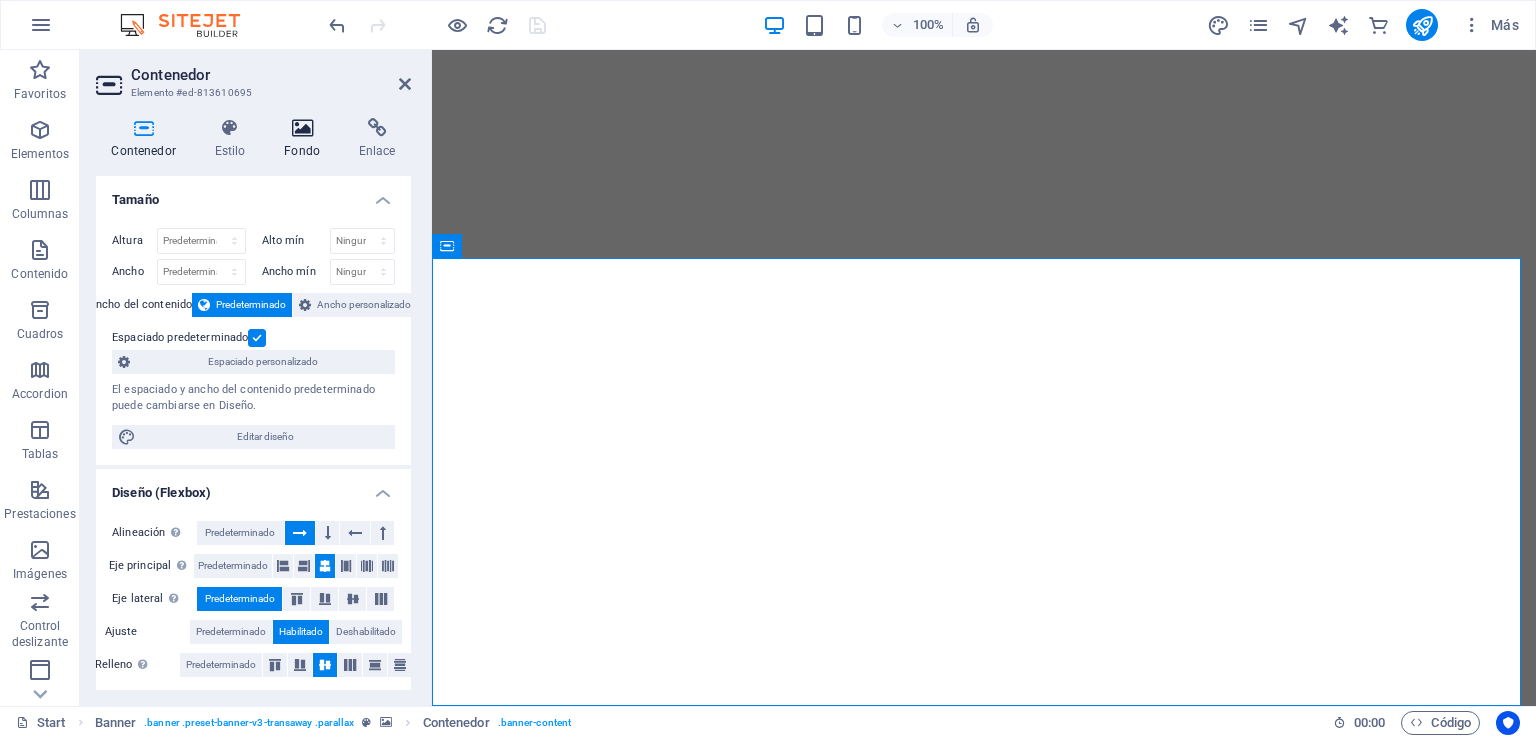 click on "Fondo" at bounding box center (306, 139) 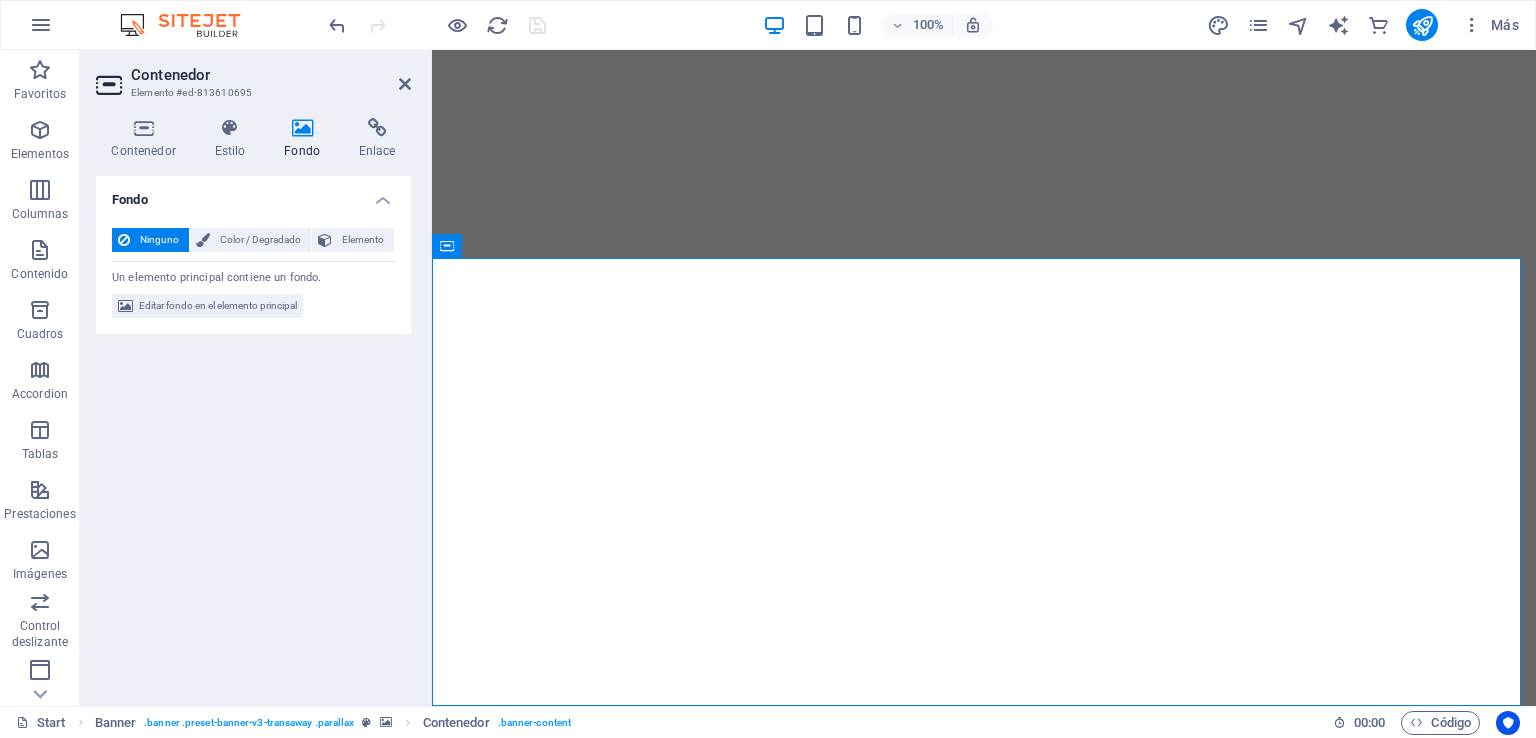 click on "Editar fondo en el elemento principal" at bounding box center (218, 306) 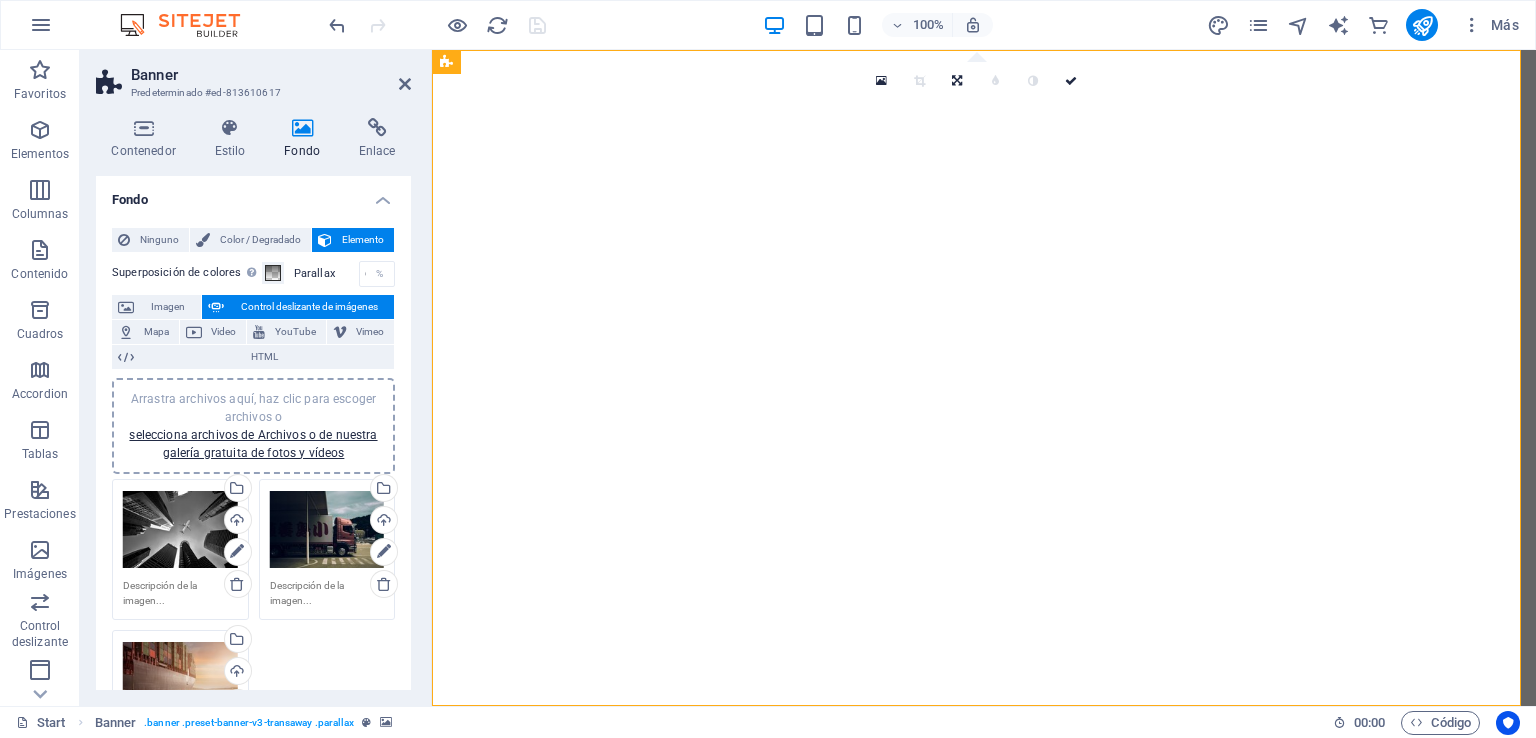 scroll, scrollTop: 100, scrollLeft: 0, axis: vertical 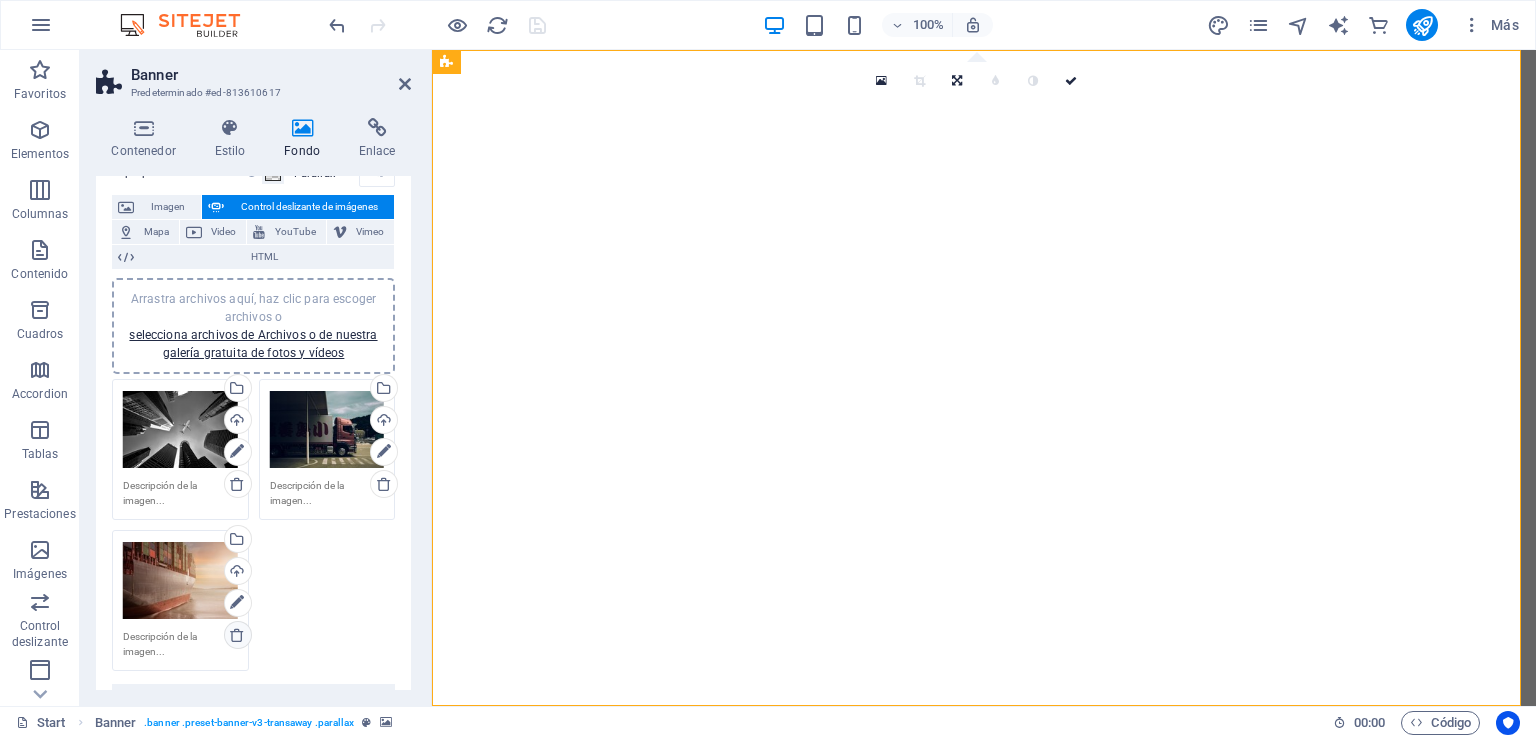 click at bounding box center [237, 635] 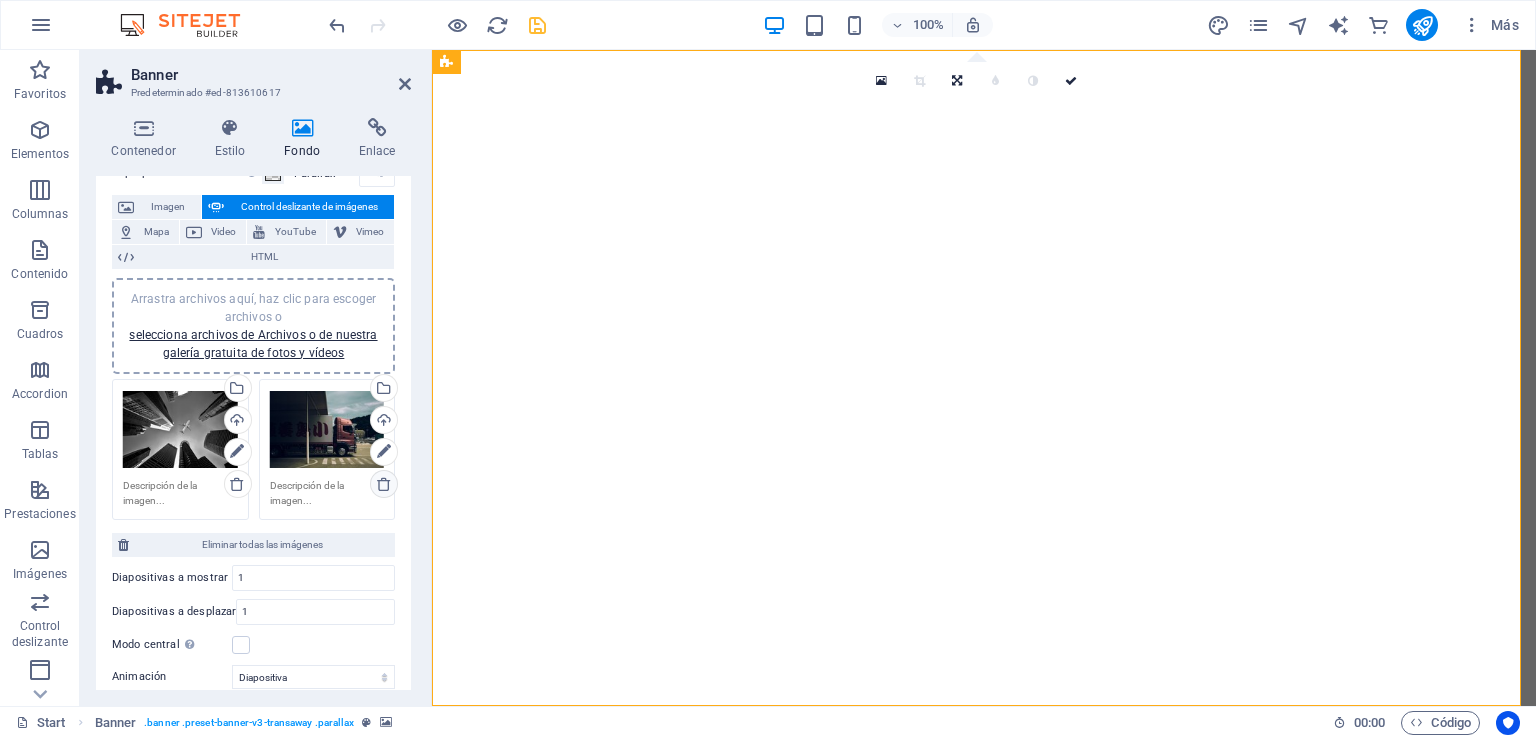 click at bounding box center [384, 484] 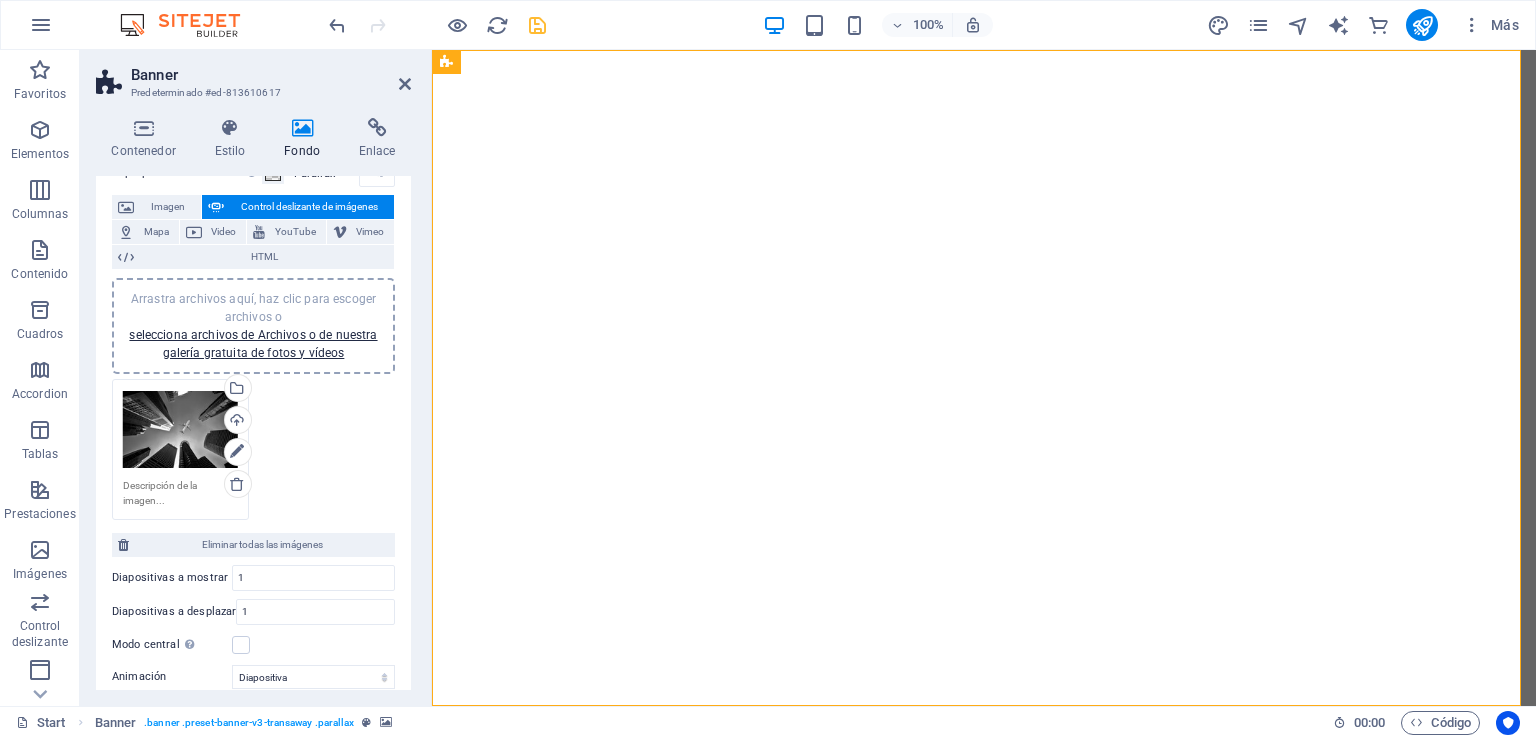 click on "Arrastra archivos aquí, haz clic para escoger archivos o  selecciona archivos de Archivos o de nuestra galería gratuita de fotos y vídeos Selecciona archivos del administrador de archivos, de la galería de fotos o carga archivo(s) Cargar" at bounding box center [253, 449] 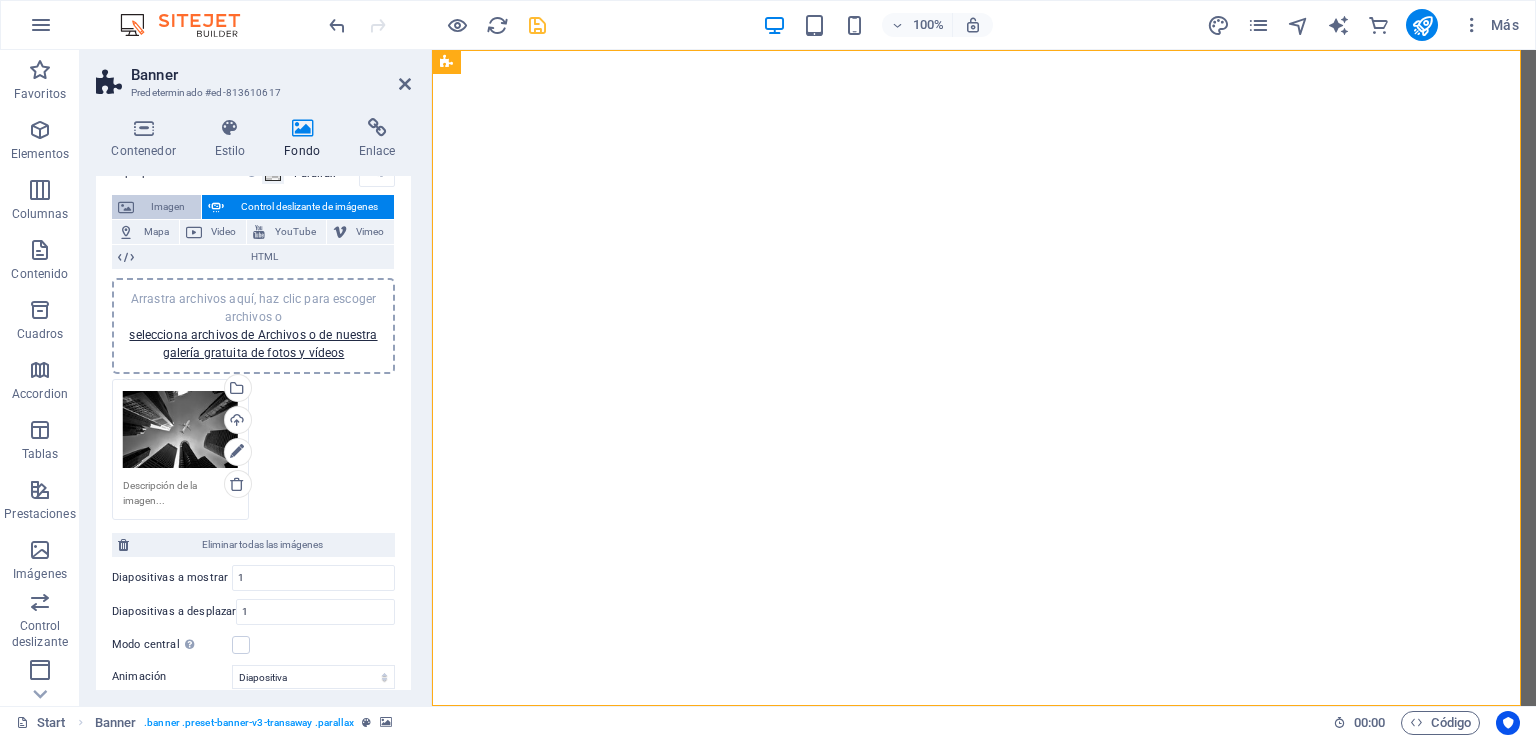 click on "Imagen" at bounding box center [167, 207] 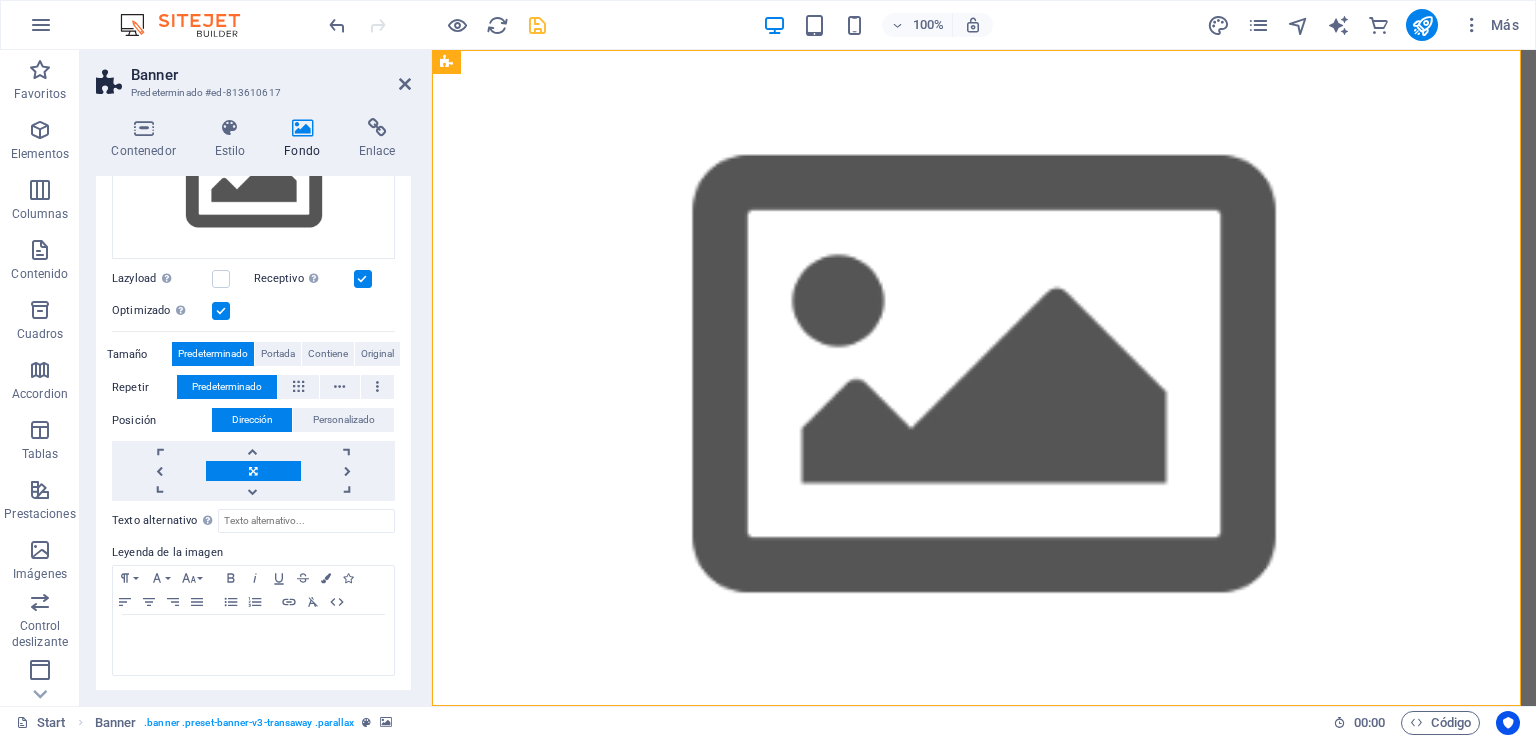 scroll, scrollTop: 0, scrollLeft: 0, axis: both 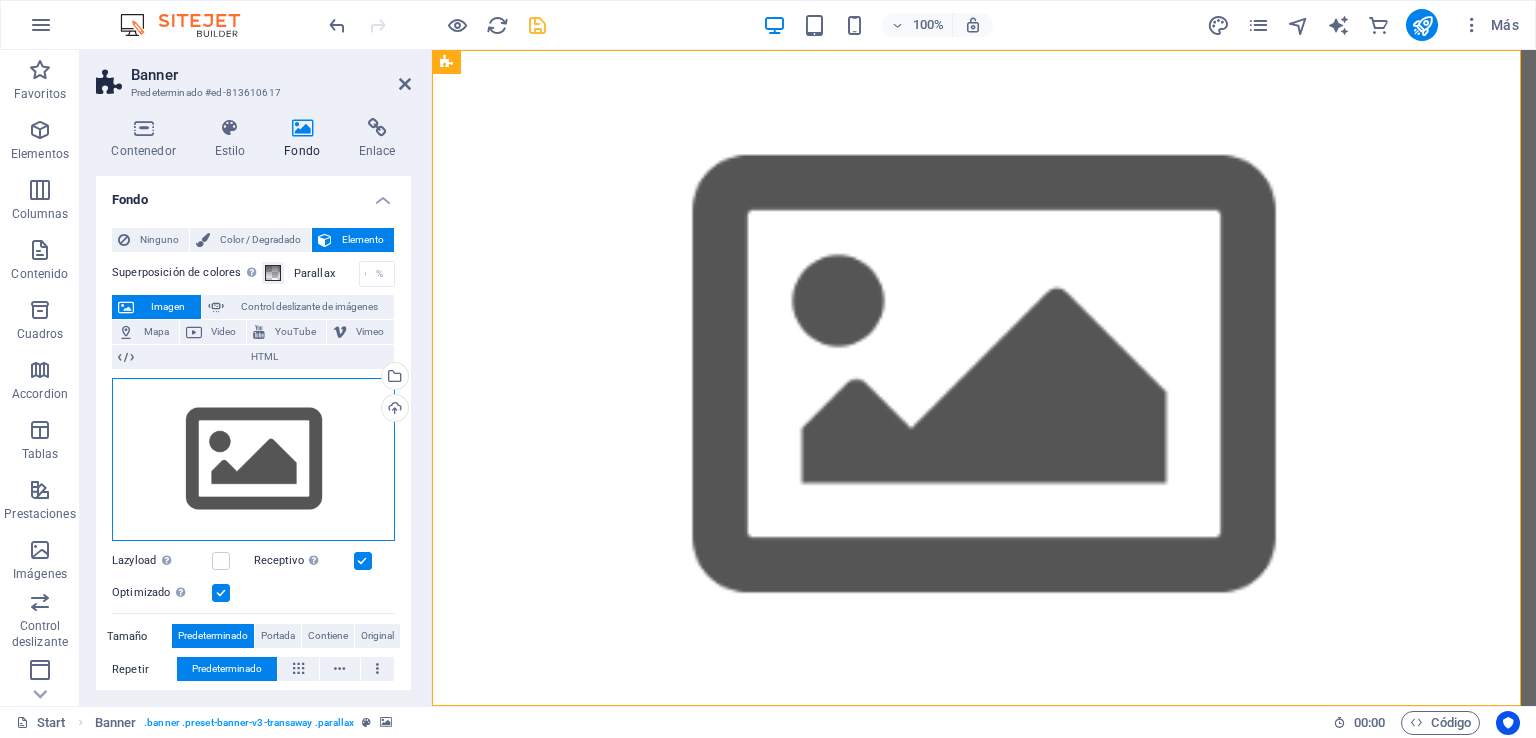 click on "Arrastra archivos aquí, haz clic para escoger archivos o  selecciona archivos de Archivos o de nuestra galería gratuita de fotos y vídeos" at bounding box center [253, 460] 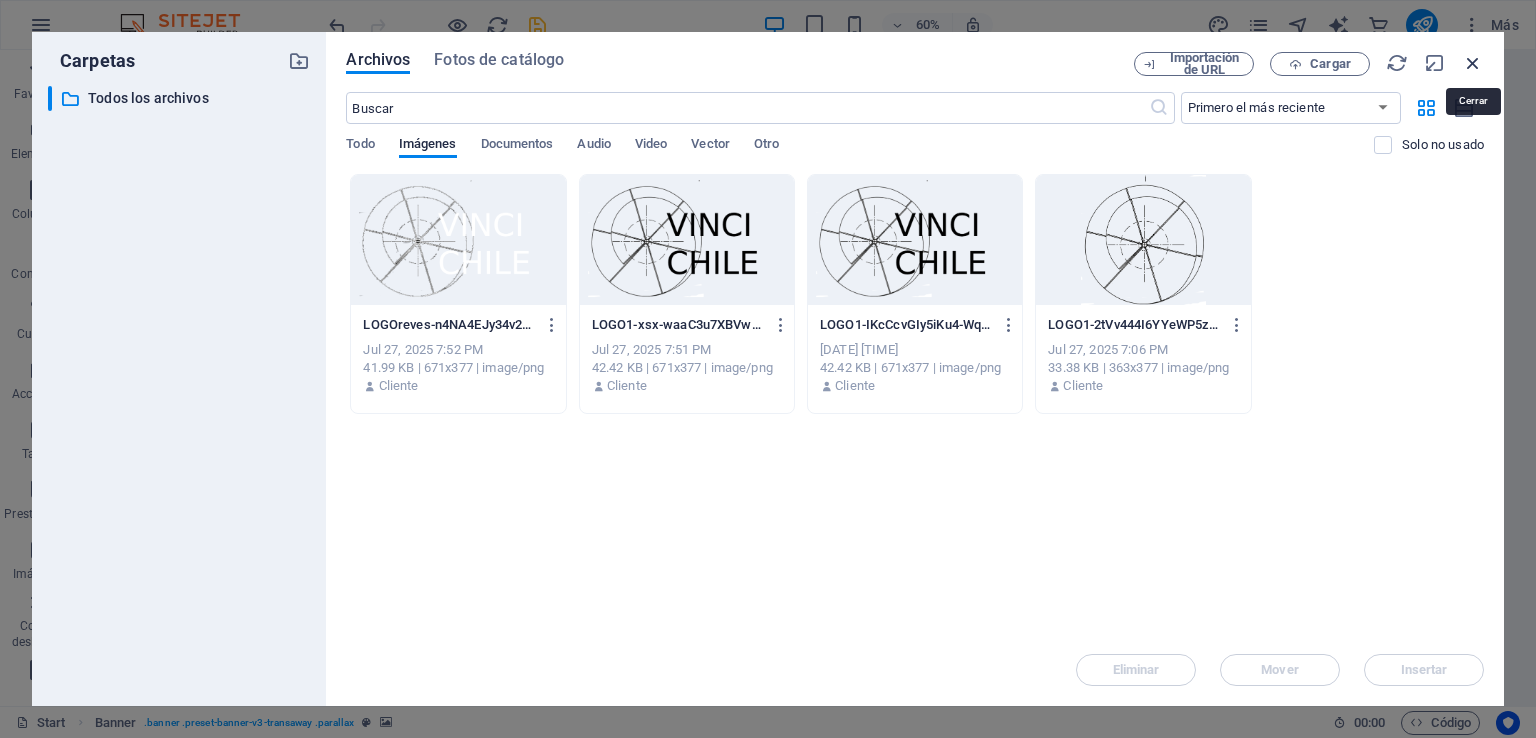 drag, startPoint x: 1479, startPoint y: 71, endPoint x: 1032, endPoint y: 20, distance: 449.9 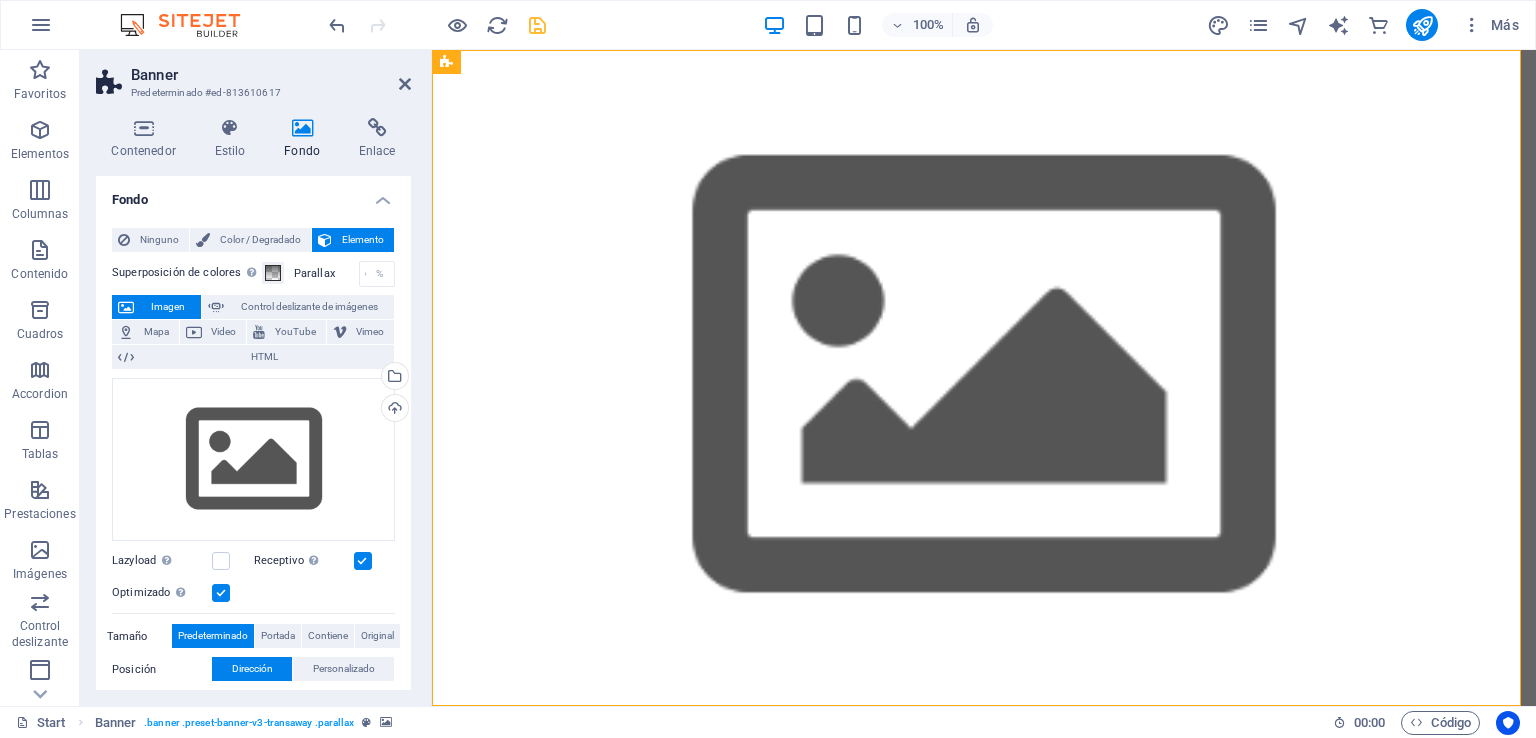 click on "Imagen" at bounding box center [167, 307] 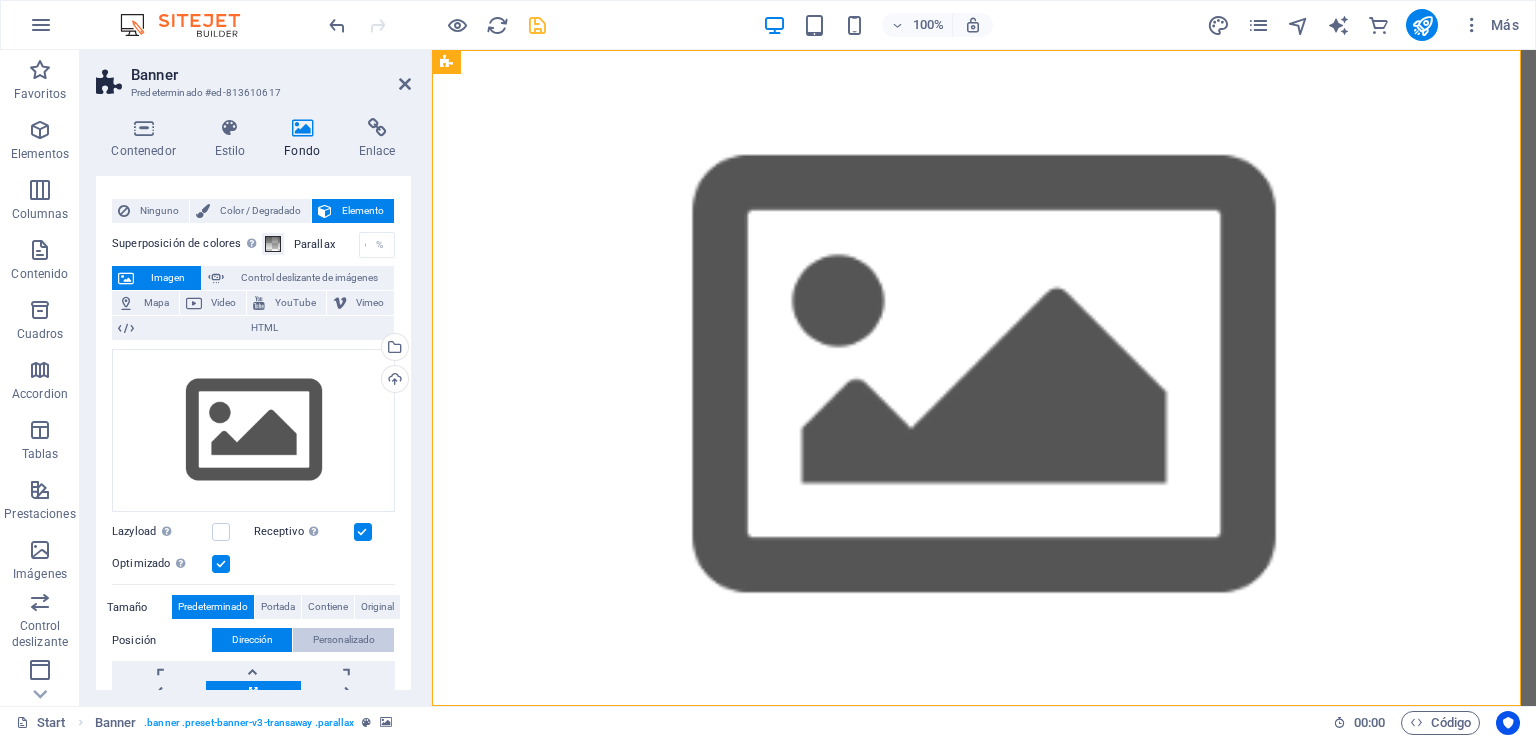 scroll, scrollTop: 0, scrollLeft: 0, axis: both 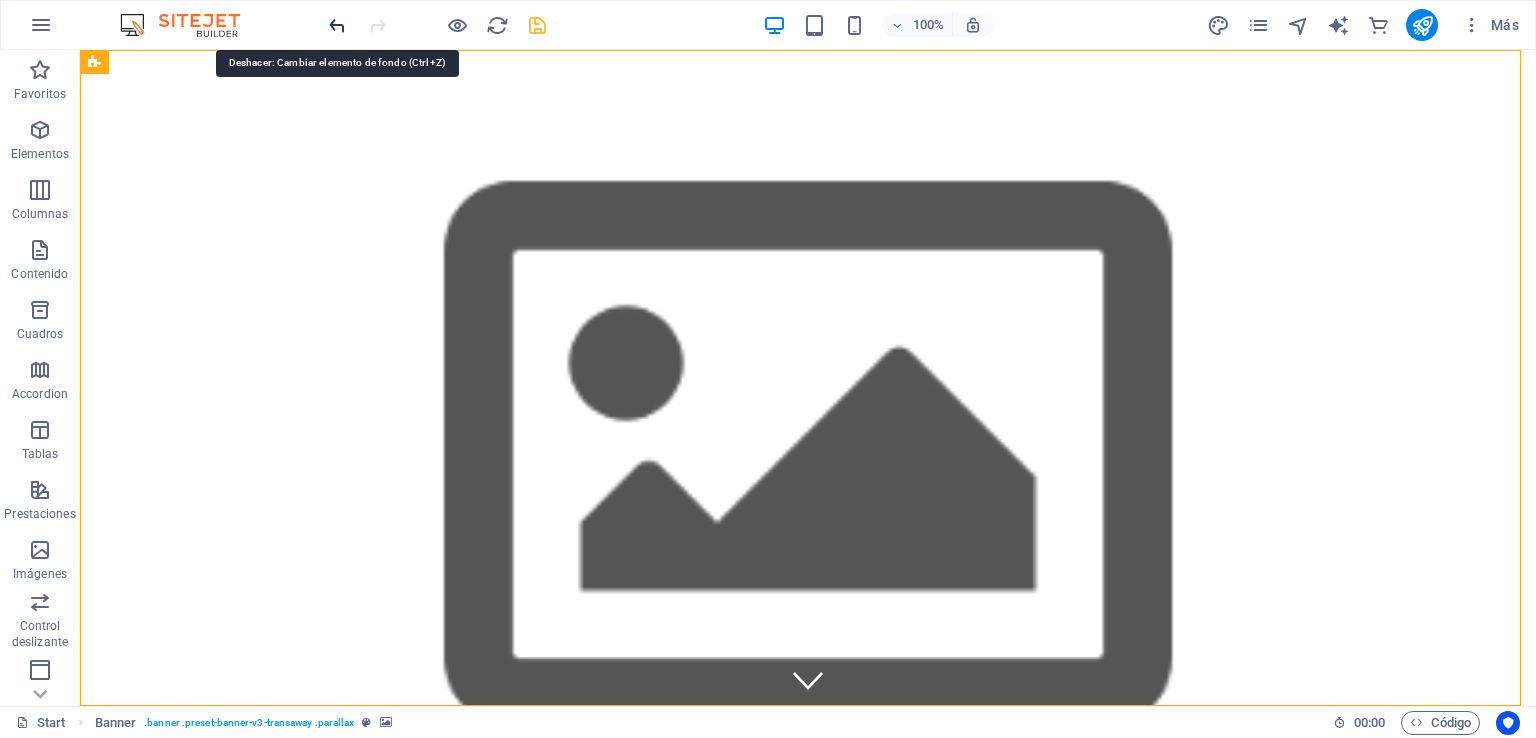 click at bounding box center [337, 25] 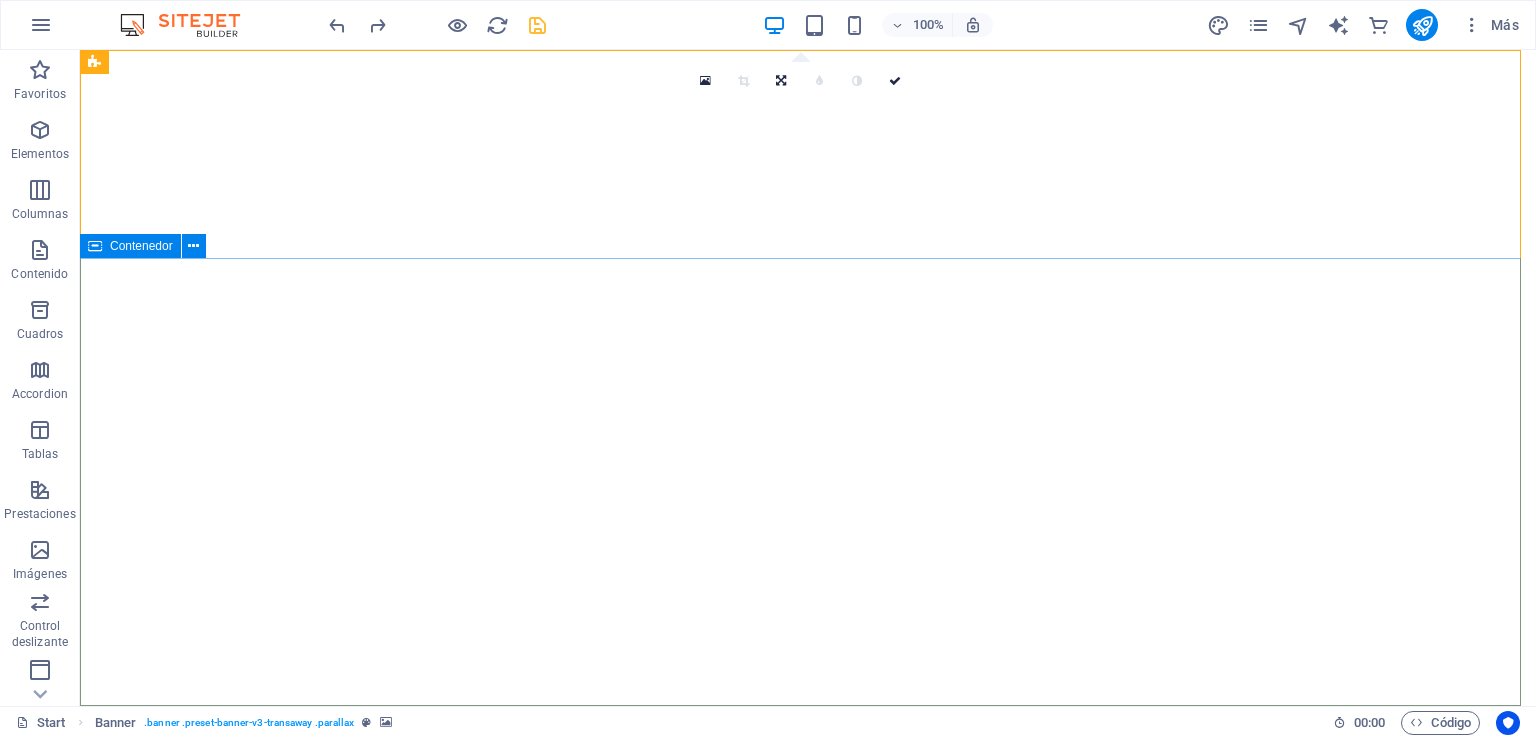 click on "VINCI -CHILE constructora CONTECH  INNOVACION EN CONSTRUCCION" at bounding box center [808, 1289] 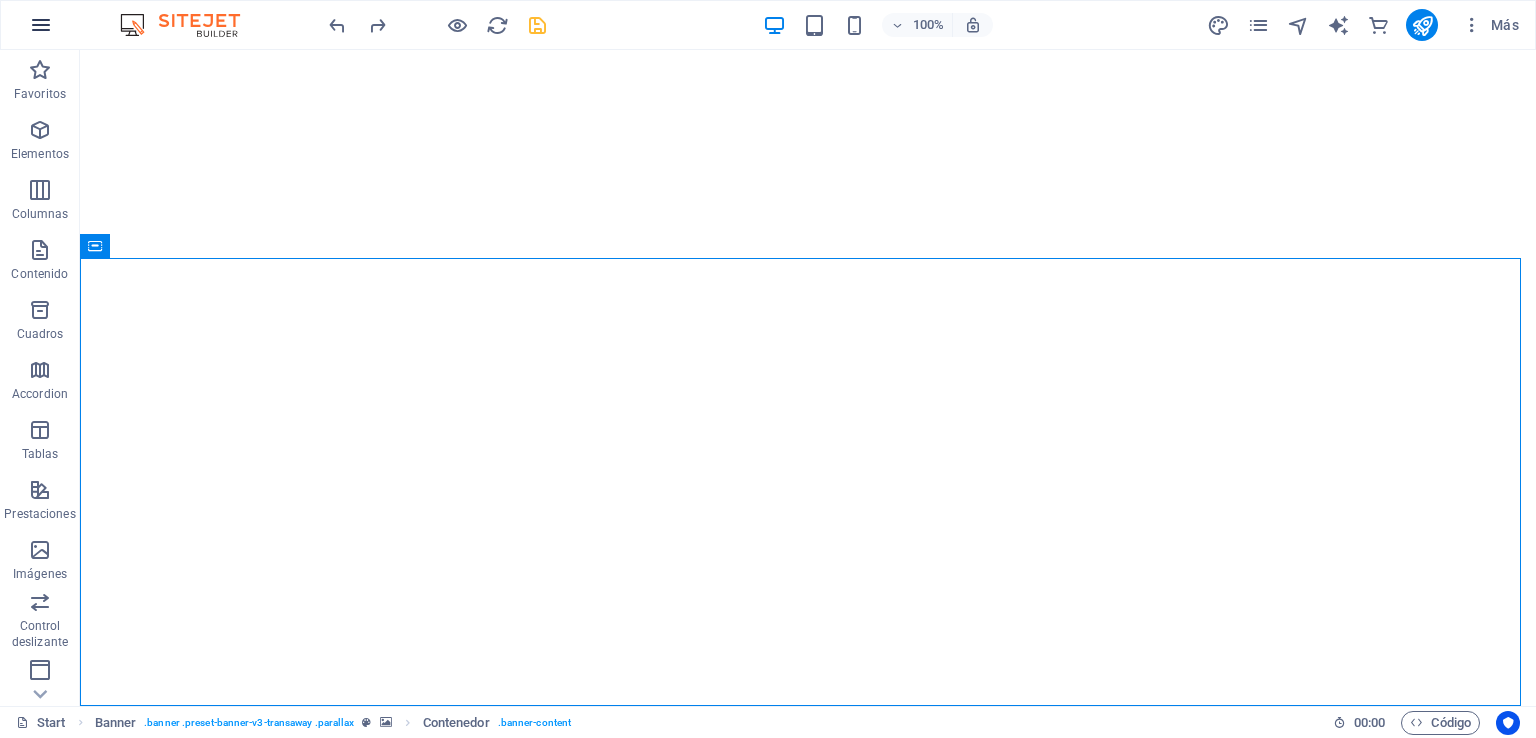 click at bounding box center (41, 25) 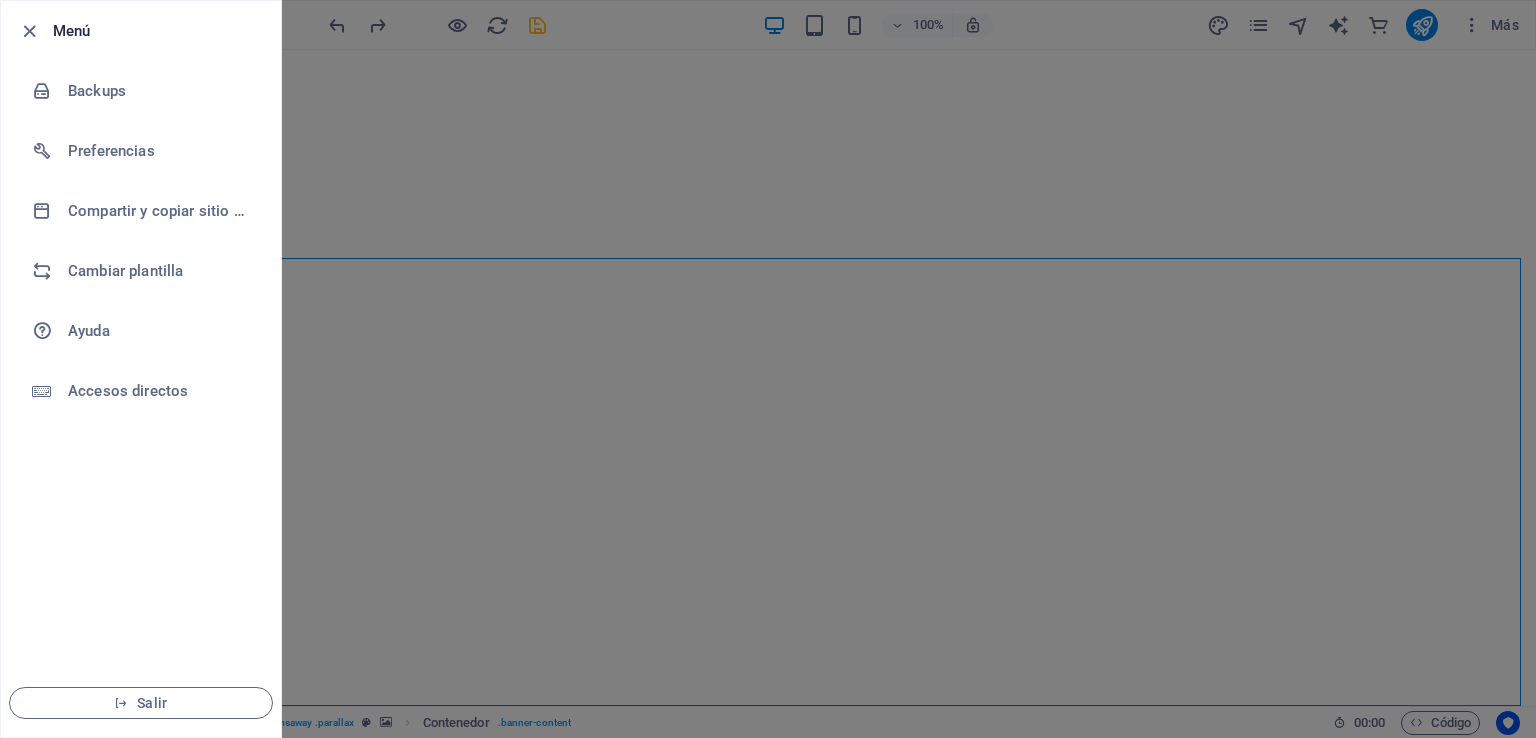 type 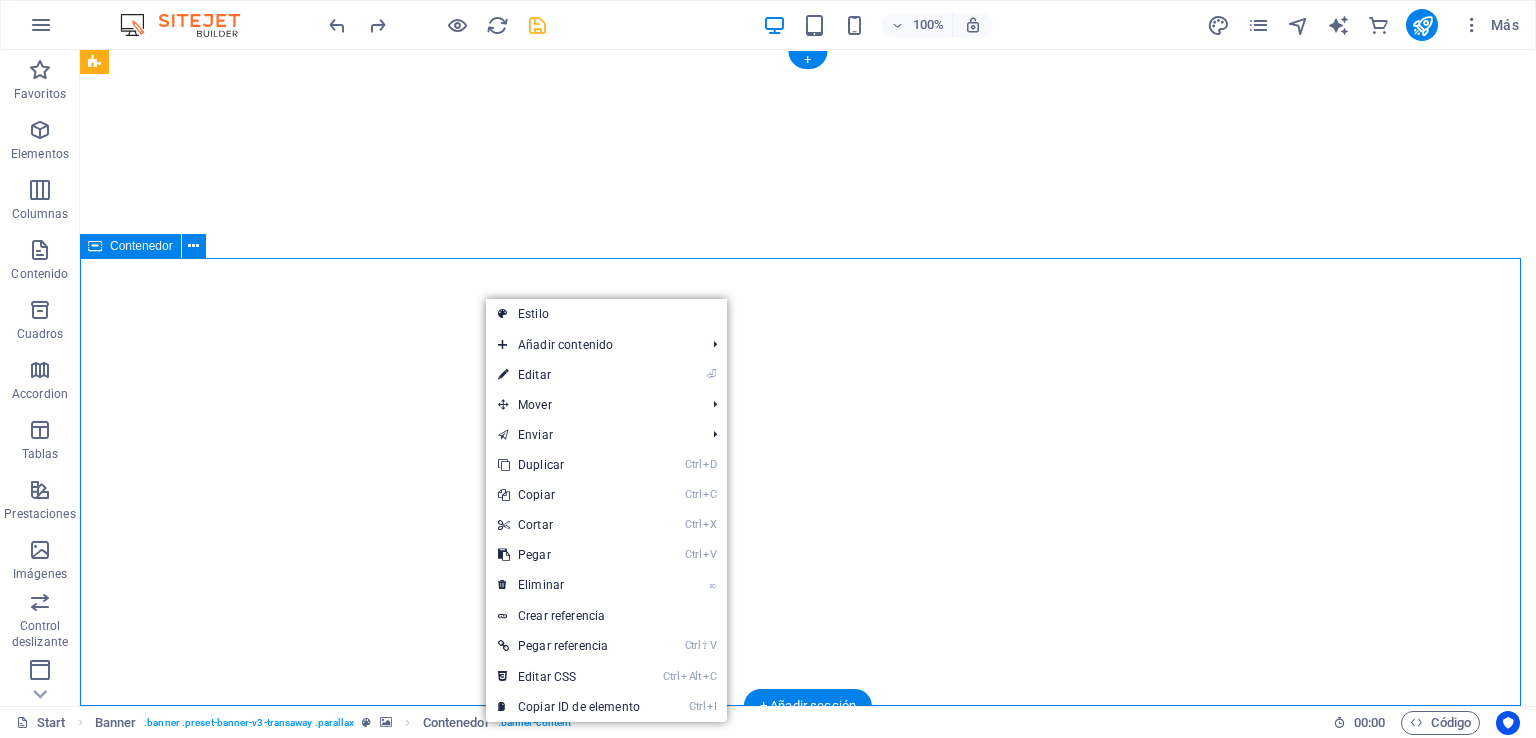click on "VINCI -CHILE constructora CONTECH  INNOVACION EN CONSTRUCCION" at bounding box center (808, 1289) 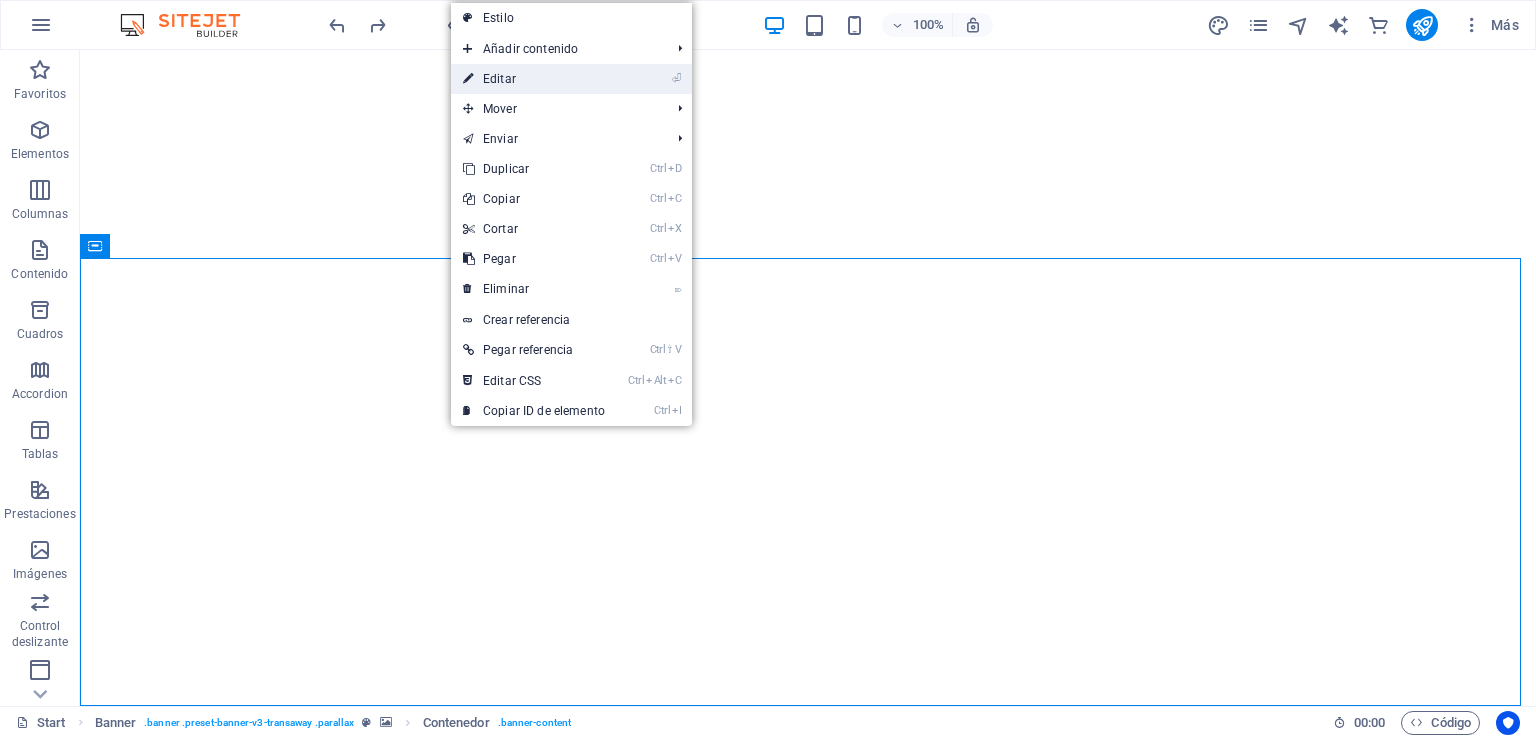click on "⏎  Editar" at bounding box center (534, 79) 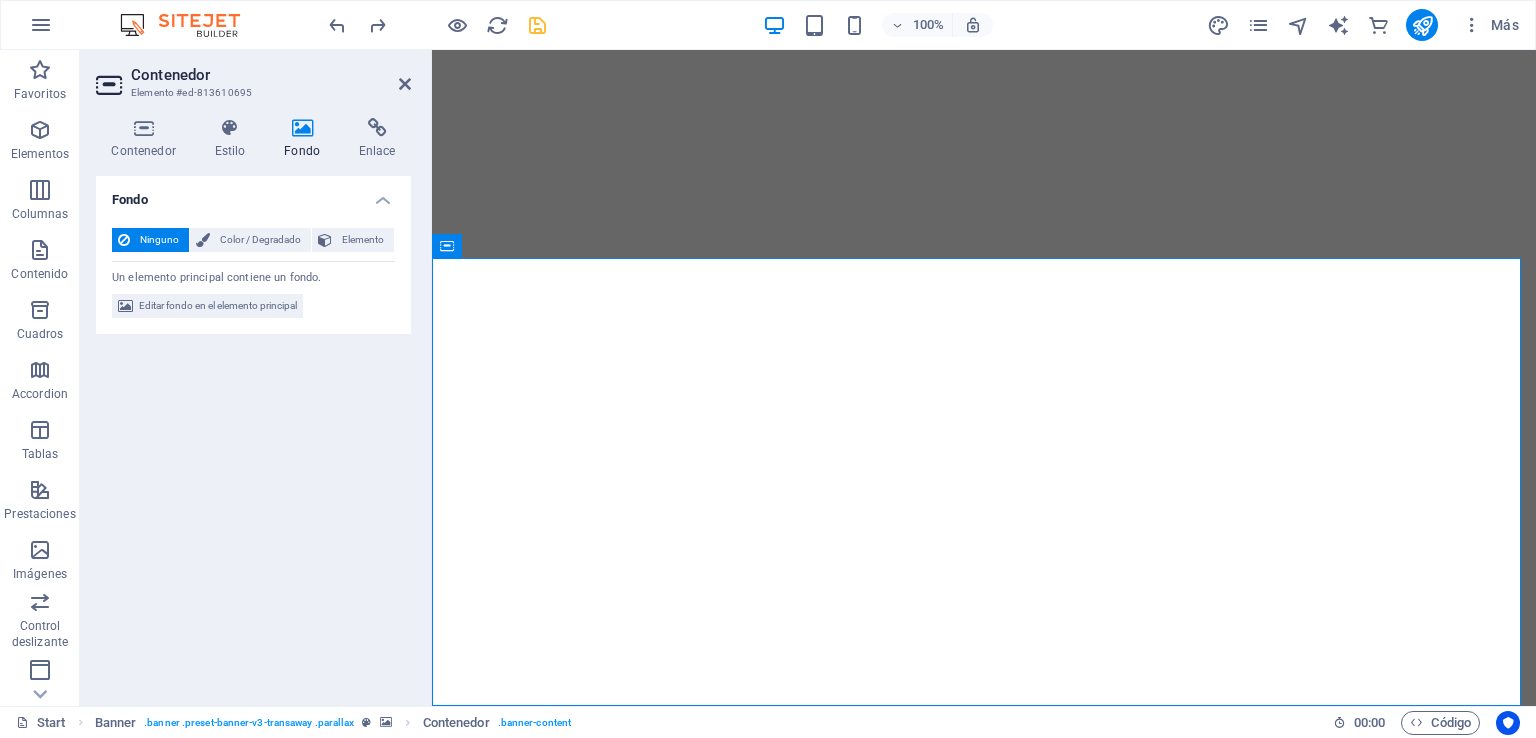 click at bounding box center [302, 128] 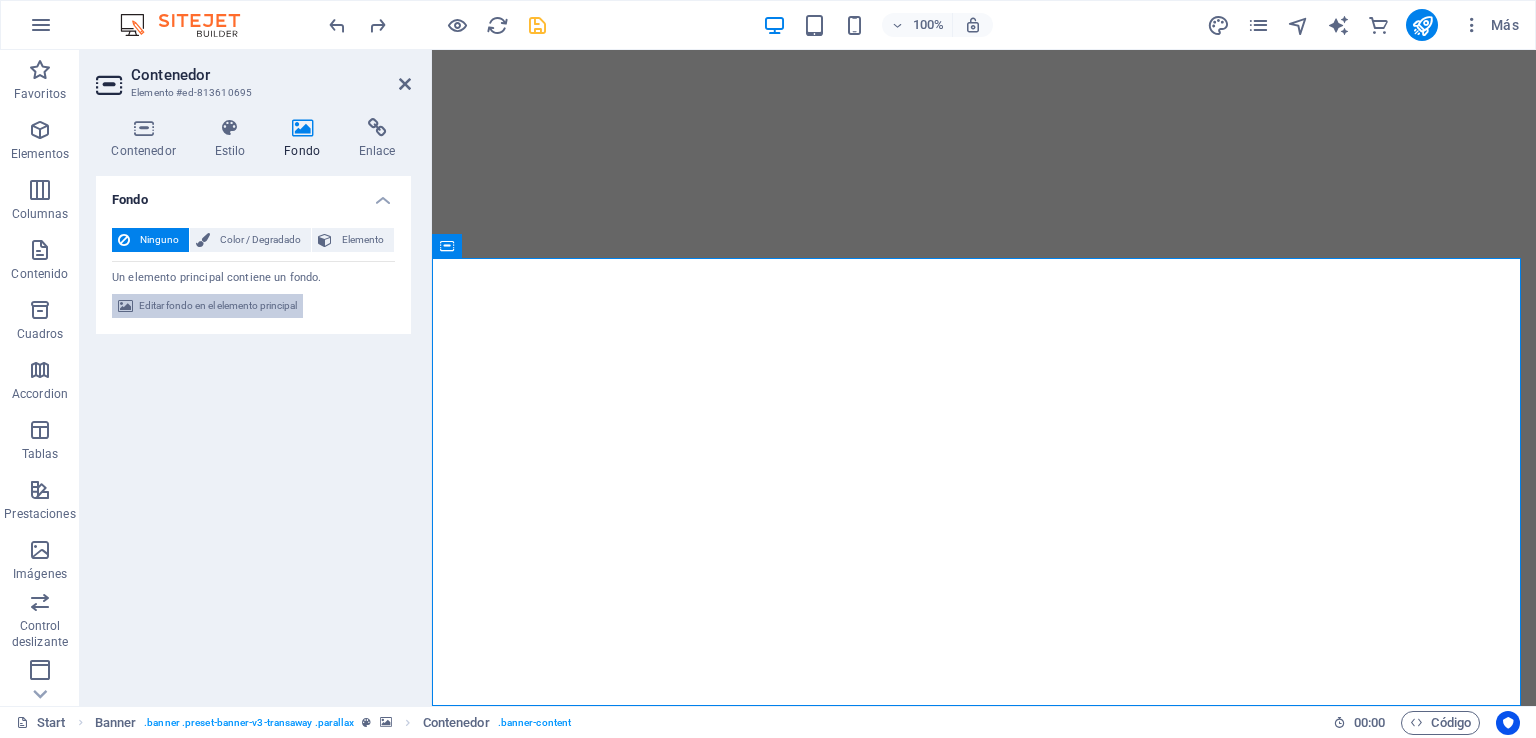 click on "Editar fondo en el elemento principal" at bounding box center (218, 306) 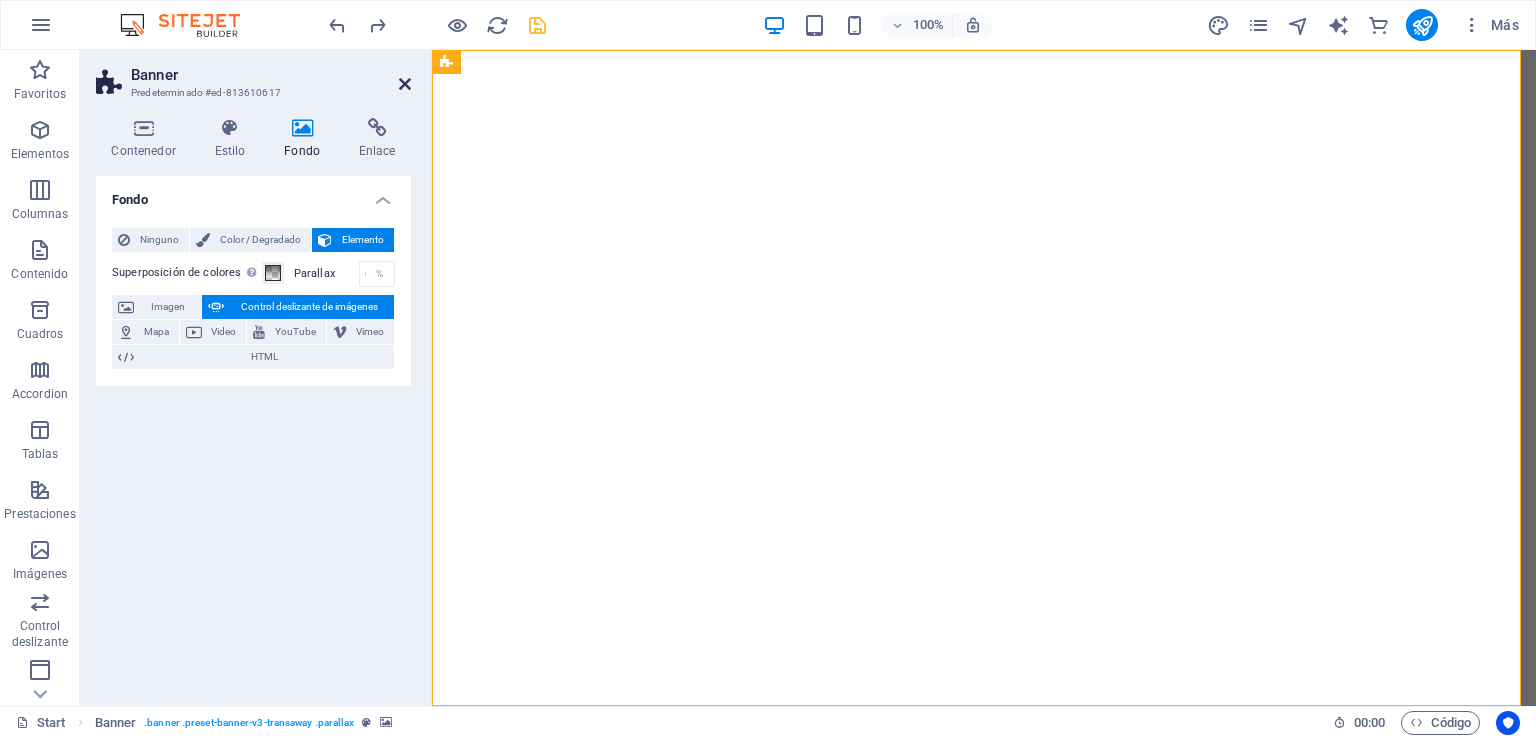 click on "Banner Predeterminado #ed-813610617" at bounding box center (253, 76) 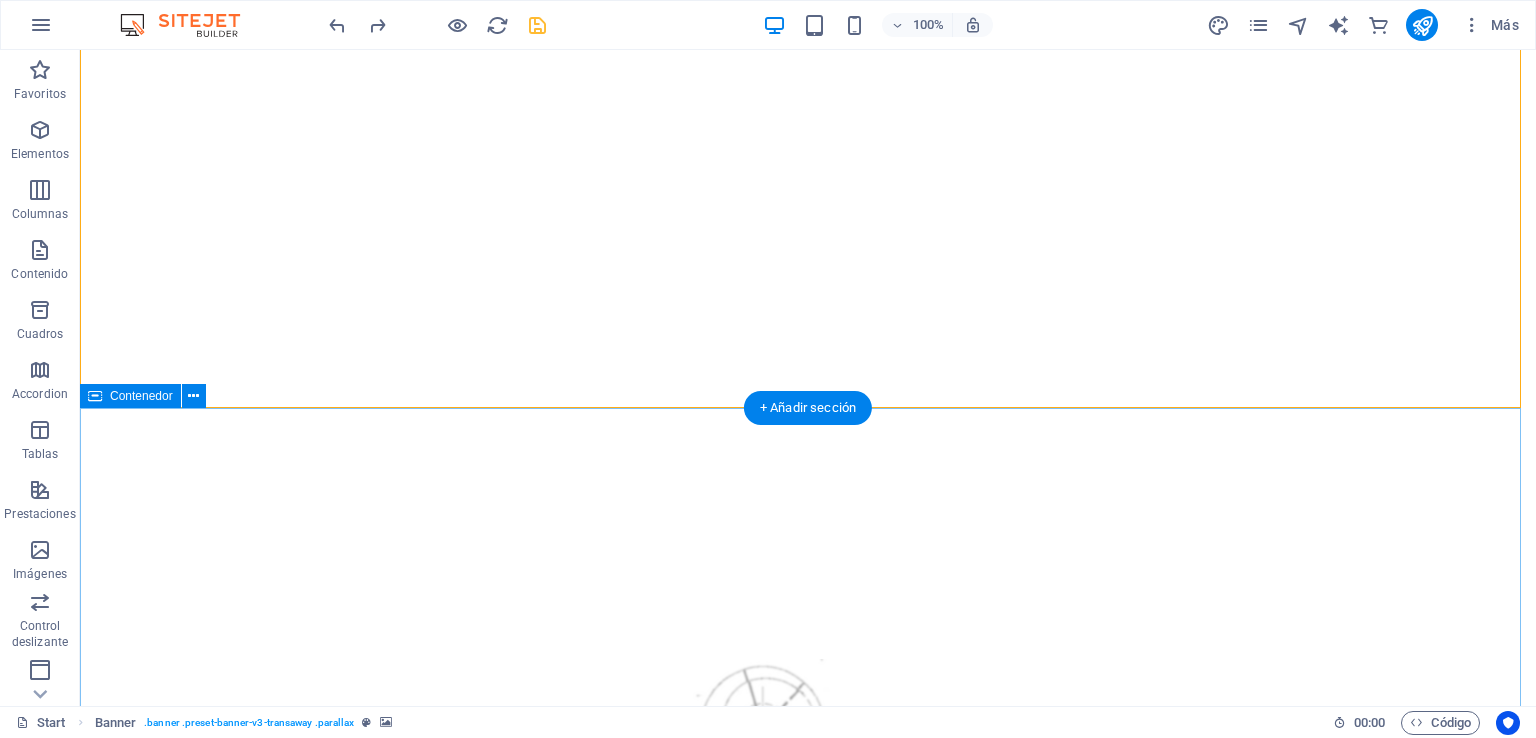 scroll, scrollTop: 0, scrollLeft: 0, axis: both 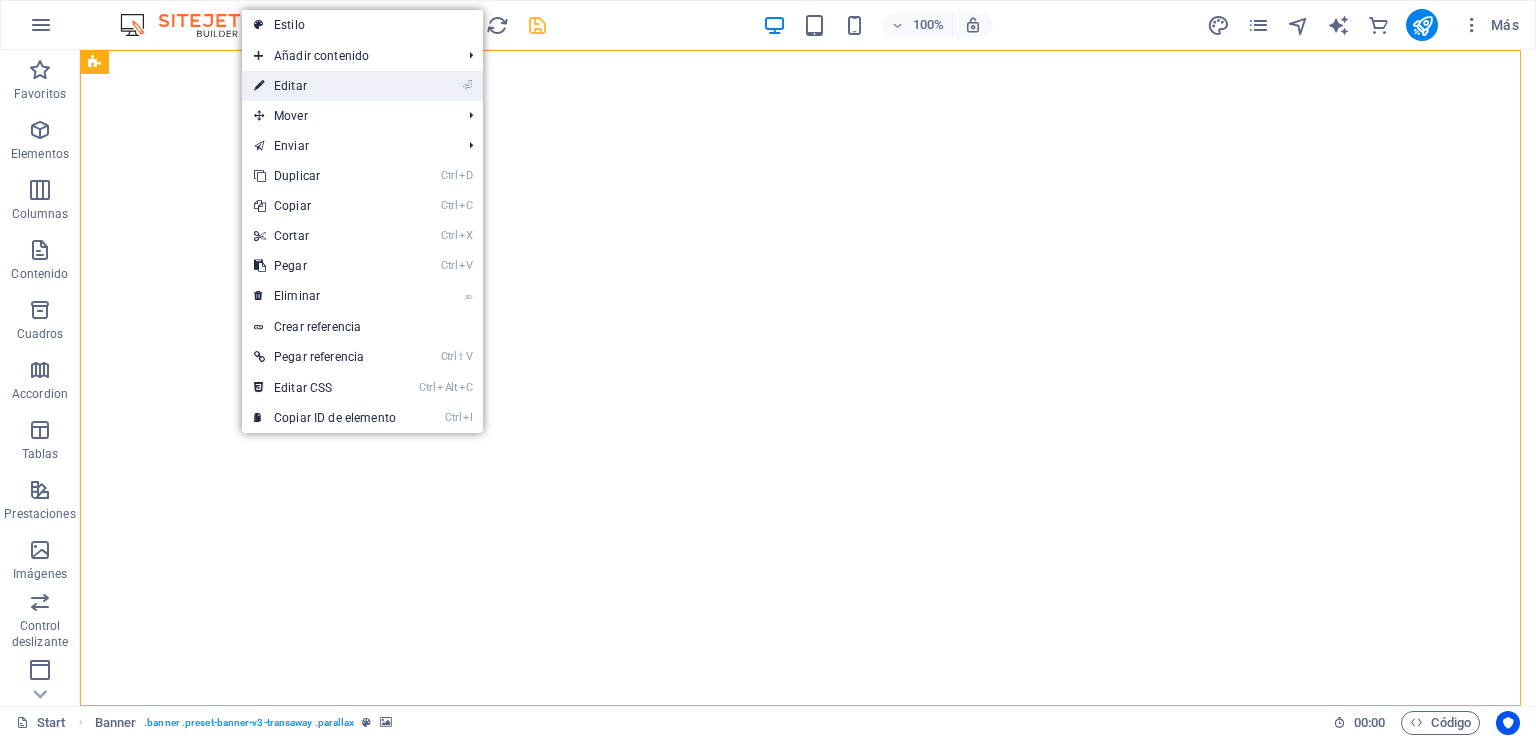 click on "⏎  Editar" at bounding box center (325, 86) 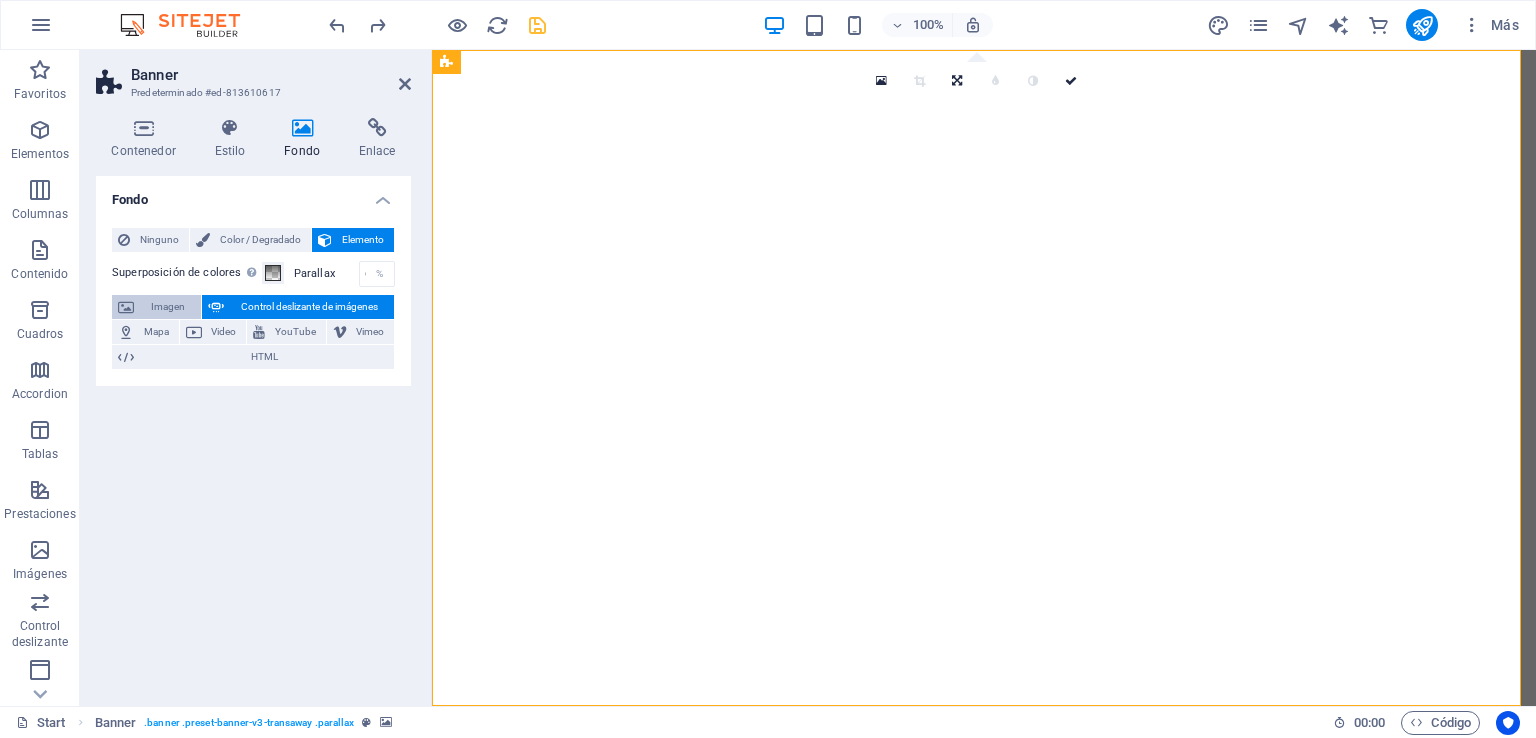click on "Imagen" at bounding box center [167, 307] 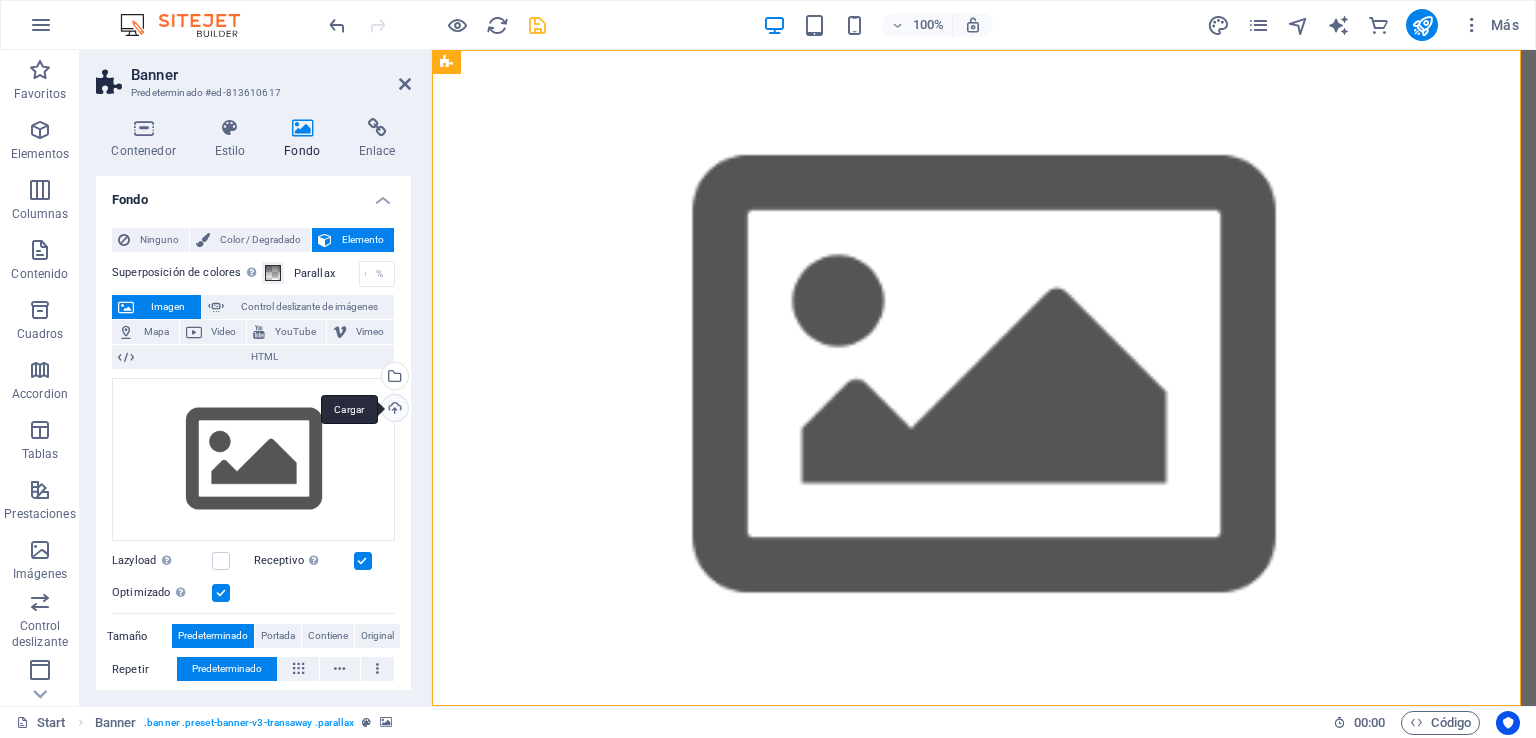 click on "Cargar" at bounding box center (393, 410) 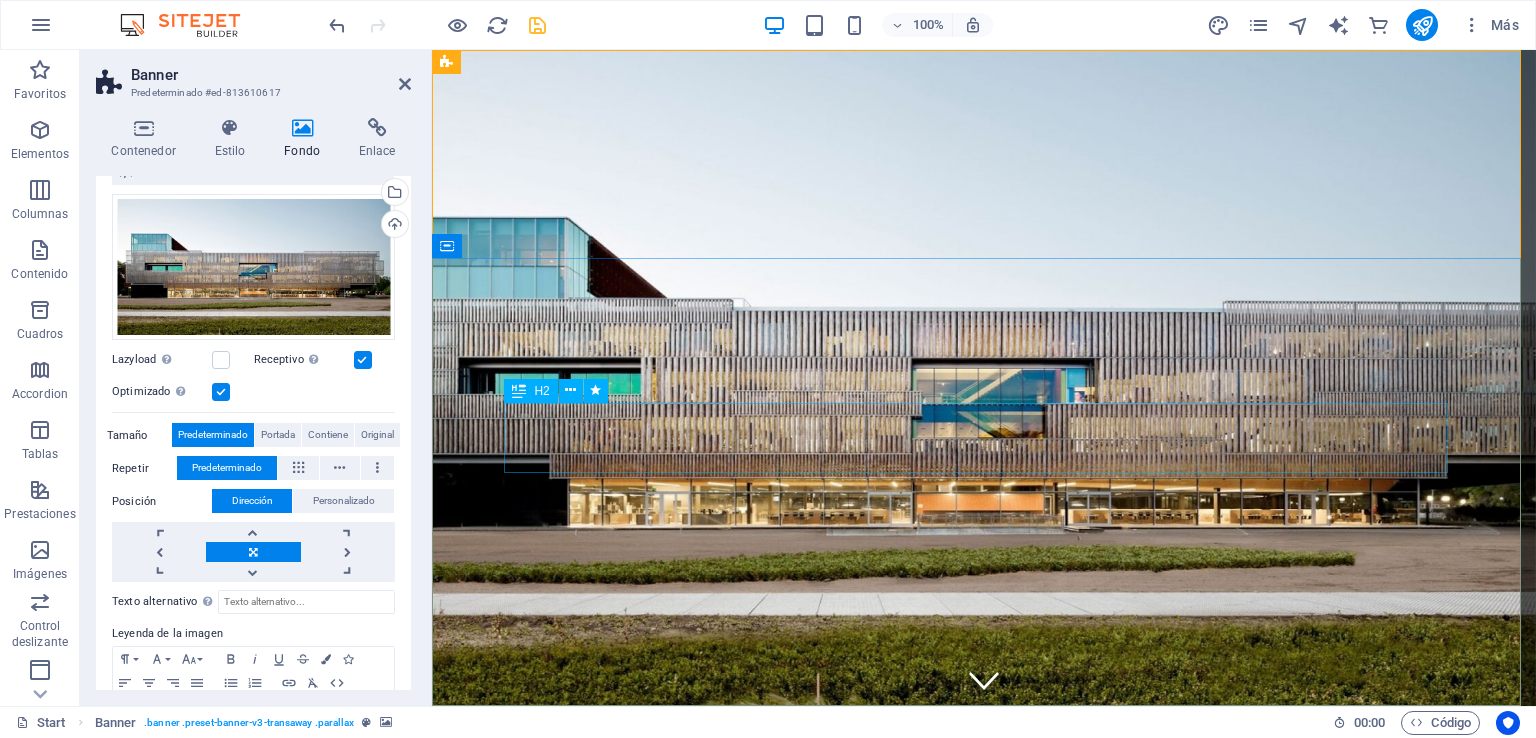 scroll, scrollTop: 182, scrollLeft: 0, axis: vertical 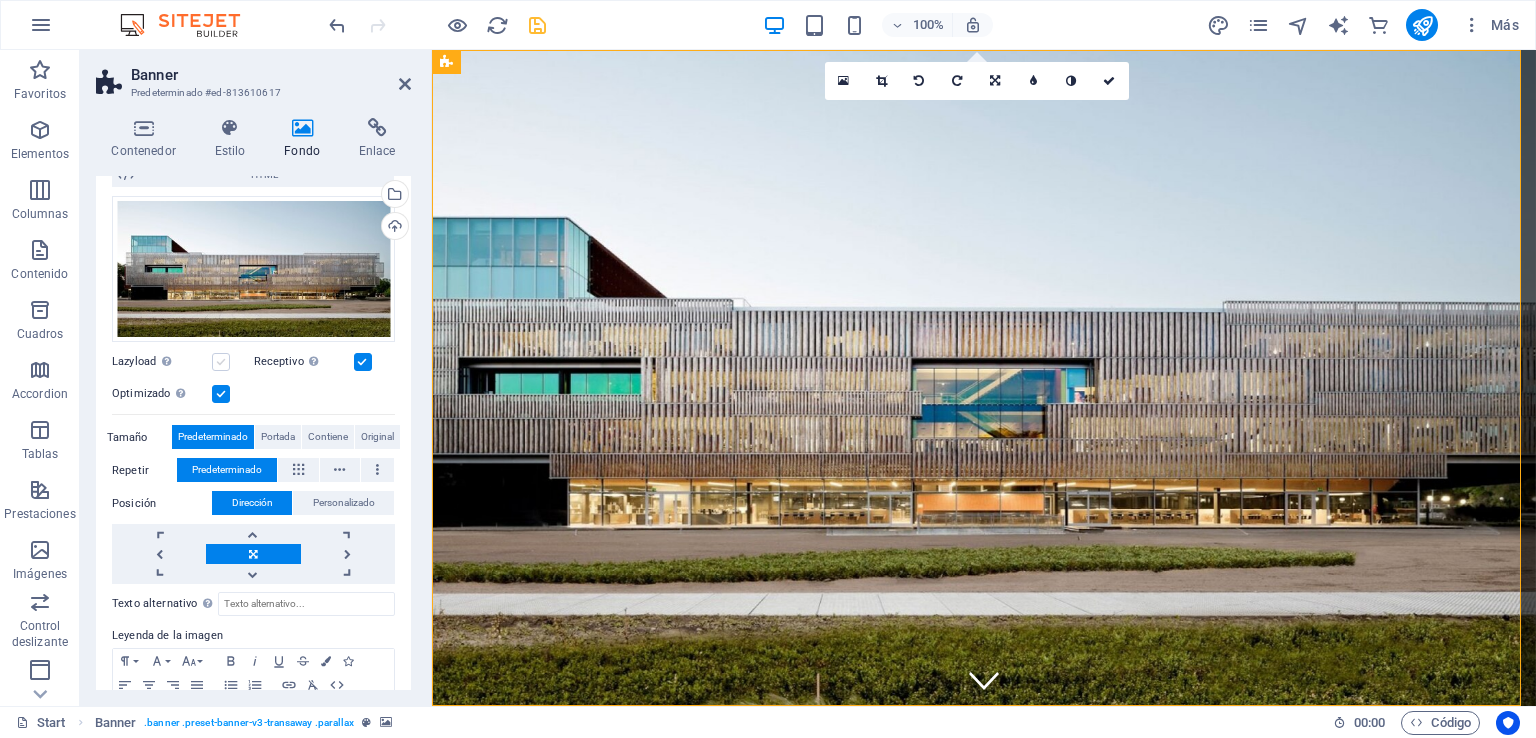 click at bounding box center [221, 362] 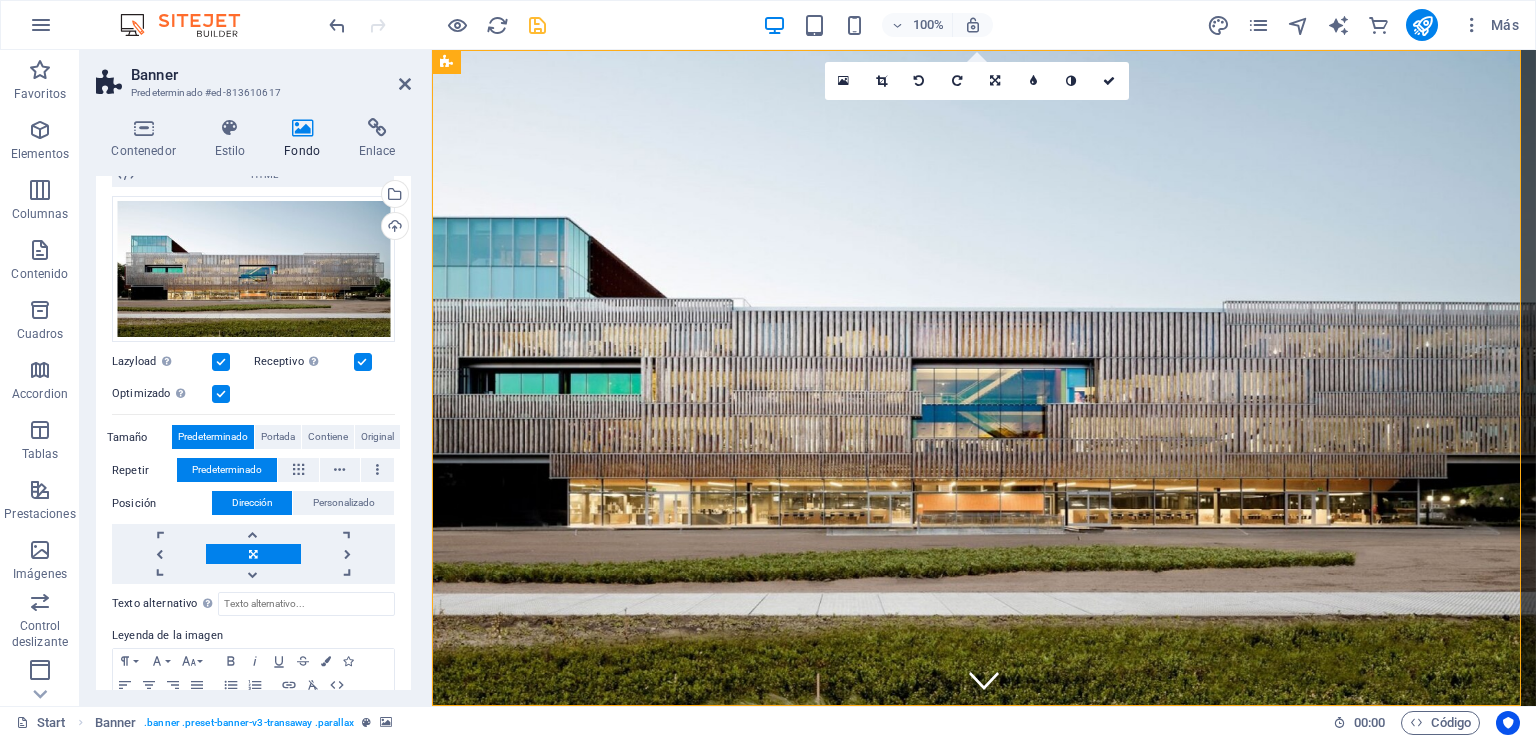 drag, startPoint x: 220, startPoint y: 357, endPoint x: 236, endPoint y: 357, distance: 16 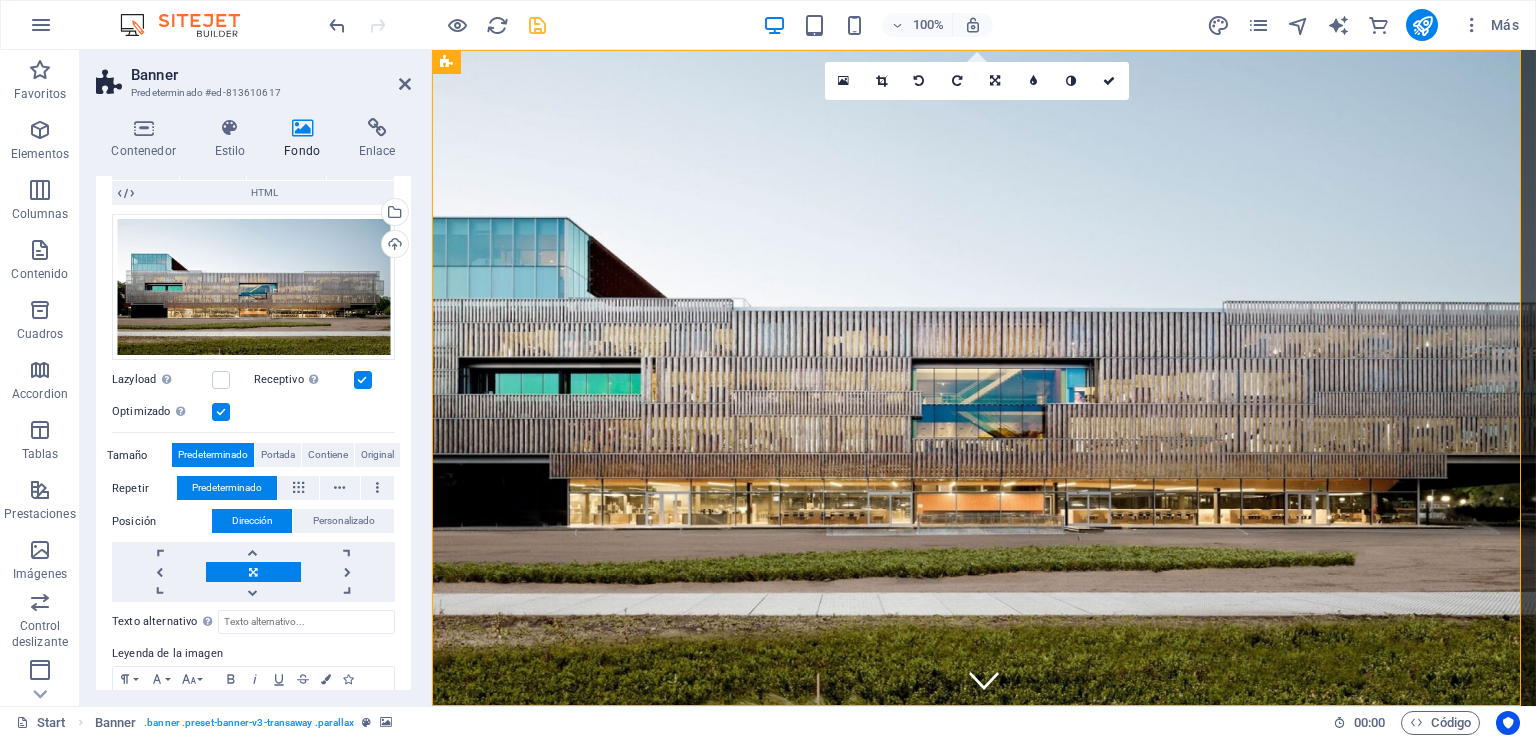 scroll, scrollTop: 0, scrollLeft: 0, axis: both 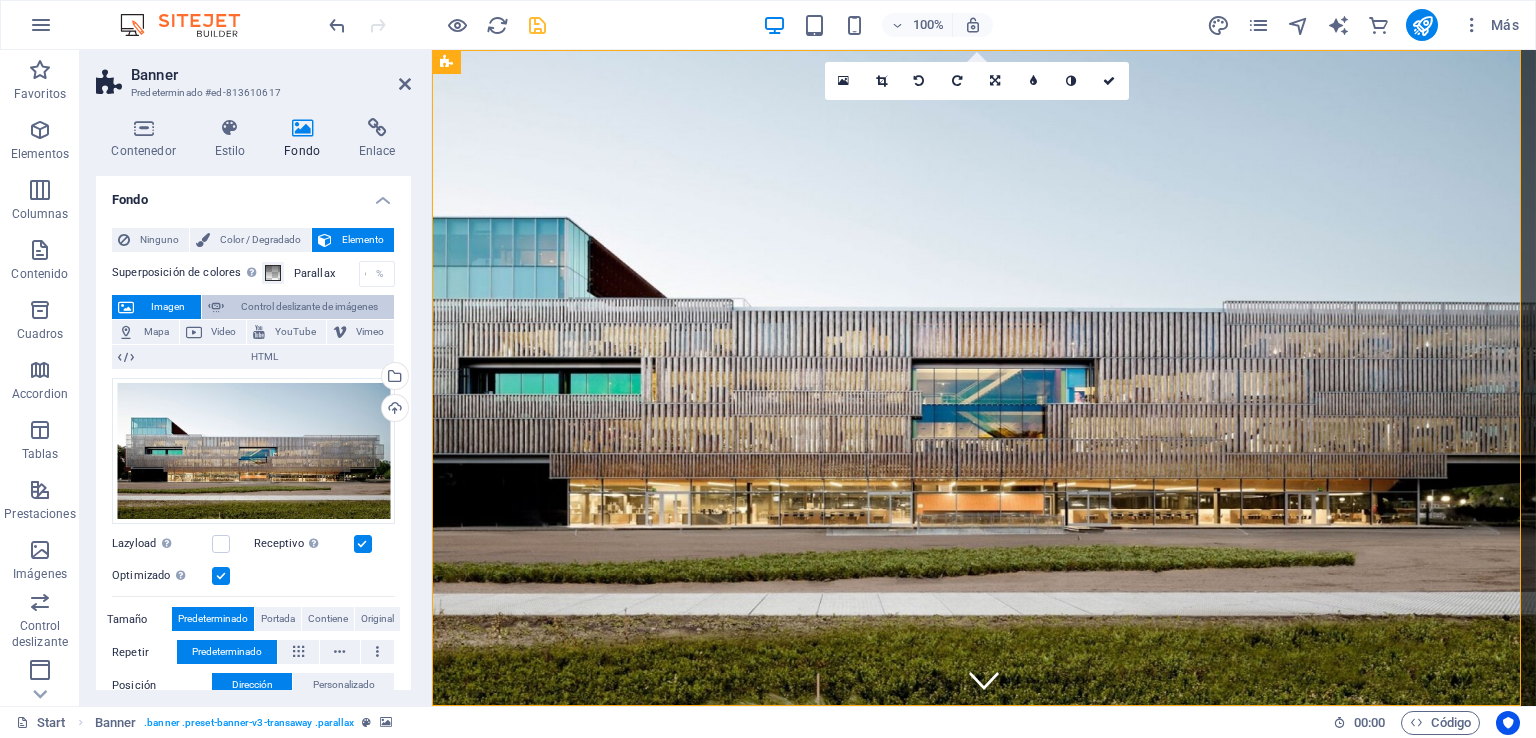 click on "Control deslizante de imágenes" at bounding box center (309, 307) 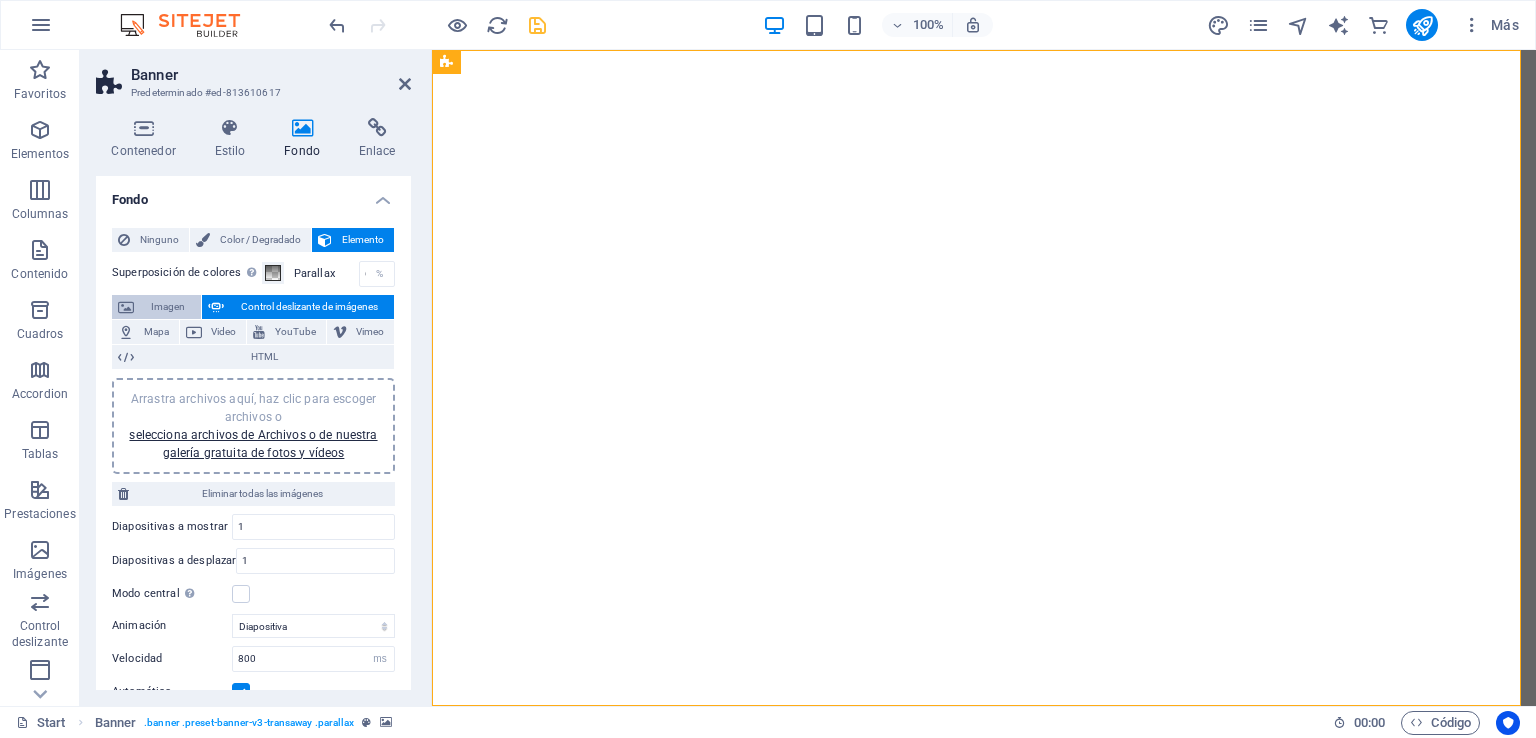 click on "Imagen" at bounding box center [167, 307] 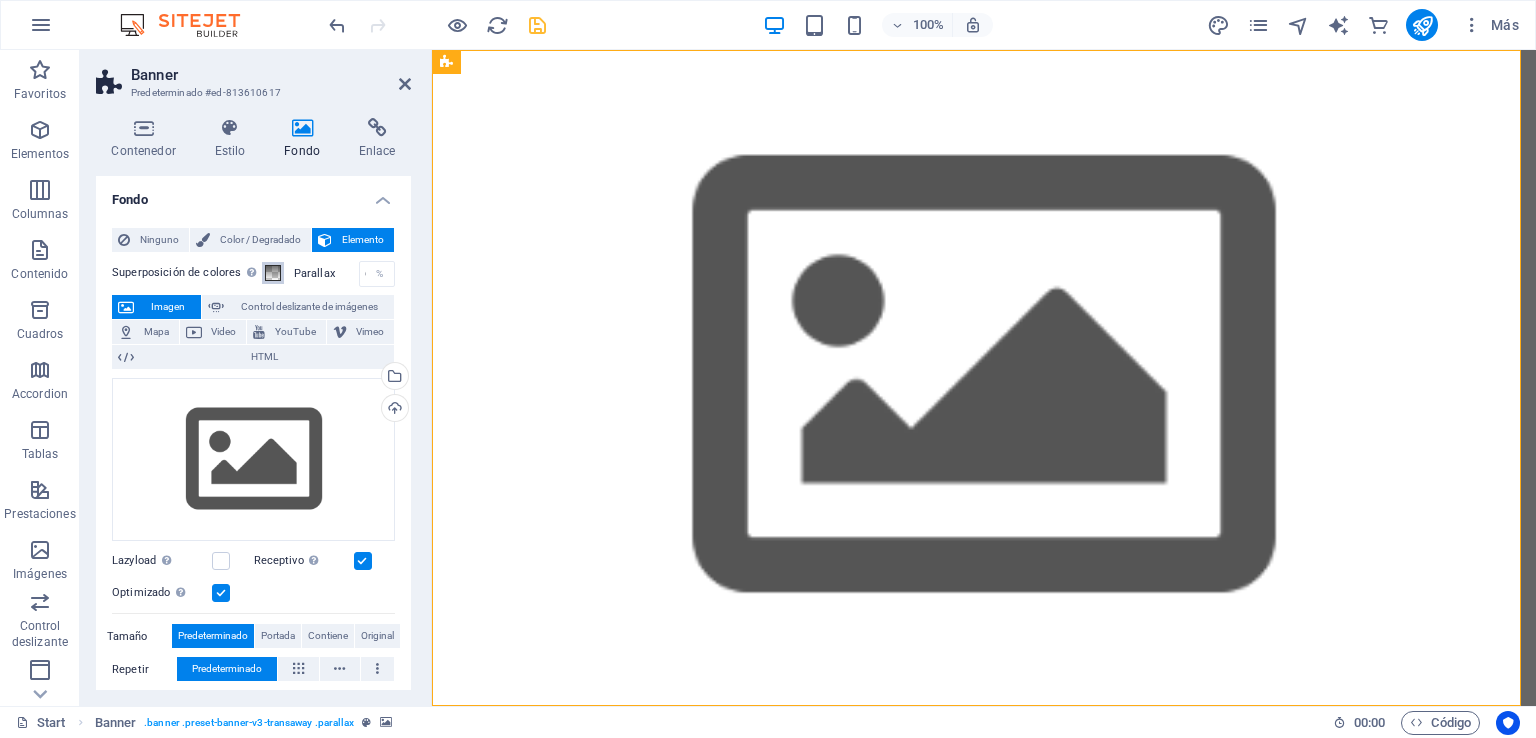 click at bounding box center (273, 273) 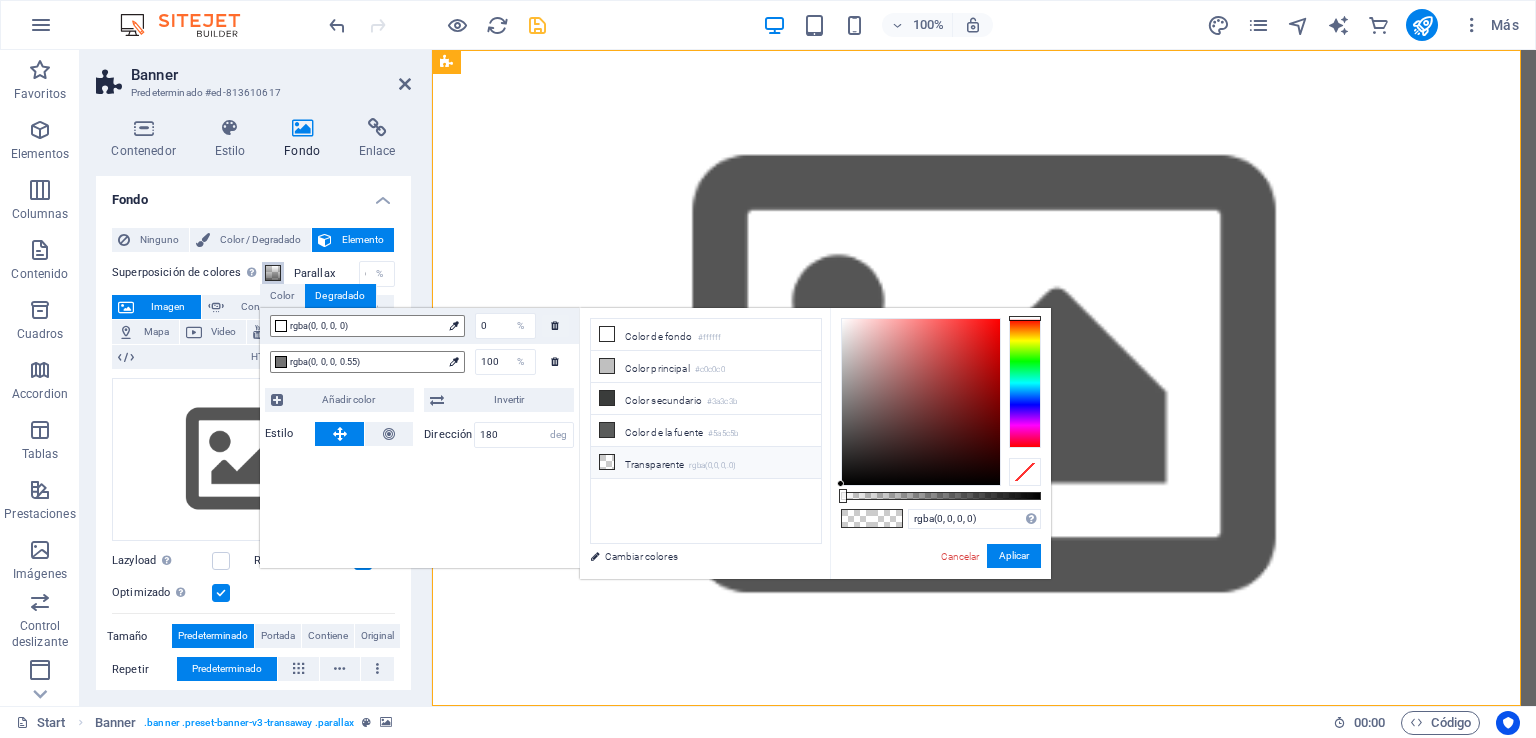 drag, startPoint x: 267, startPoint y: 274, endPoint x: 281, endPoint y: 274, distance: 14 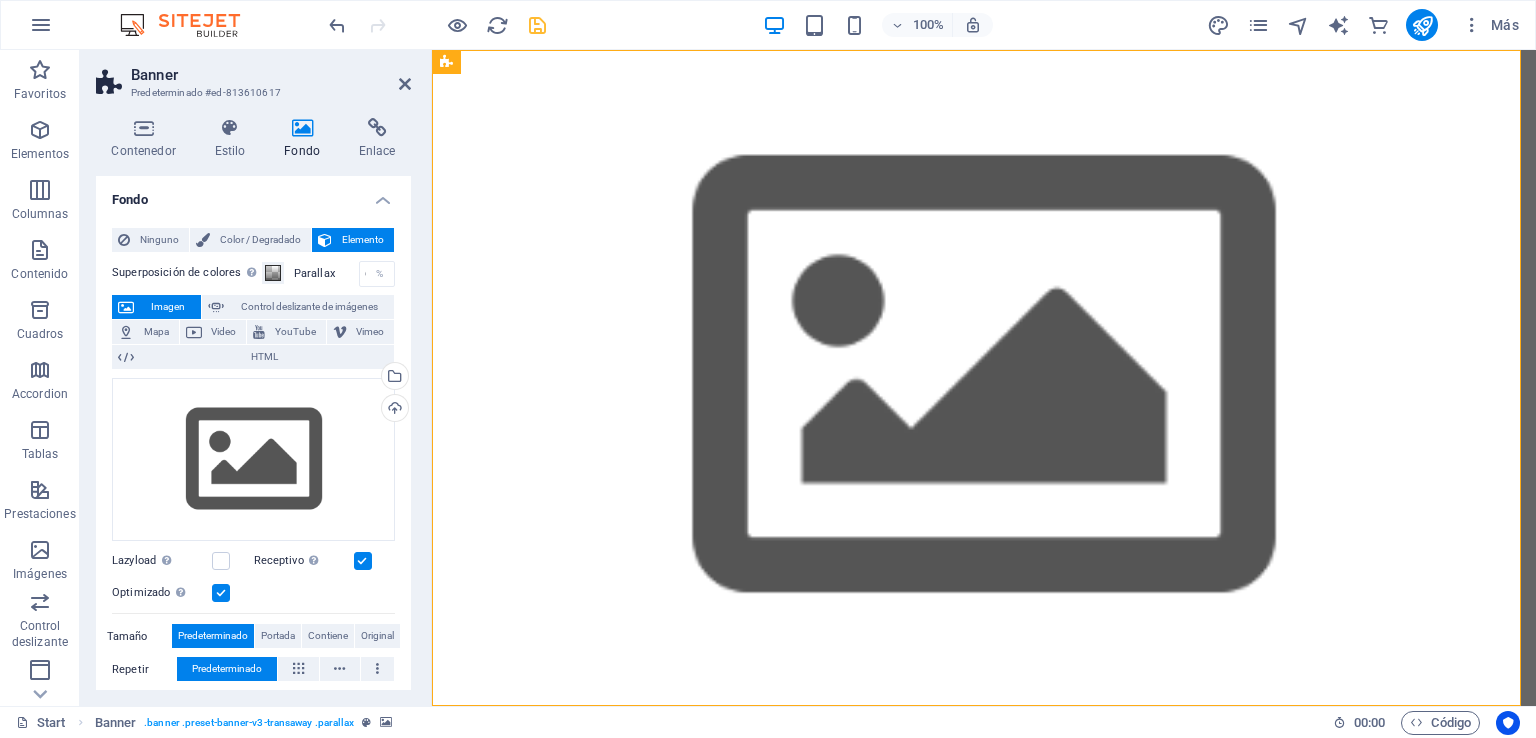 click at bounding box center (437, 25) 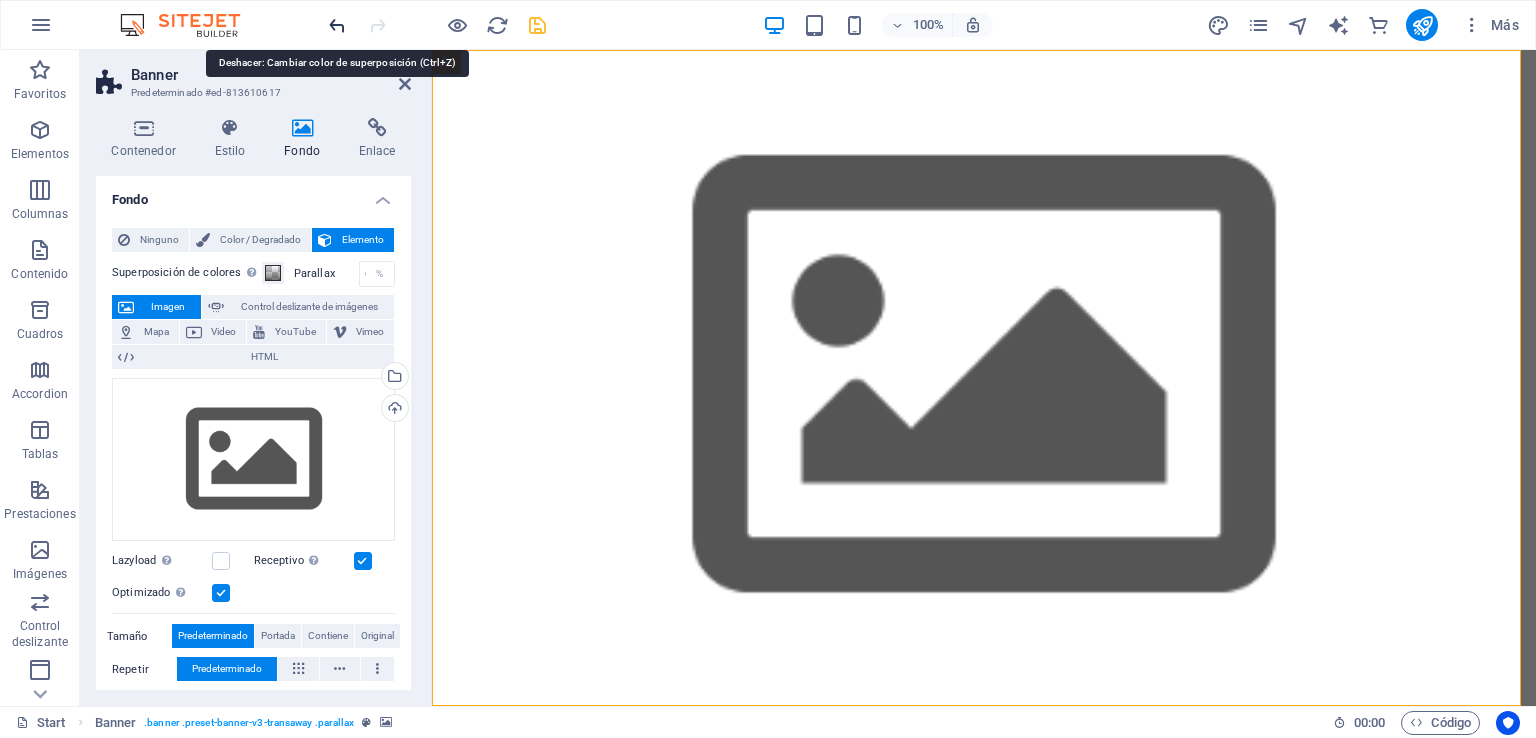 click at bounding box center [337, 25] 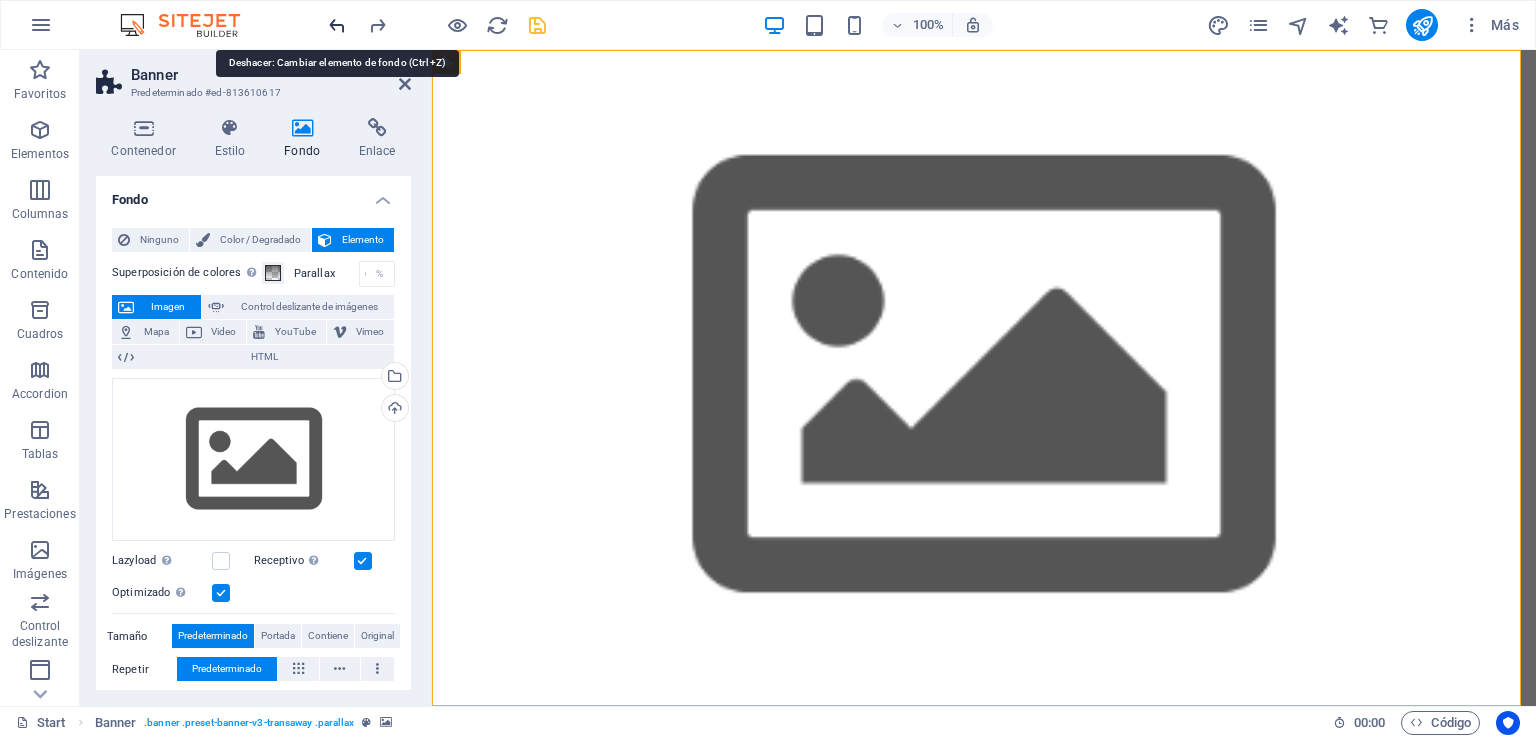 click at bounding box center [337, 25] 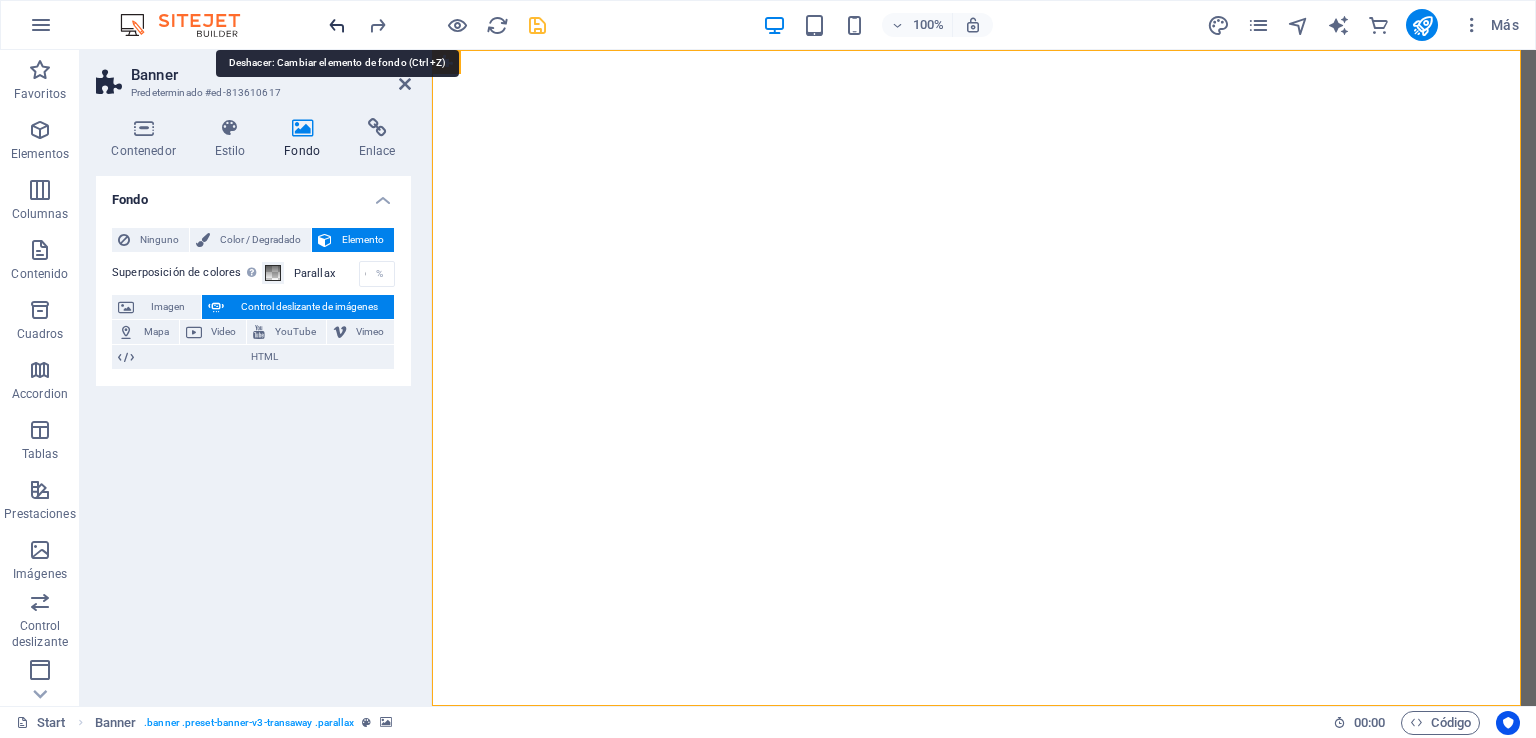 click at bounding box center [337, 25] 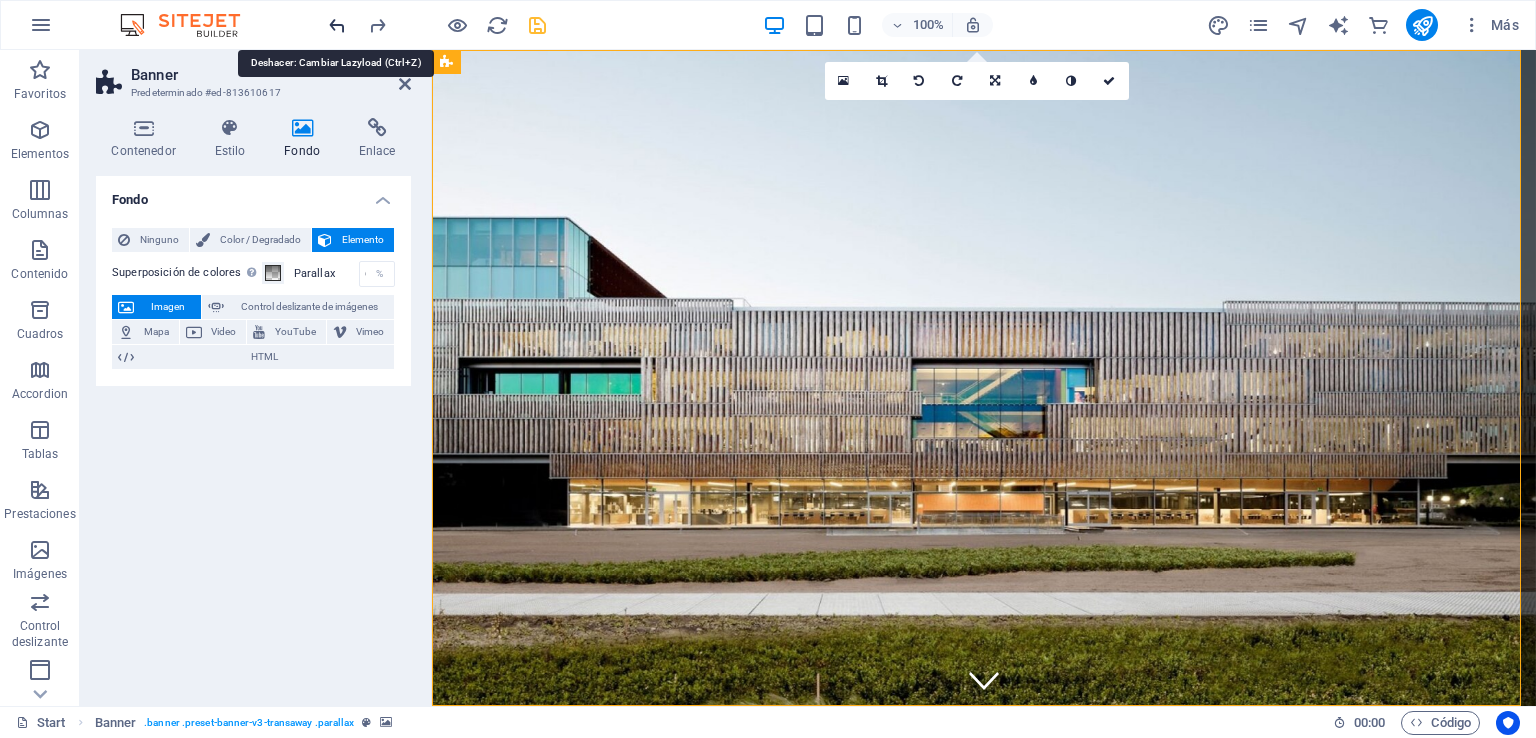 click at bounding box center (337, 25) 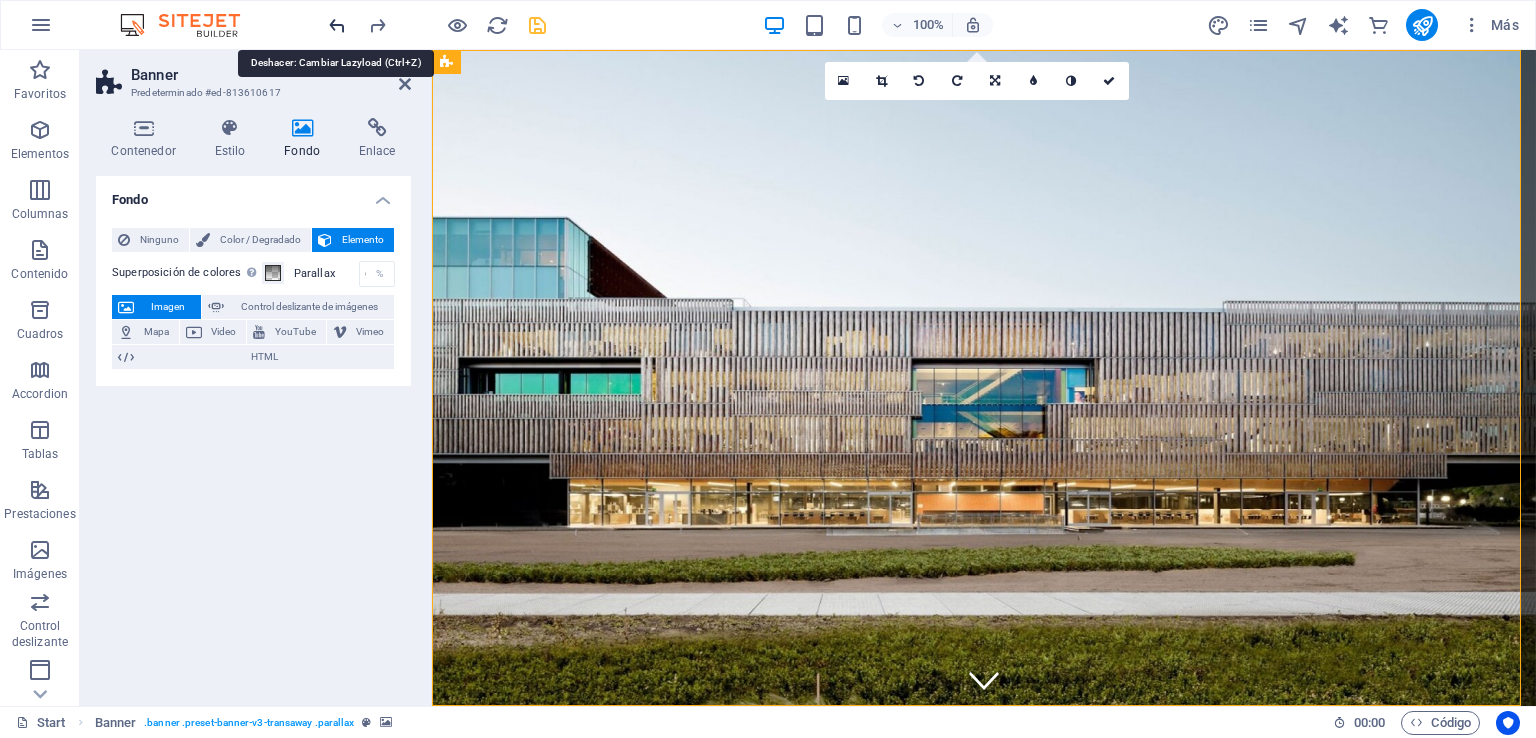 click at bounding box center (337, 25) 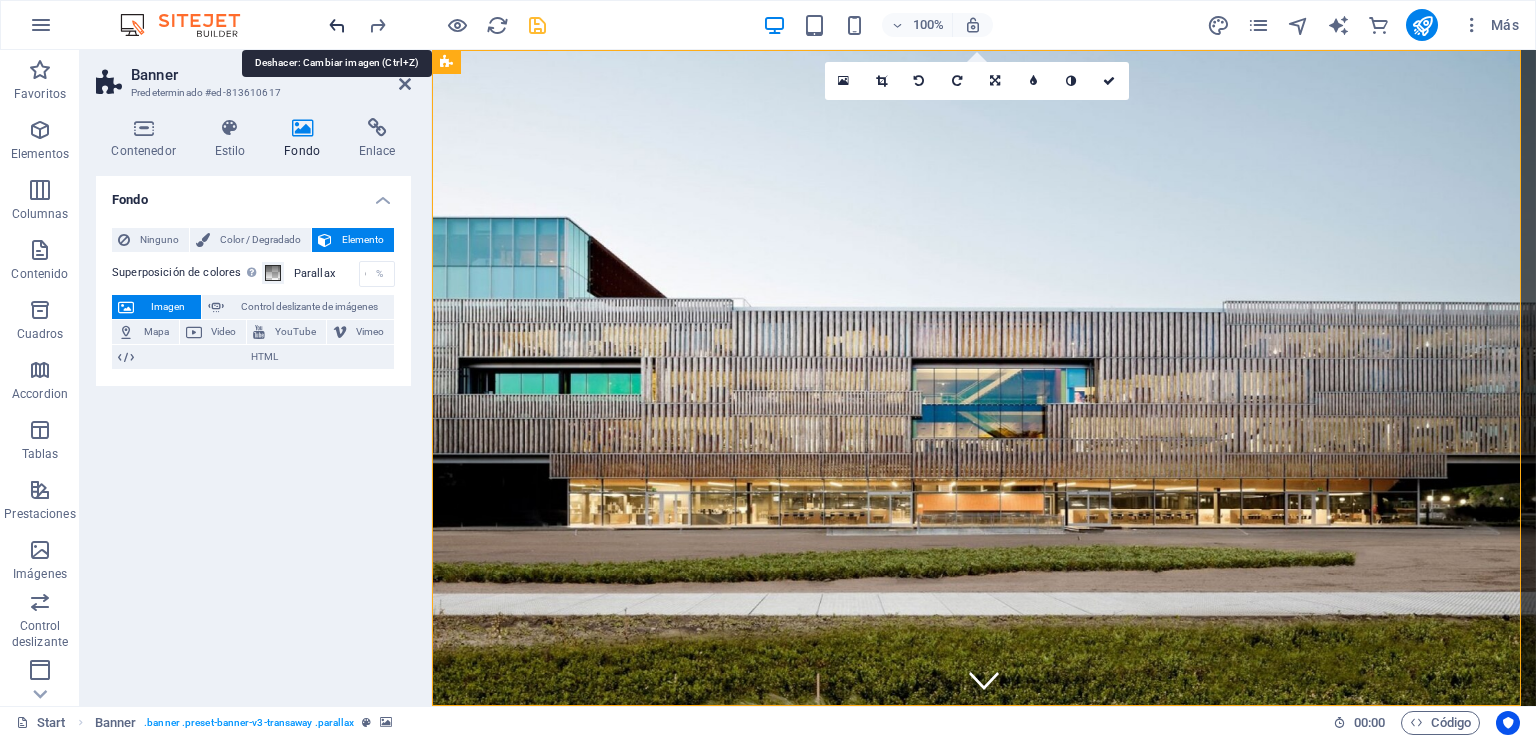 click at bounding box center [337, 25] 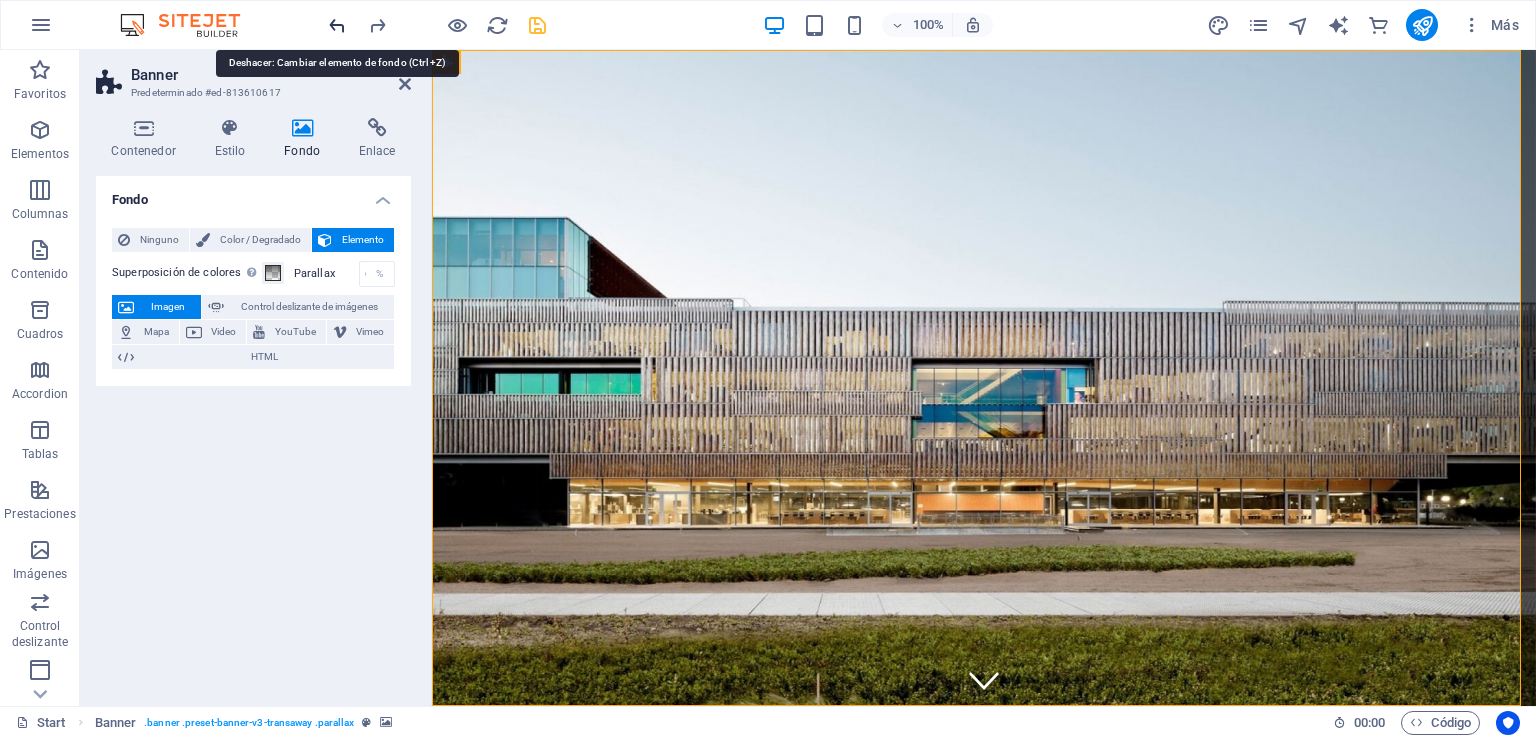 click at bounding box center (337, 25) 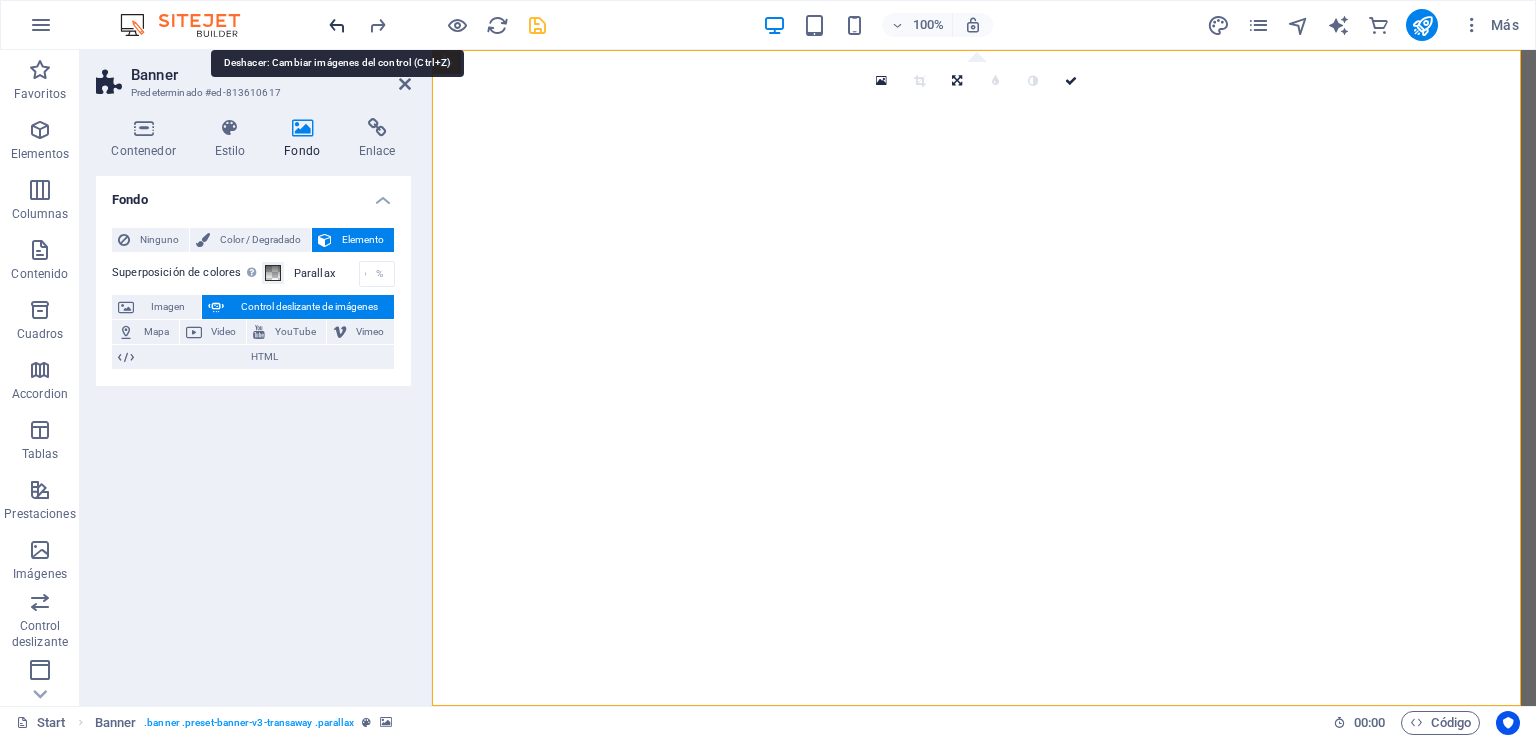 click at bounding box center [337, 25] 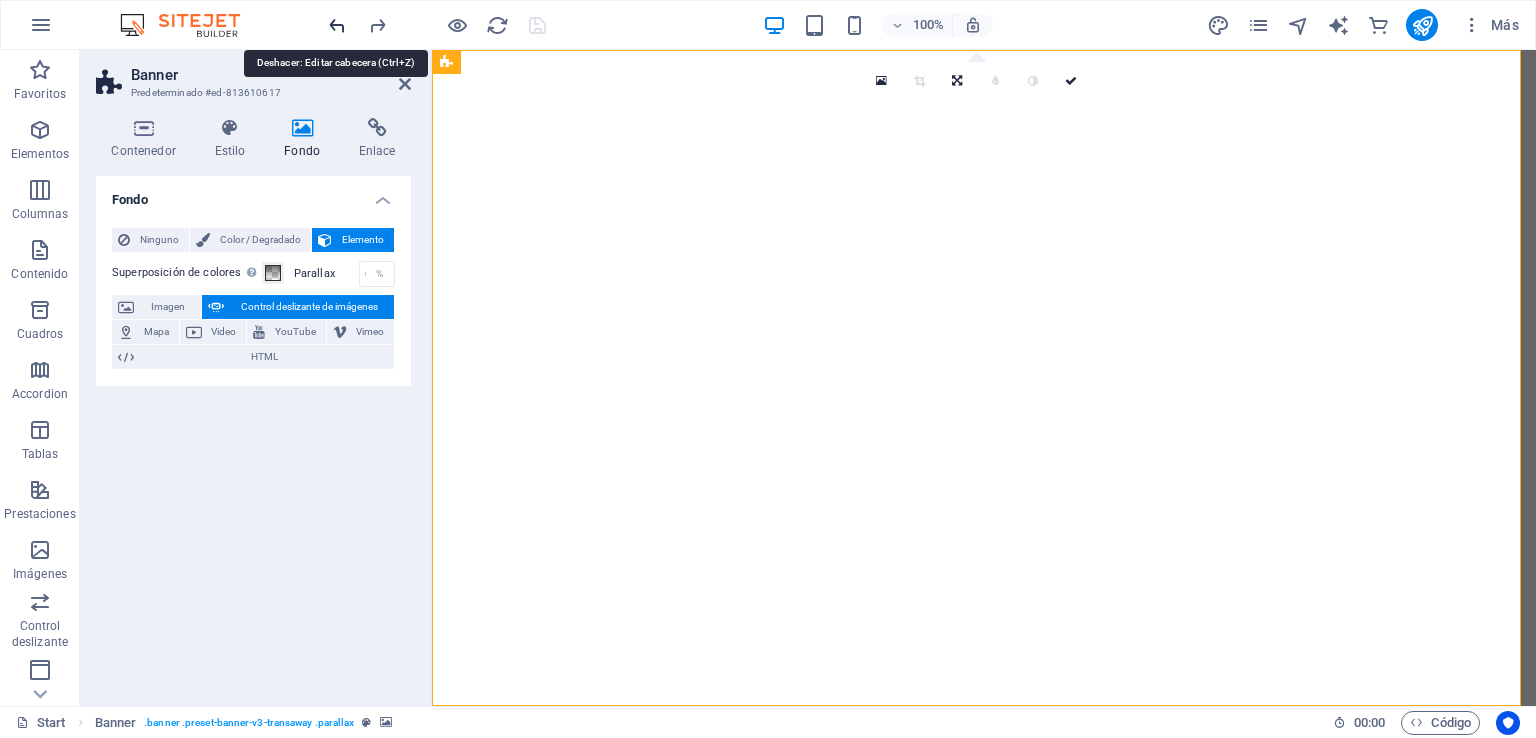 click at bounding box center [337, 25] 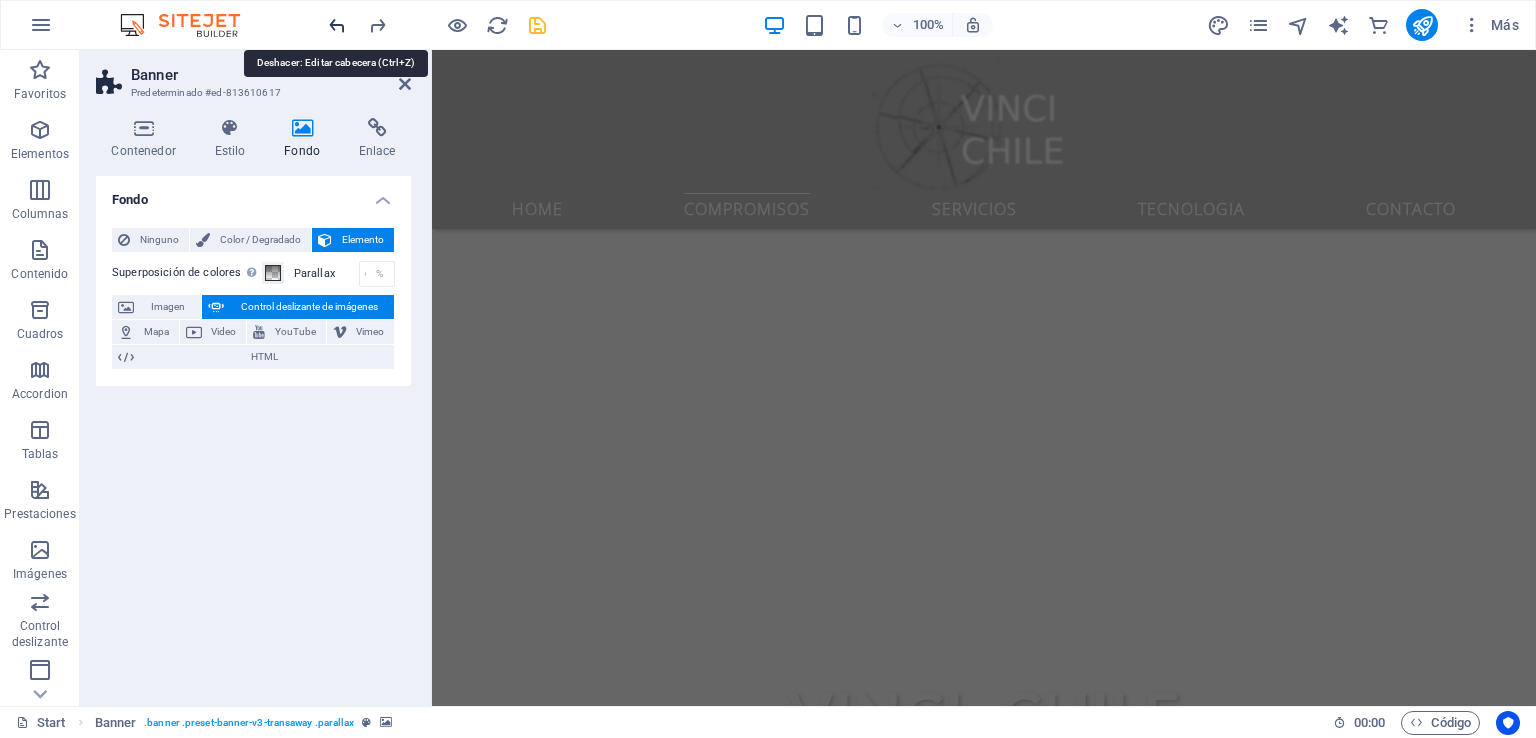 scroll, scrollTop: 2541, scrollLeft: 0, axis: vertical 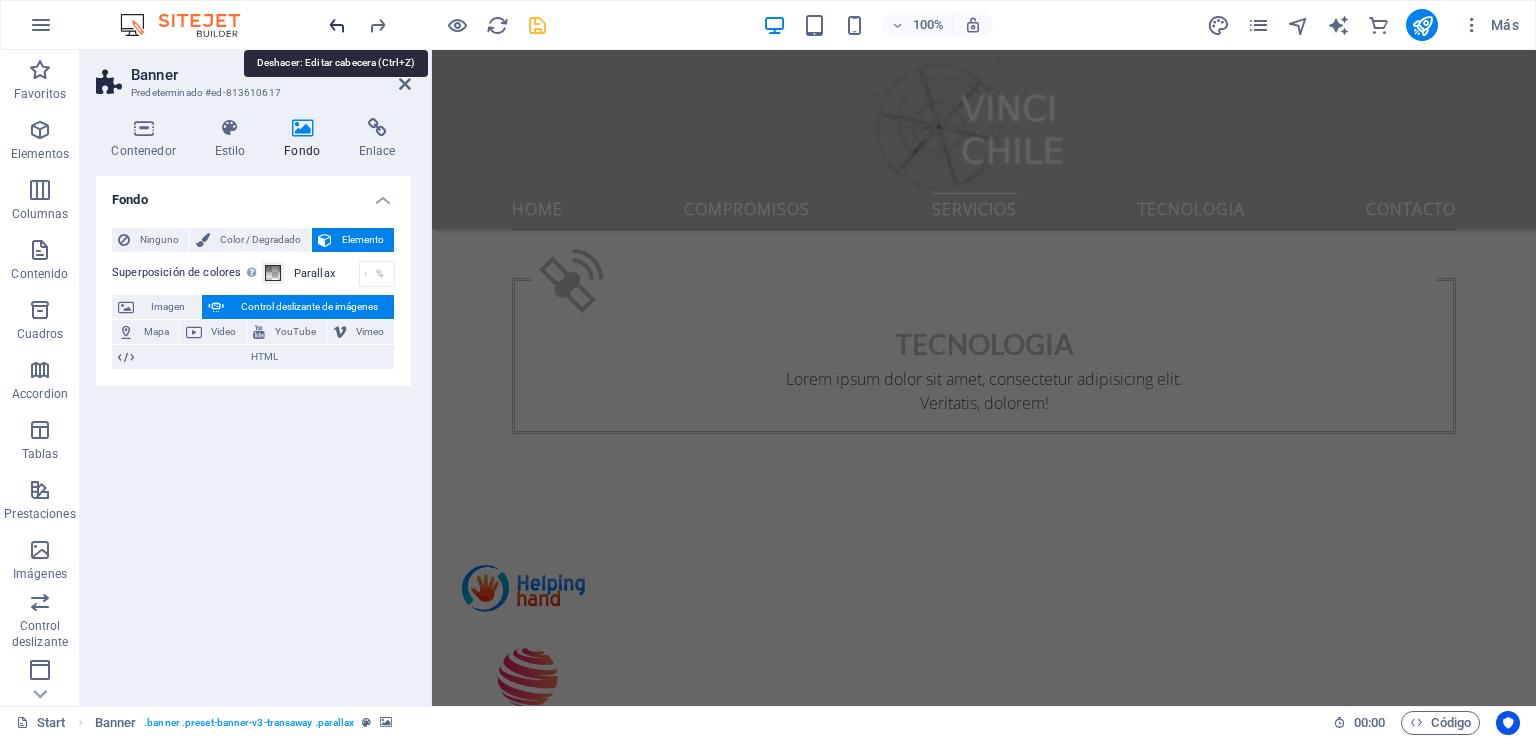 click at bounding box center [337, 25] 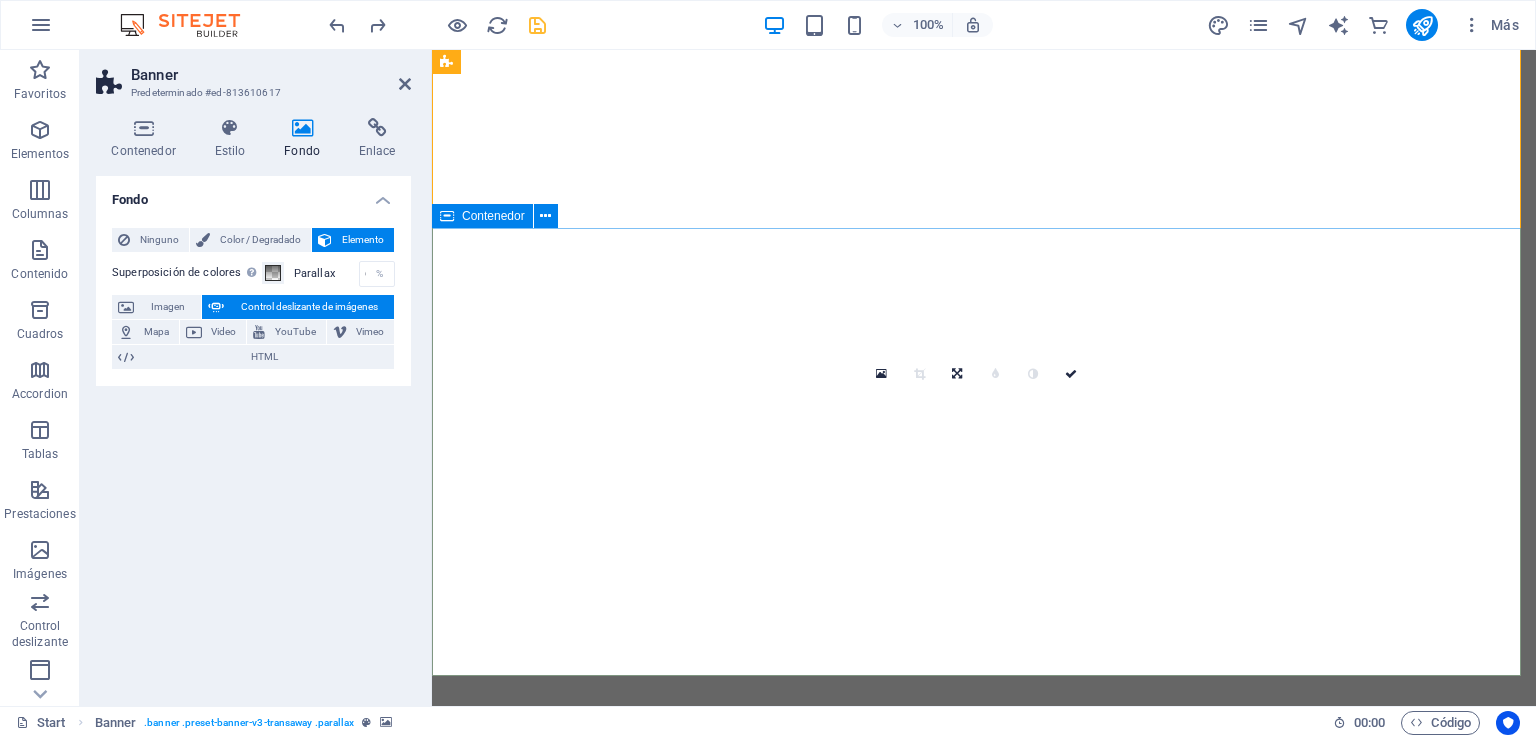 scroll, scrollTop: 0, scrollLeft: 0, axis: both 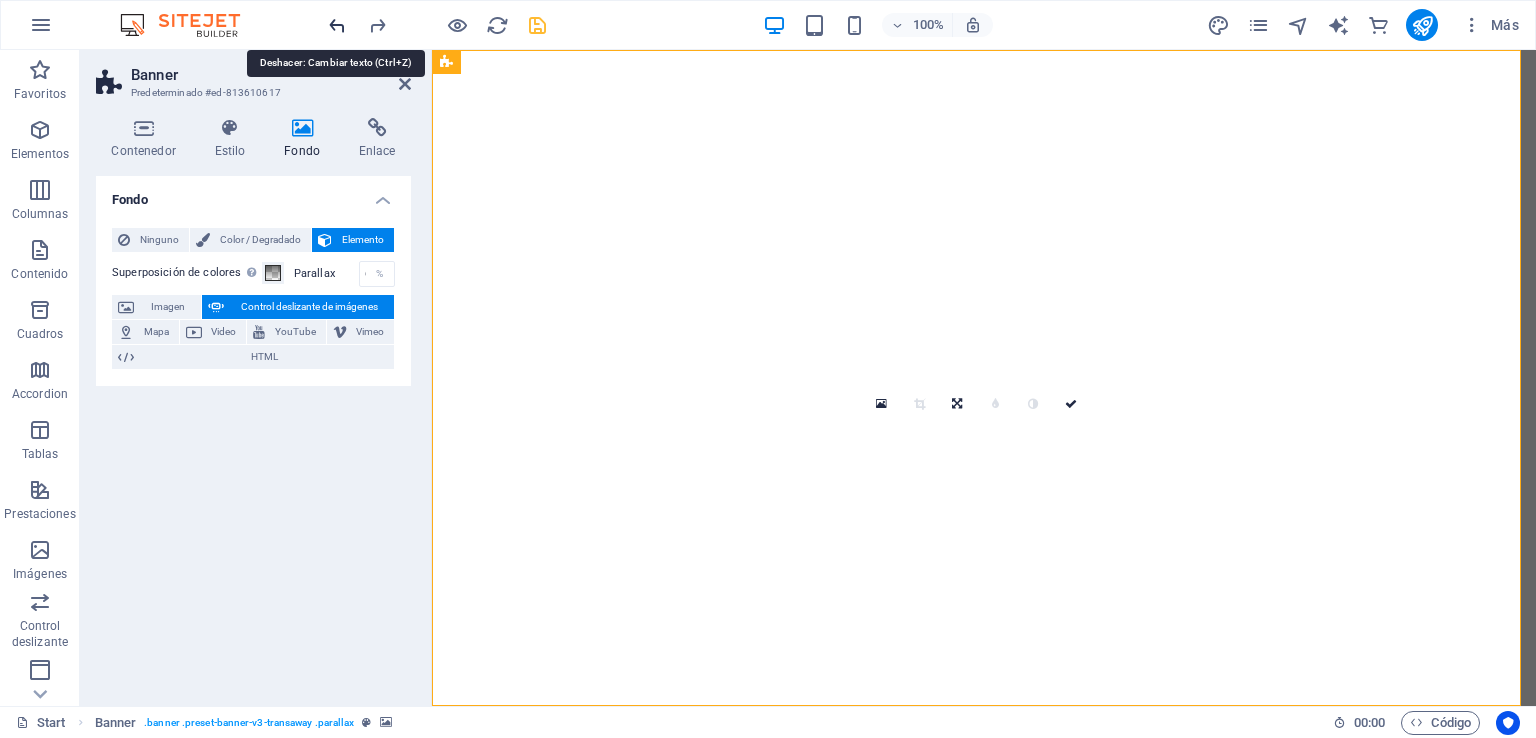 click at bounding box center [337, 25] 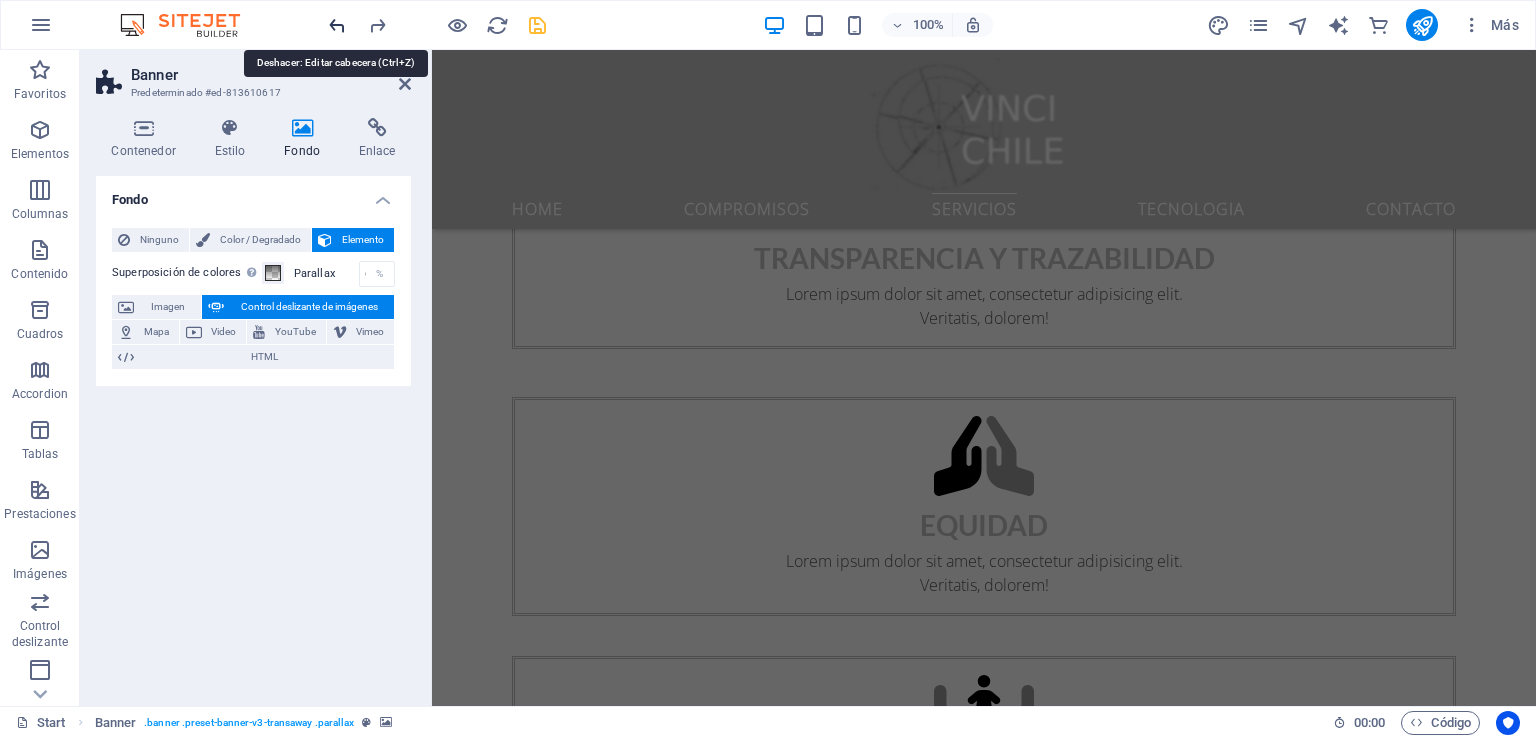 scroll, scrollTop: 2592, scrollLeft: 0, axis: vertical 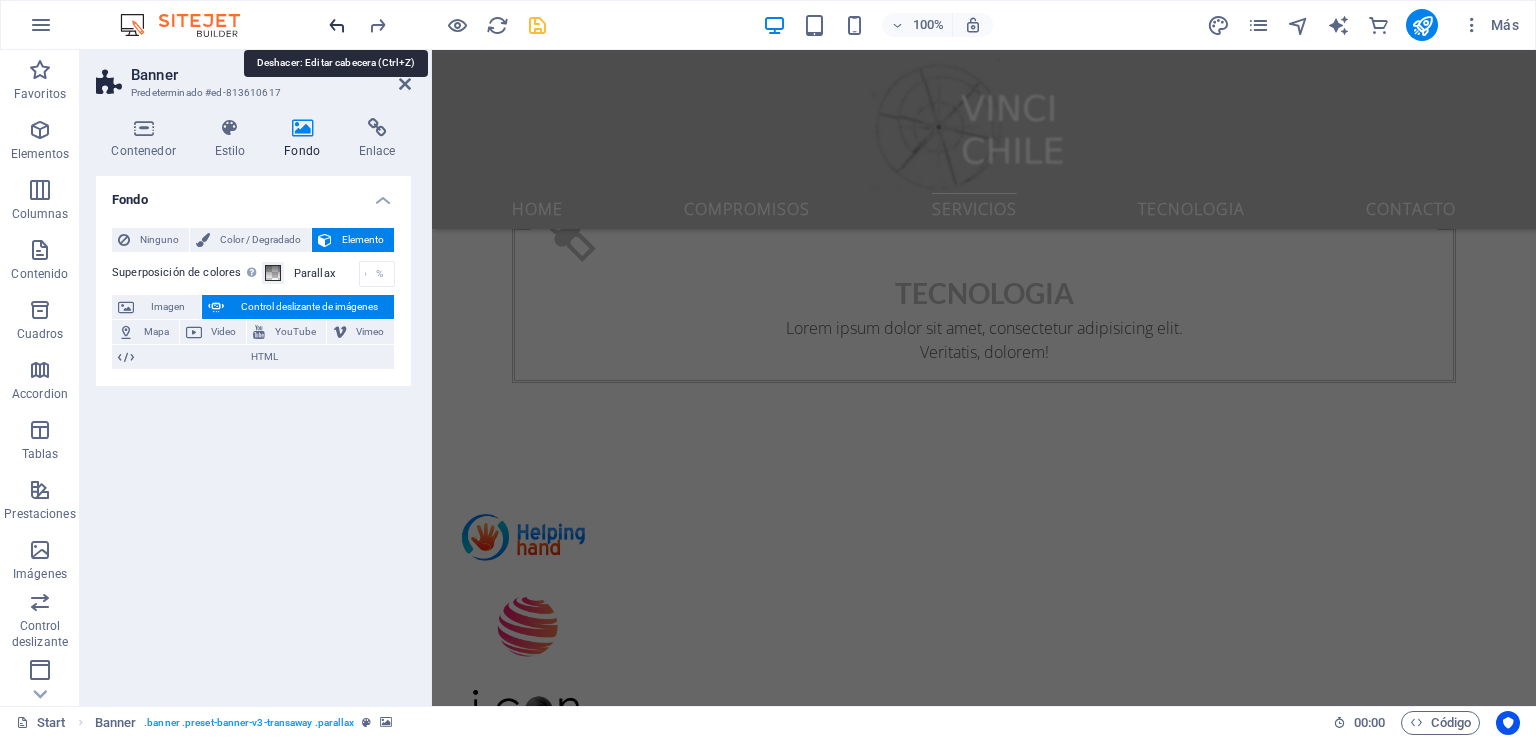 click at bounding box center [337, 25] 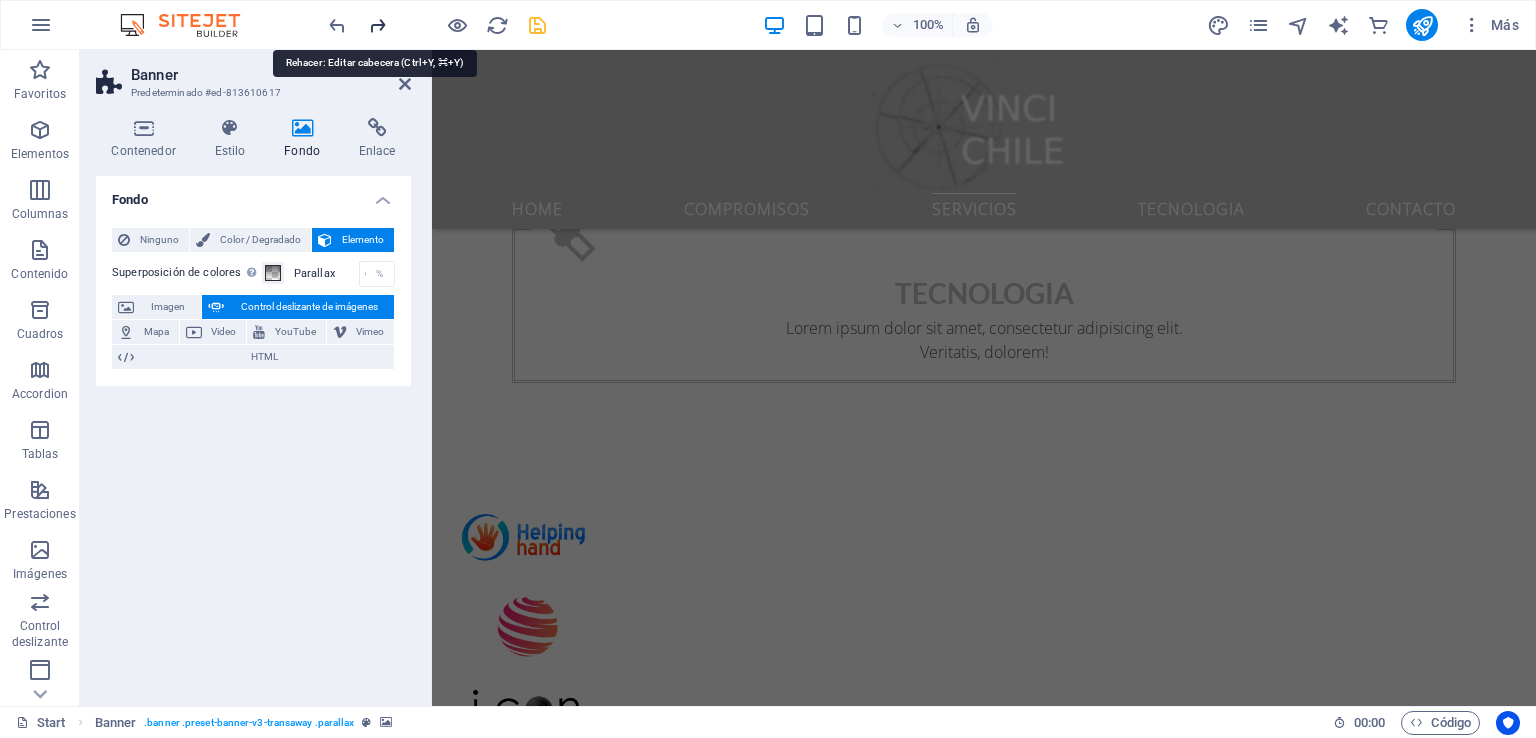 click at bounding box center [377, 25] 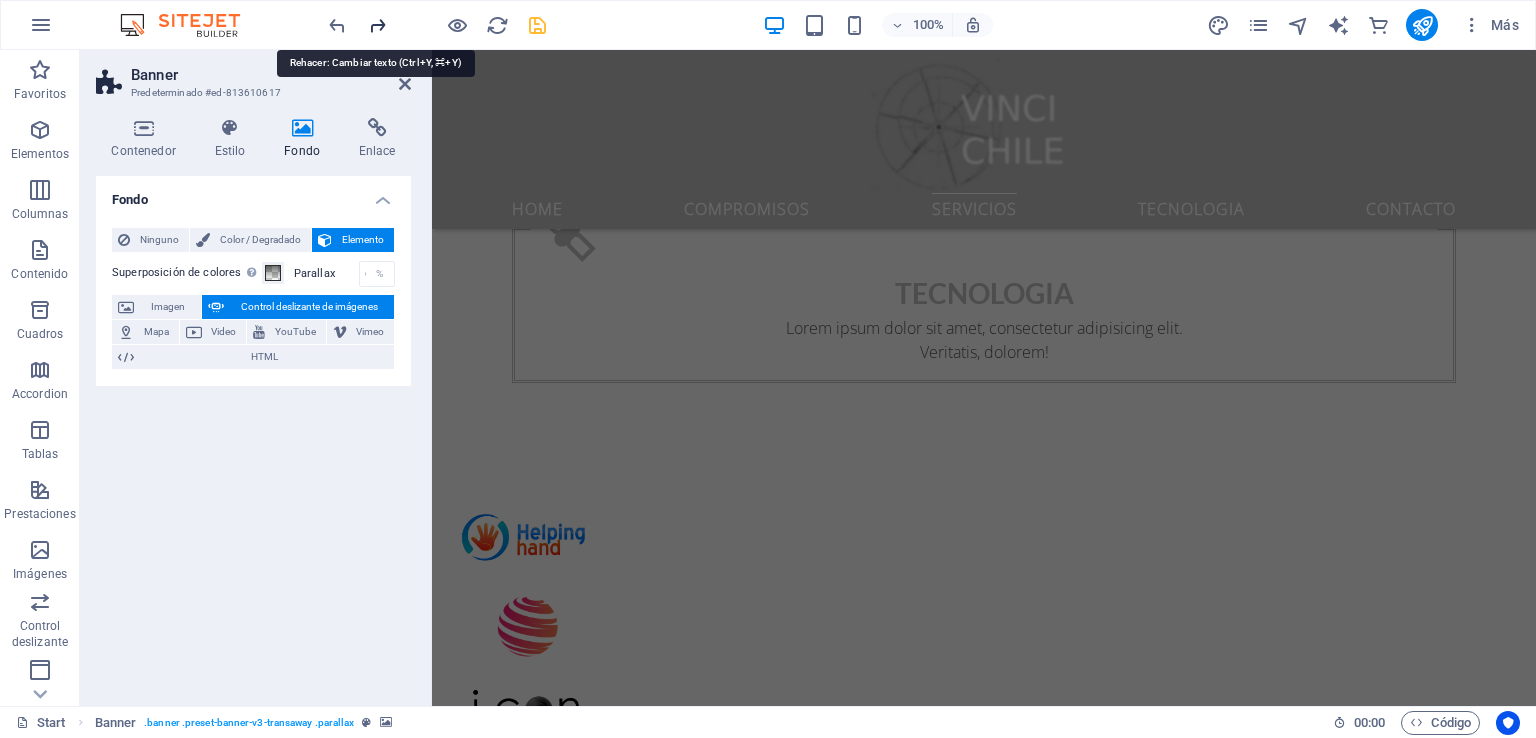 click at bounding box center (377, 25) 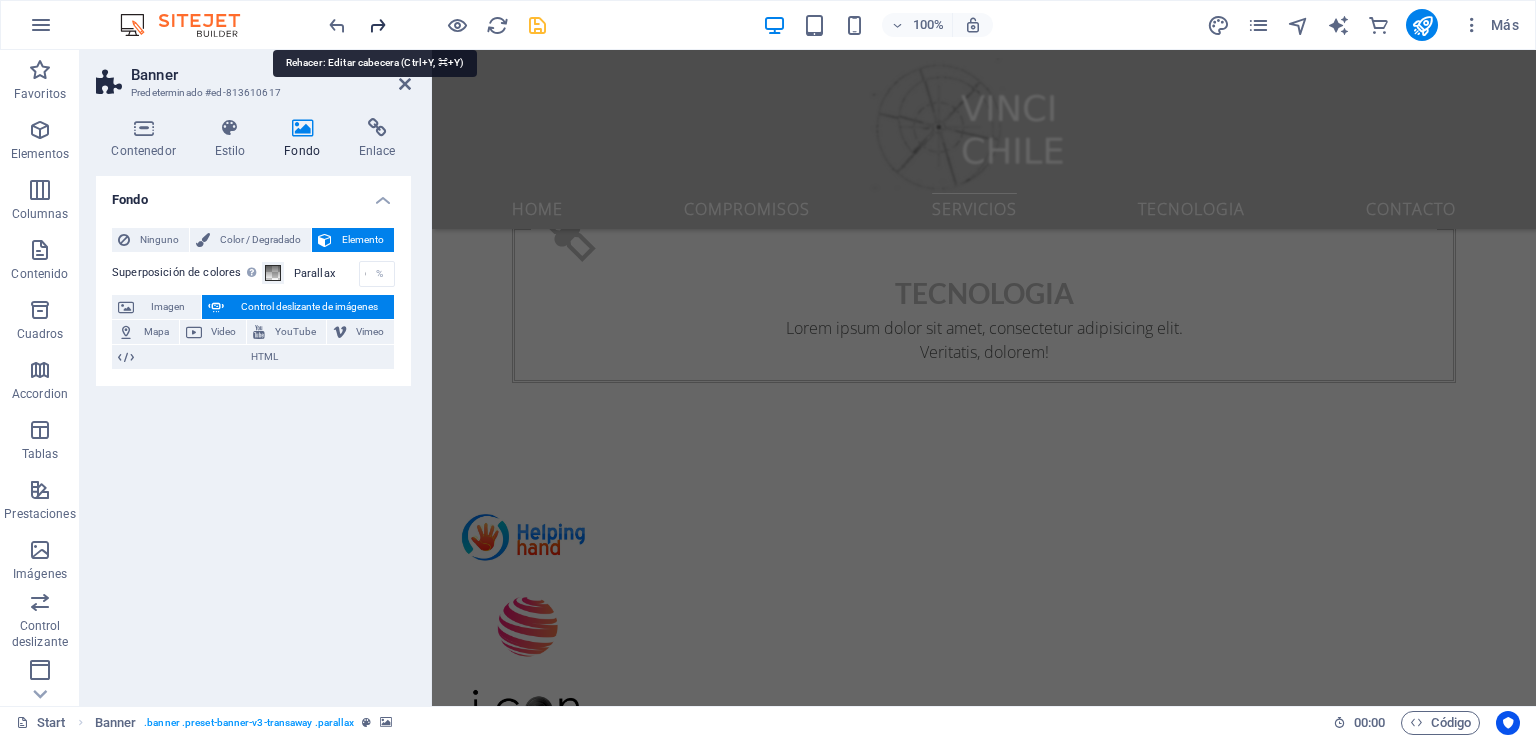 click at bounding box center [377, 25] 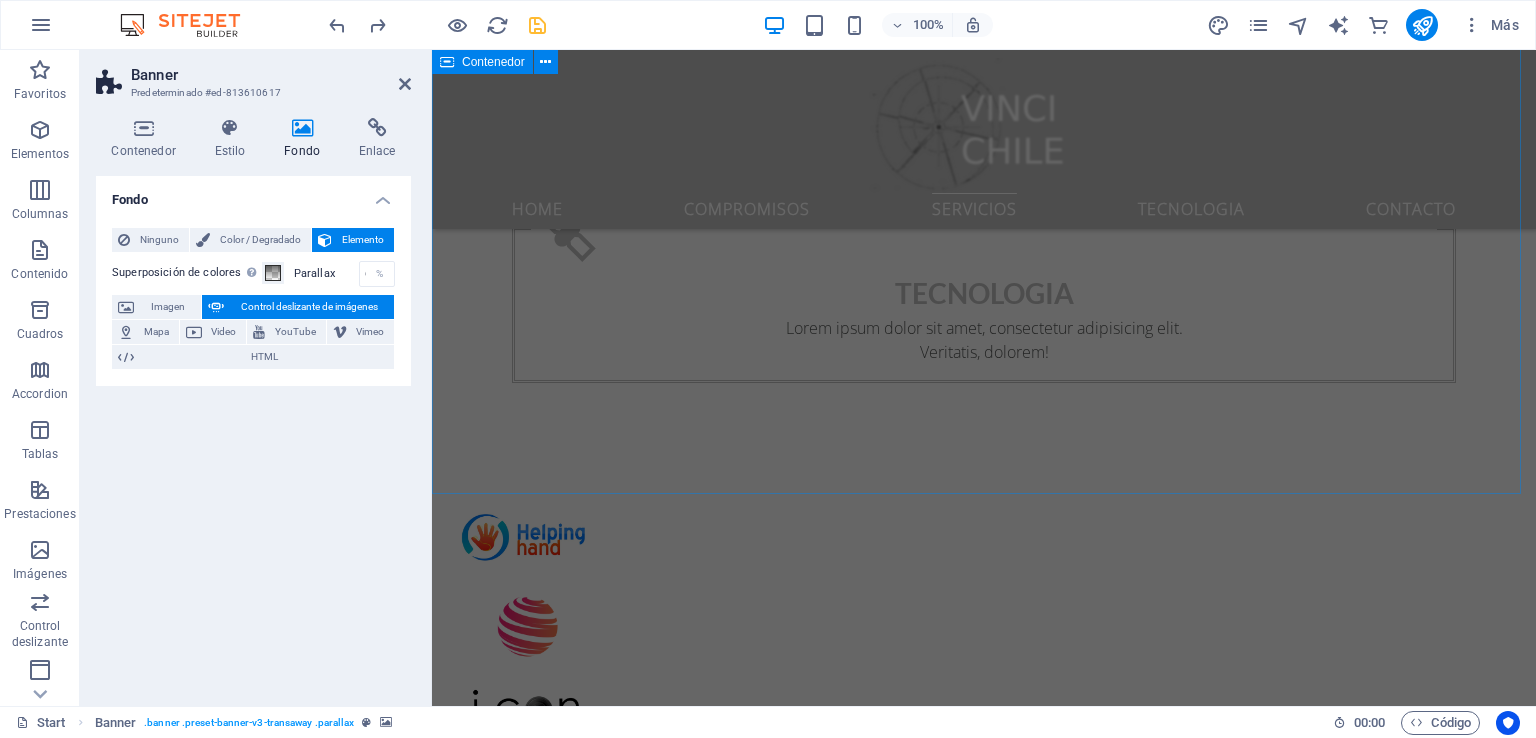 click on "Servicios Lorem ipsum dolor sit amet, consetetur sadipscing elitr, sed diam nonumy eirmod tempor invidunt ut labore et dolore magna aliquyam erat, sed diam voluptua. At vero eos et accusam et justo duo dolores et ea rebum. Stet clita kasd gubergren, no sea takimata sanctus est Lorem ipsum dolor sit amet. Lorem ipsum dolor sit amet, consetetur sadipscing elitr, sed diam nonumy eirmod tempor invidunt ut labore et dolore magna aliquyam erat, sed diam voluptua. At vero eos et accusam et justo duo dolores et ea rebum. Stet clita kasd gubergren, no sea takimata sanctus est Lorem ipsum dolor sit amet.  Lorem ipsum dolor sit amet, consetetur sadipscing elitr, sed diam nonumy eirmod tempor invidunt ut labore et dolore magna aliquyam erat, sed diam voluptua. At vero eos et accusam et justo duo dolores et ea rebum. Stet clita kasd gubergren, no sea takimata sanctus est Lorem ipsum dolor sit amet. industrial Lorem ipsum dolor sit amet, consectetur adipisicing elit. Veritatis, dolorem!   Read more Inmobilairia" at bounding box center (984, 3239) 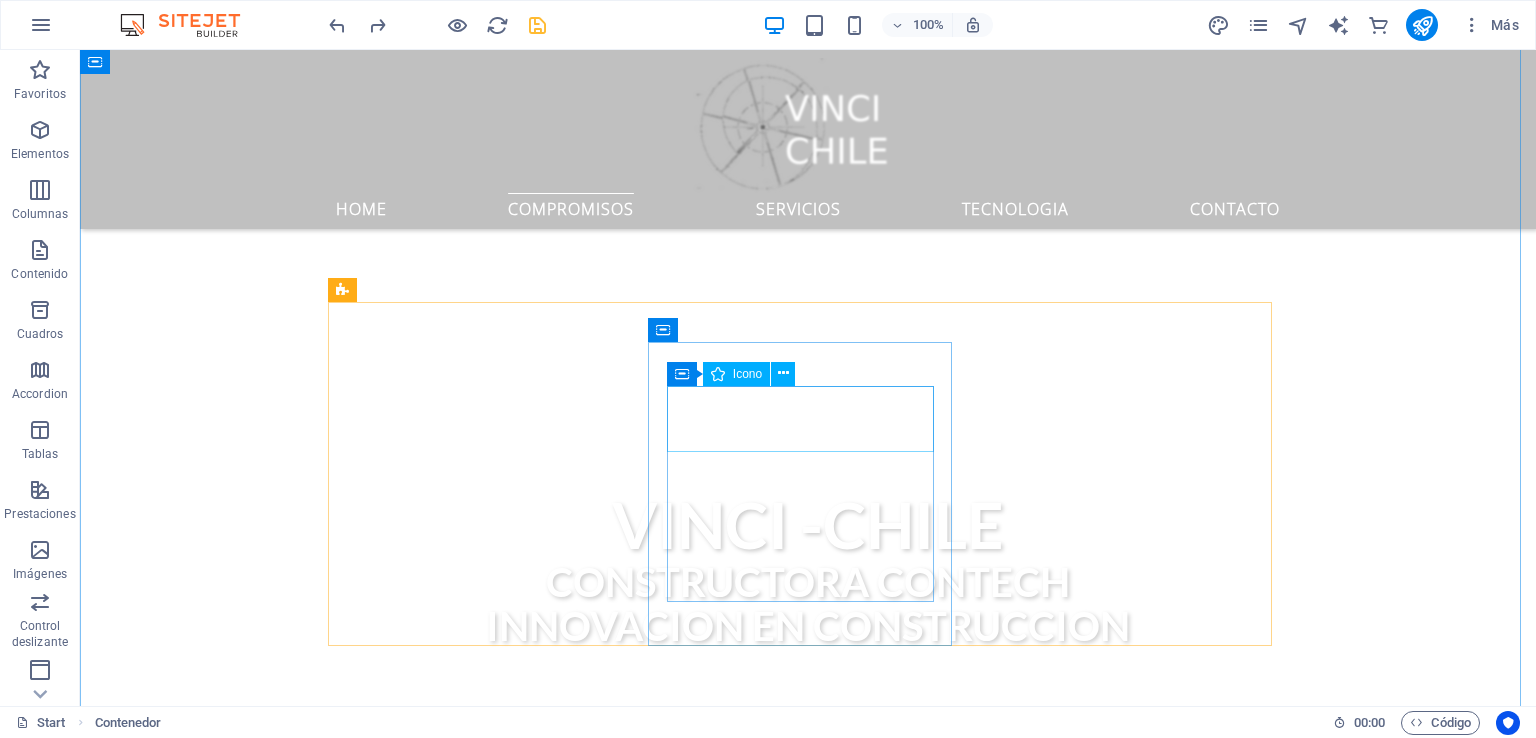 scroll, scrollTop: 0, scrollLeft: 0, axis: both 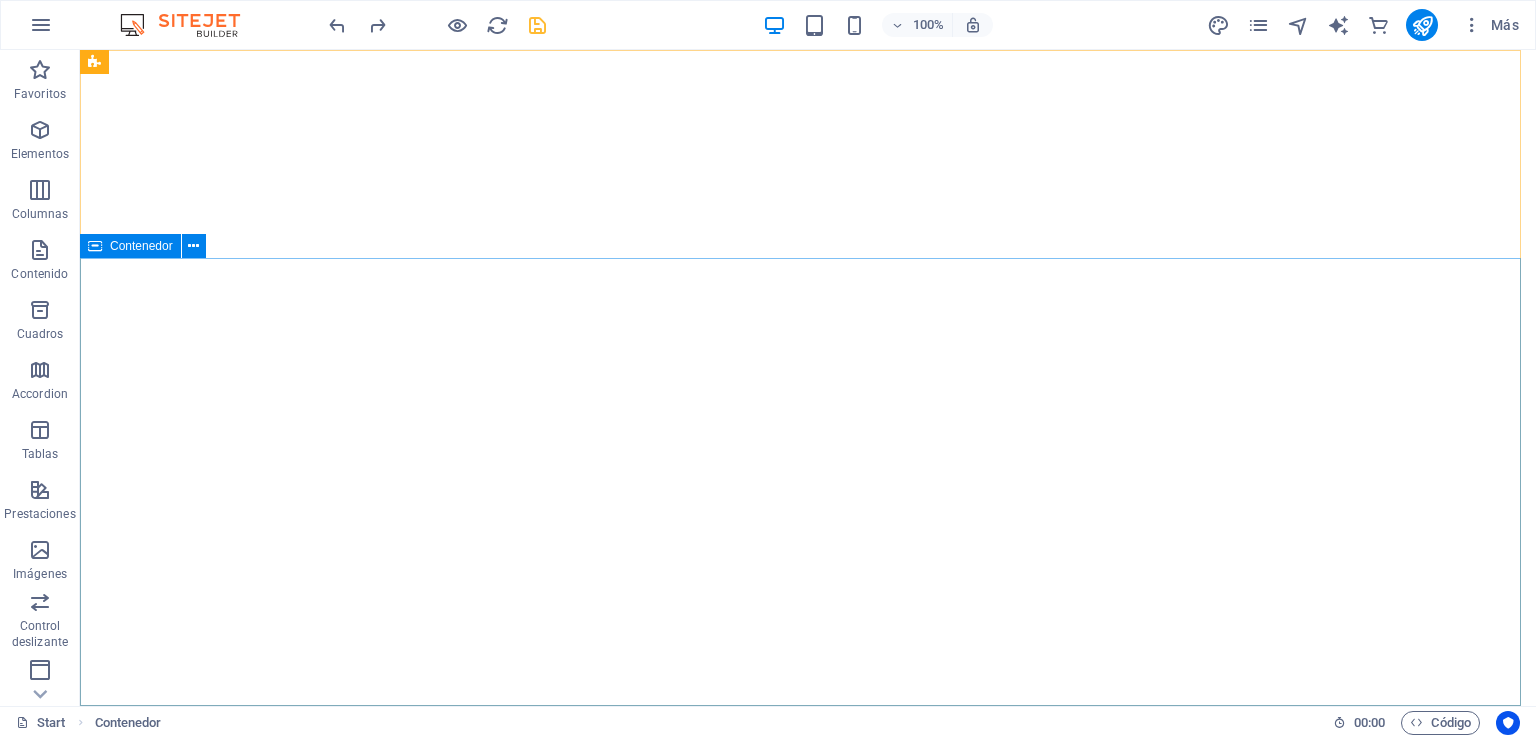 click on "VINCI -CHILE constructora CONTECH  INNOVACION EN CONSTRUCCION" at bounding box center (808, 1289) 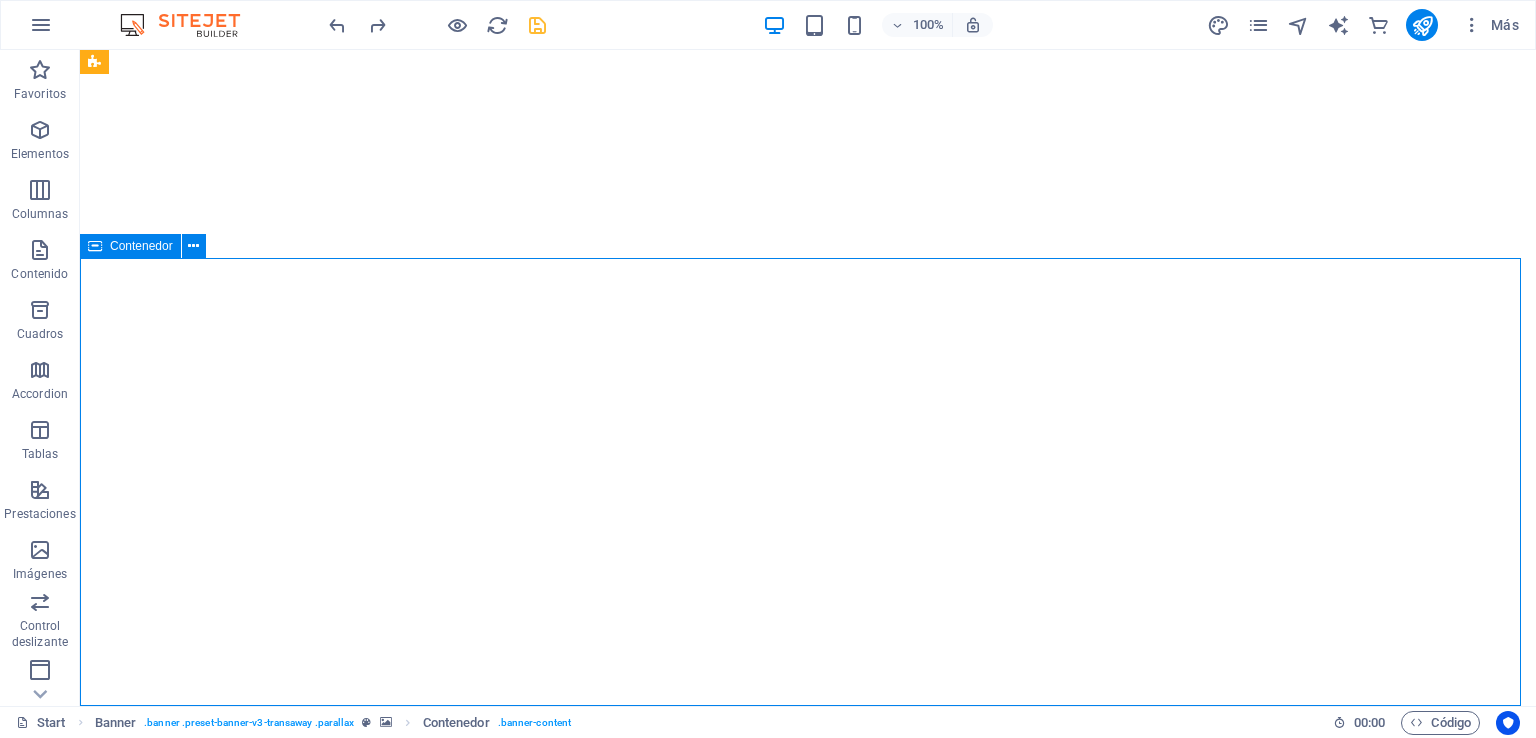 click on "VINCI -CHILE constructora CONTECH  INNOVACION EN CONSTRUCCION" at bounding box center [808, 1289] 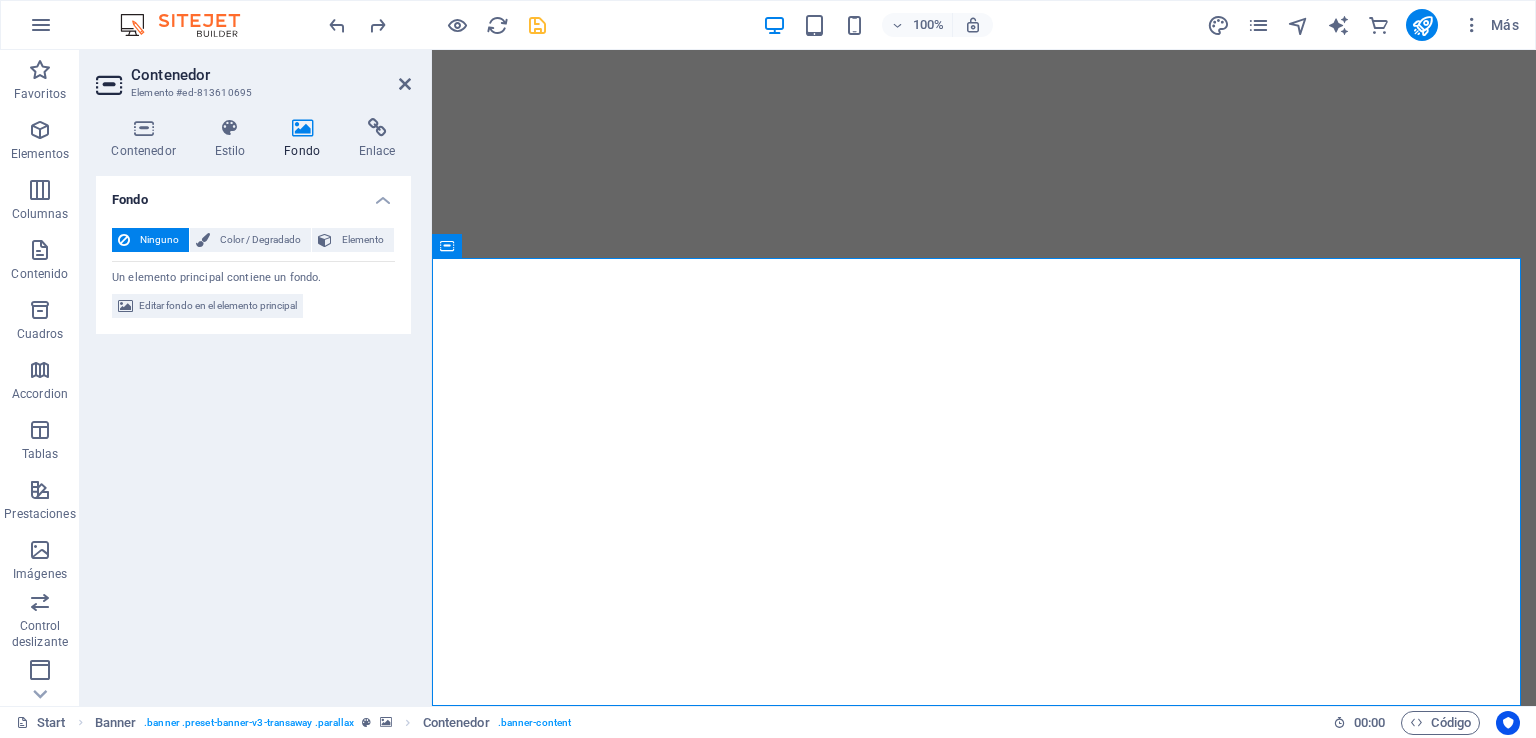 click at bounding box center (302, 128) 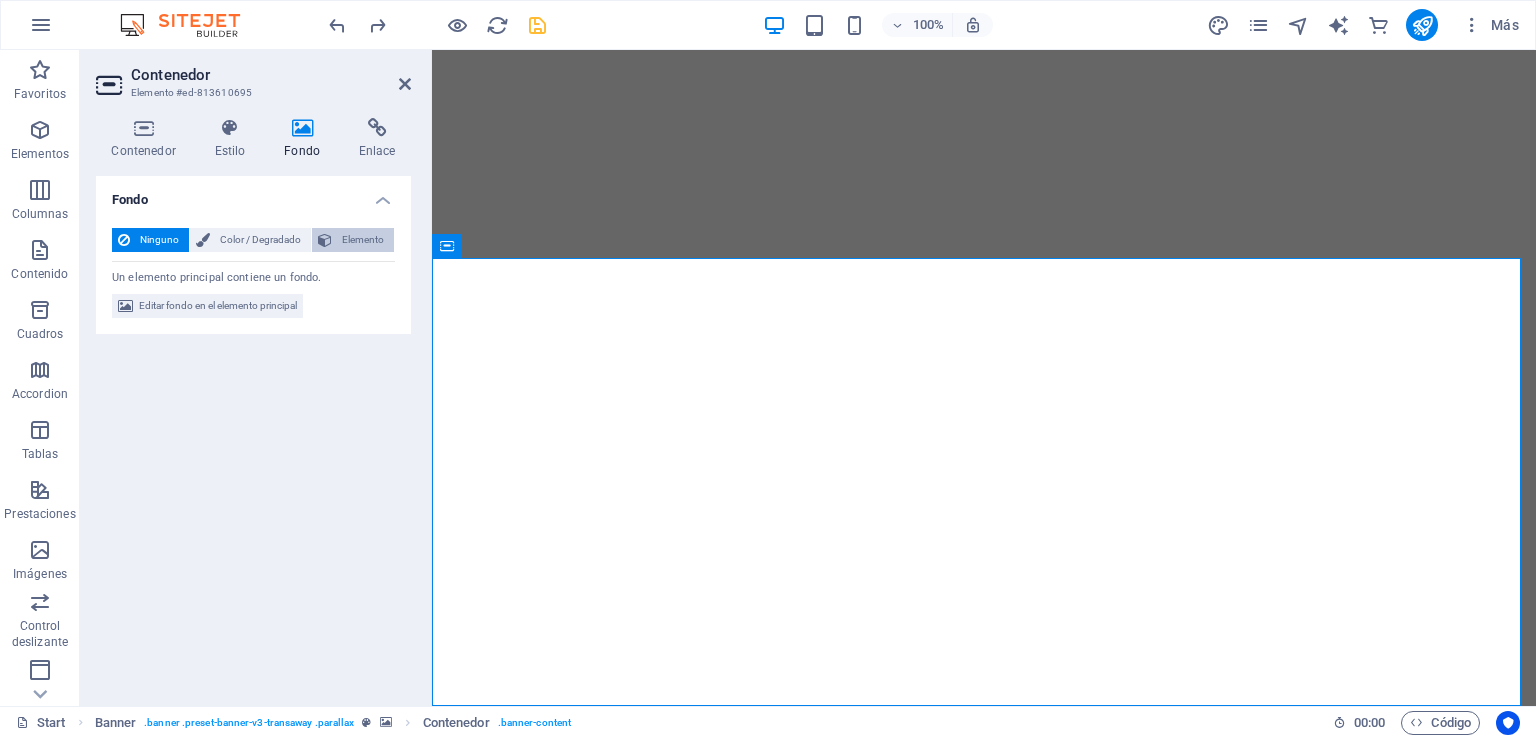 click on "Elemento" at bounding box center [363, 240] 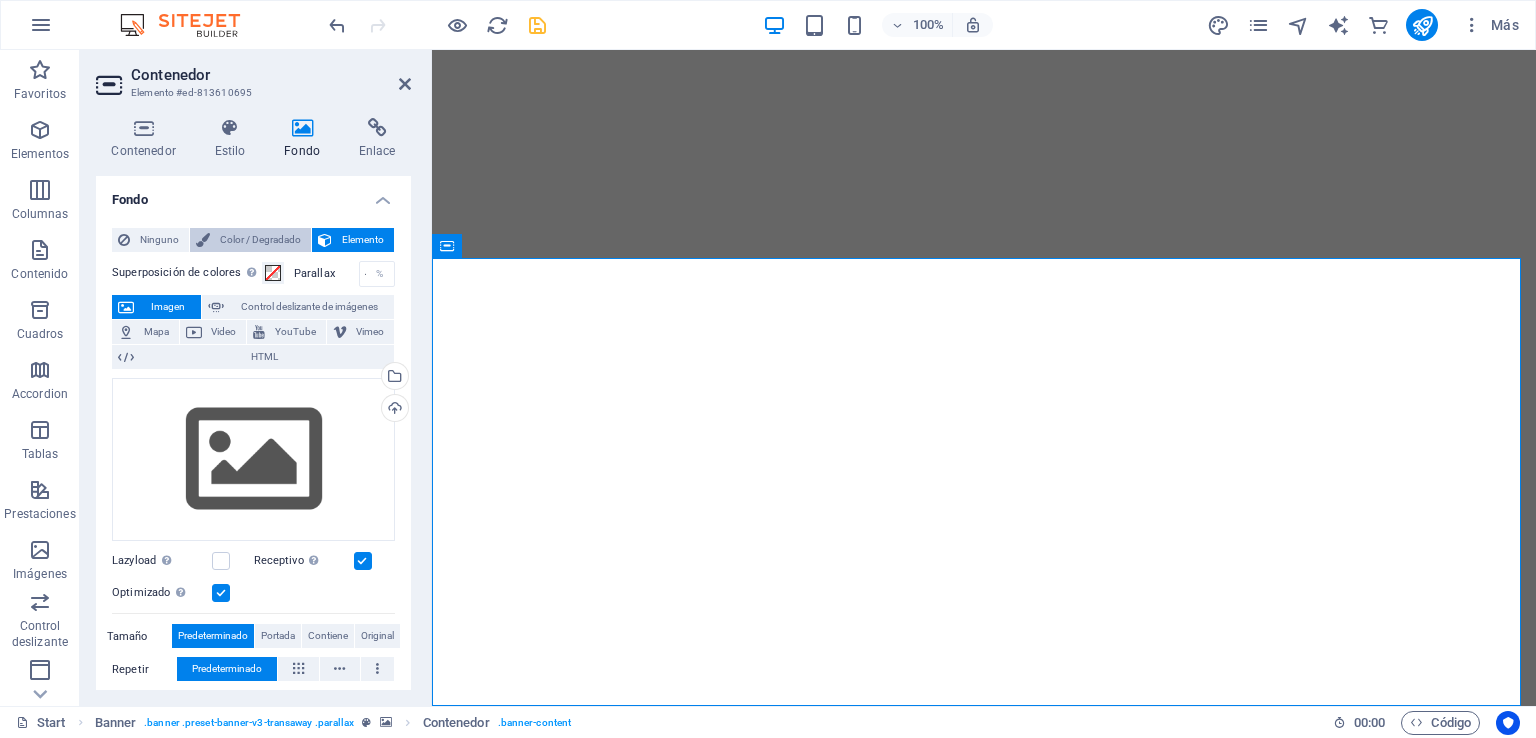 click on "Color / Degradado" at bounding box center (260, 240) 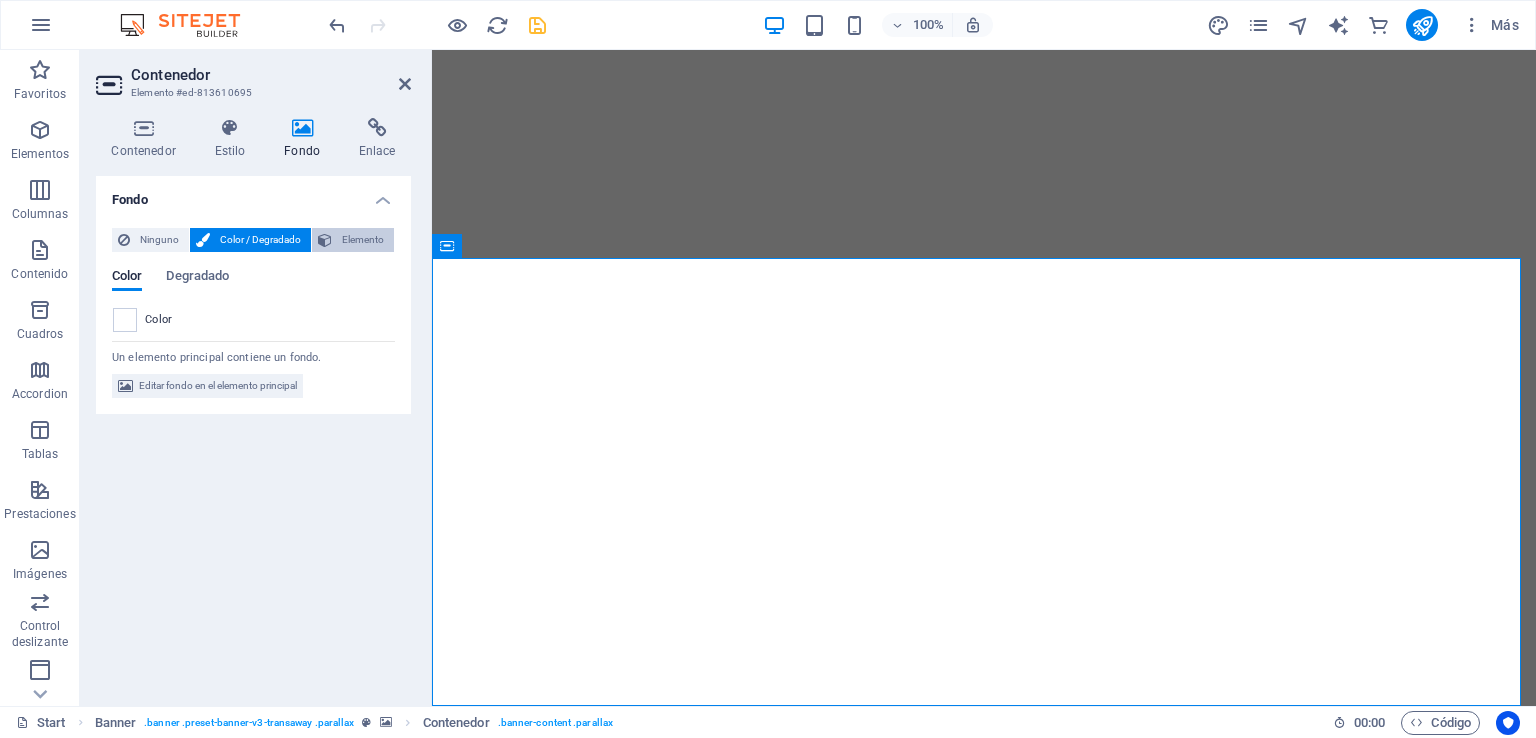 click on "Elemento" at bounding box center [363, 240] 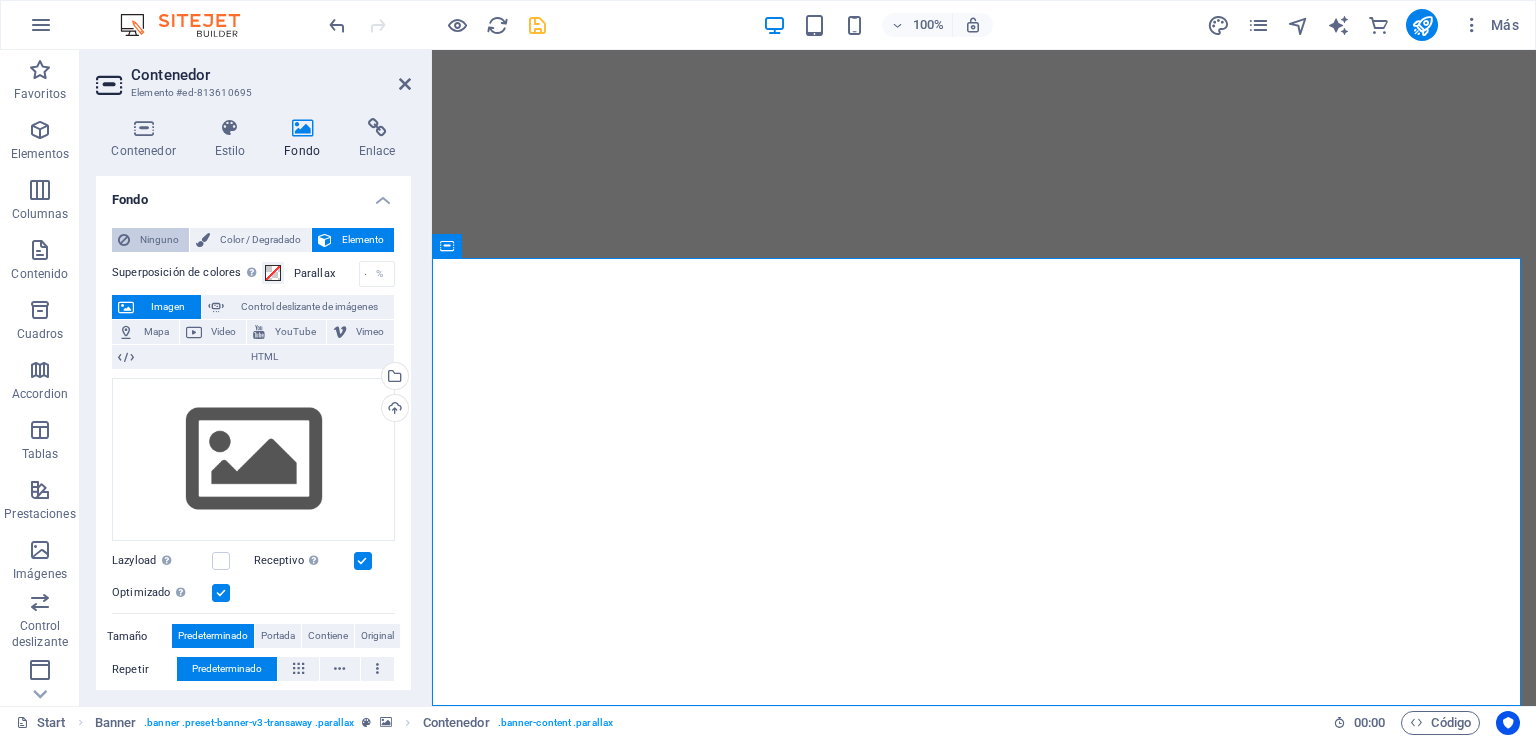 click on "Ninguno" at bounding box center [159, 240] 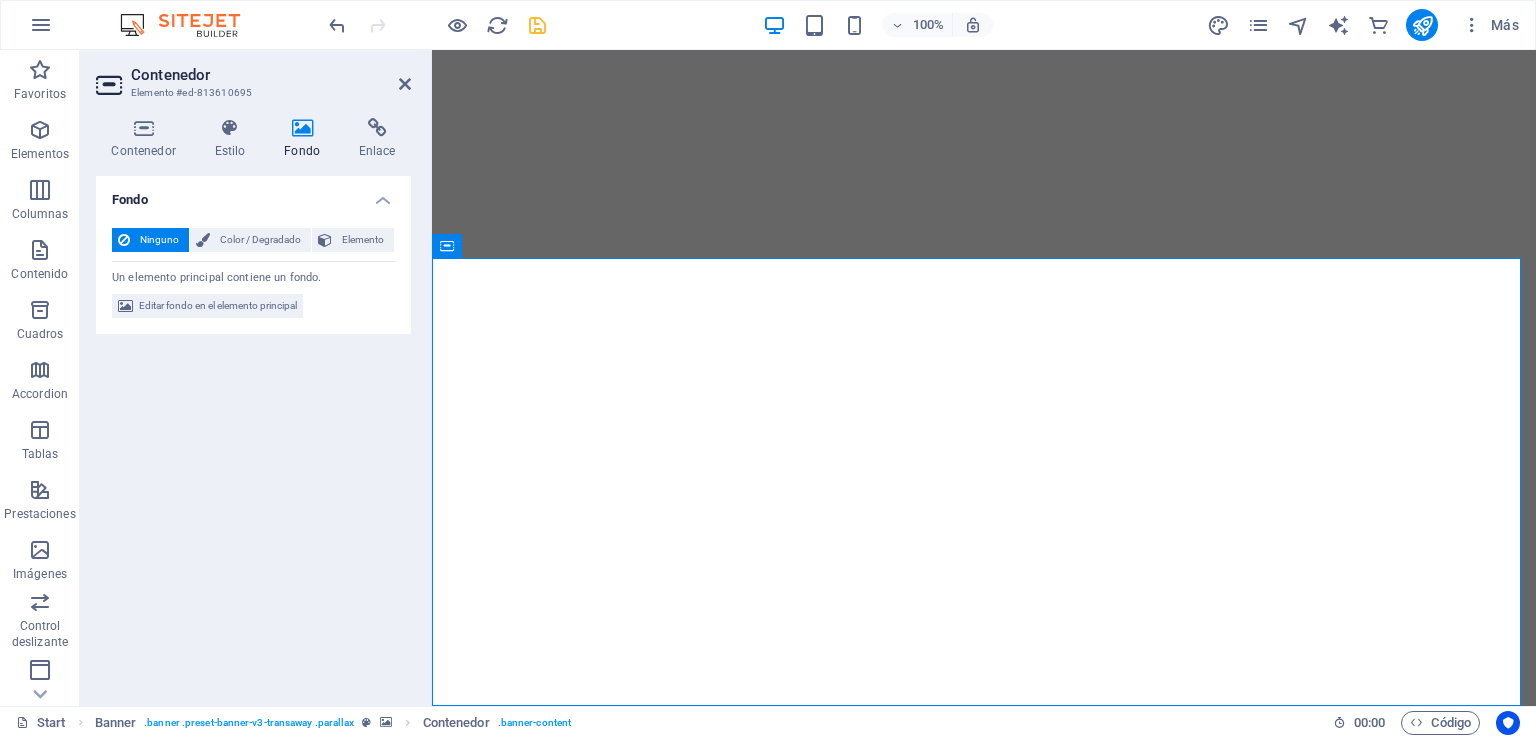 click at bounding box center (302, 128) 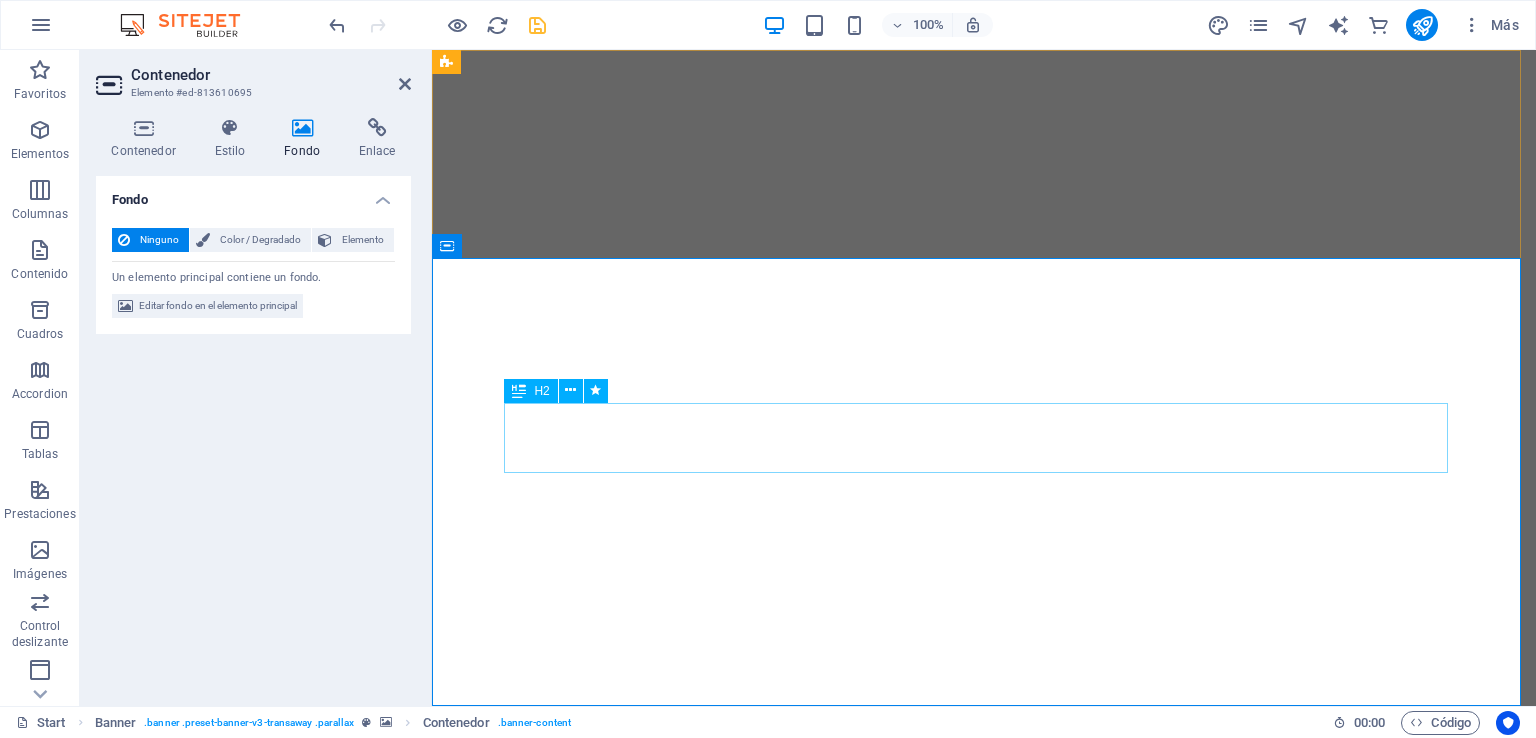 click on "VINCI -CHILE" at bounding box center (984, 1245) 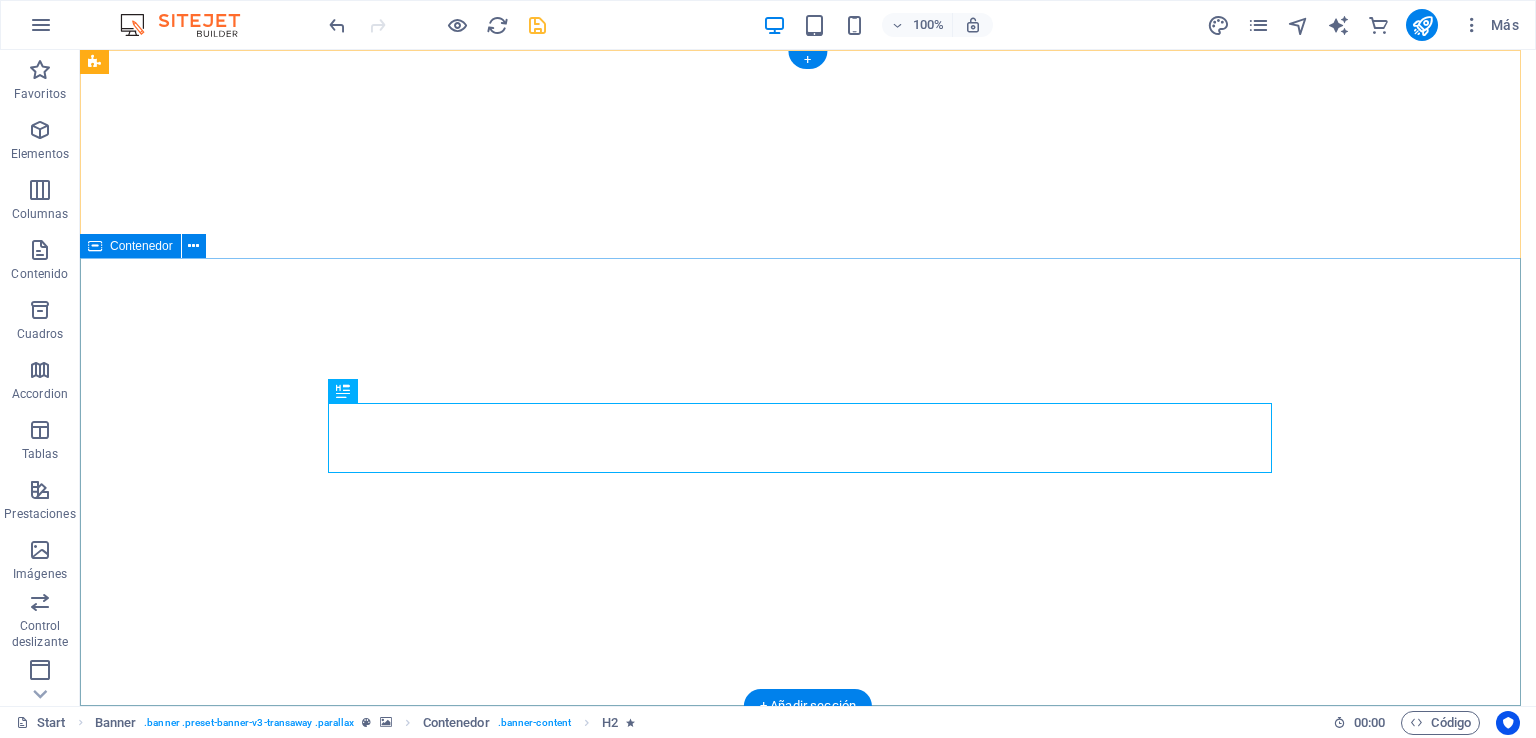 click on "VINCI -CHILE constructora CONTECH  INNOVACION EN CONSTRUCCION" at bounding box center [808, 1289] 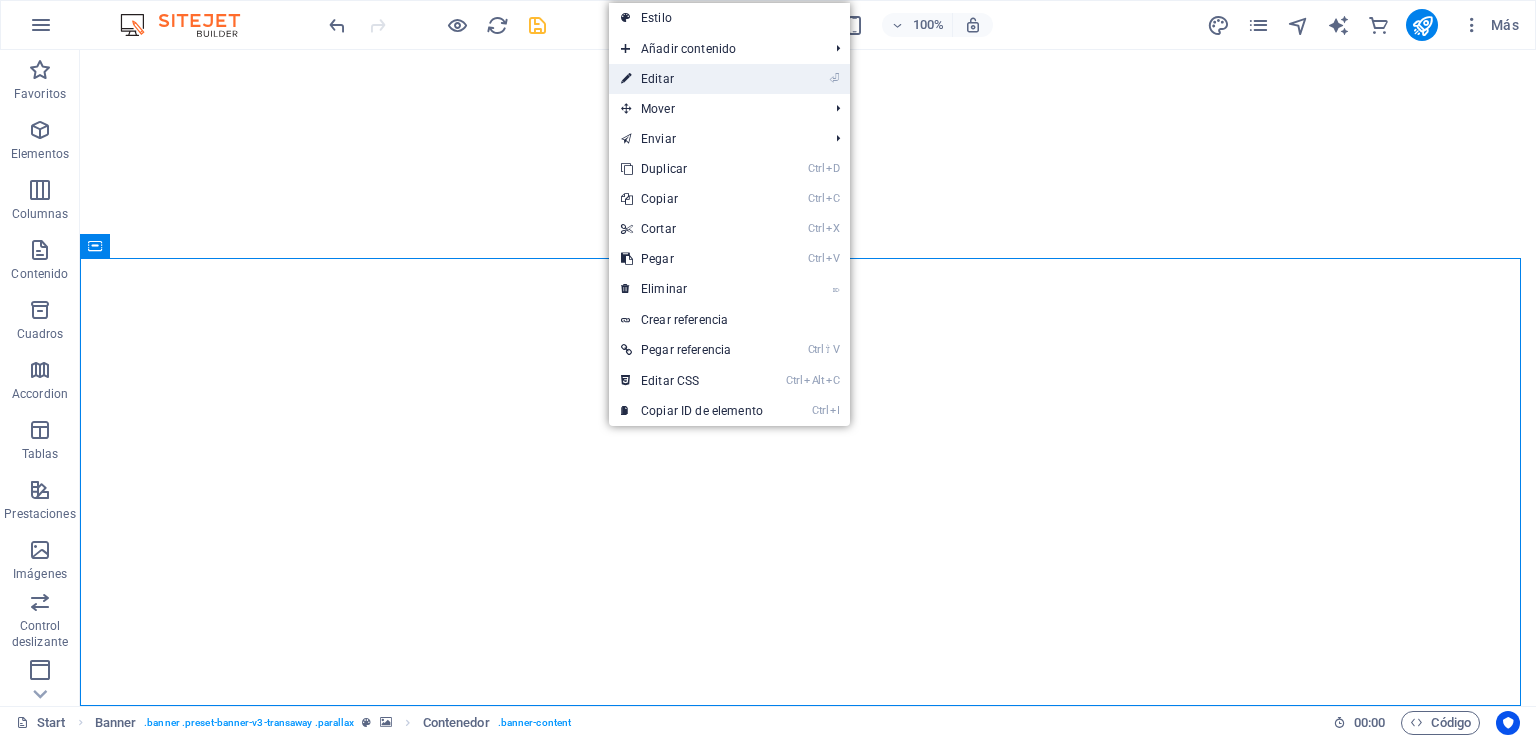 click on "⏎  Editar" at bounding box center (692, 79) 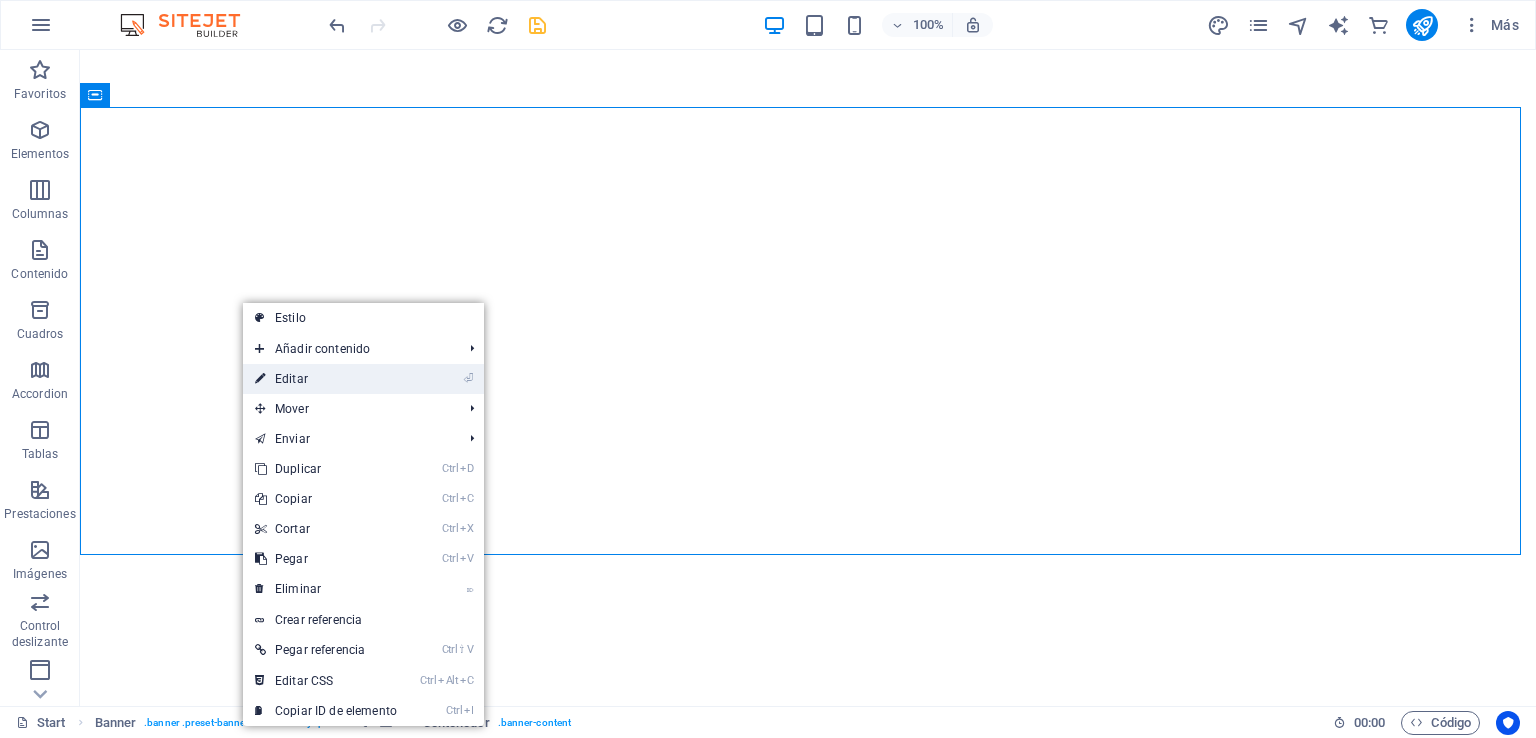 click on "⏎  Editar" at bounding box center [326, 379] 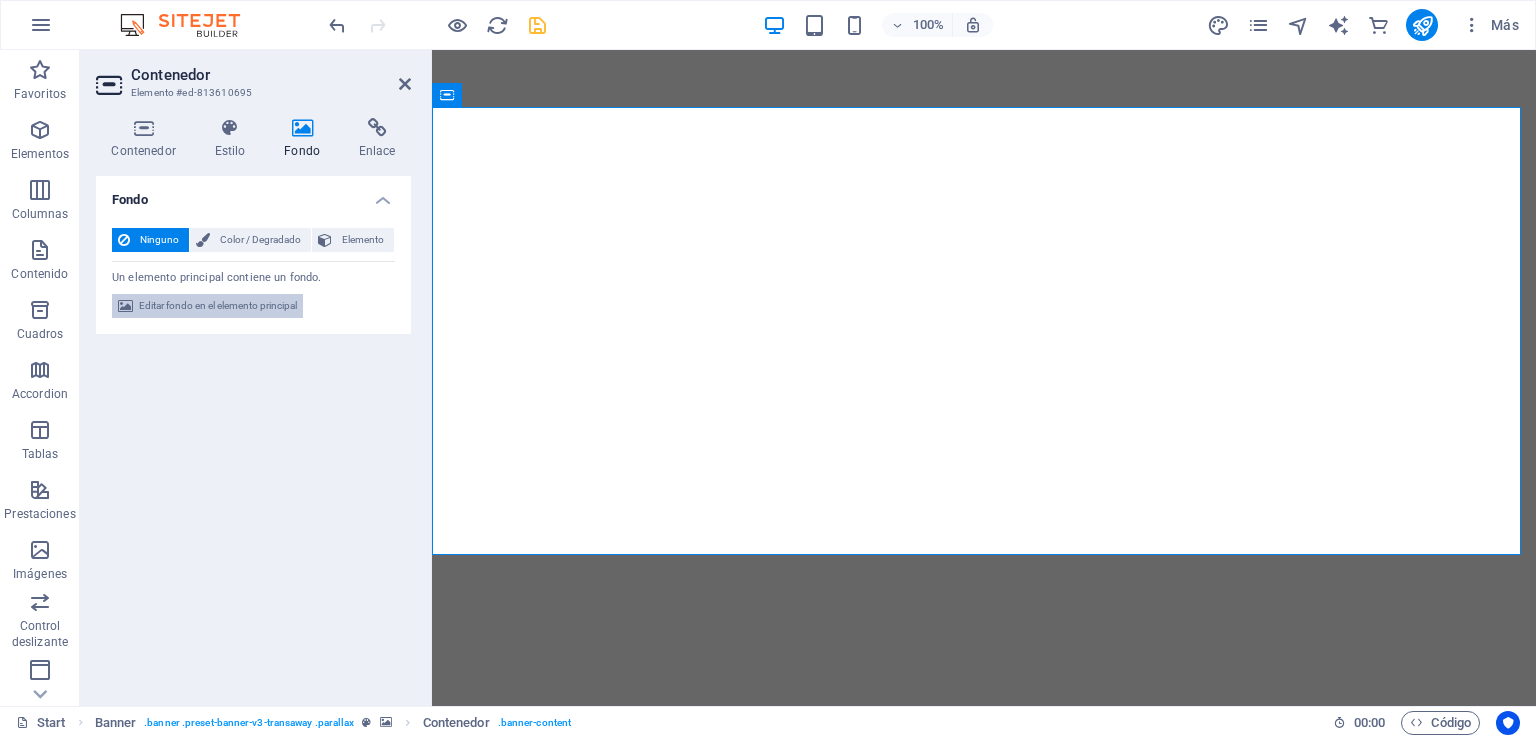 click on "Editar fondo en el elemento principal" at bounding box center [218, 306] 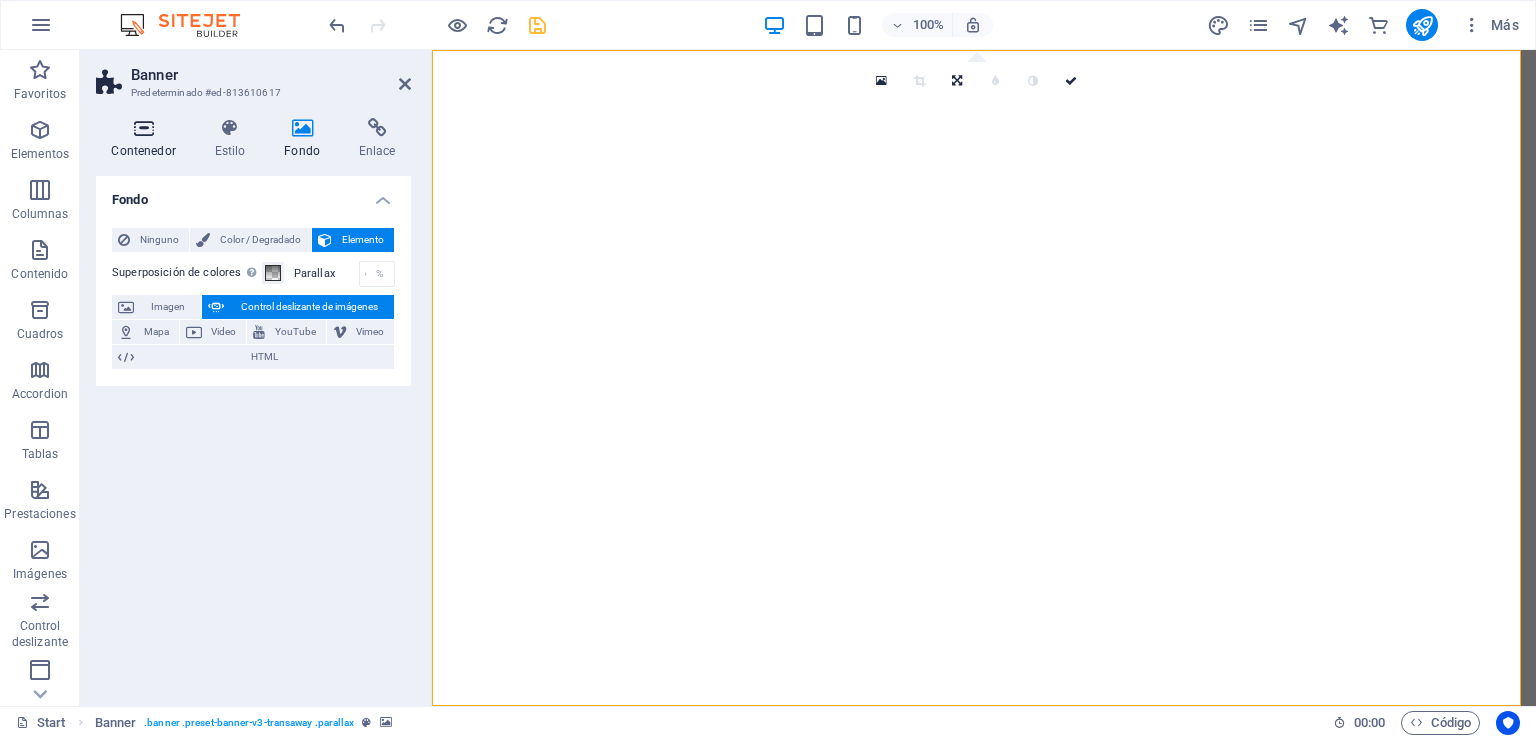 click on "Contenedor" at bounding box center [147, 139] 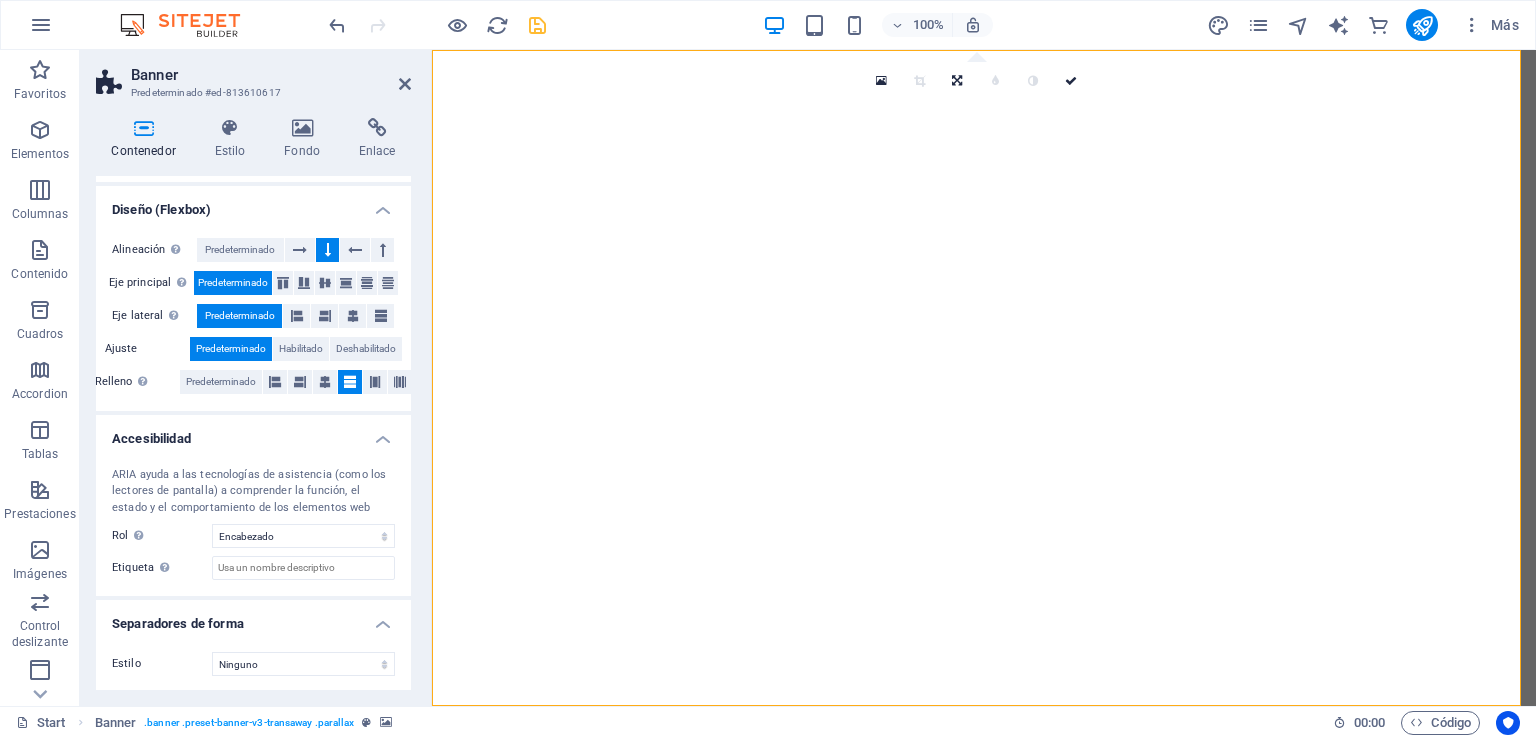 scroll, scrollTop: 0, scrollLeft: 0, axis: both 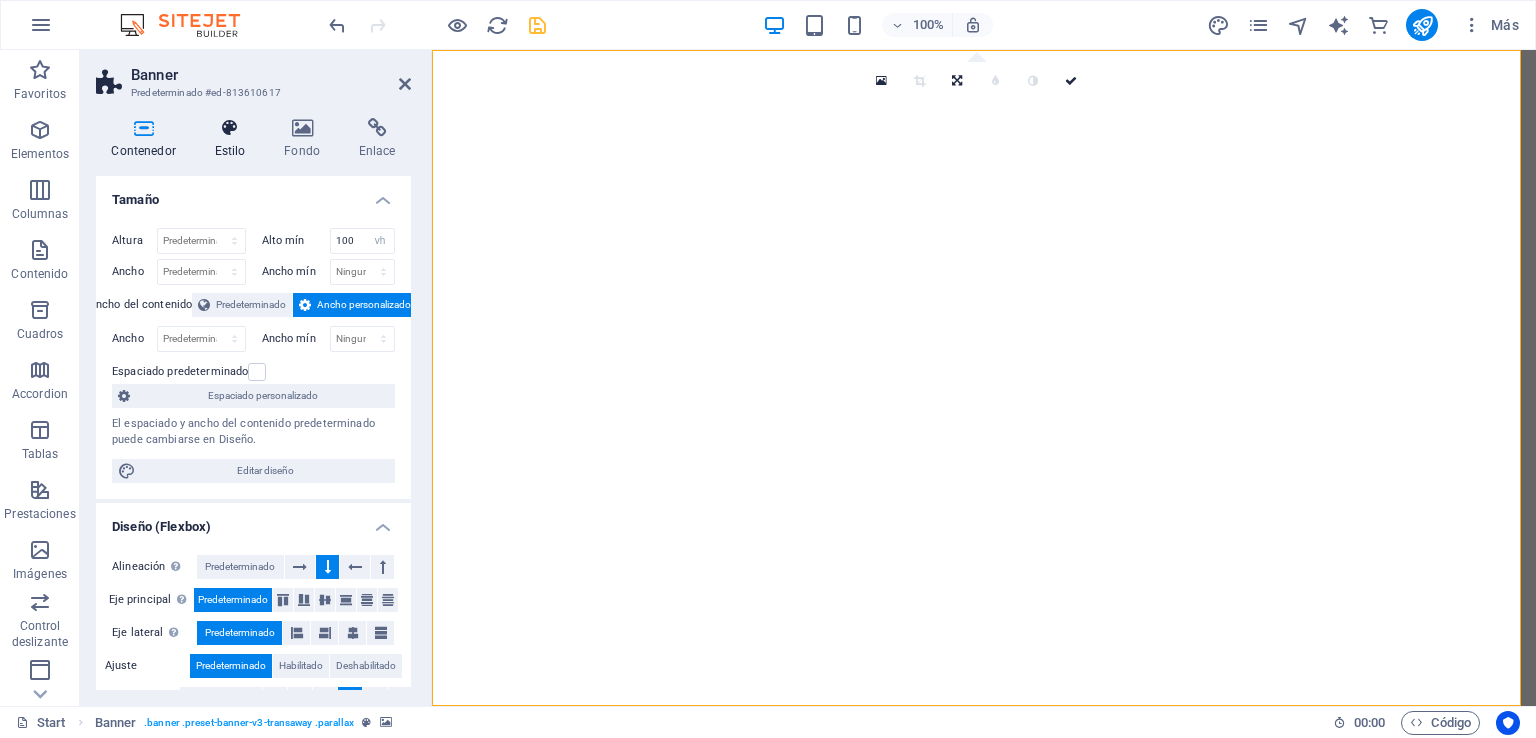 click at bounding box center (230, 128) 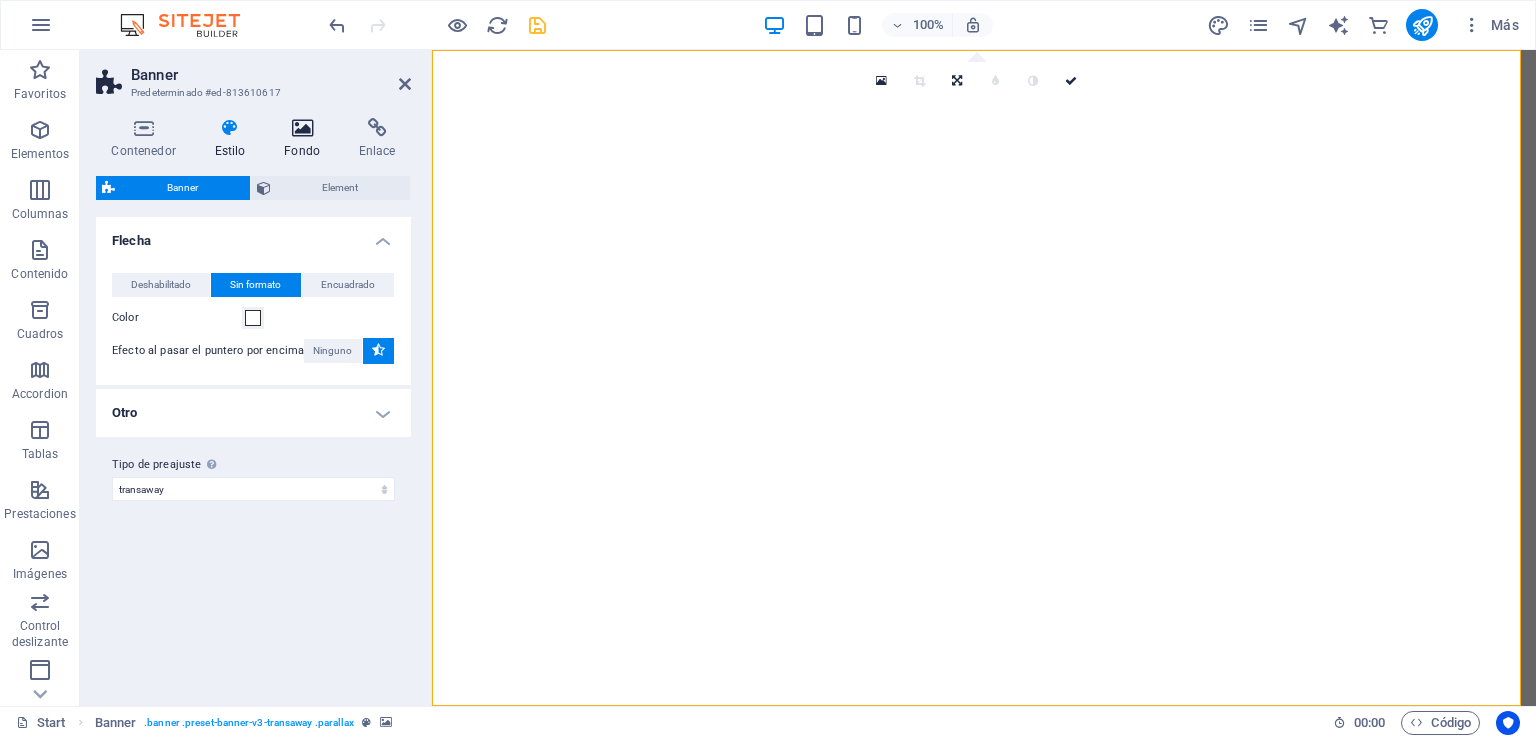 click at bounding box center [302, 128] 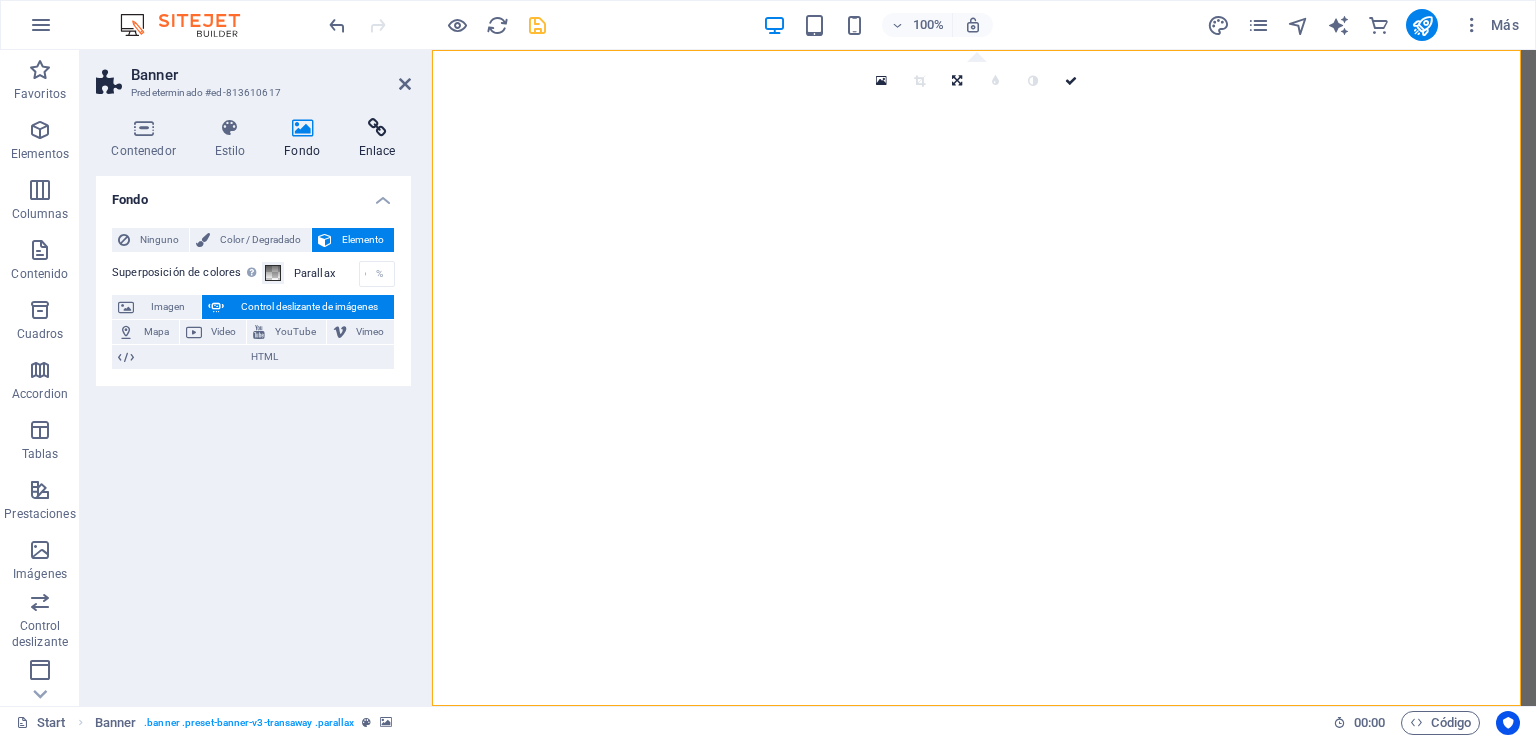 click at bounding box center (377, 128) 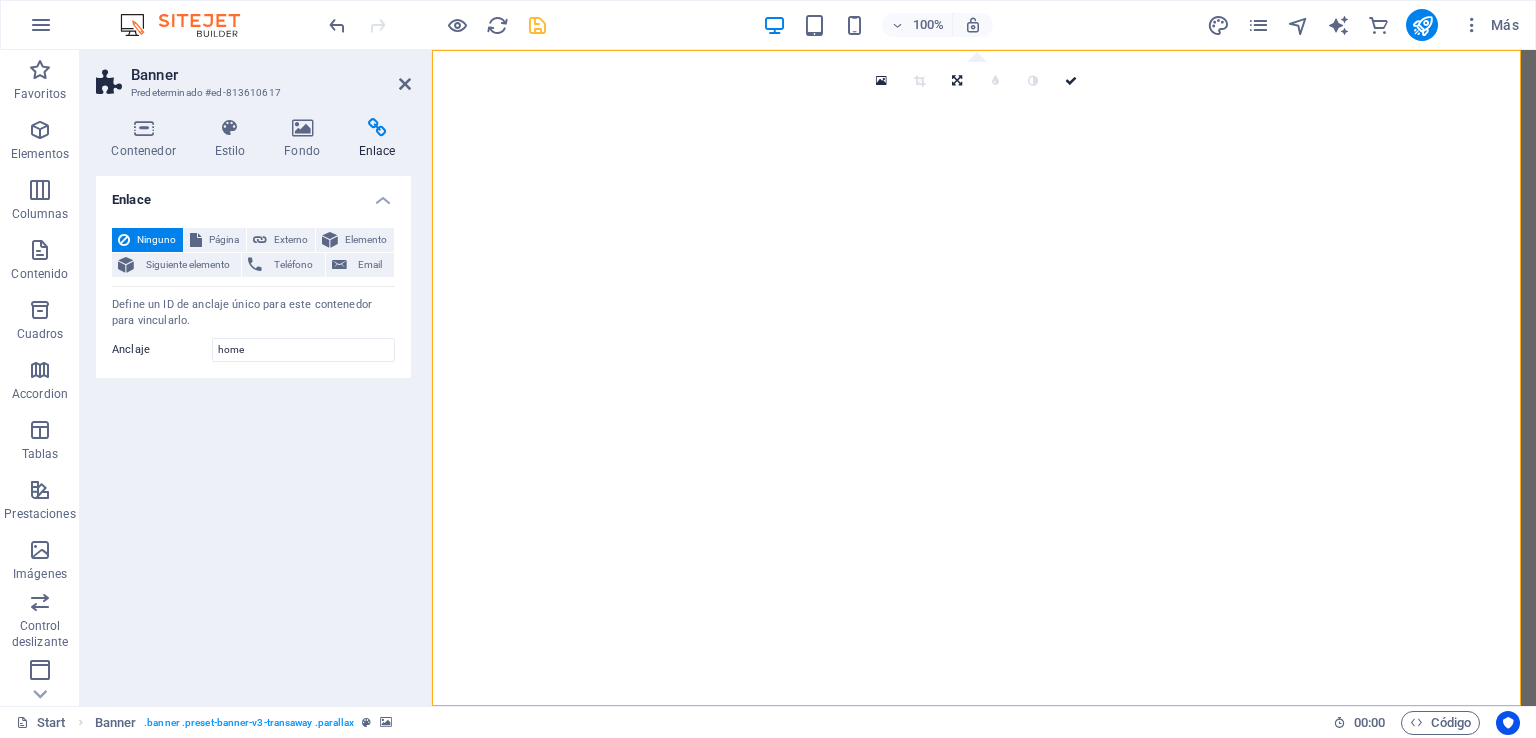 click on "Banner Predeterminado #ed-813610617
Contenedor Estilo Fondo Enlace Tamaño Altura Predeterminado px rem % vh vw Alto mín 100 Ninguno px rem % vh vw Ancho Predeterminado px rem % em vh vw Ancho mín Ninguno px rem % vh vw Ancho del contenido Predeterminado Ancho personalizado Ancho Predeterminado px rem % em vh vw Ancho mín Ninguno px rem % vh vw Espaciado predeterminado Espaciado personalizado El espaciado y ancho del contenido predeterminado puede cambiarse en Diseño. Editar diseño Diseño (Flexbox) Alineación Determina flex-direction. Predeterminado Eje principal Determina la forma en la que los elementos deberían comportarse por el eje principal en este contenedor (contenido justificado). Predeterminado Eje lateral Controla la dirección vertical del elemento en el contenedor (alinear elementos). Predeterminado Ajuste Predeterminado Habilitado Deshabilitado Relleno Controla las distancias y la dirección de los elementos en el eje Y en varias líneas (alinear contenido). Rol Ninguno" at bounding box center [256, 378] 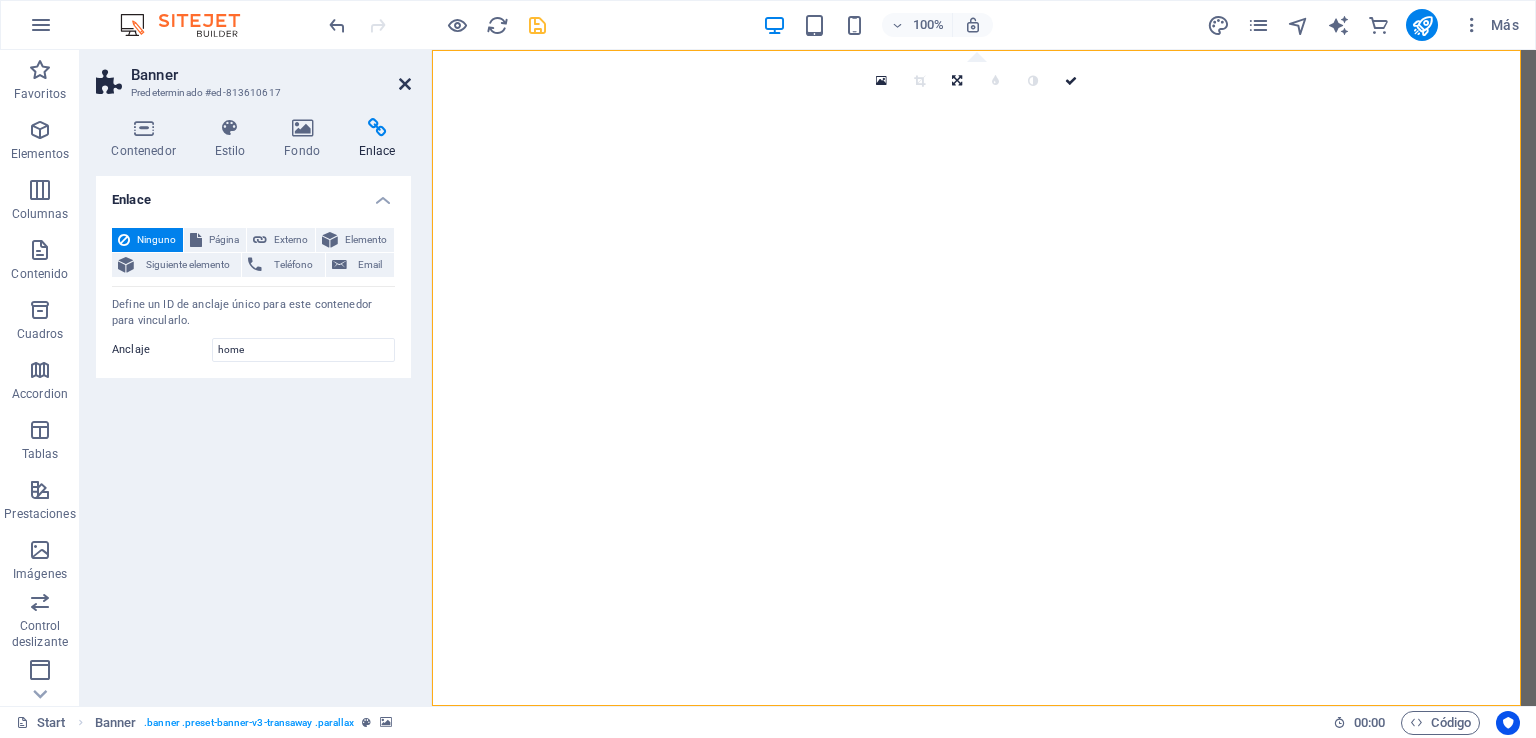 drag, startPoint x: 407, startPoint y: 78, endPoint x: 418, endPoint y: 123, distance: 46.32494 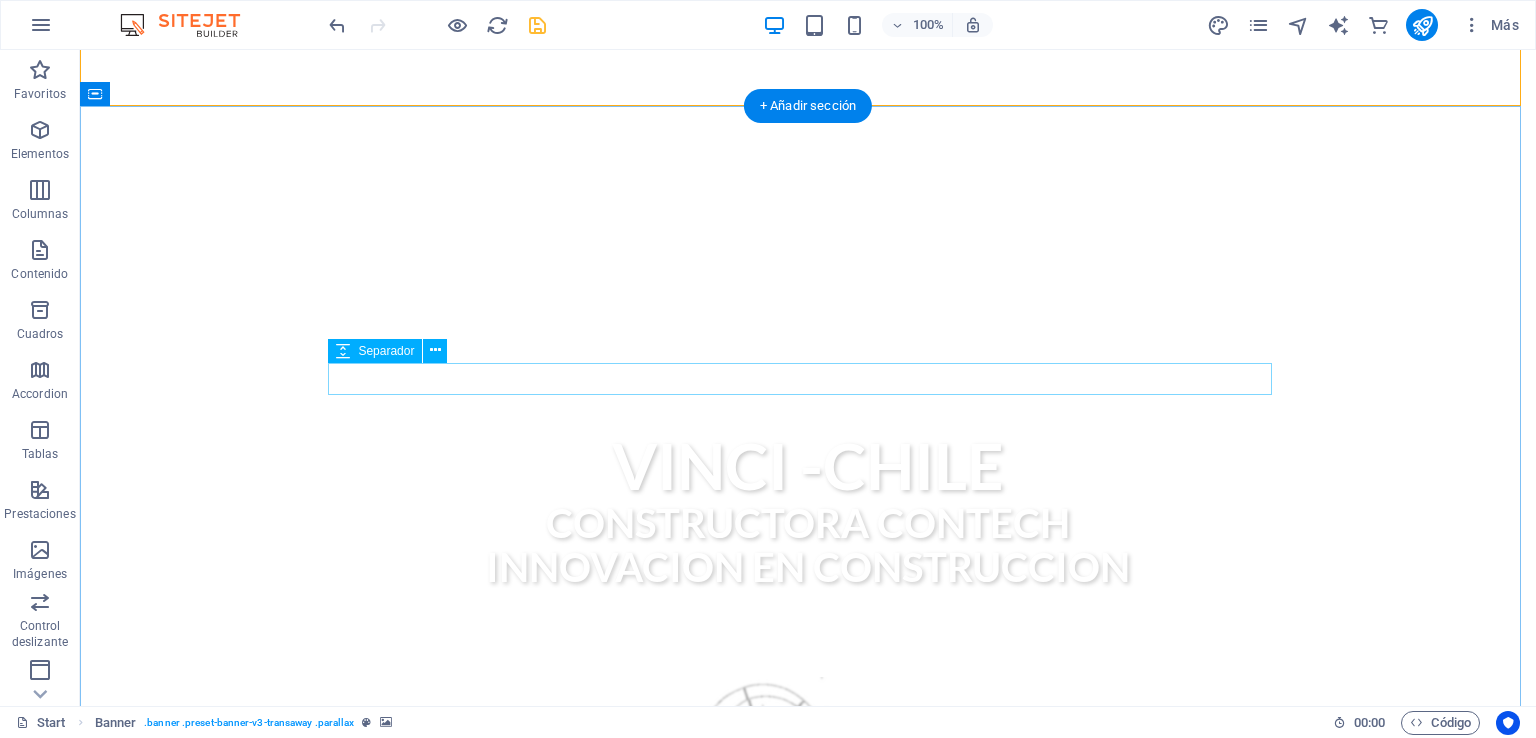 scroll, scrollTop: 0, scrollLeft: 0, axis: both 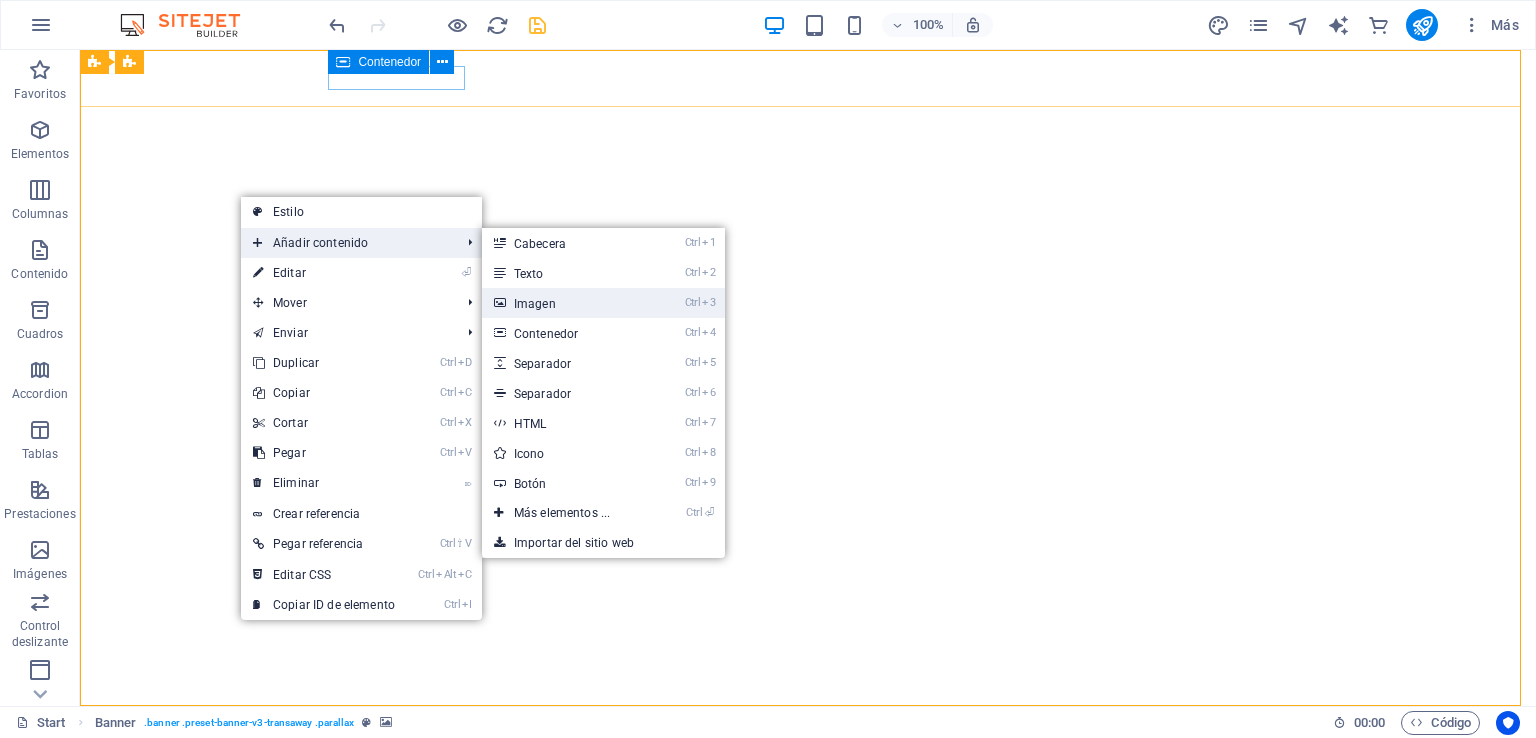 click on "Ctrl 3  Imagen" at bounding box center (566, 303) 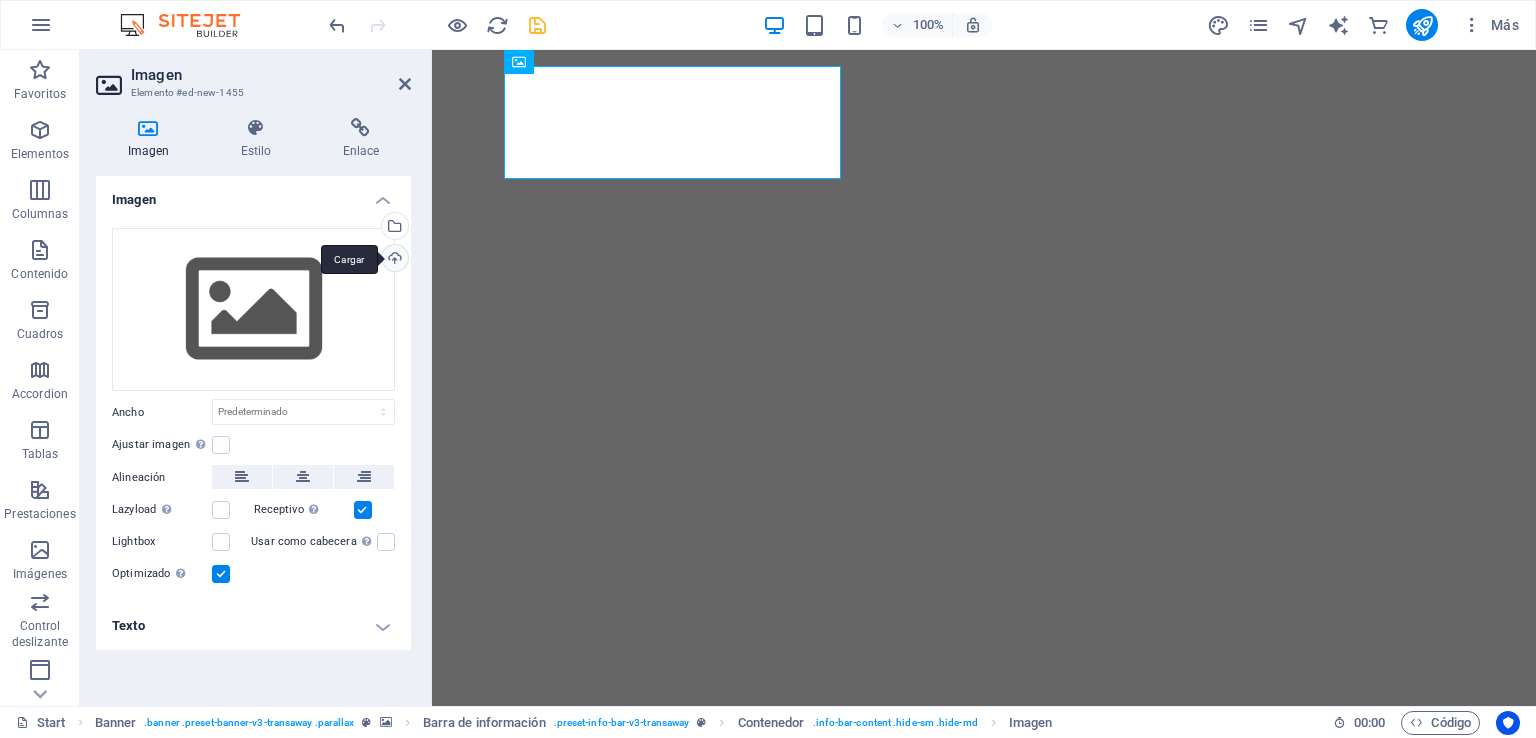 click on "Cargar" at bounding box center [393, 260] 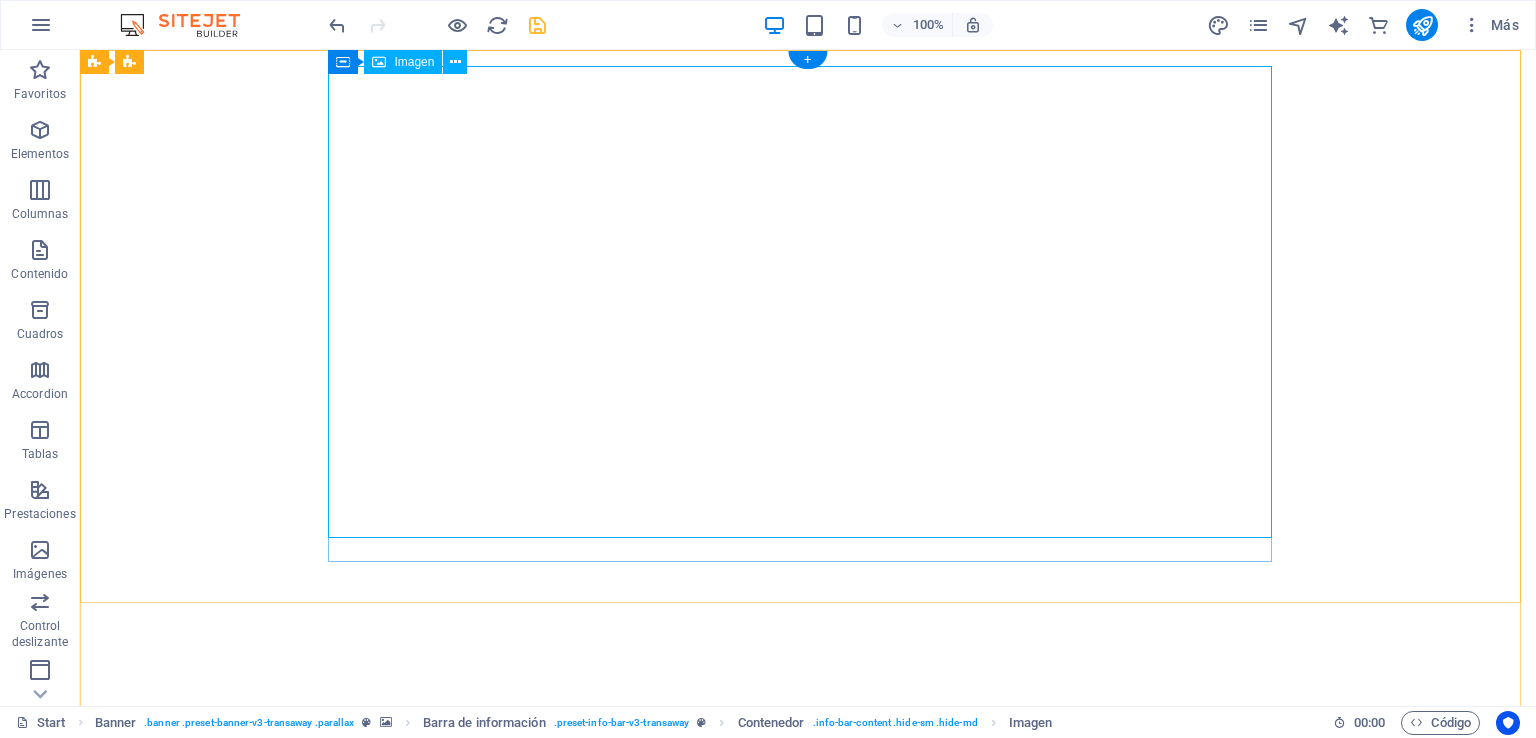 click at bounding box center (800, 978) 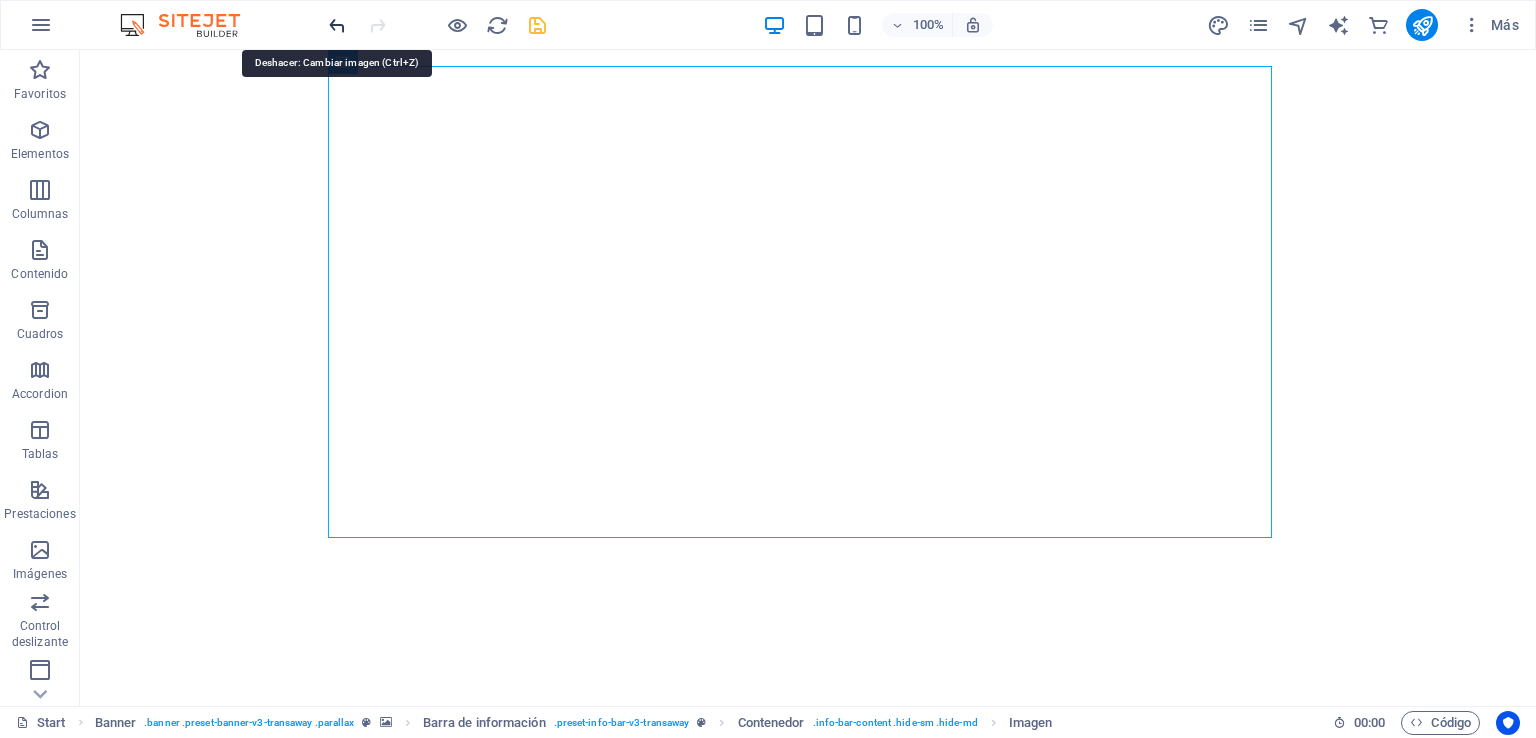 click at bounding box center (337, 25) 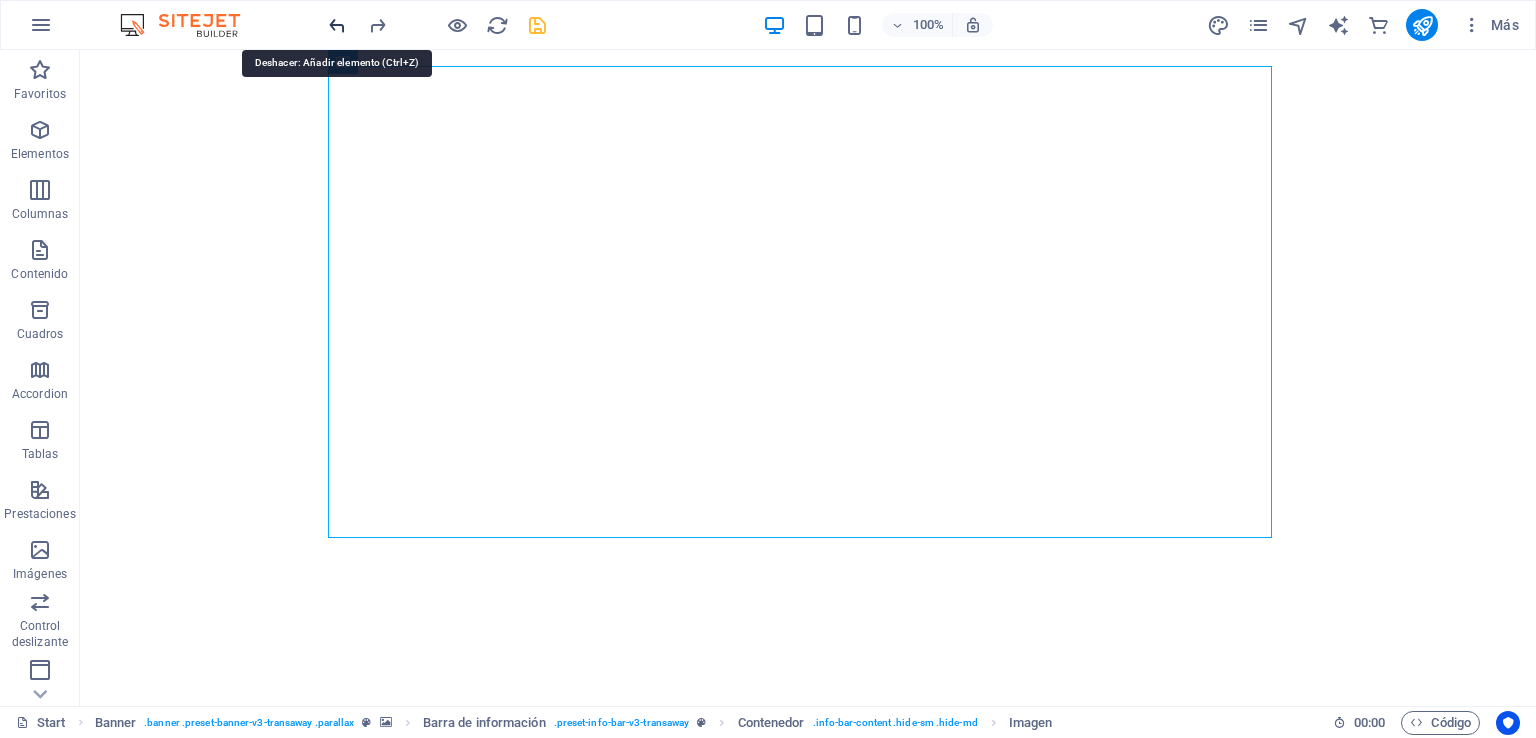 click at bounding box center [337, 25] 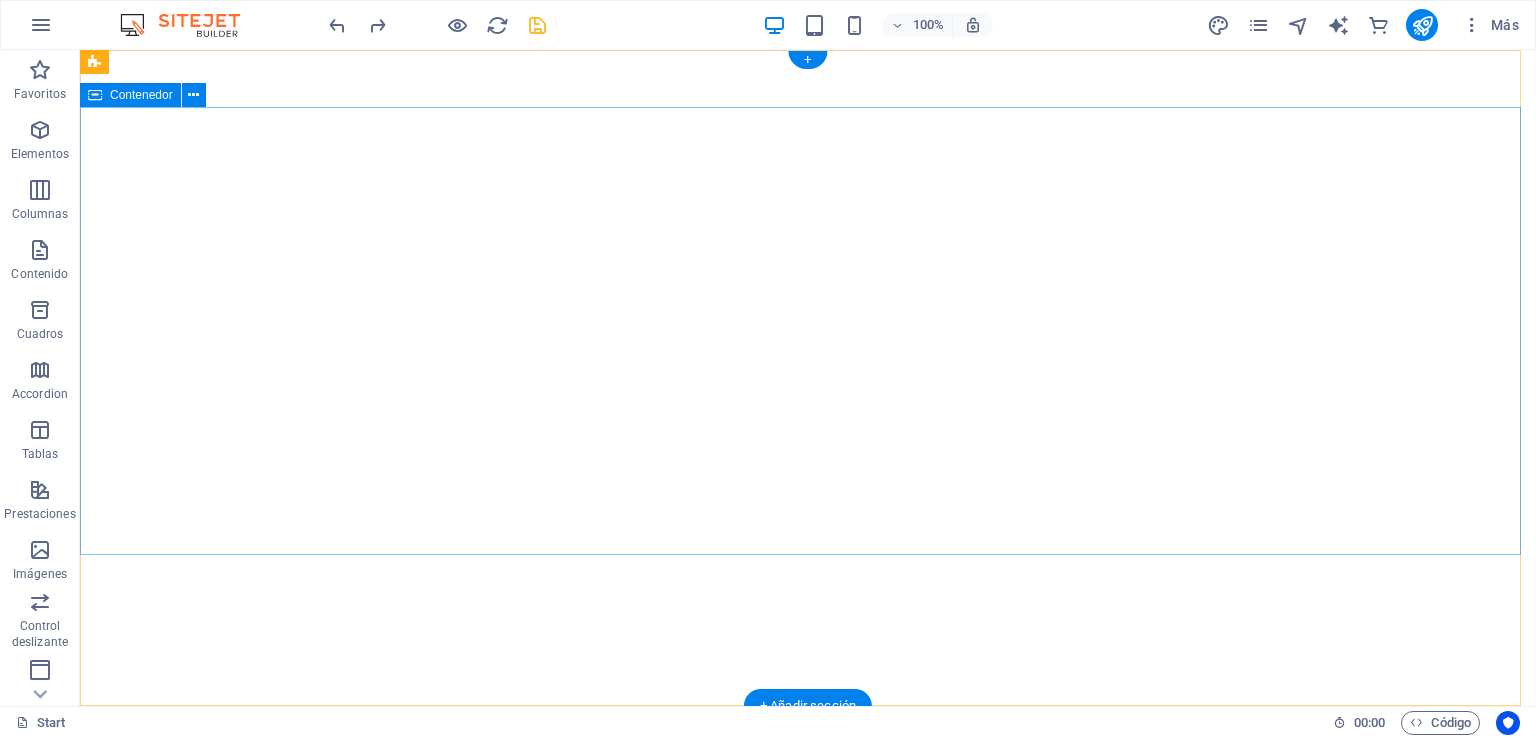 click on "VINCI -CHILE constructora CONTECH  INNOVACION EN CONSTRUCCION" at bounding box center (808, 1110) 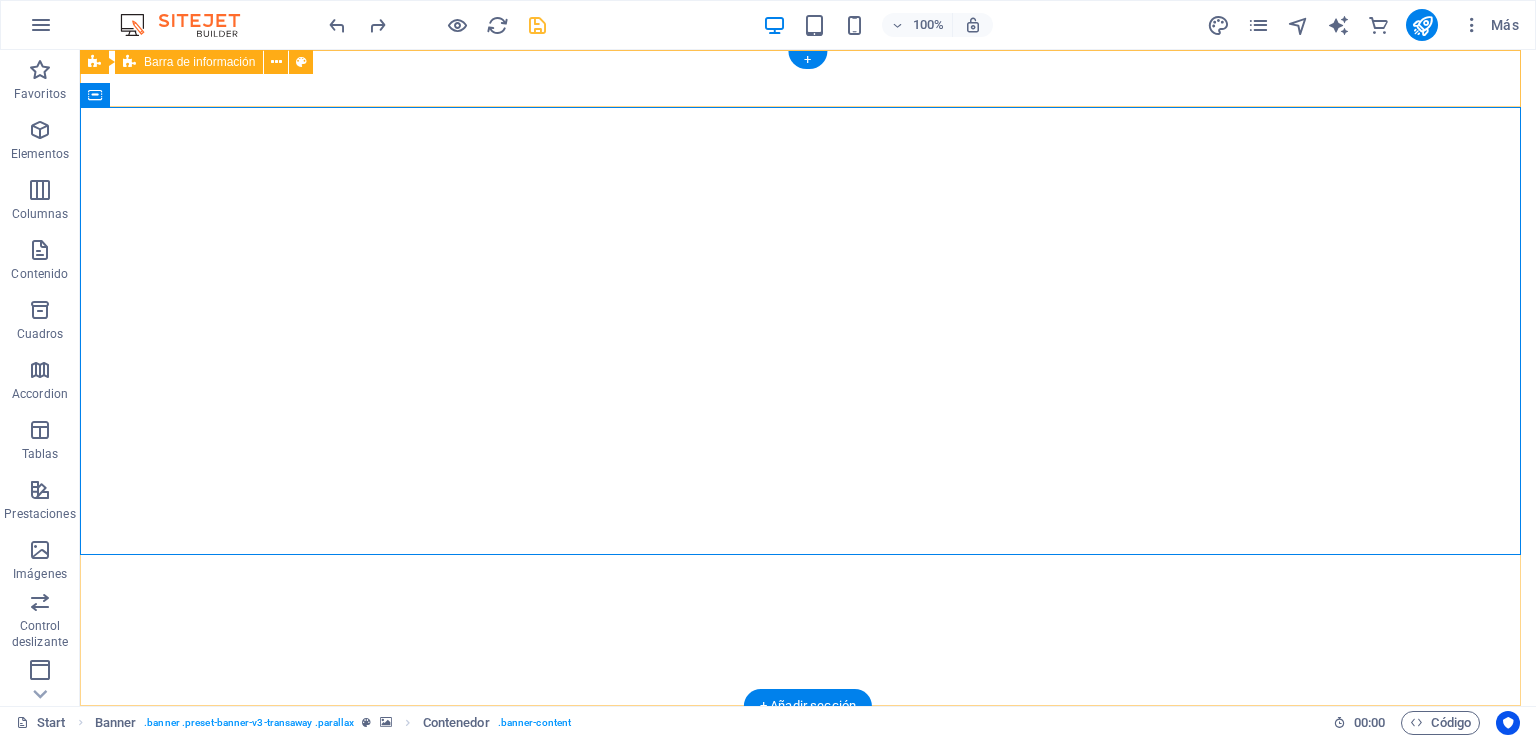 click on "[PHONE] [EMAIL]" at bounding box center [808, 828] 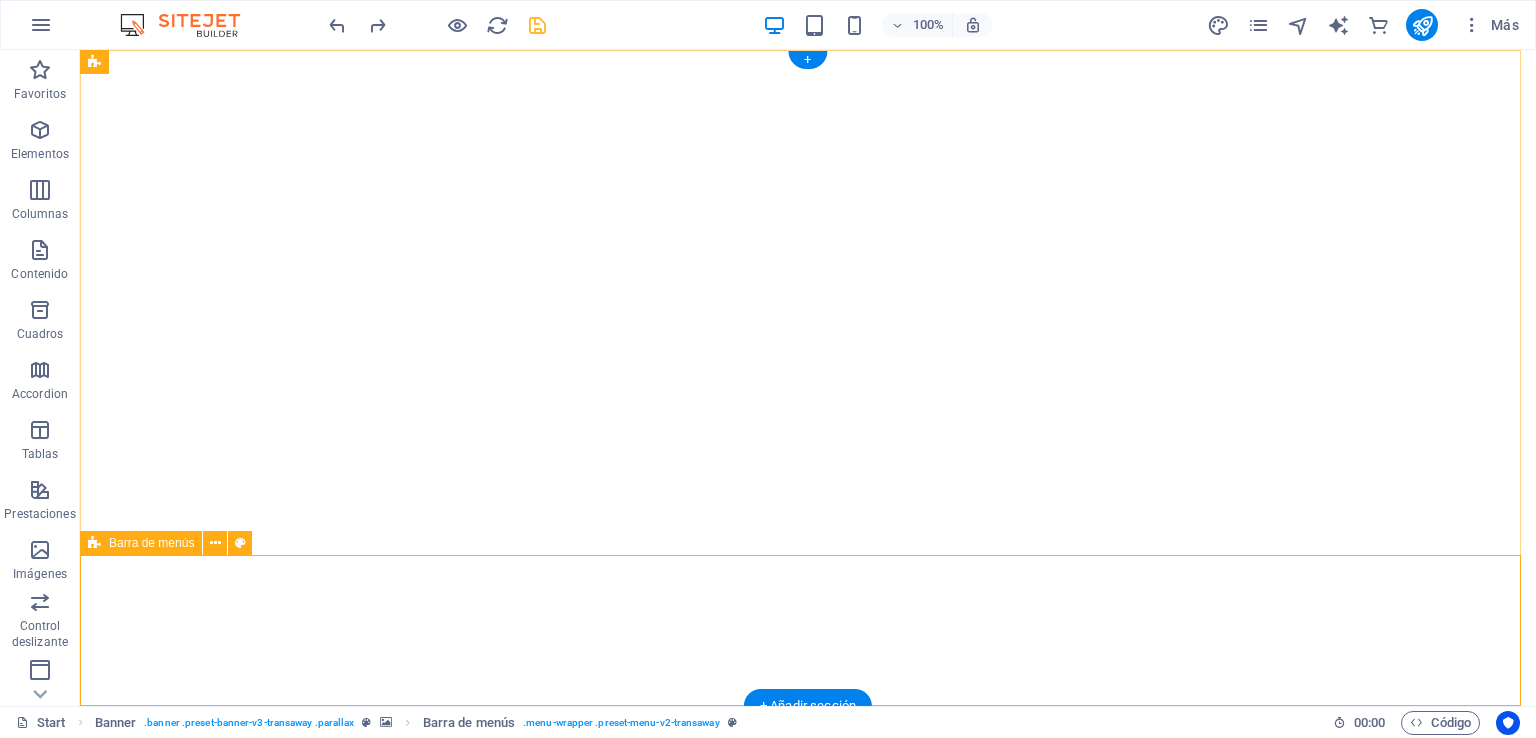 click on "Home COMPROMISOS  ServicIos TECNOLOGIA  Contacto" at bounding box center (808, 1358) 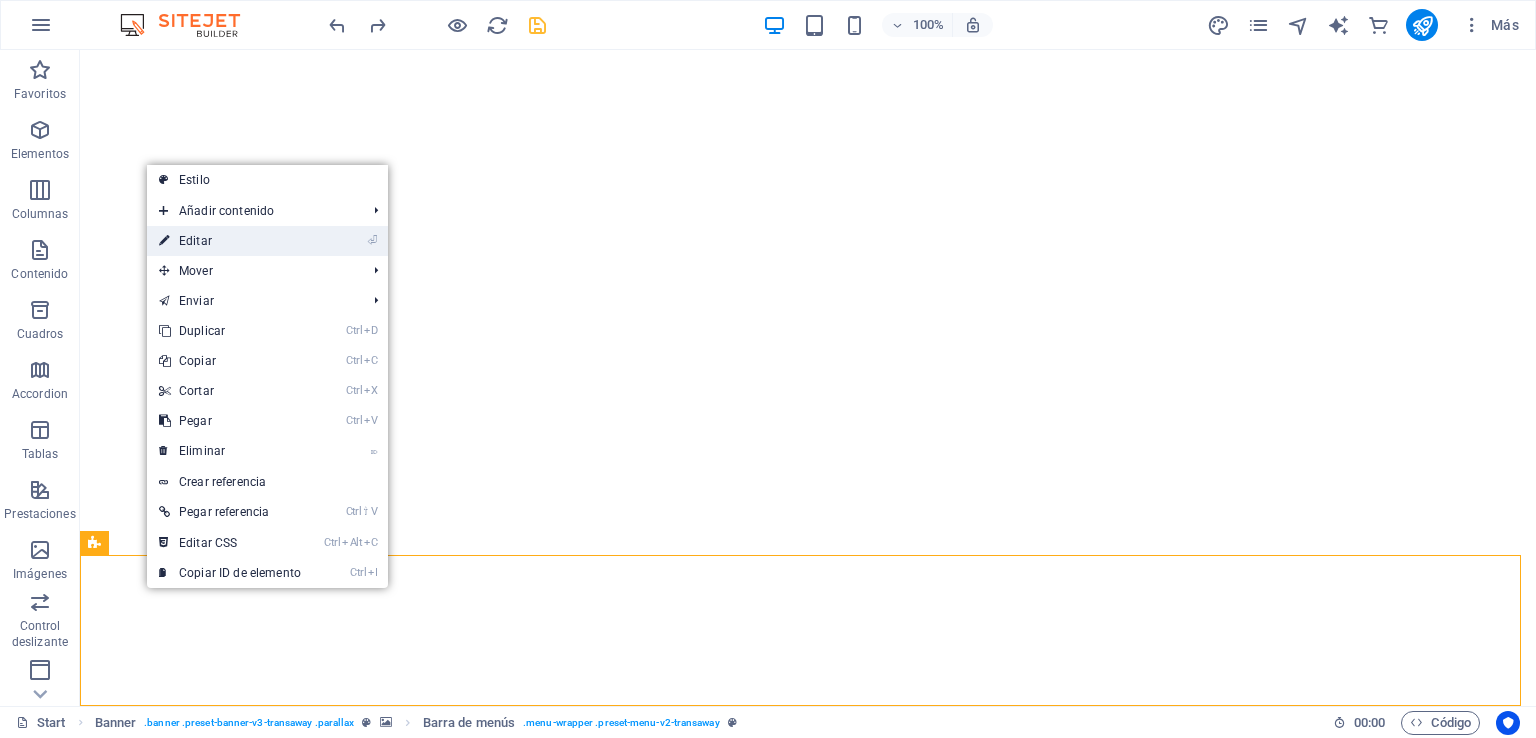 click on "⏎  Editar" at bounding box center [230, 241] 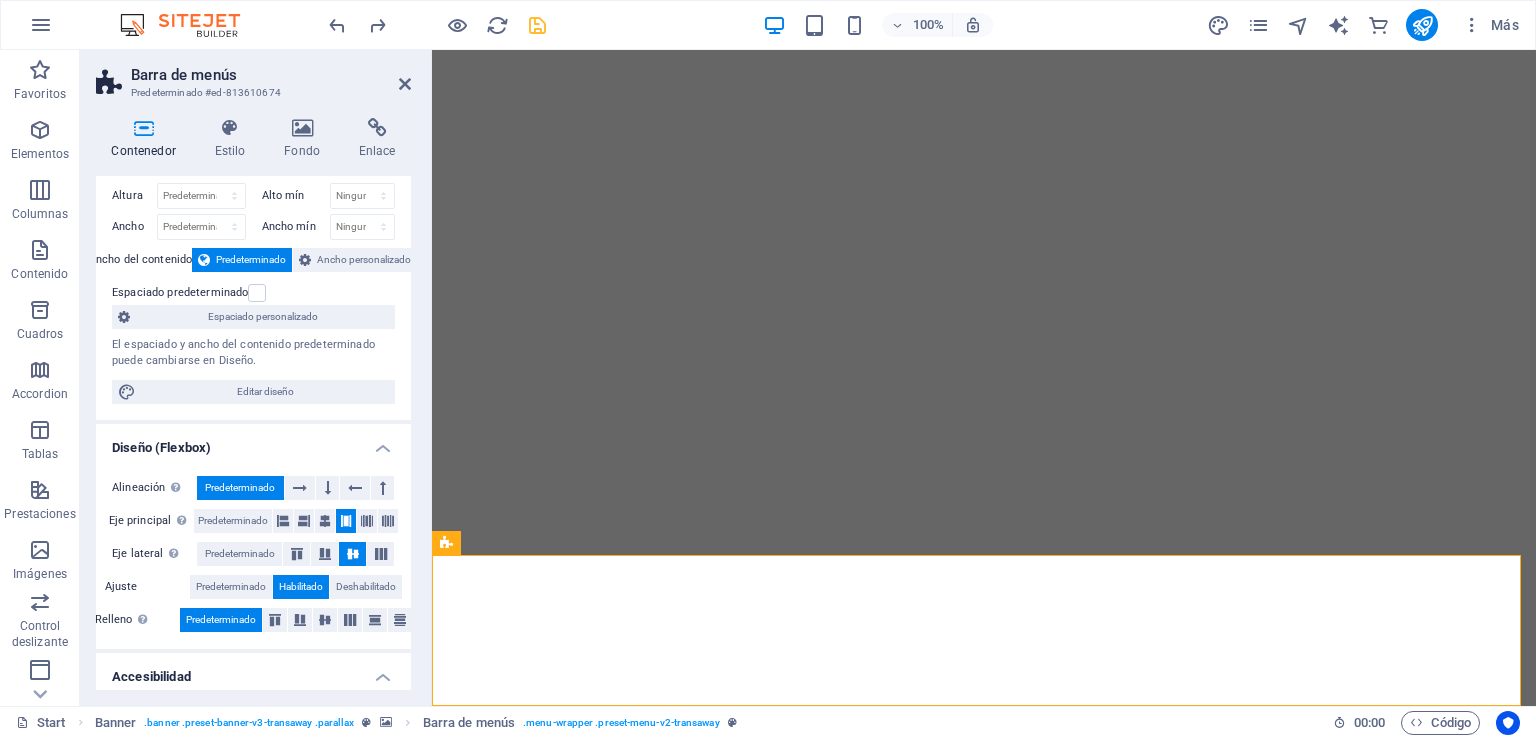 scroll, scrollTop: 100, scrollLeft: 0, axis: vertical 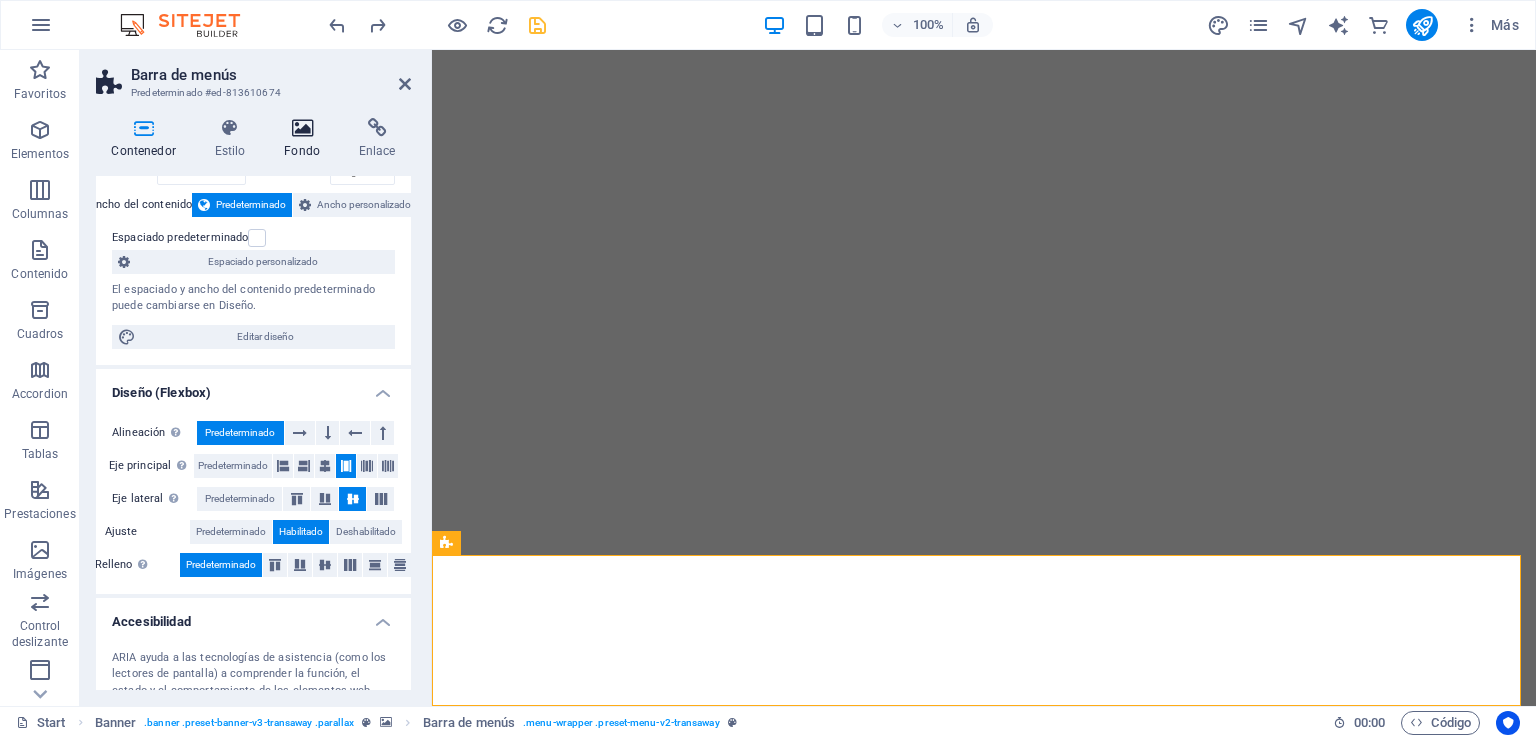 click at bounding box center [302, 128] 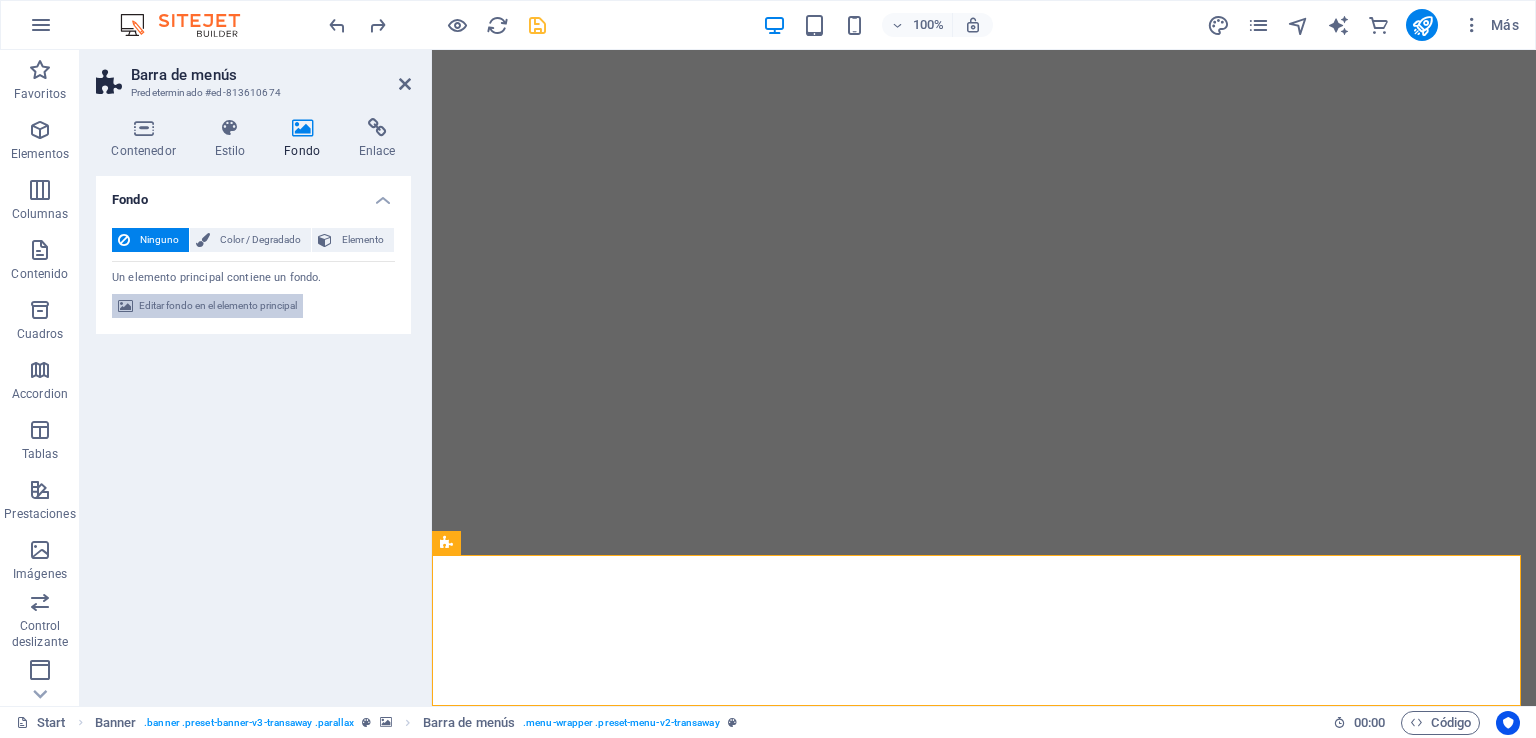 click on "Editar fondo en el elemento principal" at bounding box center [218, 306] 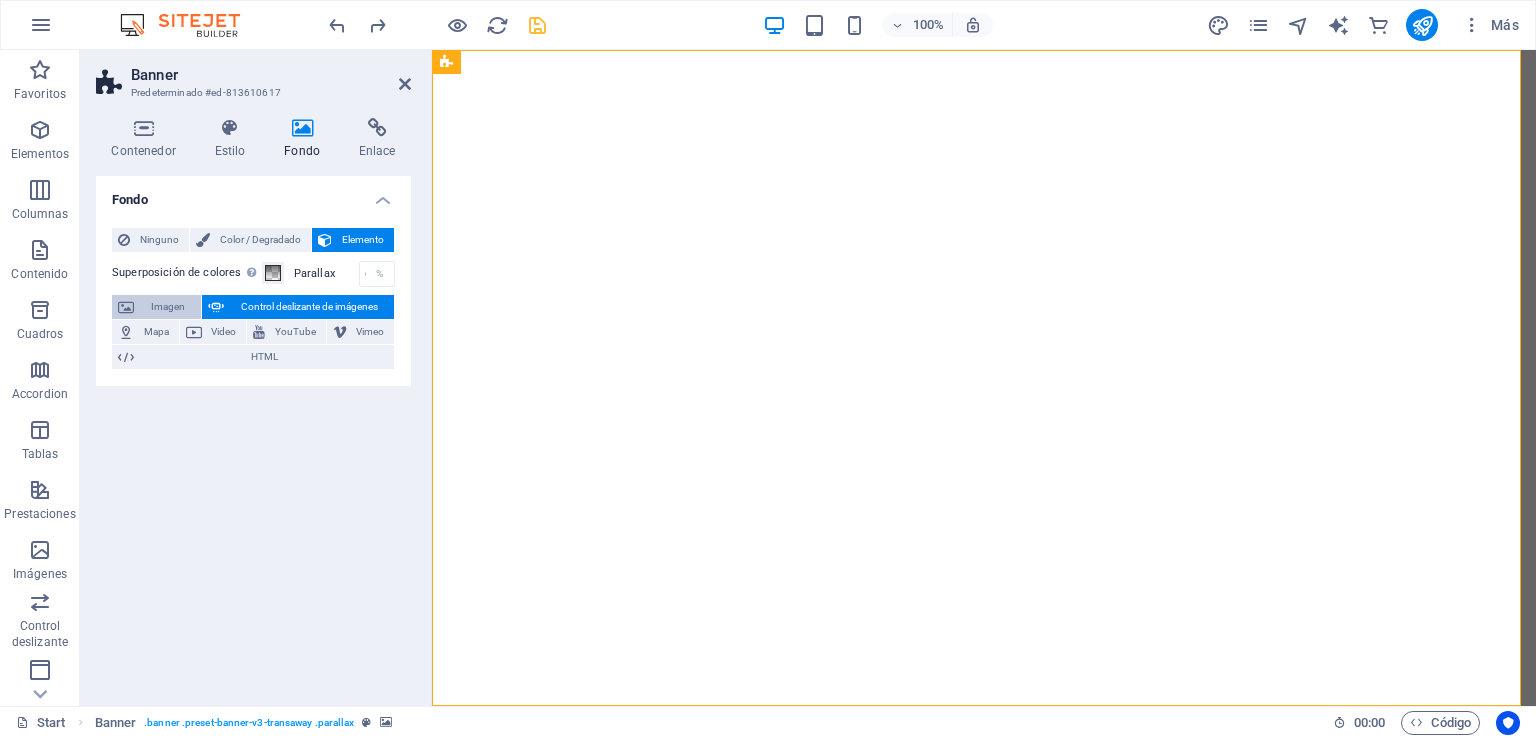 click on "Imagen" at bounding box center [167, 307] 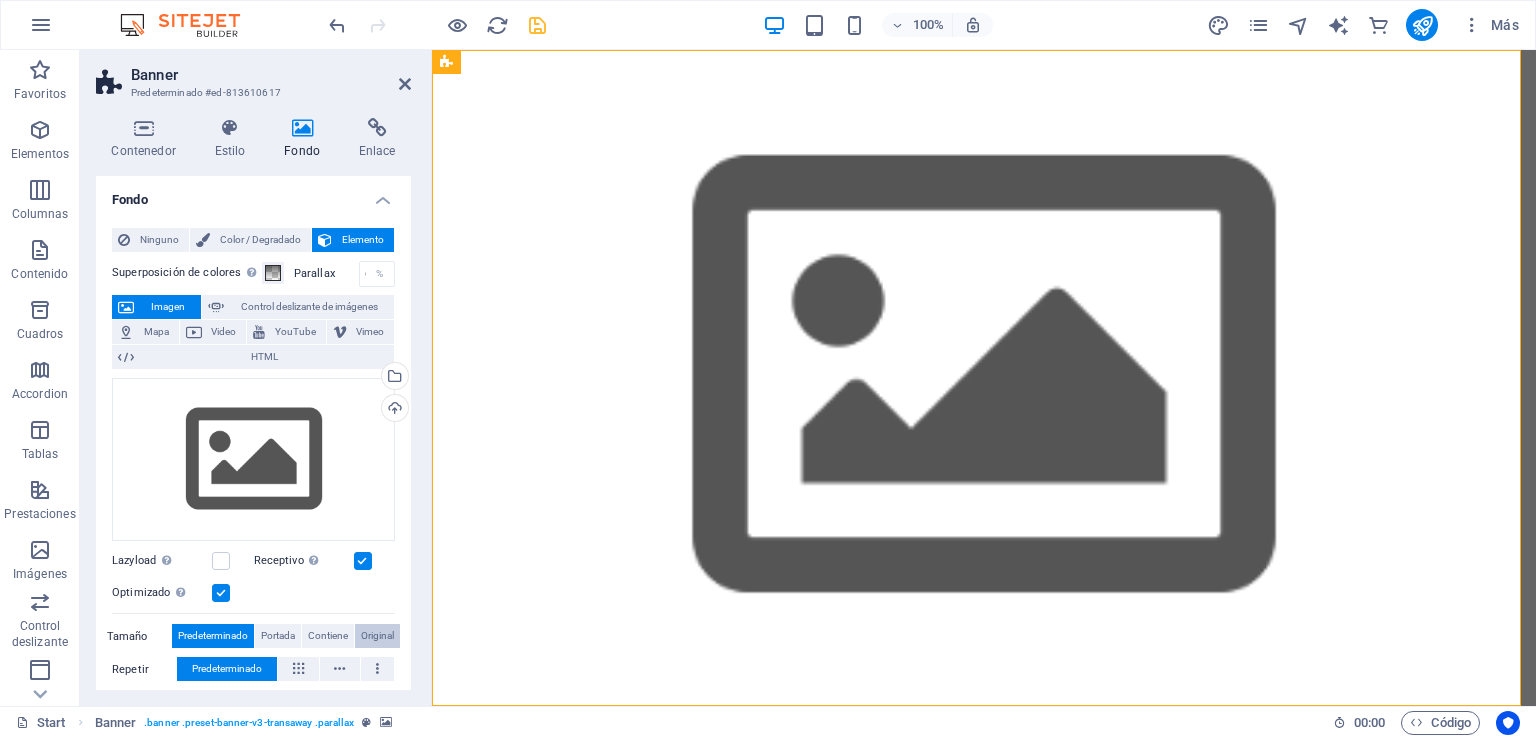 scroll, scrollTop: 0, scrollLeft: 0, axis: both 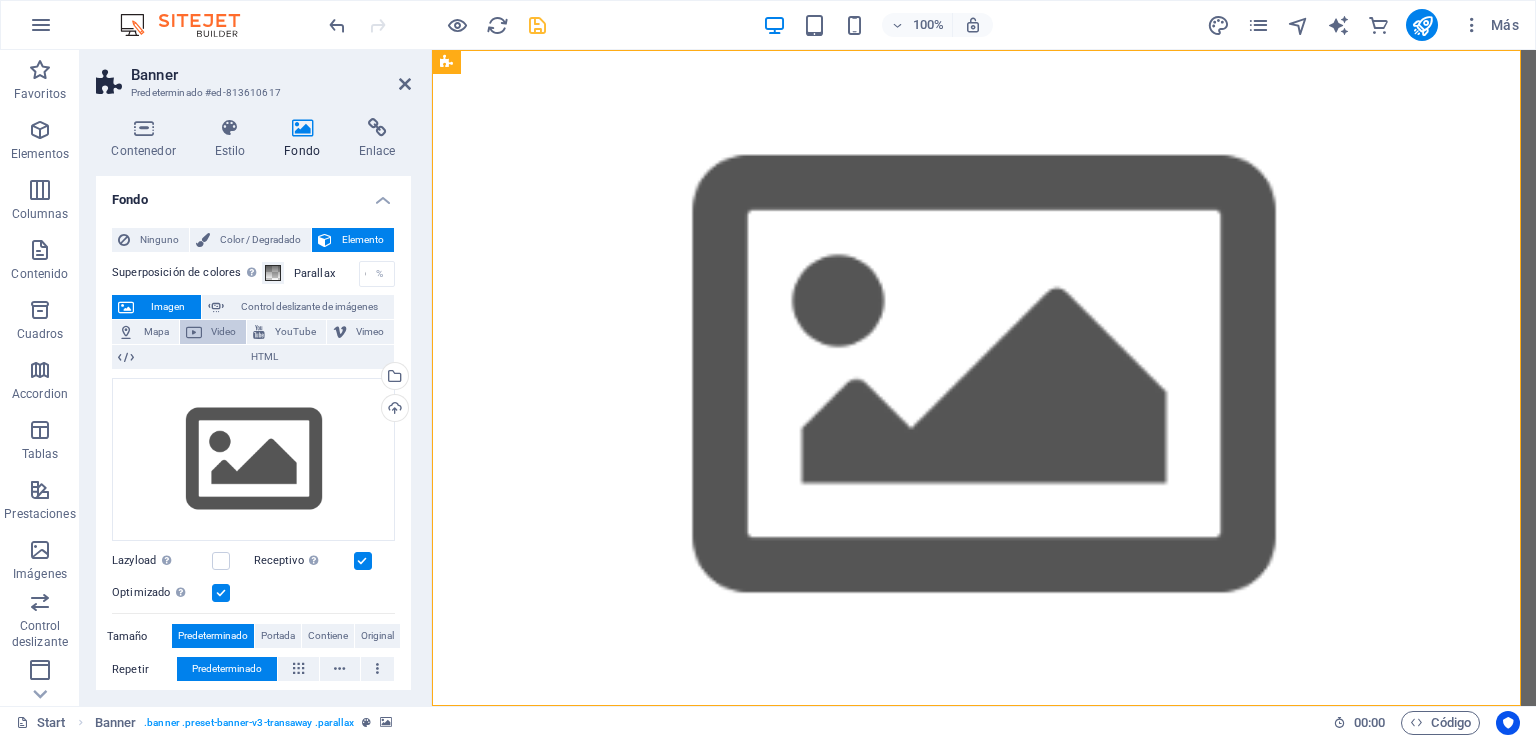 click on "Video" at bounding box center (224, 332) 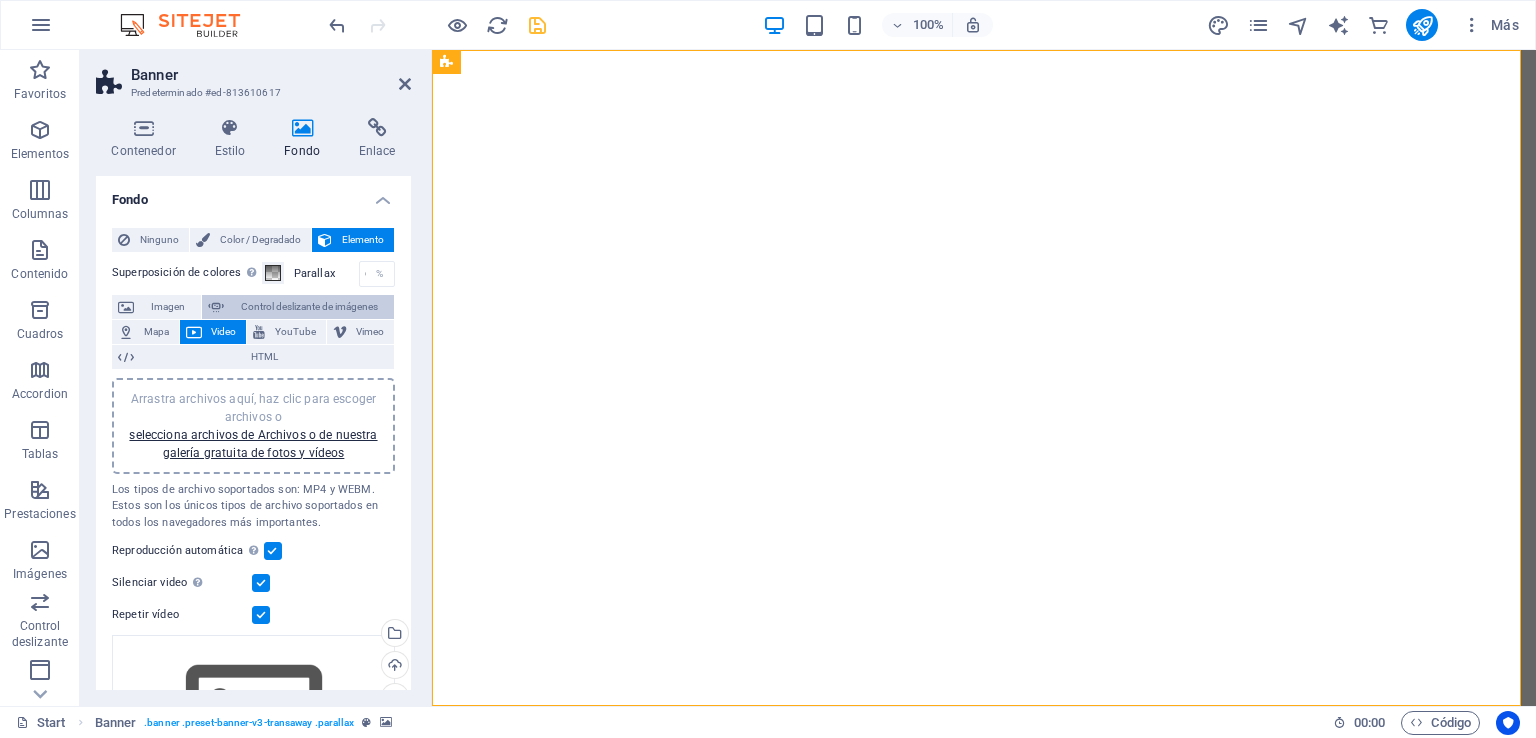 click on "Control deslizante de imágenes" at bounding box center [309, 307] 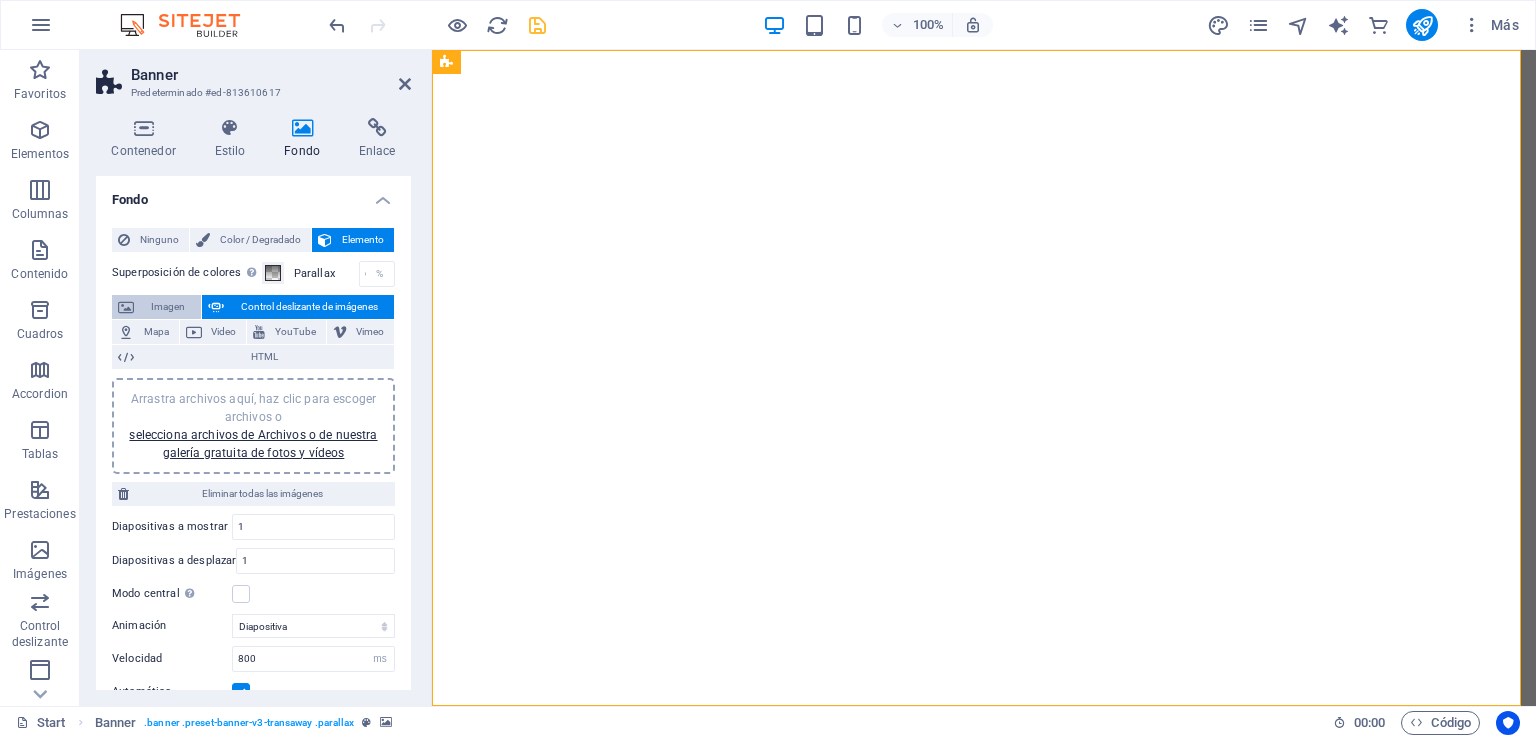 click on "Imagen" at bounding box center [167, 307] 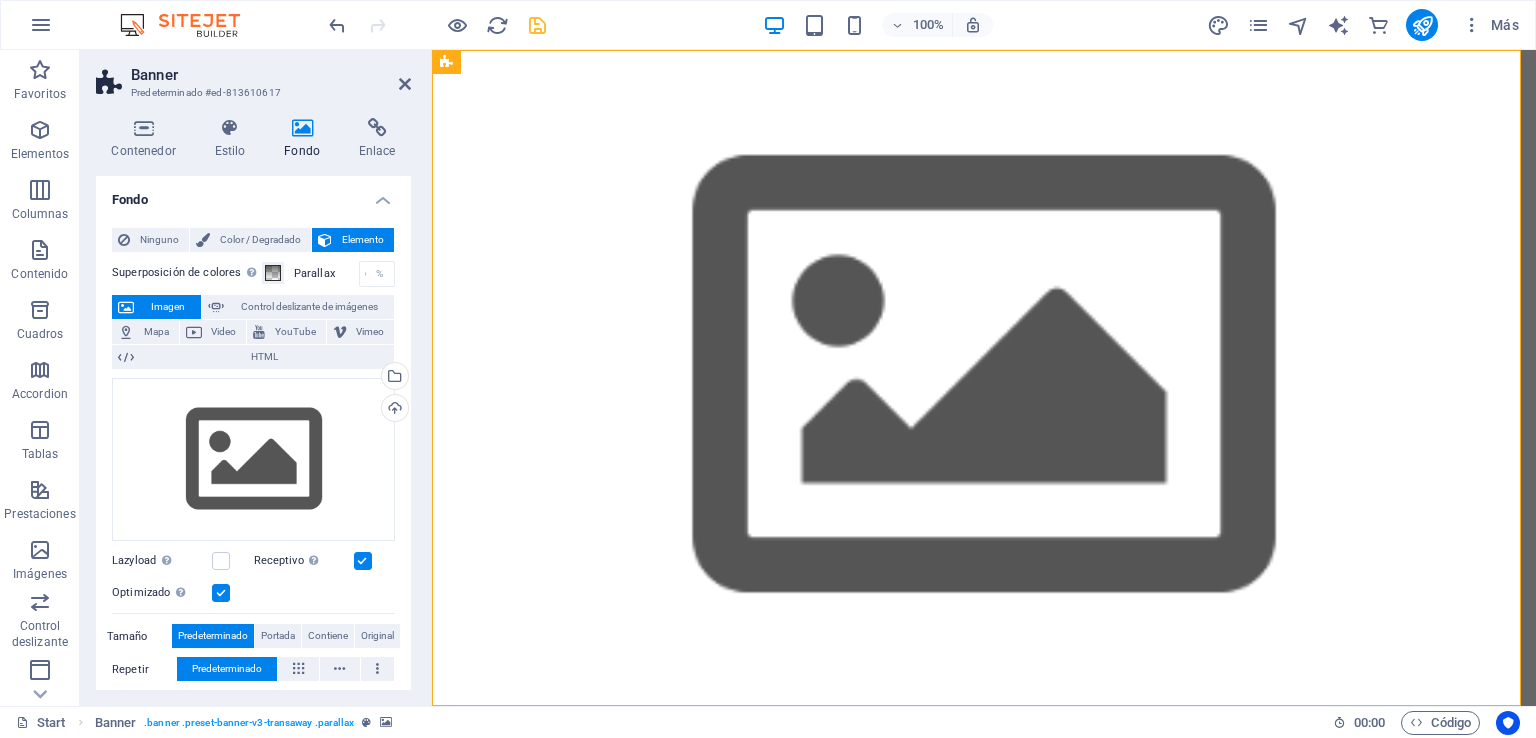 click on "Parallax" at bounding box center (326, 273) 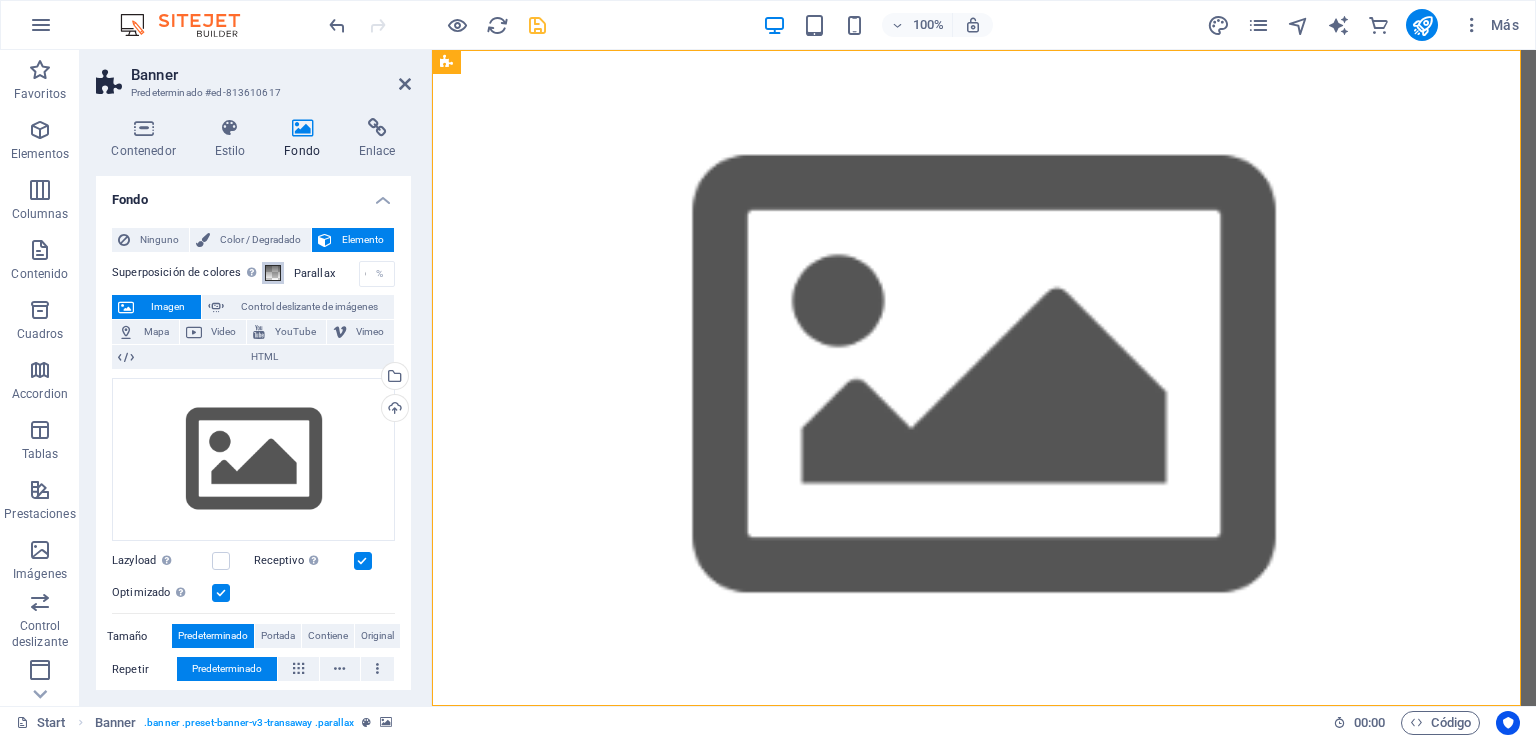 click at bounding box center (273, 273) 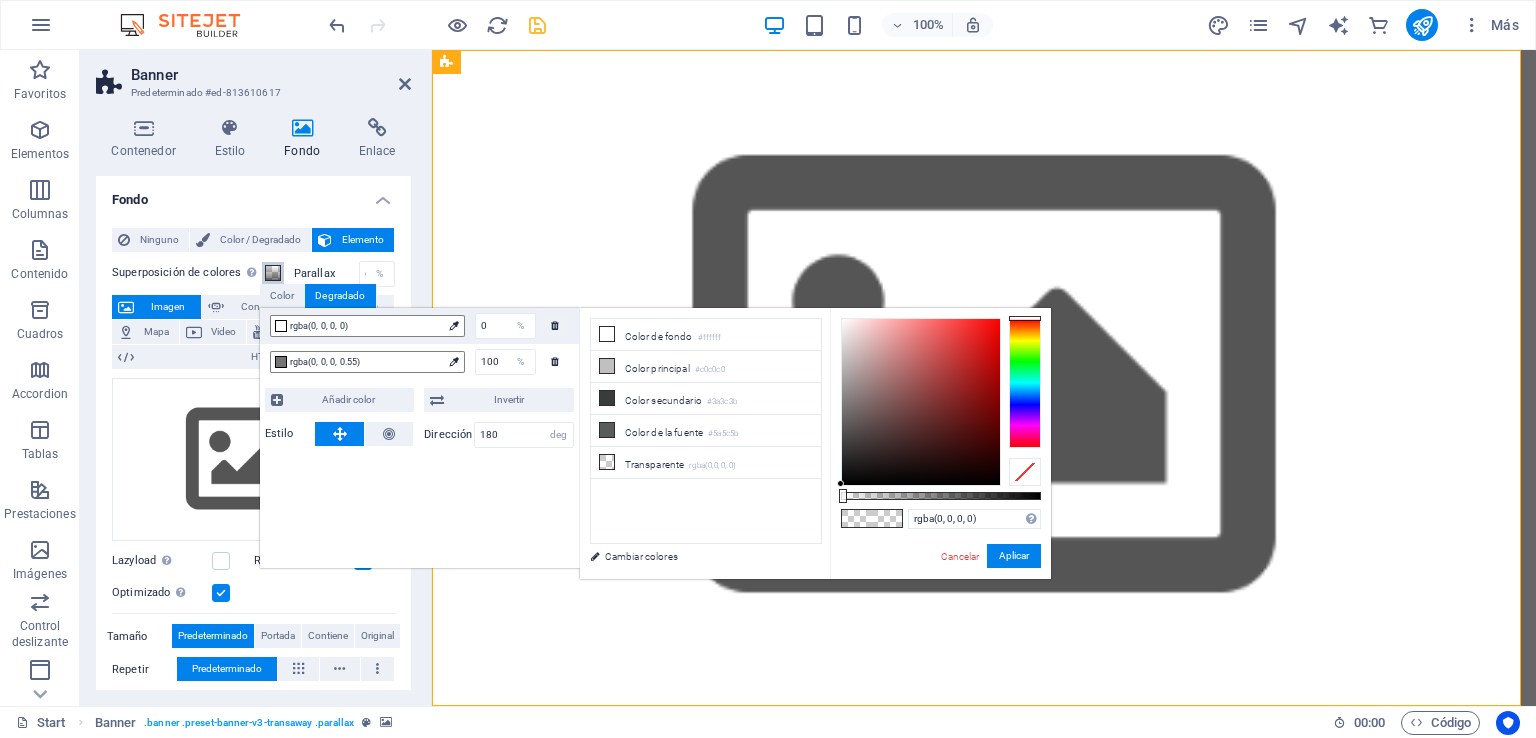 click at bounding box center [273, 273] 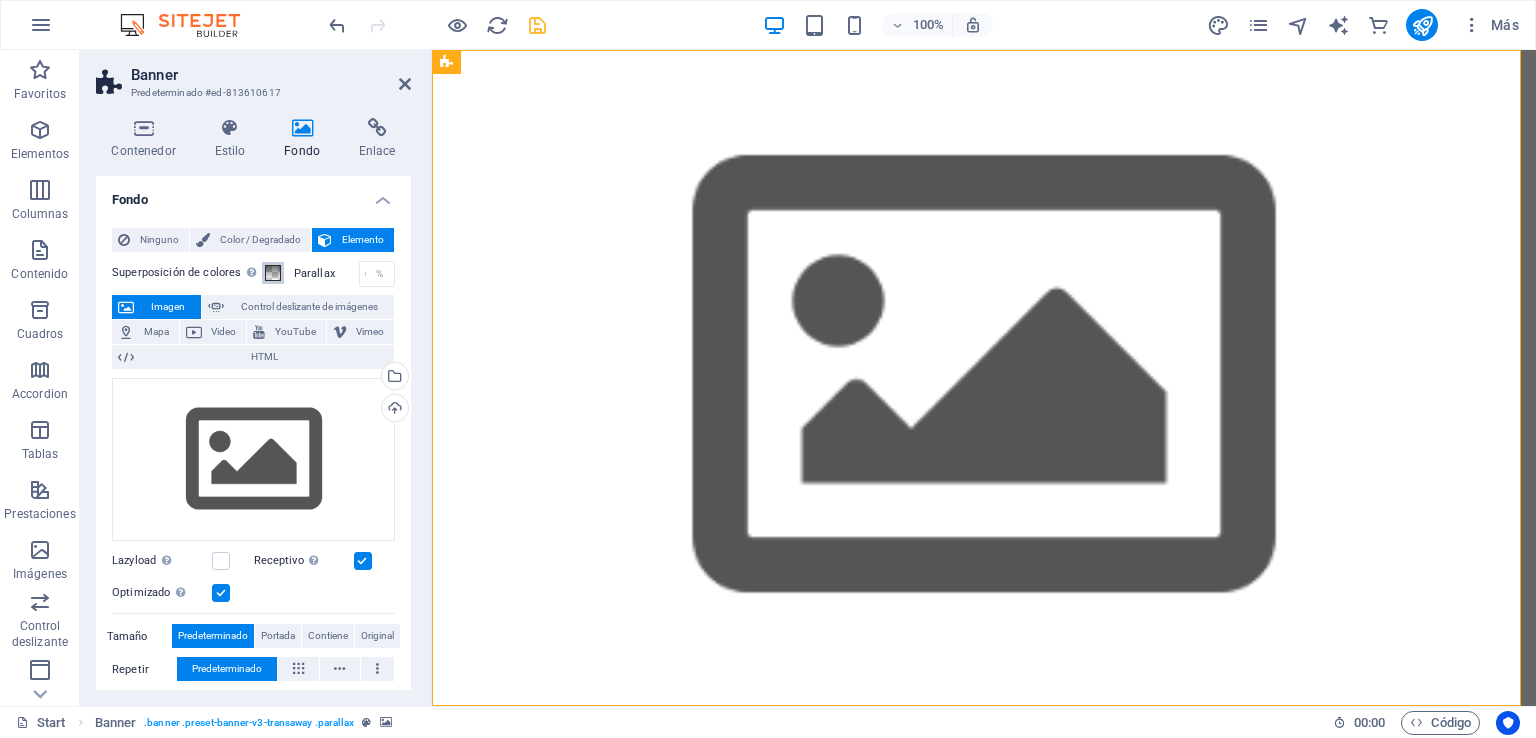 click at bounding box center [273, 273] 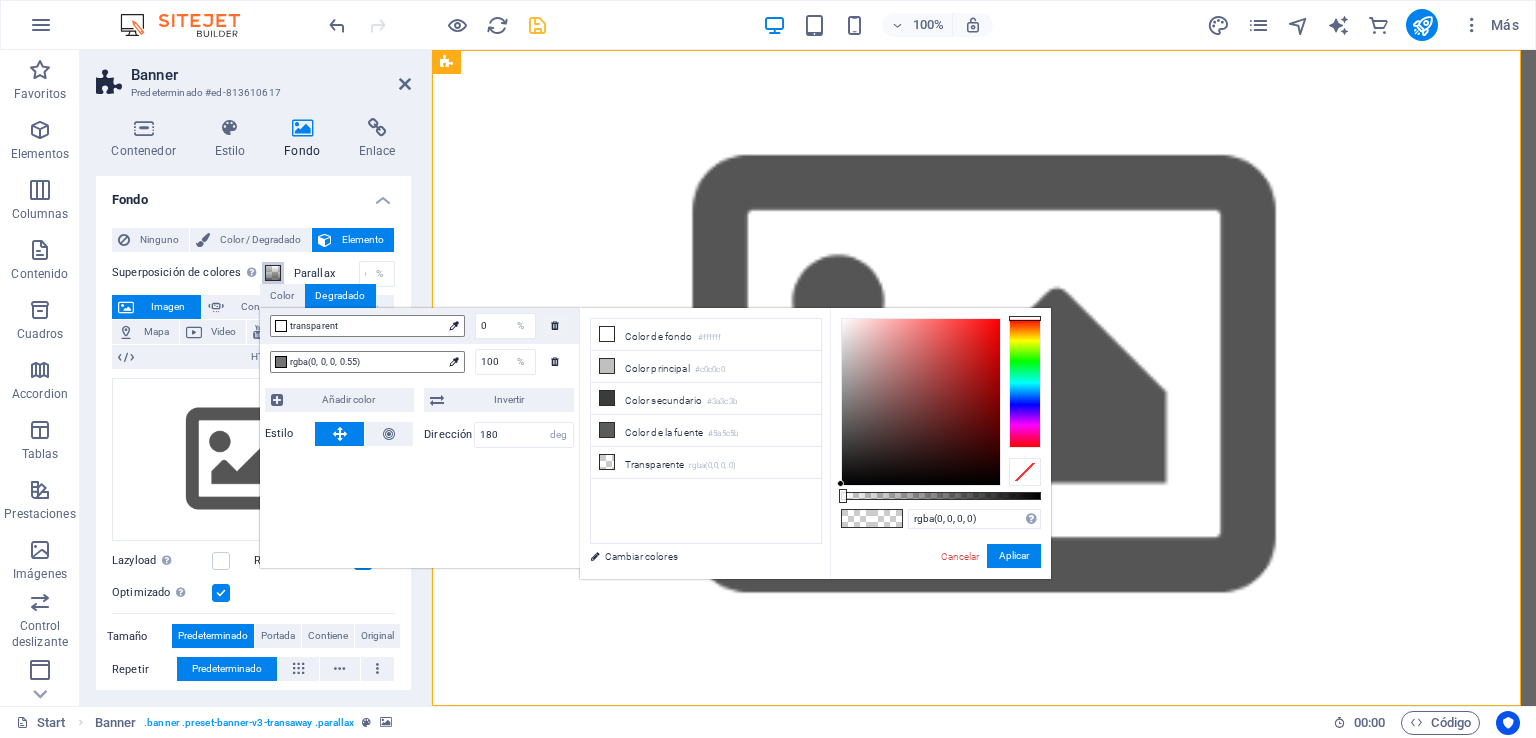 click at bounding box center (273, 273) 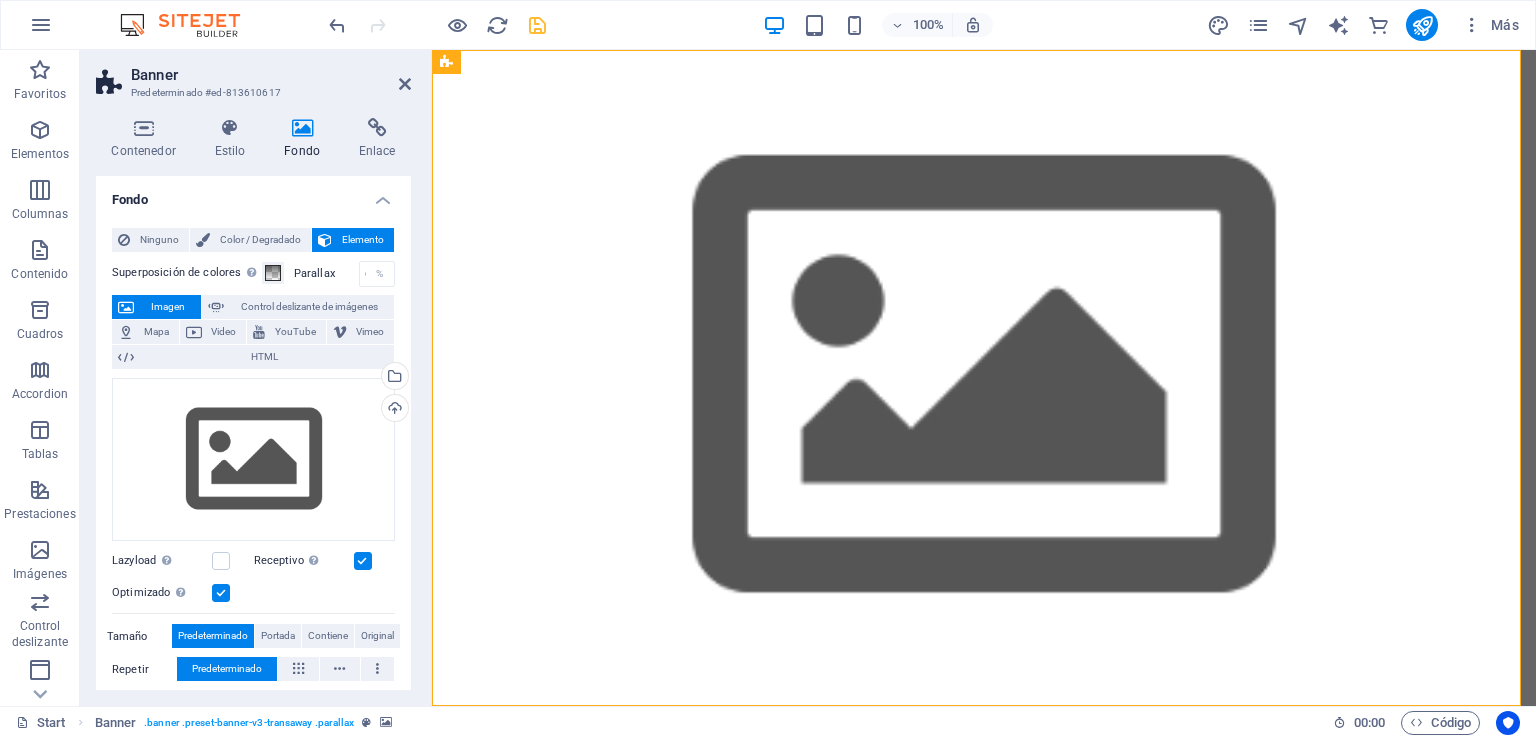 click on "Imagen" at bounding box center [167, 307] 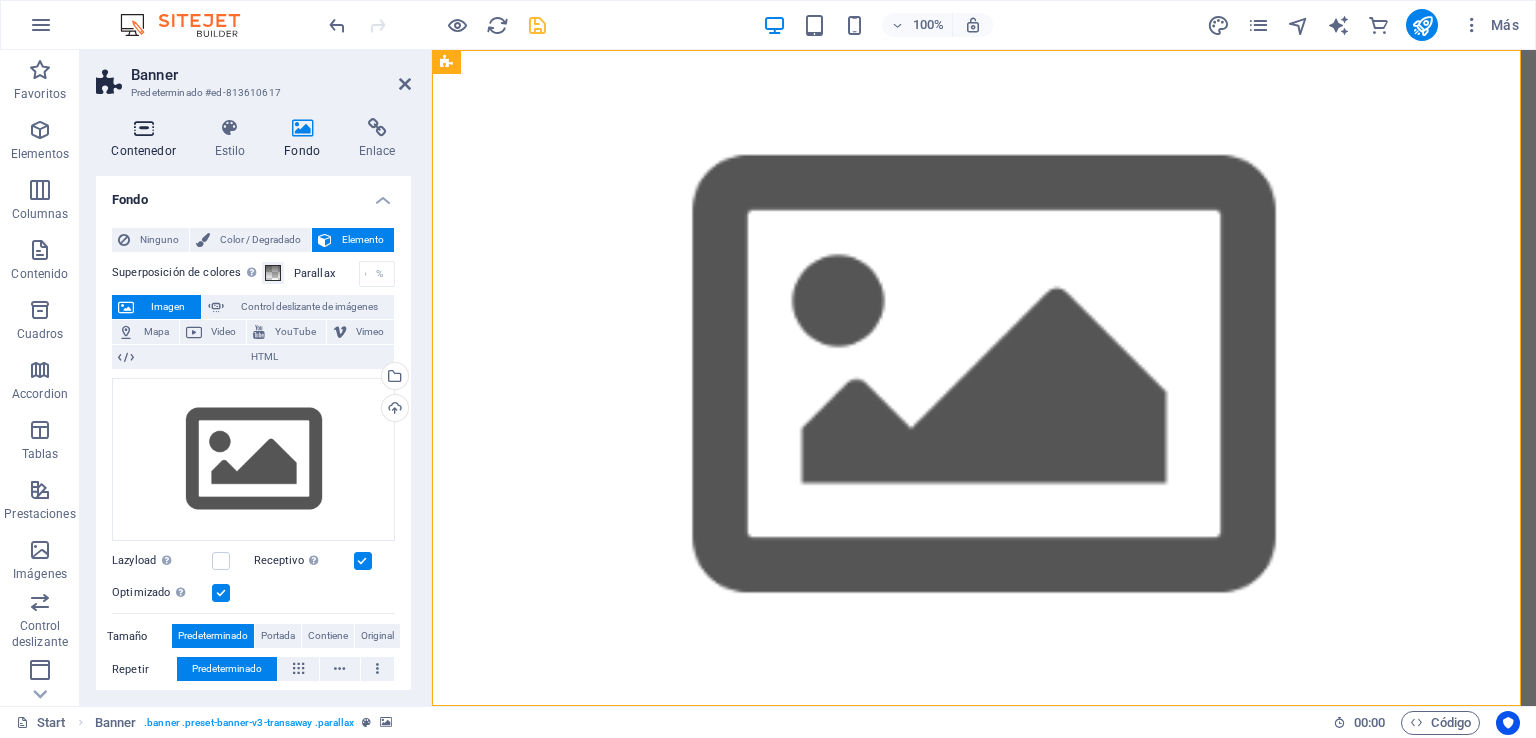 click at bounding box center (143, 128) 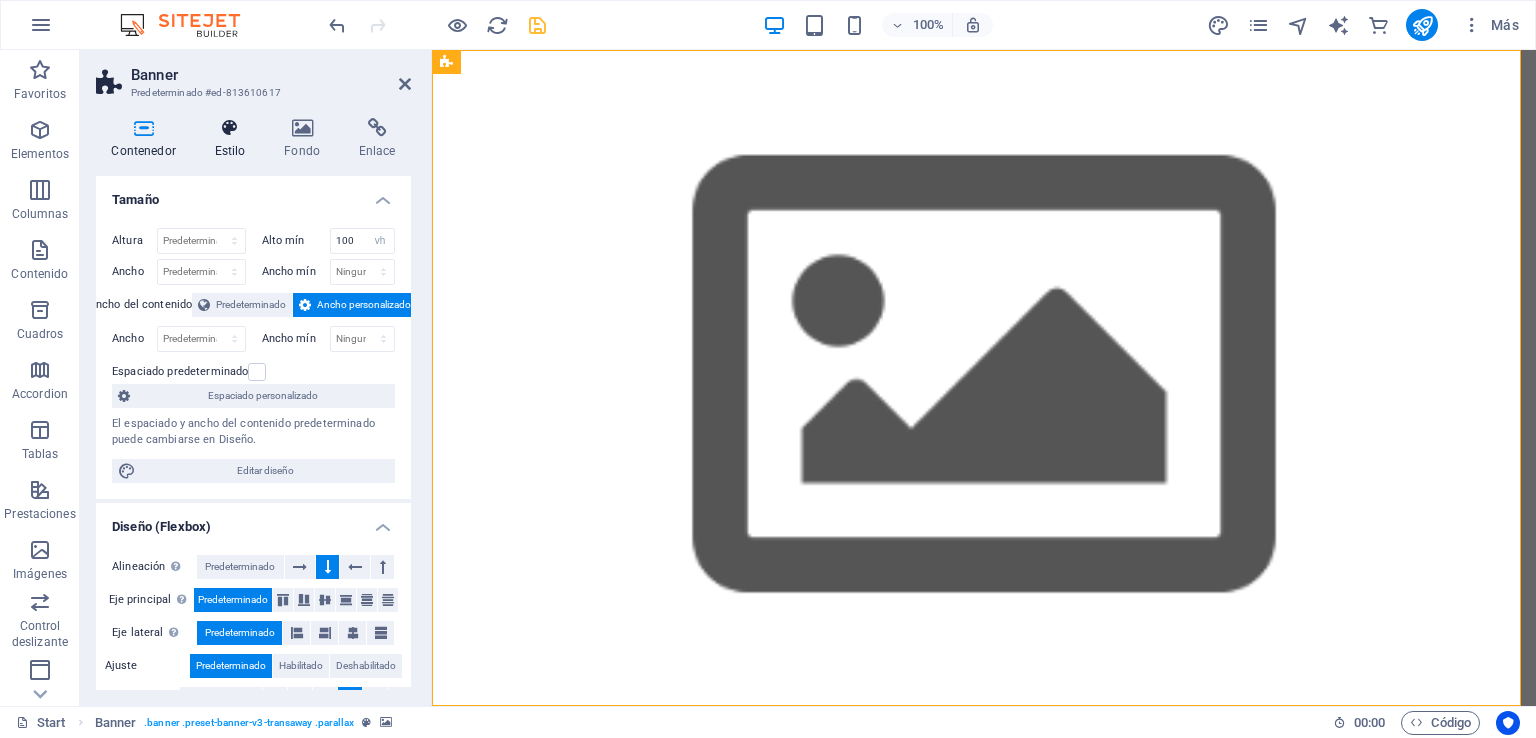 click at bounding box center [230, 128] 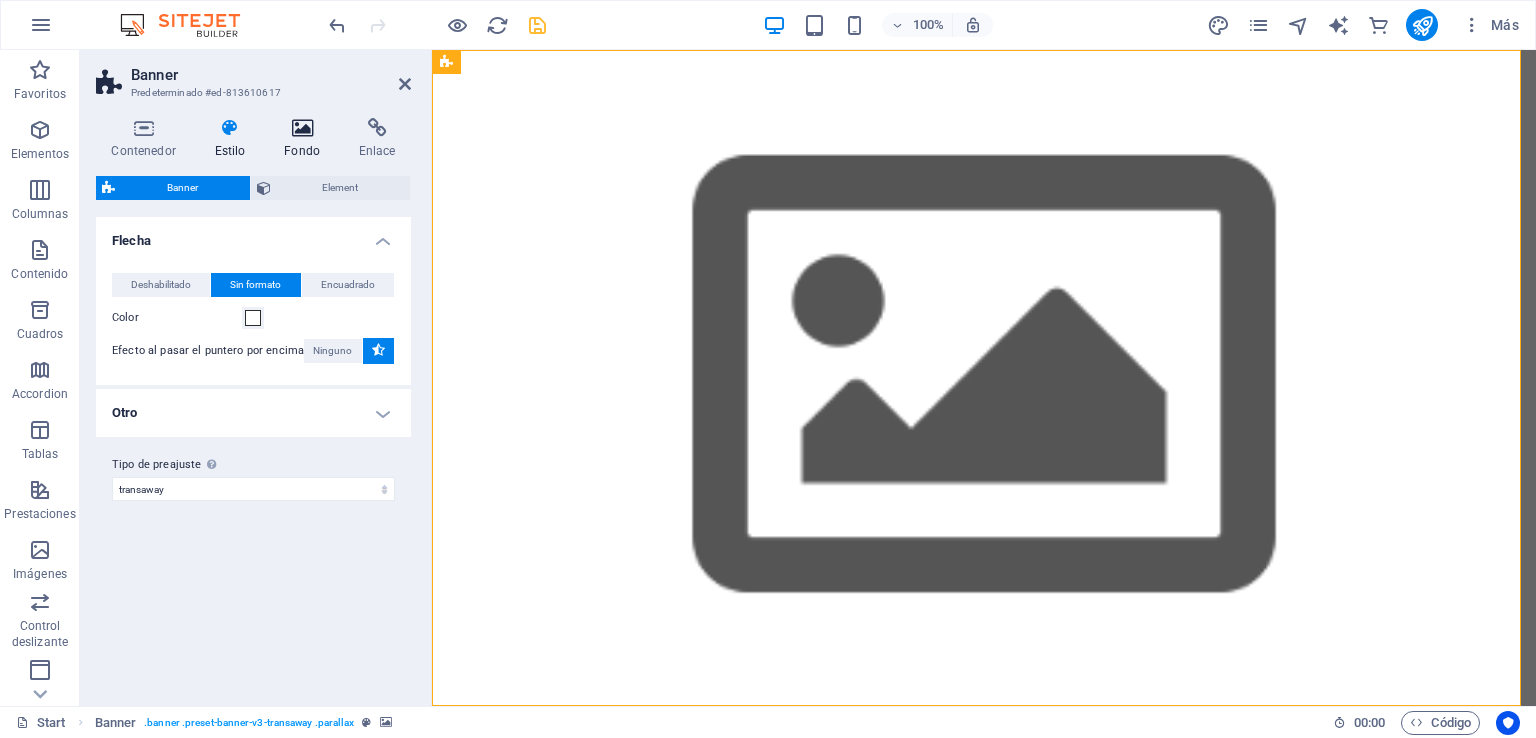 click at bounding box center [302, 128] 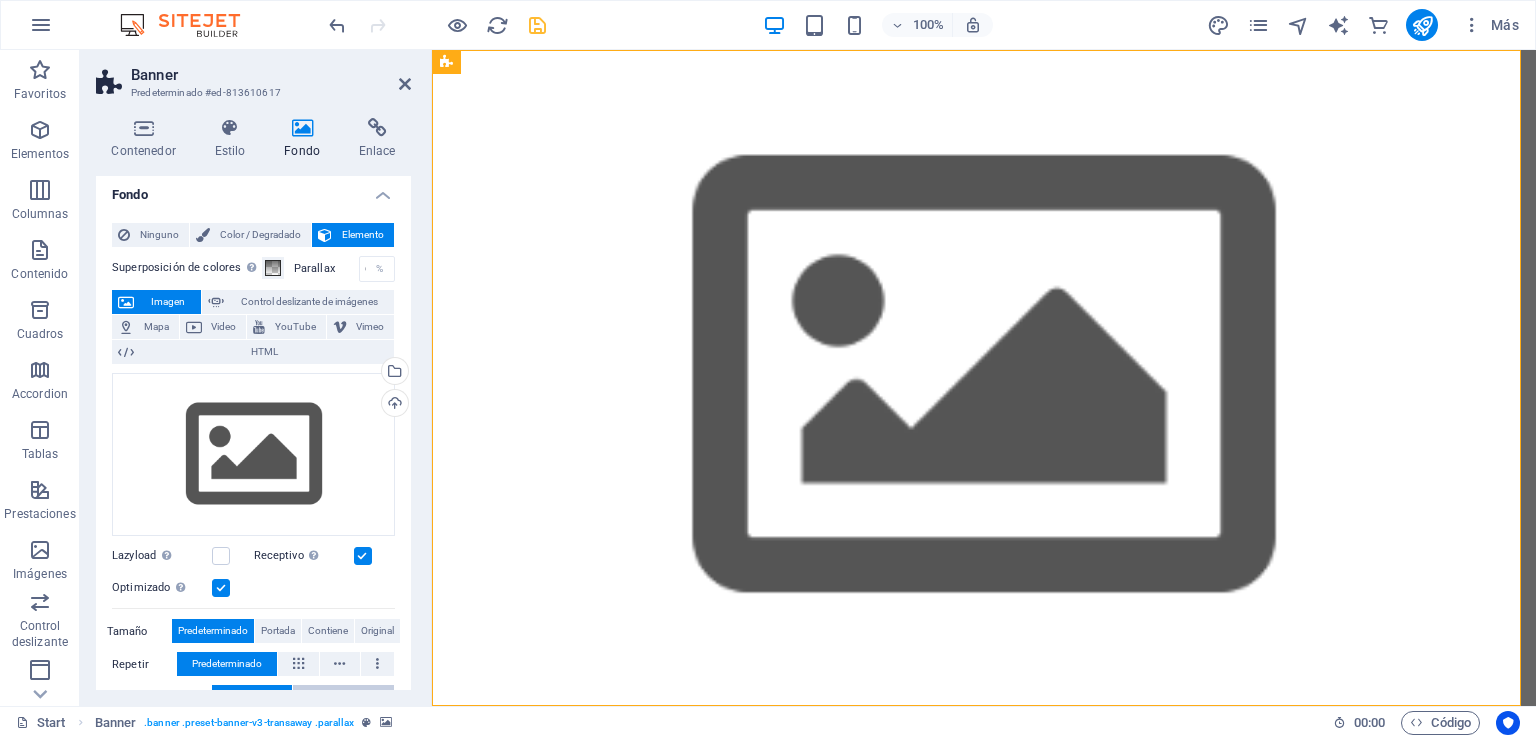 scroll, scrollTop: 0, scrollLeft: 0, axis: both 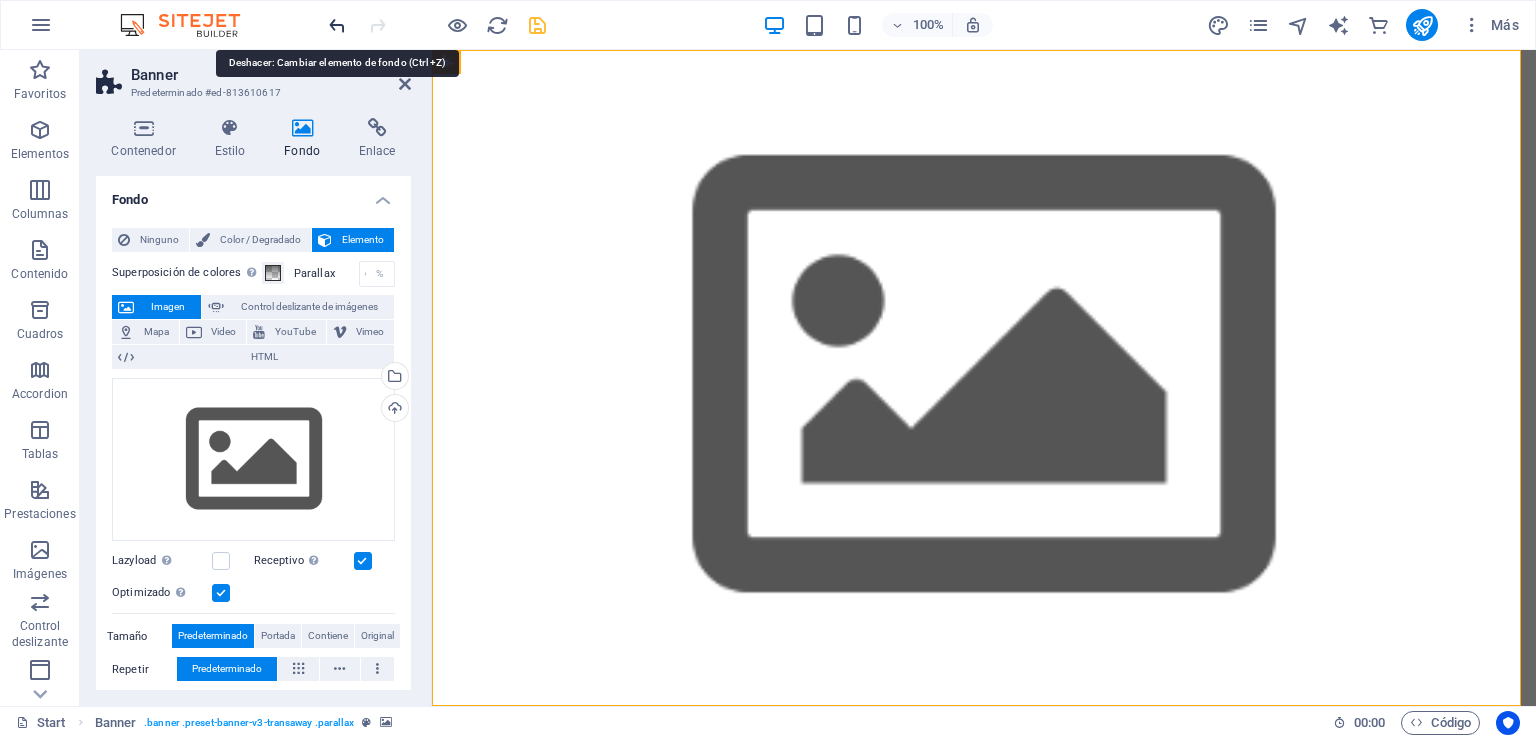 click at bounding box center (337, 25) 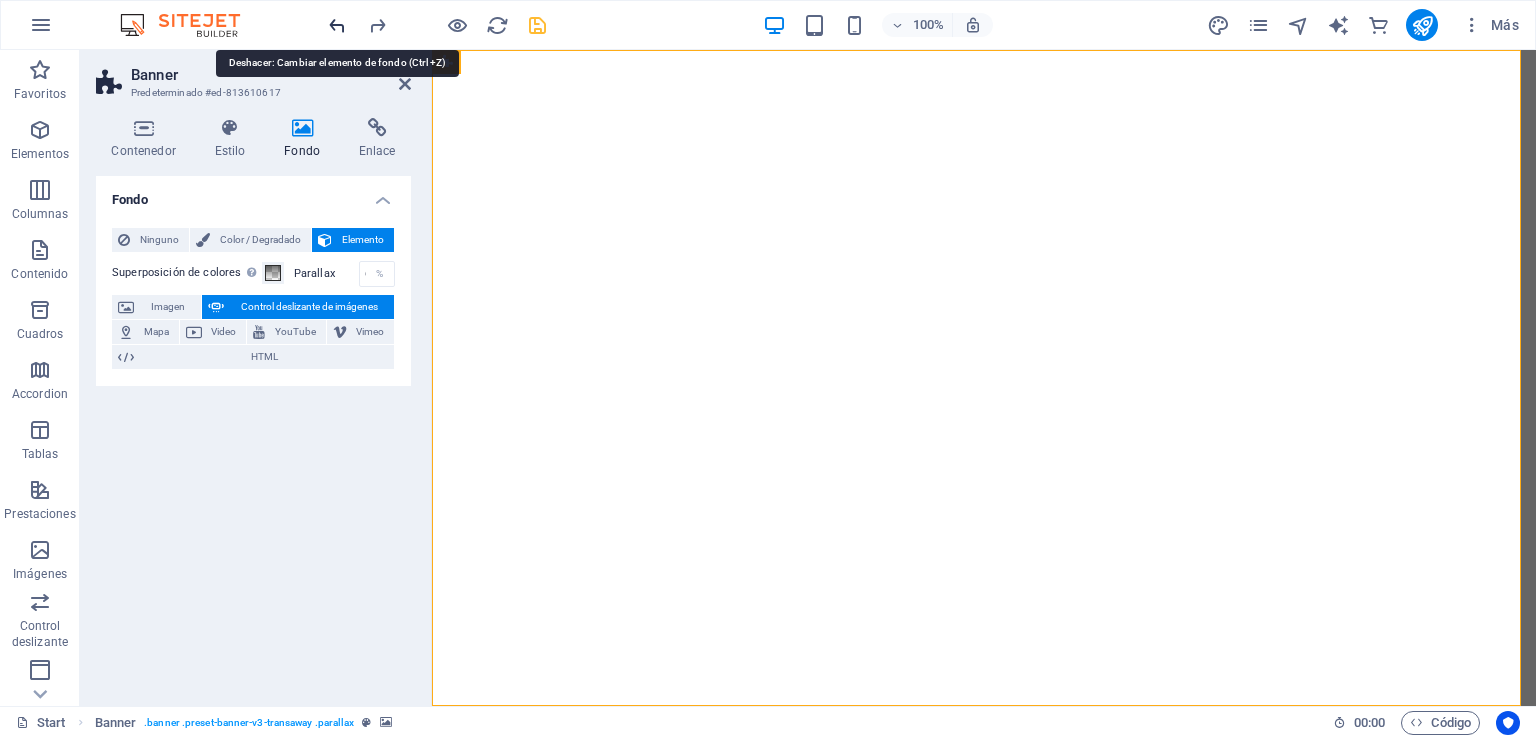 click at bounding box center [337, 25] 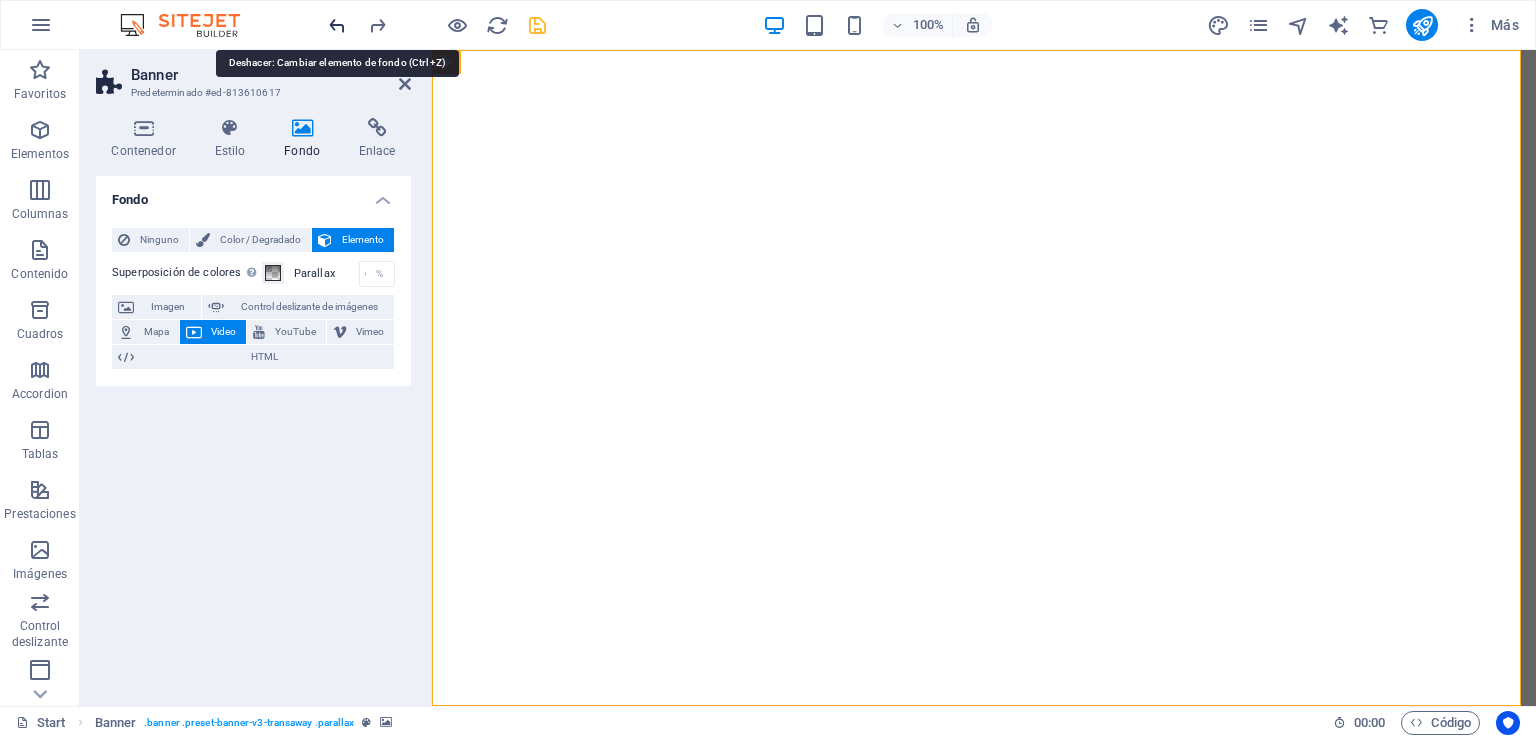 click at bounding box center (337, 25) 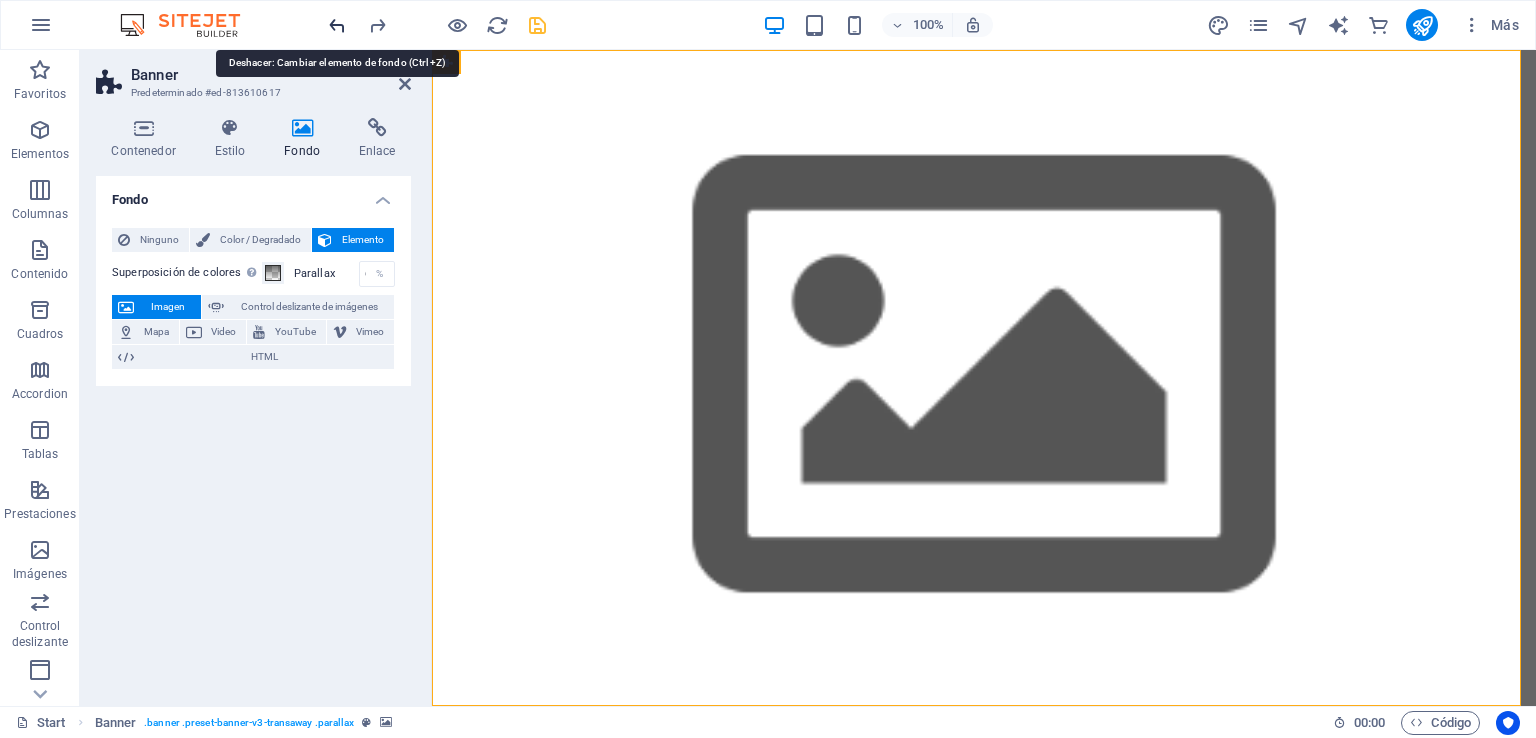 click at bounding box center [337, 25] 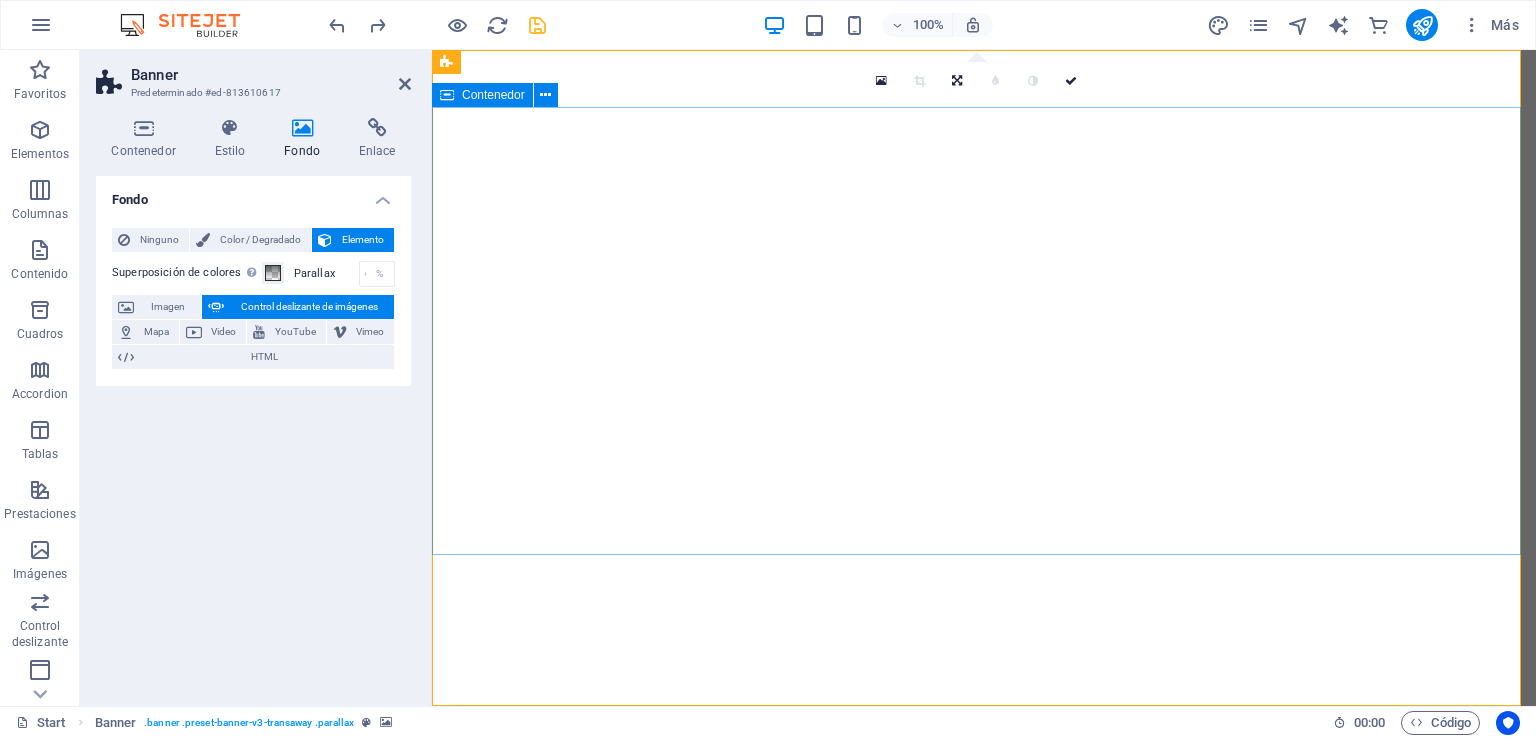 click on "VINCI -CHILE constructora CONTECH  INNOVACION EN CONSTRUCCION" at bounding box center (984, 1110) 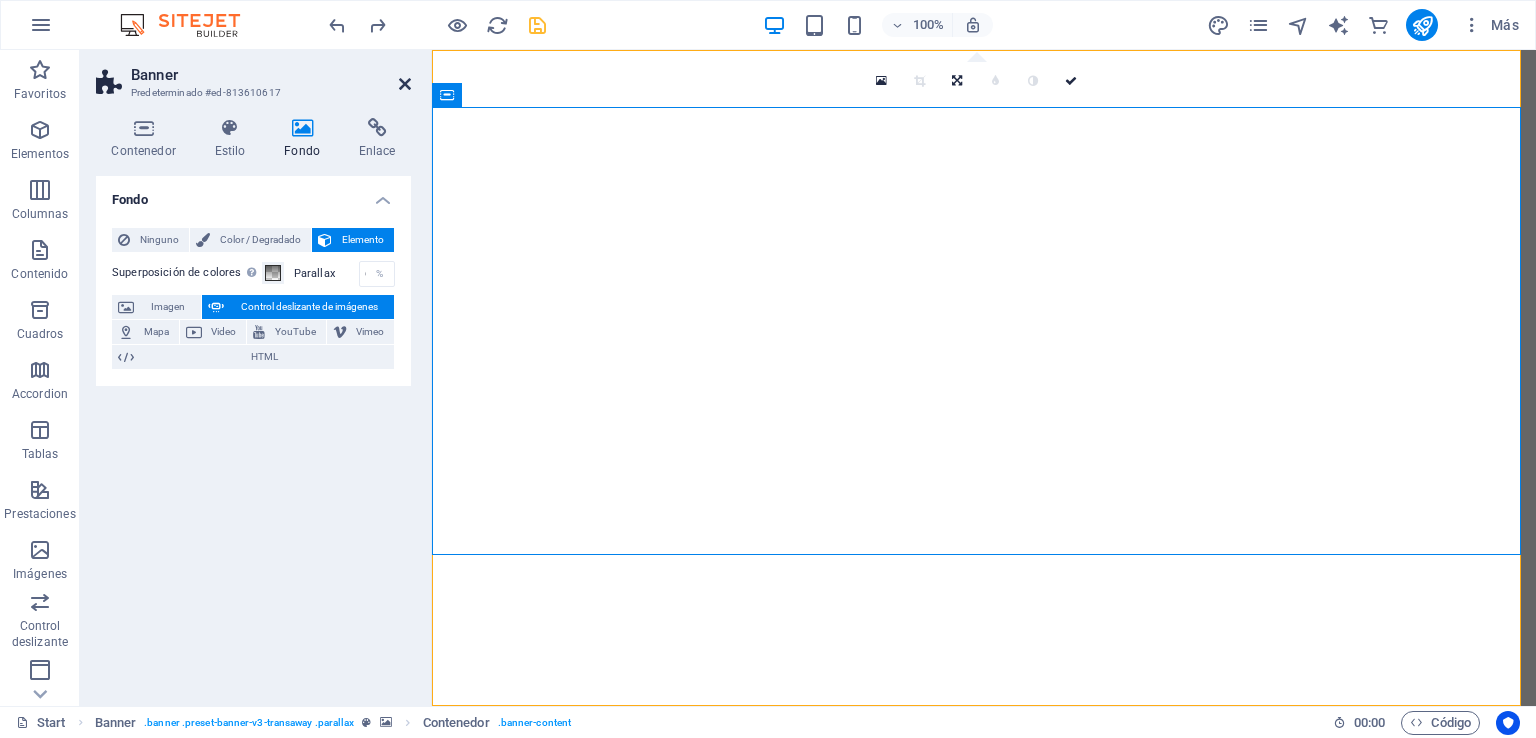 click at bounding box center (405, 84) 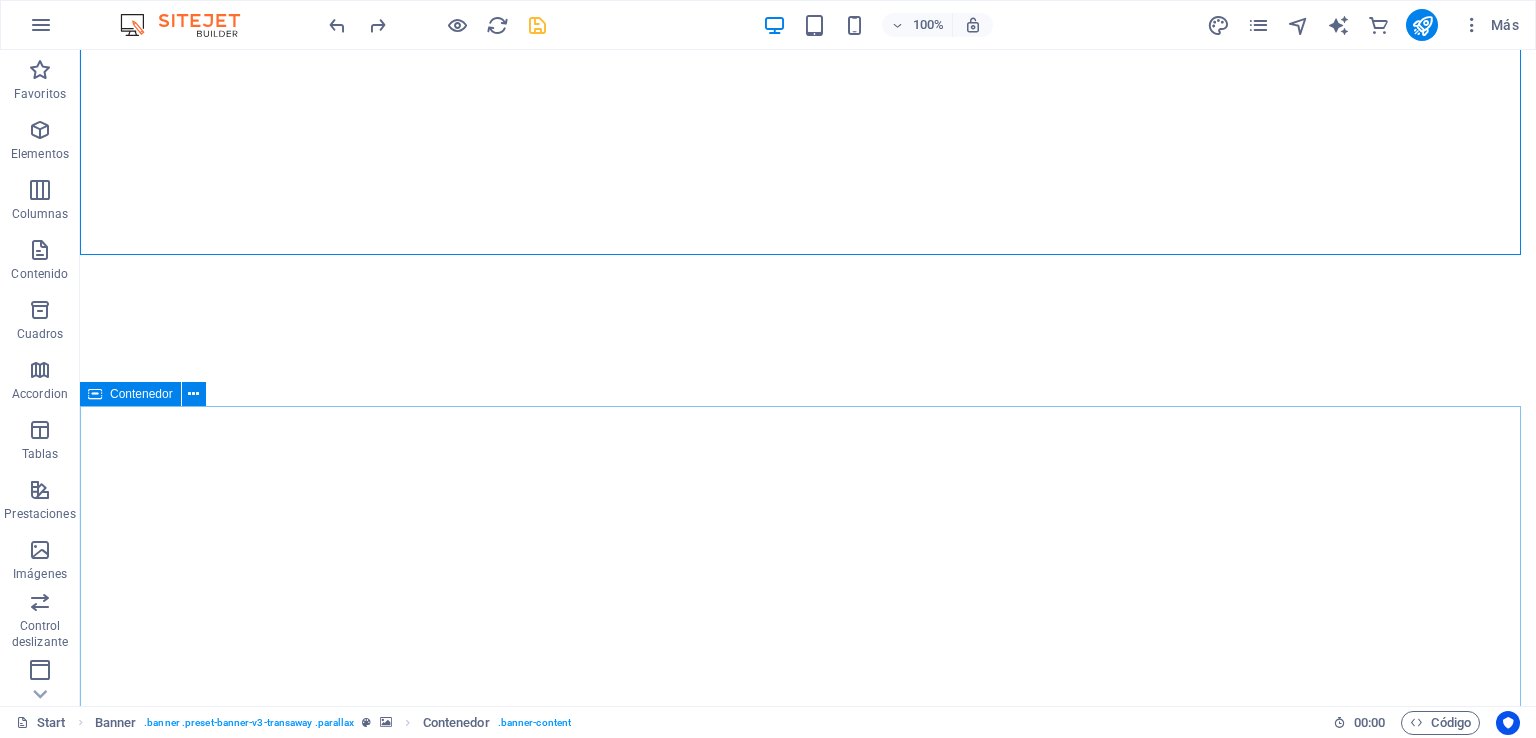 scroll, scrollTop: 0, scrollLeft: 0, axis: both 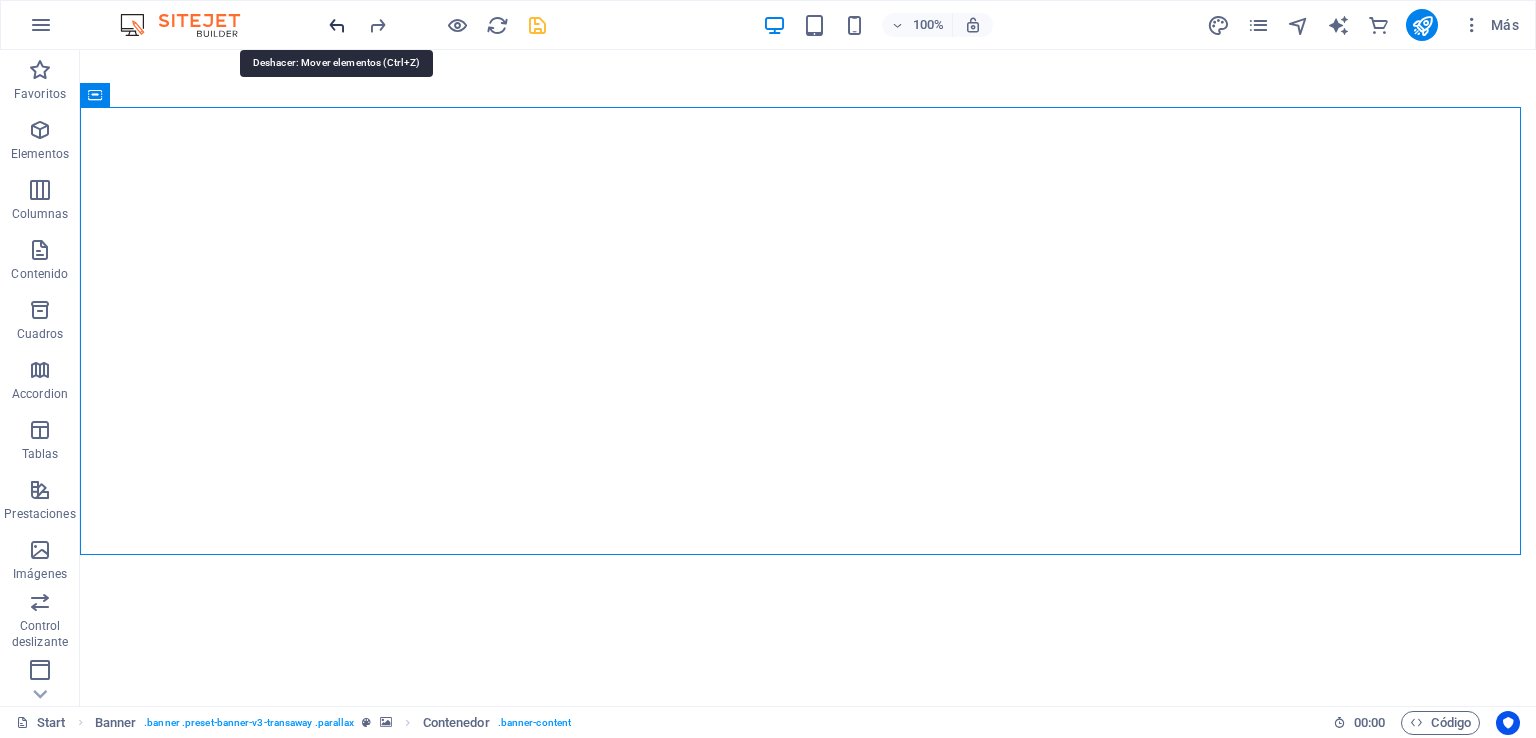 click at bounding box center [337, 25] 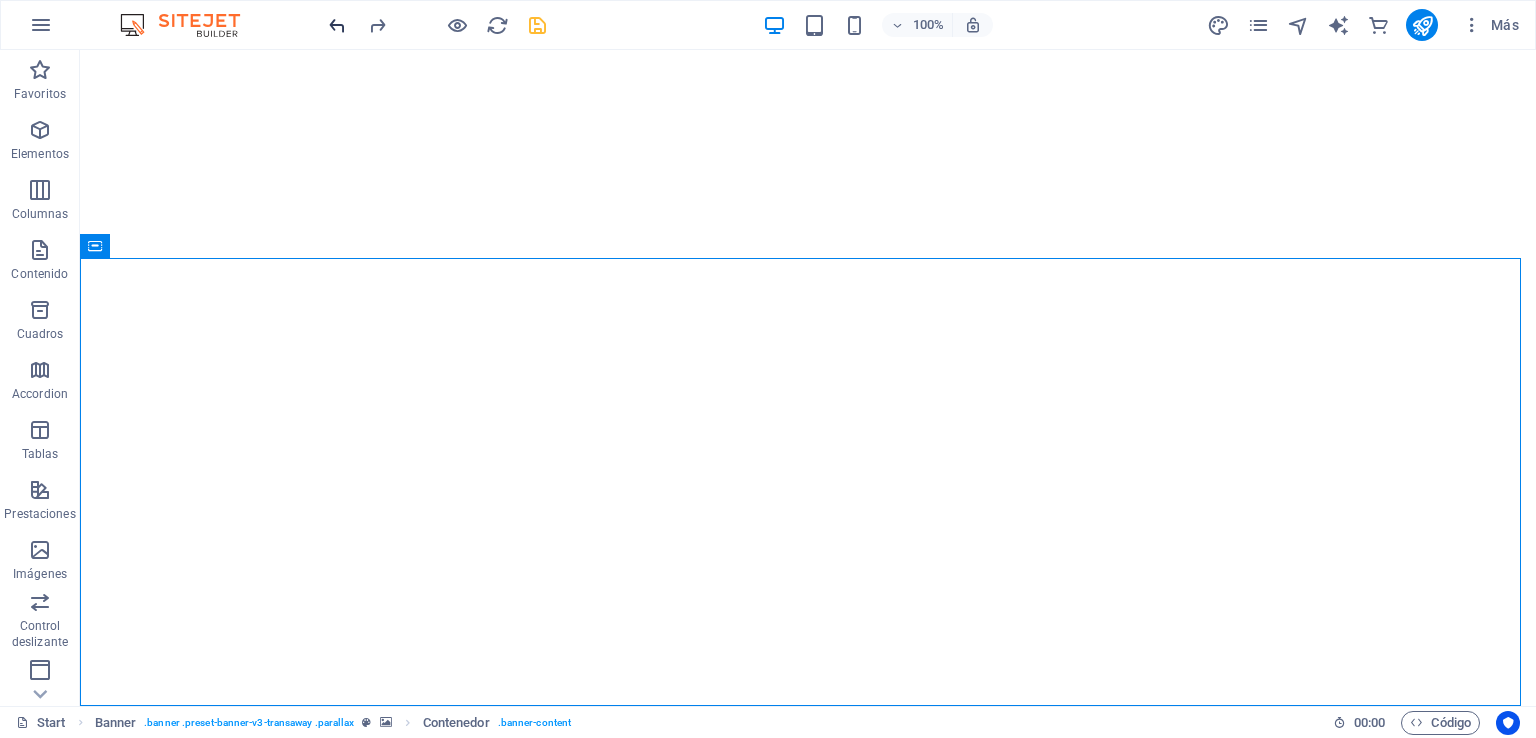 click on "100% Más" at bounding box center (768, 25) 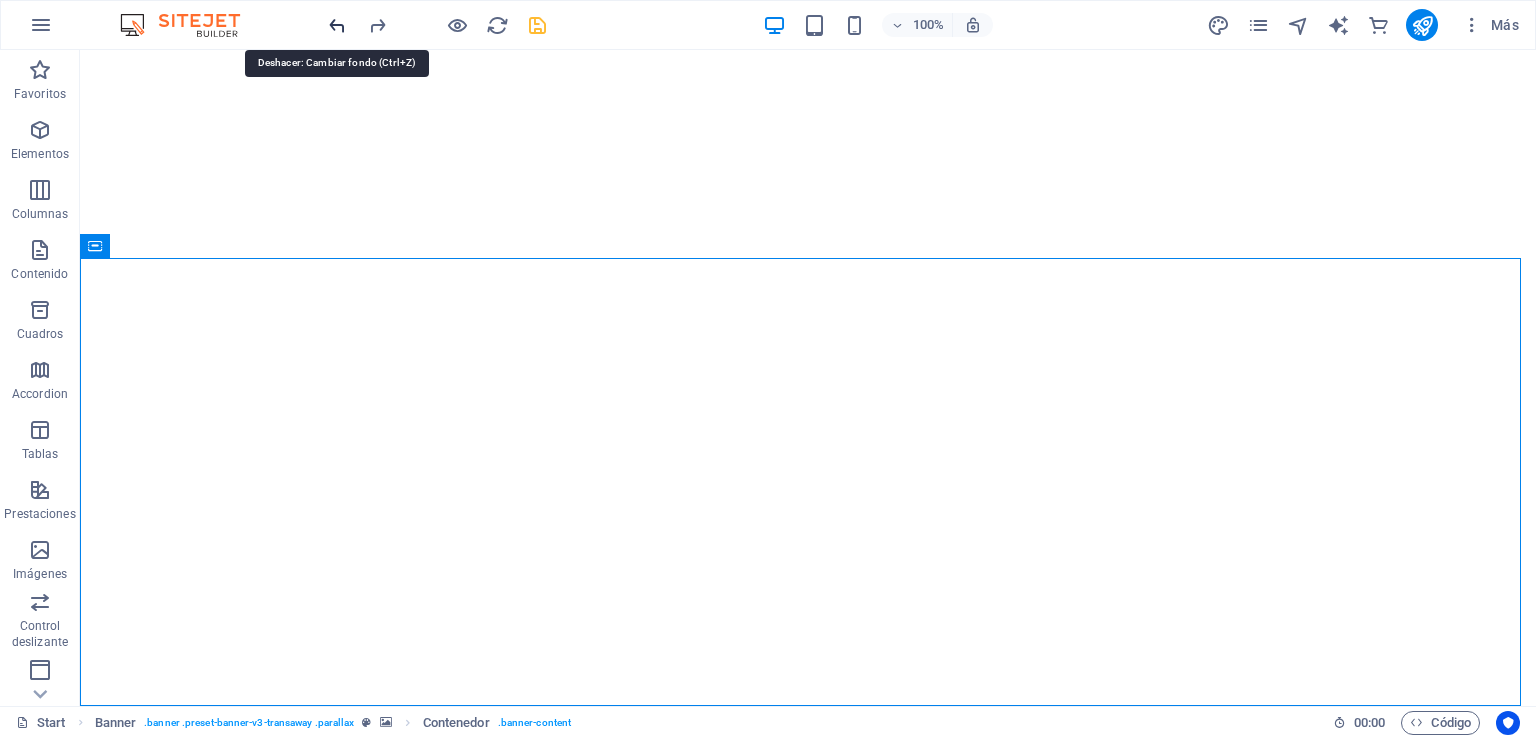click at bounding box center [337, 25] 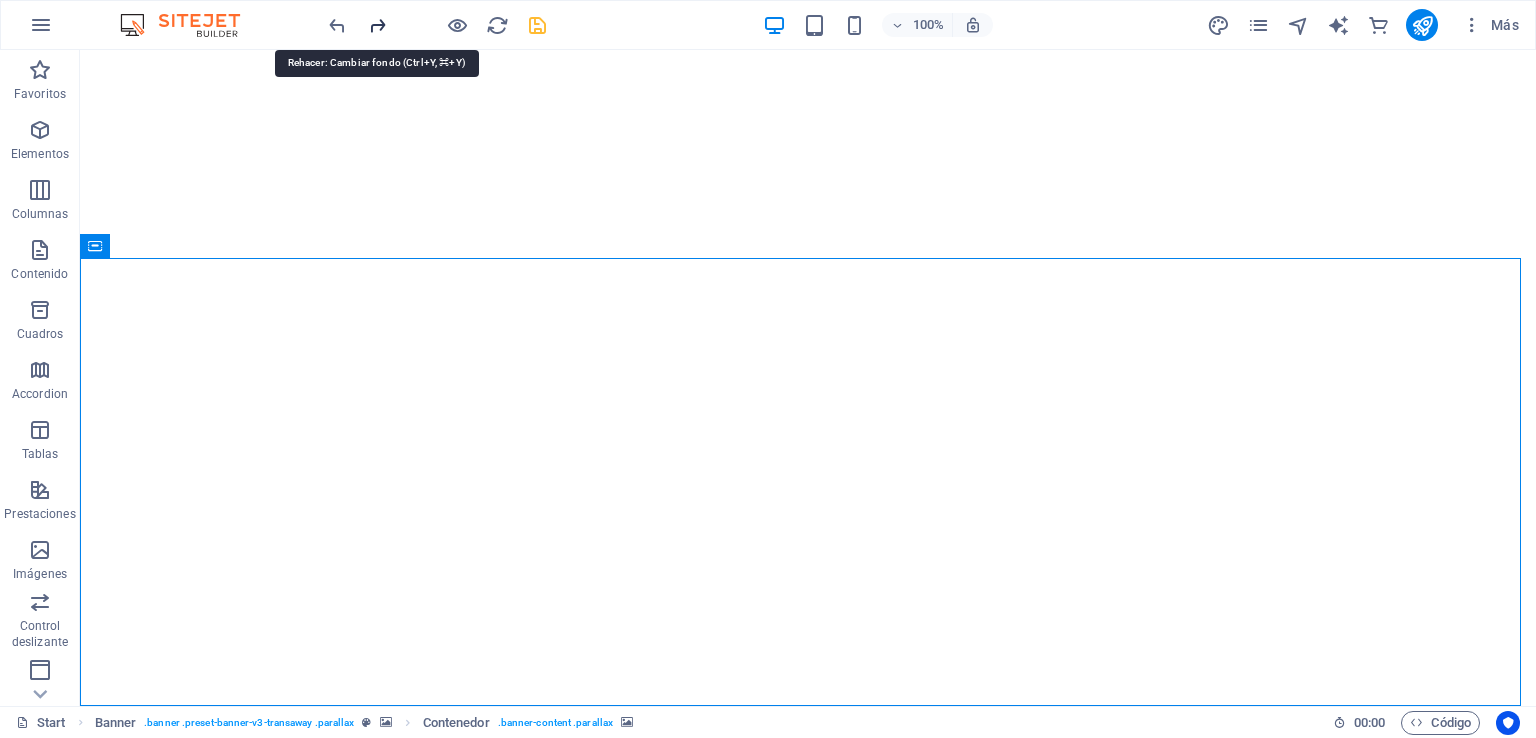 click at bounding box center [377, 25] 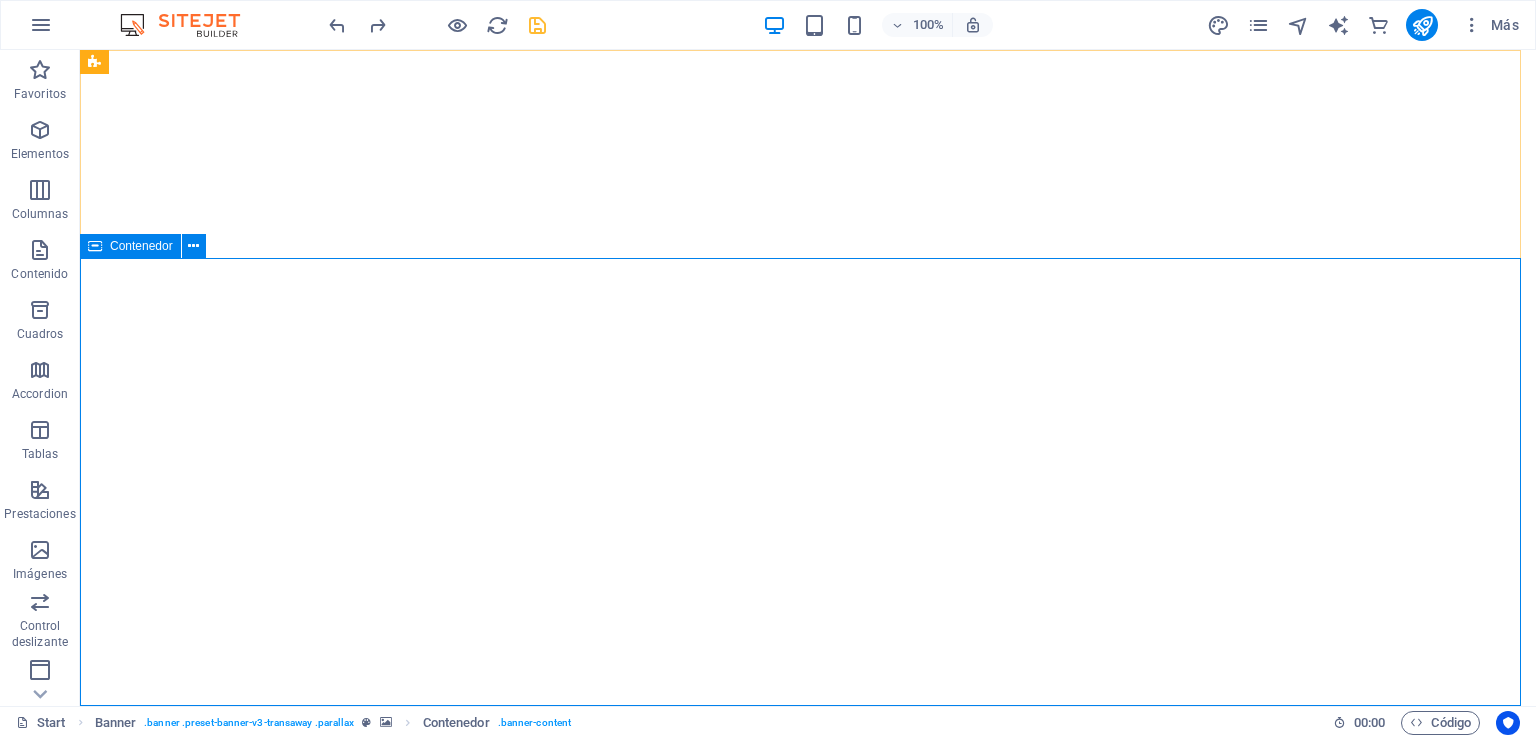 click on "VINCI -CHILE constructora CONTECH  INNOVACION EN CONSTRUCCION" at bounding box center (808, 1289) 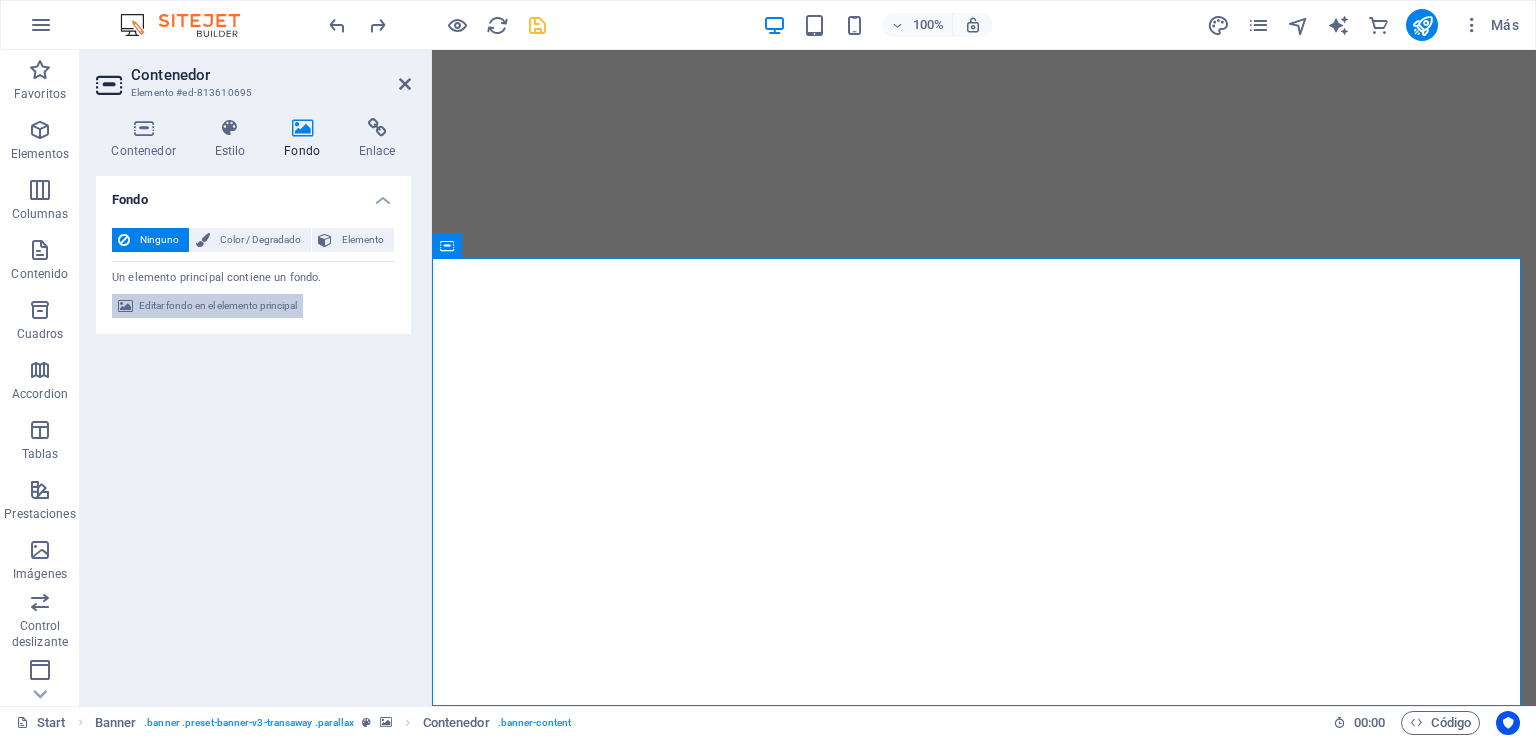click on "Editar fondo en el elemento principal" at bounding box center [218, 306] 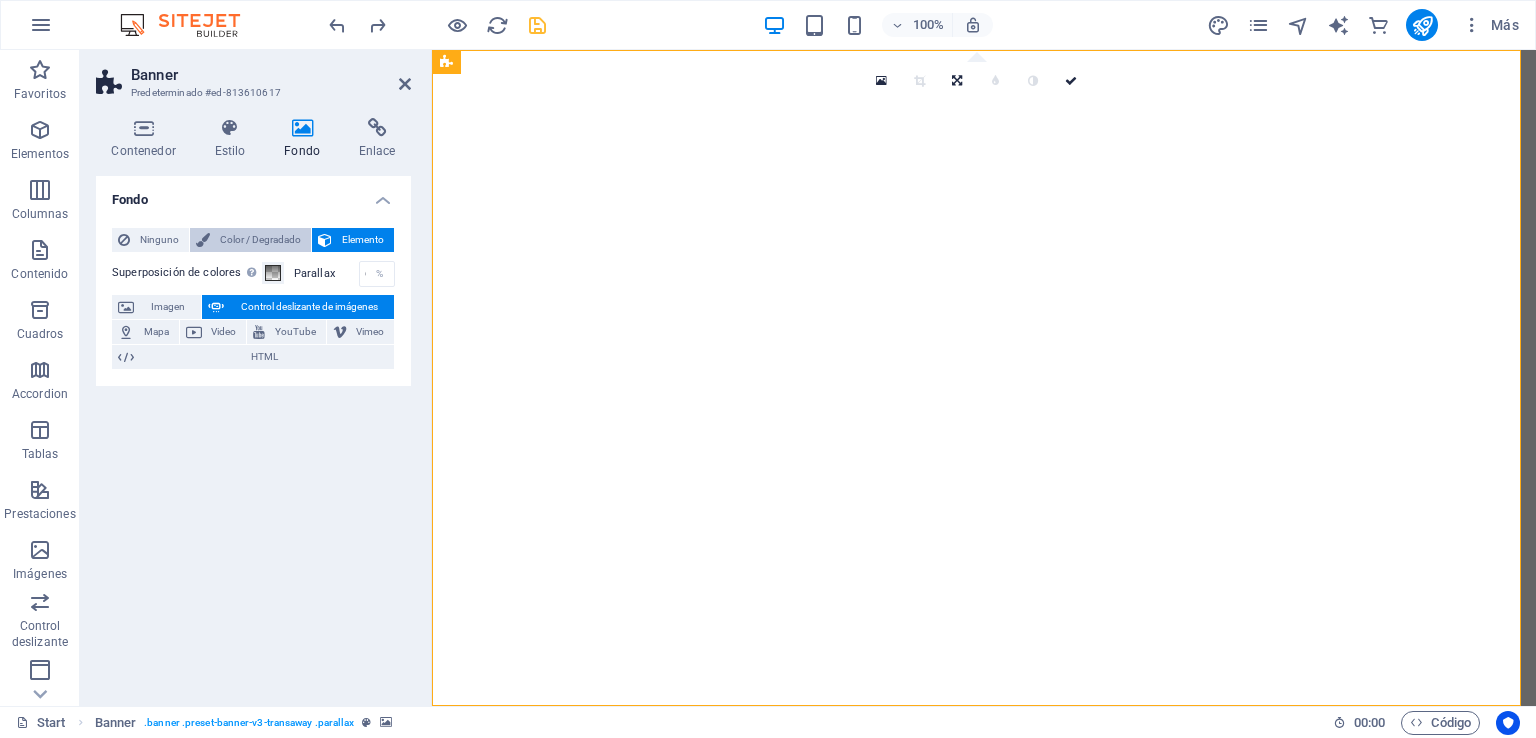 click on "Color / Degradado" at bounding box center [260, 240] 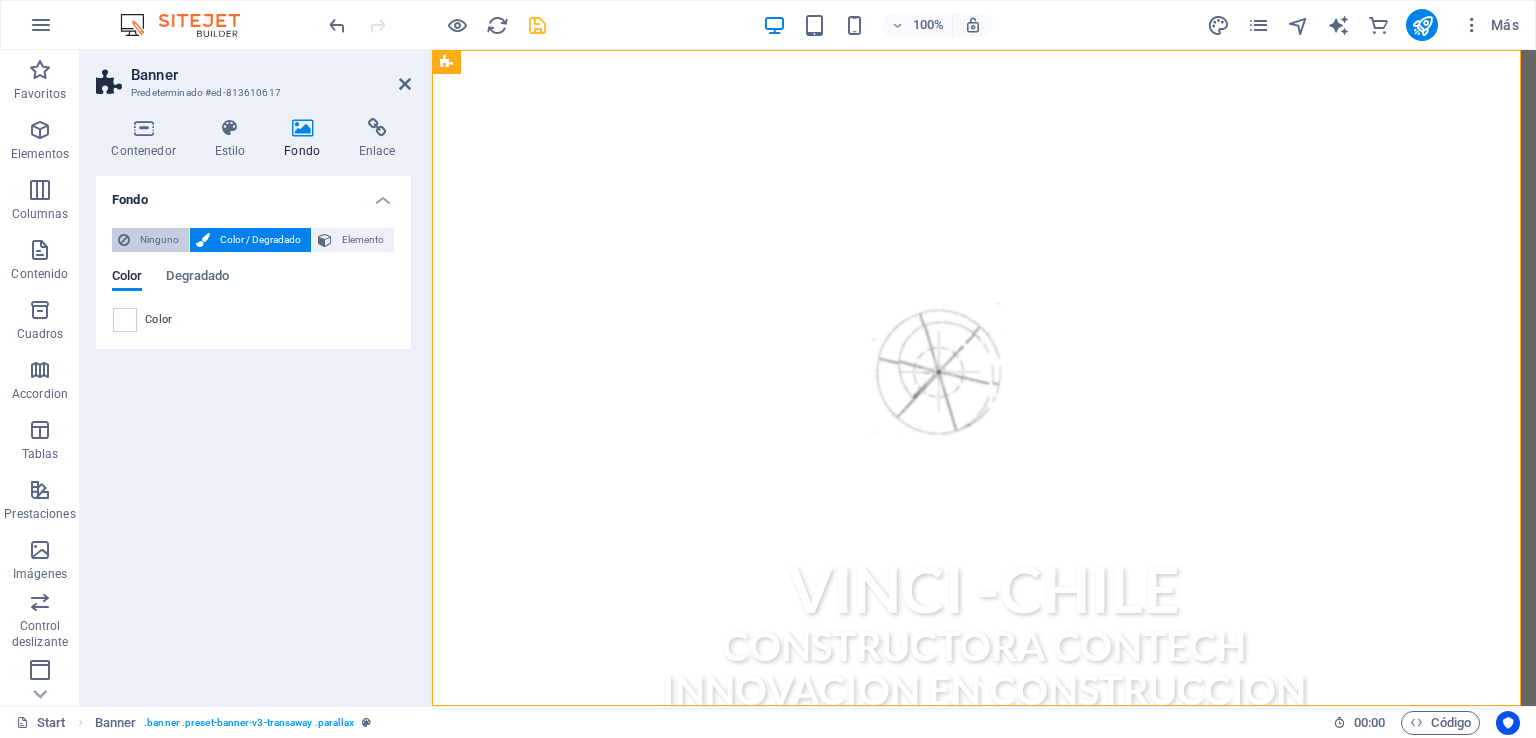 drag, startPoint x: 136, startPoint y: 239, endPoint x: 150, endPoint y: 238, distance: 14.035668 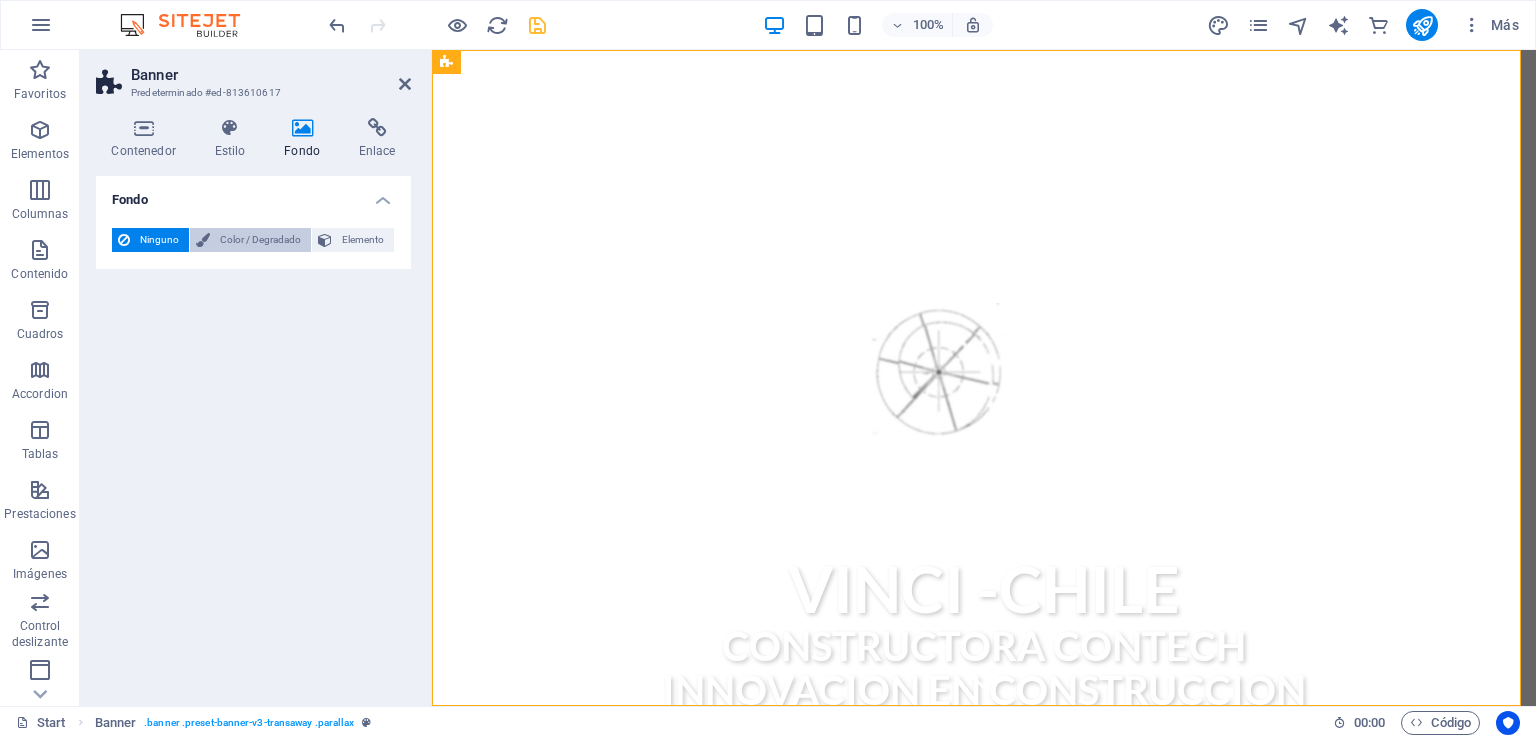 click on "Color / Degradado" at bounding box center [260, 240] 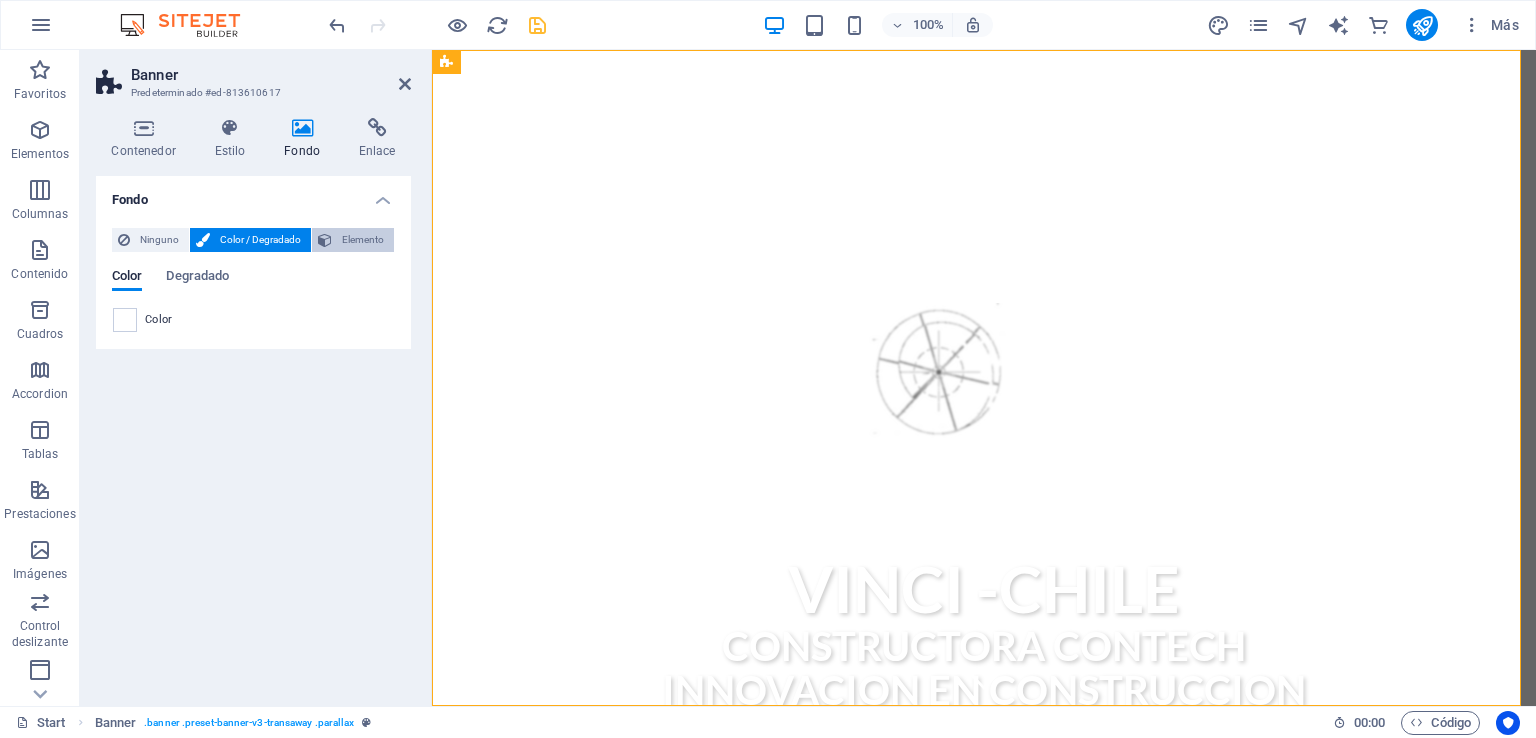 click on "Elemento" at bounding box center [363, 240] 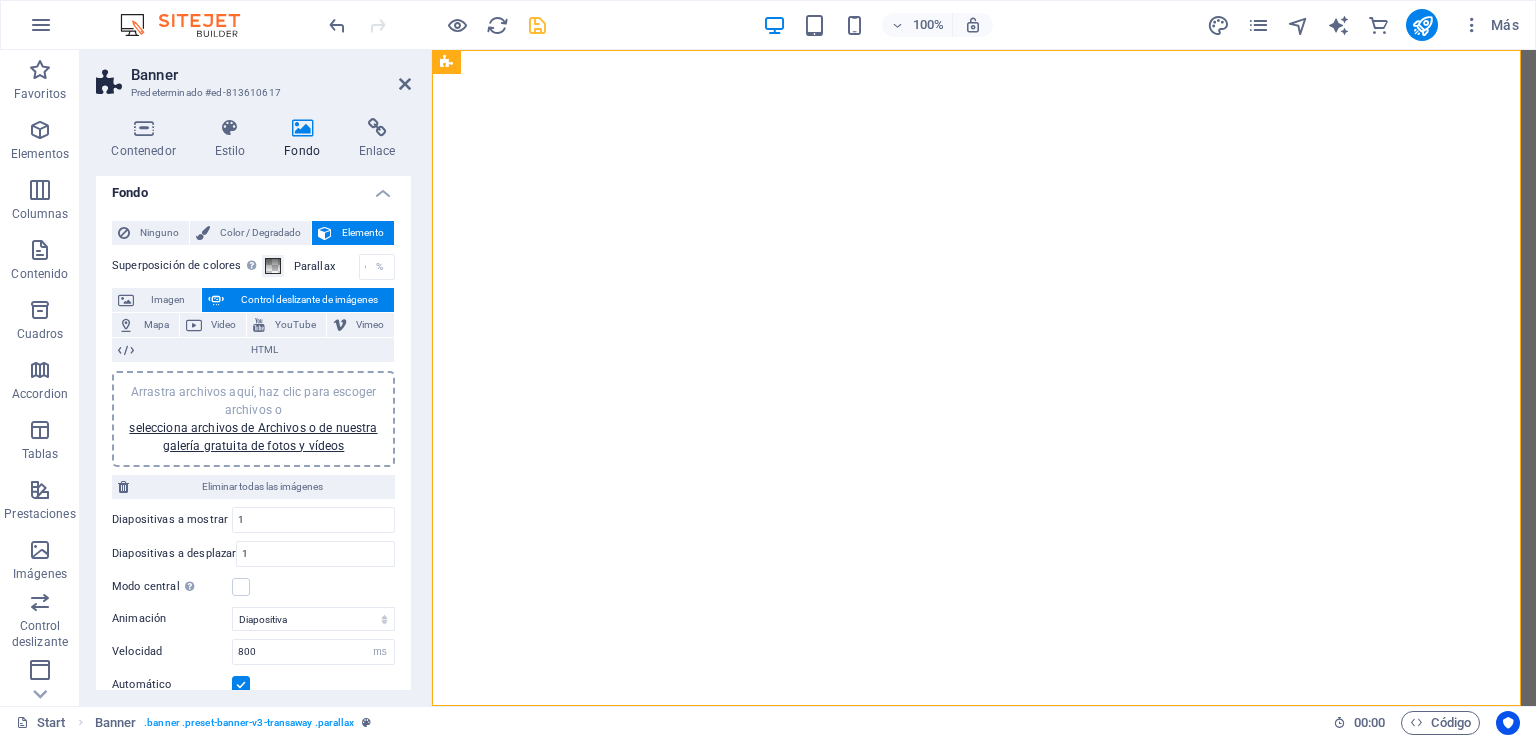scroll, scrollTop: 0, scrollLeft: 0, axis: both 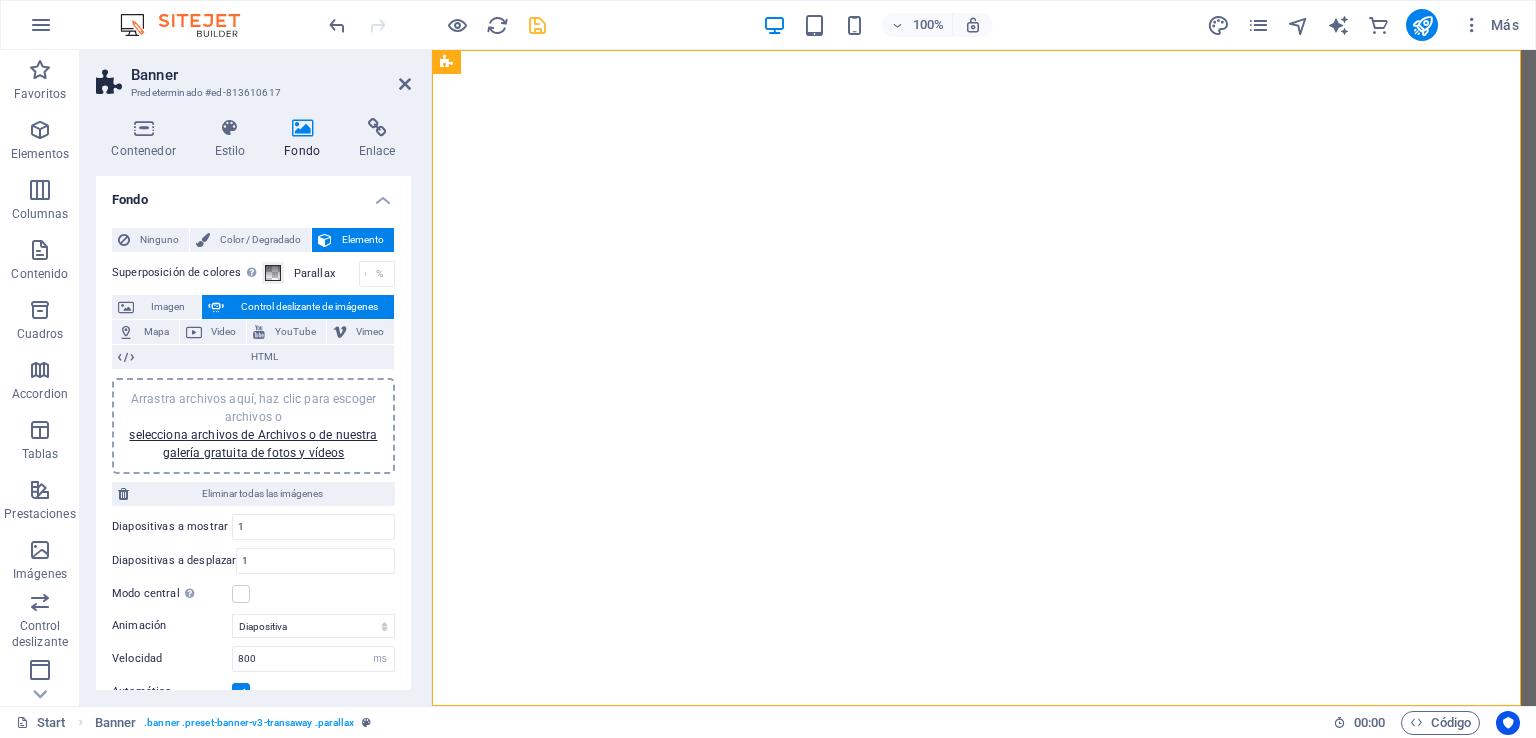 click at bounding box center [302, 128] 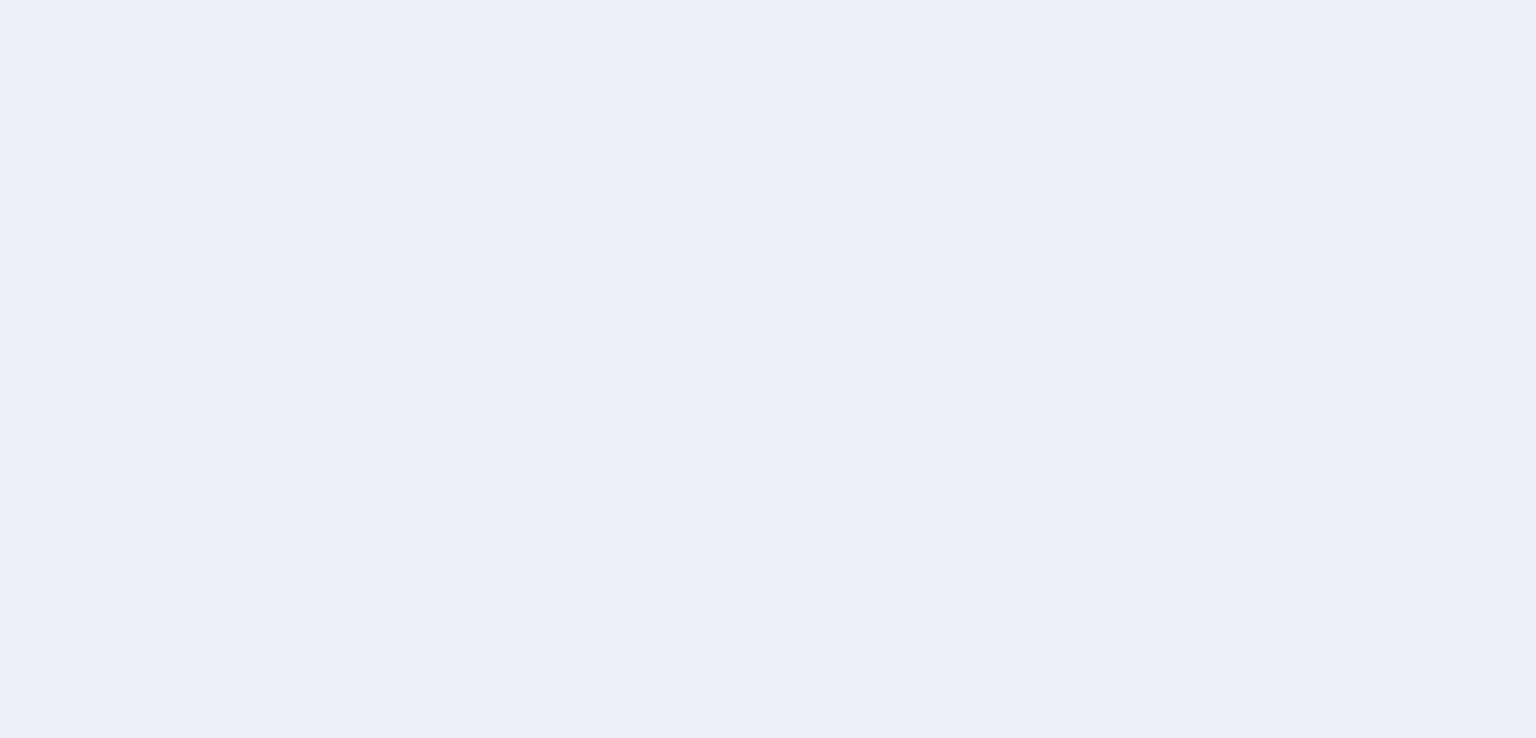 scroll, scrollTop: 0, scrollLeft: 0, axis: both 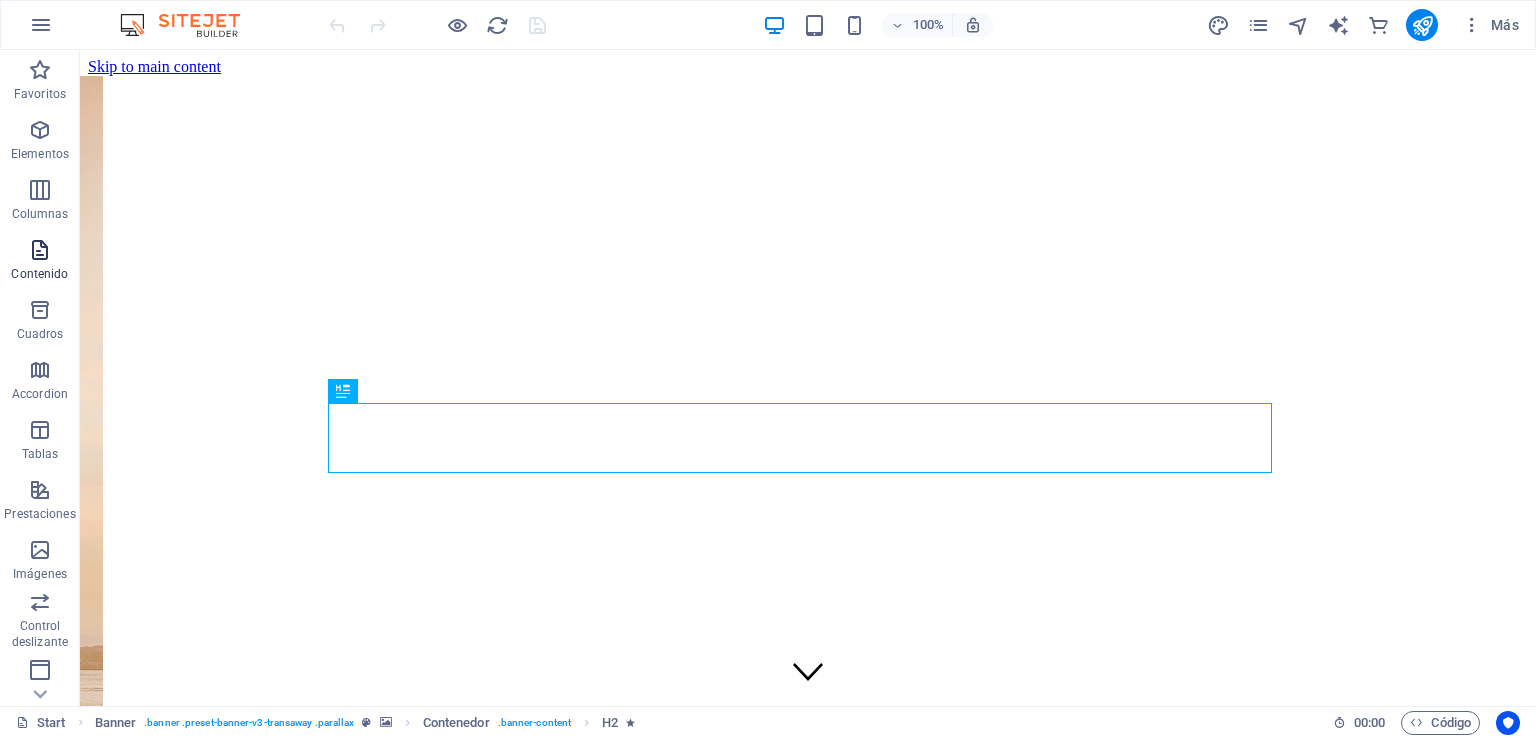 click at bounding box center [40, 250] 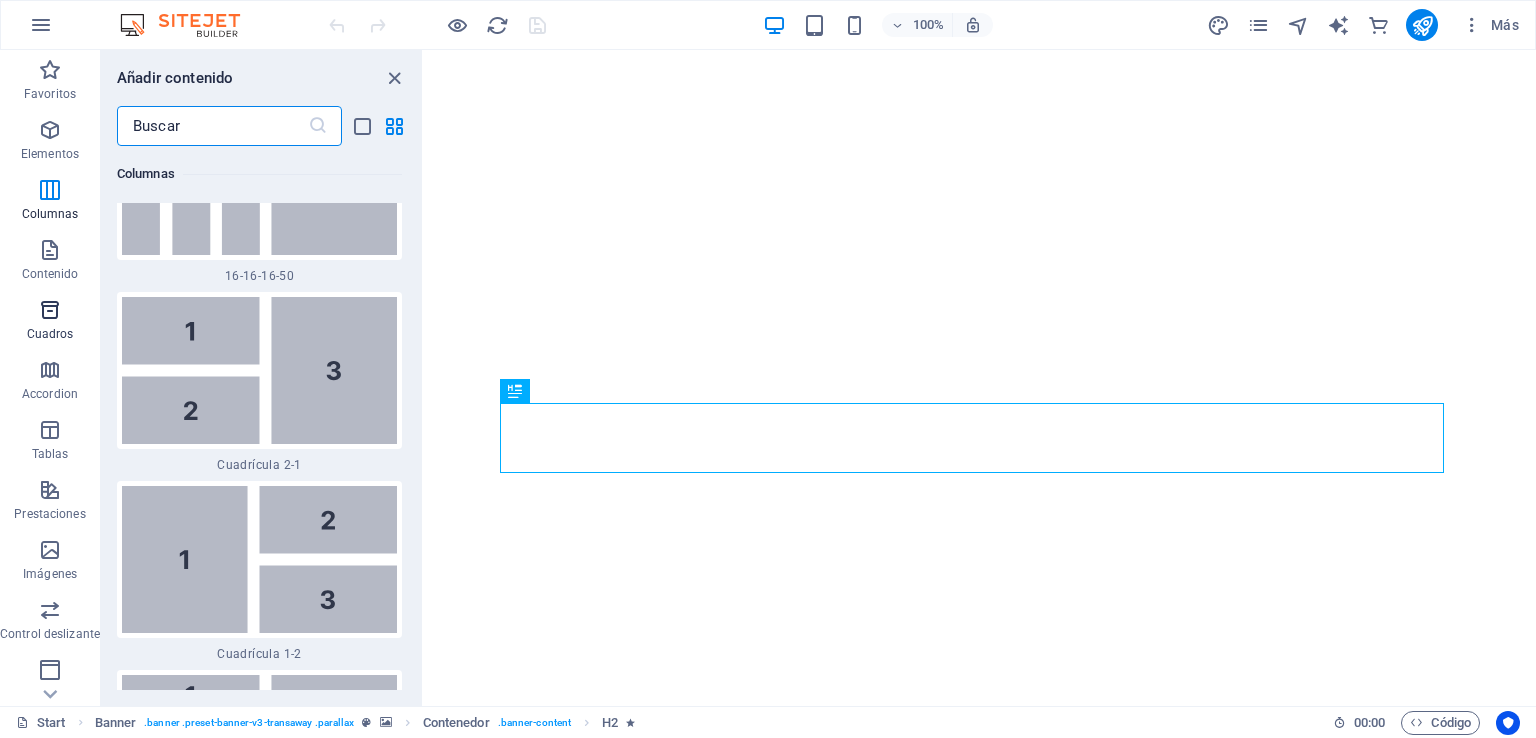 scroll, scrollTop: 4123, scrollLeft: 0, axis: vertical 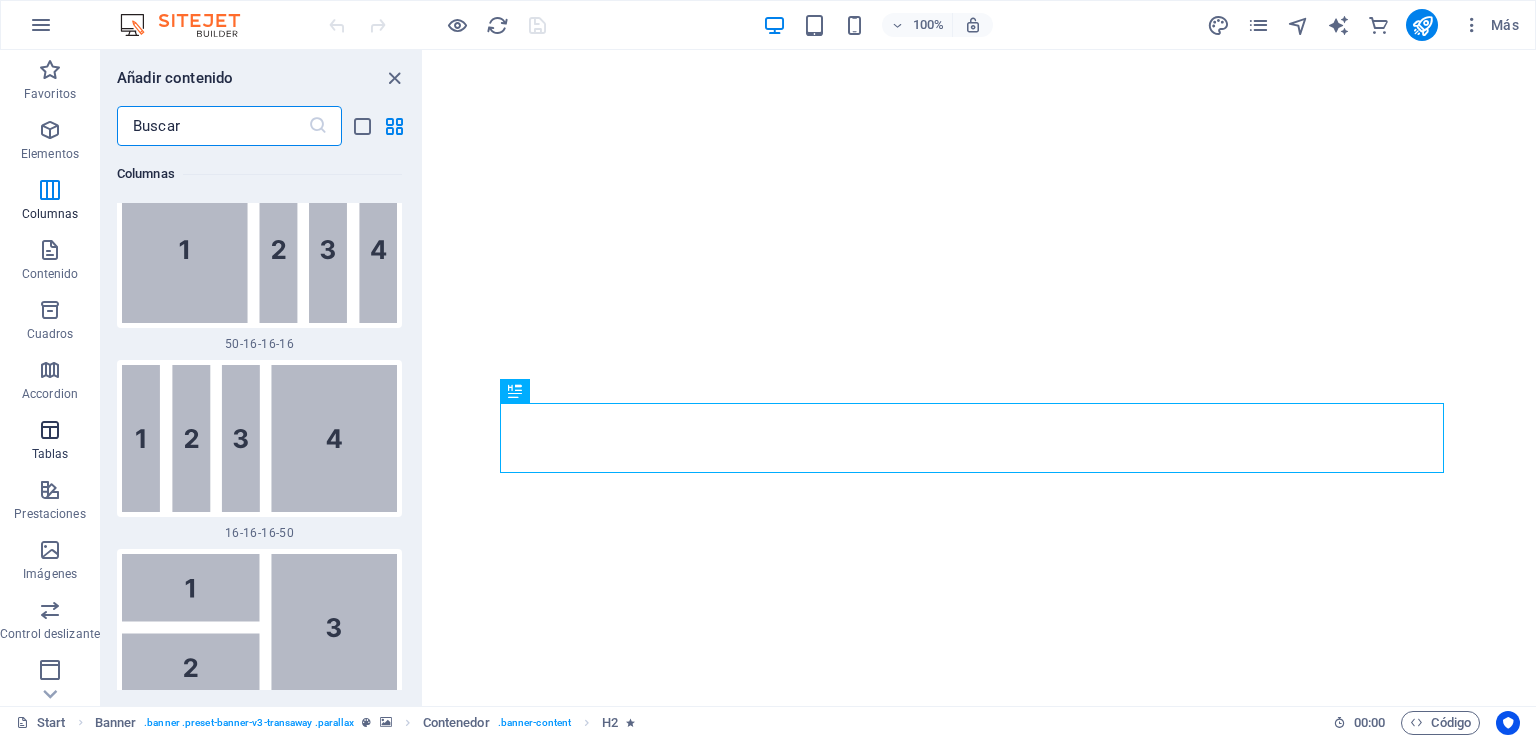 click at bounding box center (50, 430) 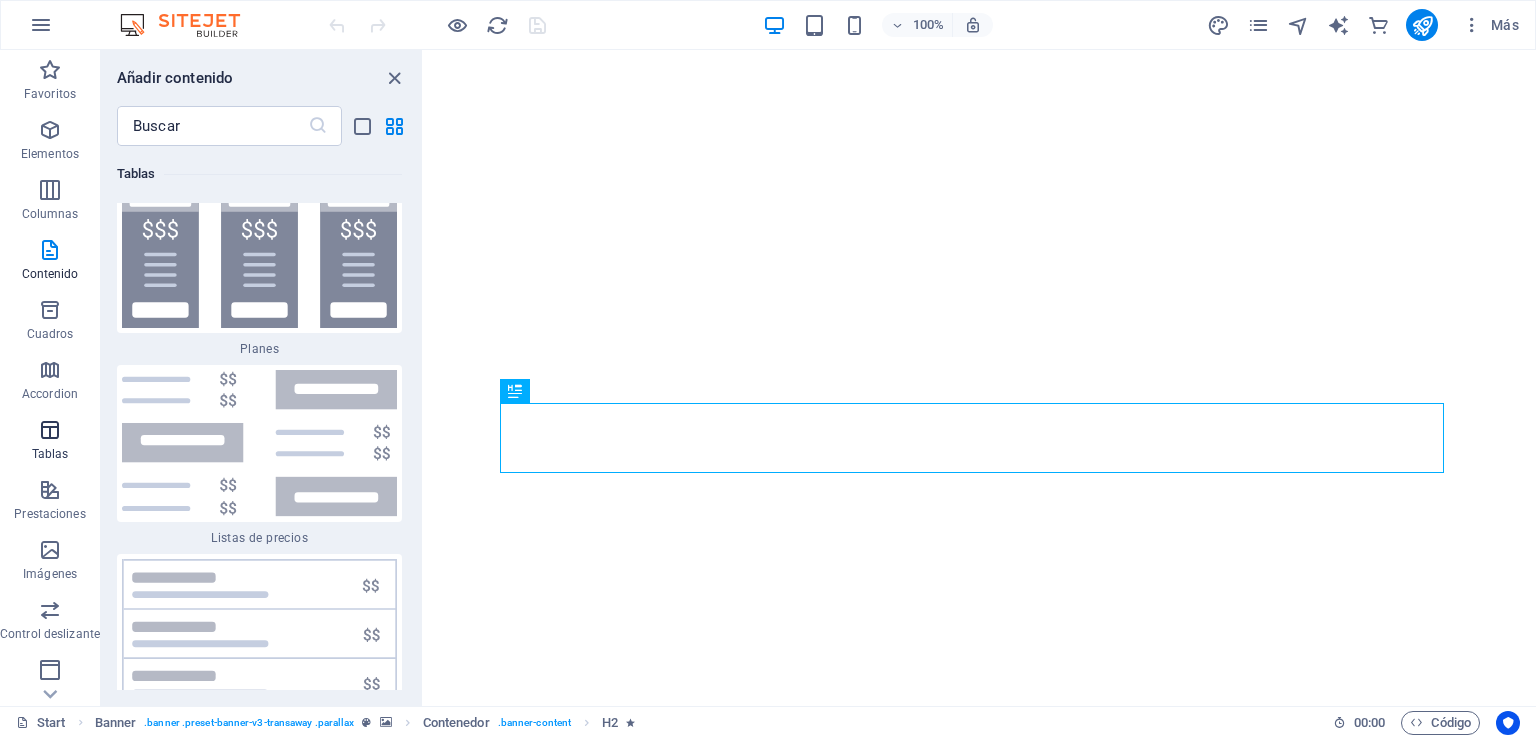 scroll, scrollTop: 13566, scrollLeft: 0, axis: vertical 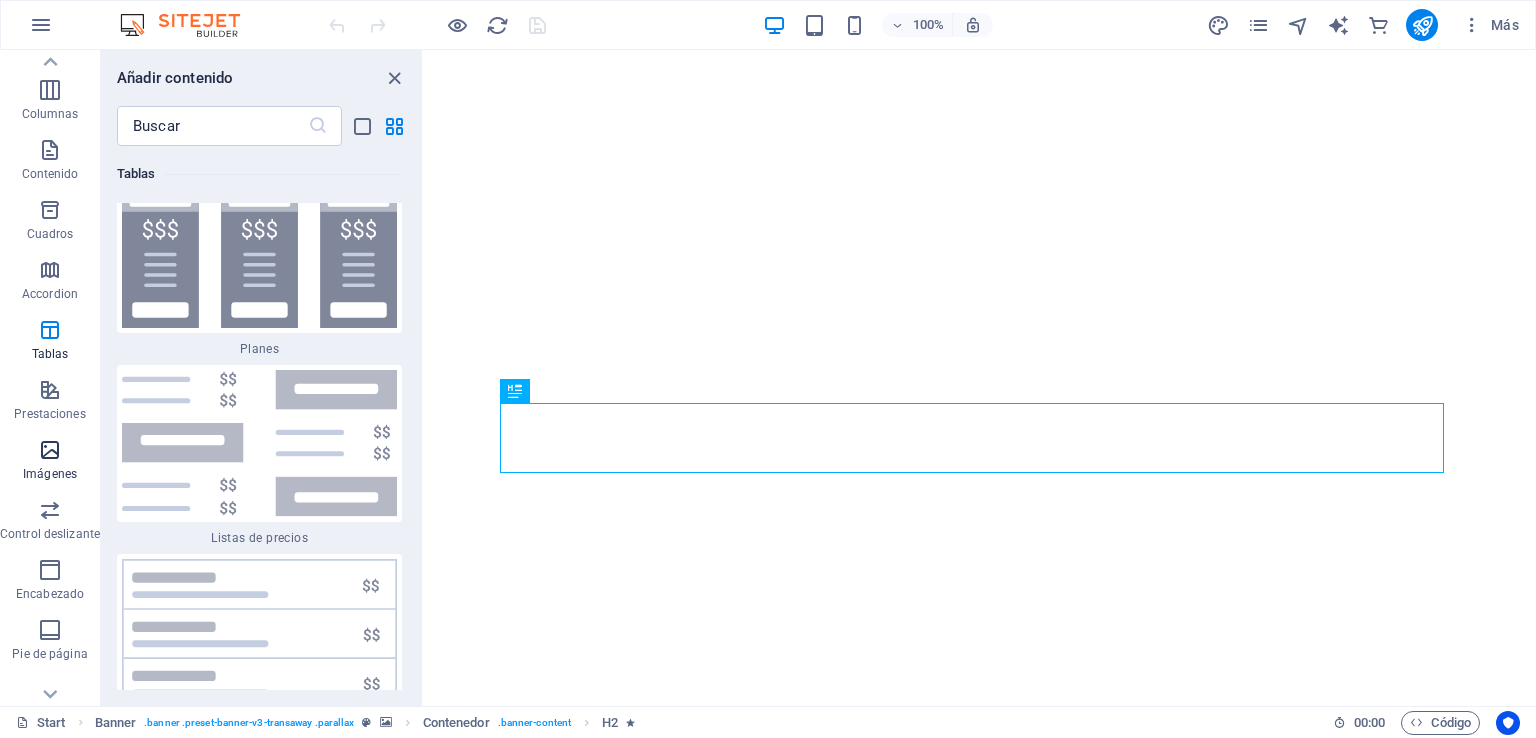 click at bounding box center [50, 450] 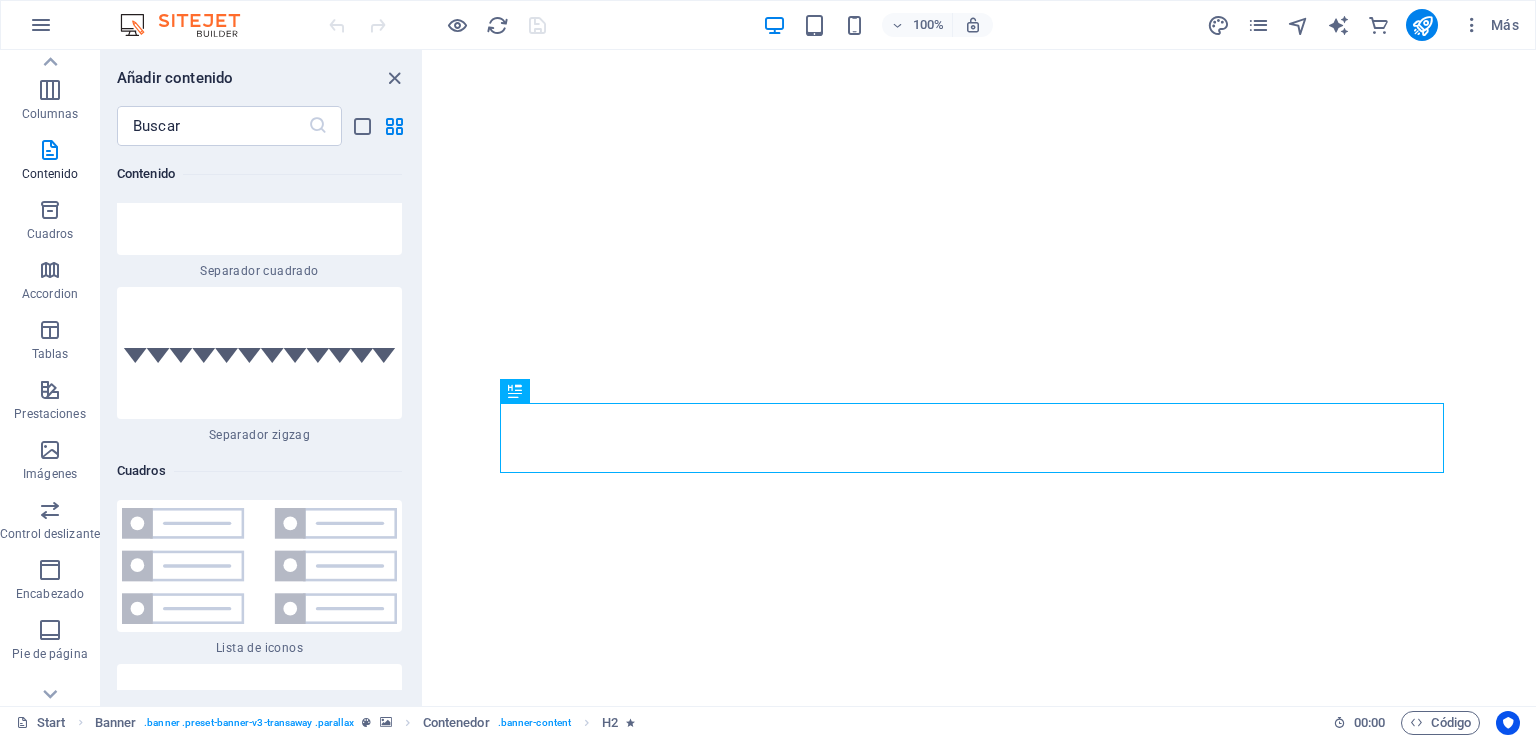scroll, scrollTop: 9922, scrollLeft: 0, axis: vertical 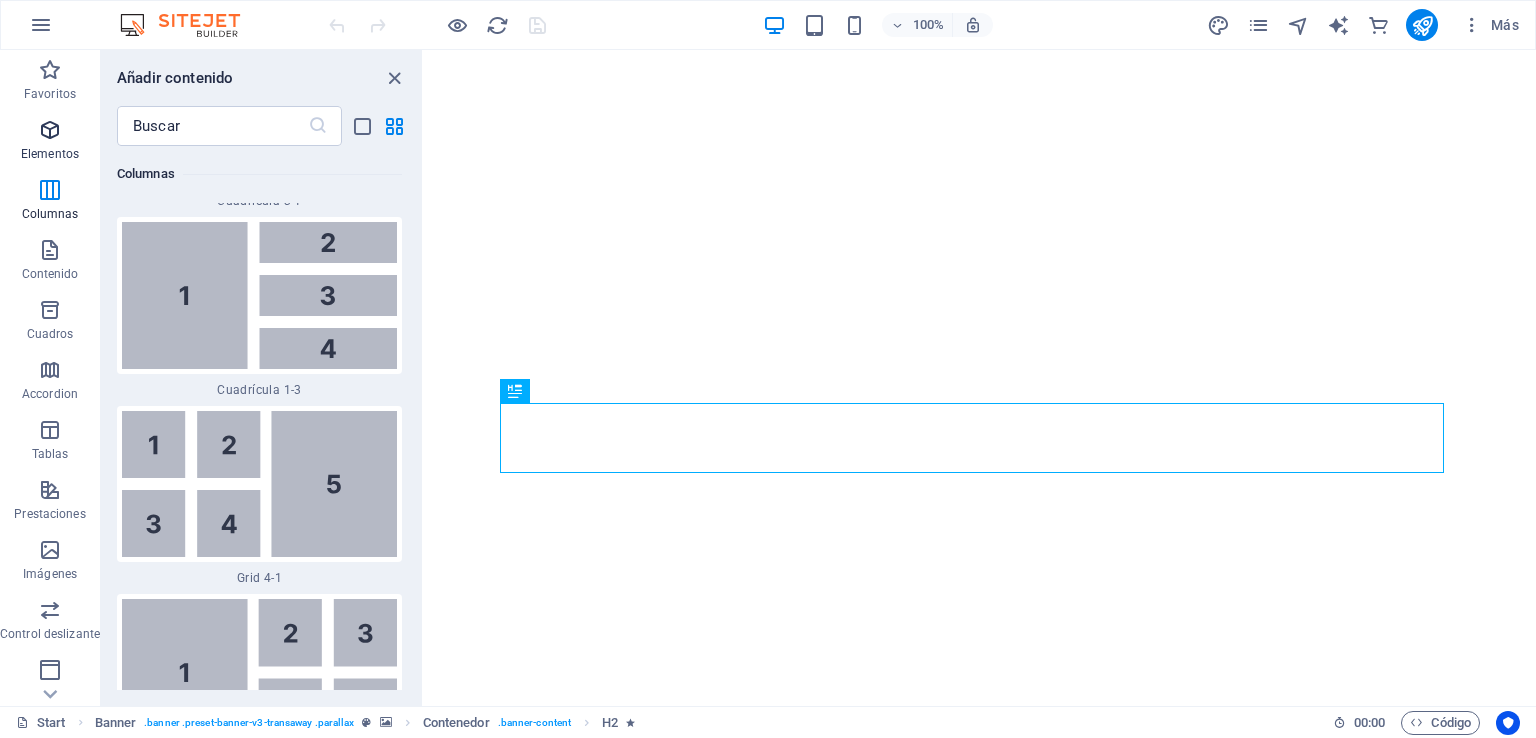 click on "Elementos" at bounding box center [50, 142] 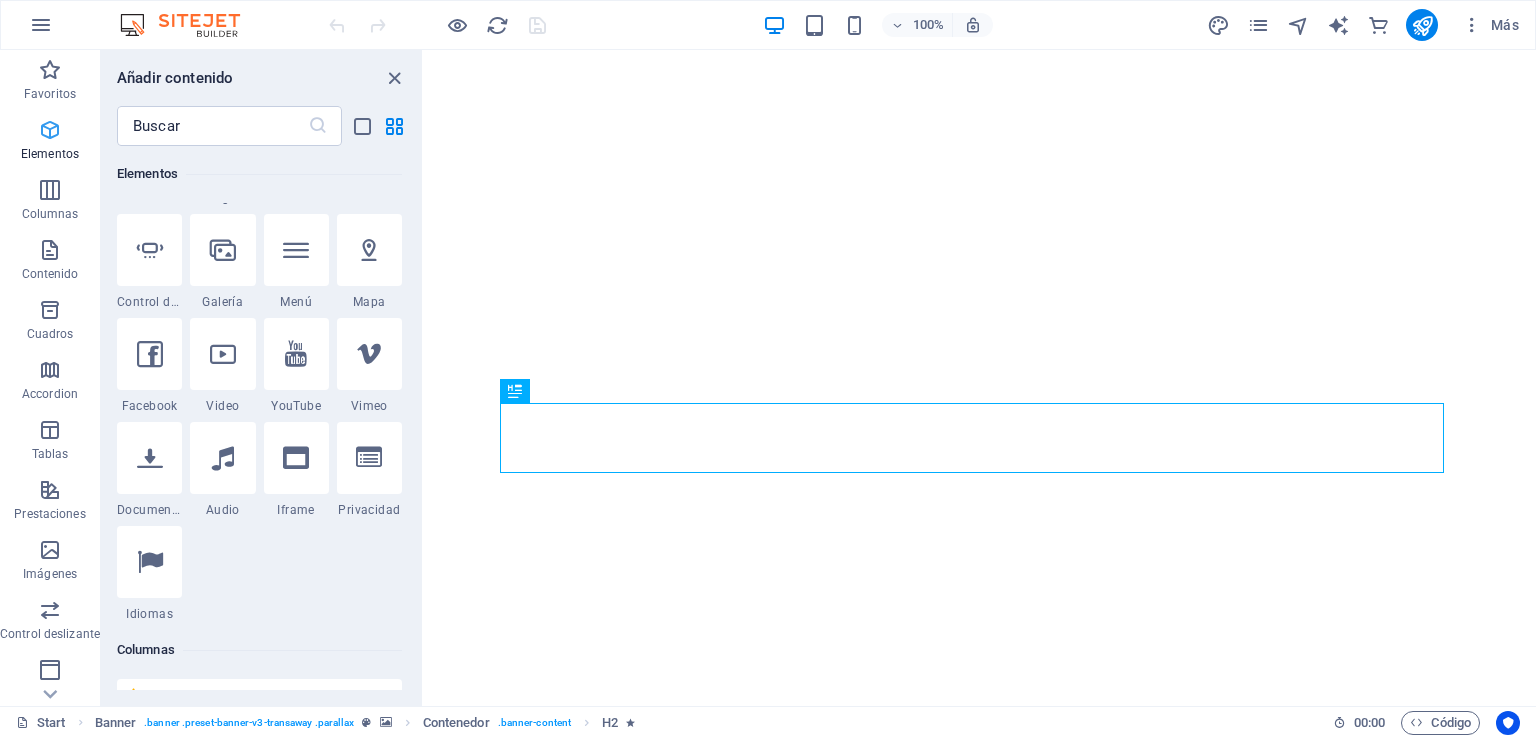scroll, scrollTop: 377, scrollLeft: 0, axis: vertical 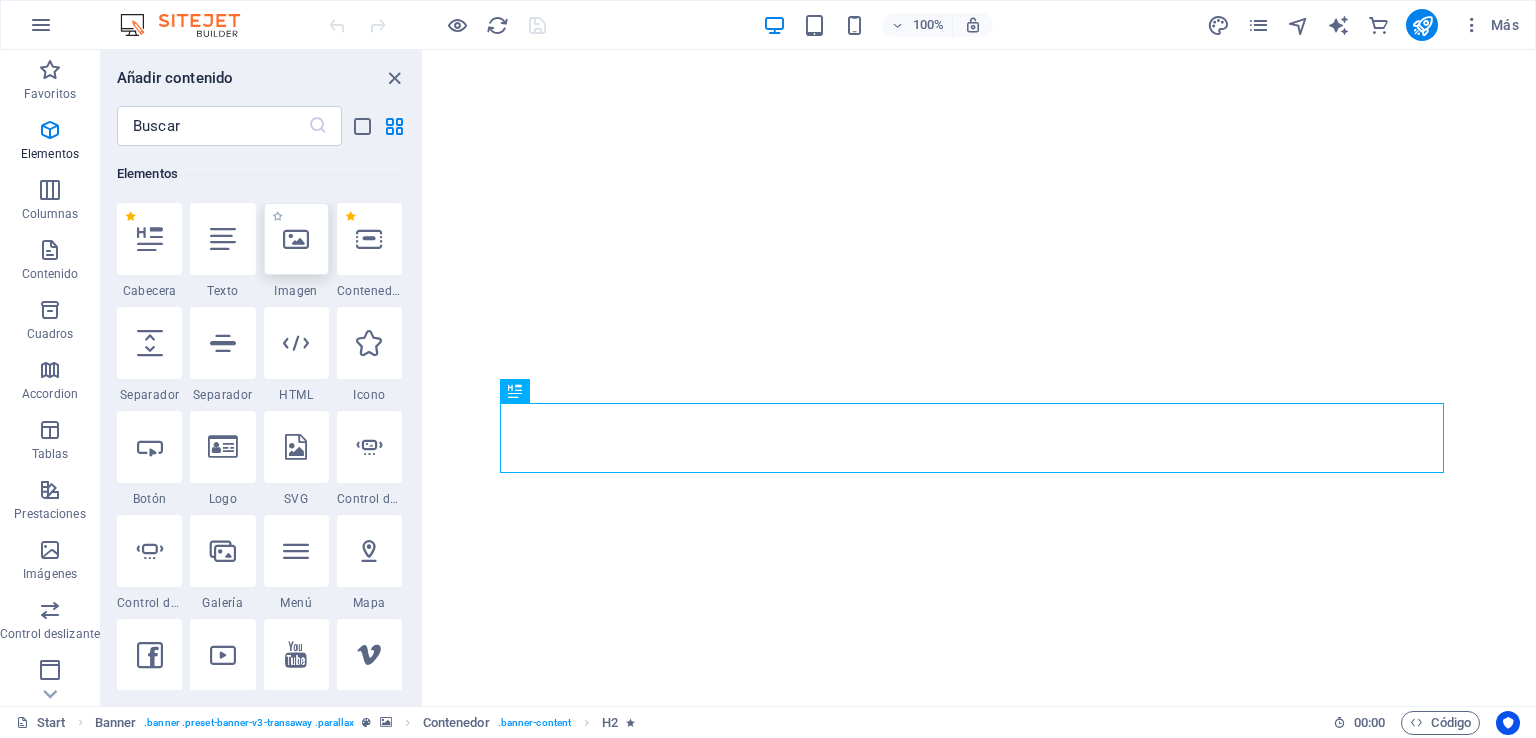 click at bounding box center (296, 239) 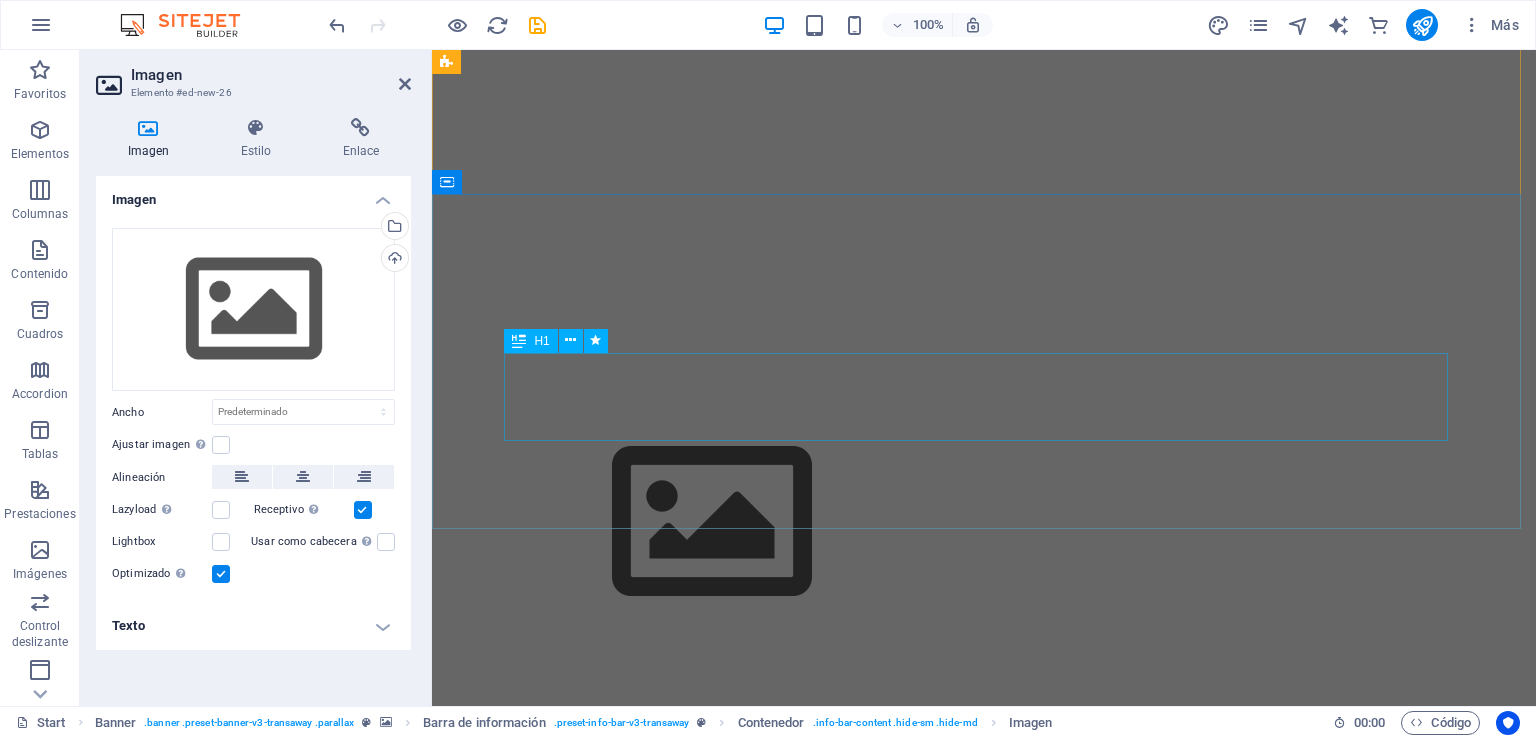 scroll, scrollTop: 0, scrollLeft: 0, axis: both 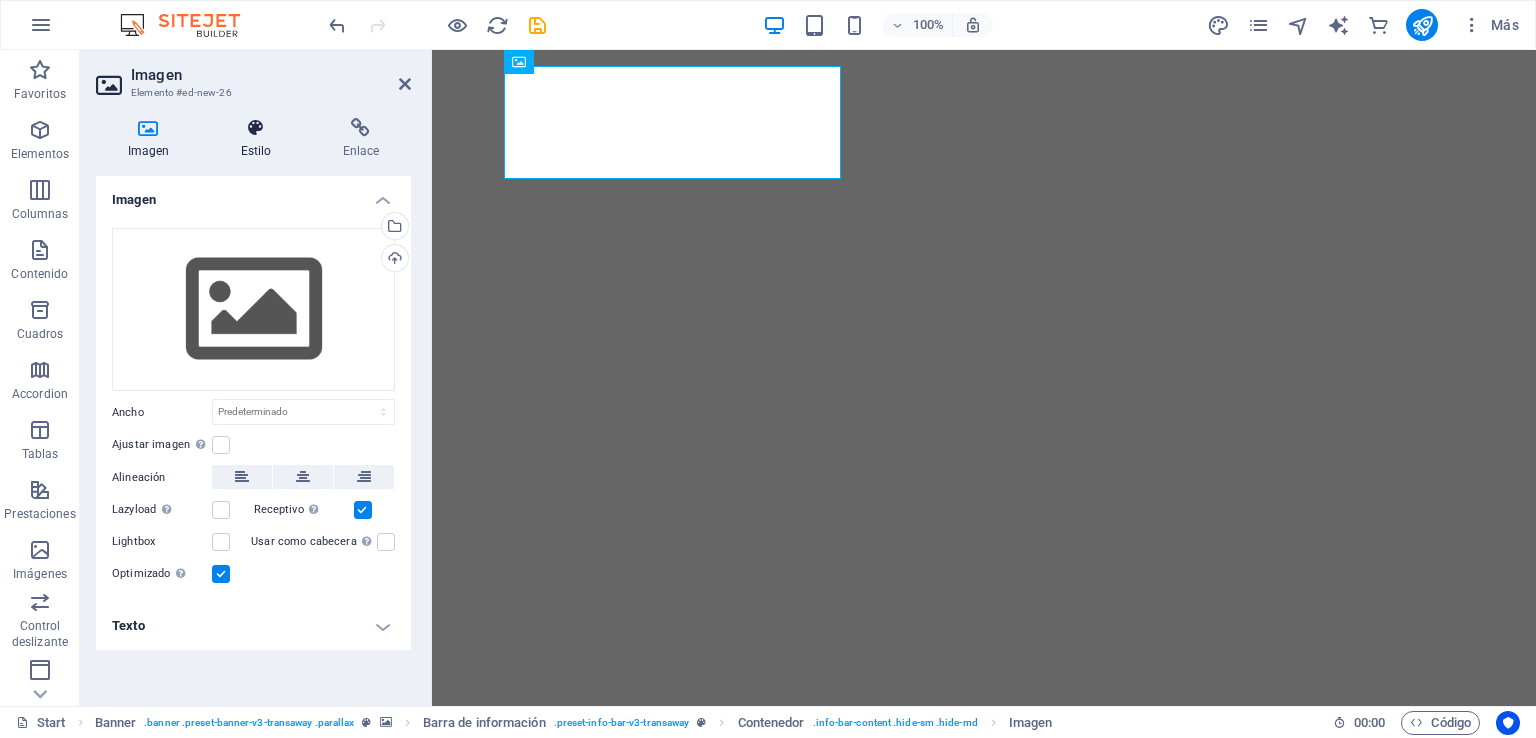 click at bounding box center (256, 128) 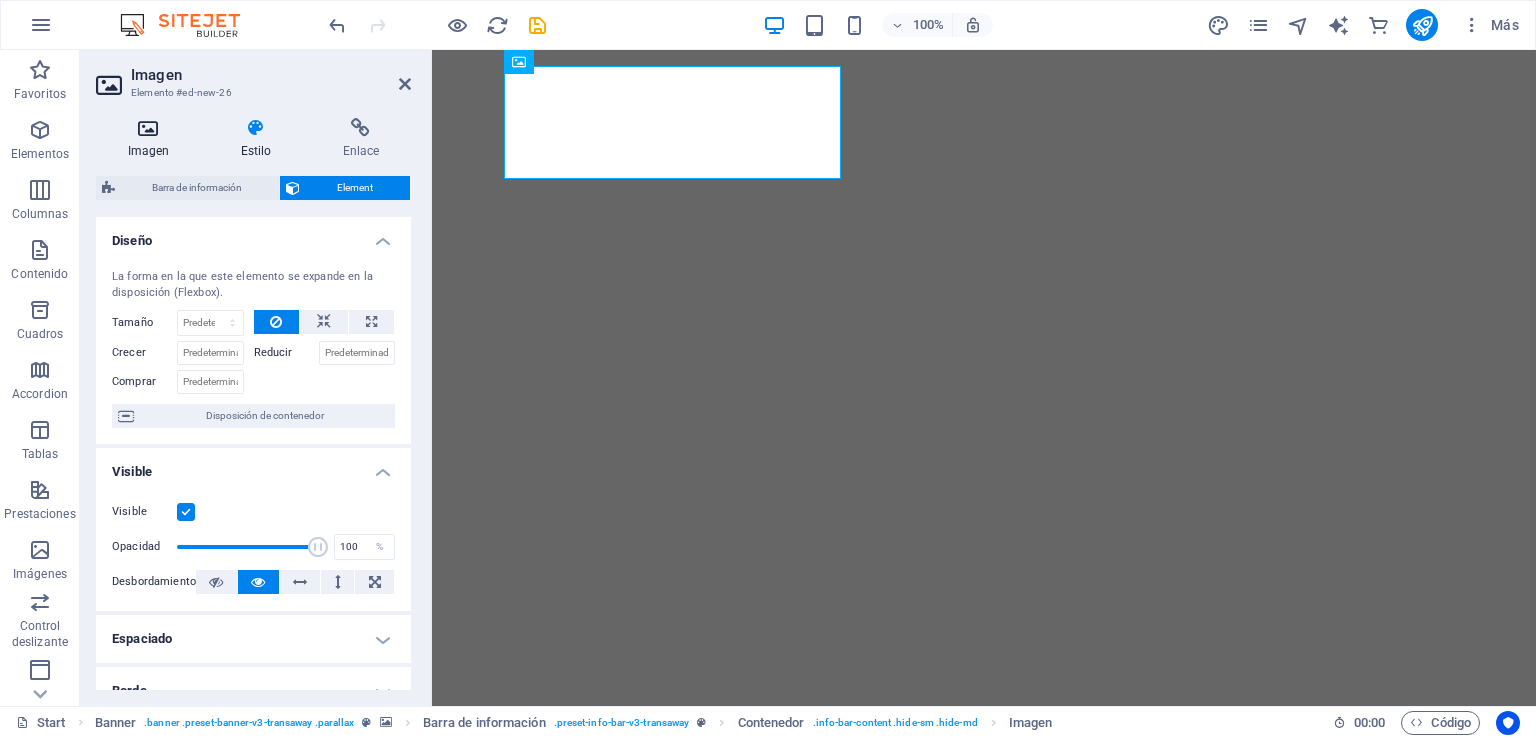 click at bounding box center (148, 128) 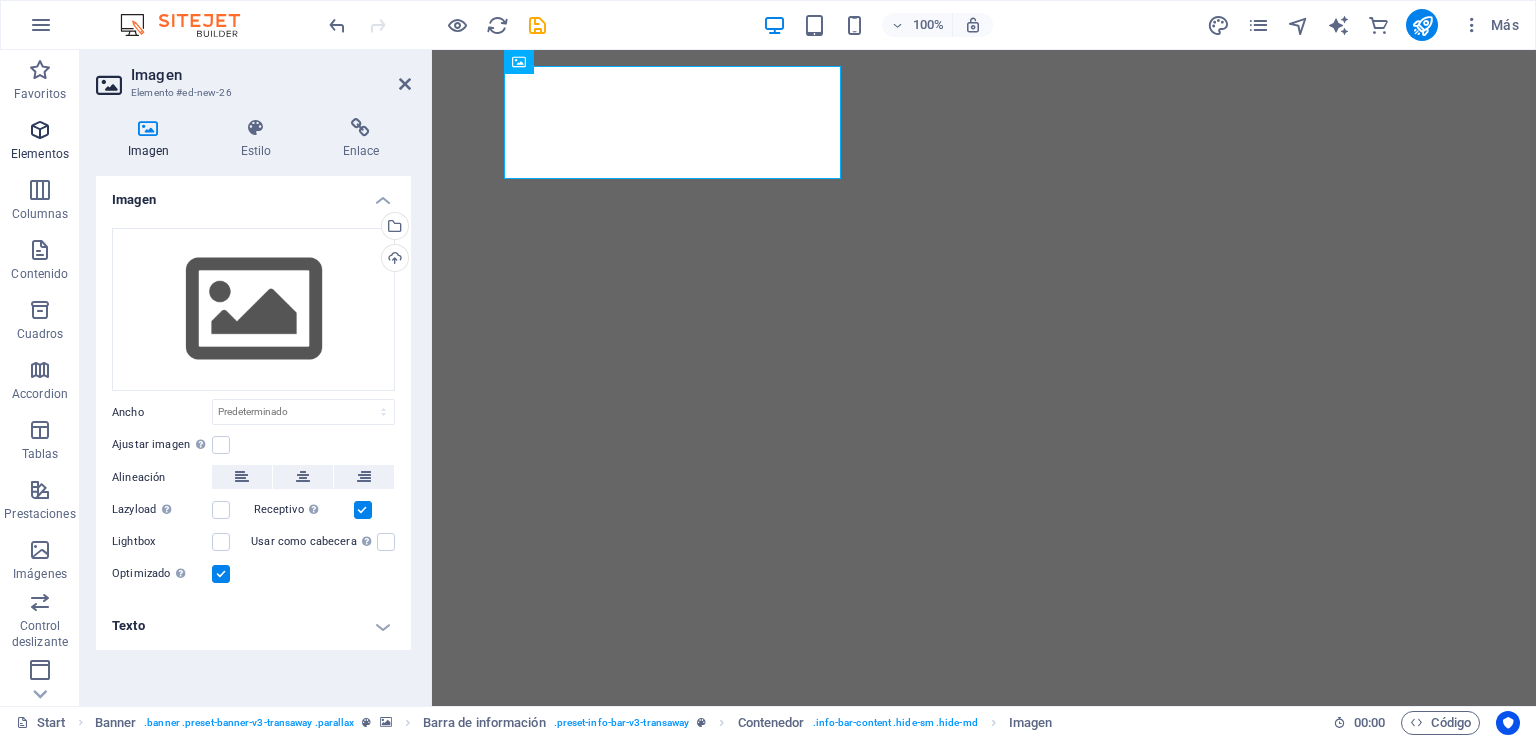 click at bounding box center (40, 130) 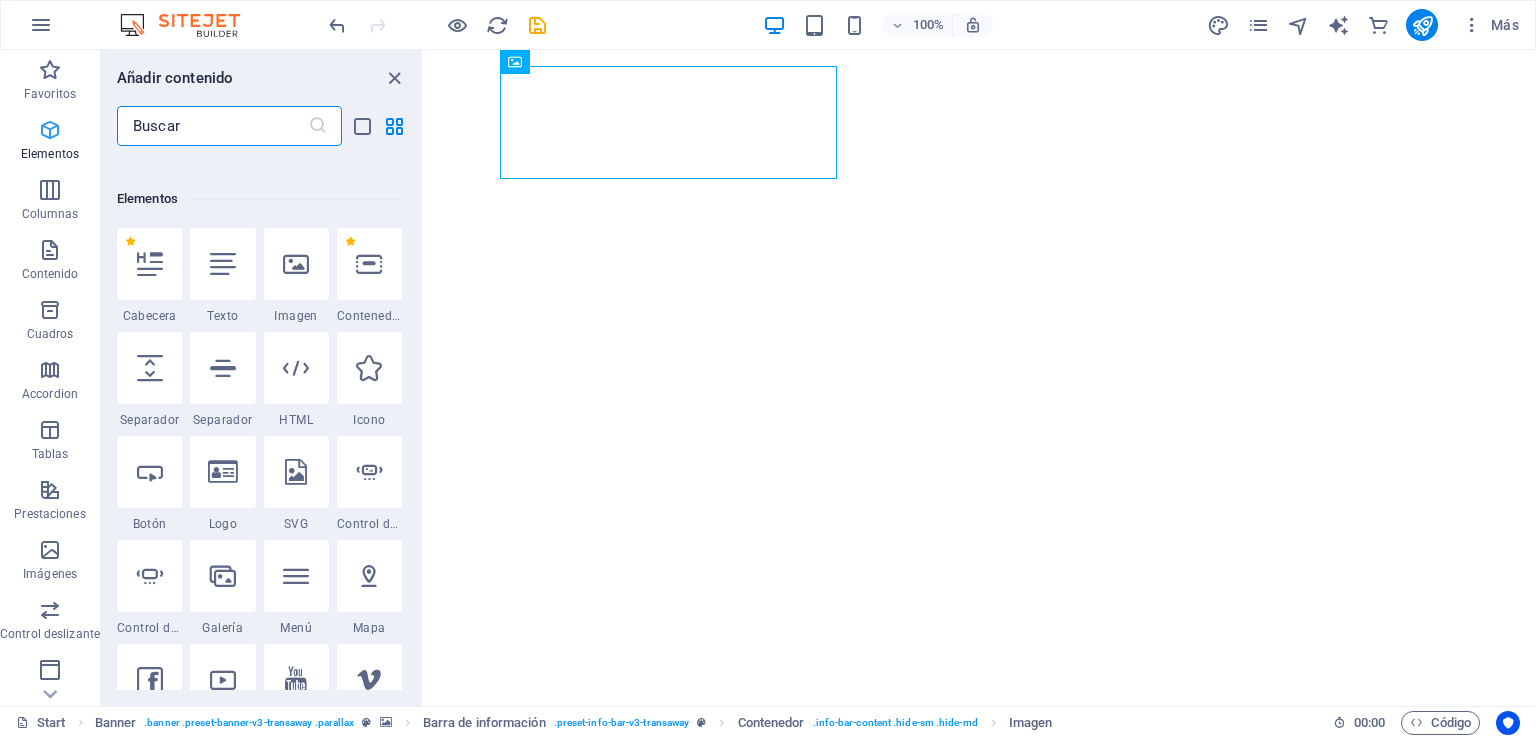 scroll, scrollTop: 376, scrollLeft: 0, axis: vertical 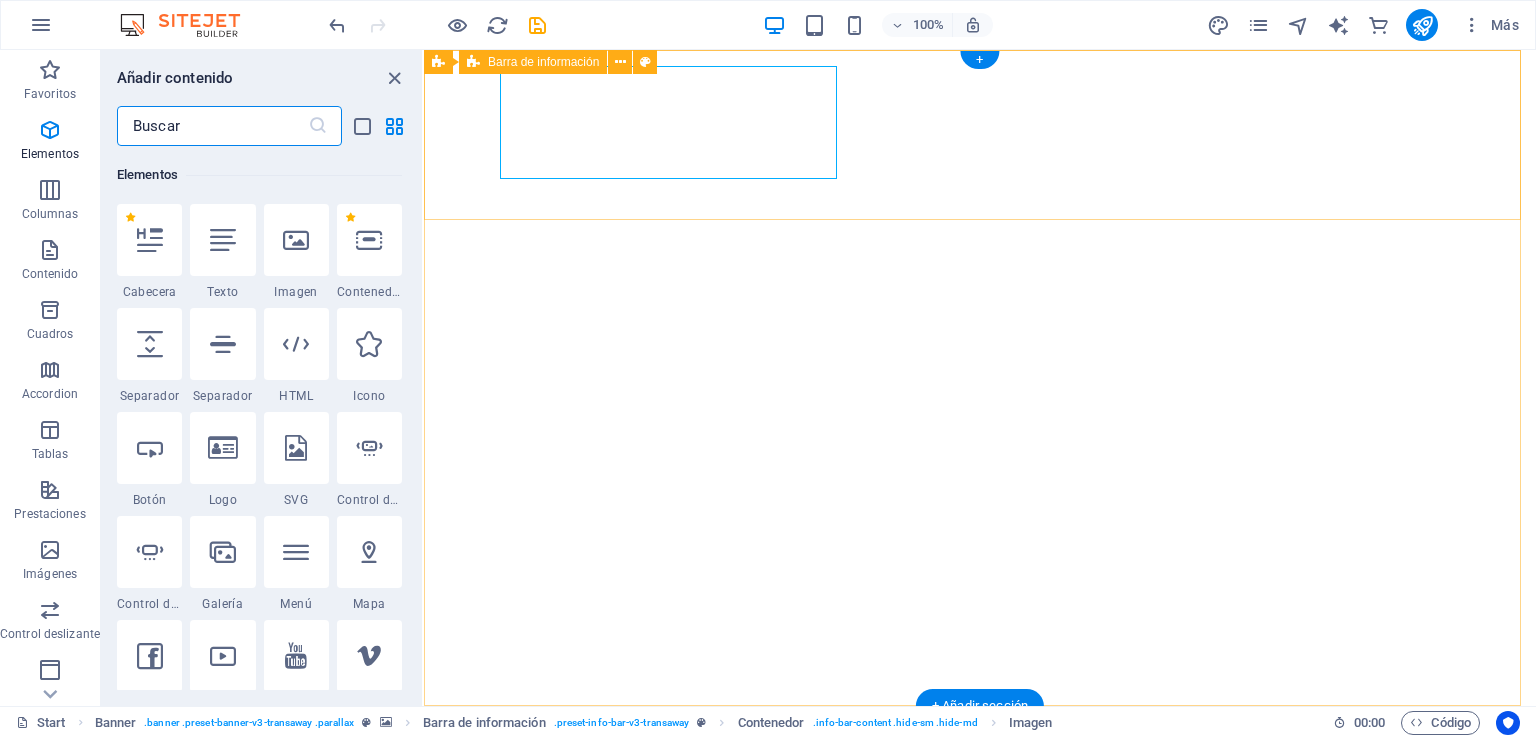 click on "[PHONE] [EMAIL]" at bounding box center [980, 941] 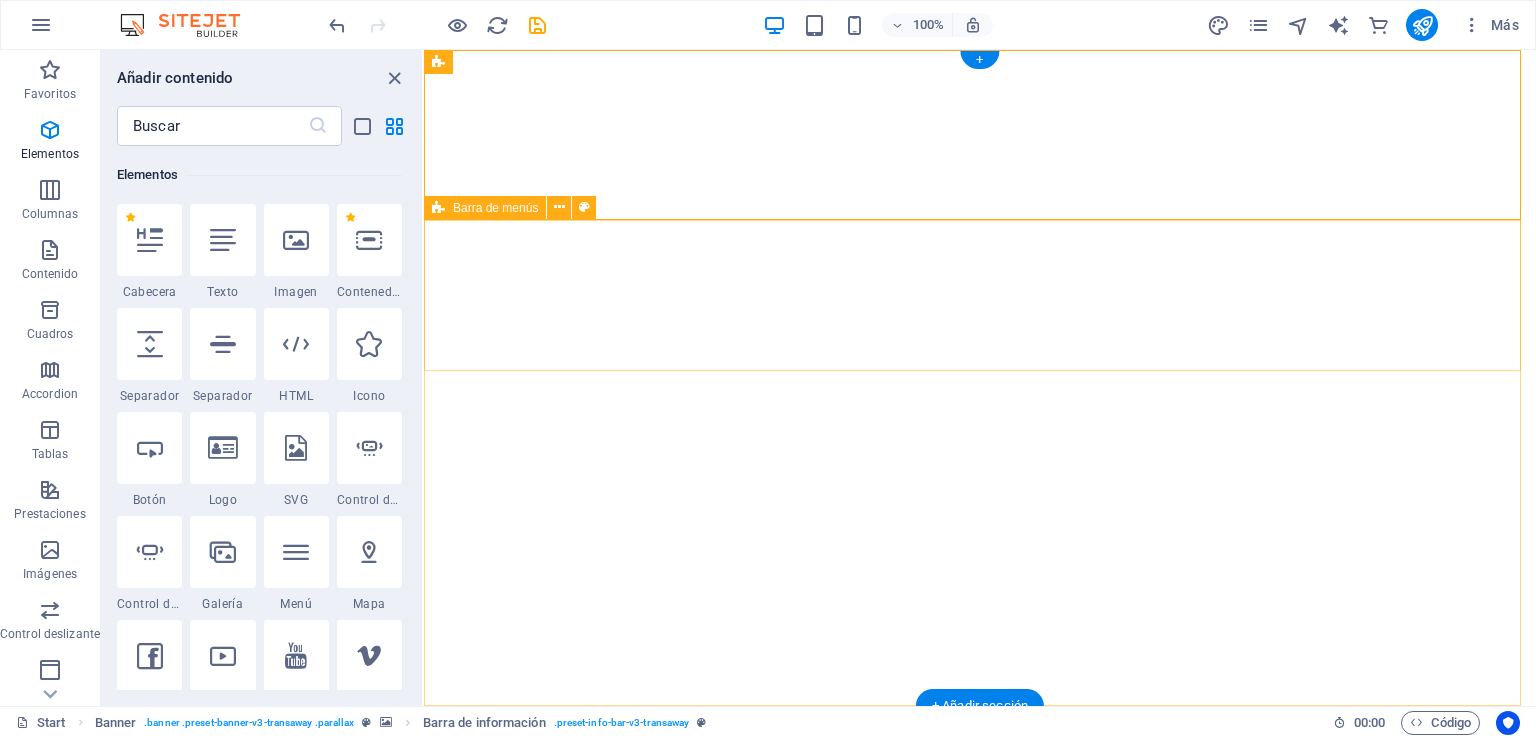 click on "Home COMPROMISOS  ServicIos TECNOLOGIA  Contacto" at bounding box center [980, 1265] 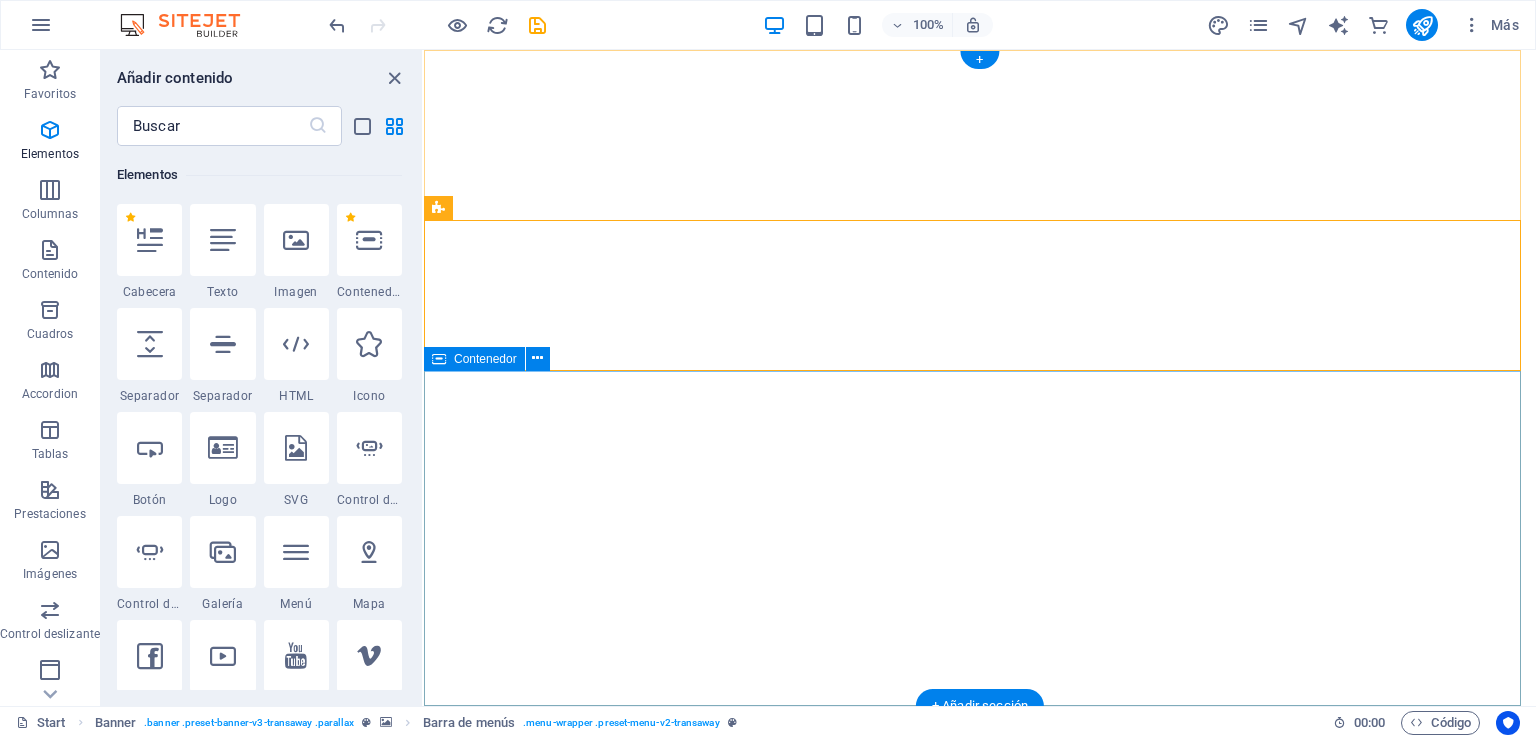 click on "VINCI -CHILE constructora CONTECH  INNOVACION EN CONSTRUCCION" at bounding box center (980, 1514) 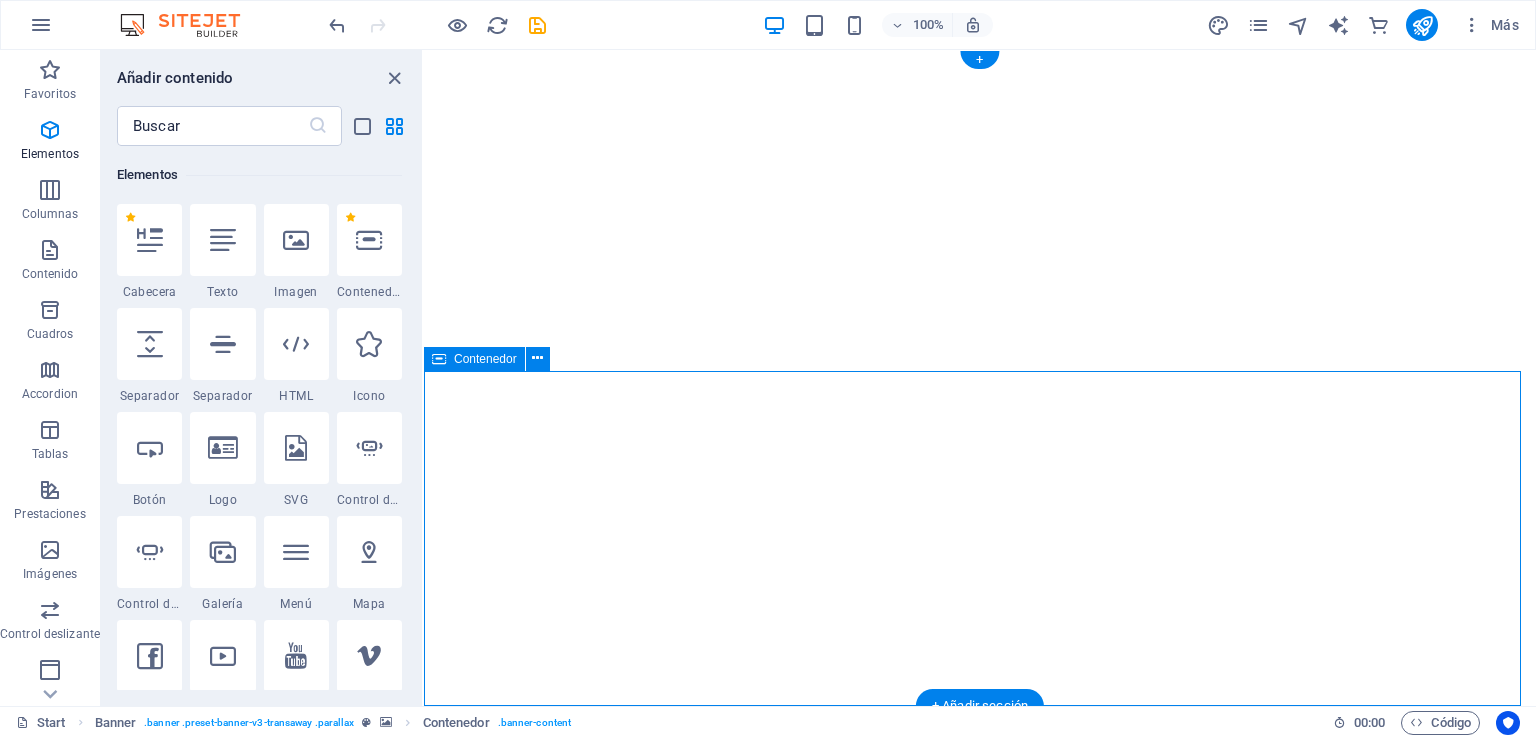 click on "VINCI -CHILE constructora CONTECH  INNOVACION EN CONSTRUCCION" at bounding box center (980, 1514) 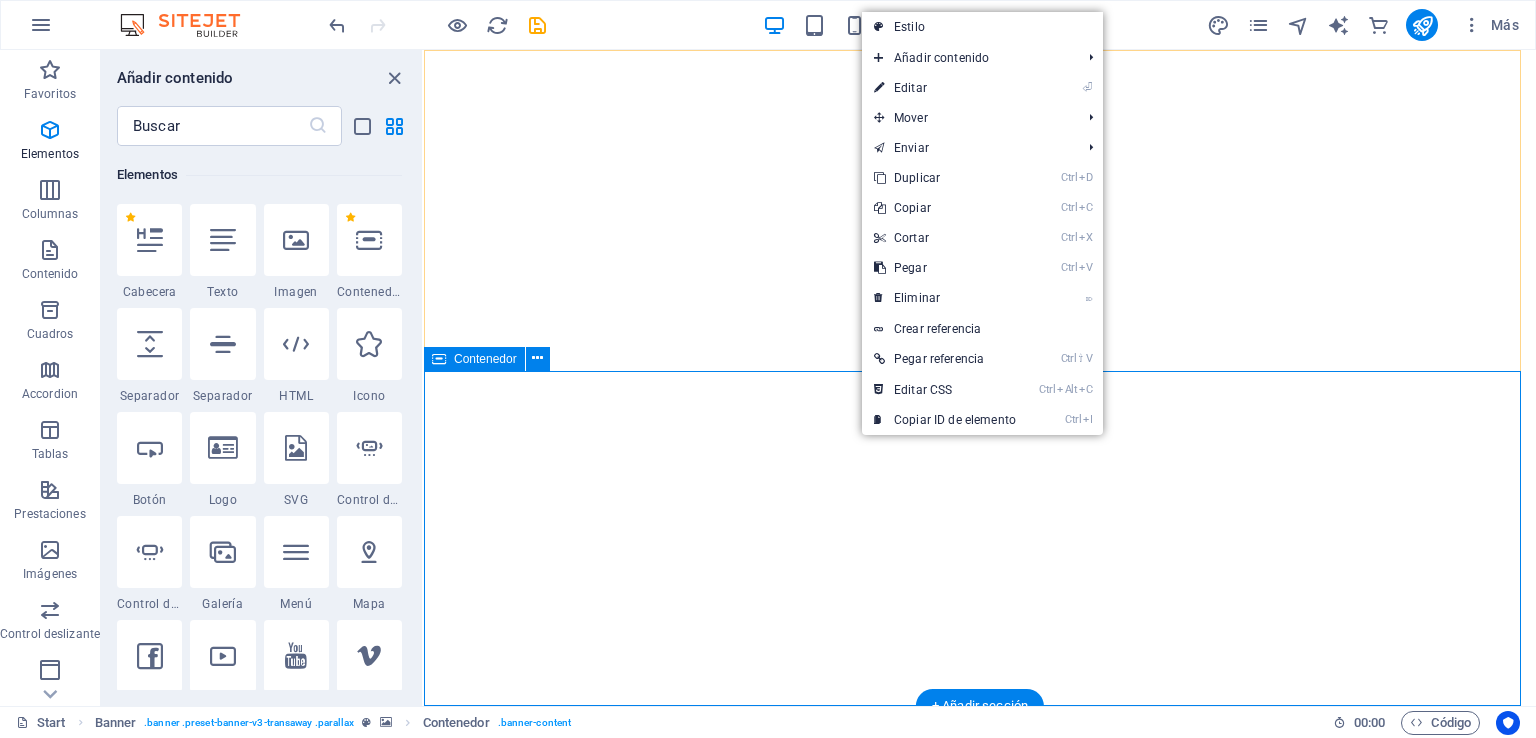 click on "VINCI -CHILE constructora CONTECH  INNOVACION EN CONSTRUCCION" at bounding box center [980, 1514] 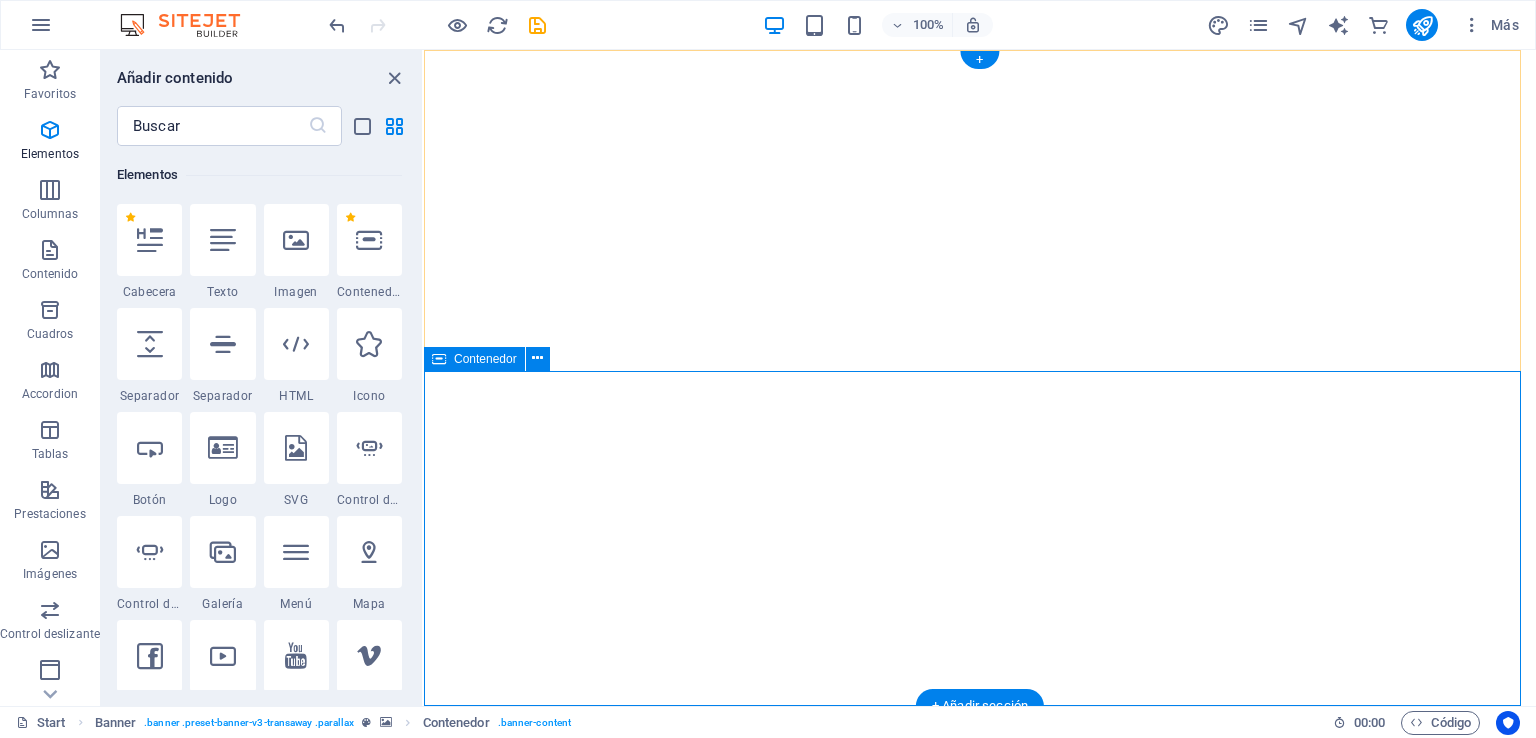 click on "VINCI -CHILE constructora CONTECH  INNOVACION EN CONSTRUCCION" at bounding box center (980, 1514) 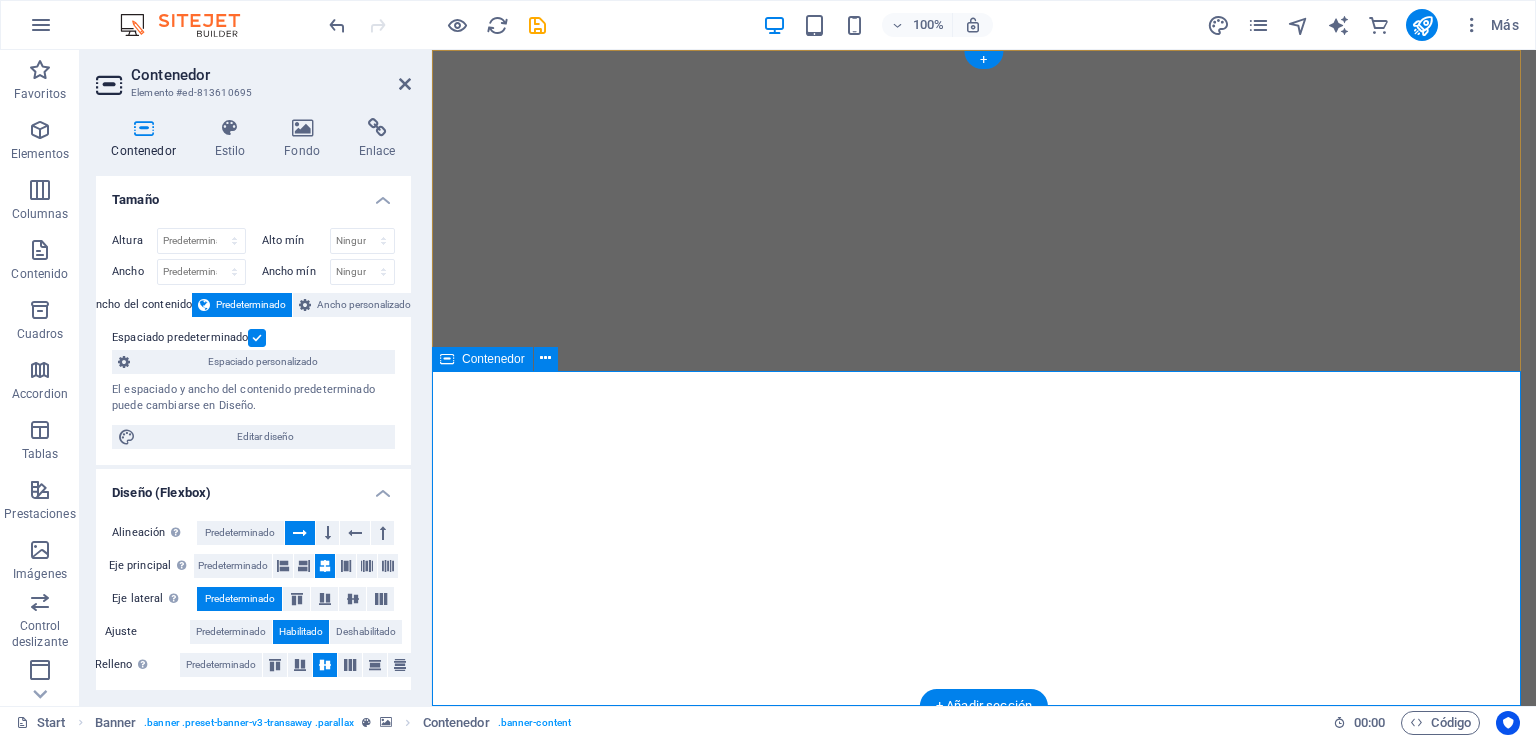 click on "VINCI -CHILE constructora CONTECH  INNOVACION EN CONSTRUCCION" at bounding box center [984, 1514] 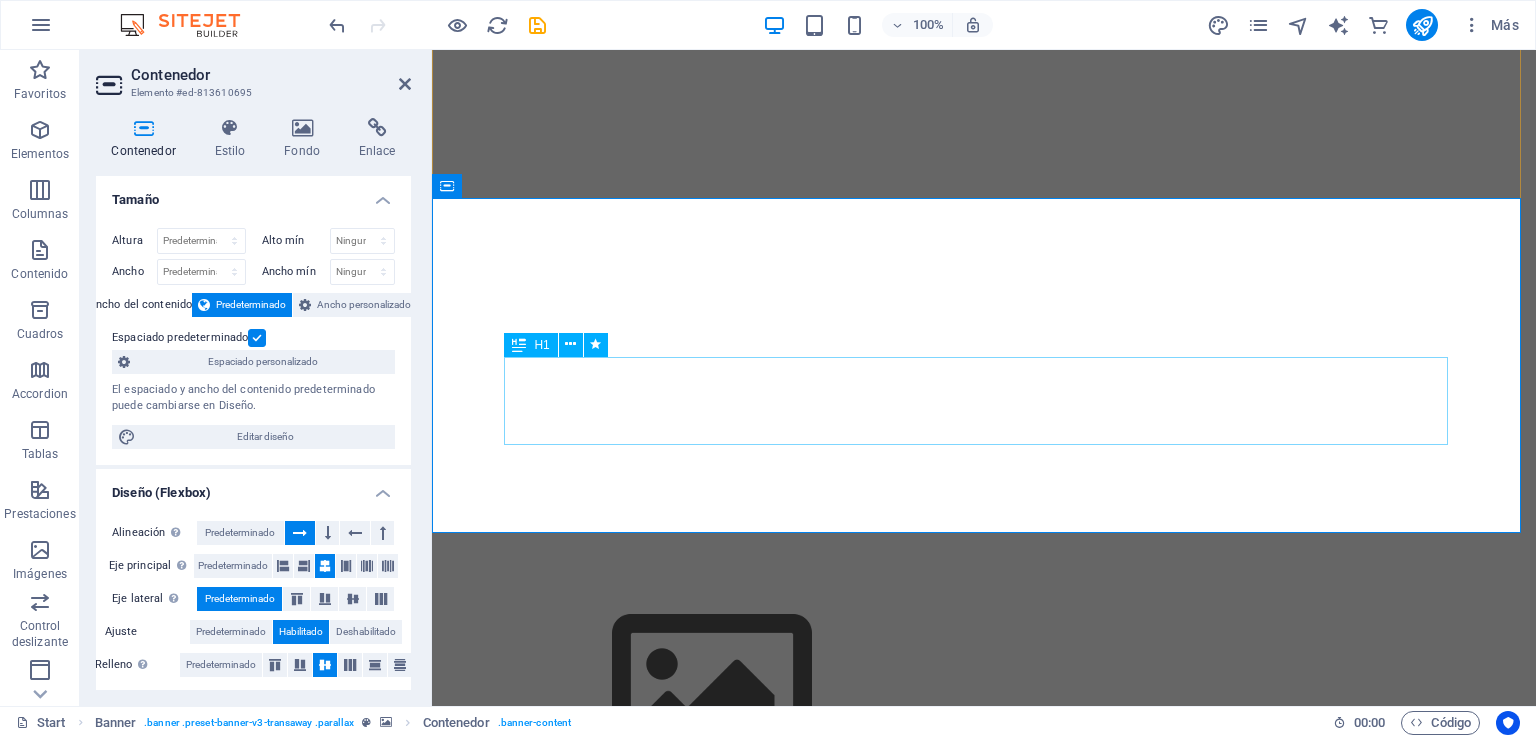 scroll, scrollTop: 200, scrollLeft: 0, axis: vertical 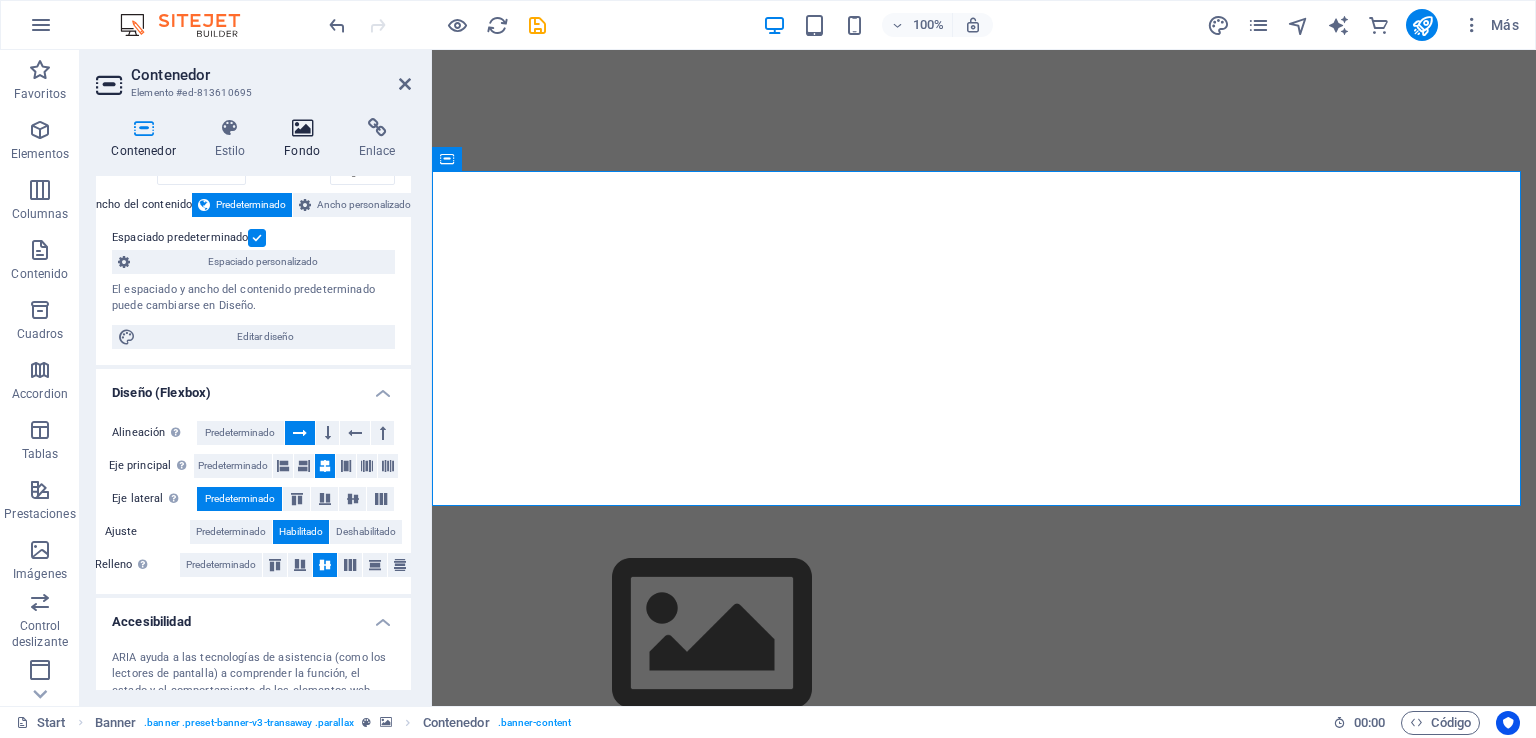 click at bounding box center [302, 128] 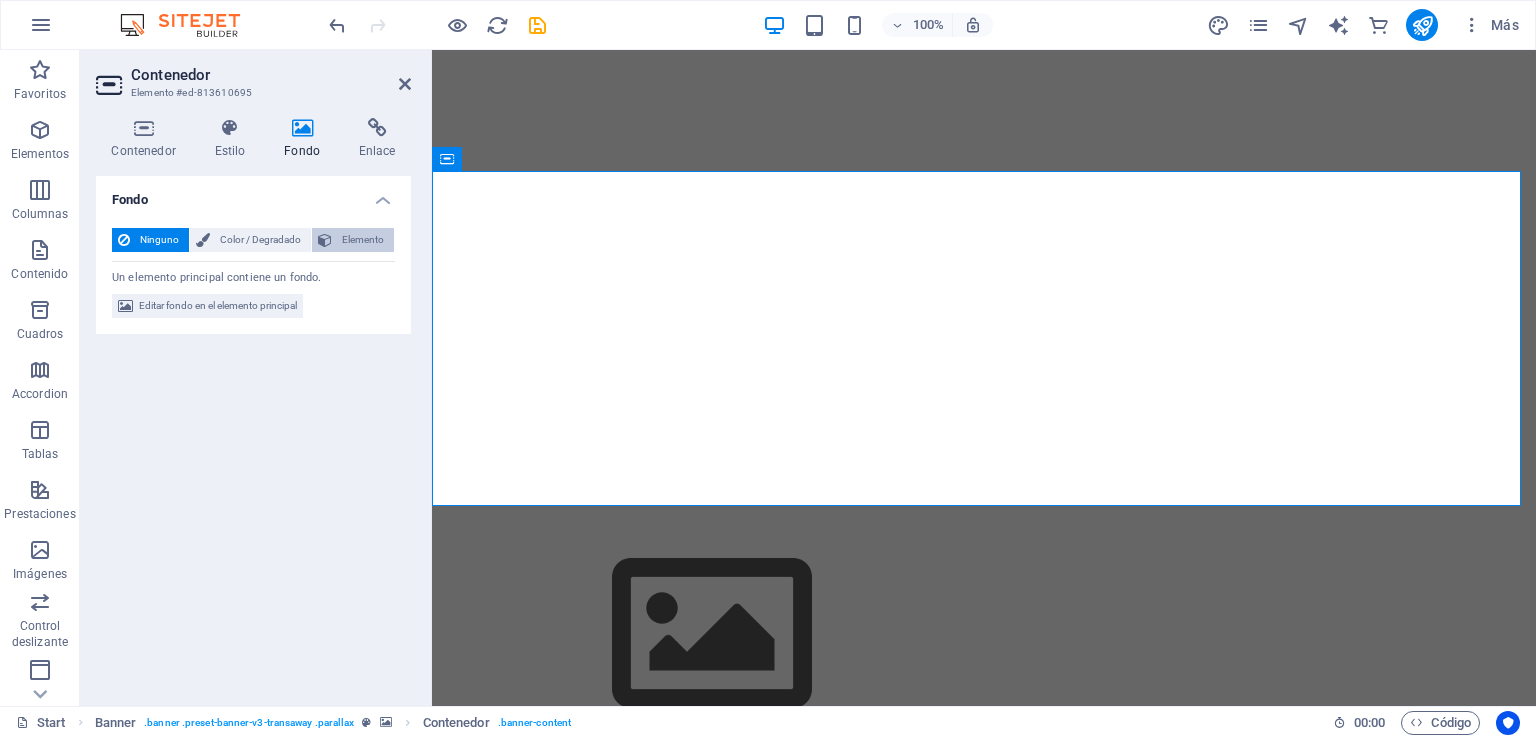 click on "Elemento" at bounding box center (363, 240) 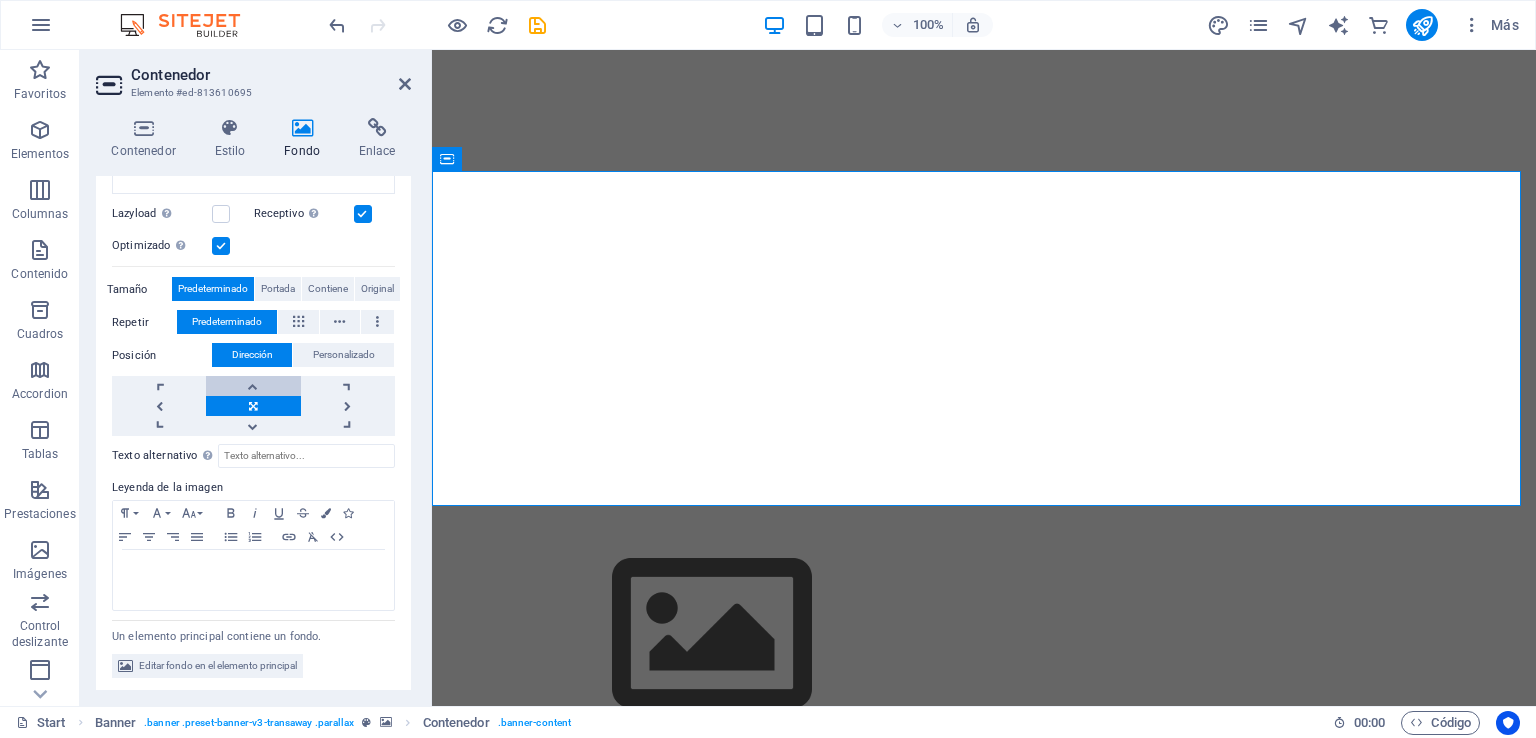 scroll, scrollTop: 0, scrollLeft: 0, axis: both 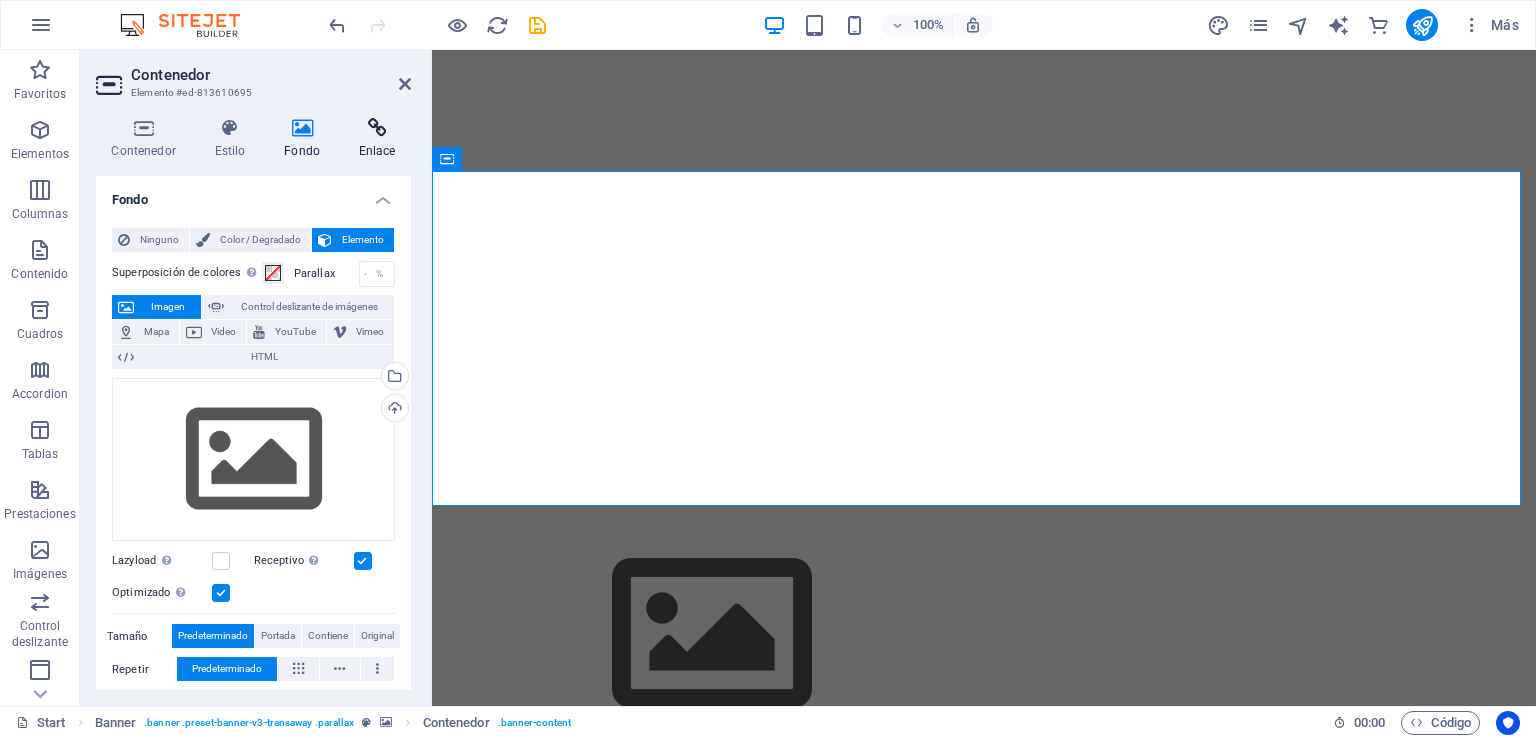 click at bounding box center (377, 128) 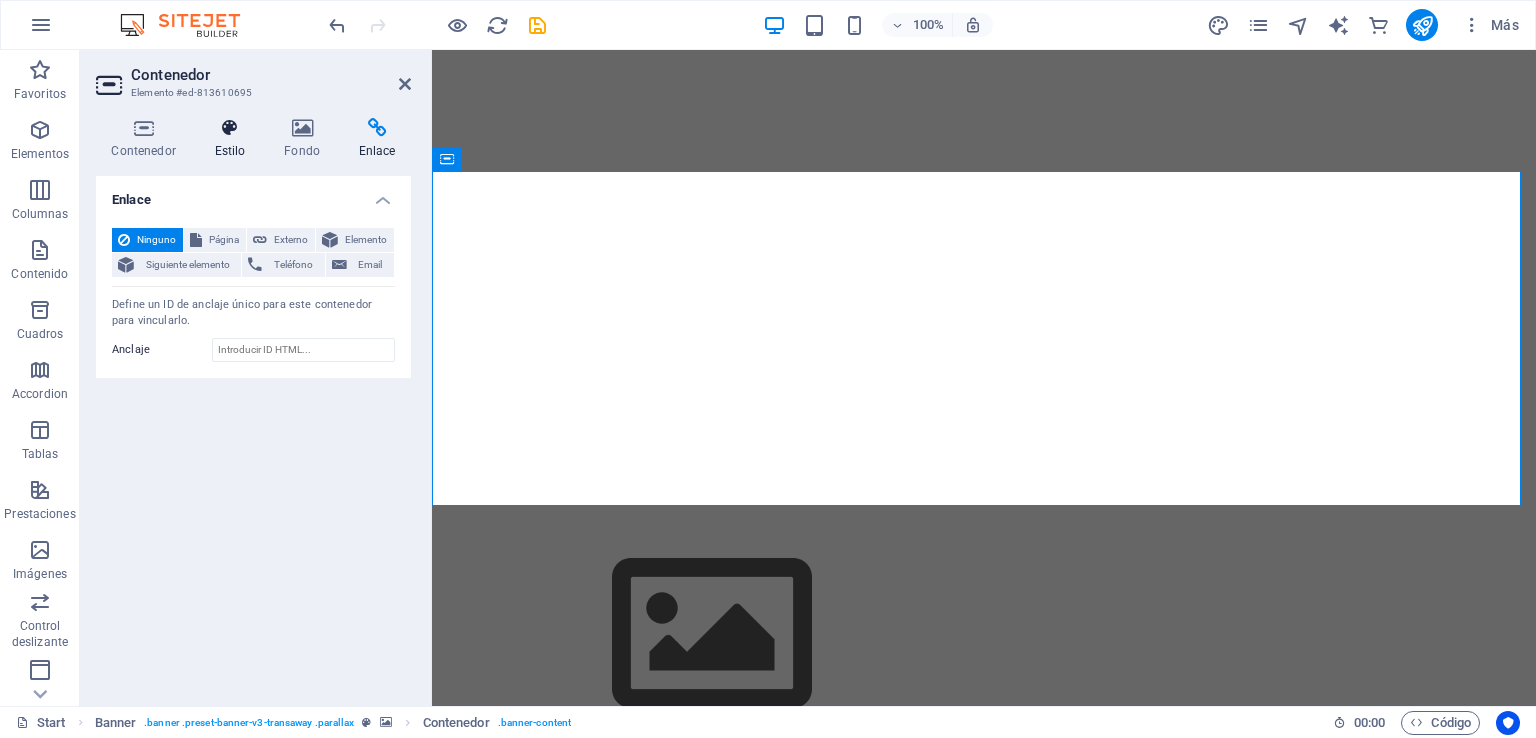 click at bounding box center (230, 128) 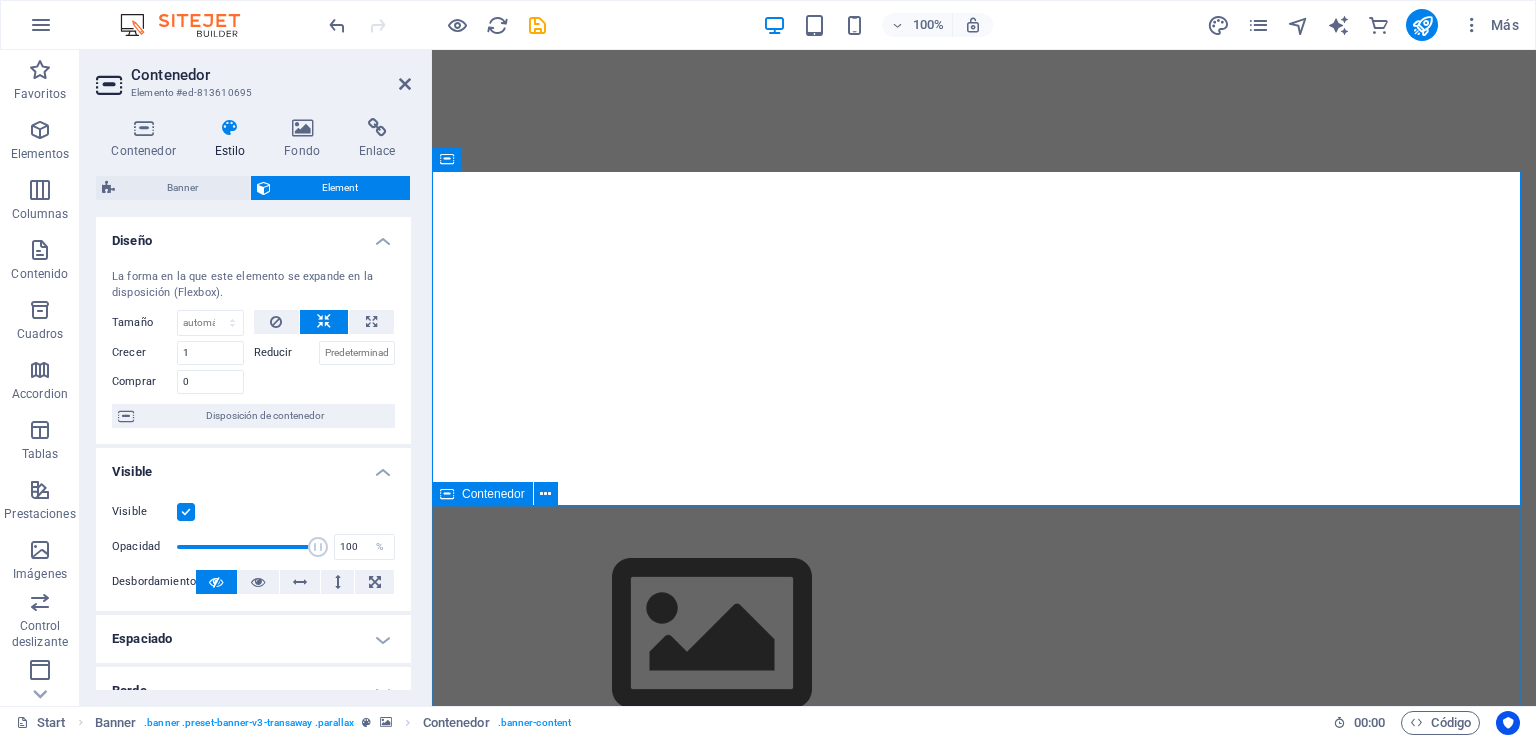 click on "compromisos Vinci Chile Constructora que forma parte del ecosistema " Contech"  es decir  adopta tecnologías innovadoras asi mejorar procesos constructivos y respetar el medioambiente  es por esto que asumimos  varios compromisos claves  para alinearse con las expectativas del sector y contribuir al desarrollo sostenible e inteligente  en nuestras obras.  medio ambiente   Construcción circular.   Enfoque que busca  minimizar el uso de recursos naturales y la generación de residuos , promoviendo la reutilización, reciclaje y el diseño inteligente de edificaciones  transparencia y trazabilidad   Lorem ipsum dolor sit amet, consectetur adipisicing elit. Veritatis, dolorem! .fa-secondary{opacity:.4} equidad Lorem ipsum dolor sit amet, consectetur adipisicing elit. Veritatis, dolorem! .fa-secondary{opacity:.4} prevencion y seguridad  Lorem ipsum dolor sit amet, consectetur adipisicing elit. Veritatis, dolorem! tecnologia Lorem ipsum dolor sit amet, consectetur adipisicing elit." at bounding box center [984, 2754] 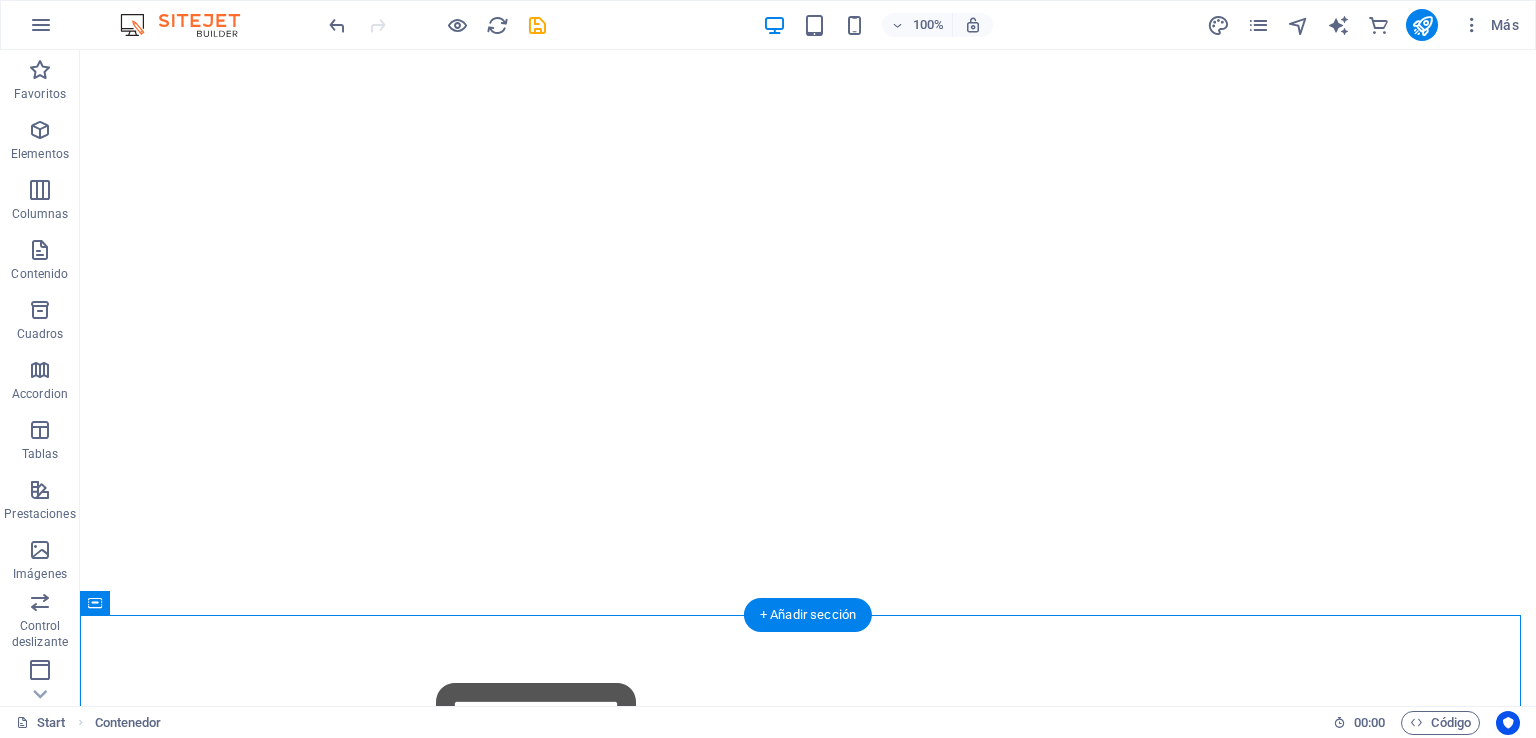 scroll, scrollTop: 0, scrollLeft: 0, axis: both 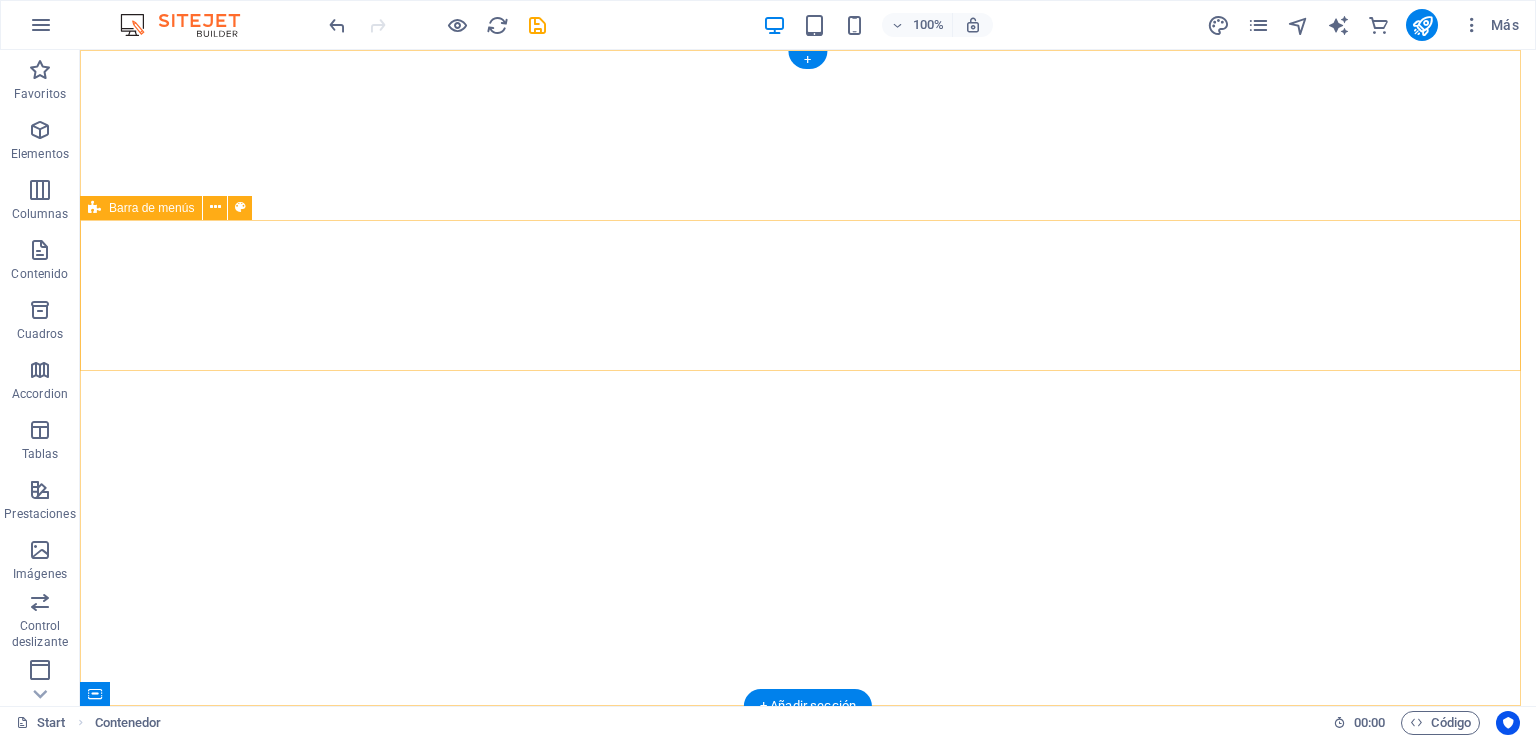 drag, startPoint x: 1436, startPoint y: 173, endPoint x: 1452, endPoint y: 148, distance: 29.681644 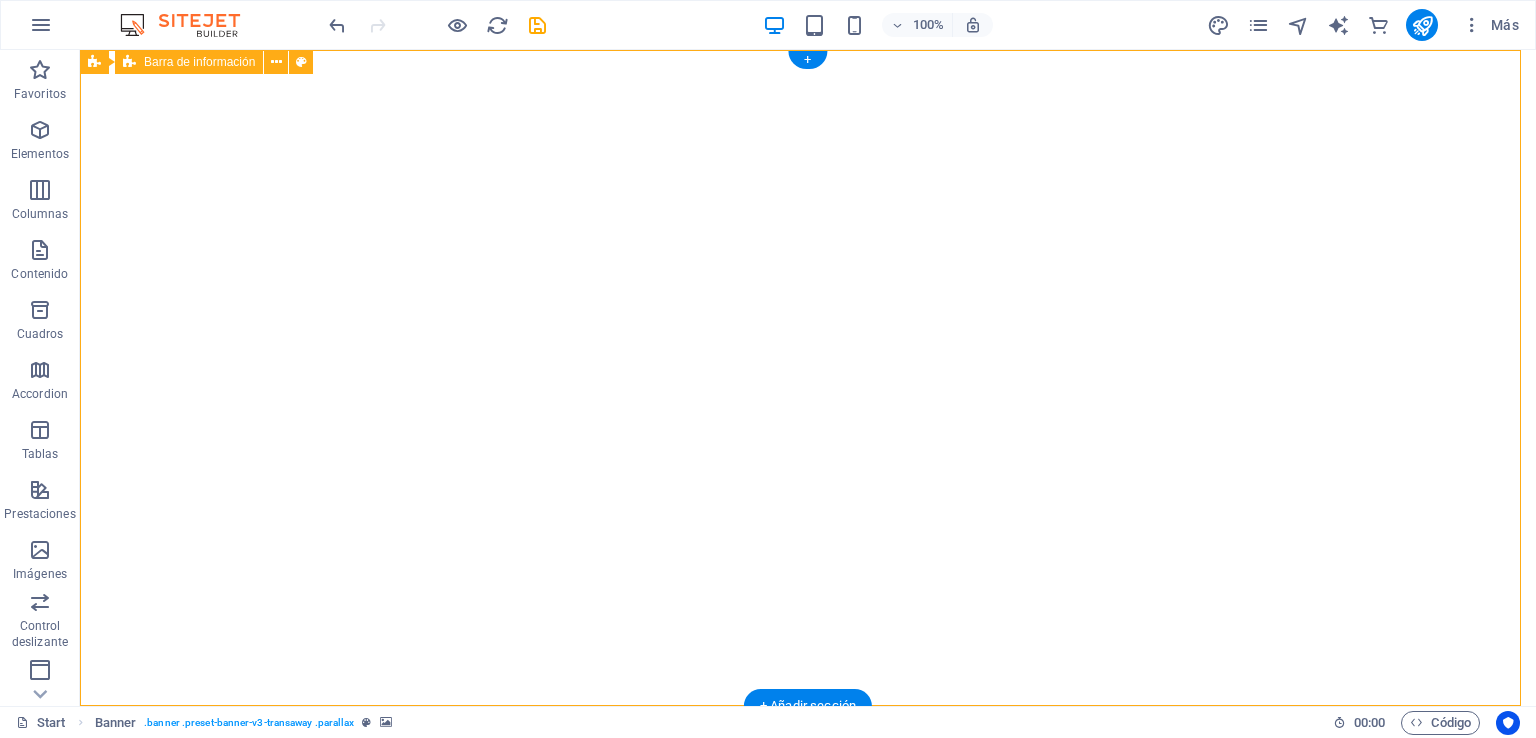 click on "[PHONE] [EMAIL]" at bounding box center (808, 941) 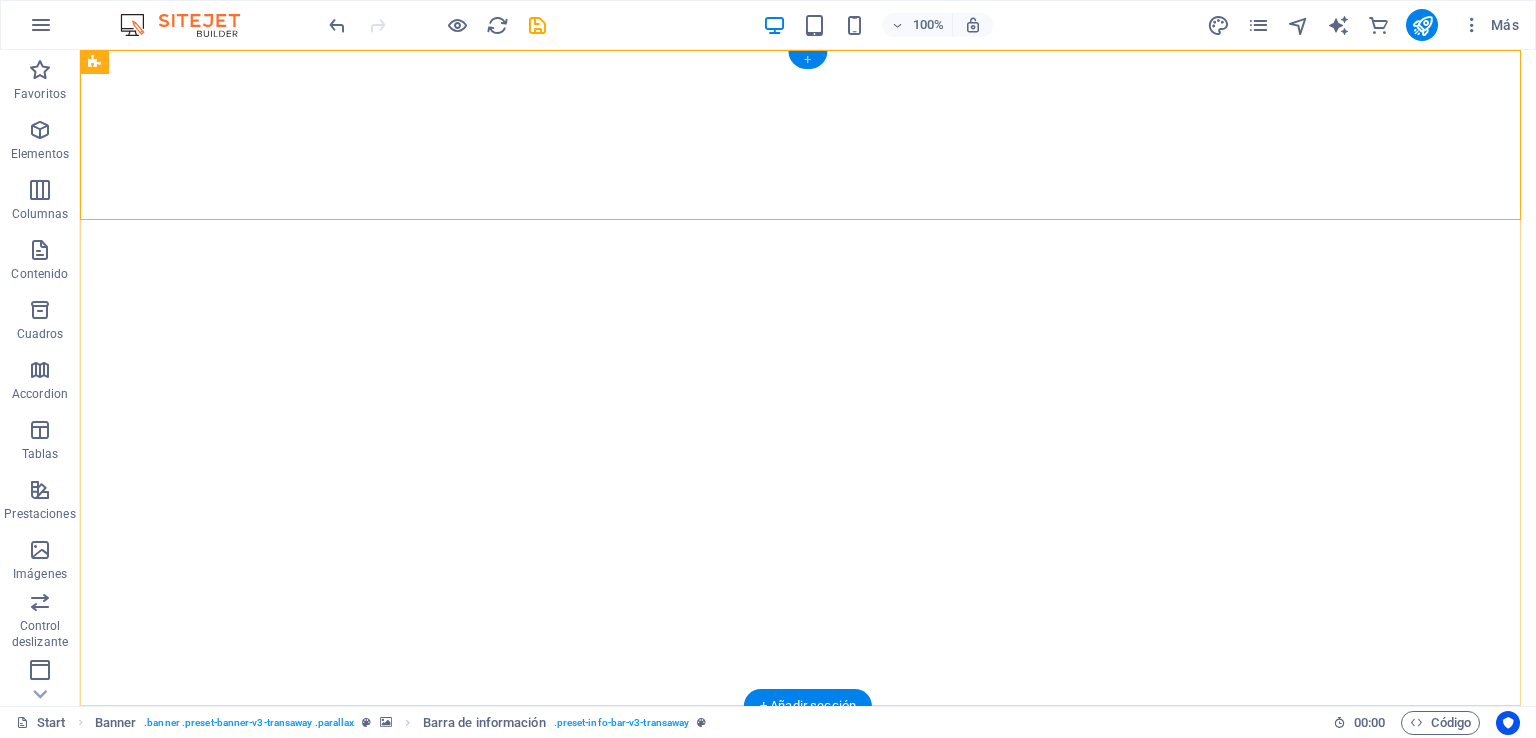 drag, startPoint x: 802, startPoint y: 58, endPoint x: 379, endPoint y: 8, distance: 425.94482 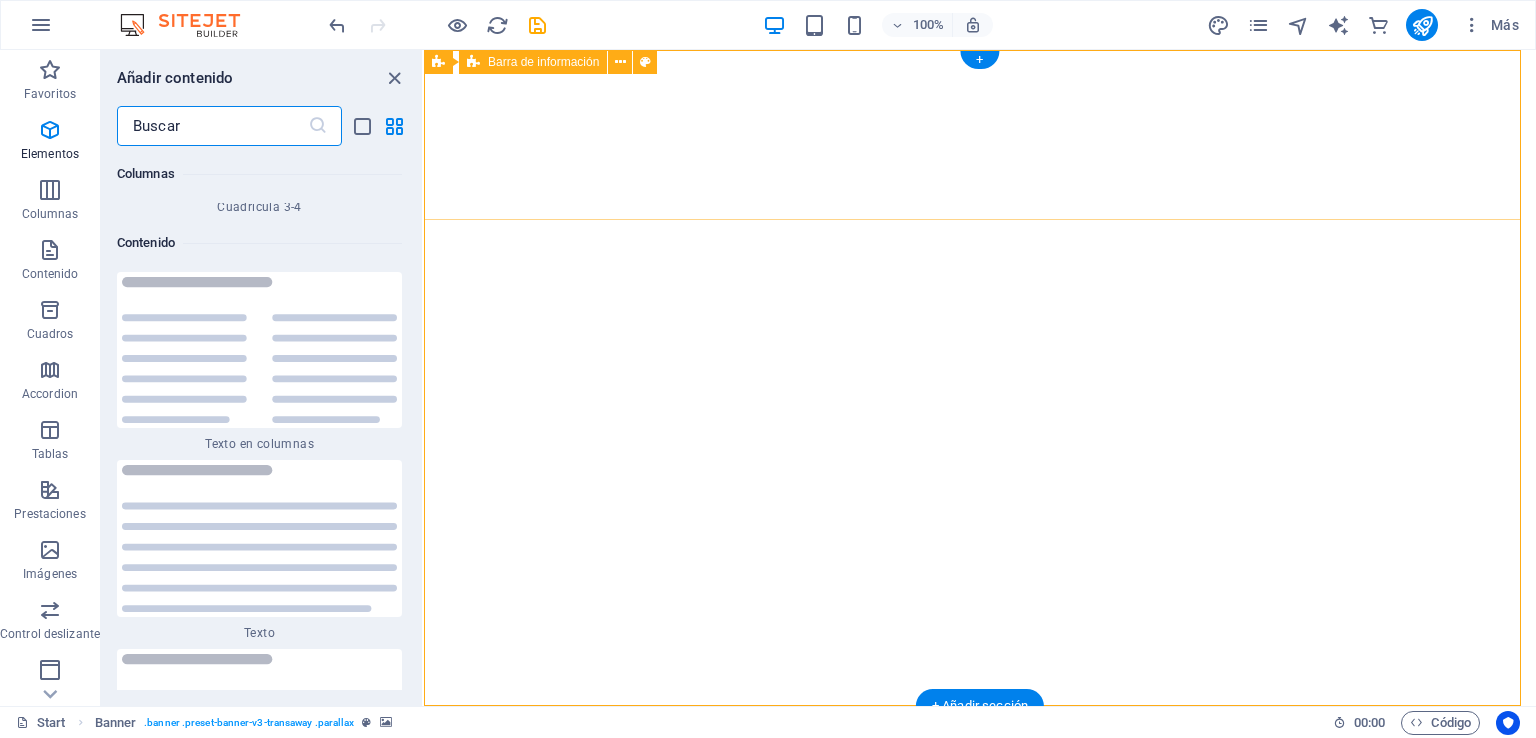 scroll, scrollTop: 6803, scrollLeft: 0, axis: vertical 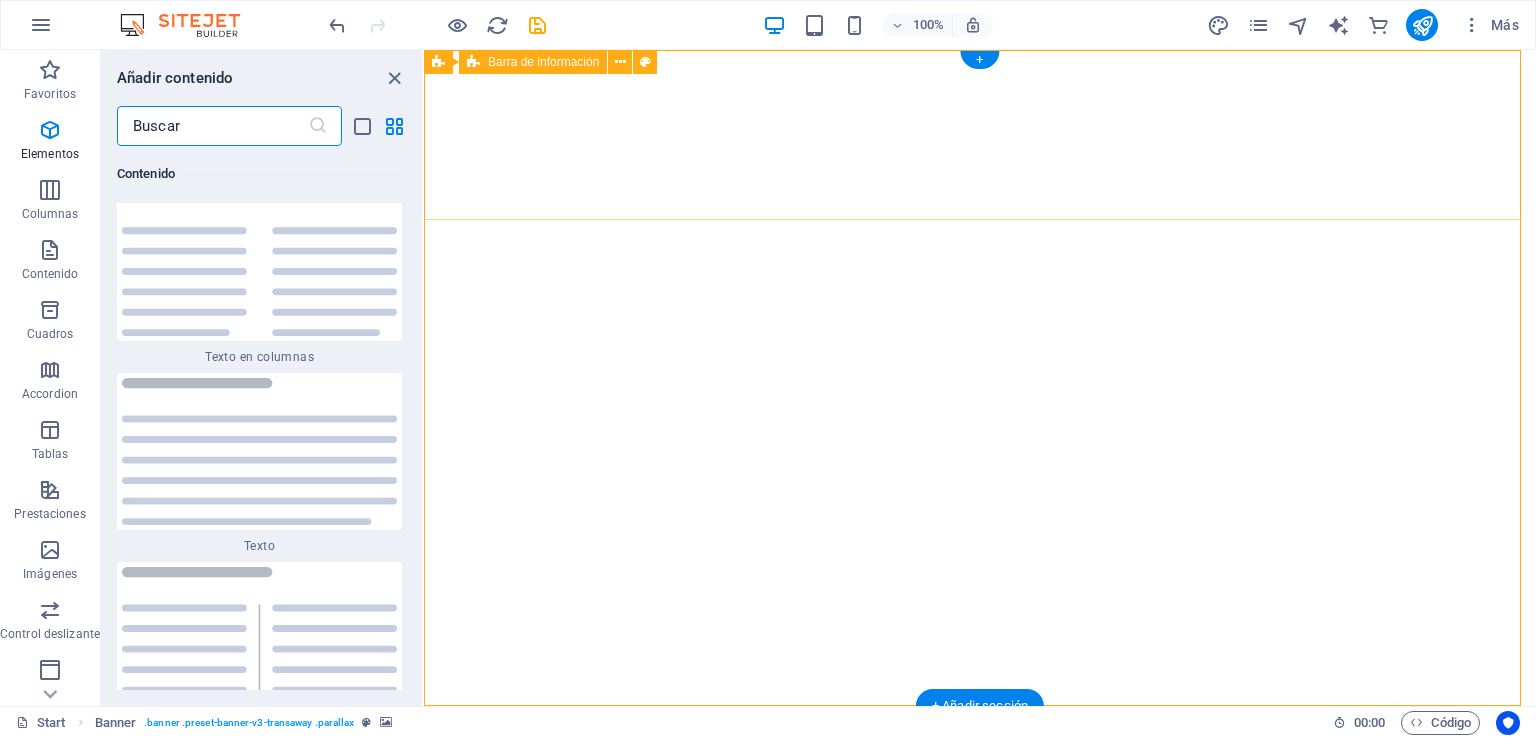 click on "[PHONE] [EMAIL]" at bounding box center (980, 941) 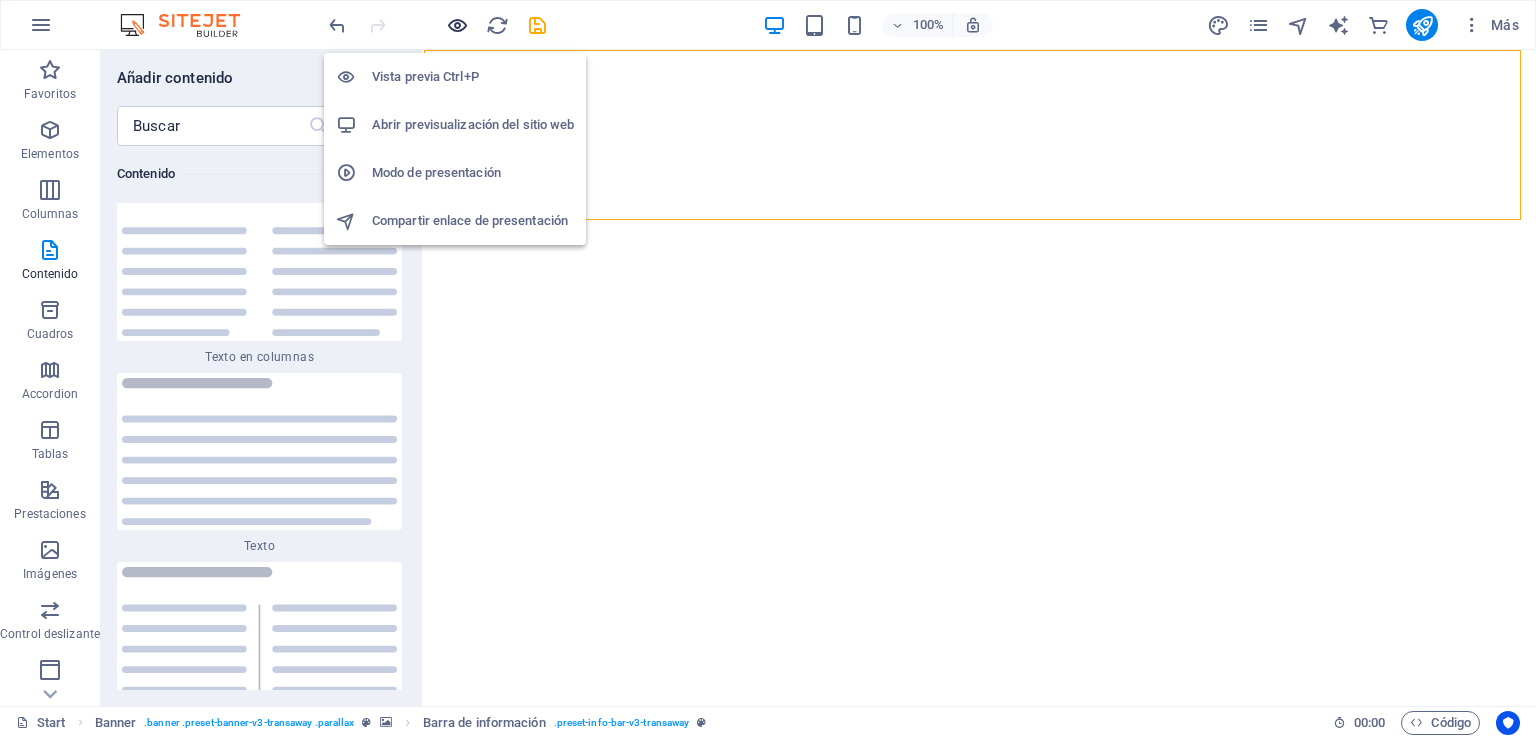 click at bounding box center (457, 25) 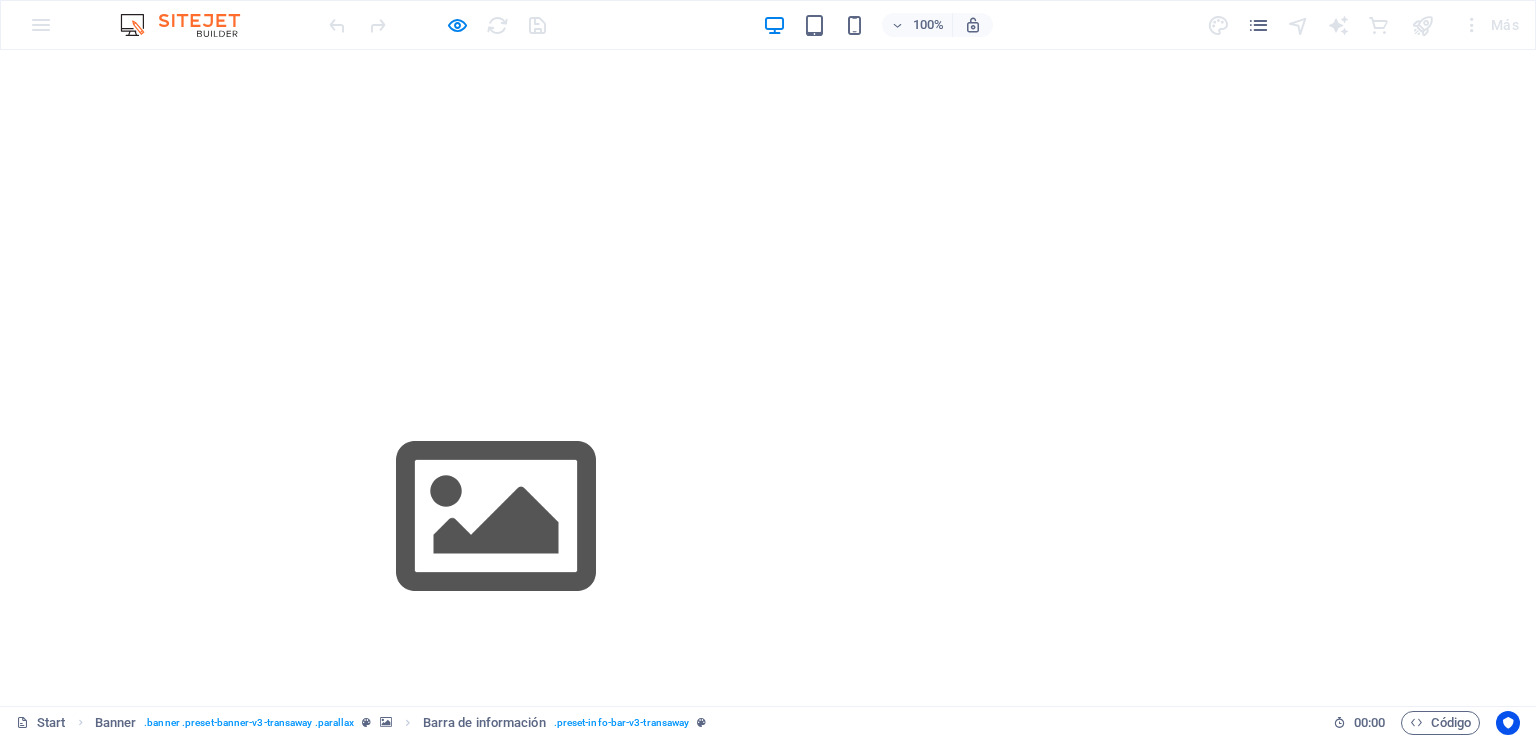 scroll, scrollTop: 0, scrollLeft: 0, axis: both 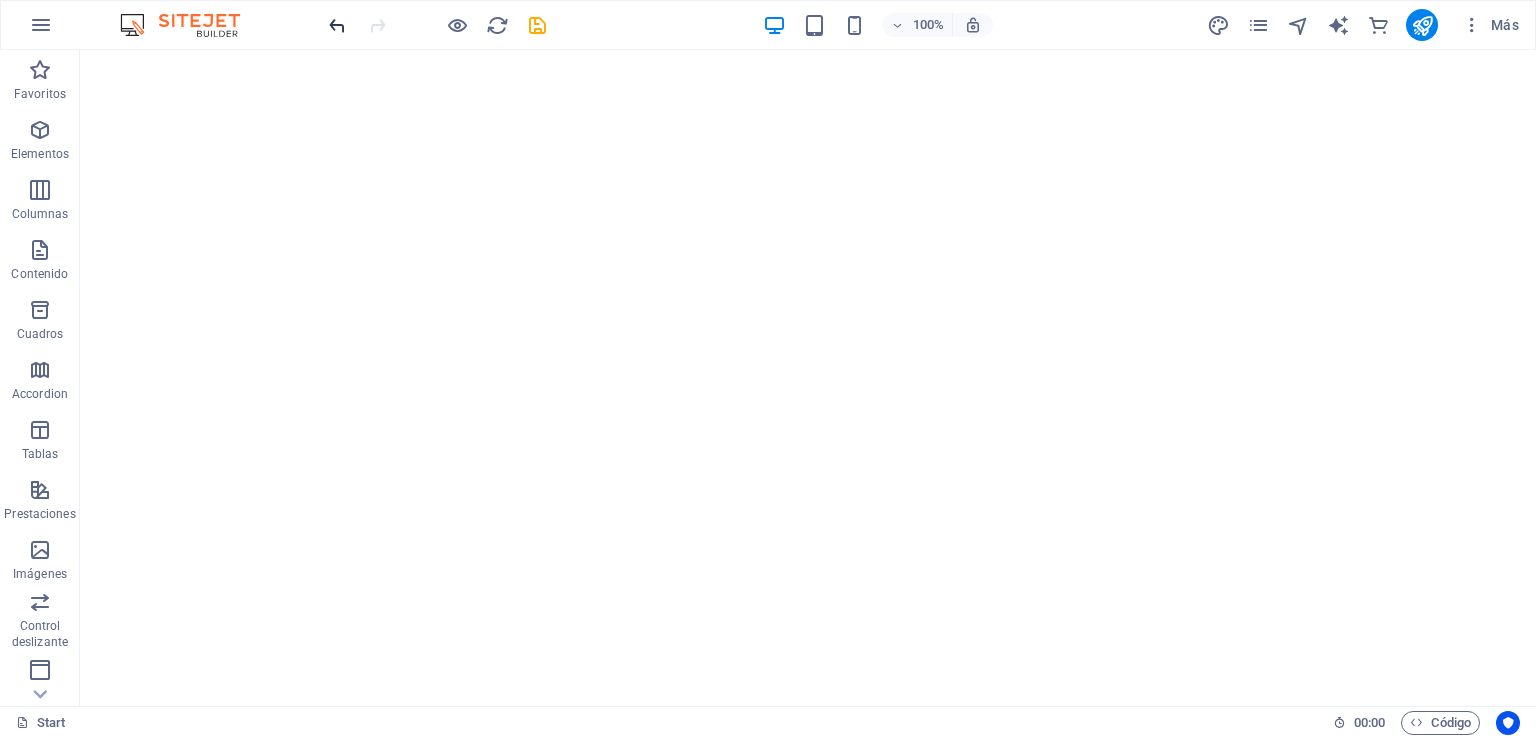 drag, startPoint x: 358, startPoint y: 25, endPoint x: 338, endPoint y: 21, distance: 20.396078 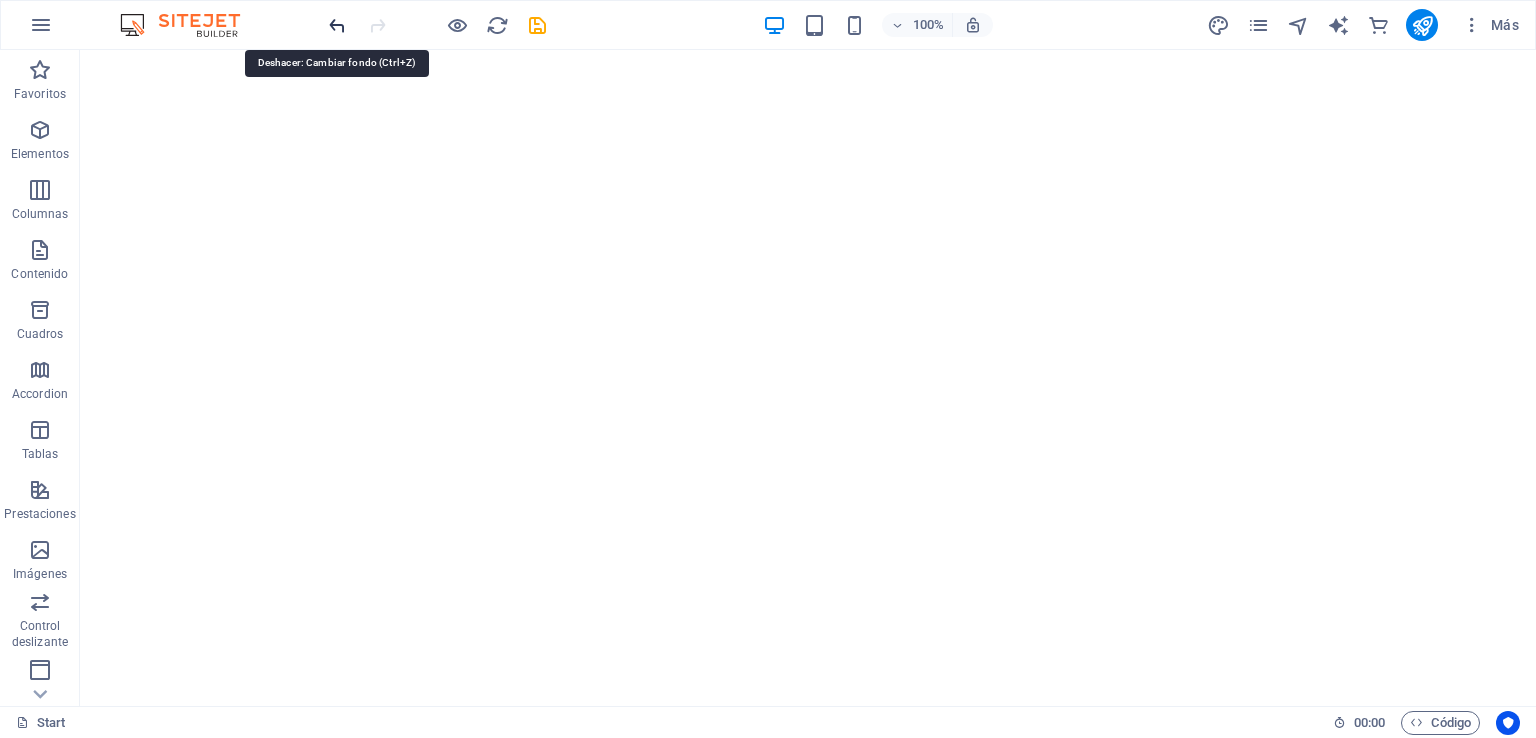 click at bounding box center [337, 25] 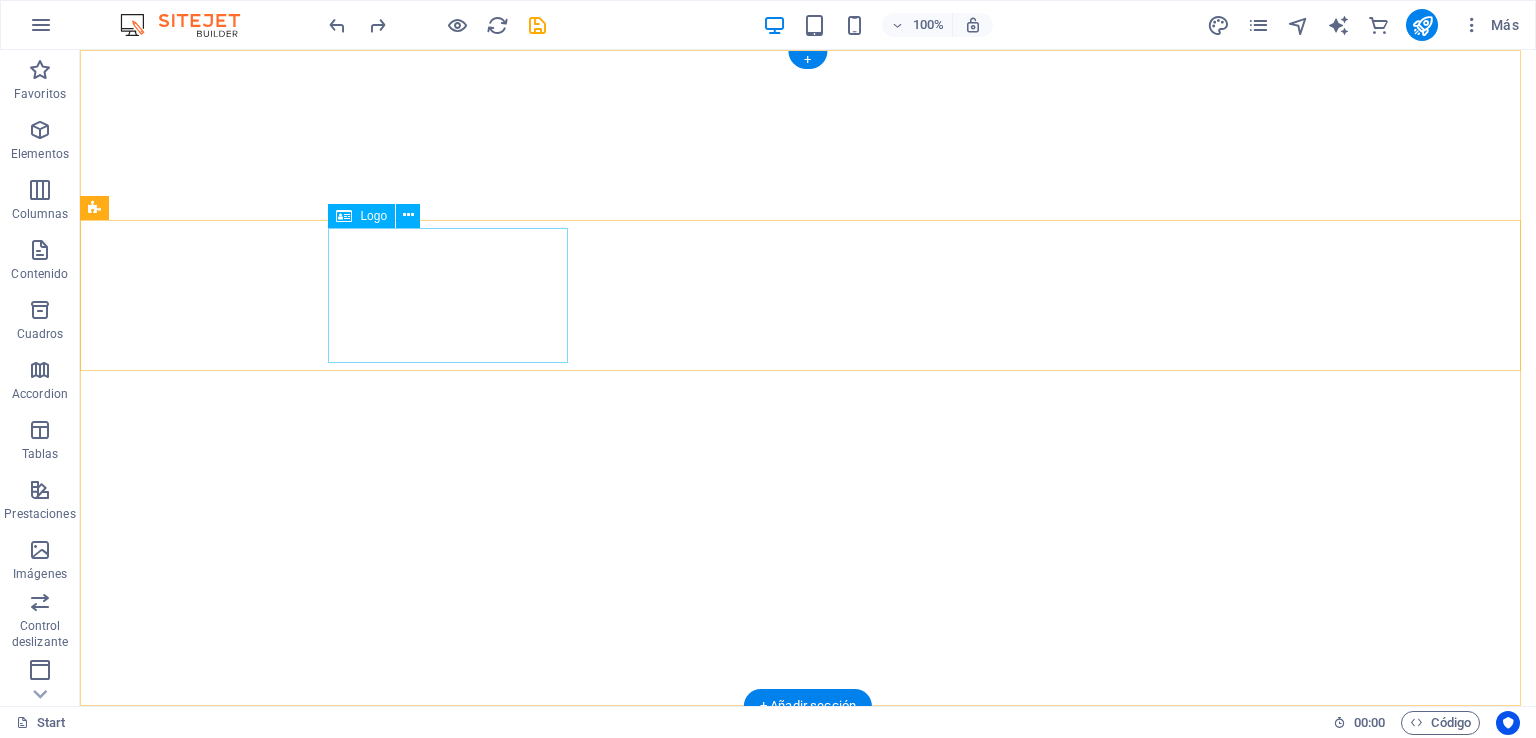 type 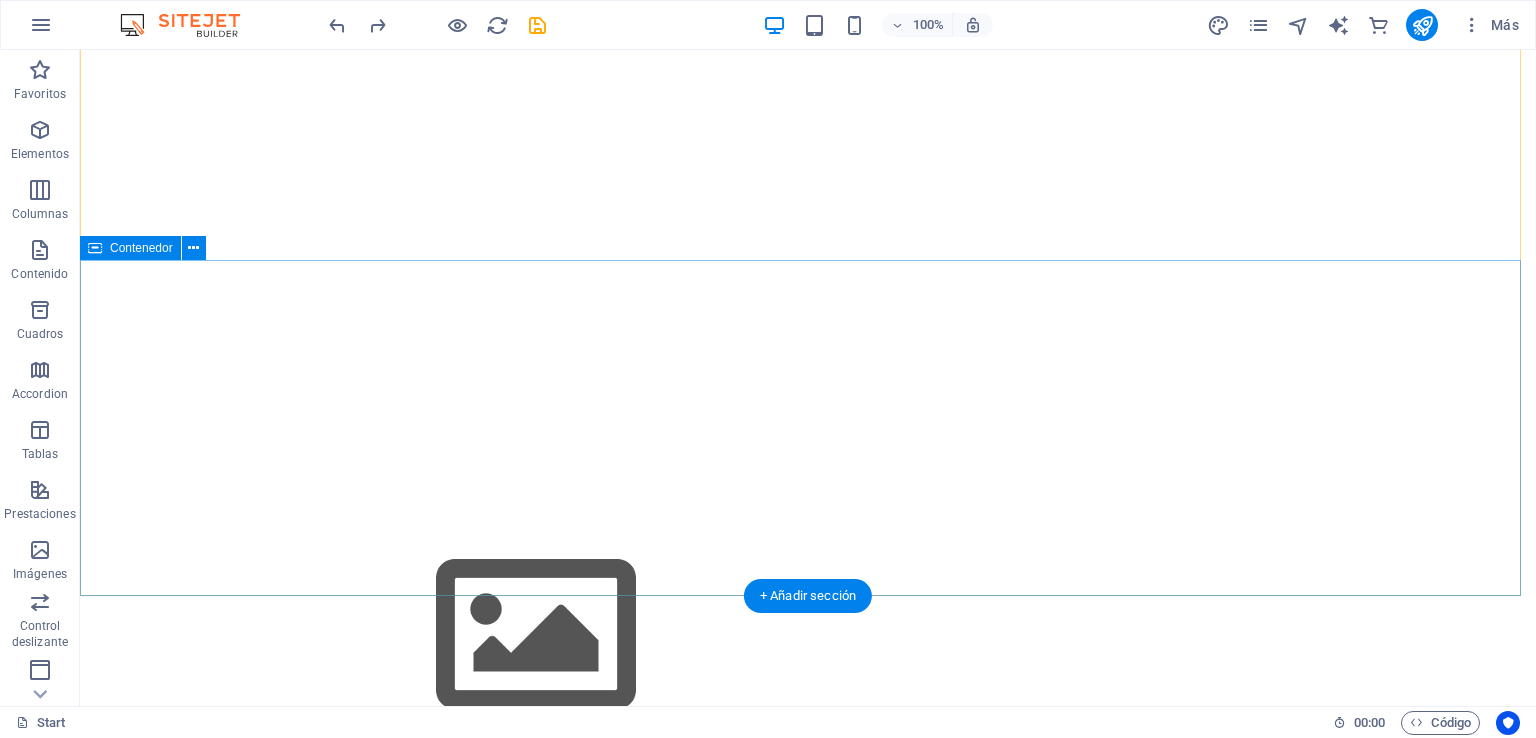 scroll, scrollTop: 200, scrollLeft: 0, axis: vertical 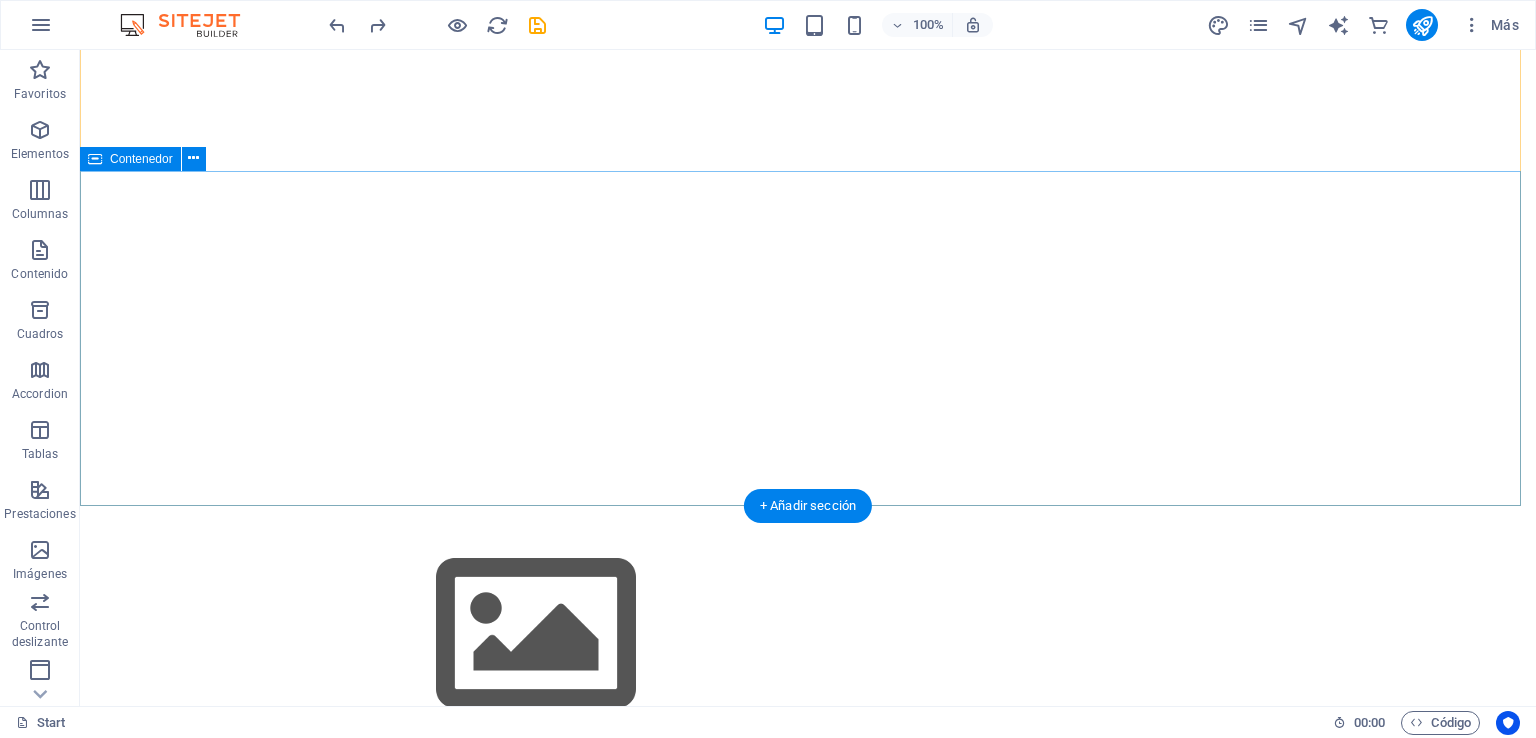 click on "VINCI -CHILE constructora CONTECH  INNOVACION EN CONSTRUCCION" at bounding box center (808, 1314) 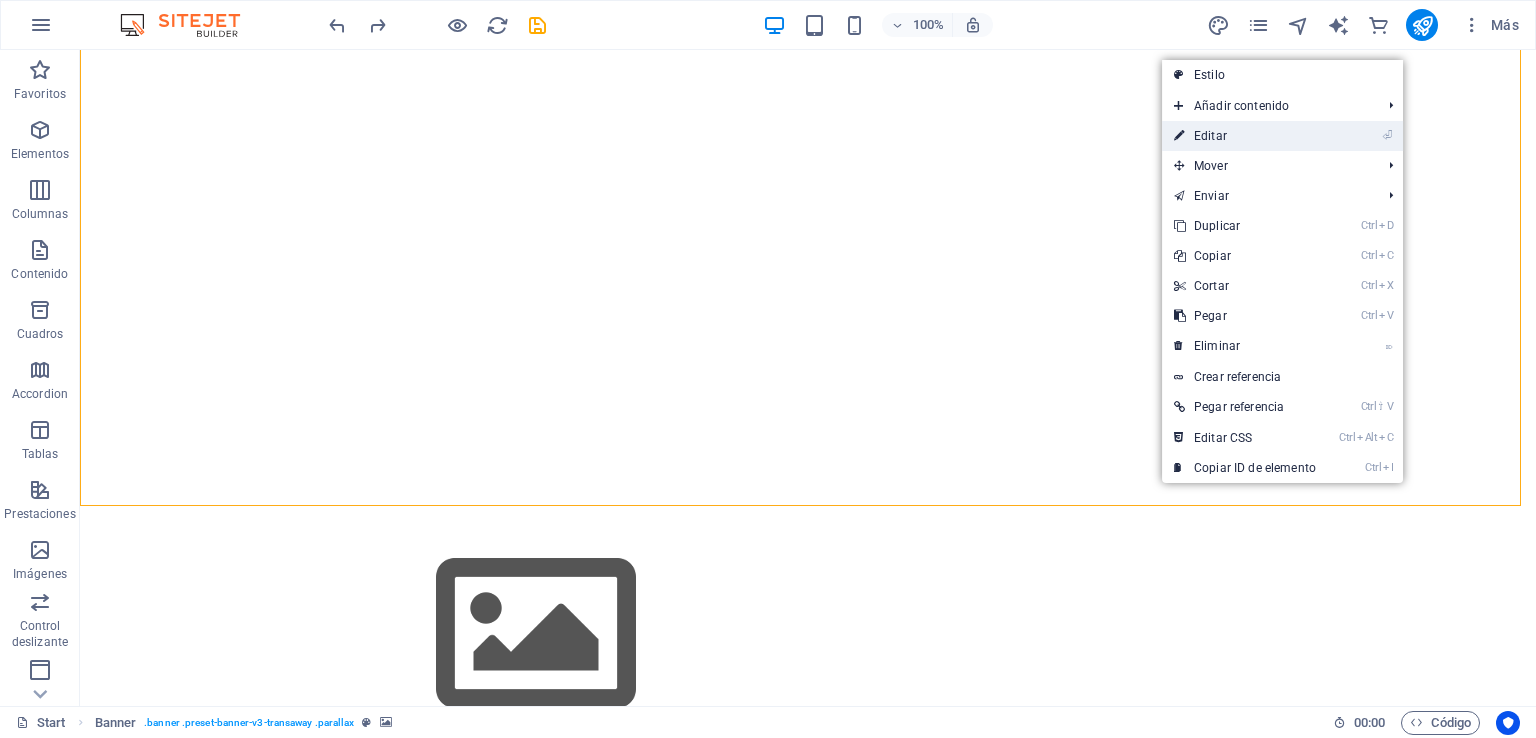 click on "⏎  Editar" at bounding box center [1245, 136] 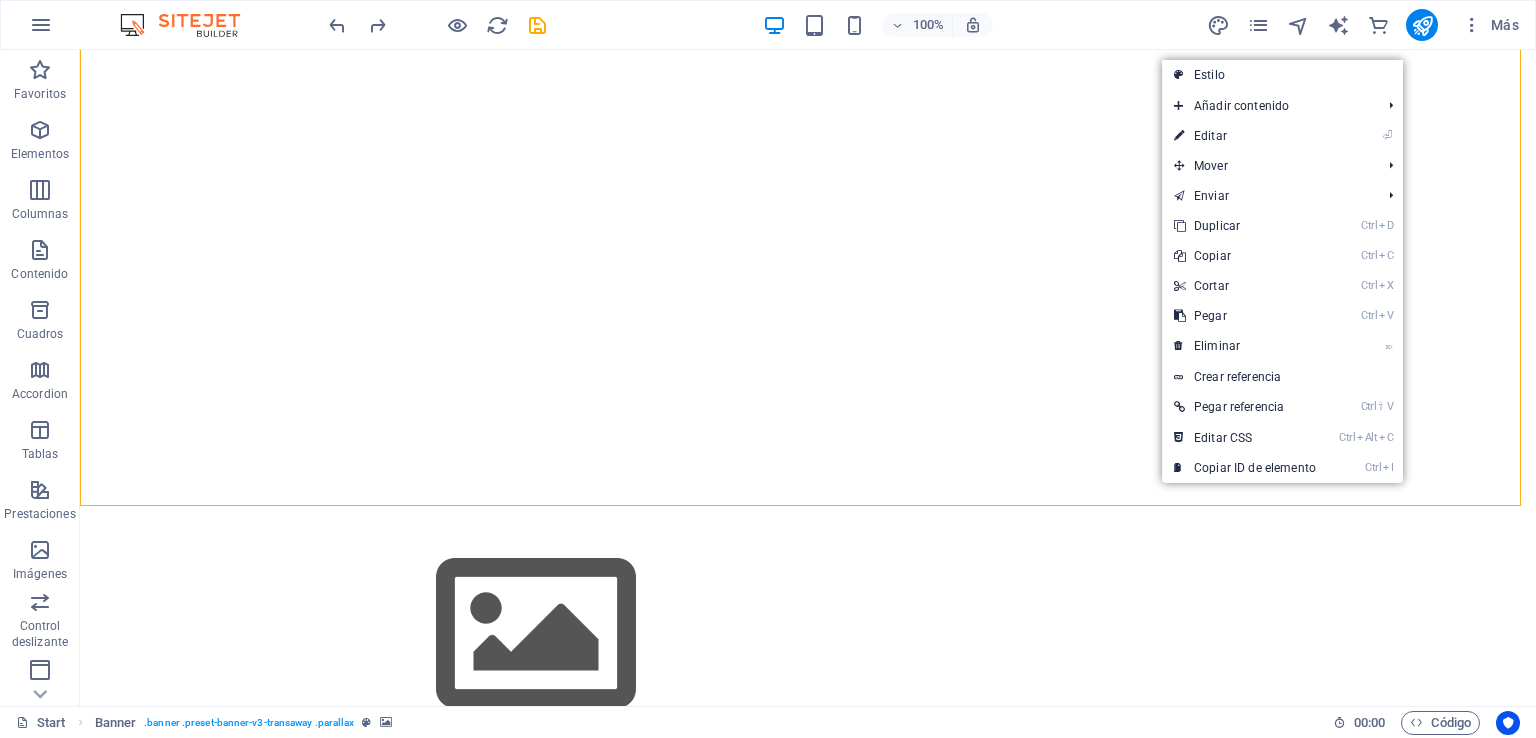 select on "vh" 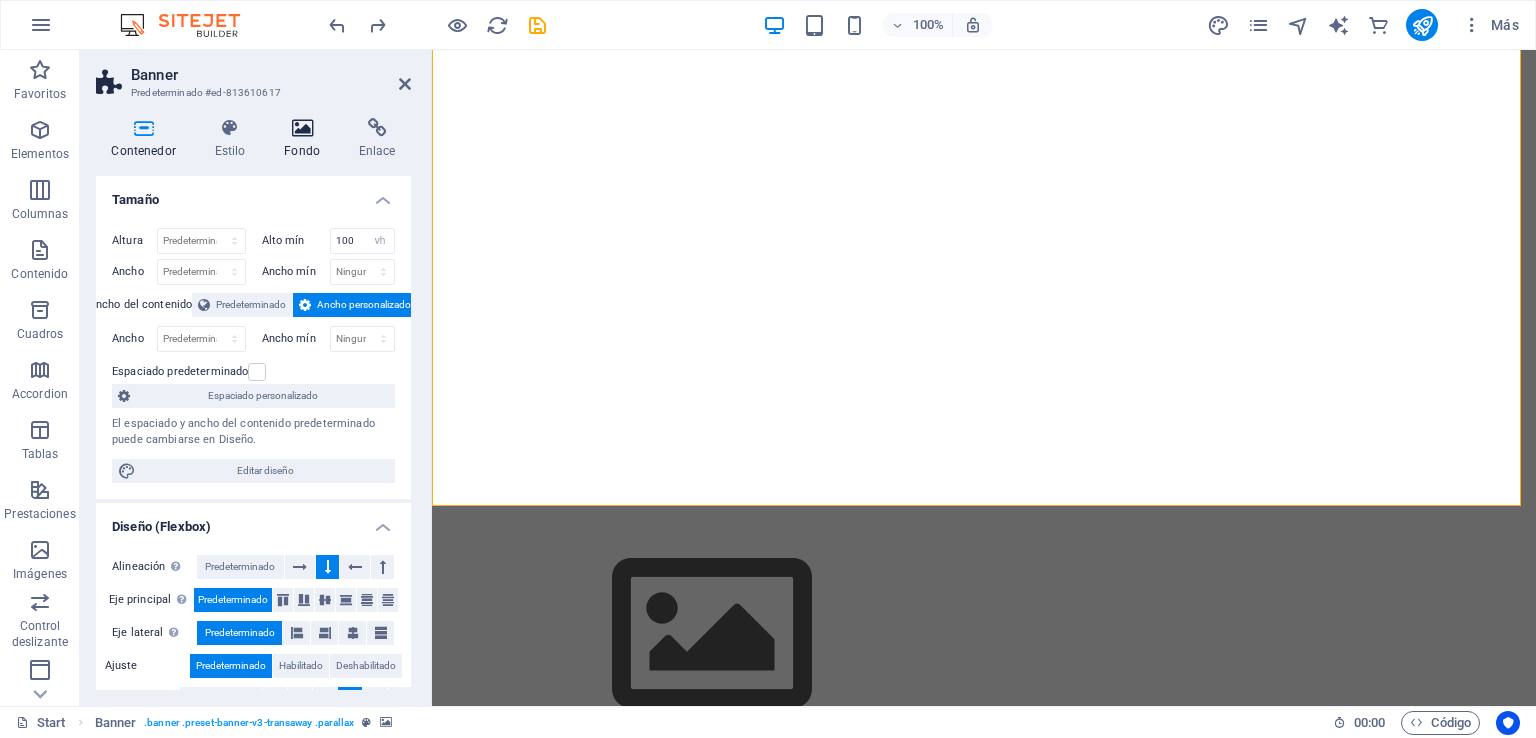 click at bounding box center [302, 128] 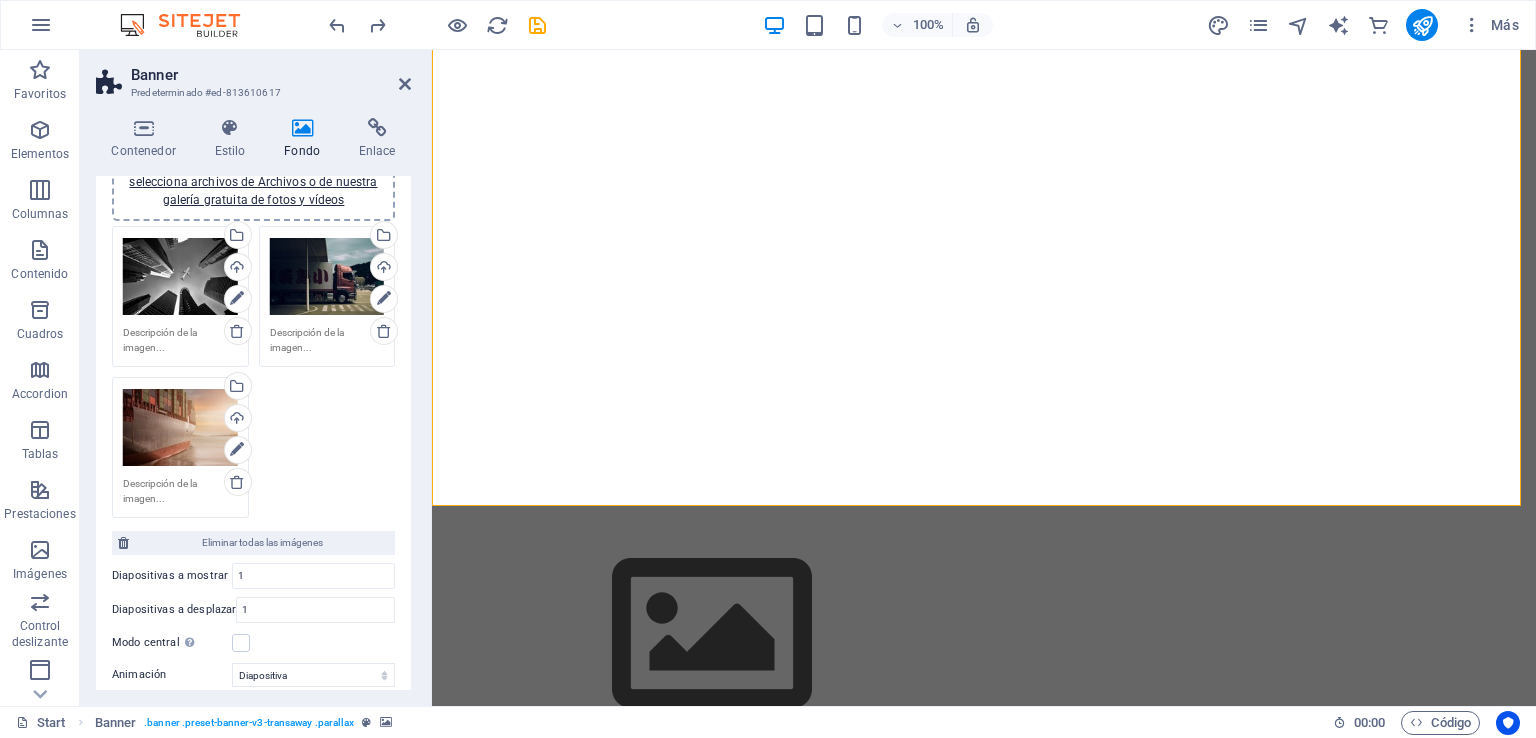 scroll, scrollTop: 200, scrollLeft: 0, axis: vertical 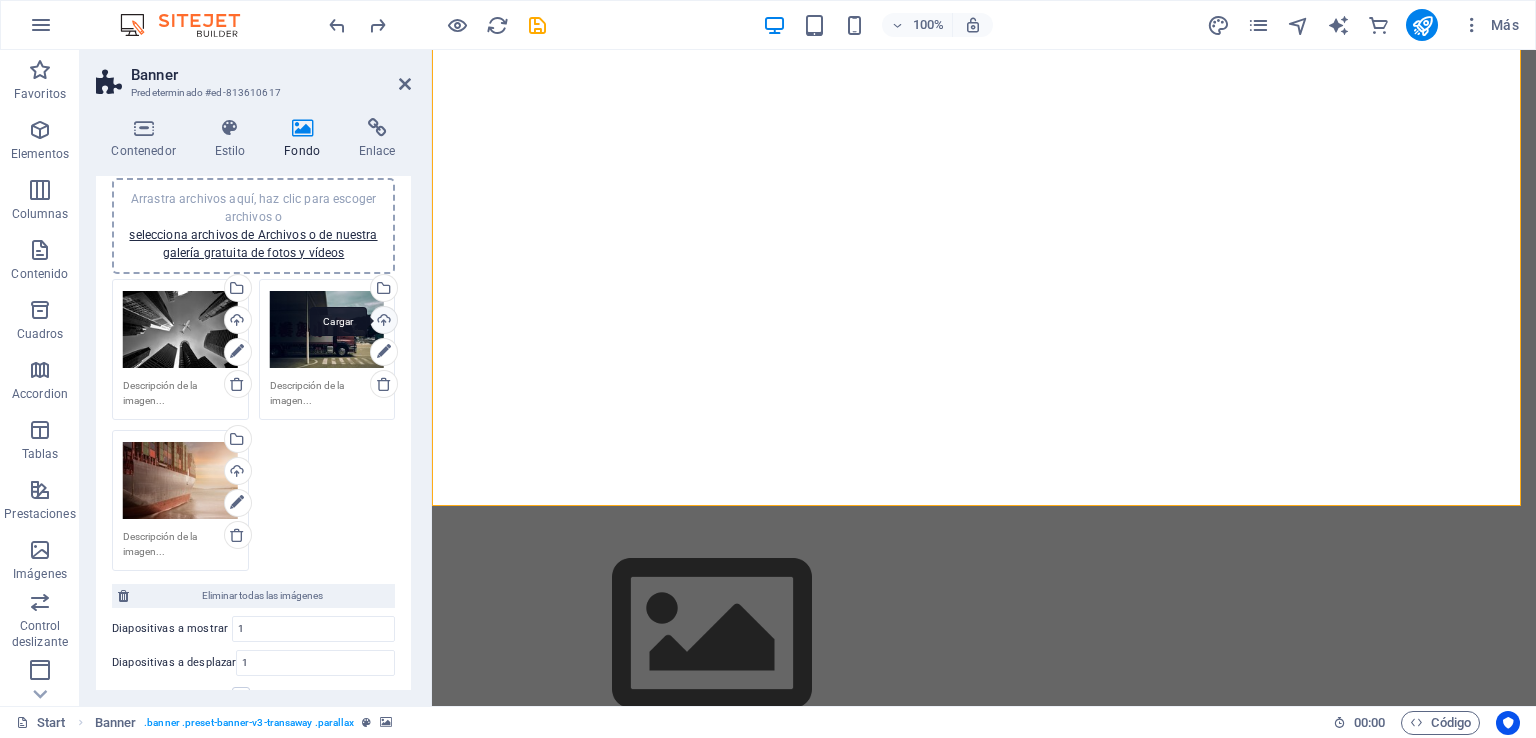 click on "Cargar" at bounding box center (382, 322) 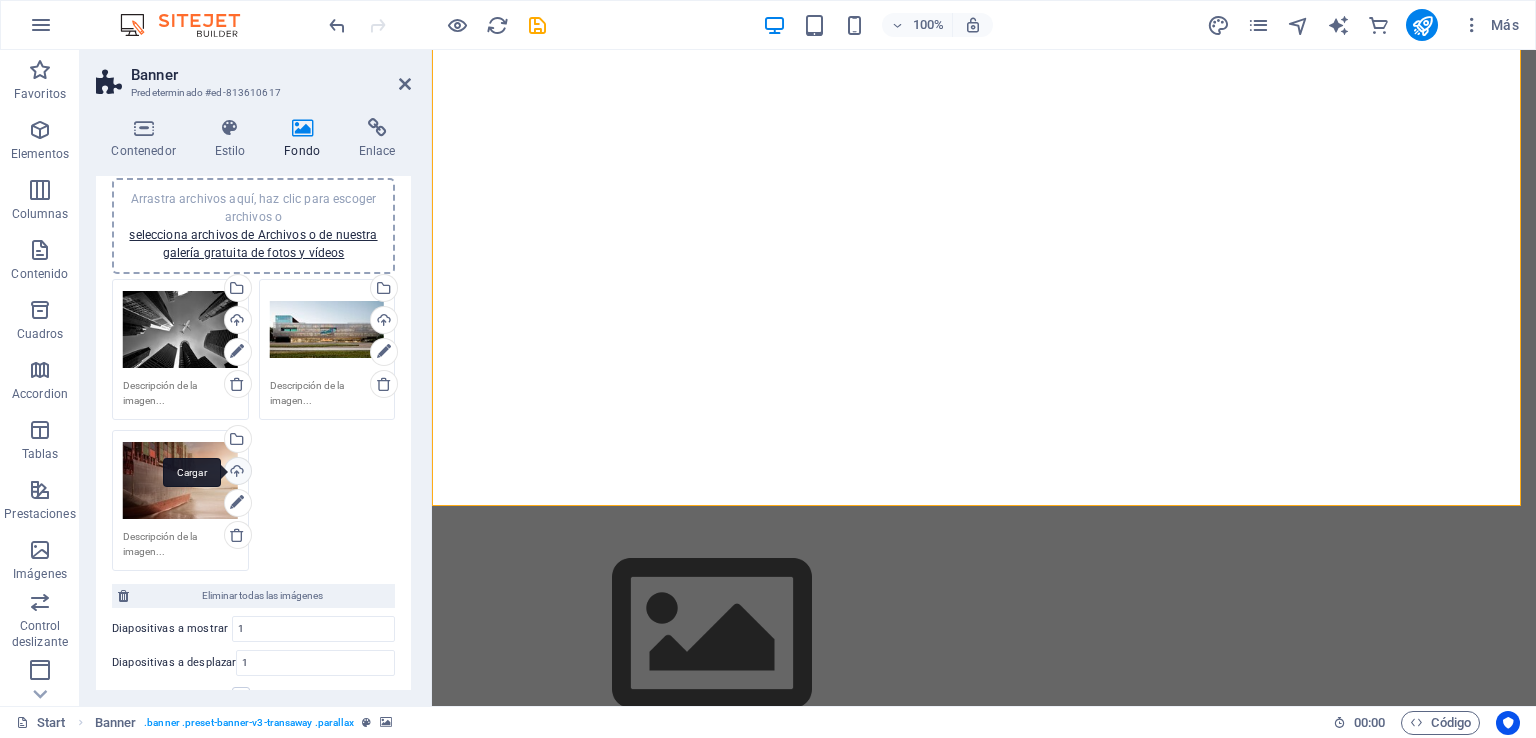 click on "Cargar" at bounding box center (236, 473) 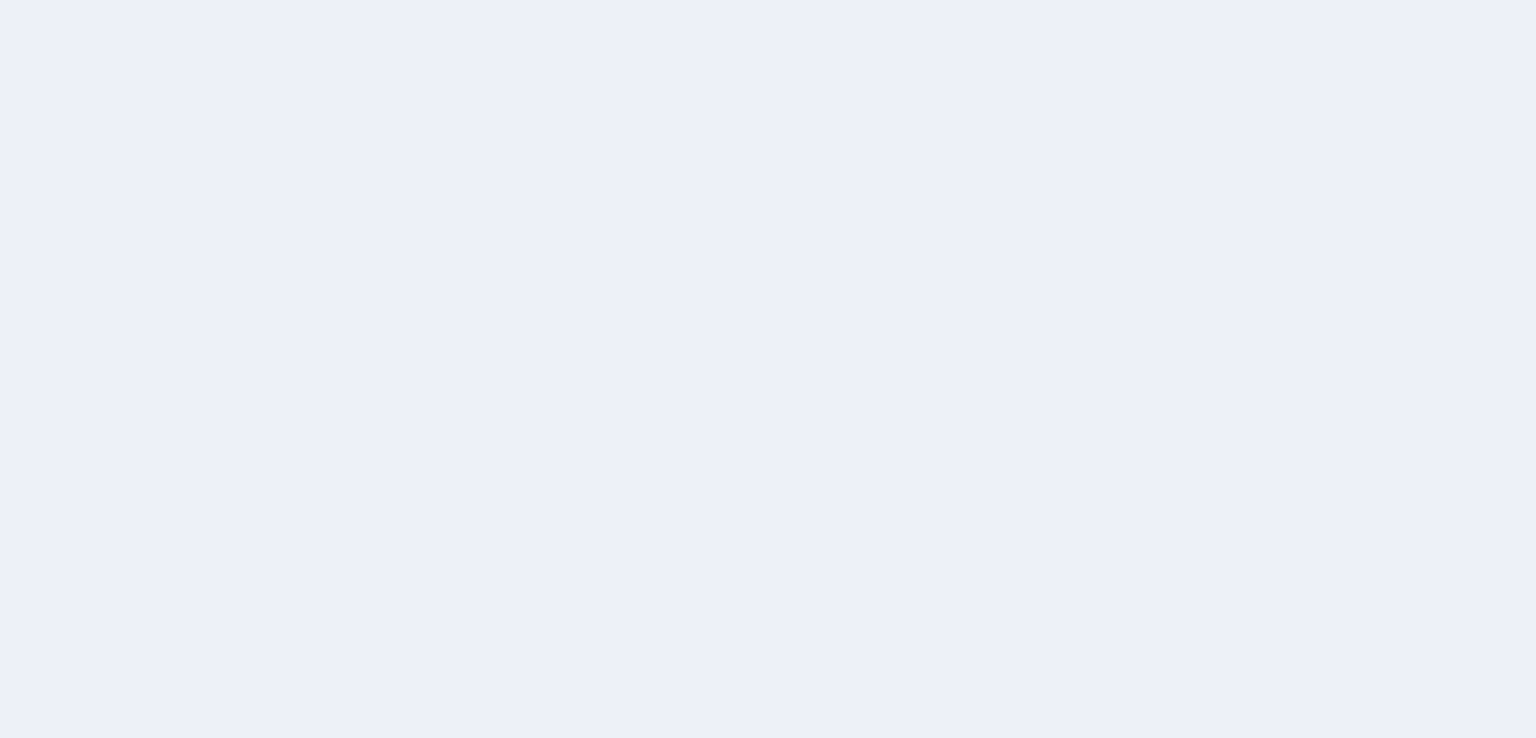 scroll, scrollTop: 0, scrollLeft: 0, axis: both 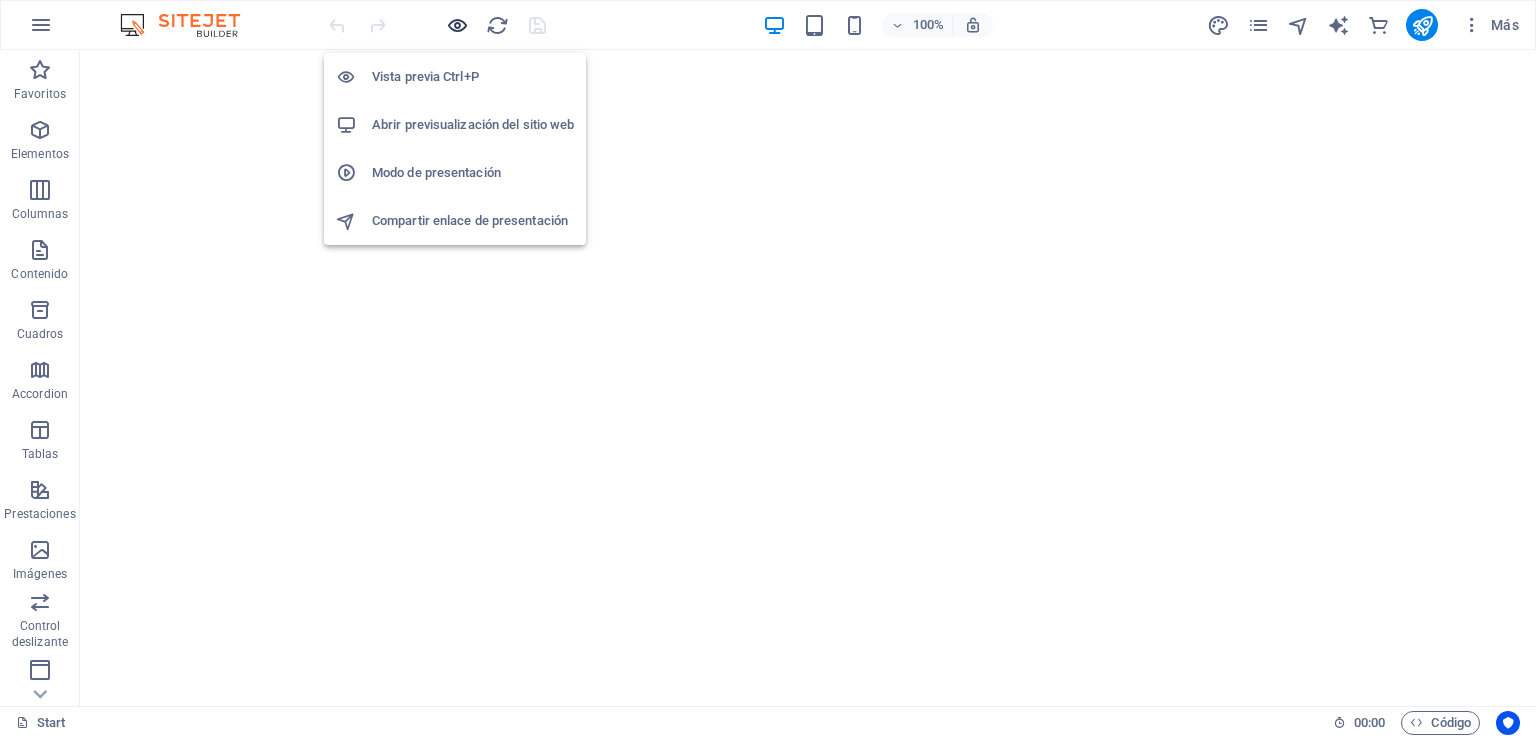 click at bounding box center [457, 25] 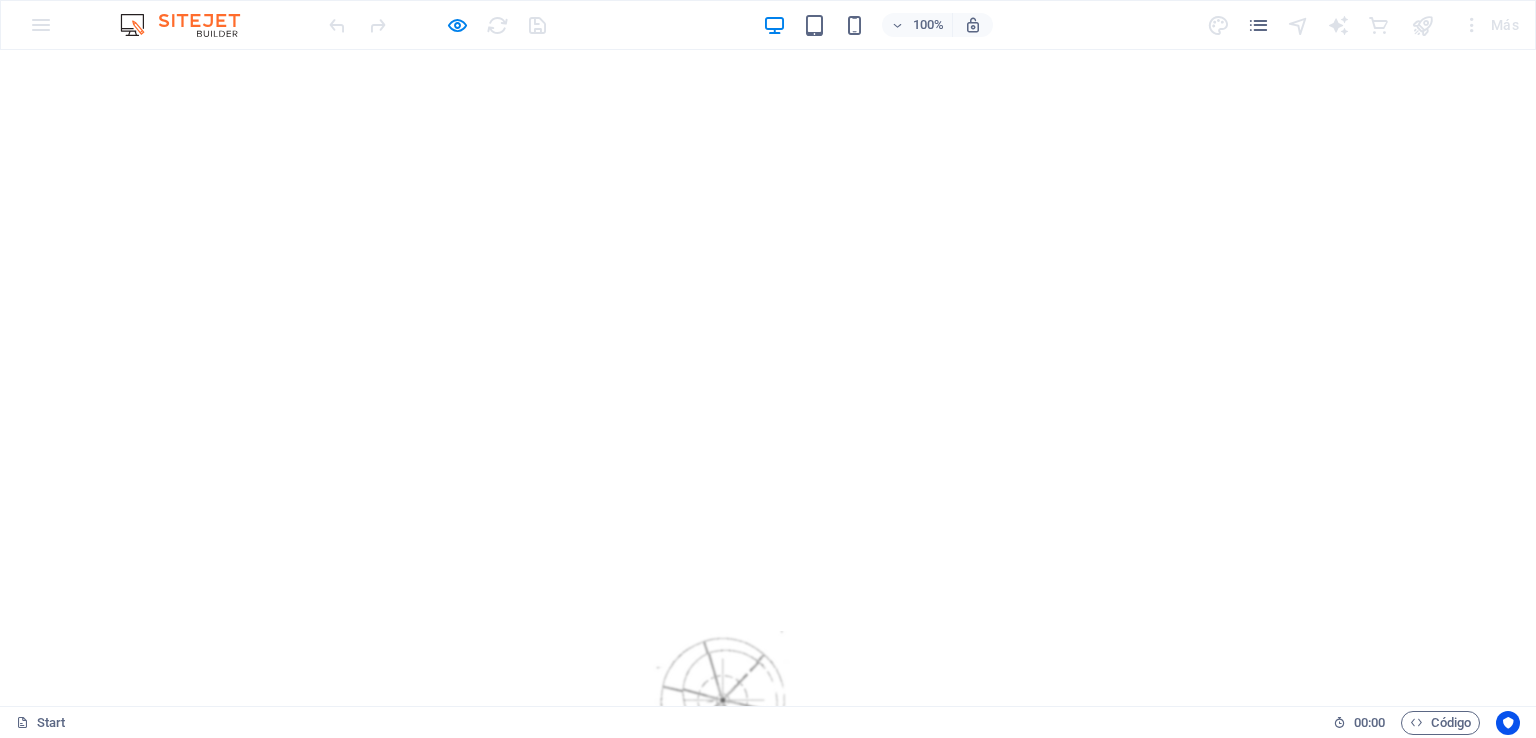 scroll, scrollTop: 0, scrollLeft: 0, axis: both 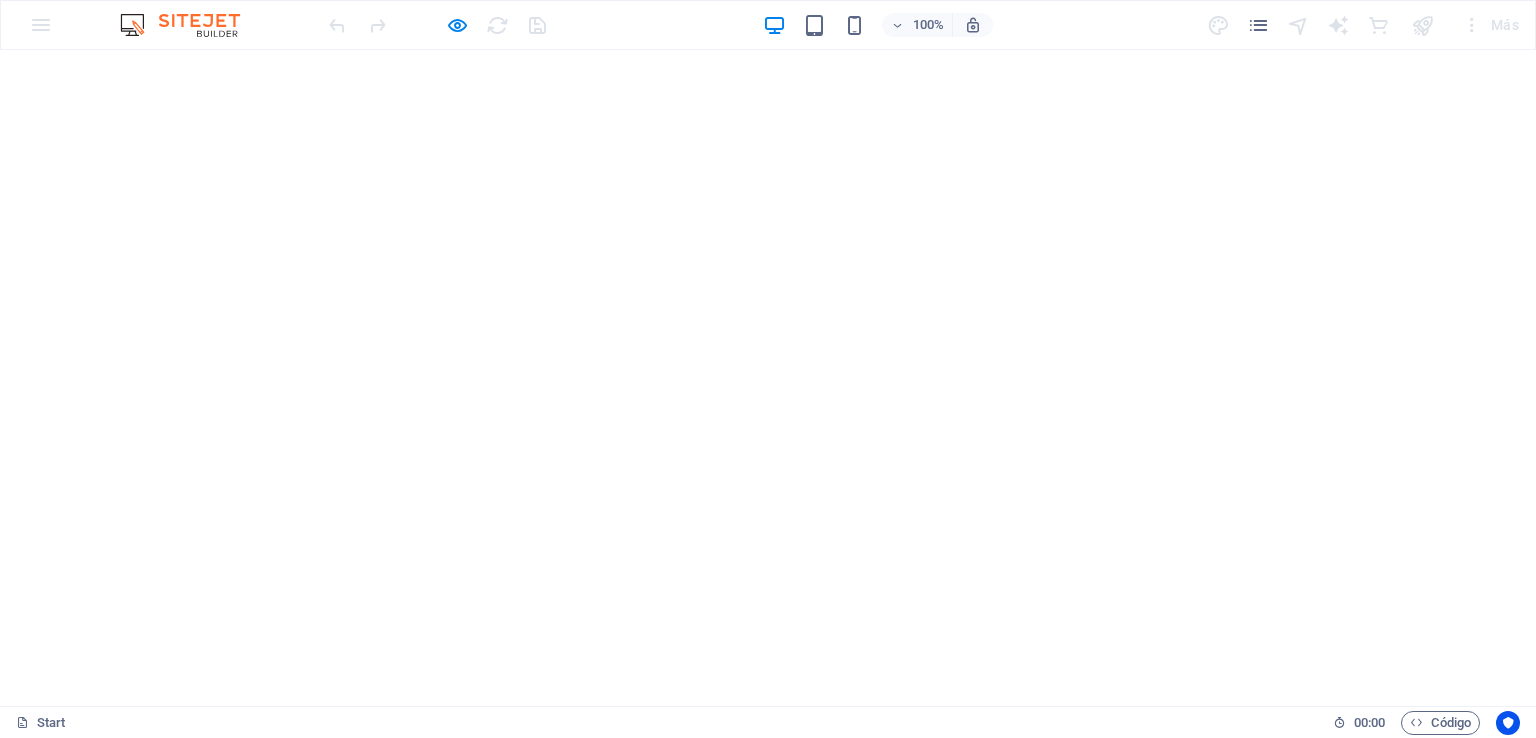 click on "VINCI -CHILE constructora CONTECH  INNOVACION EN CONSTRUCCION" at bounding box center (768, 1289) 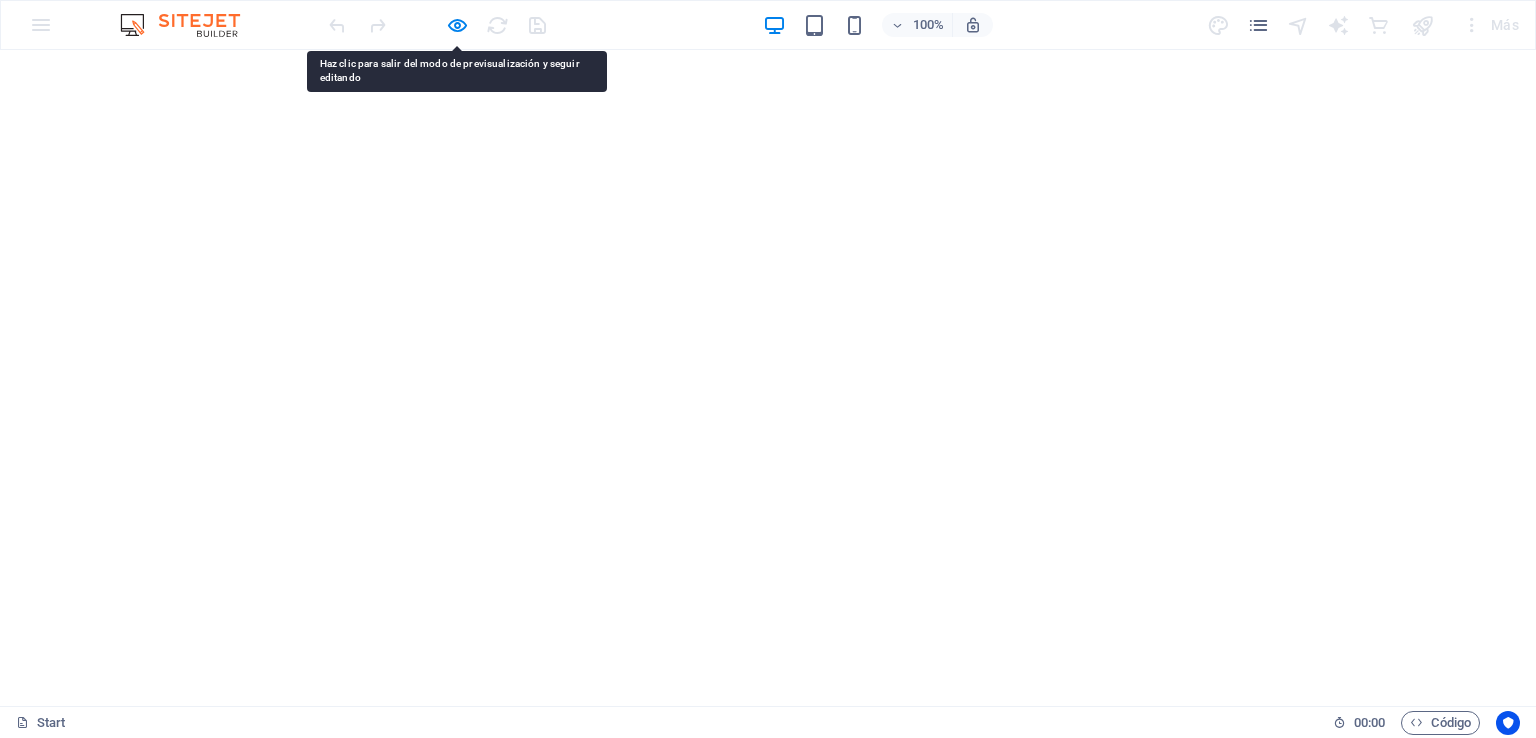 click on "VINCI -CHILE constructora CONTECH  INNOVACION EN CONSTRUCCION" at bounding box center [768, 1289] 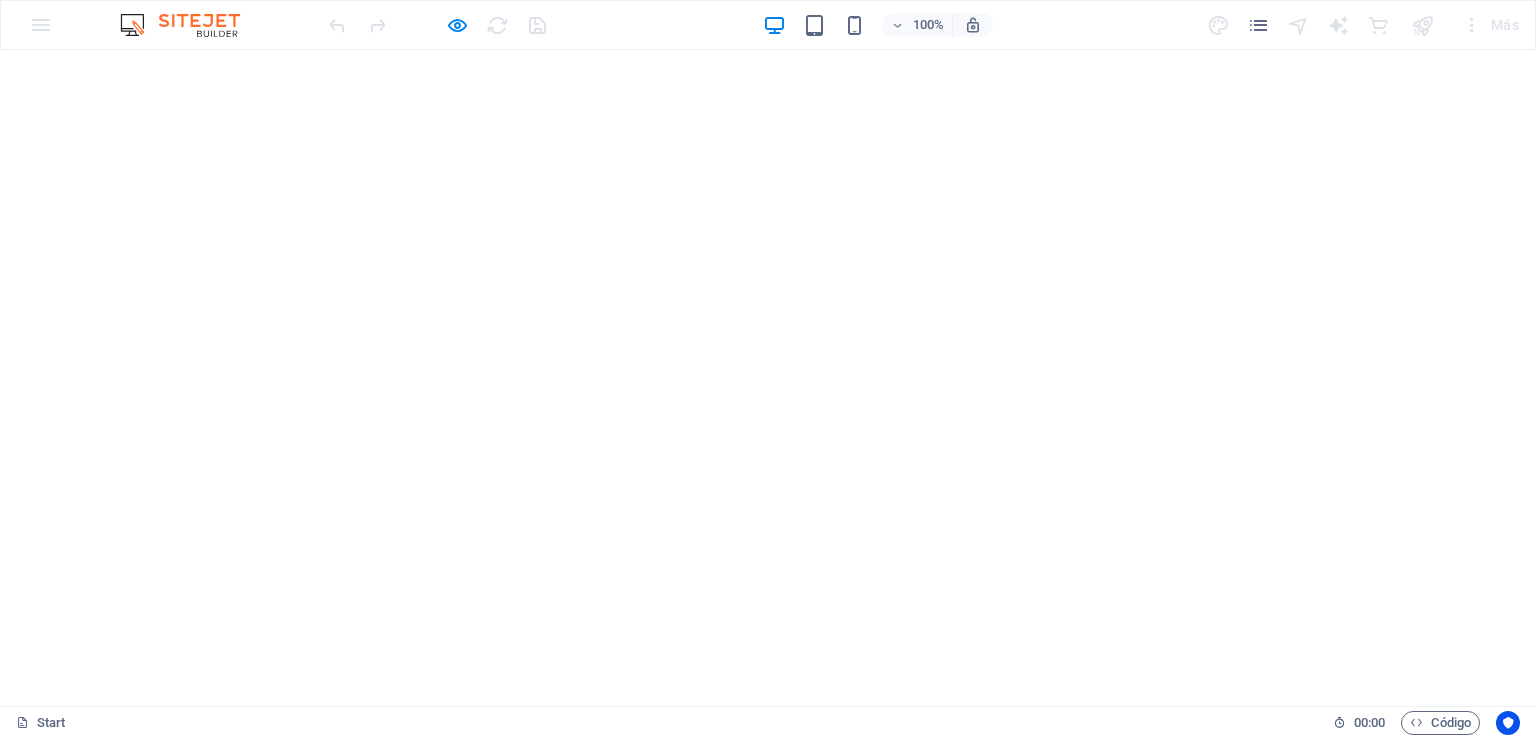 drag, startPoint x: 848, startPoint y: 644, endPoint x: 138, endPoint y: 568, distance: 714.056 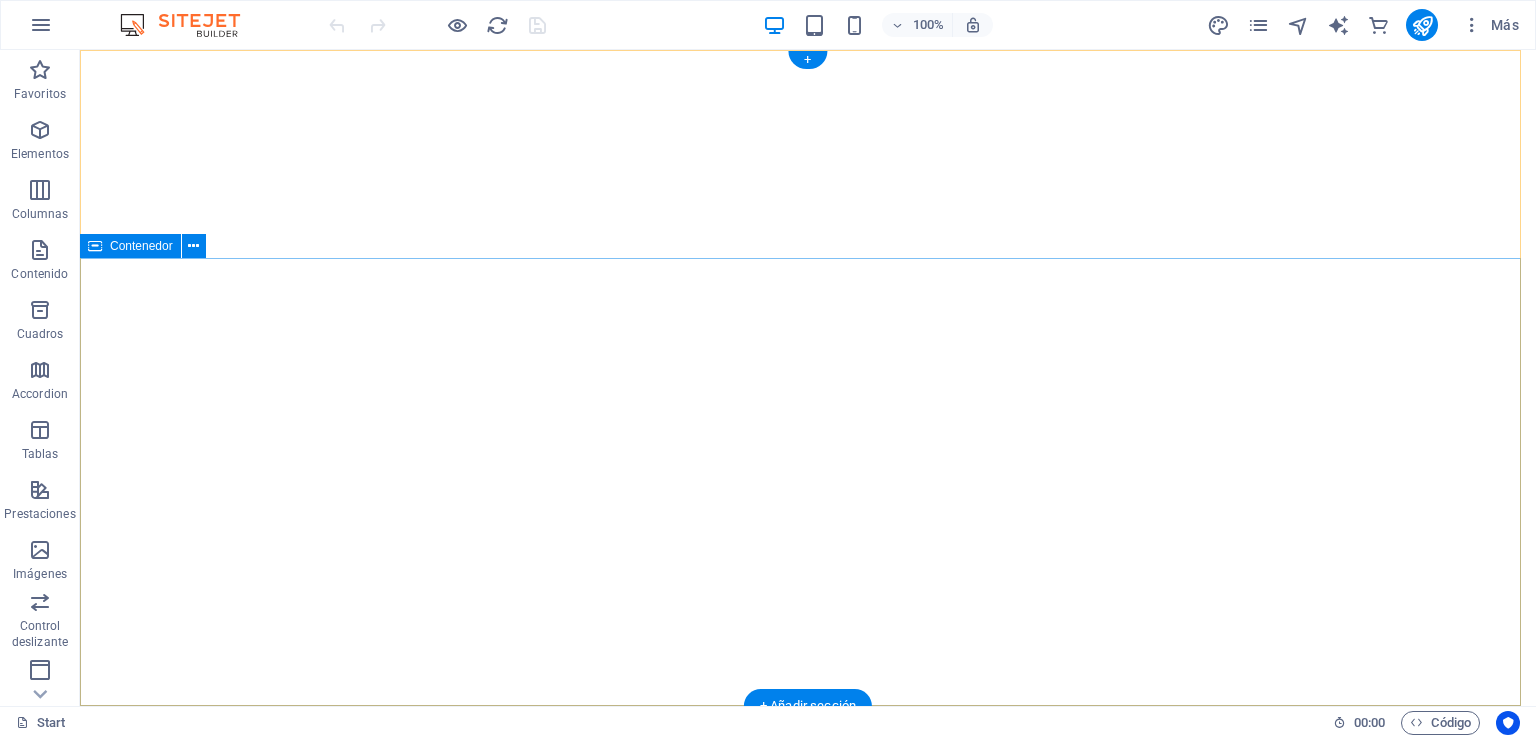 drag, startPoint x: 1238, startPoint y: 678, endPoint x: 551, endPoint y: 506, distance: 708.20404 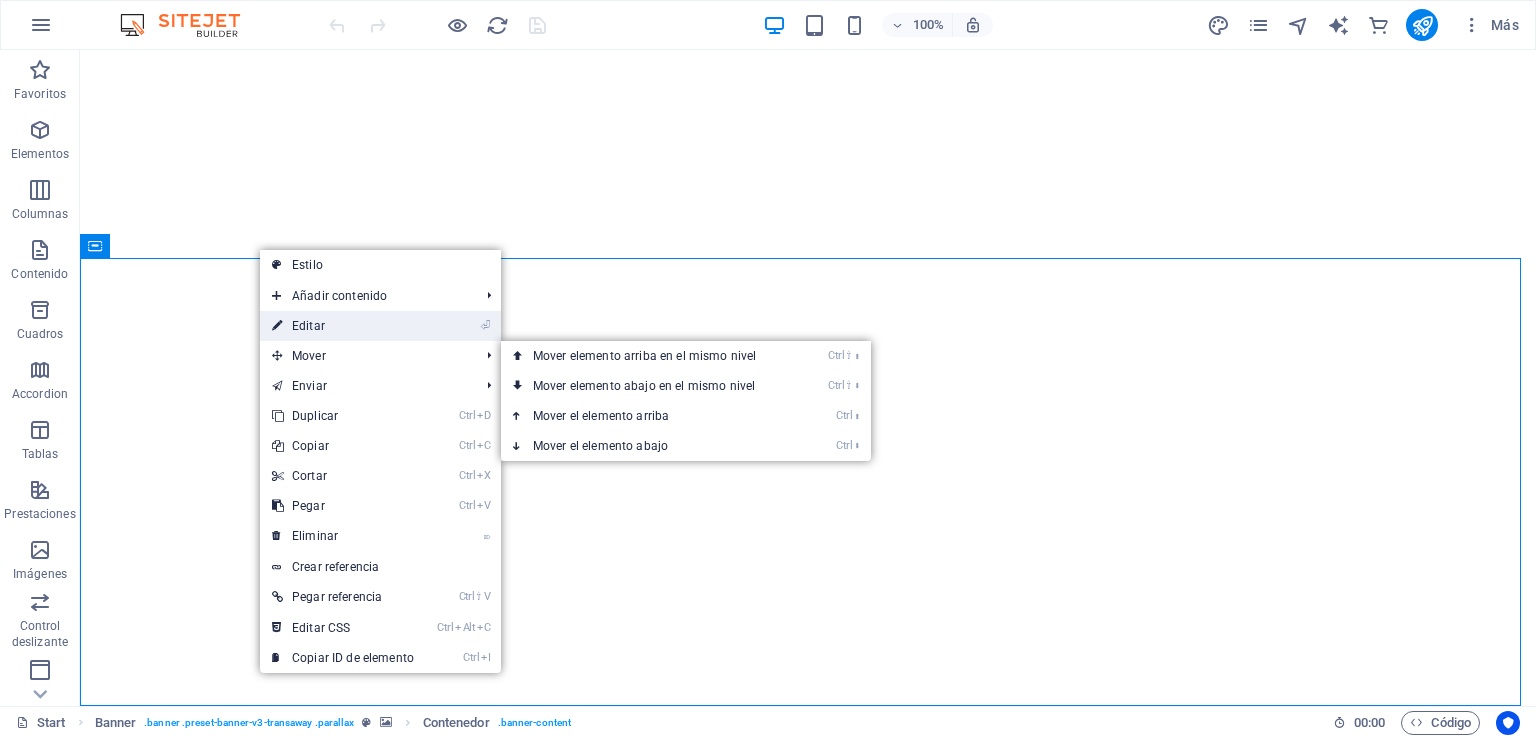 click on "⏎  Editar" at bounding box center [343, 326] 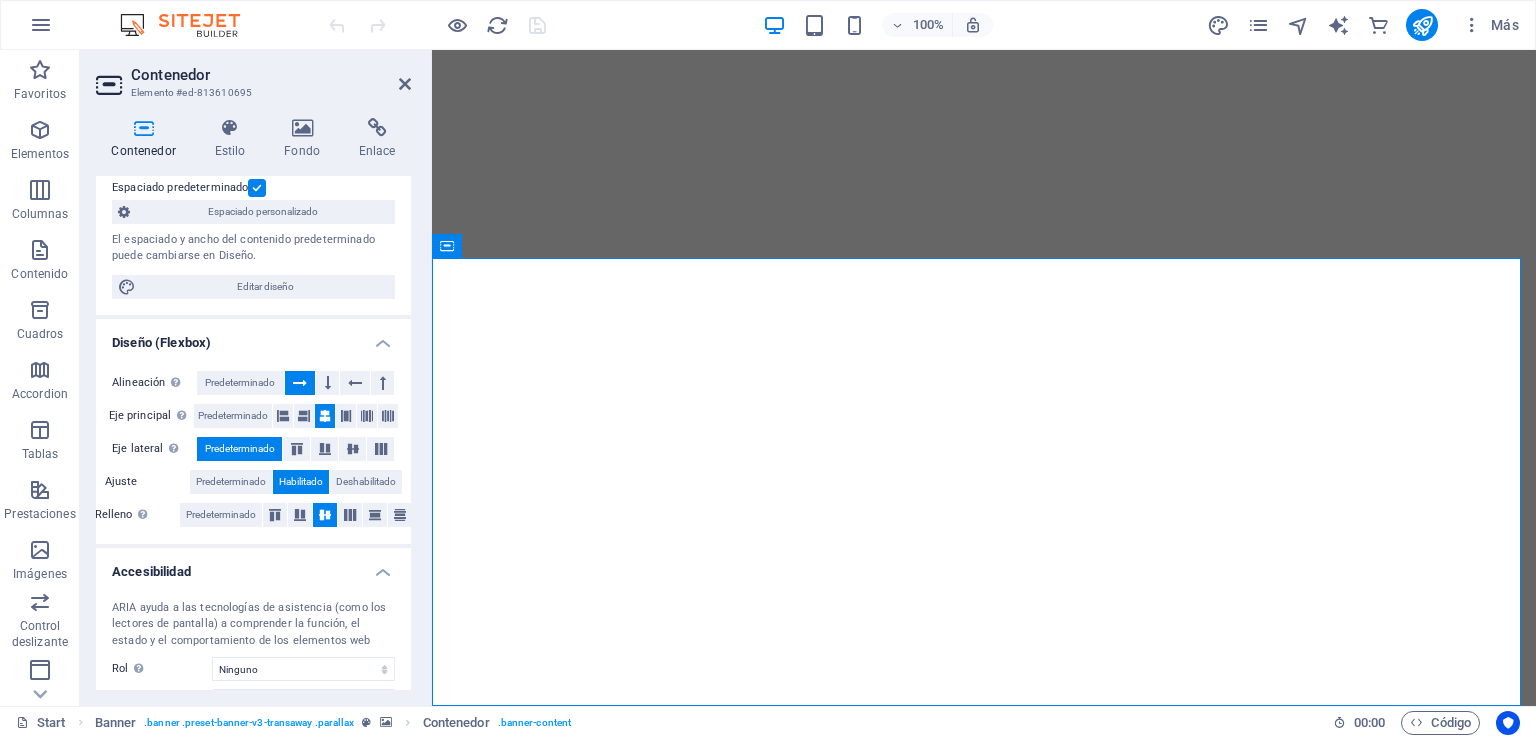 scroll, scrollTop: 0, scrollLeft: 0, axis: both 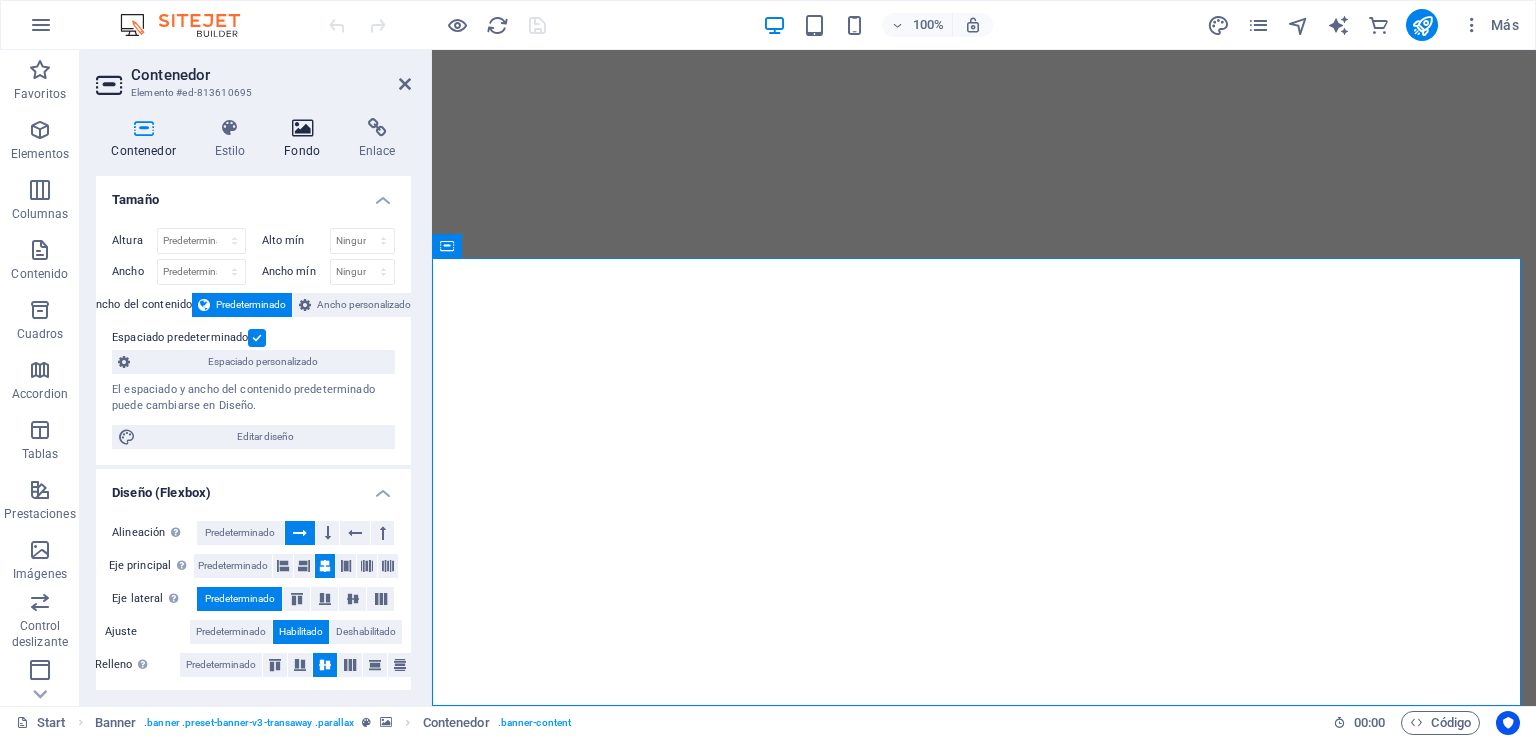 click at bounding box center (302, 128) 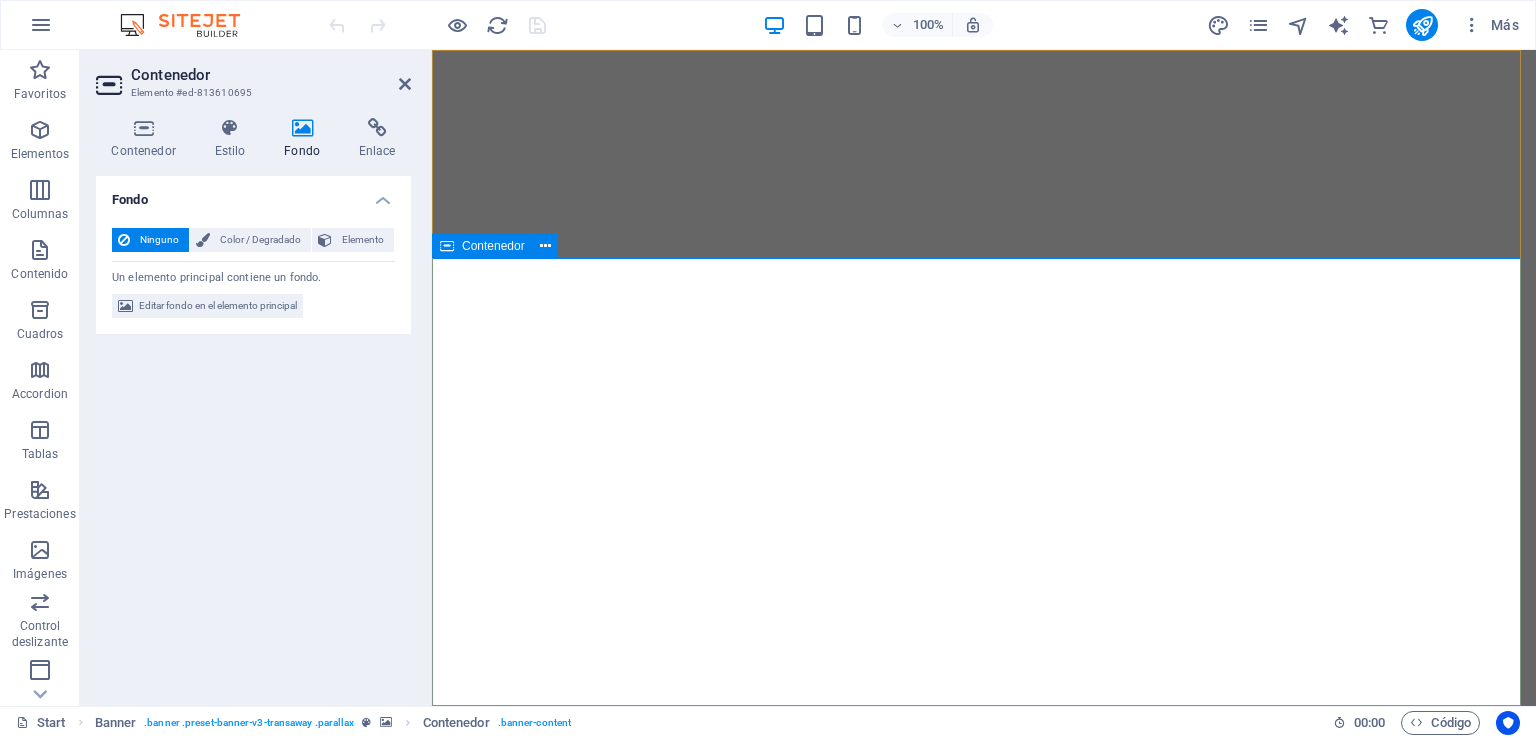 click on "VINCI -CHILE constructora CONTECH  INNOVACION EN CONSTRUCCION" at bounding box center (984, 1289) 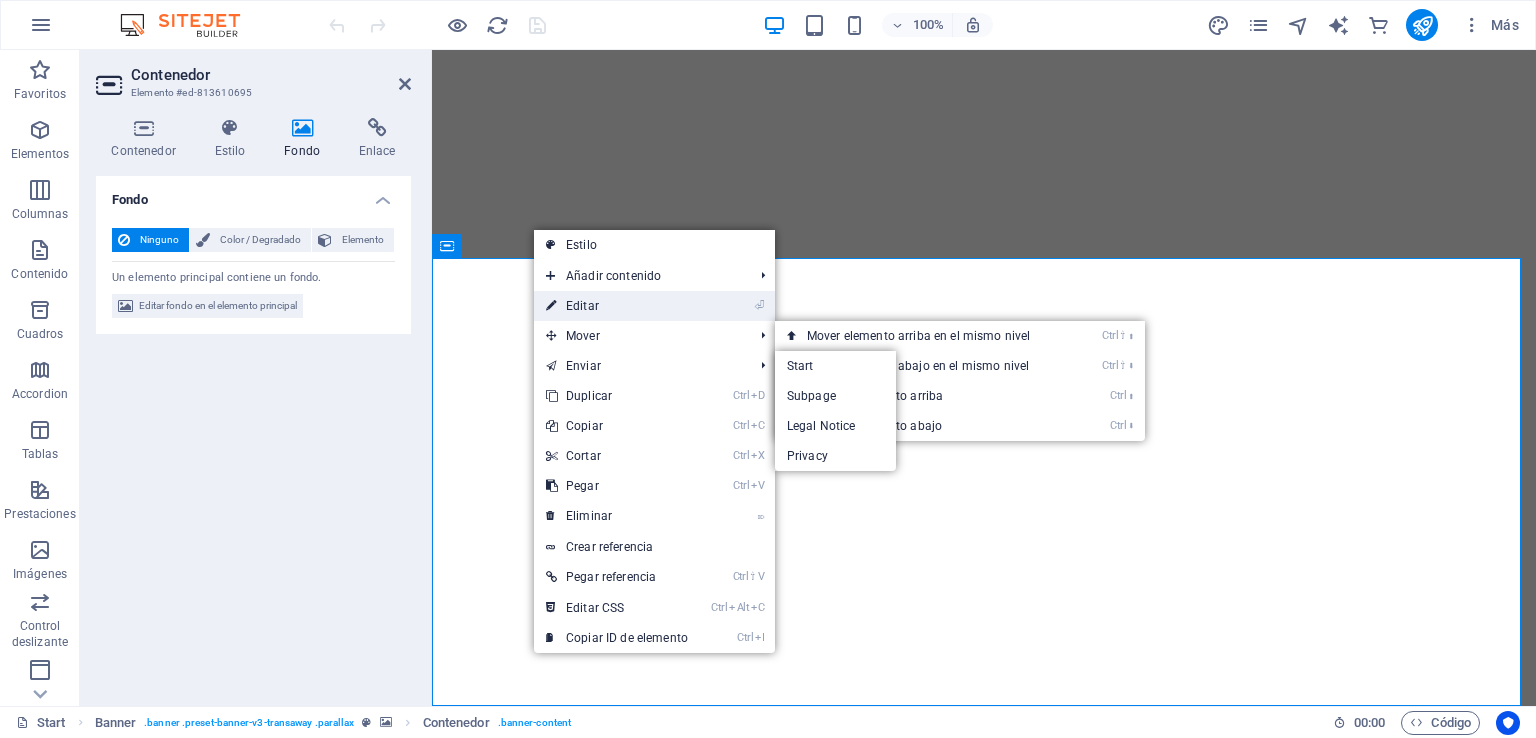 click on "⏎  Editar" at bounding box center (617, 306) 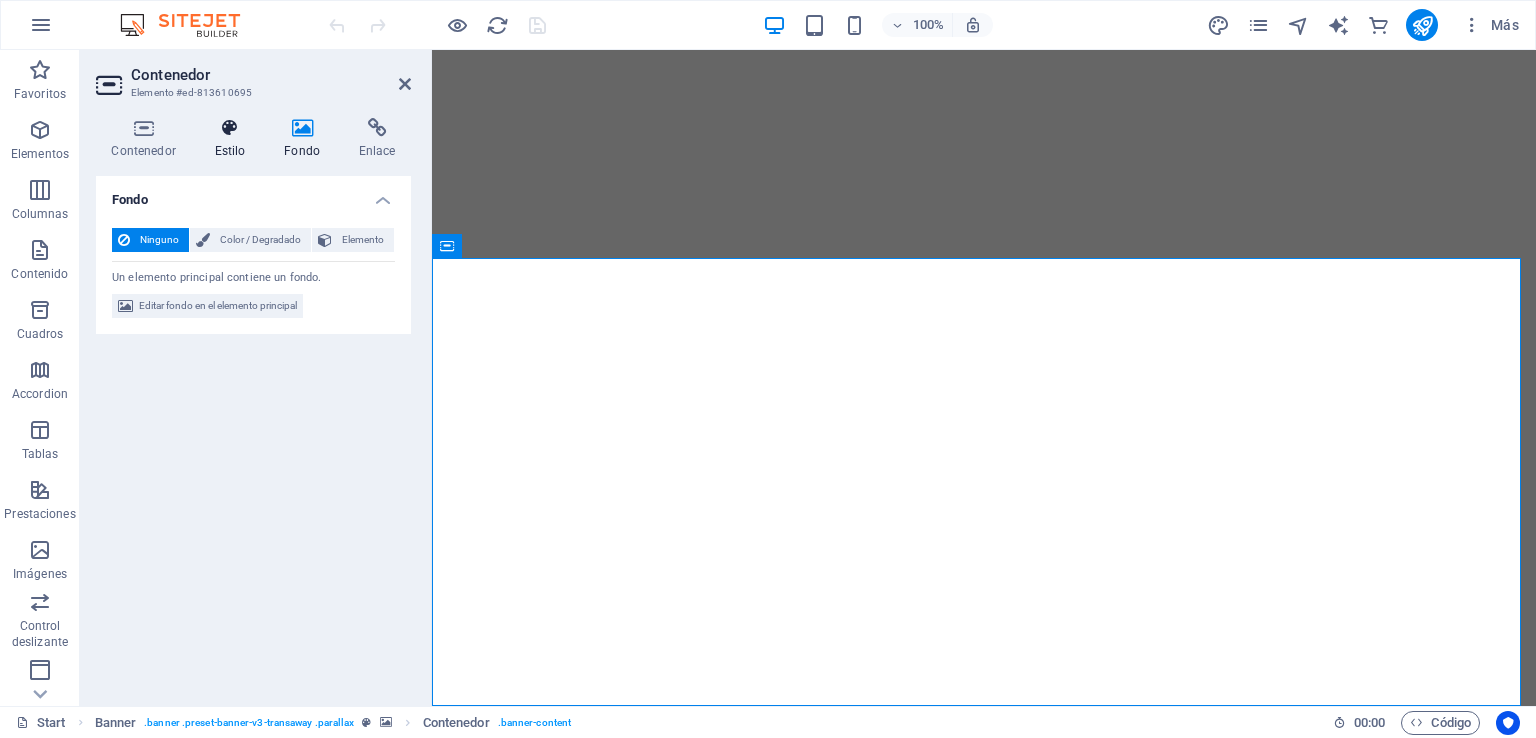 click at bounding box center [230, 128] 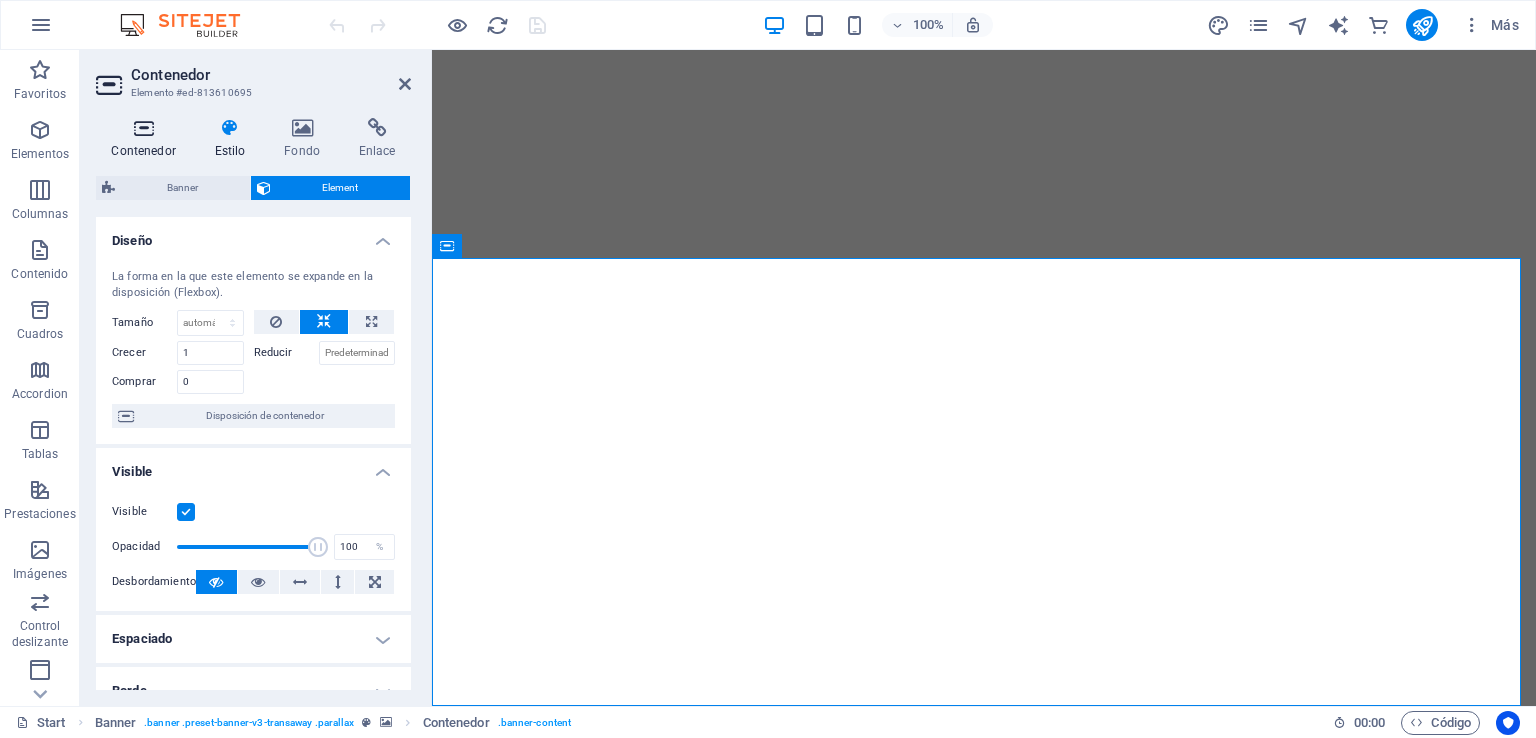 click at bounding box center [143, 128] 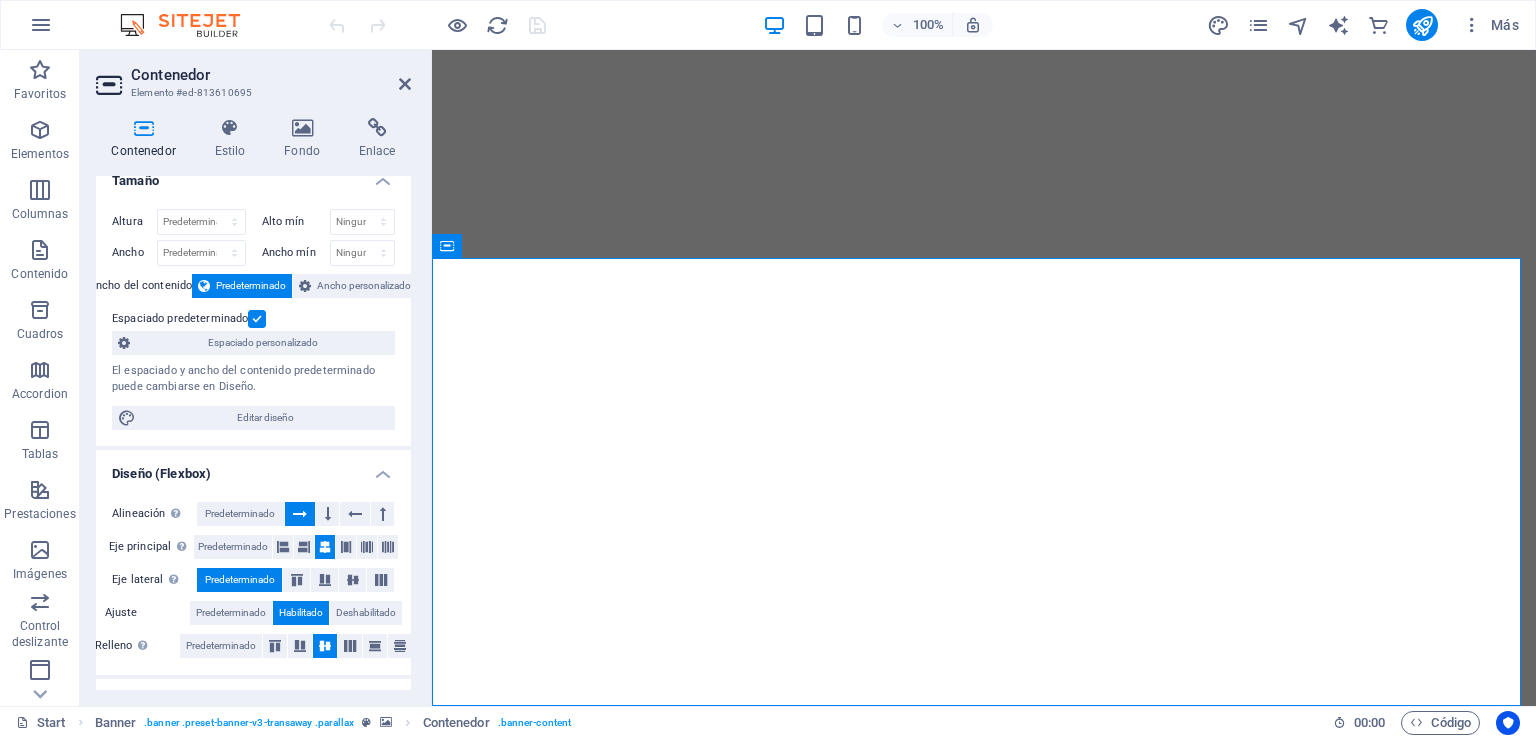 scroll, scrollTop: 0, scrollLeft: 0, axis: both 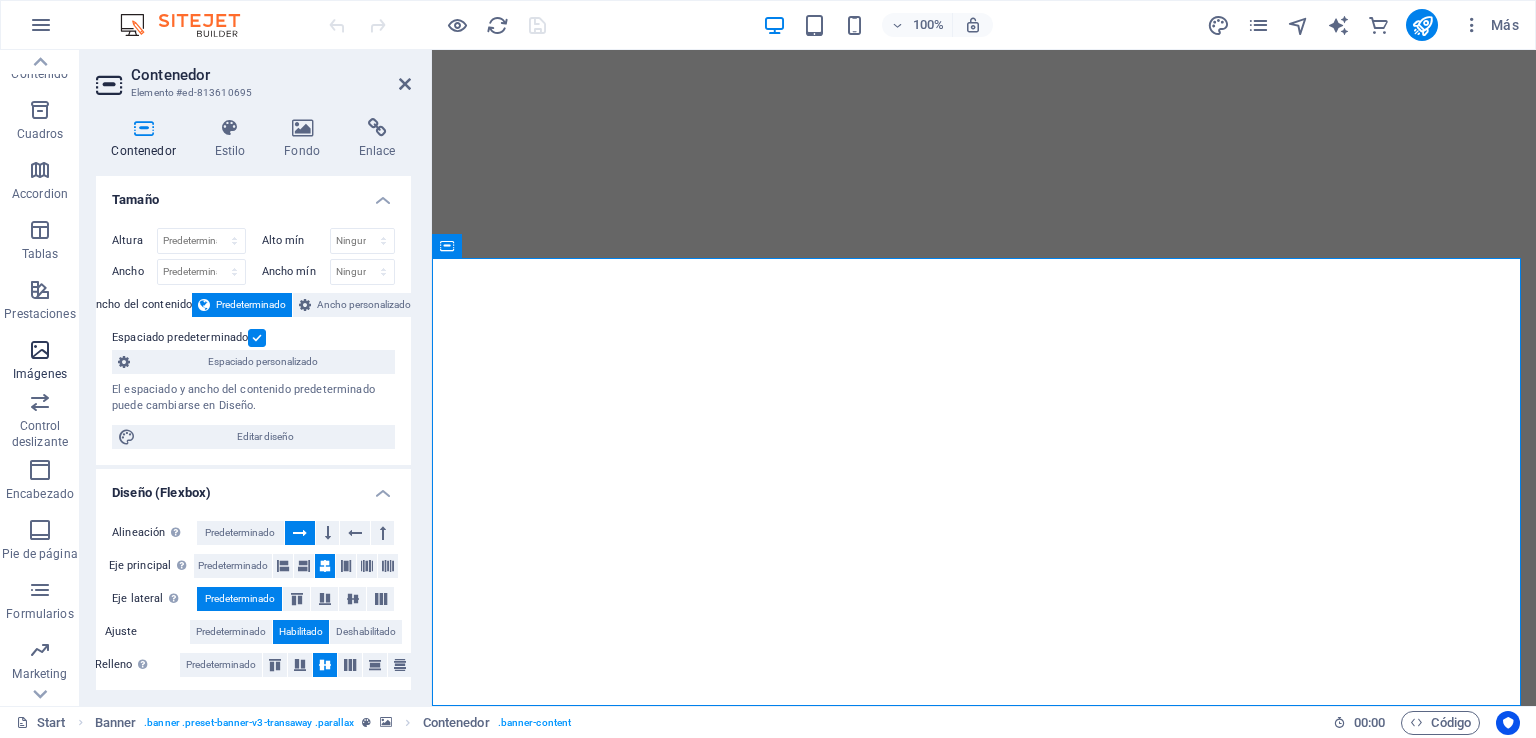 click at bounding box center [40, 350] 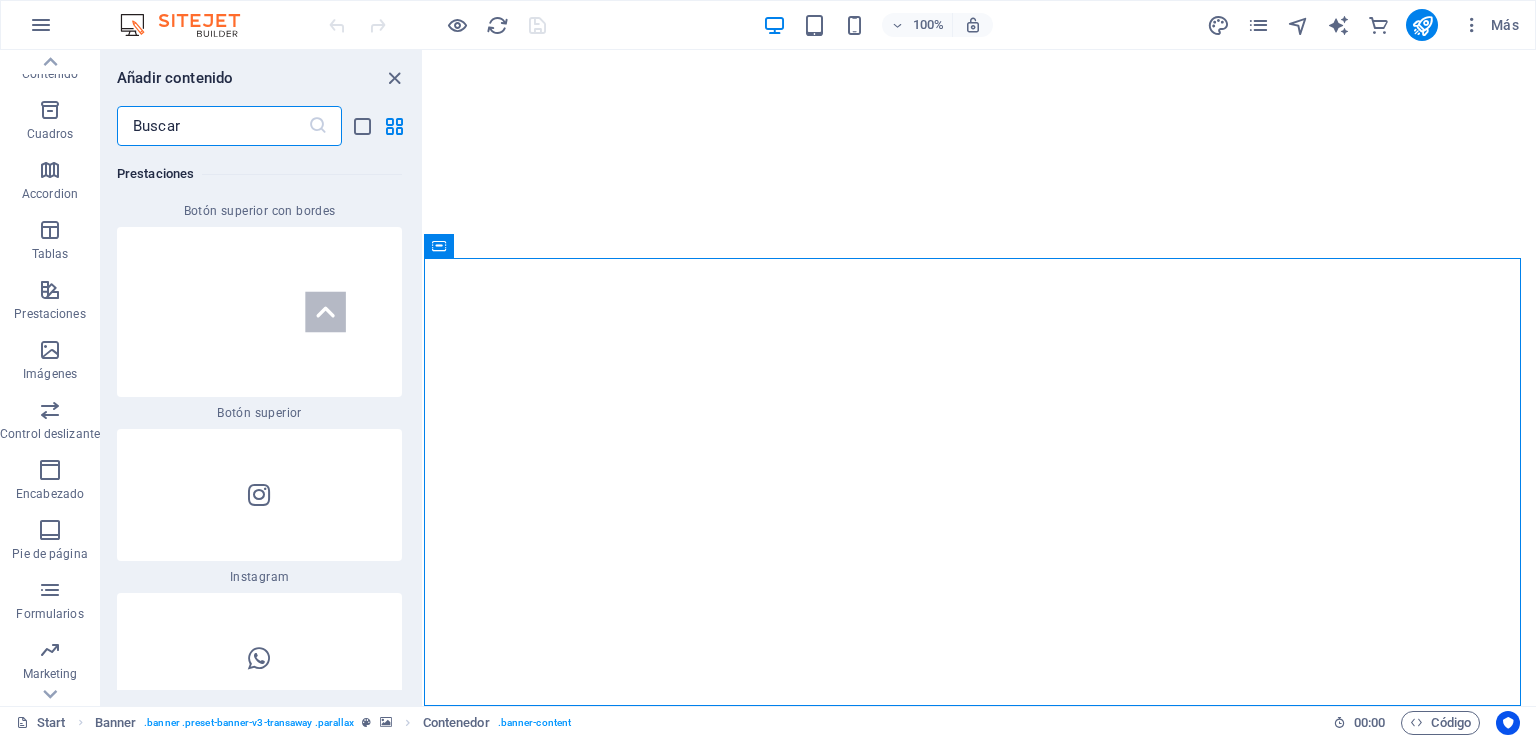 scroll, scrollTop: 18504, scrollLeft: 0, axis: vertical 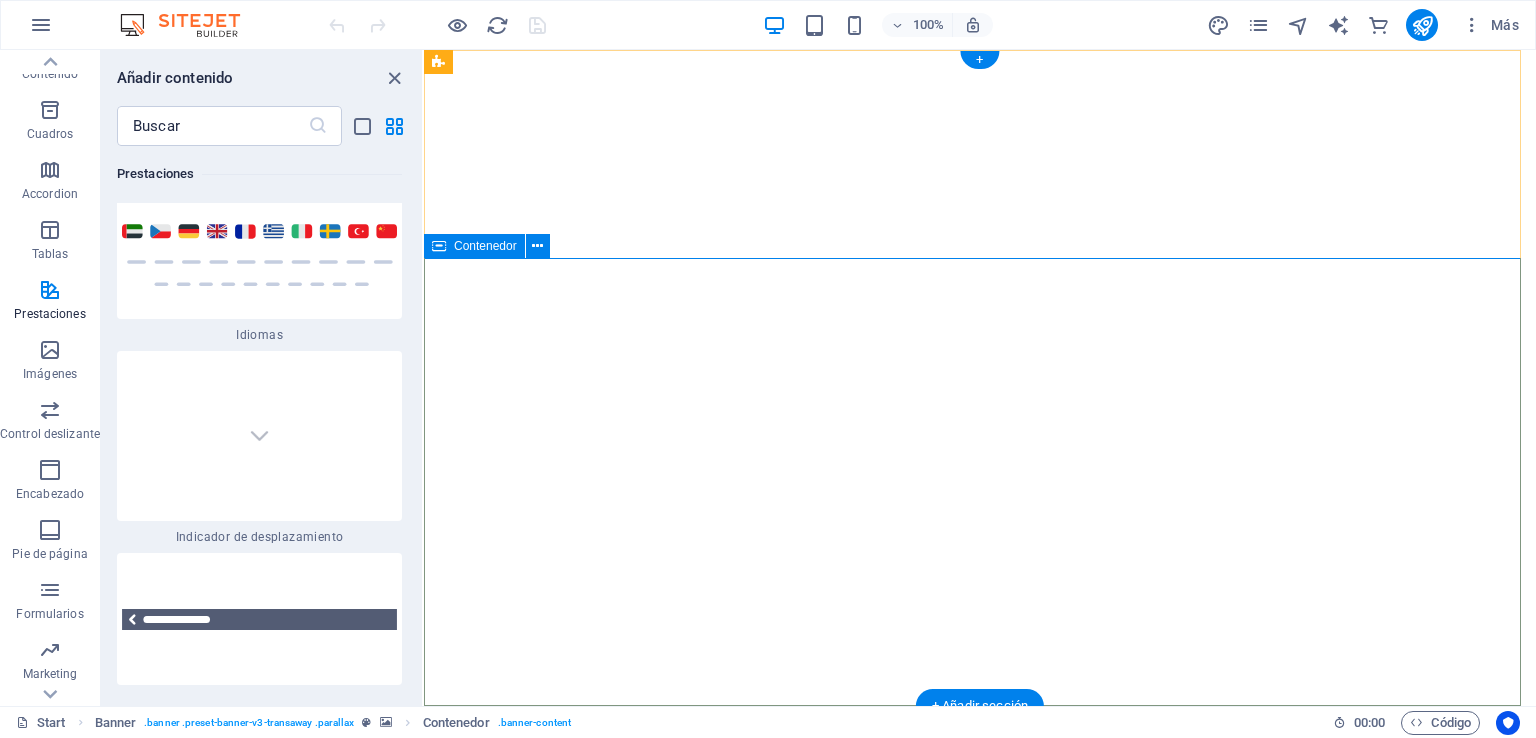 click on "VINCI -CHILE constructora CONTECH  INNOVACION EN CONSTRUCCION" at bounding box center (980, 1289) 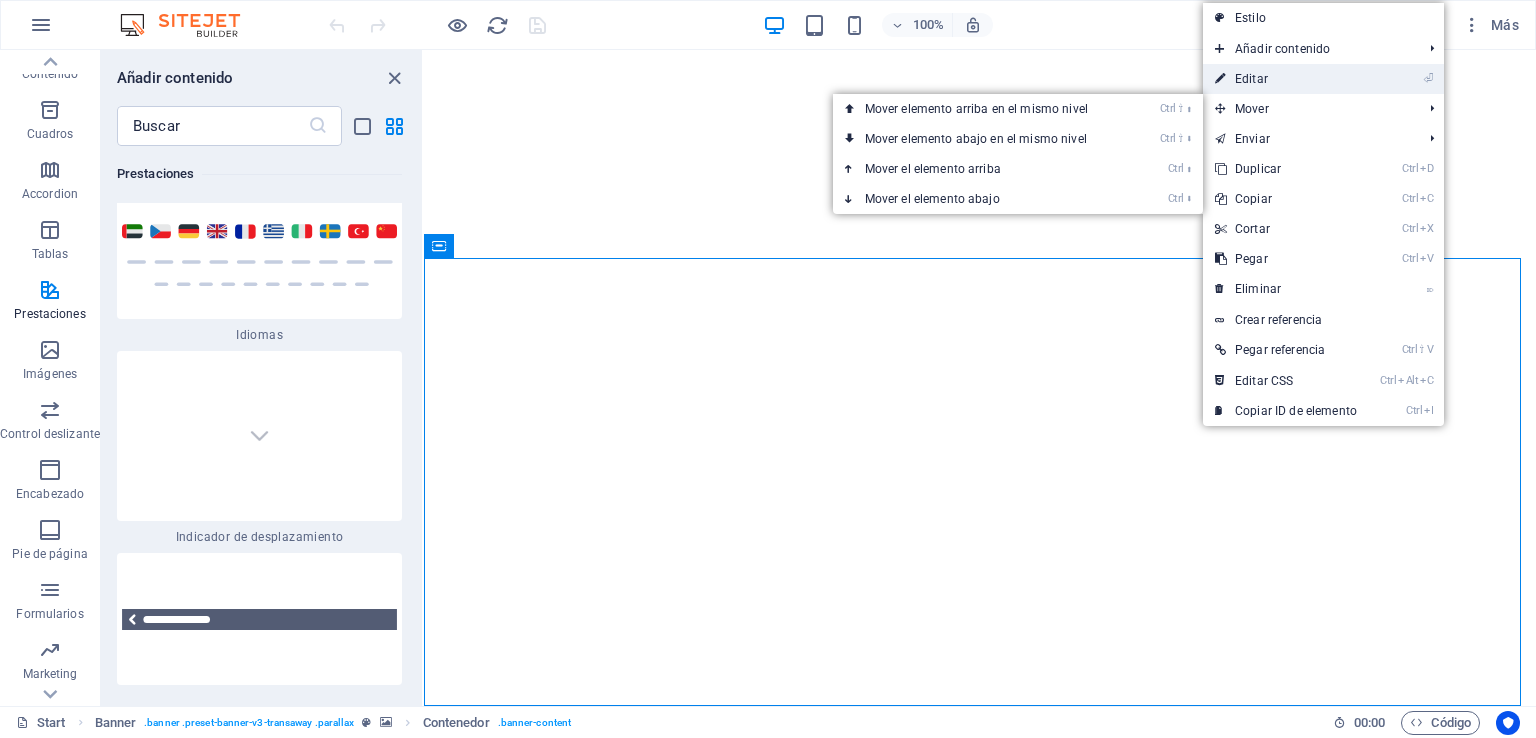 click on "⏎  Editar" at bounding box center (1286, 79) 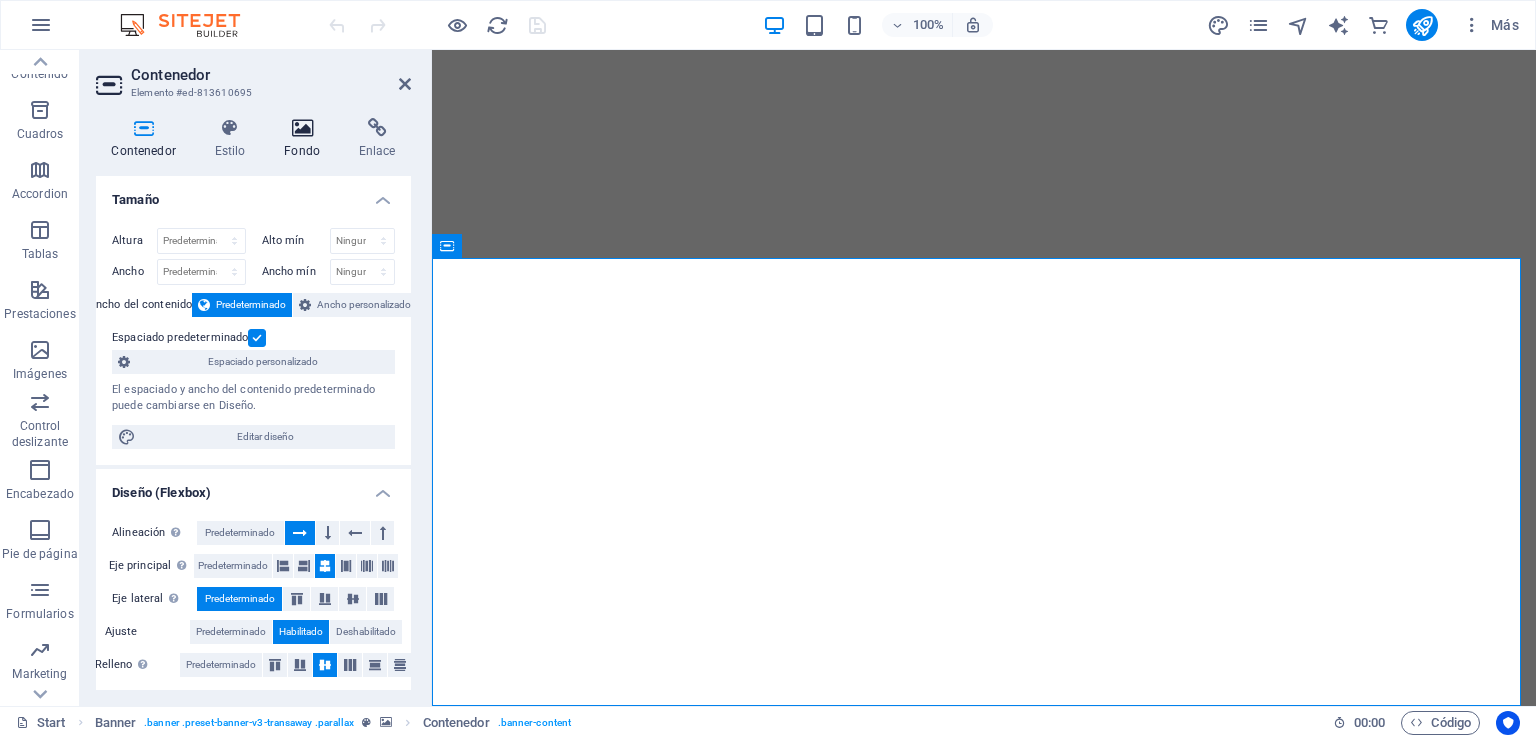 click at bounding box center [302, 128] 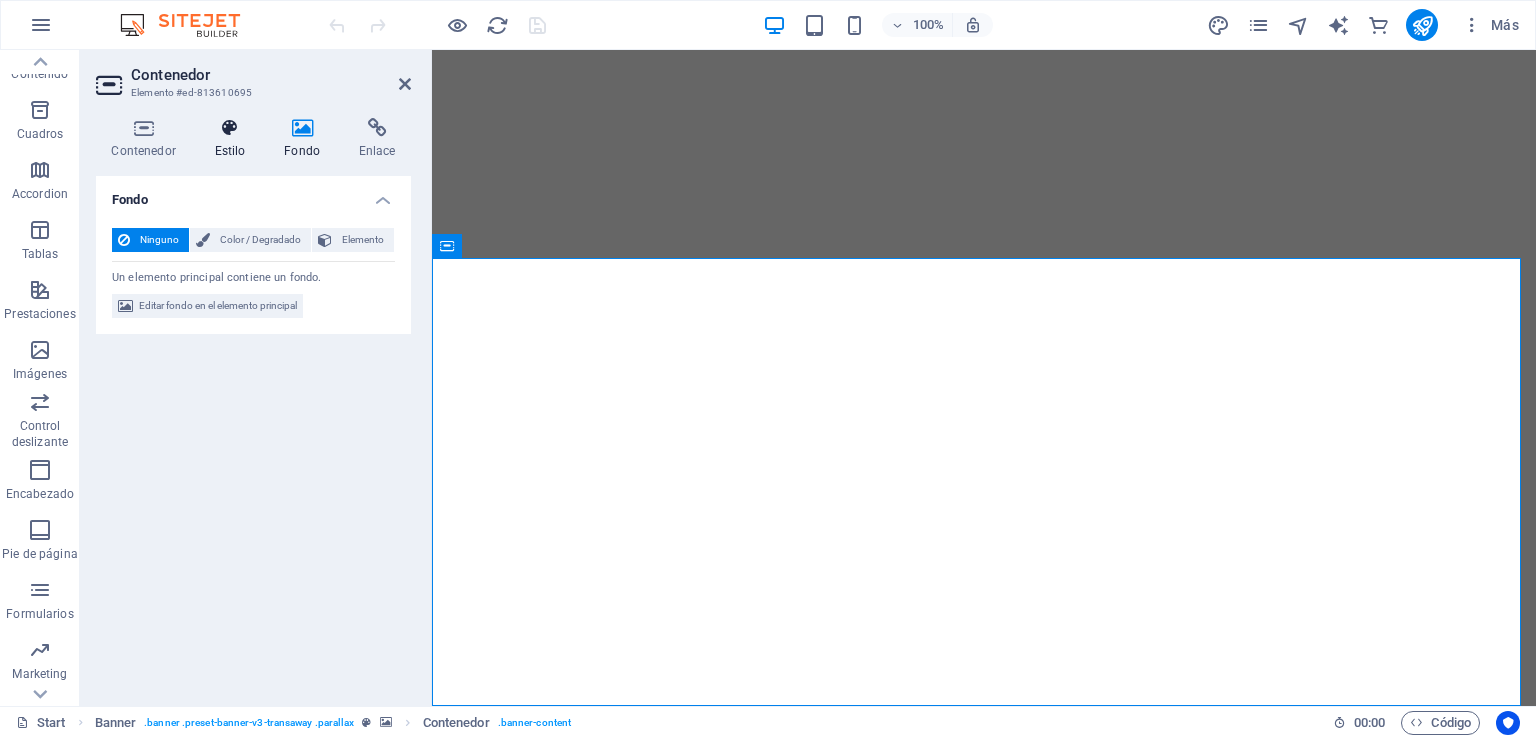 click at bounding box center (230, 128) 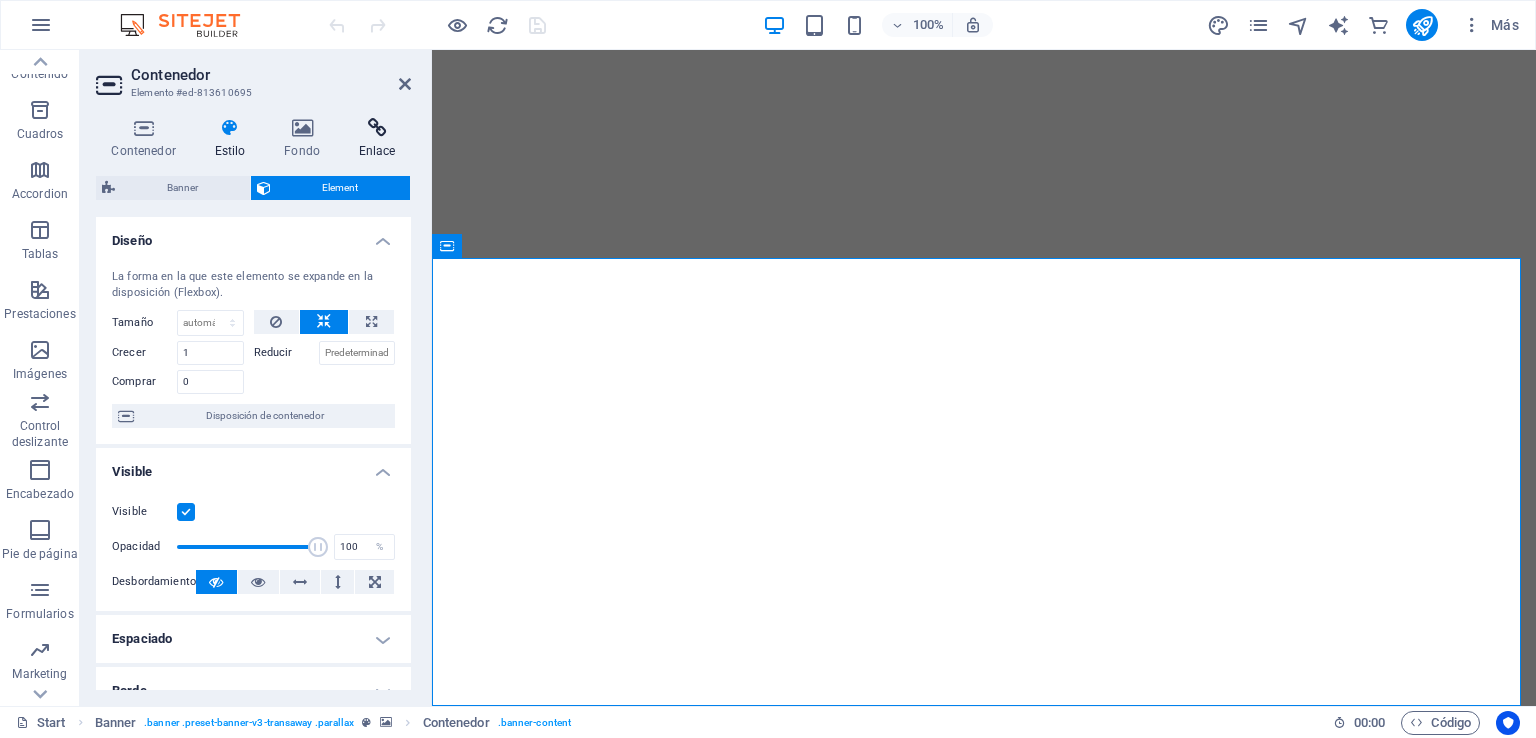click at bounding box center (377, 128) 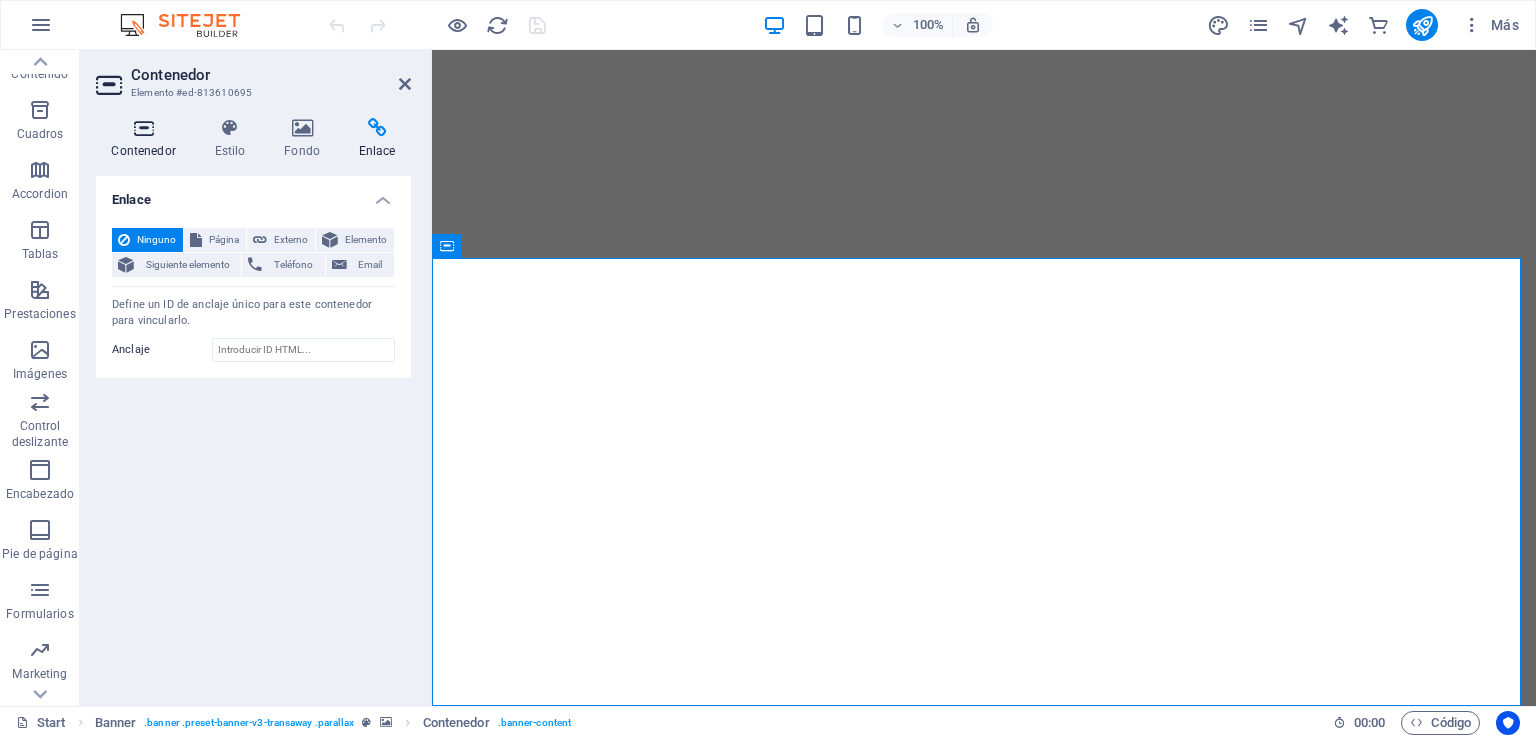 drag, startPoint x: 144, startPoint y: 129, endPoint x: 176, endPoint y: 126, distance: 32.140316 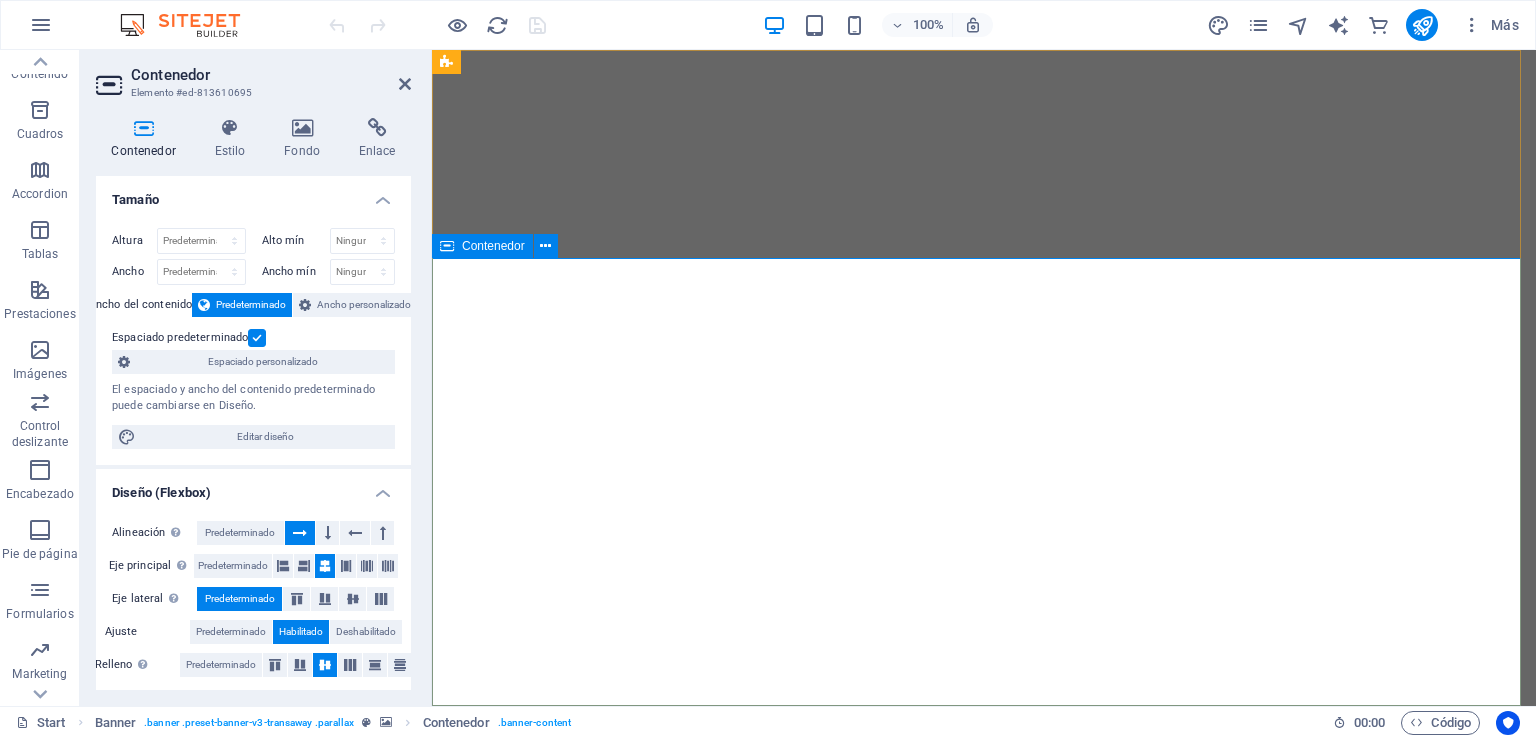 click on "VINCI -CHILE constructora CONTECH  INNOVACION EN CONSTRUCCION" at bounding box center [984, 1289] 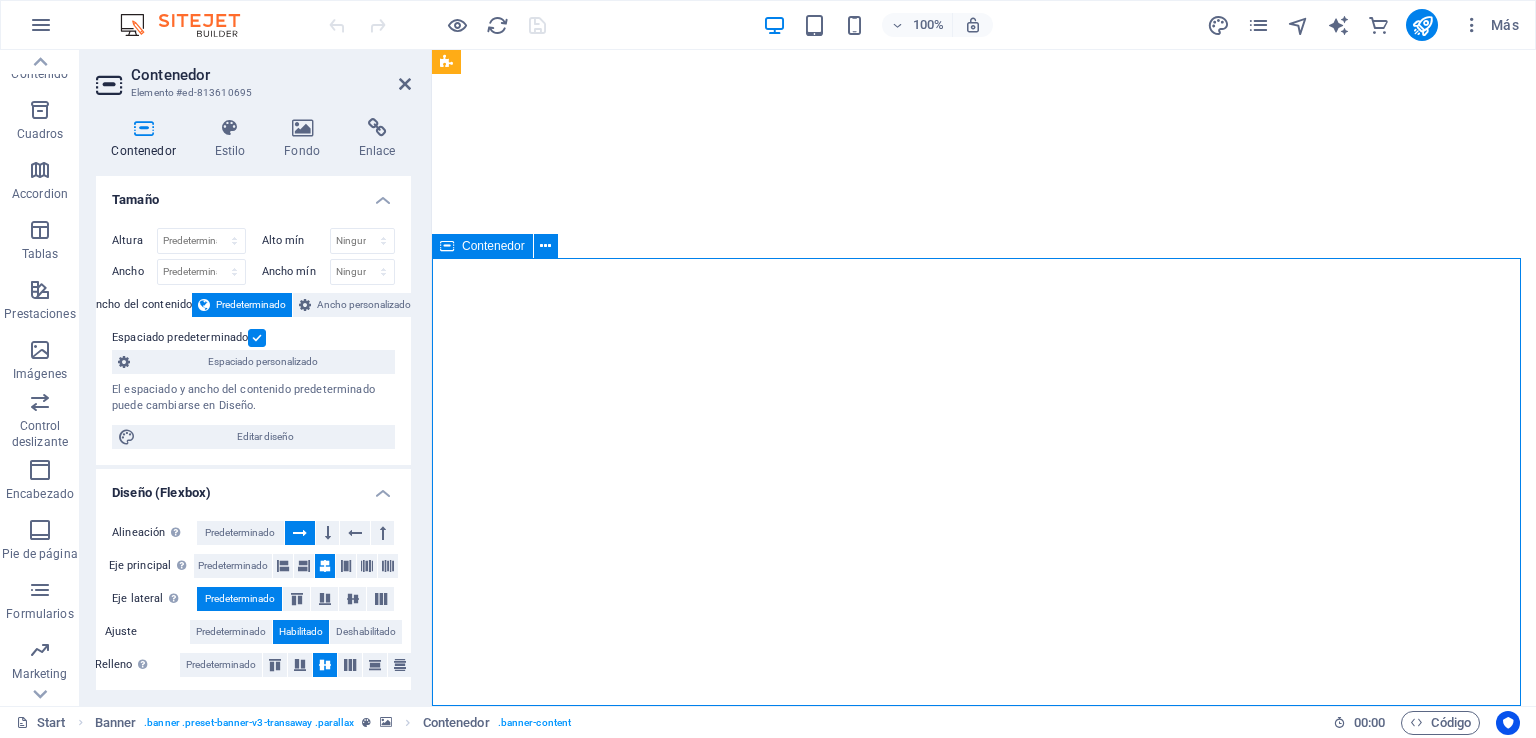 click on "VINCI -CHILE constructora CONTECH  INNOVACION EN CONSTRUCCION" at bounding box center (984, 1289) 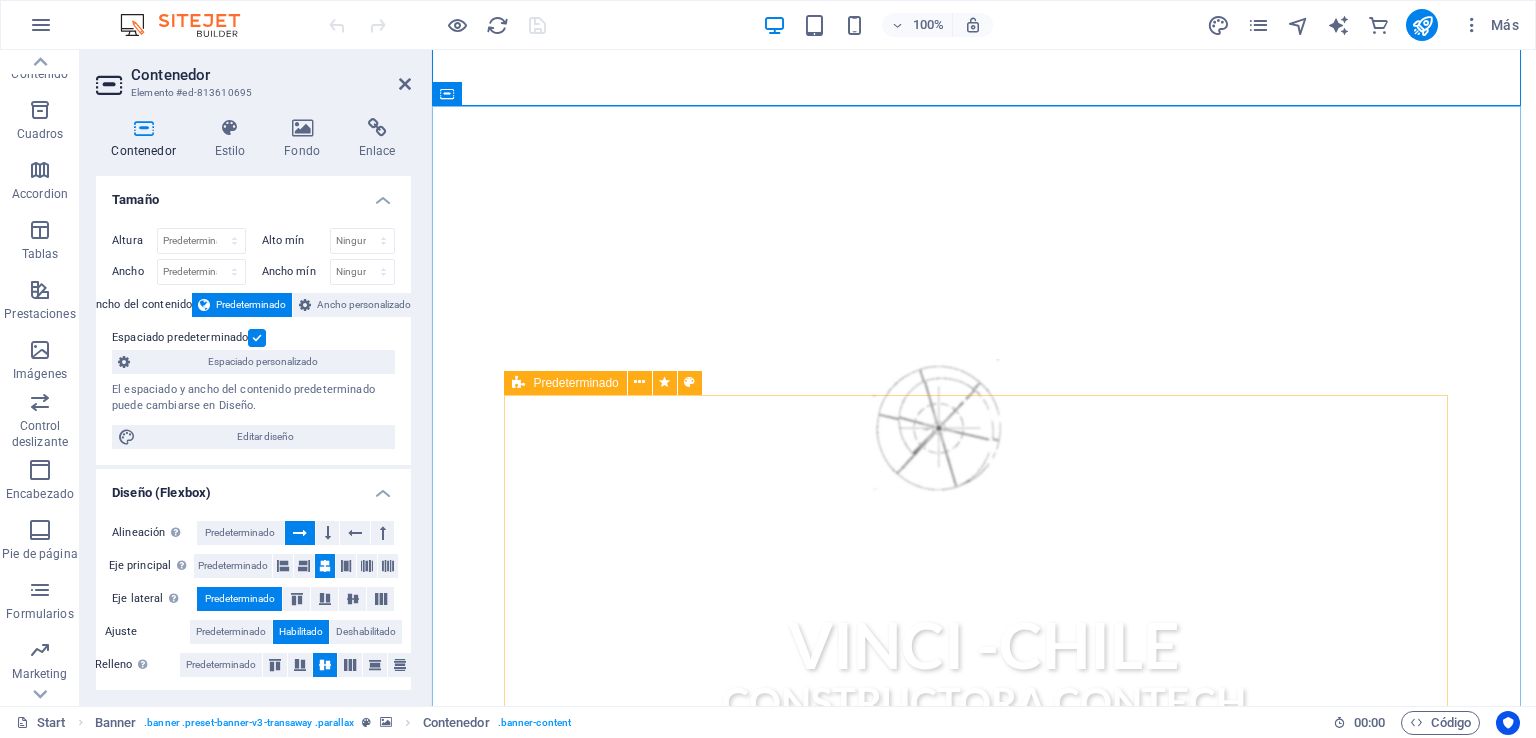 scroll, scrollTop: 200, scrollLeft: 0, axis: vertical 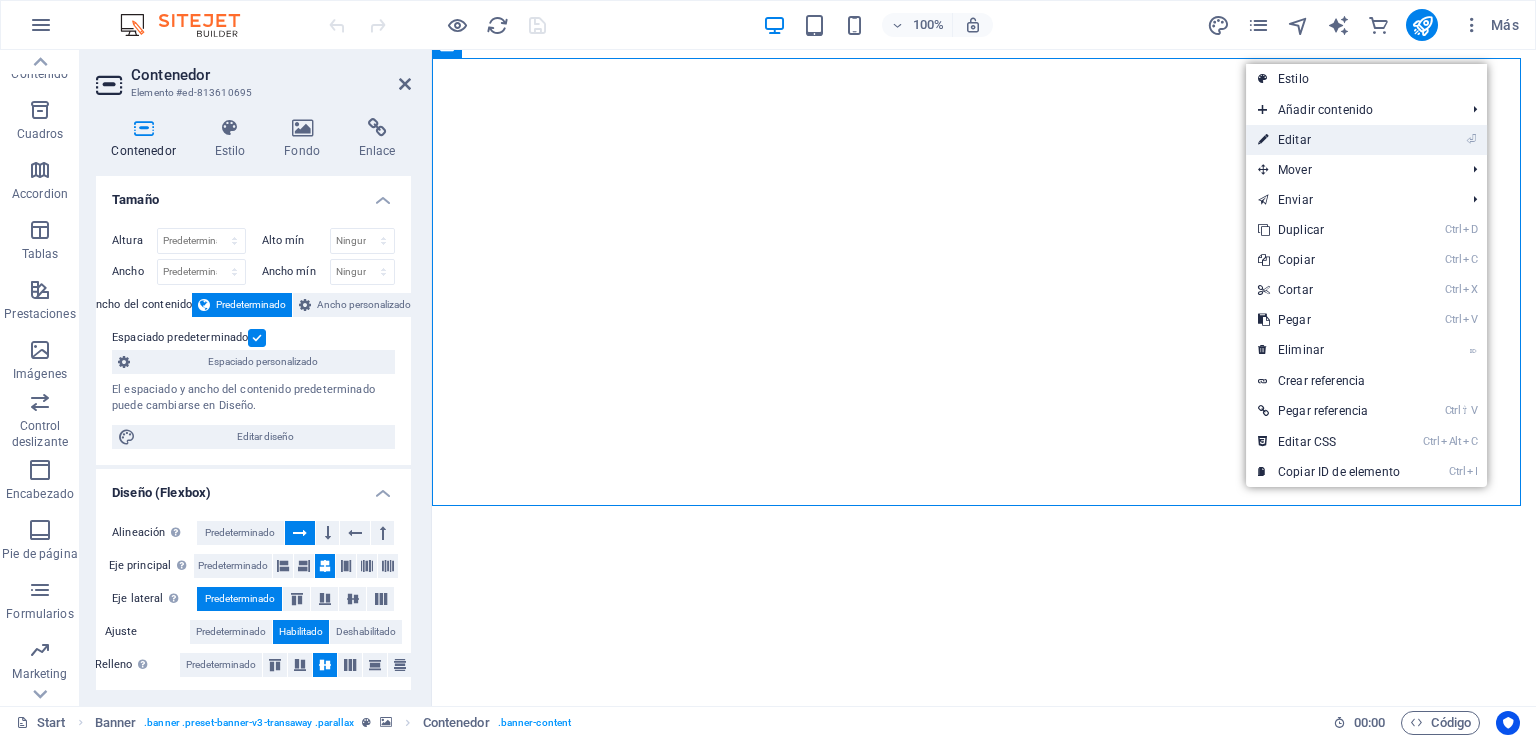 click on "⏎  Editar" at bounding box center [1329, 140] 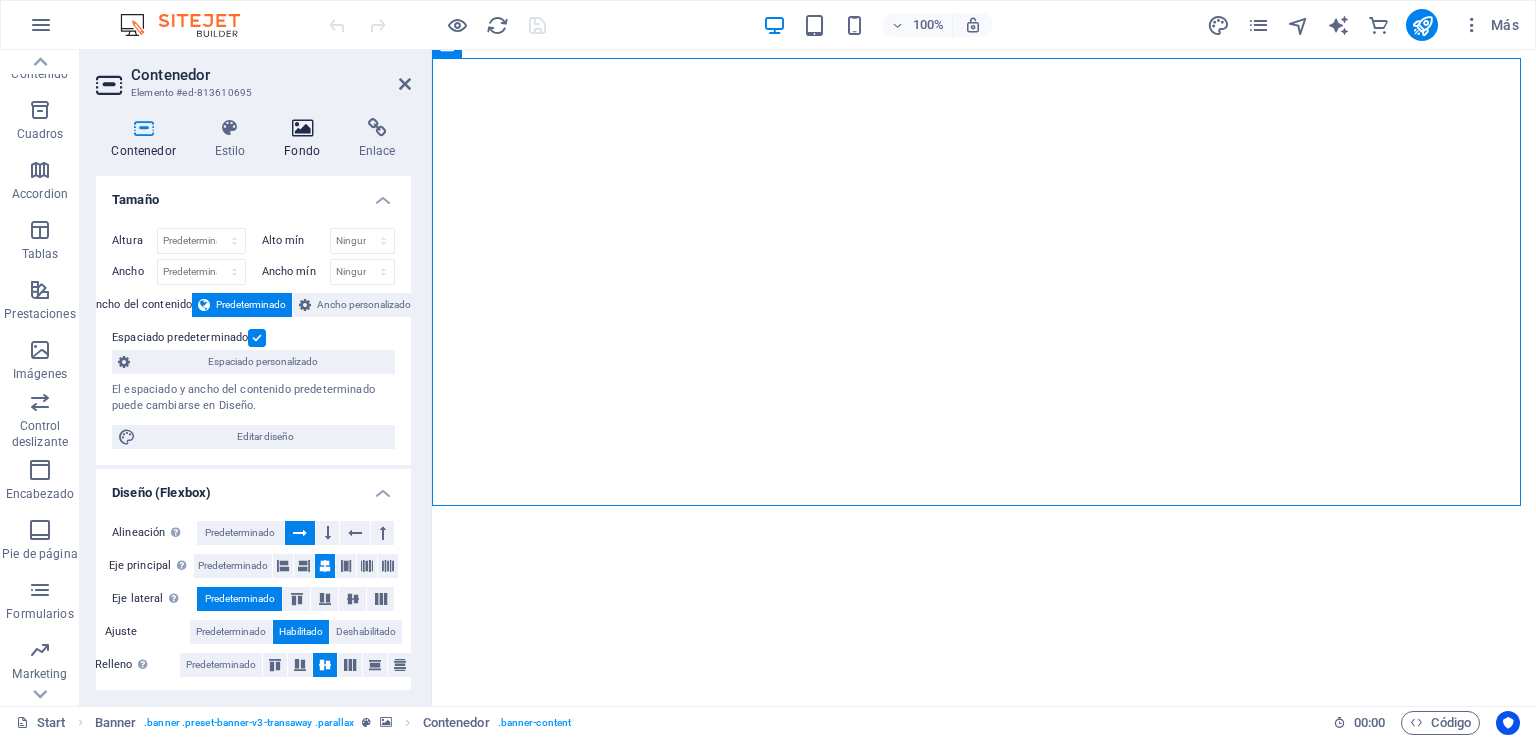 click at bounding box center [302, 128] 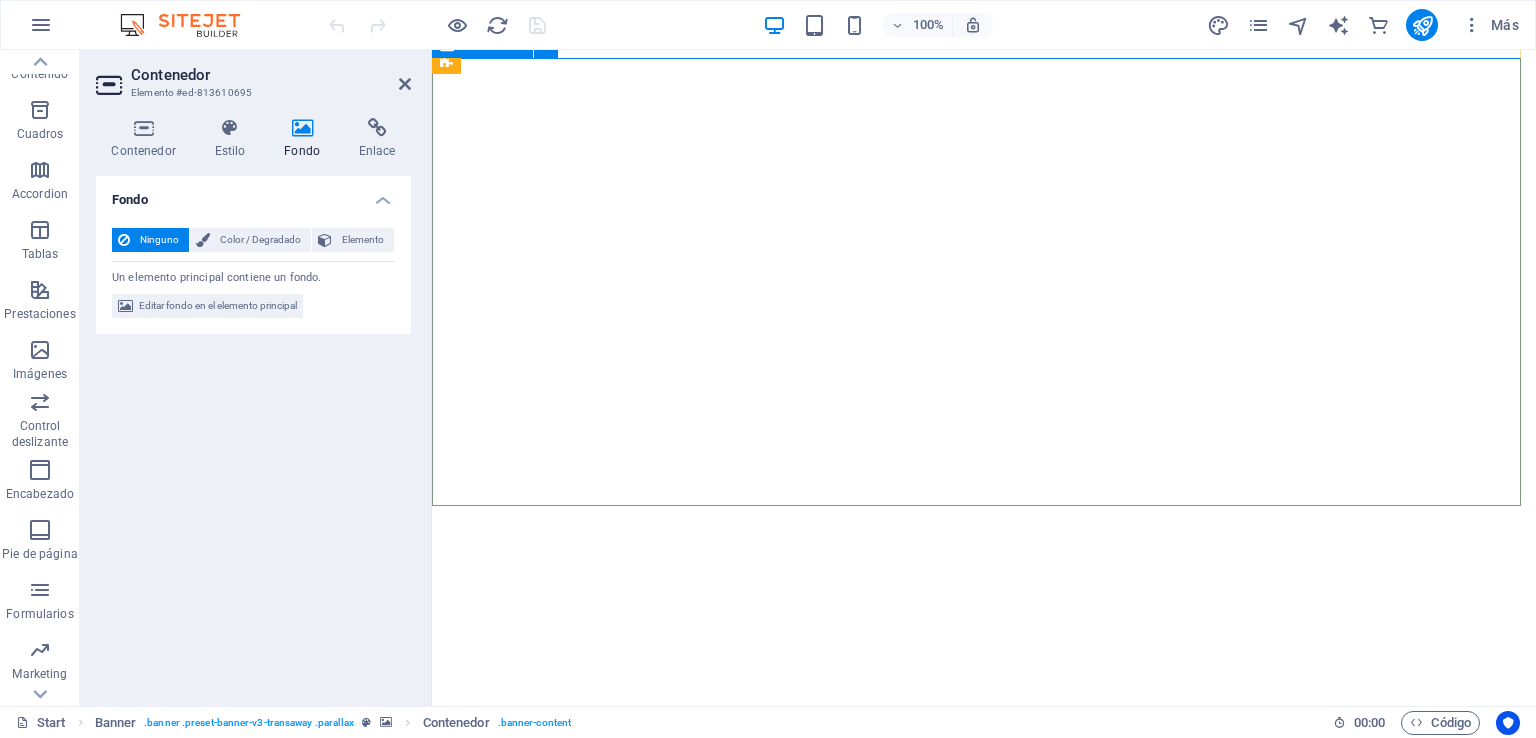 click on "VINCI -CHILE constructora CONTECH  INNOVACION EN CONSTRUCCION" at bounding box center (984, 1089) 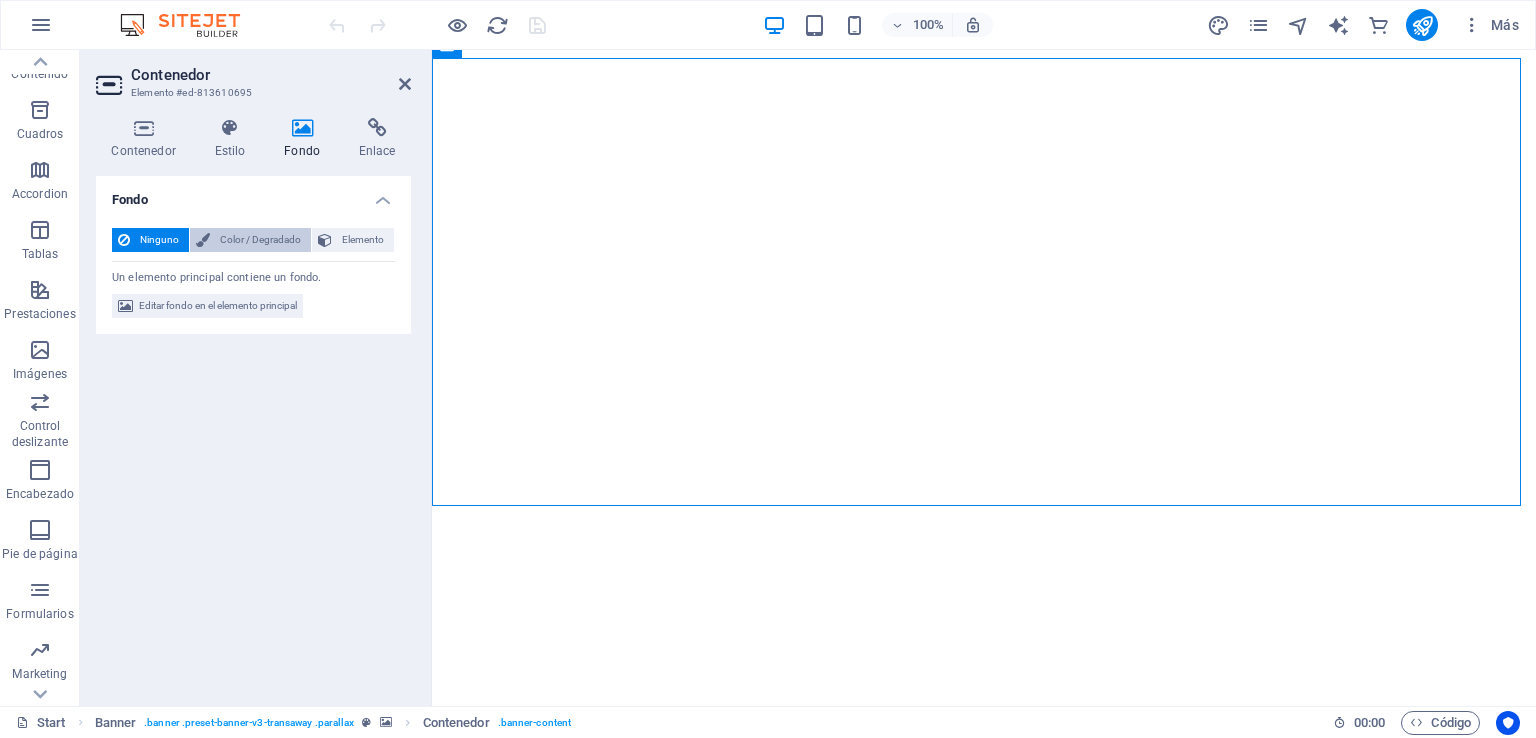 click on "Color / Degradado" at bounding box center [260, 240] 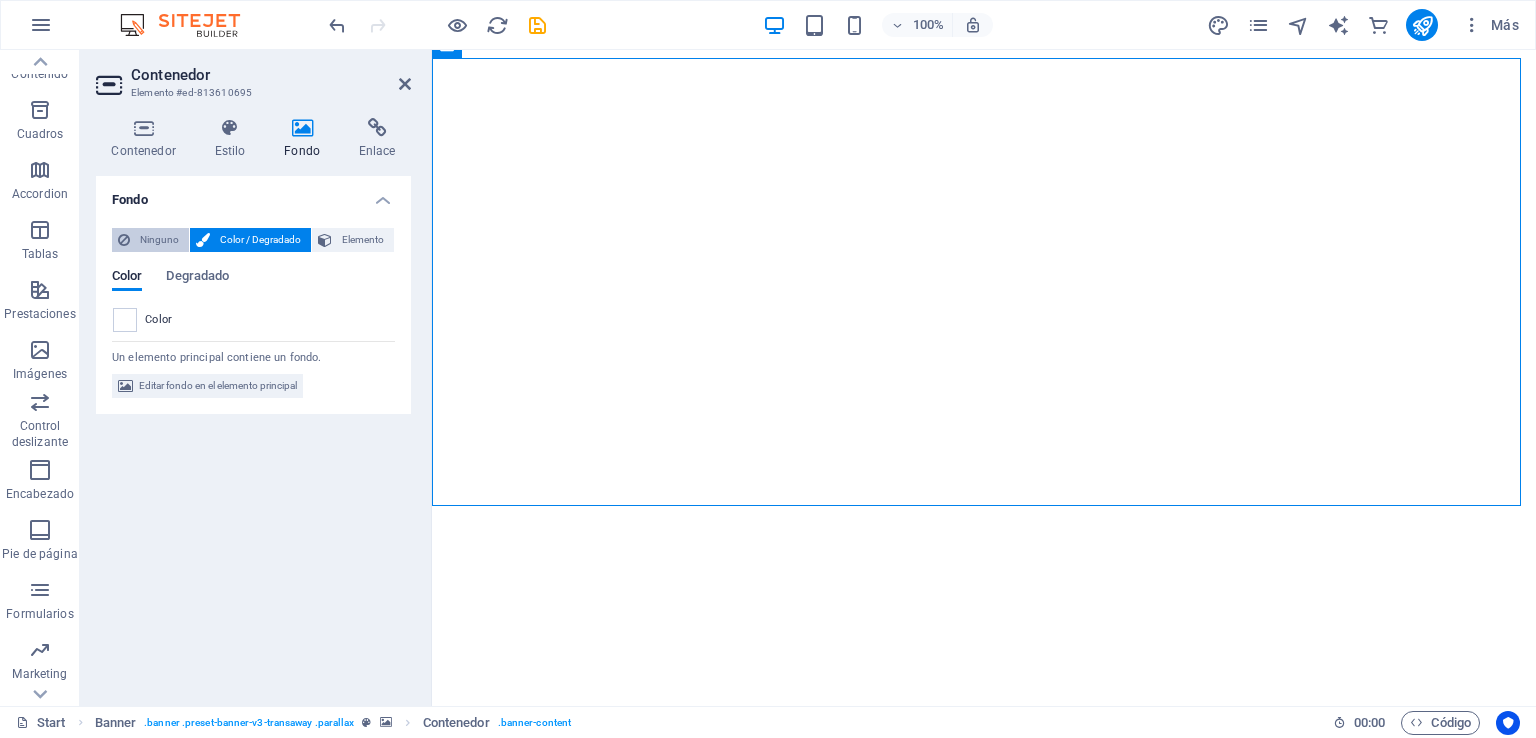 click on "Ninguno" at bounding box center [159, 240] 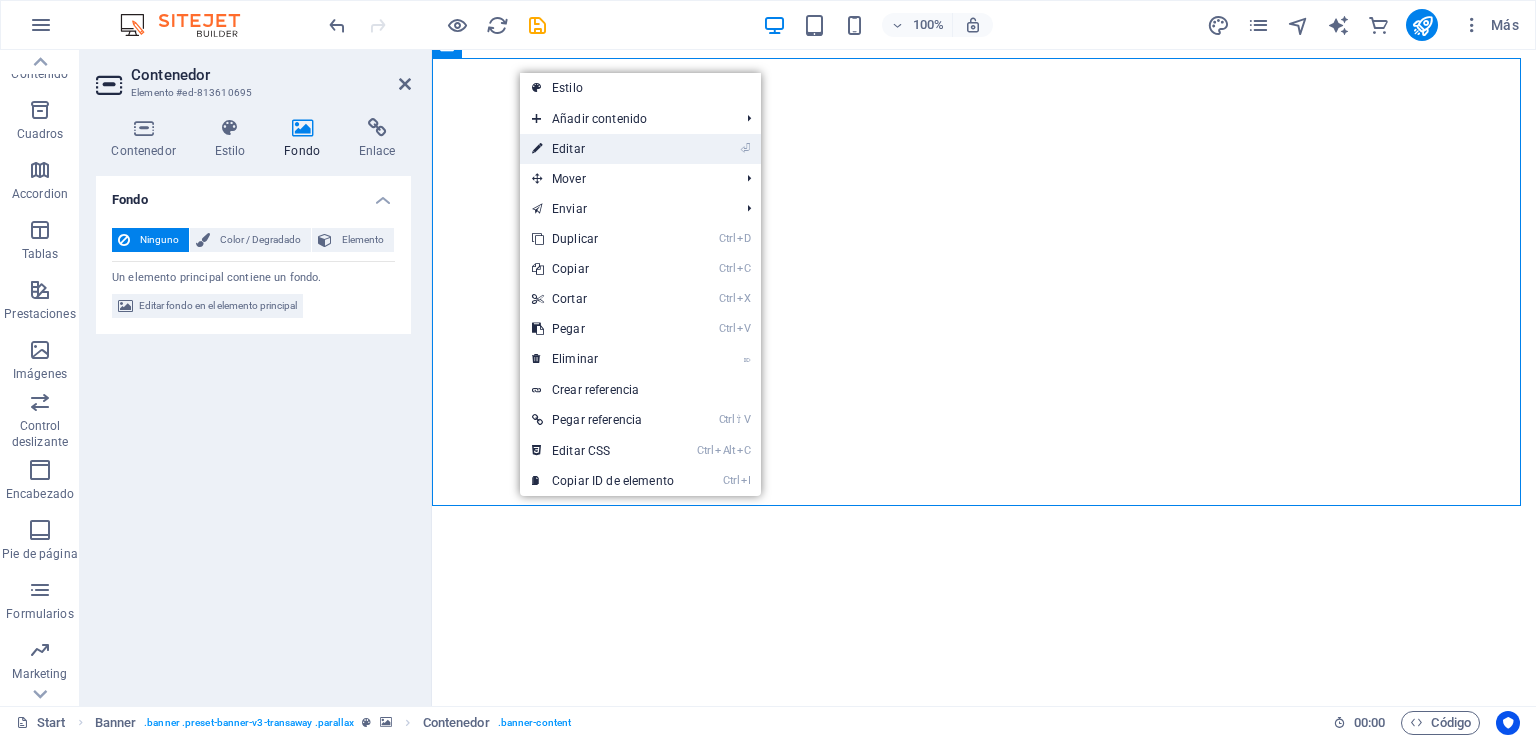 click on "⏎  Editar" at bounding box center (603, 149) 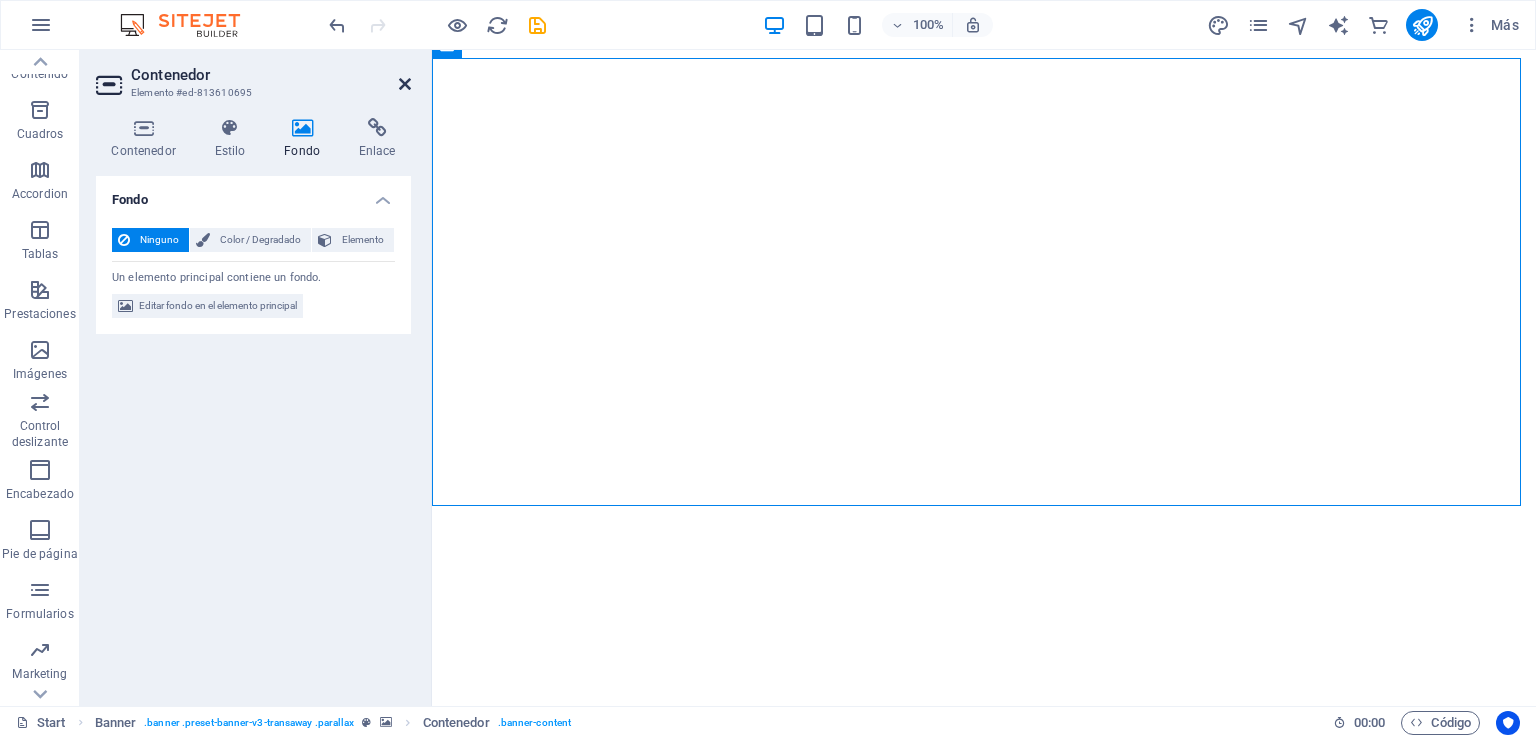 click at bounding box center (405, 84) 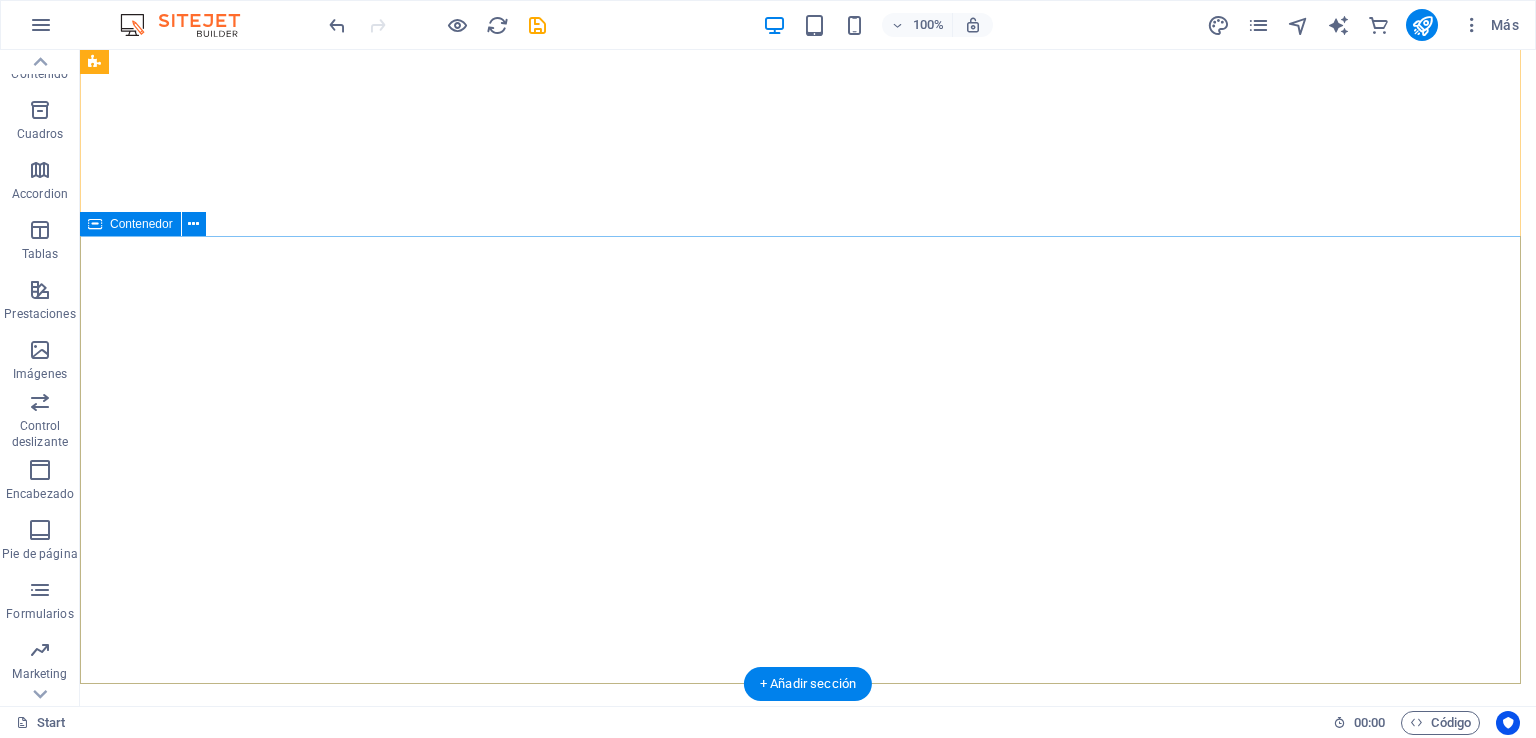 scroll, scrollTop: 0, scrollLeft: 0, axis: both 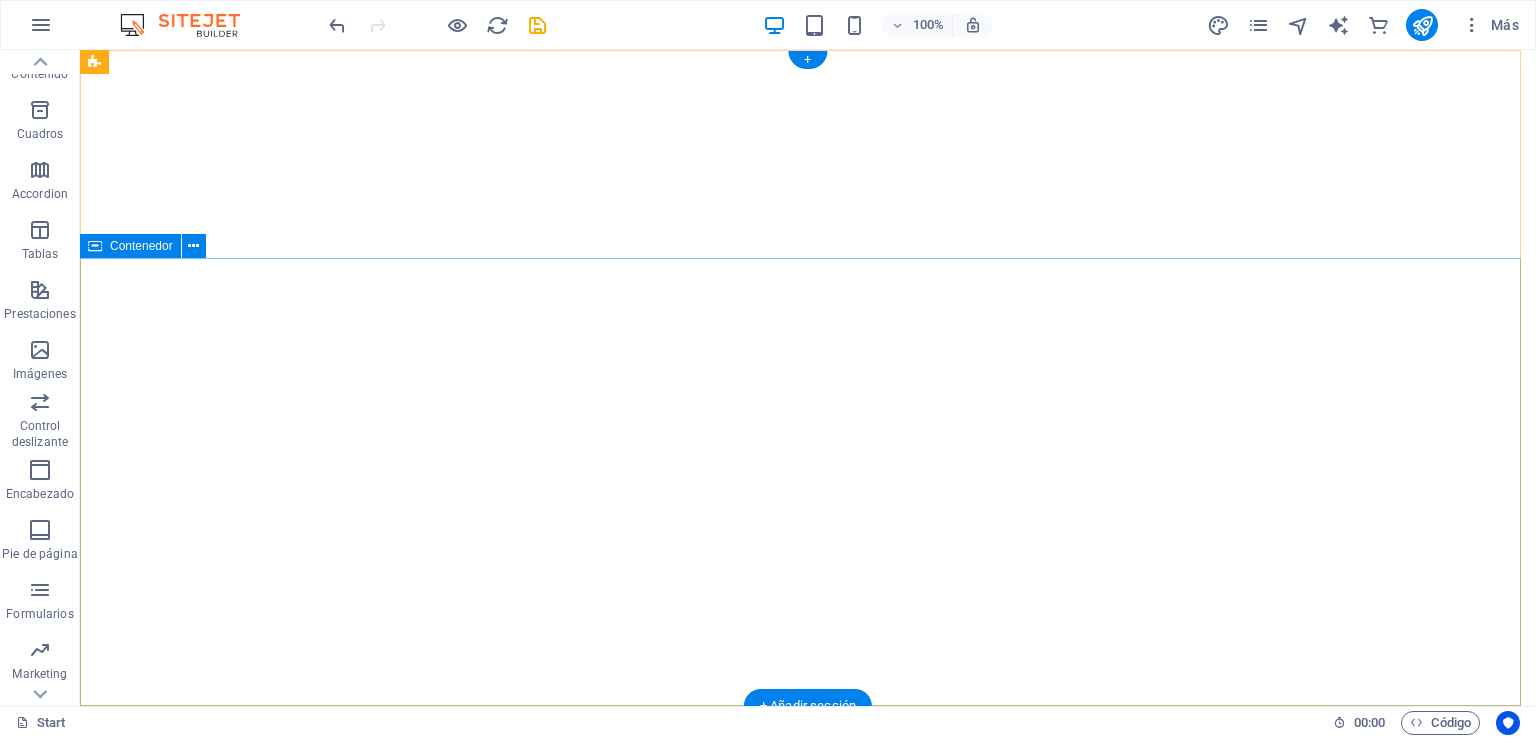 click on "VINCI -CHILE constructora CONTECH  INNOVACION EN CONSTRUCCION" at bounding box center (808, 1289) 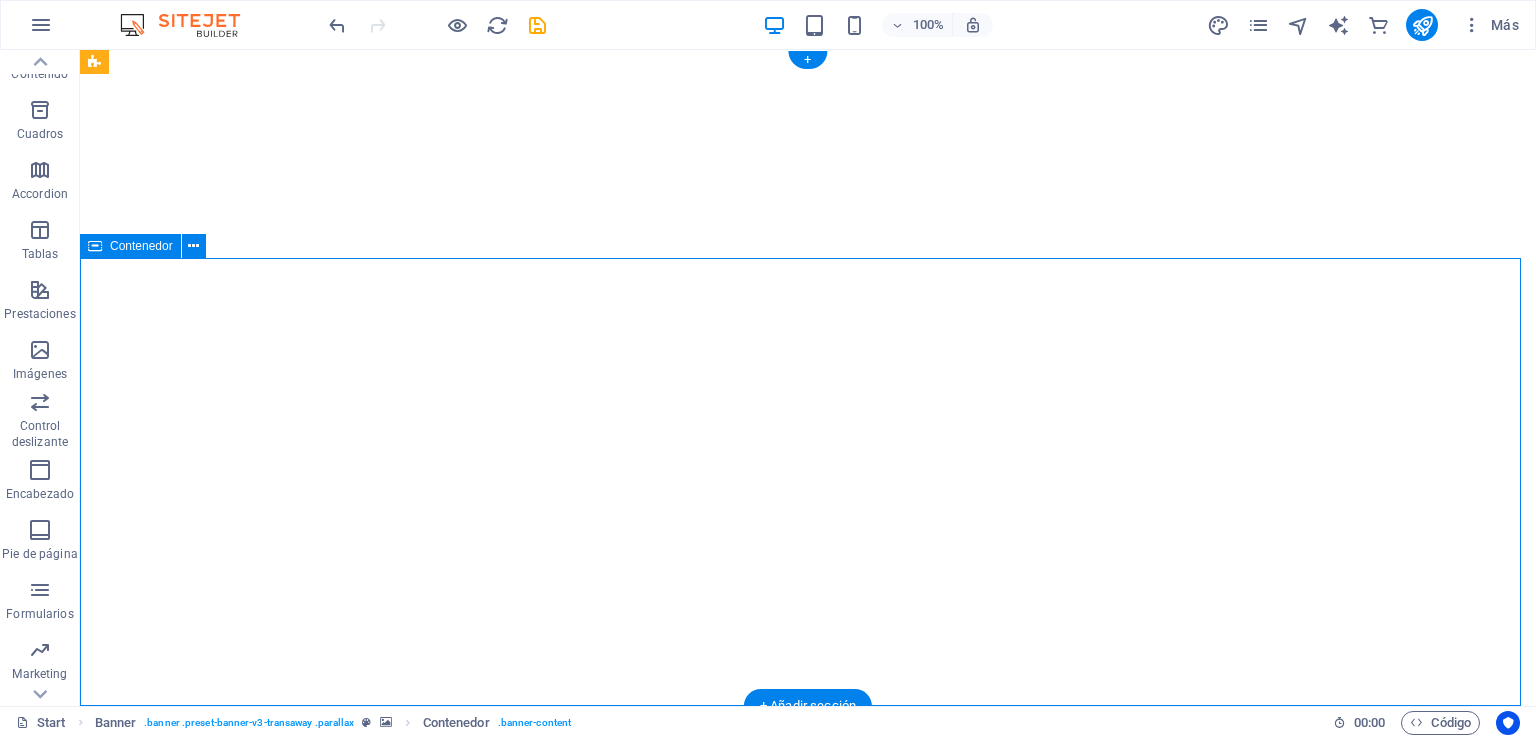 drag, startPoint x: 197, startPoint y: 285, endPoint x: 209, endPoint y: 281, distance: 12.649111 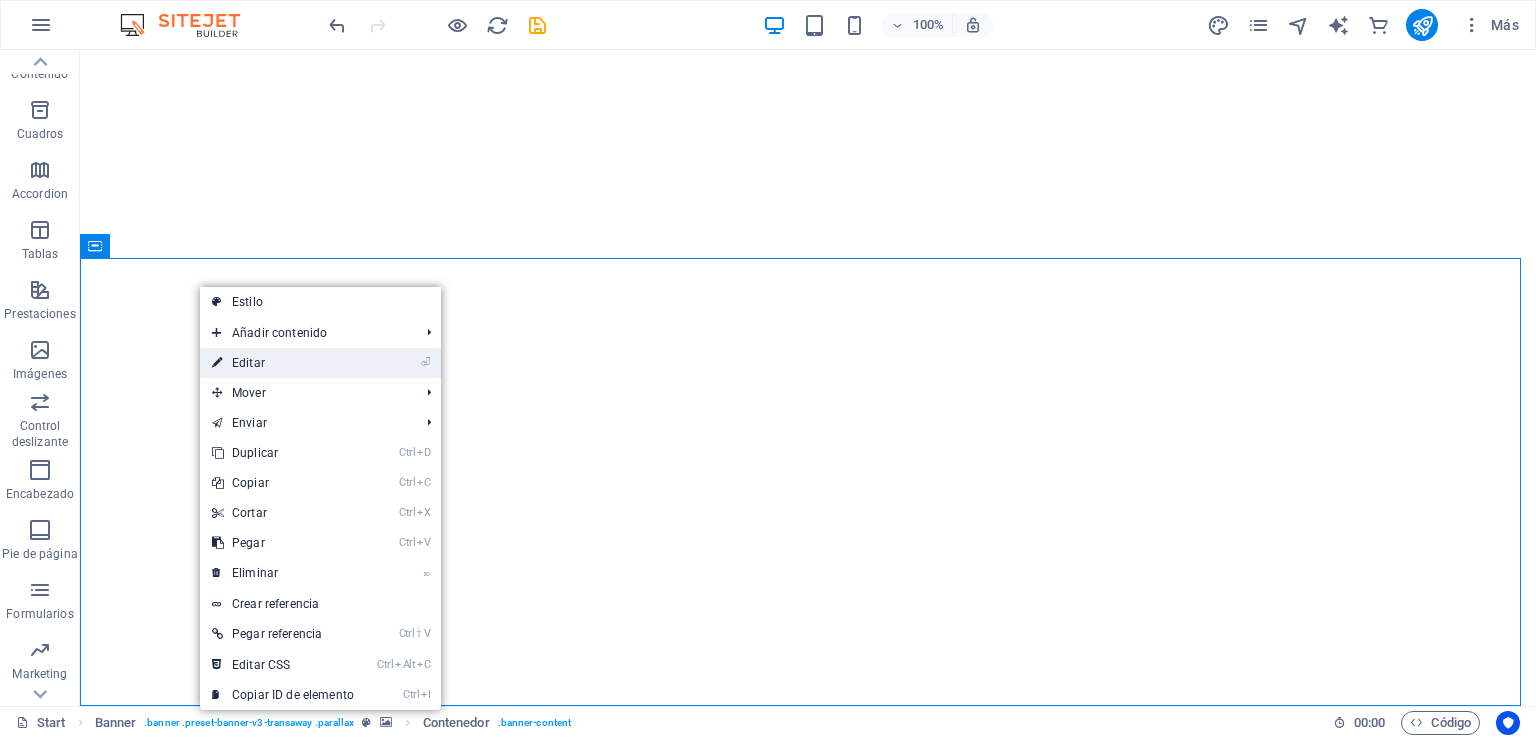 click on "⏎  Editar" at bounding box center (283, 363) 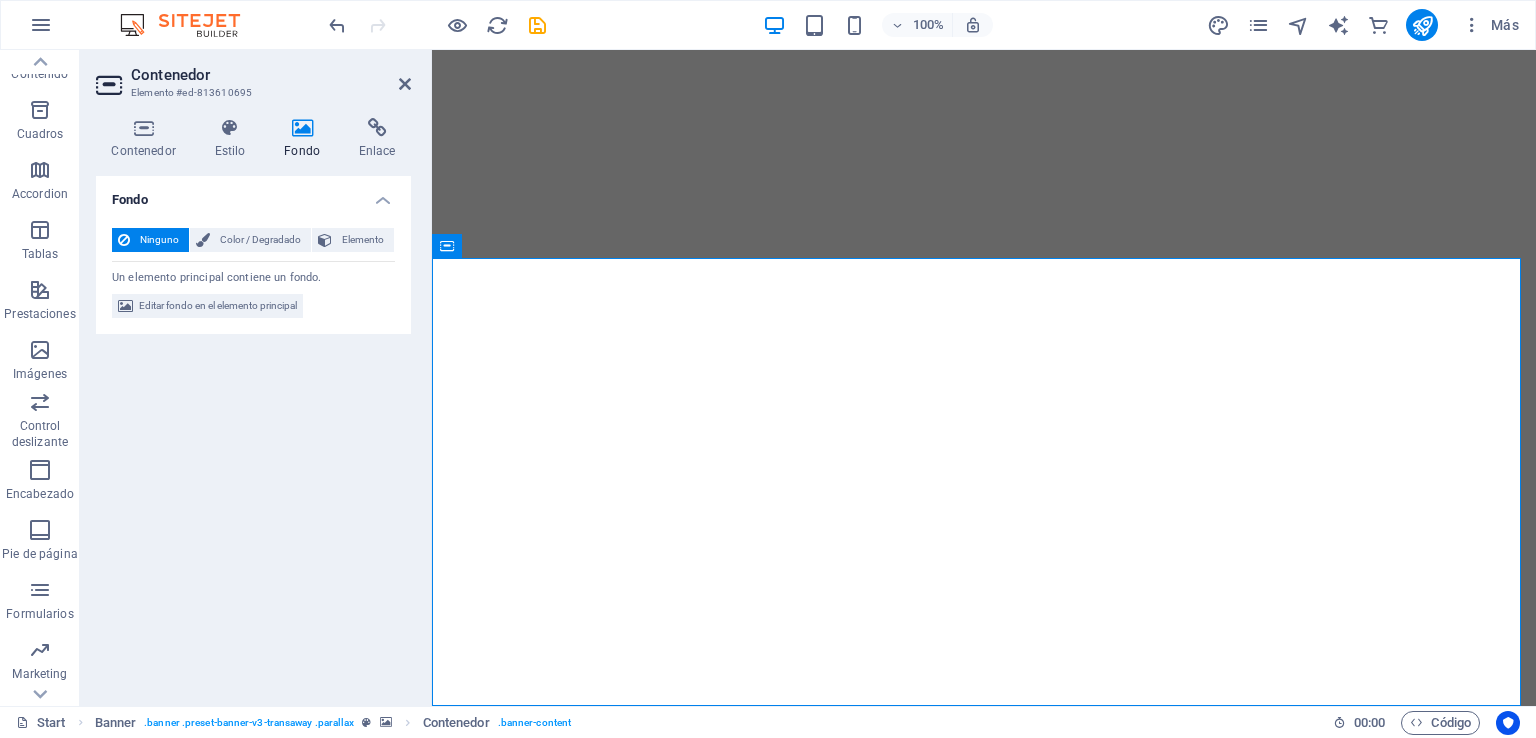click on "Ninguno Color / Degradado Elemento Estirar fondo a ancho completo Superposición de colores Sitúa una superposición sobre el fondo para colorearla Parallax 40 % Imagen Control deslizante de imágenes Mapa Video YouTube Vimeo HTML Color Degradado Color Un elemento principal contiene un fondo. Editar fondo en el elemento principal" at bounding box center (253, 273) 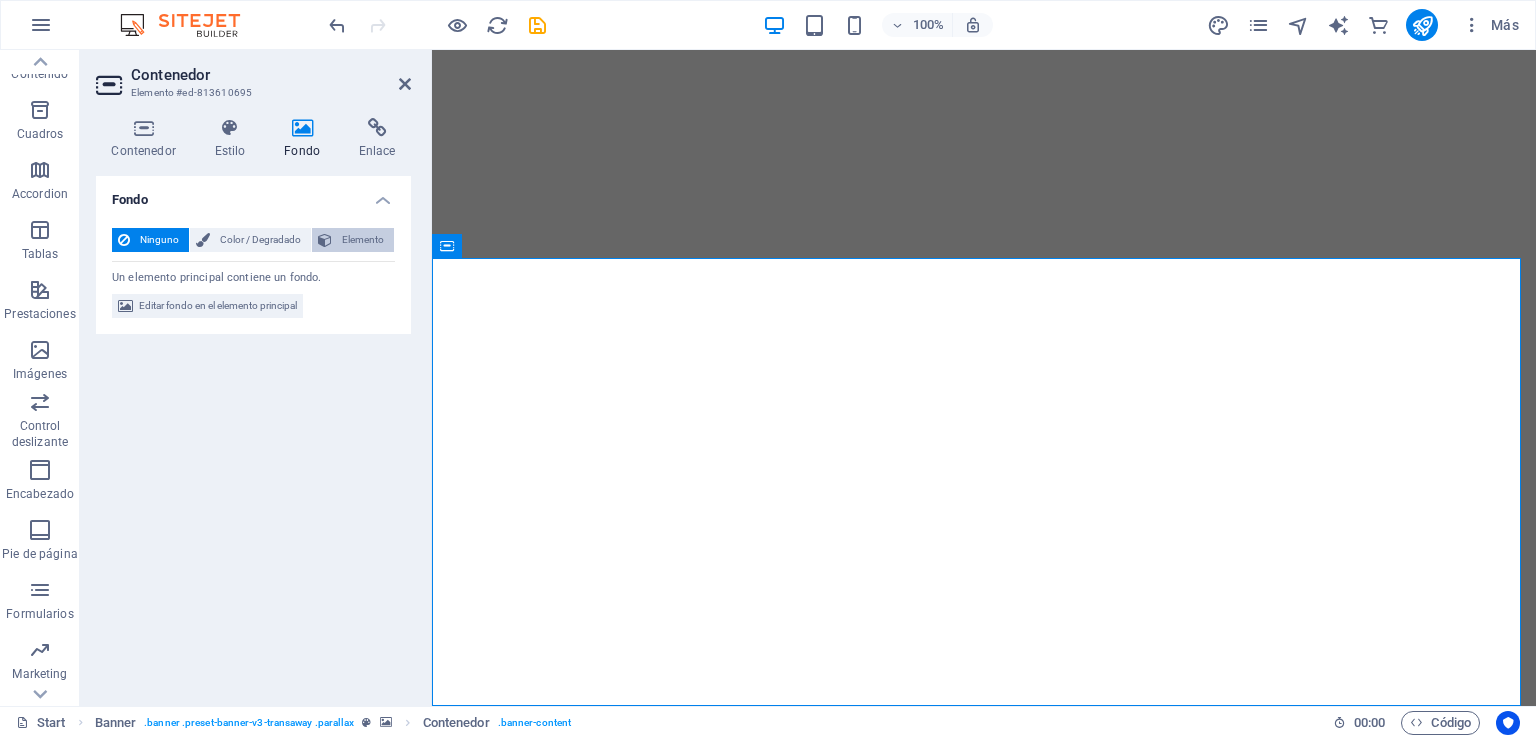 click on "Elemento" at bounding box center (363, 240) 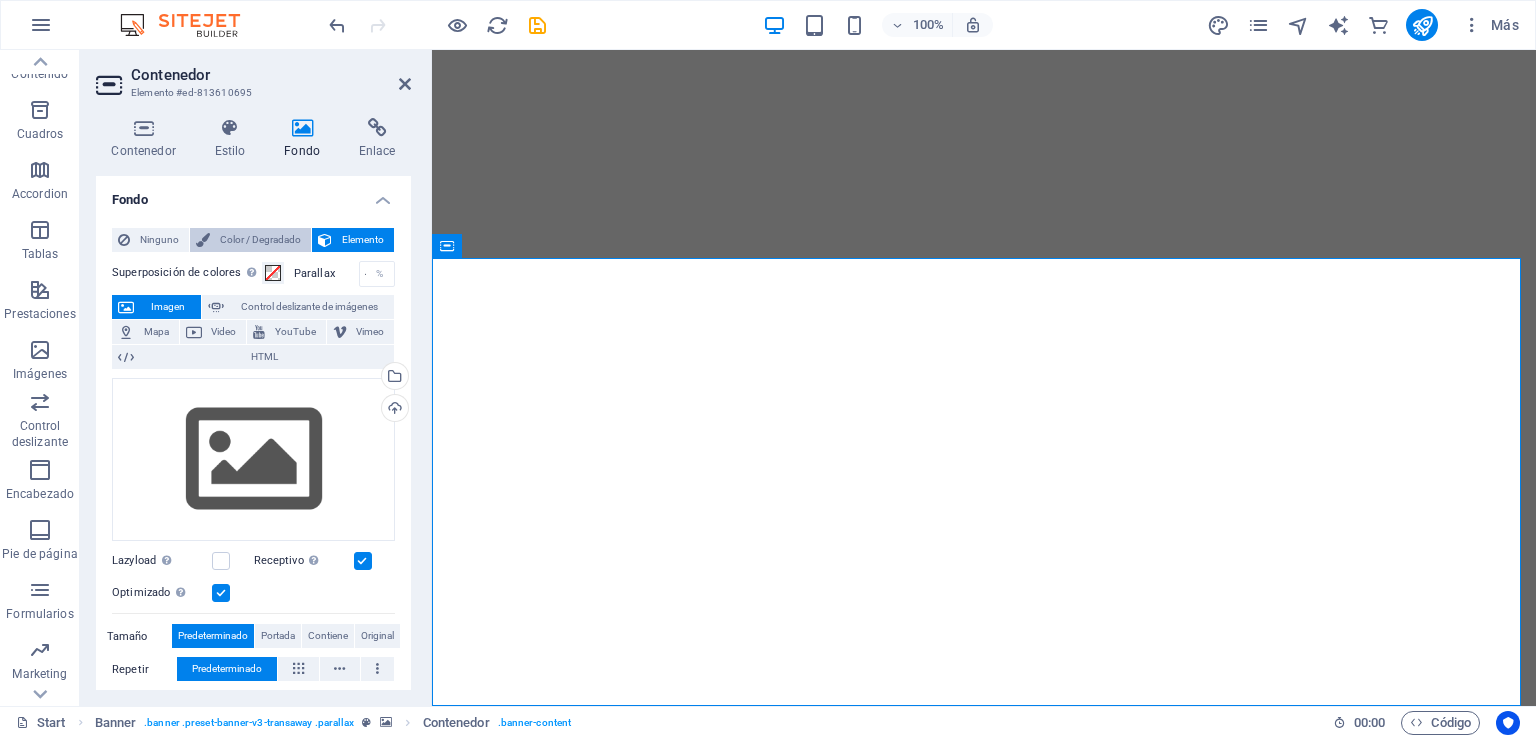 click on "Color / Degradado" at bounding box center [260, 240] 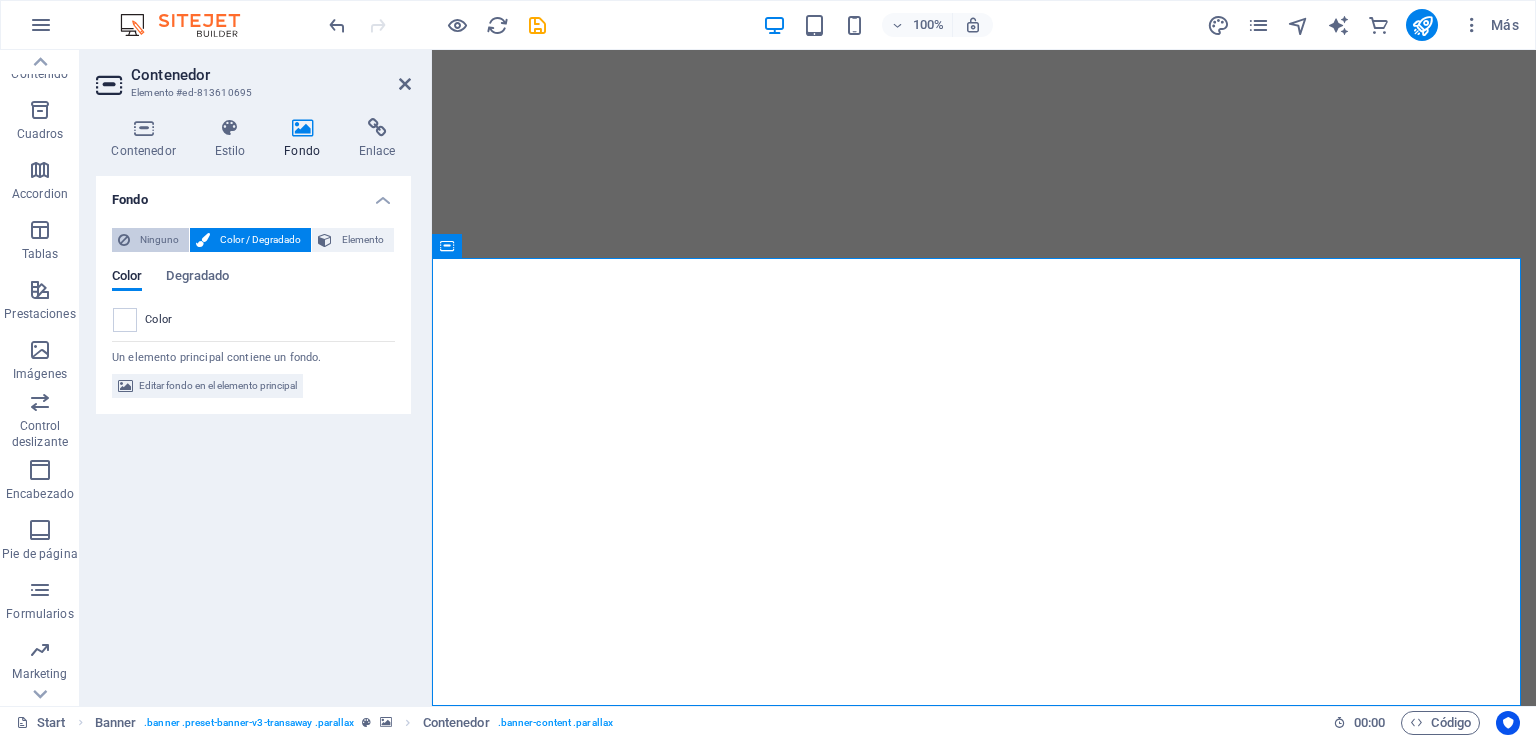 click on "Ninguno" at bounding box center [159, 240] 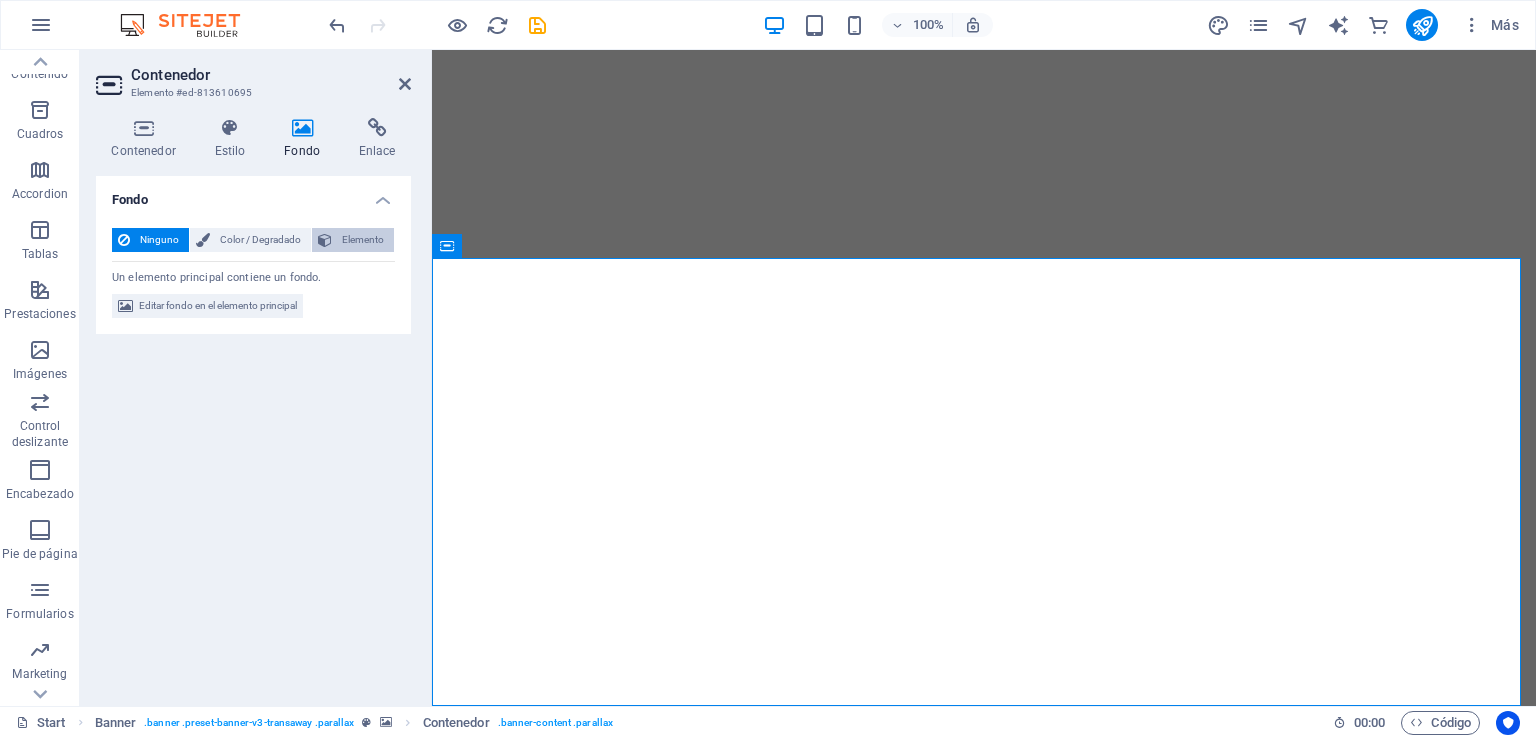 click on "Elemento" at bounding box center [363, 240] 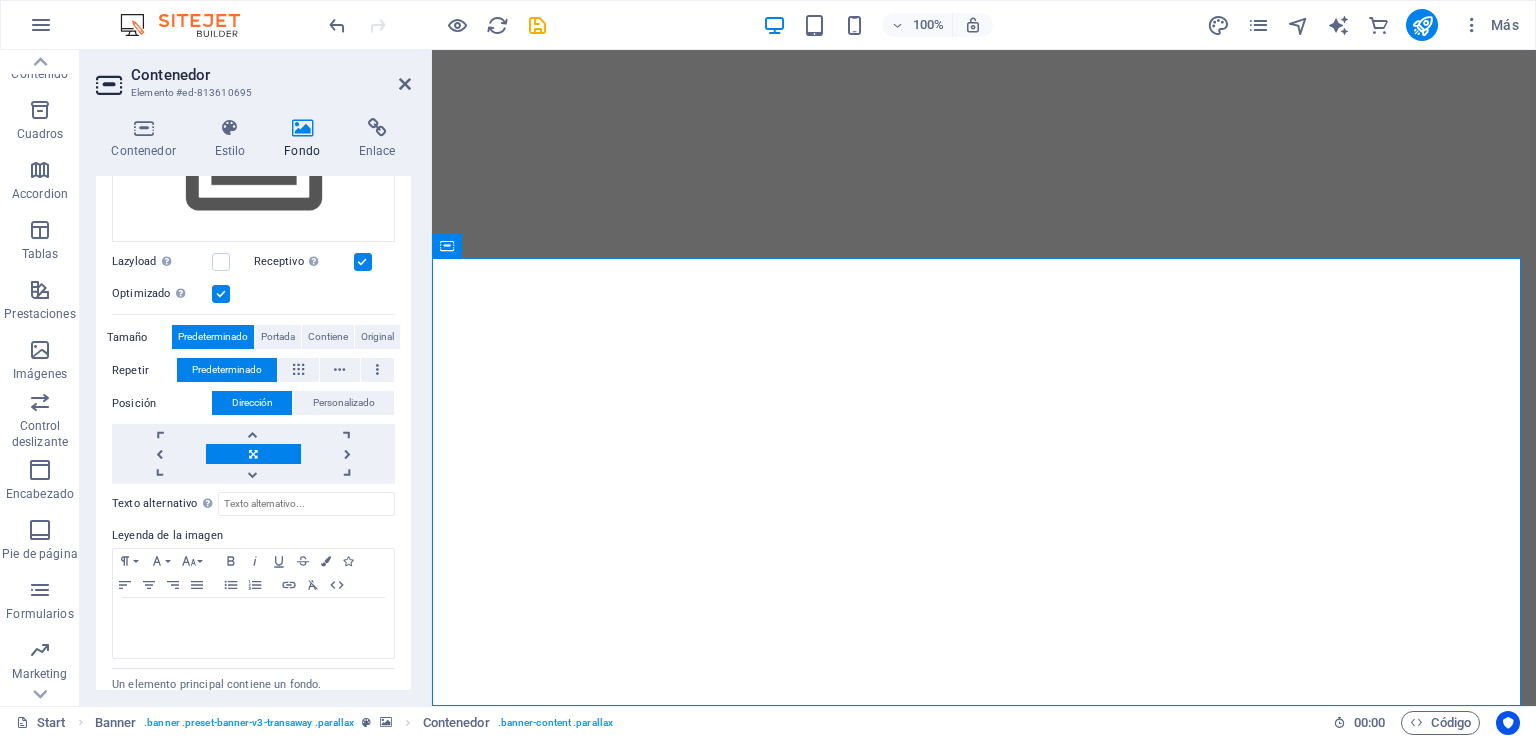 scroll, scrollTop: 300, scrollLeft: 0, axis: vertical 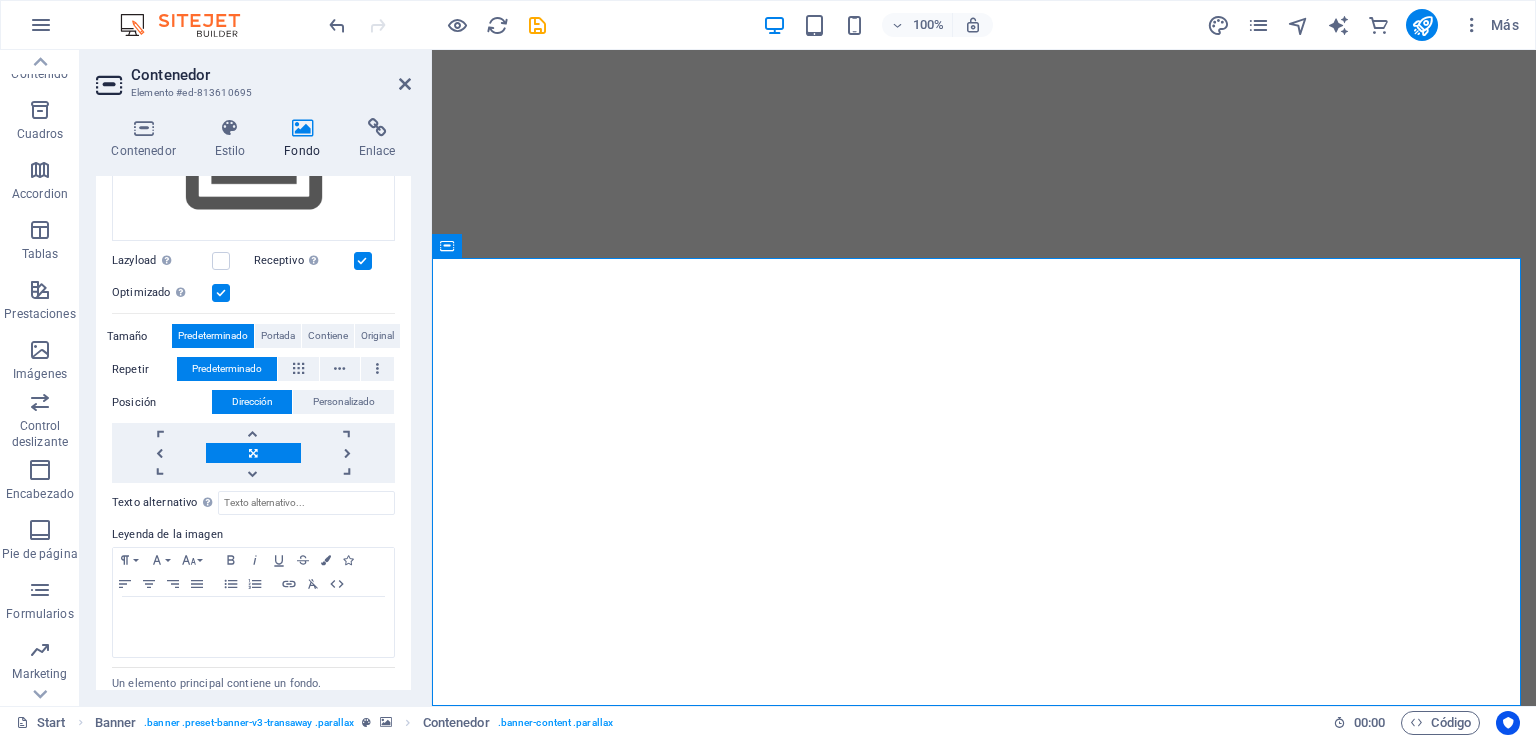 click at bounding box center [984, 1313] 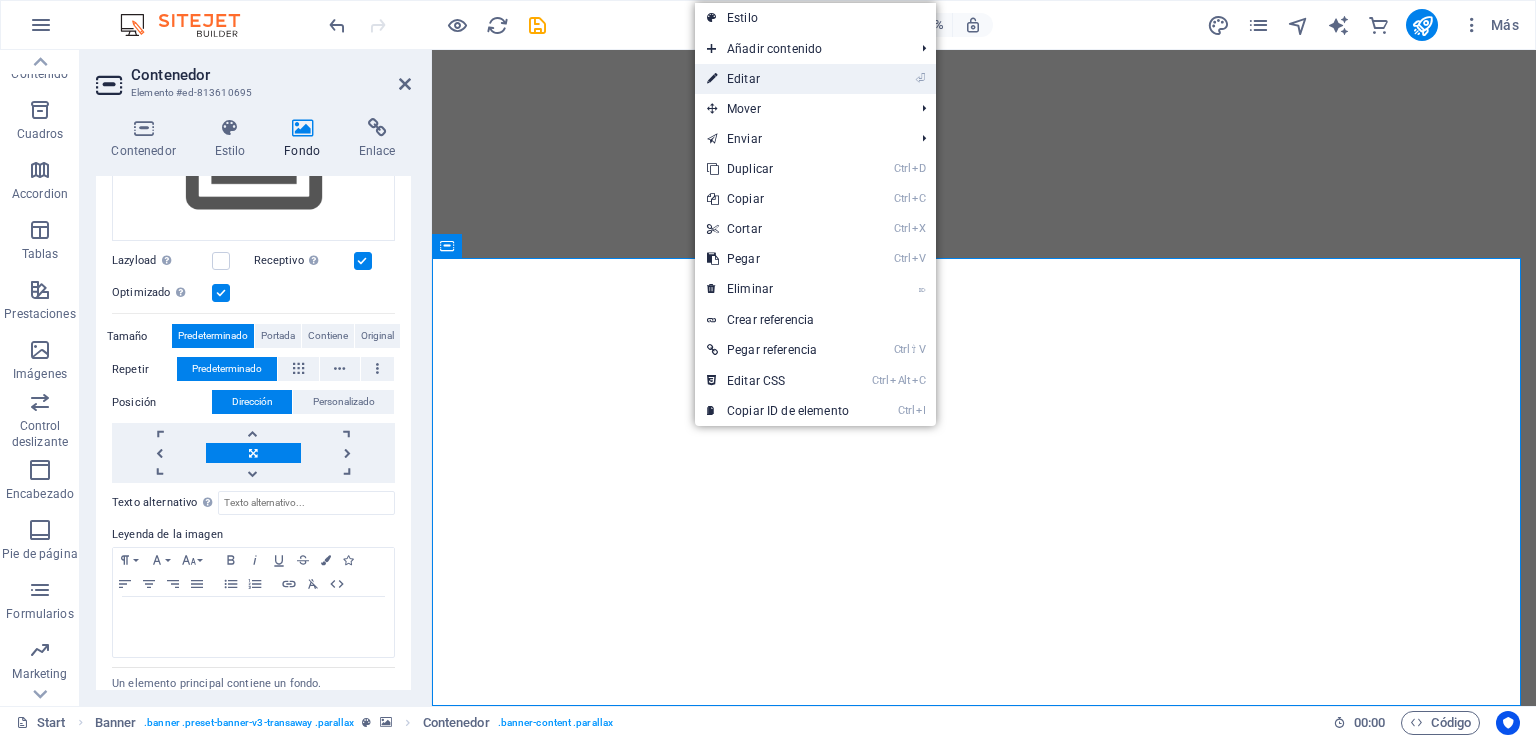 click on "⏎  Editar" at bounding box center (778, 79) 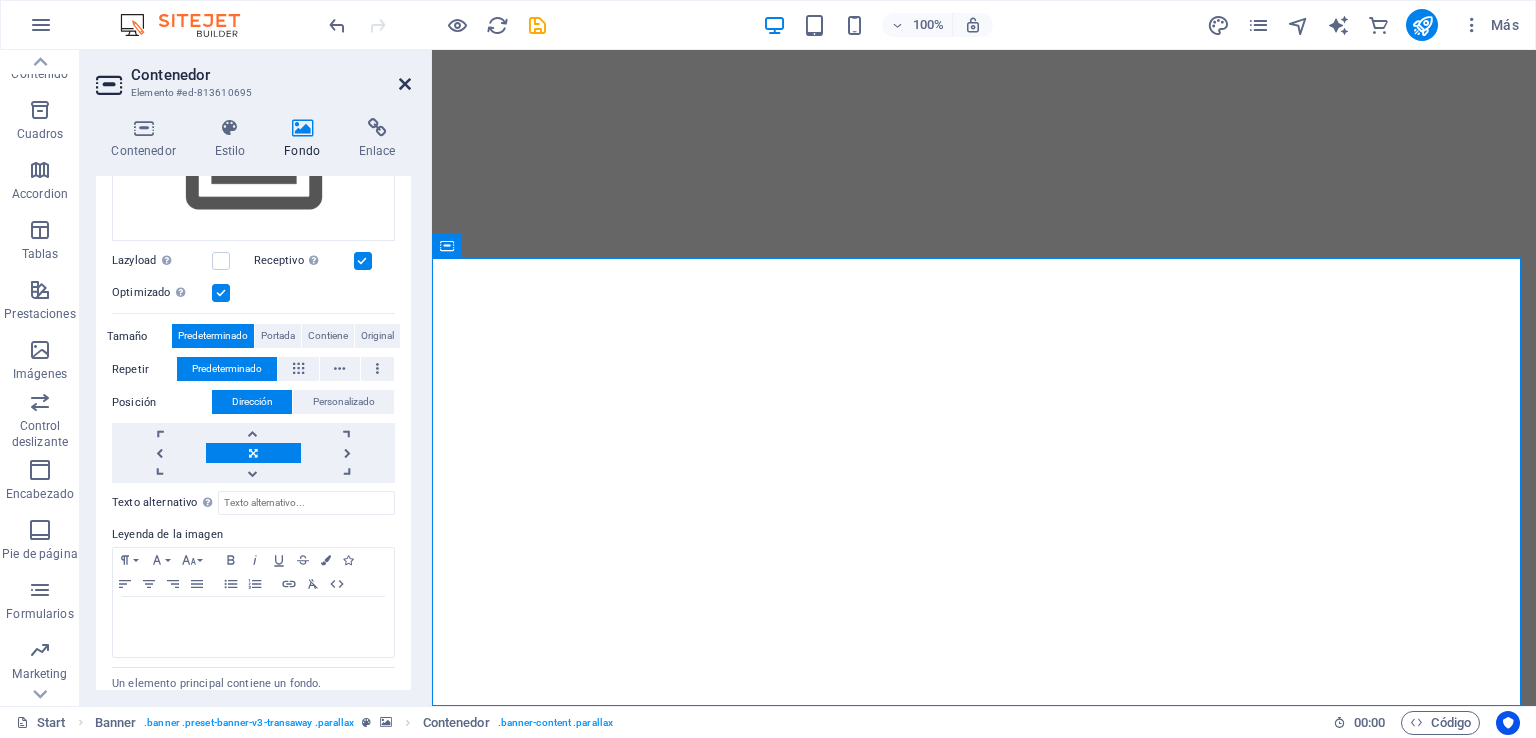 click at bounding box center [405, 84] 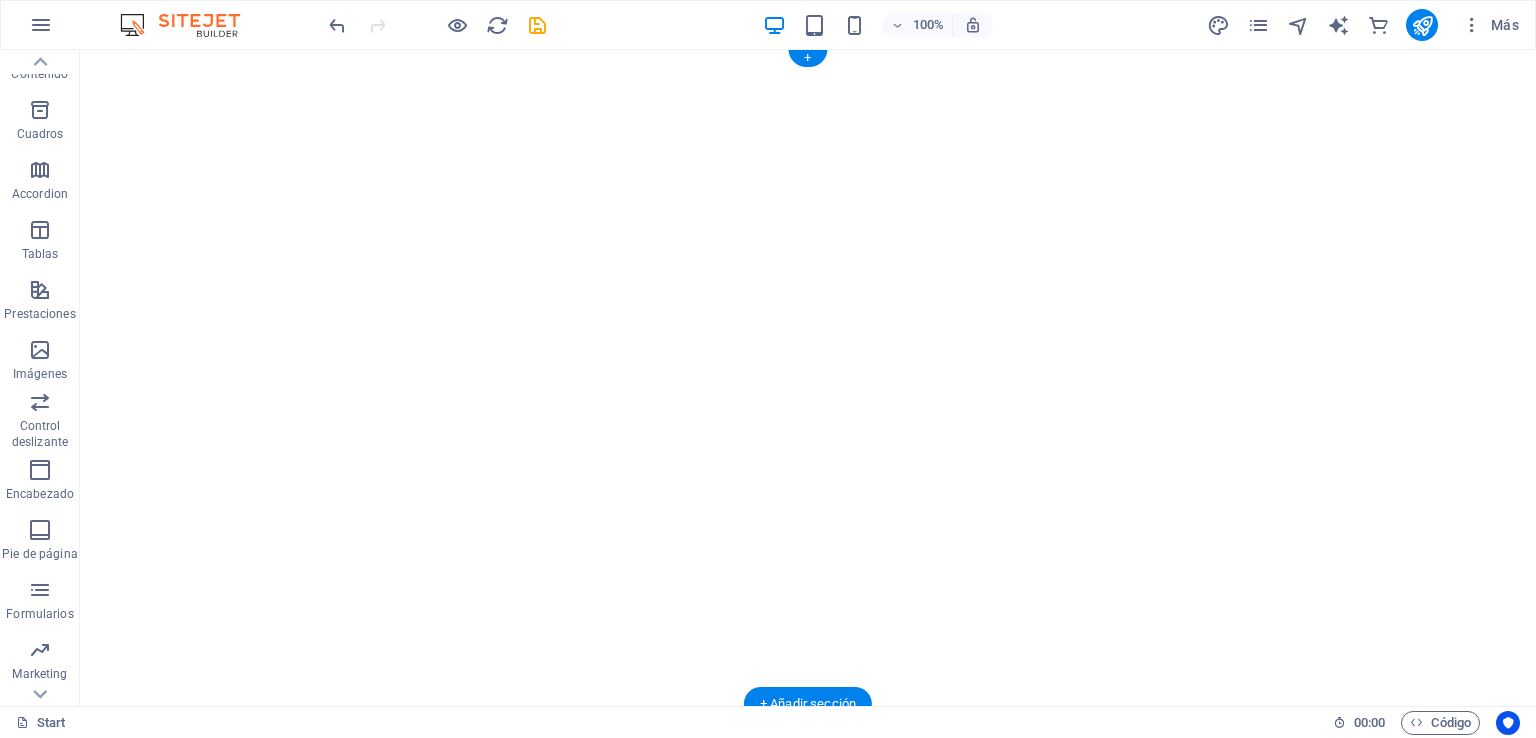 scroll, scrollTop: 100, scrollLeft: 0, axis: vertical 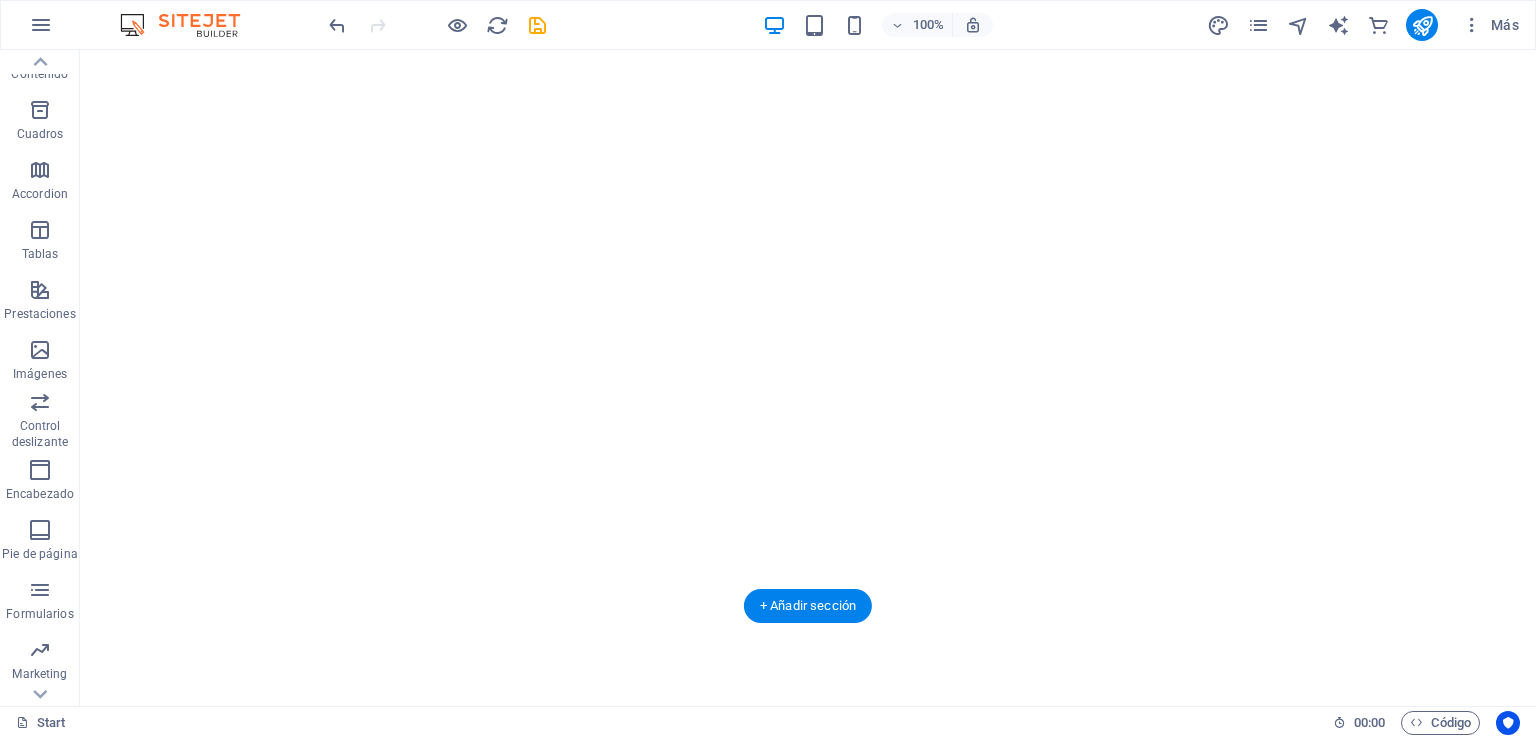 click at bounding box center [808, 1253] 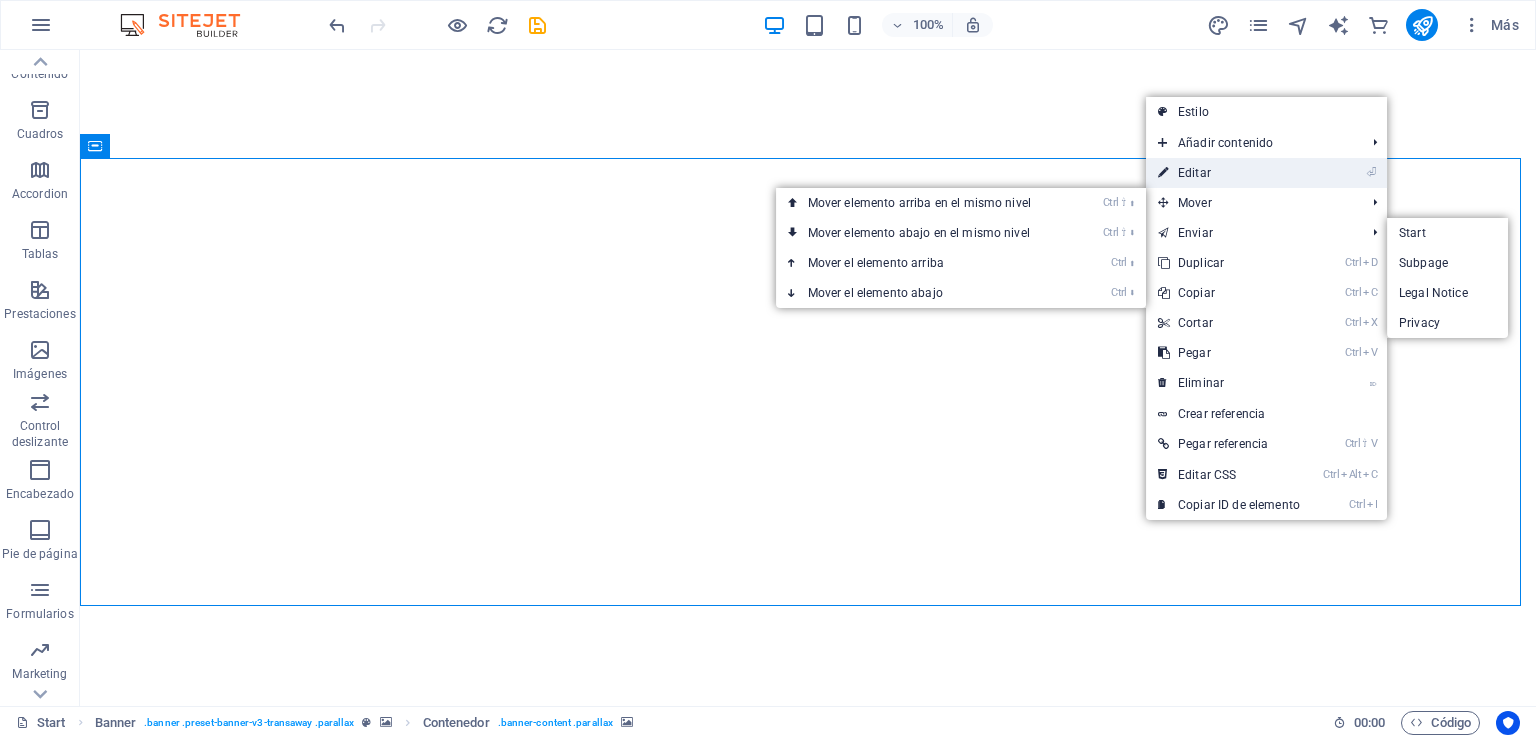 click on "⏎  Editar" at bounding box center [1229, 173] 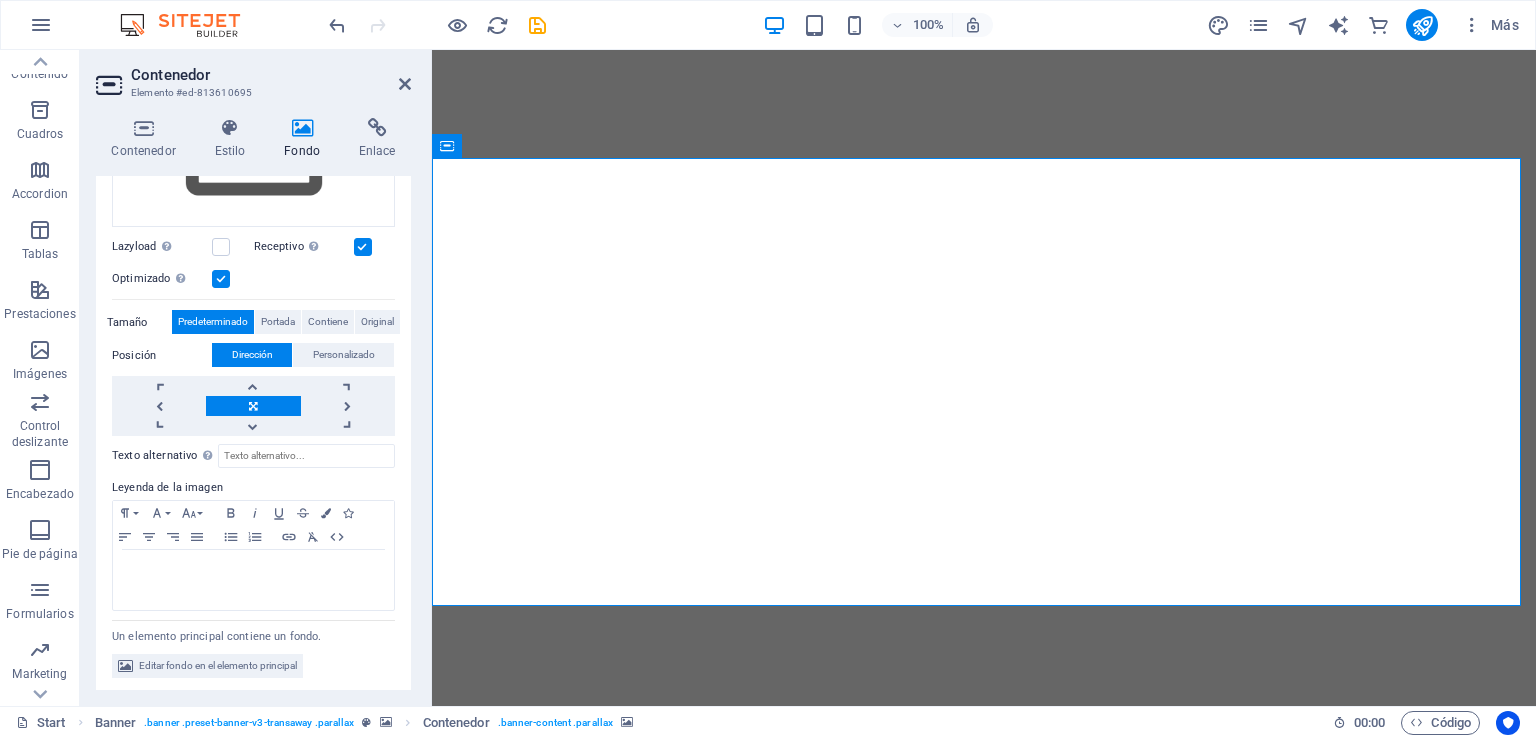 scroll, scrollTop: 0, scrollLeft: 0, axis: both 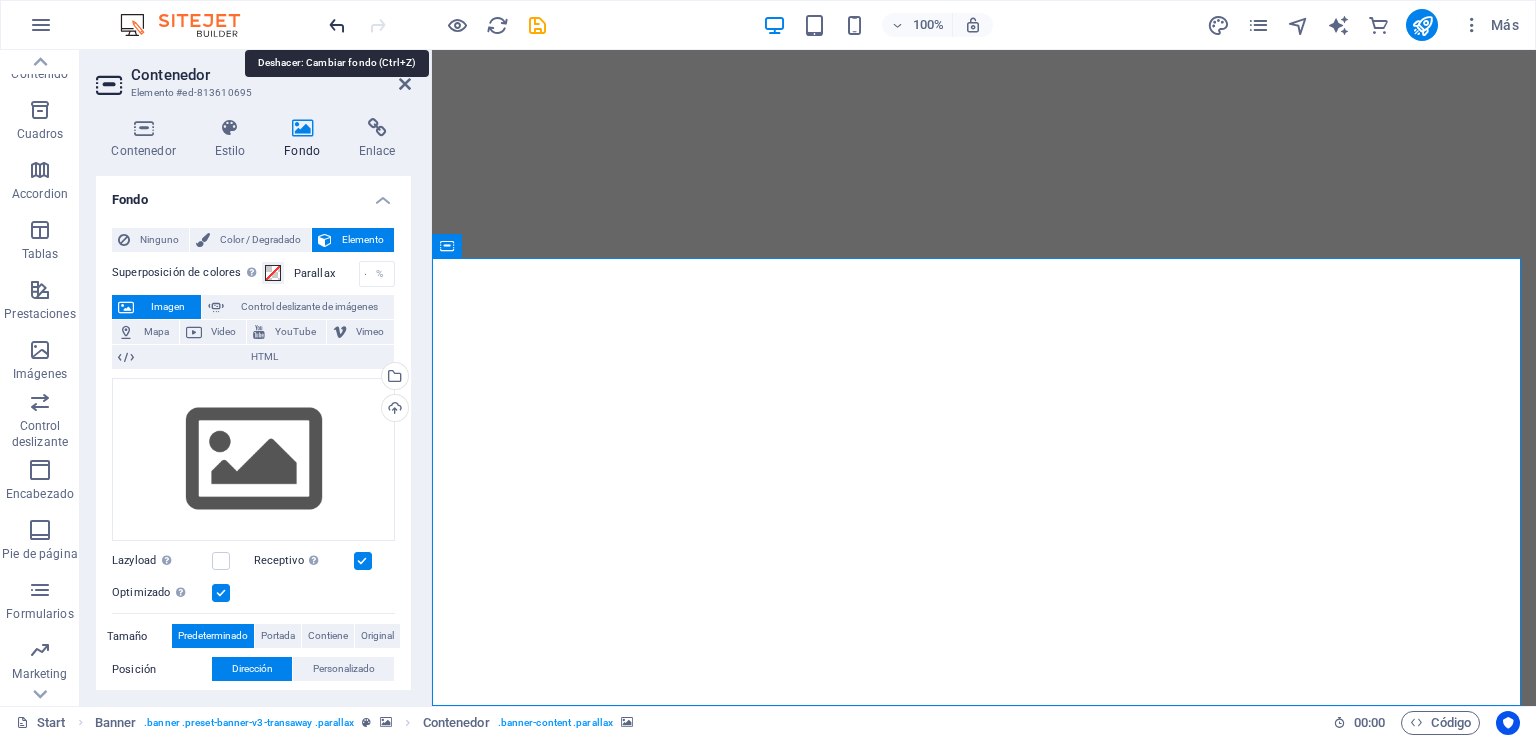 click at bounding box center [337, 25] 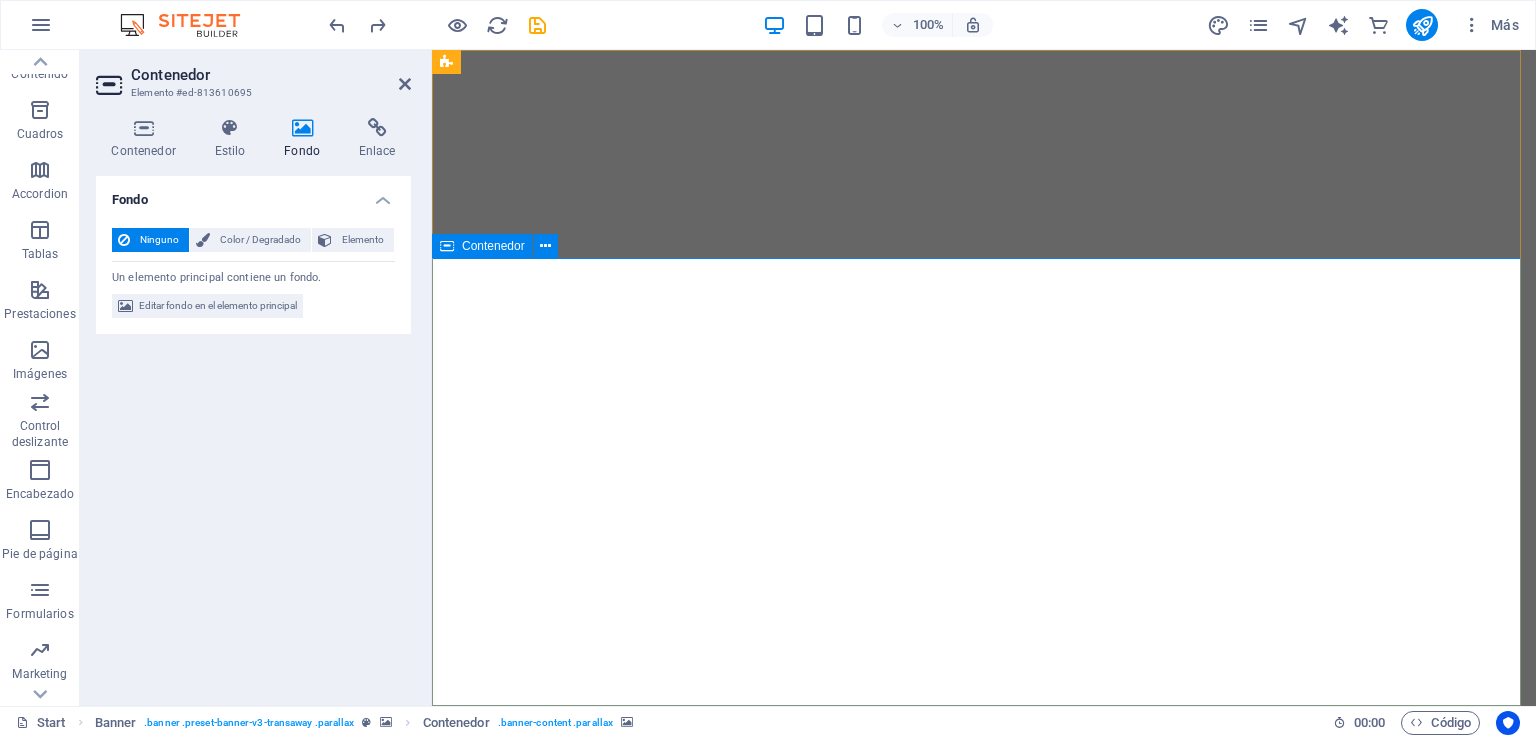 click on "VINCI -CHILE constructora CONTECH  INNOVACION EN CONSTRUCCION" at bounding box center [984, 1289] 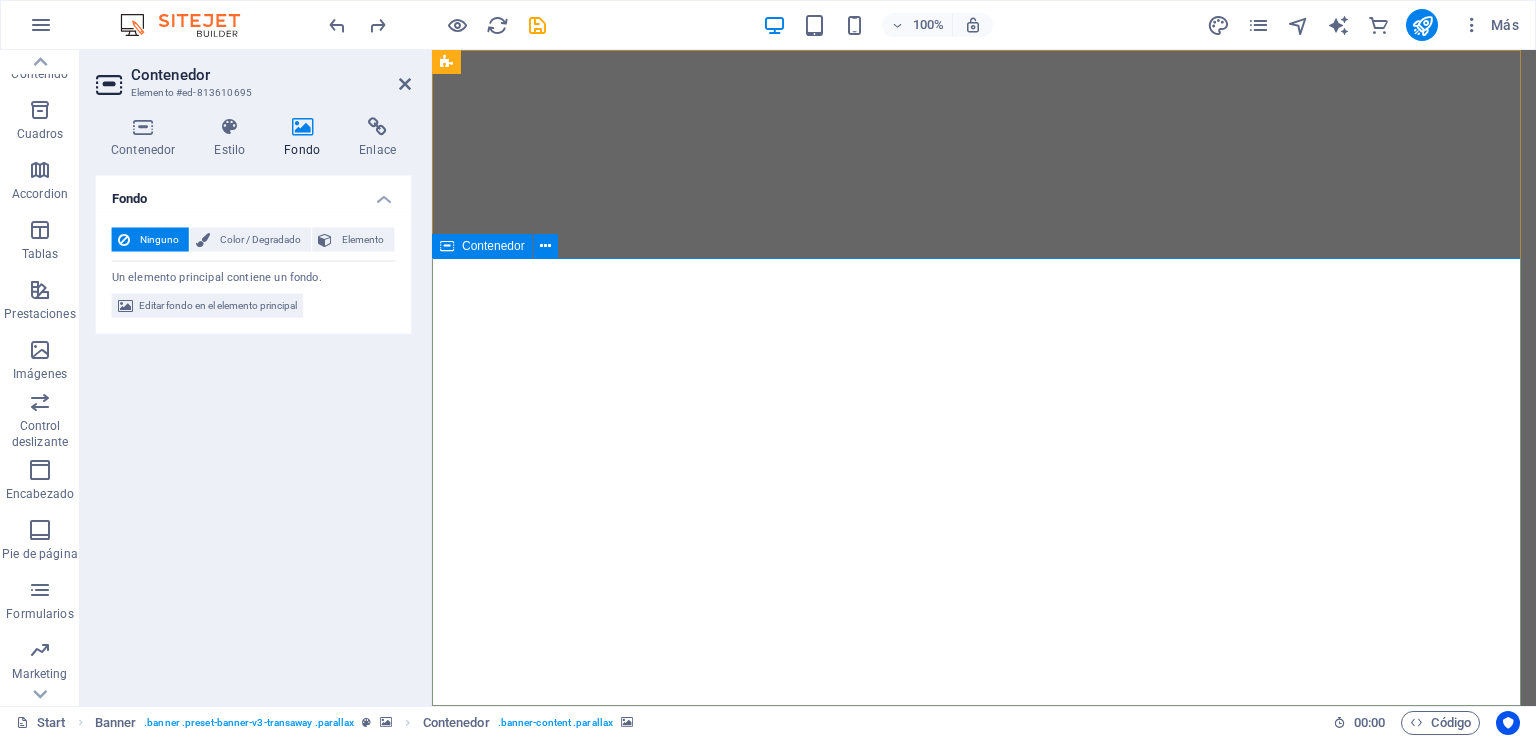 click on "VINCI -CHILE constructora CONTECH  INNOVACION EN CONSTRUCCION" at bounding box center (984, 1289) 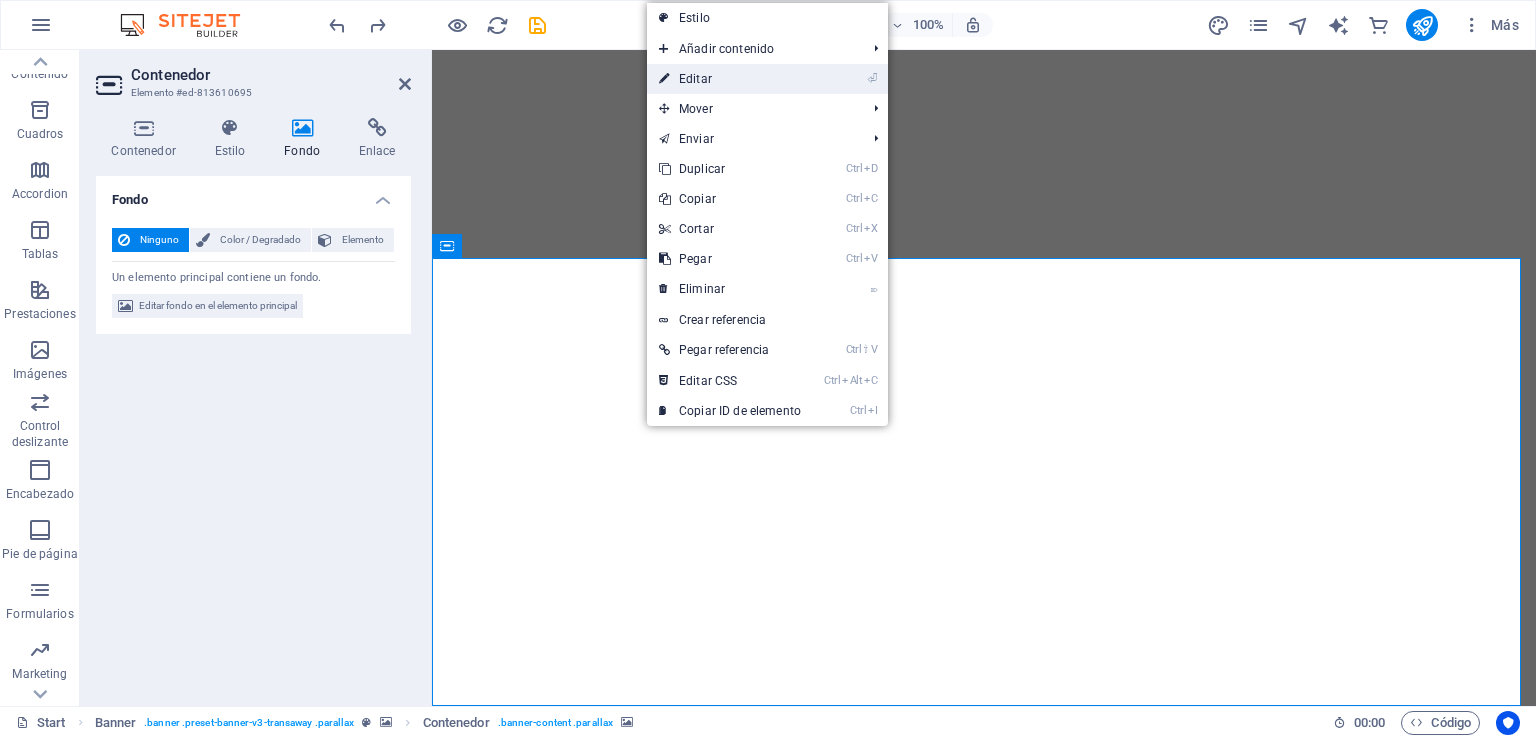 click on "⏎  Editar" at bounding box center (730, 79) 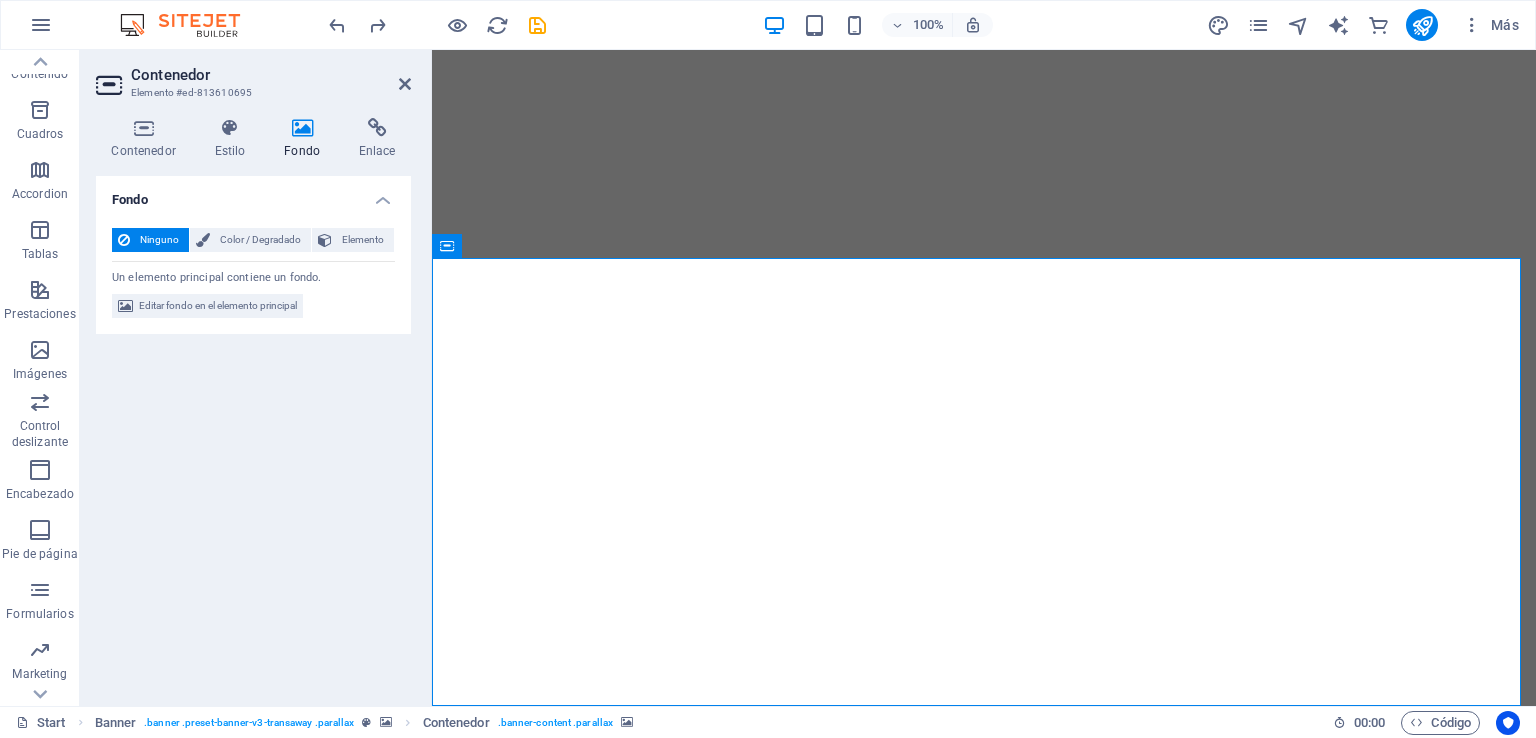 click at bounding box center (302, 128) 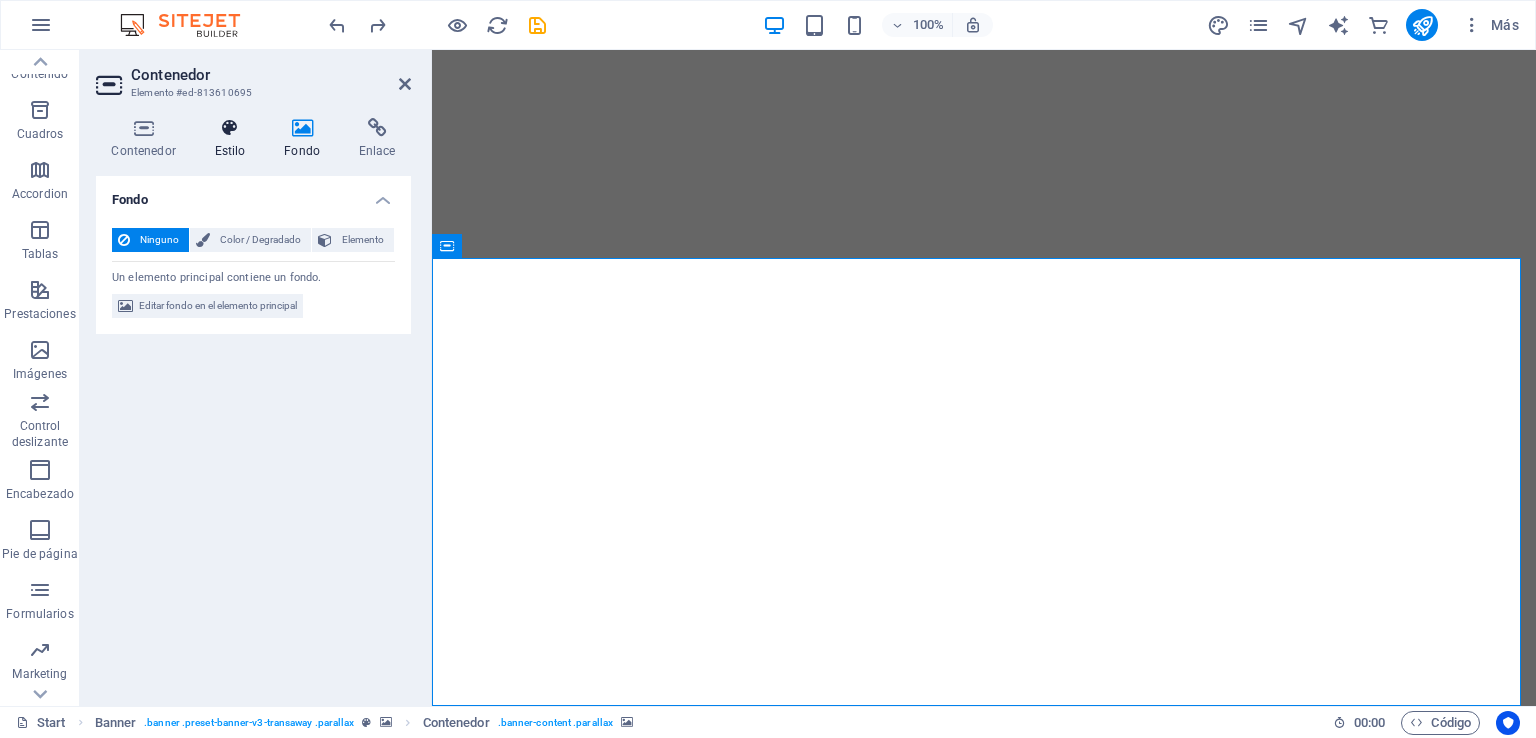click at bounding box center [230, 128] 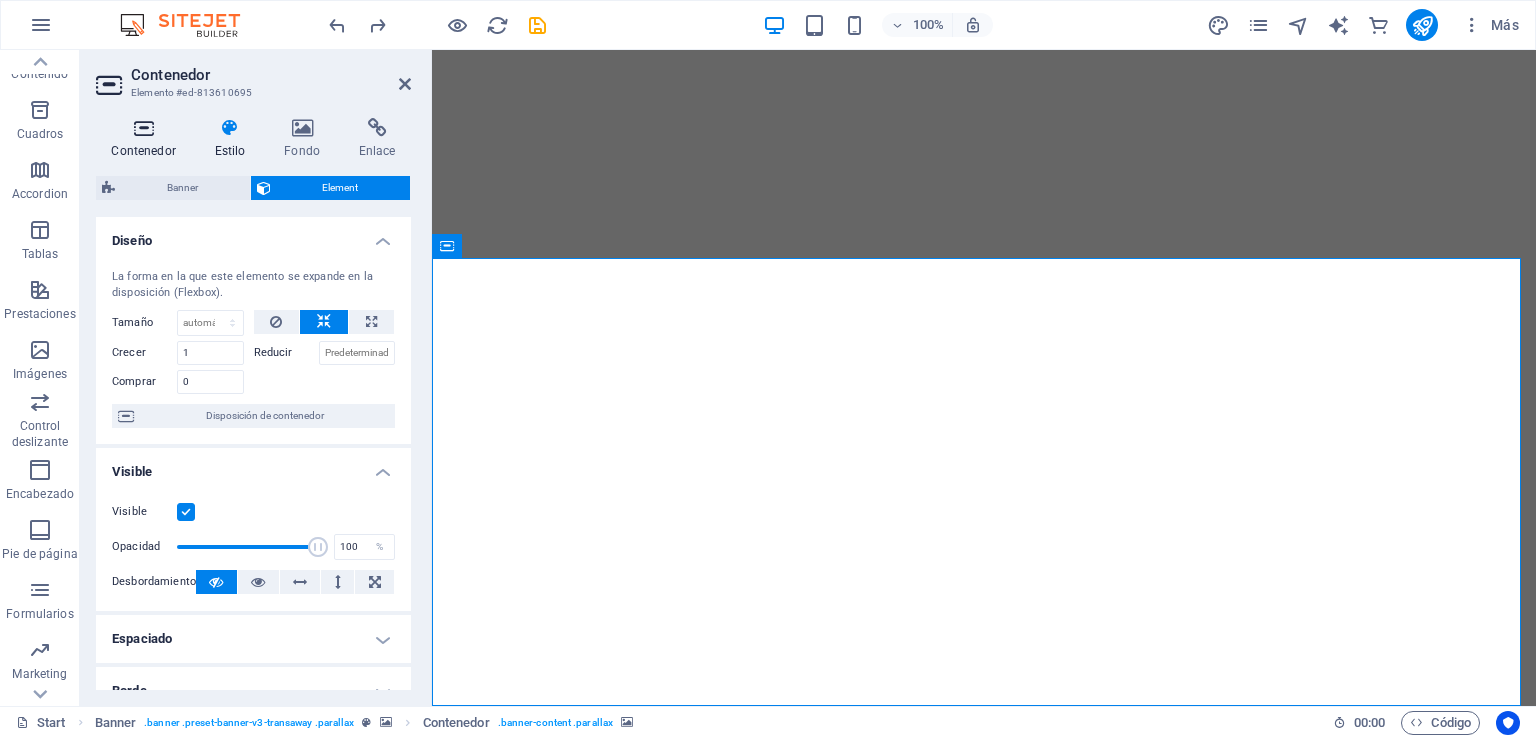 click on "Contenedor" at bounding box center [147, 139] 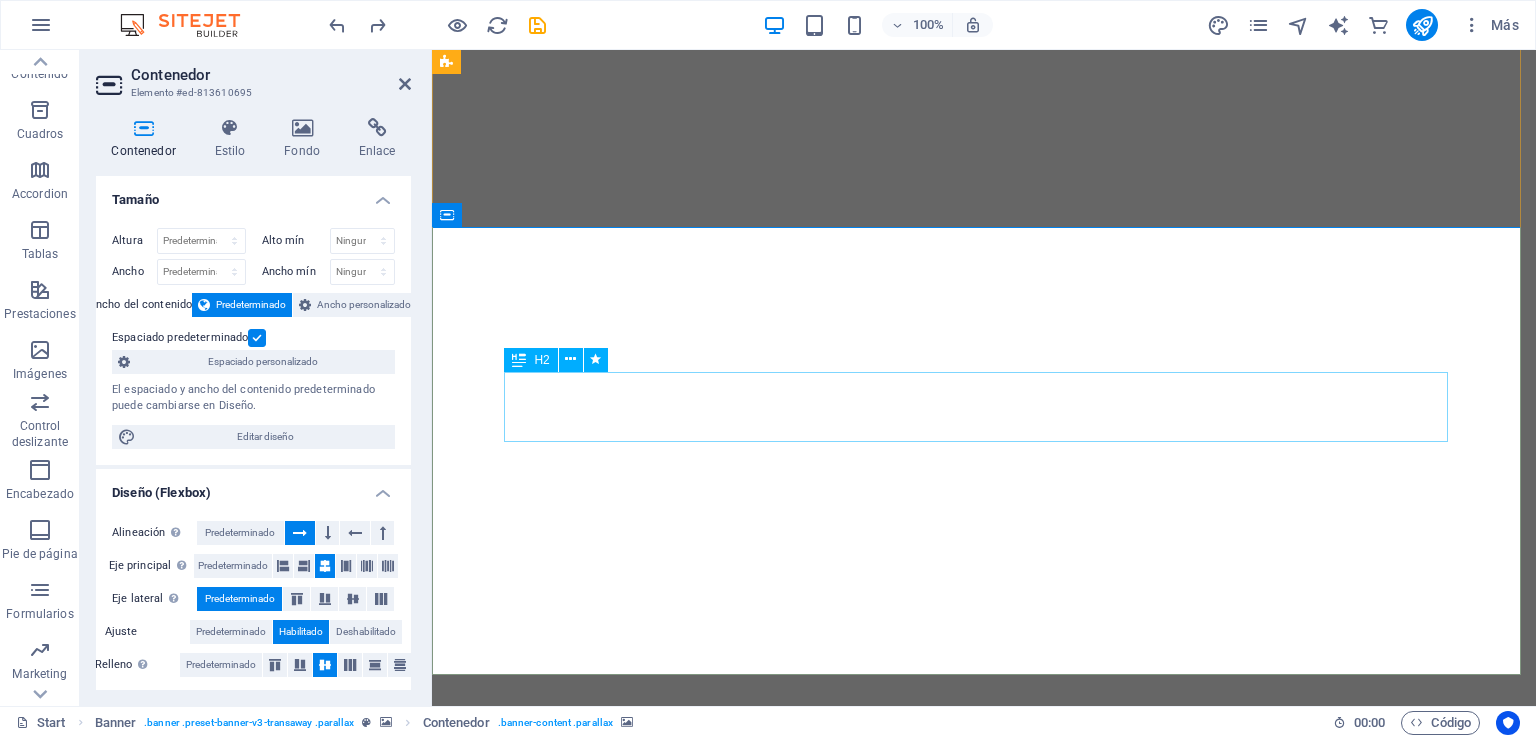 scroll, scrollTop: 100, scrollLeft: 0, axis: vertical 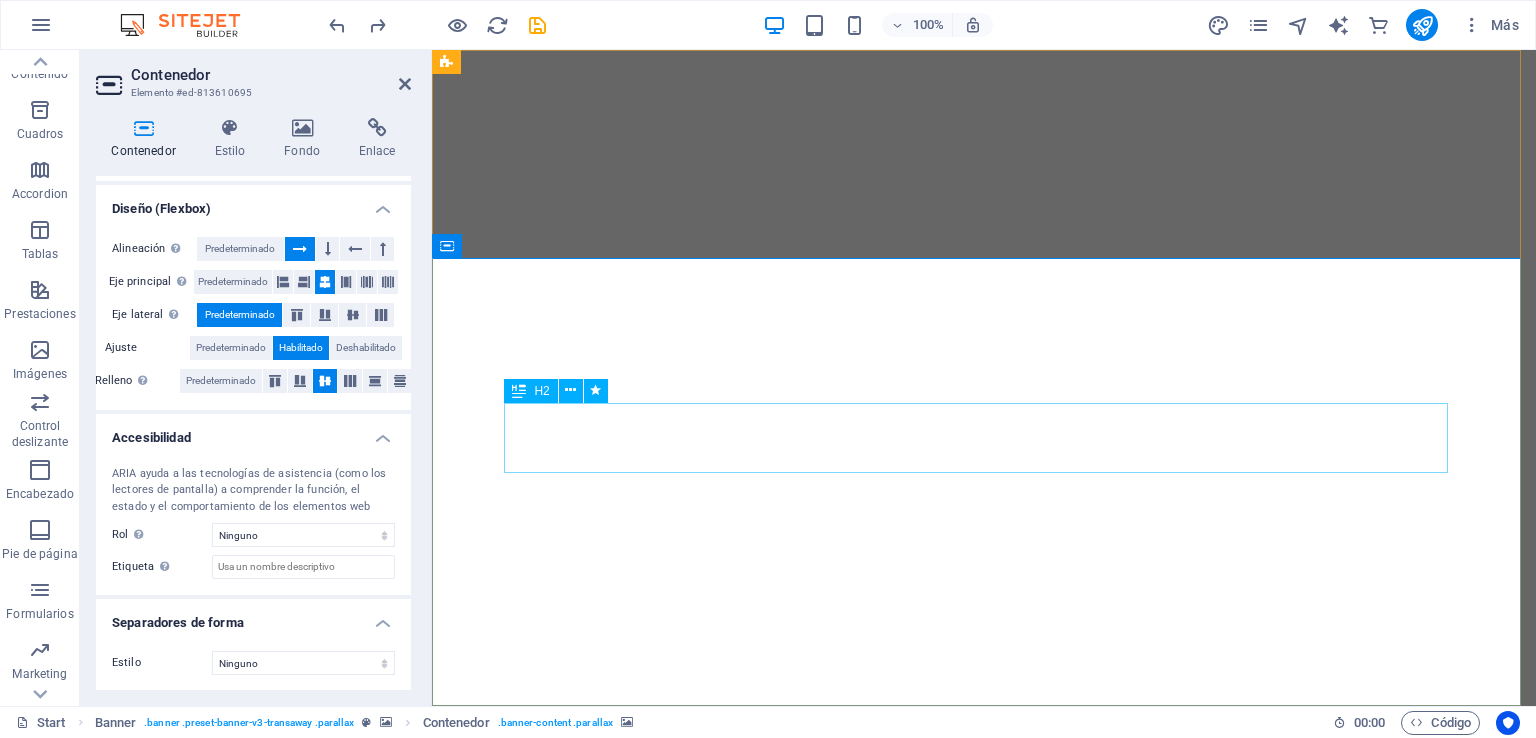 drag, startPoint x: 614, startPoint y: 423, endPoint x: 776, endPoint y: 359, distance: 174.1838 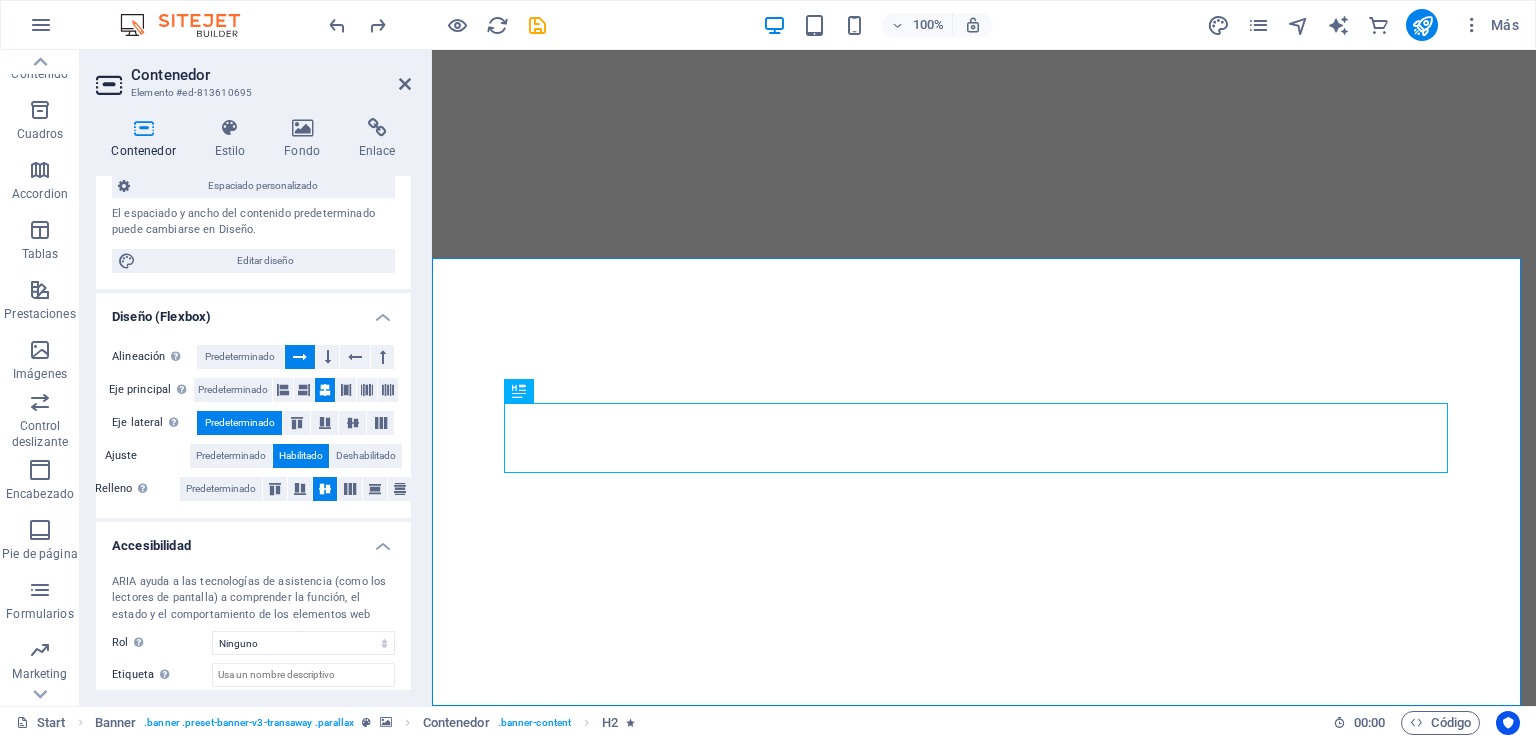 scroll, scrollTop: 0, scrollLeft: 0, axis: both 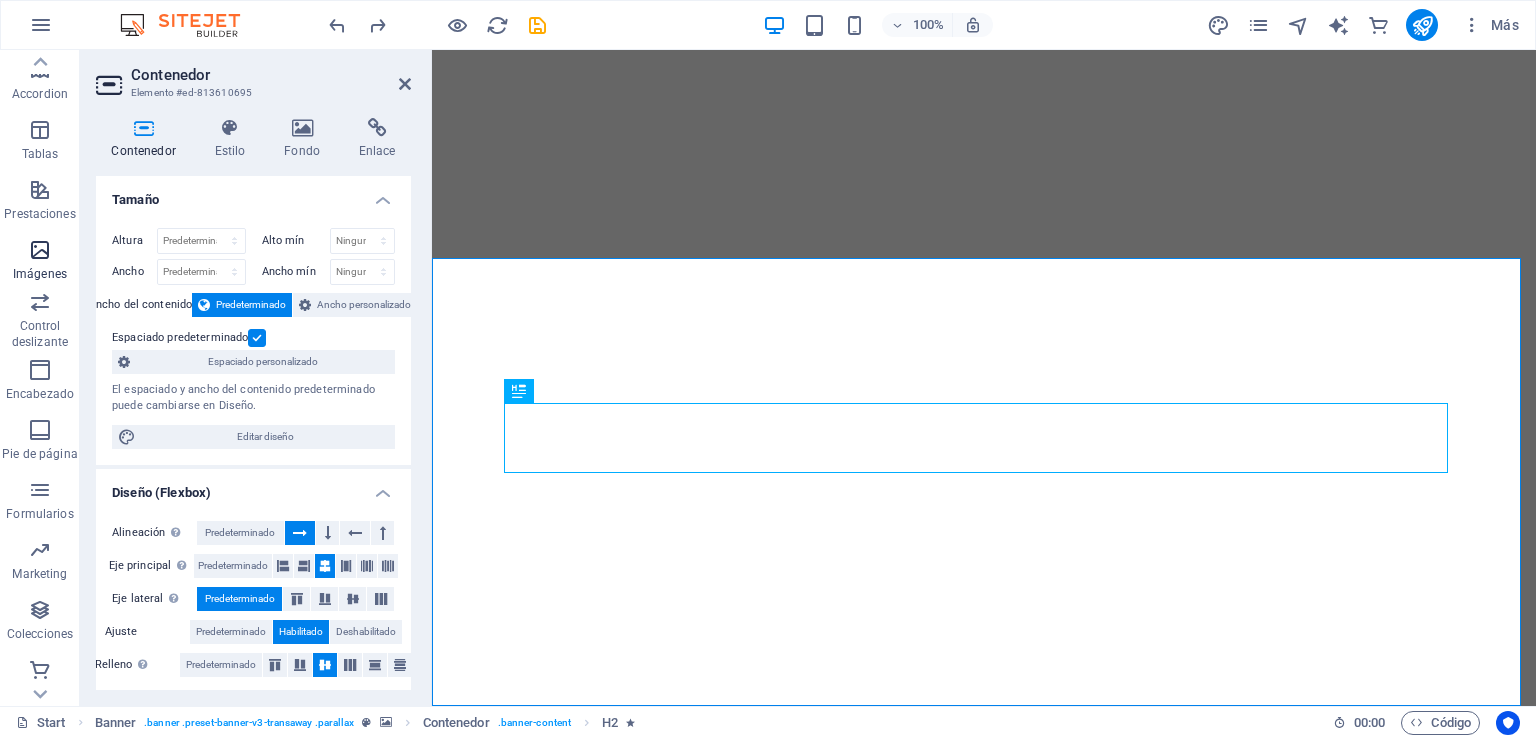 click at bounding box center [40, 250] 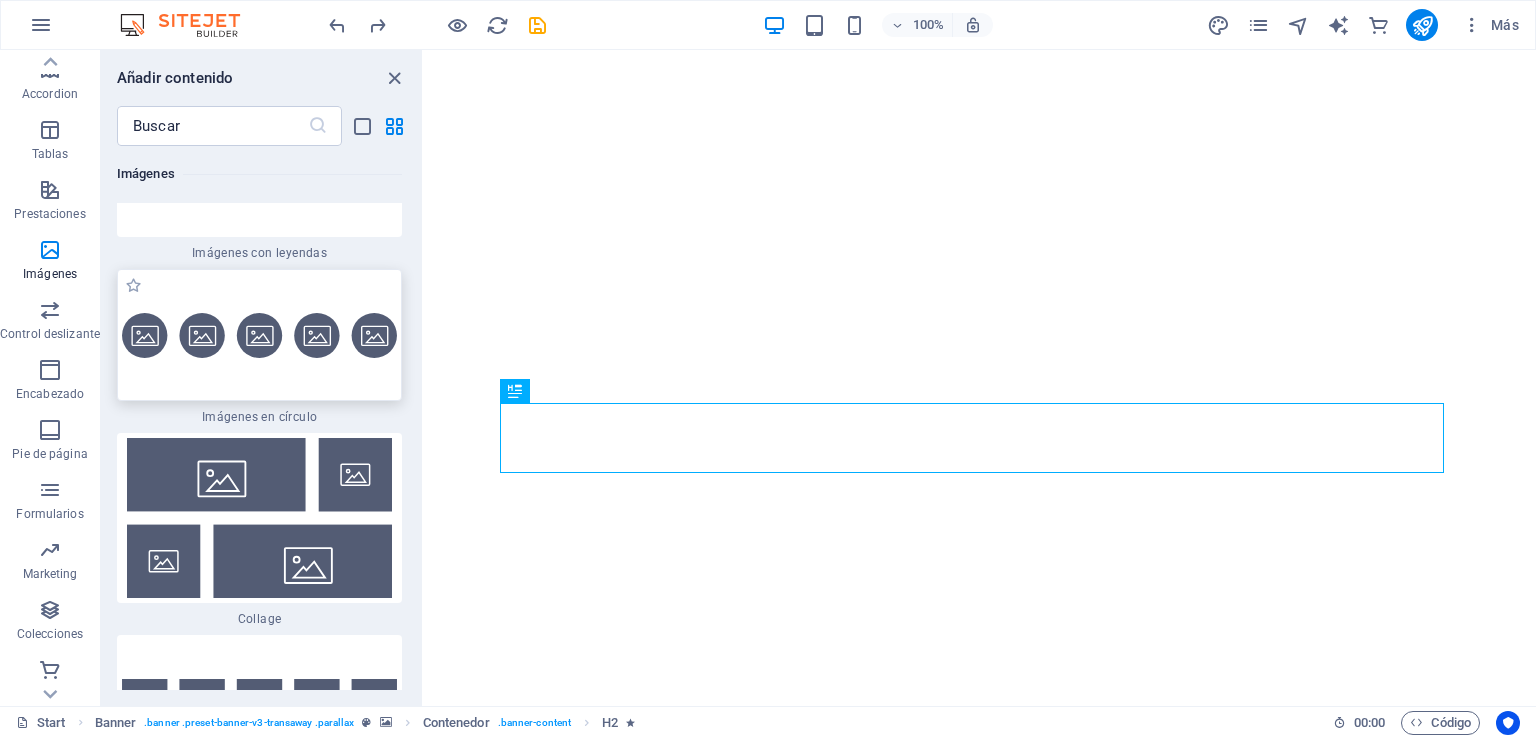 scroll, scrollTop: 20122, scrollLeft: 0, axis: vertical 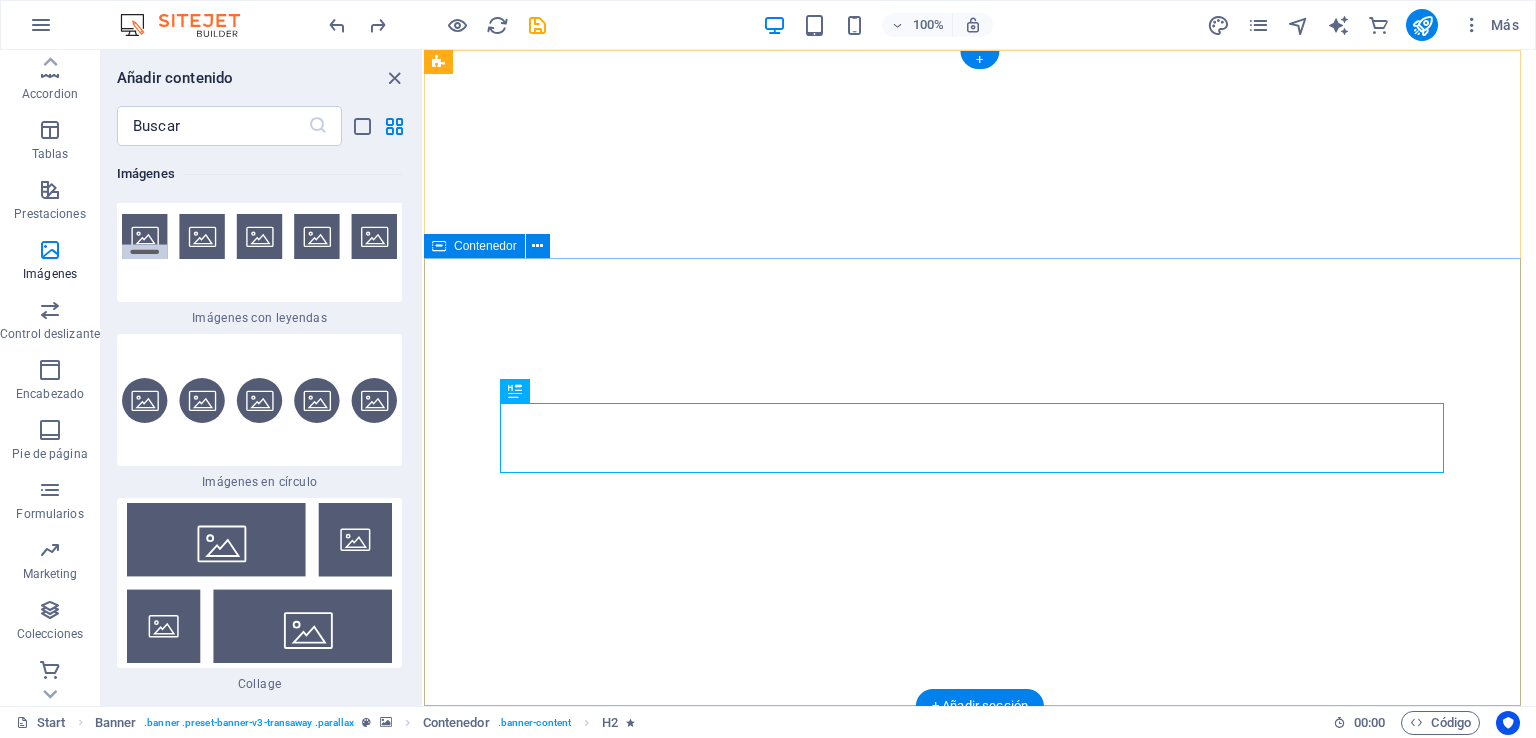 click on "VINCI -CHILE constructora CONTECH  INNOVACION EN CONSTRUCCION" at bounding box center (980, 1289) 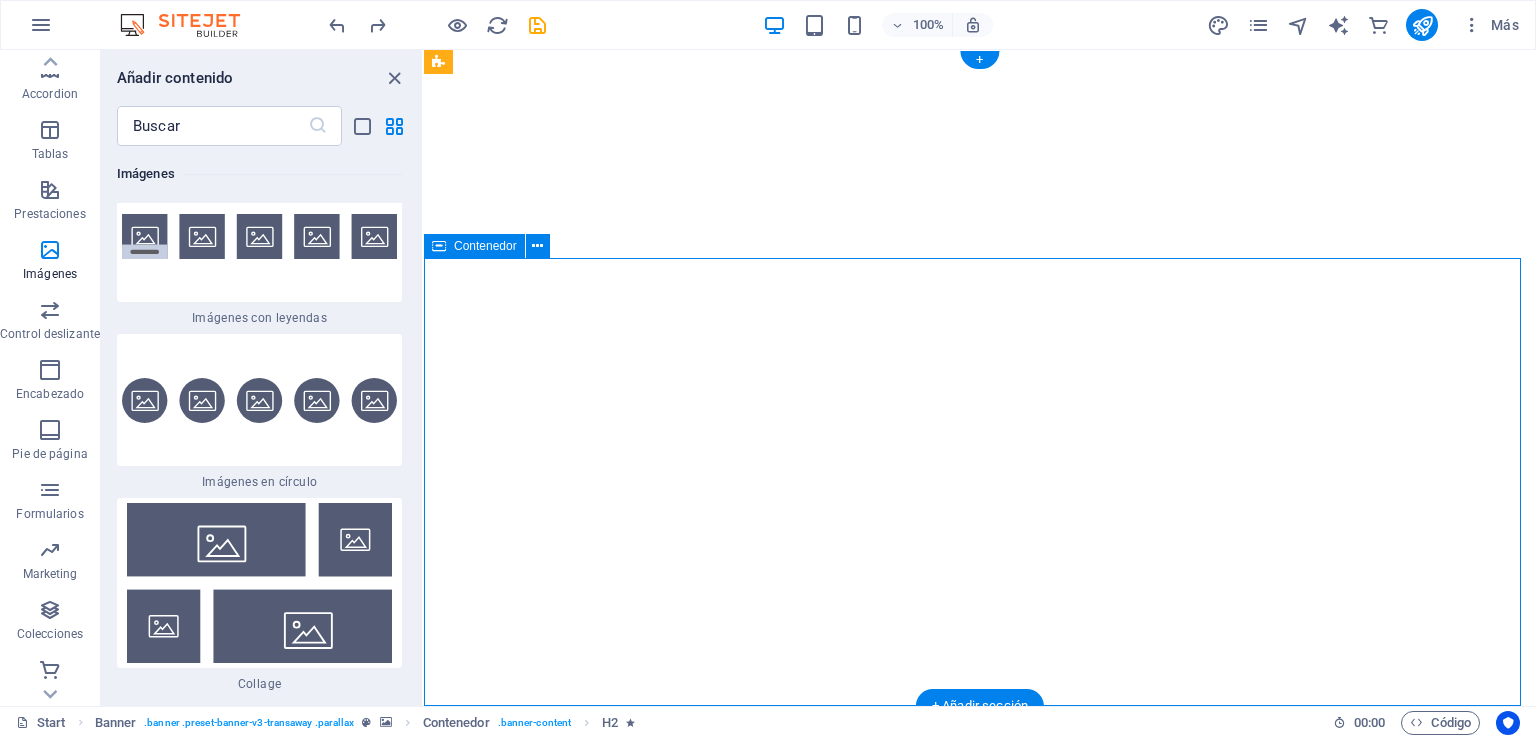 click on "VINCI -CHILE constructora CONTECH  INNOVACION EN CONSTRUCCION" at bounding box center (980, 1289) 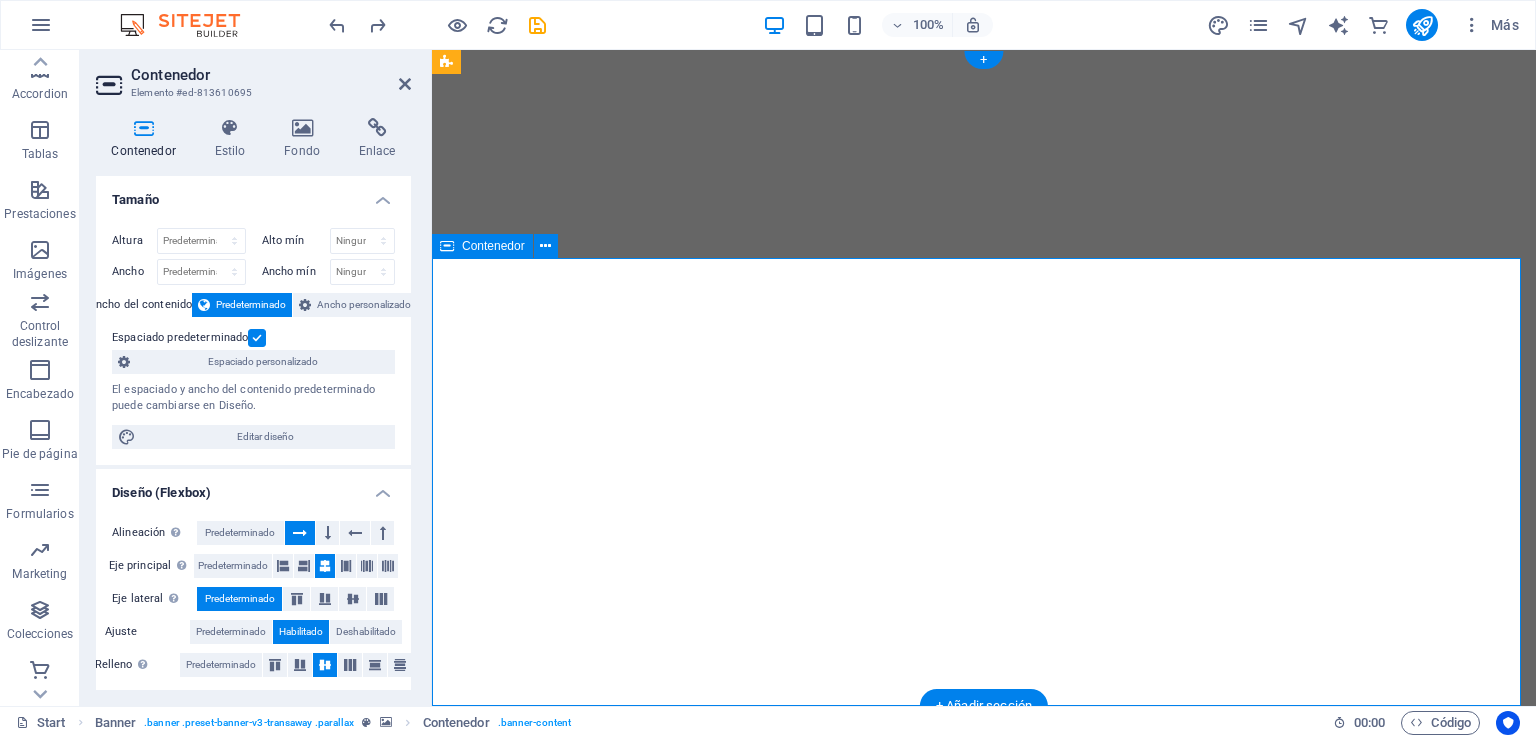 click on "VINCI -CHILE constructora CONTECH  INNOVACION EN CONSTRUCCION" at bounding box center (984, 1289) 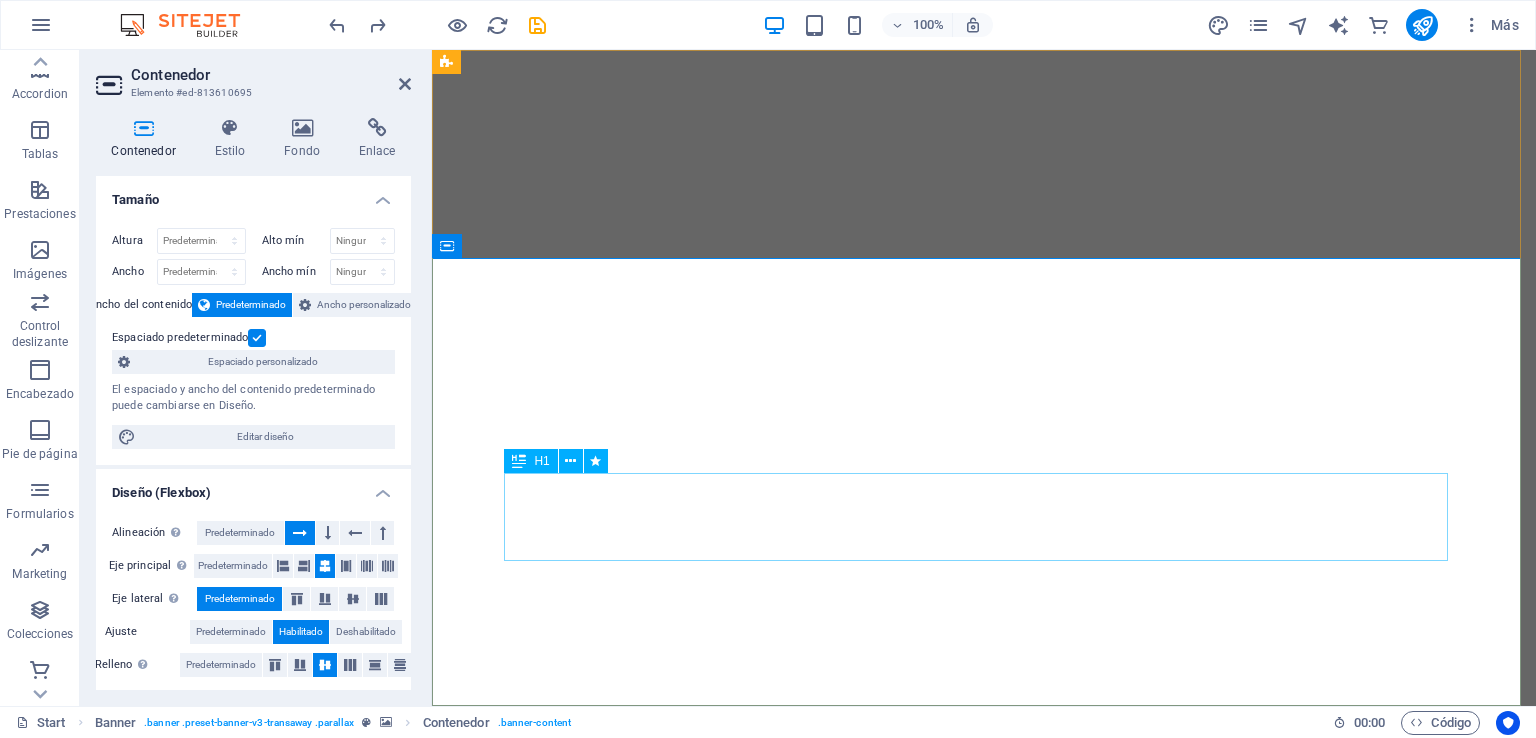 scroll, scrollTop: 0, scrollLeft: 0, axis: both 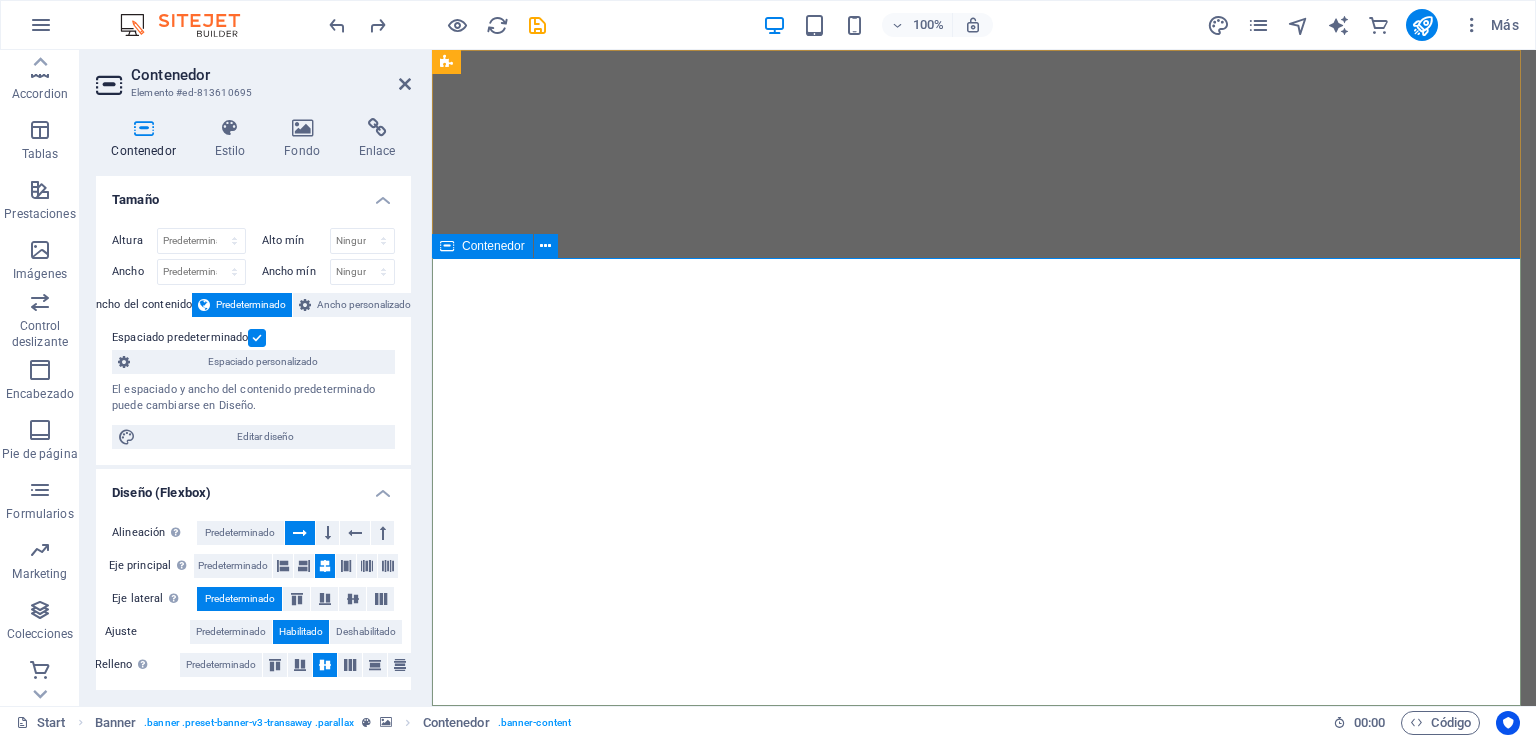 click on "VINCI -CHILE constructora CONTECH  INNOVACION EN CONSTRUCCION" at bounding box center (984, 1289) 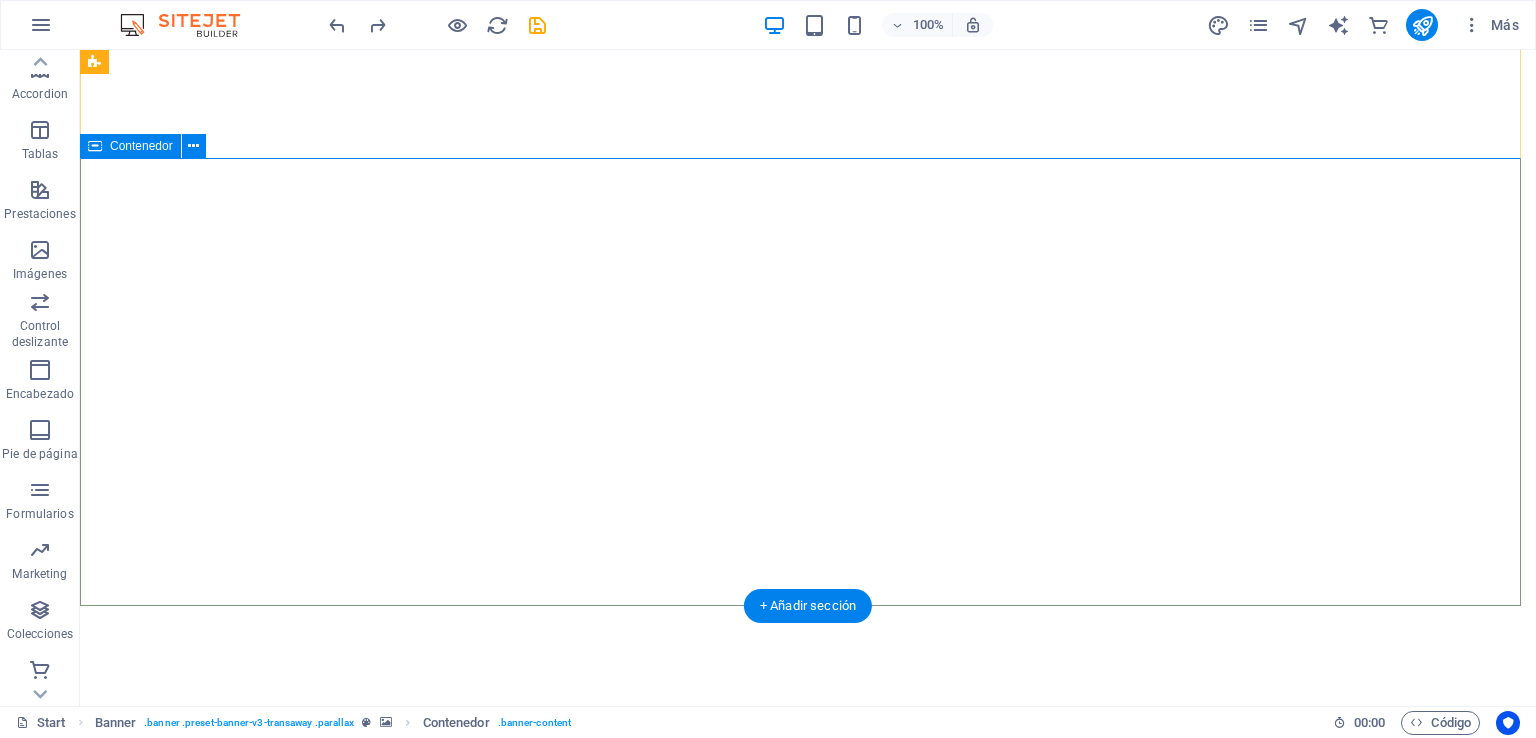 scroll, scrollTop: 0, scrollLeft: 0, axis: both 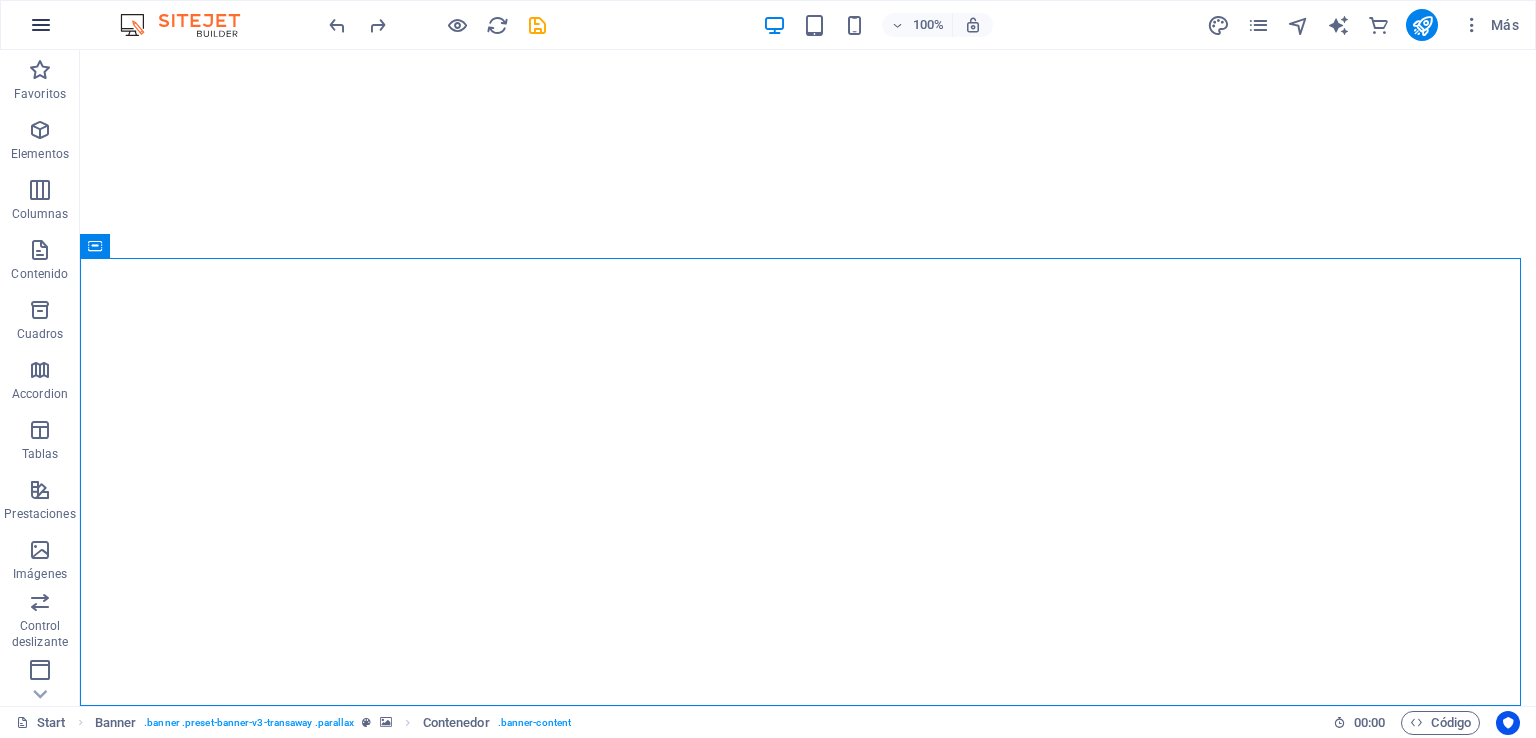 click at bounding box center (41, 25) 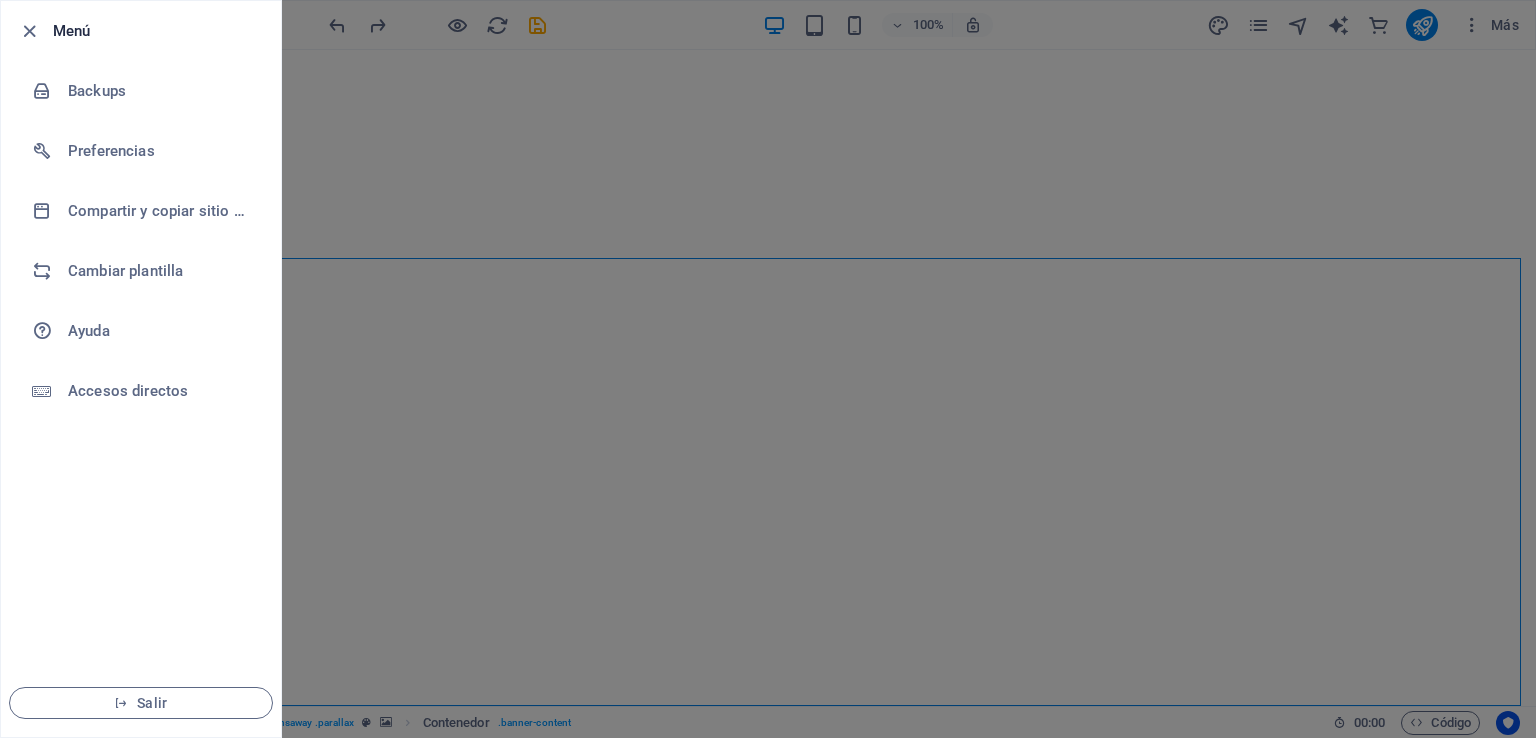 type 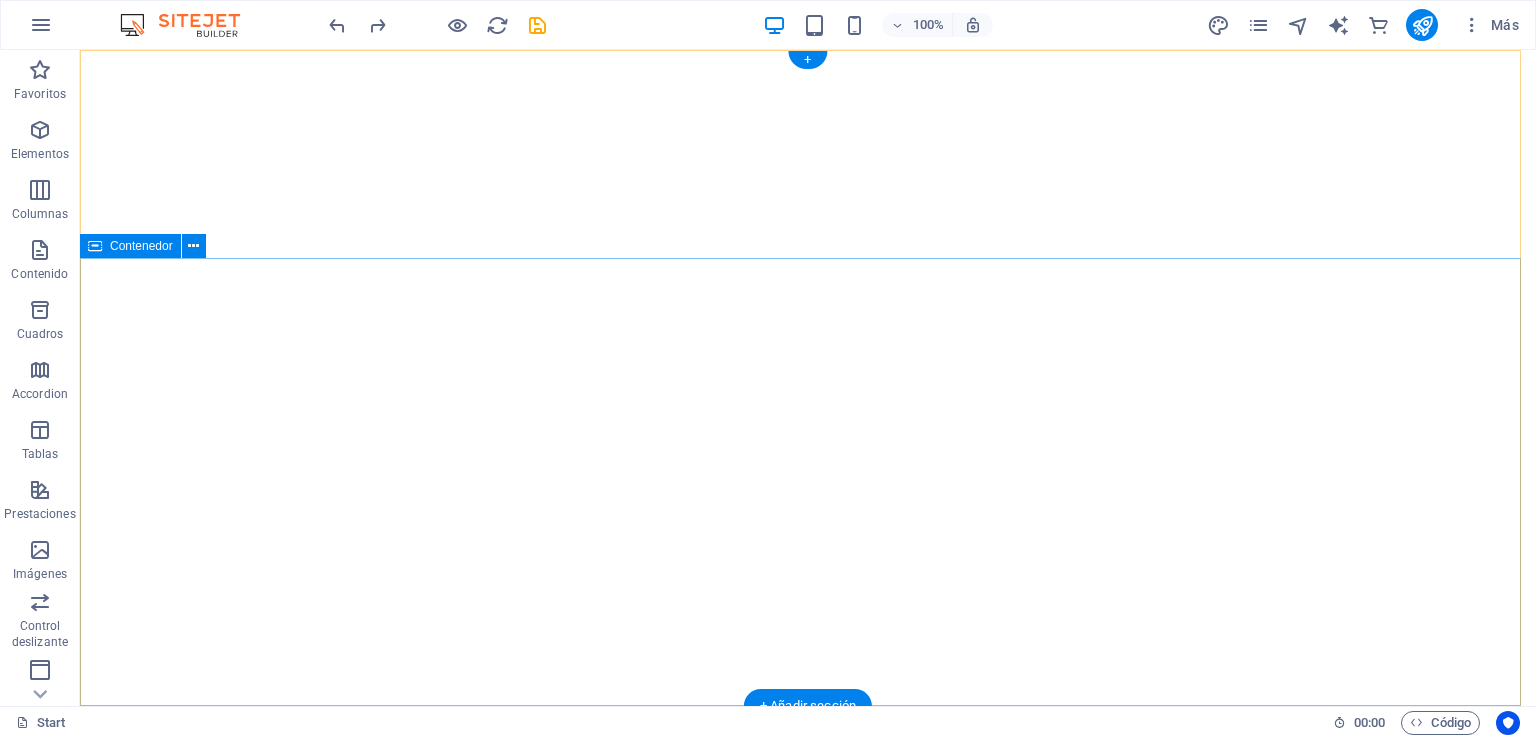 click on "VINCI -CHILE constructora CONTECH  INNOVACION EN CONSTRUCCION" at bounding box center (808, 1289) 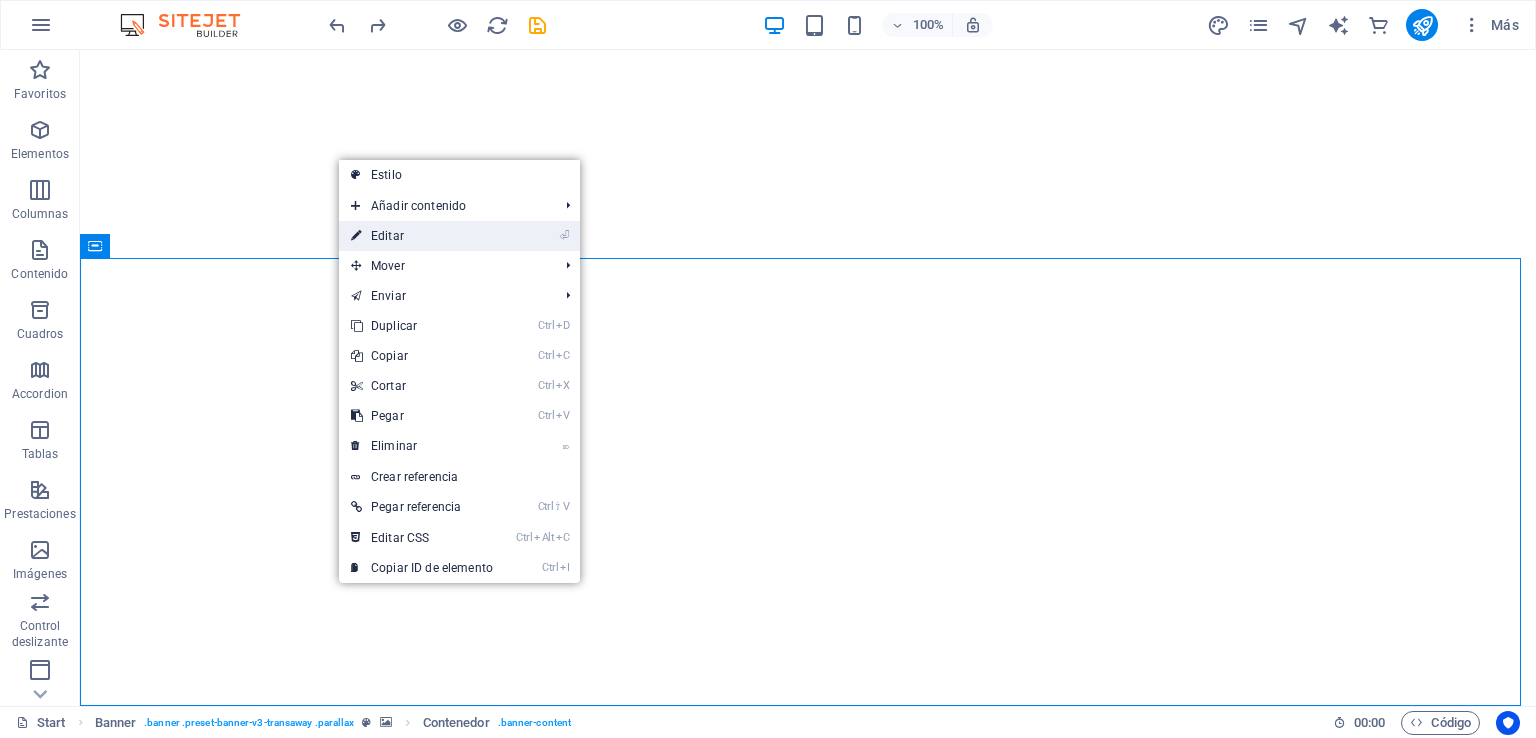 click on "⏎  Editar" at bounding box center [422, 236] 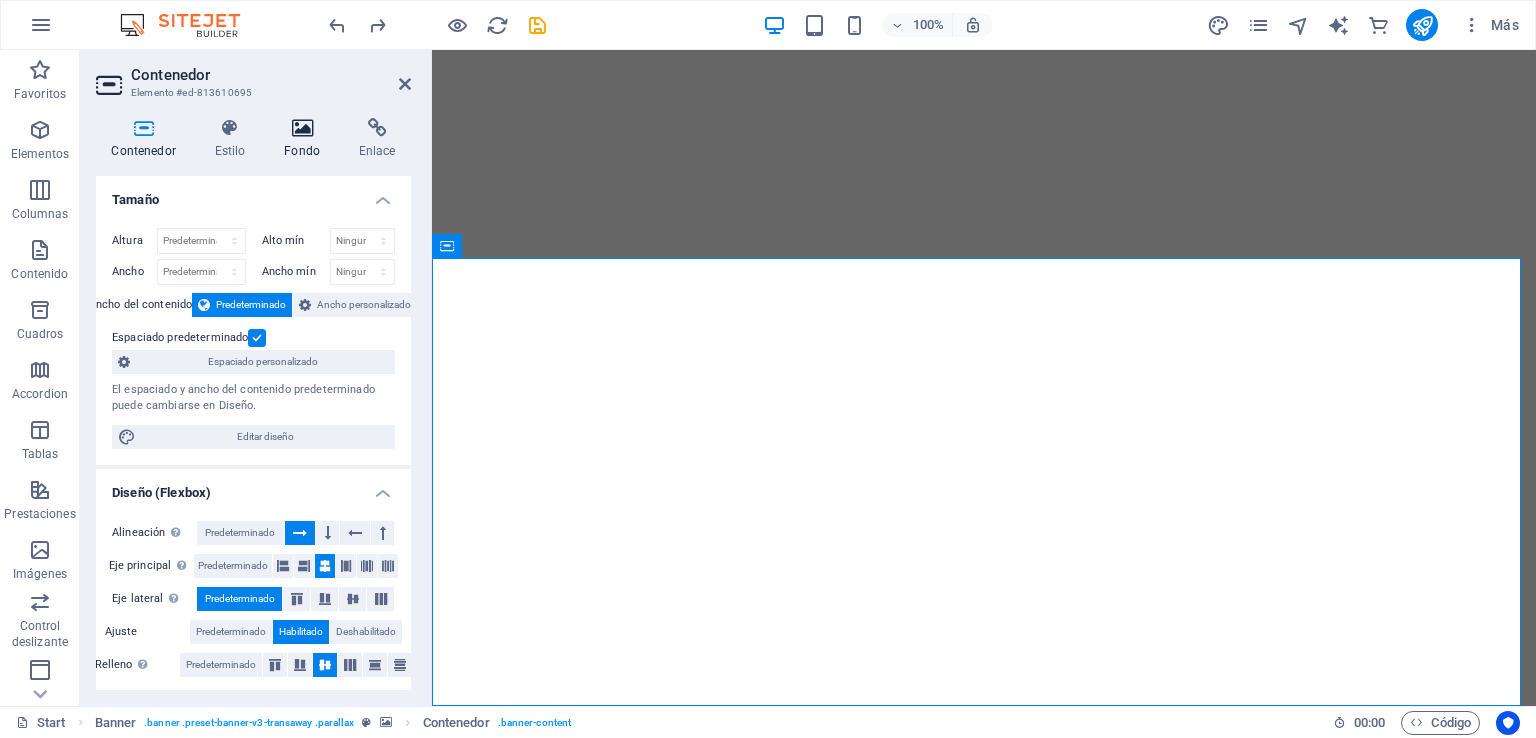 click at bounding box center [302, 128] 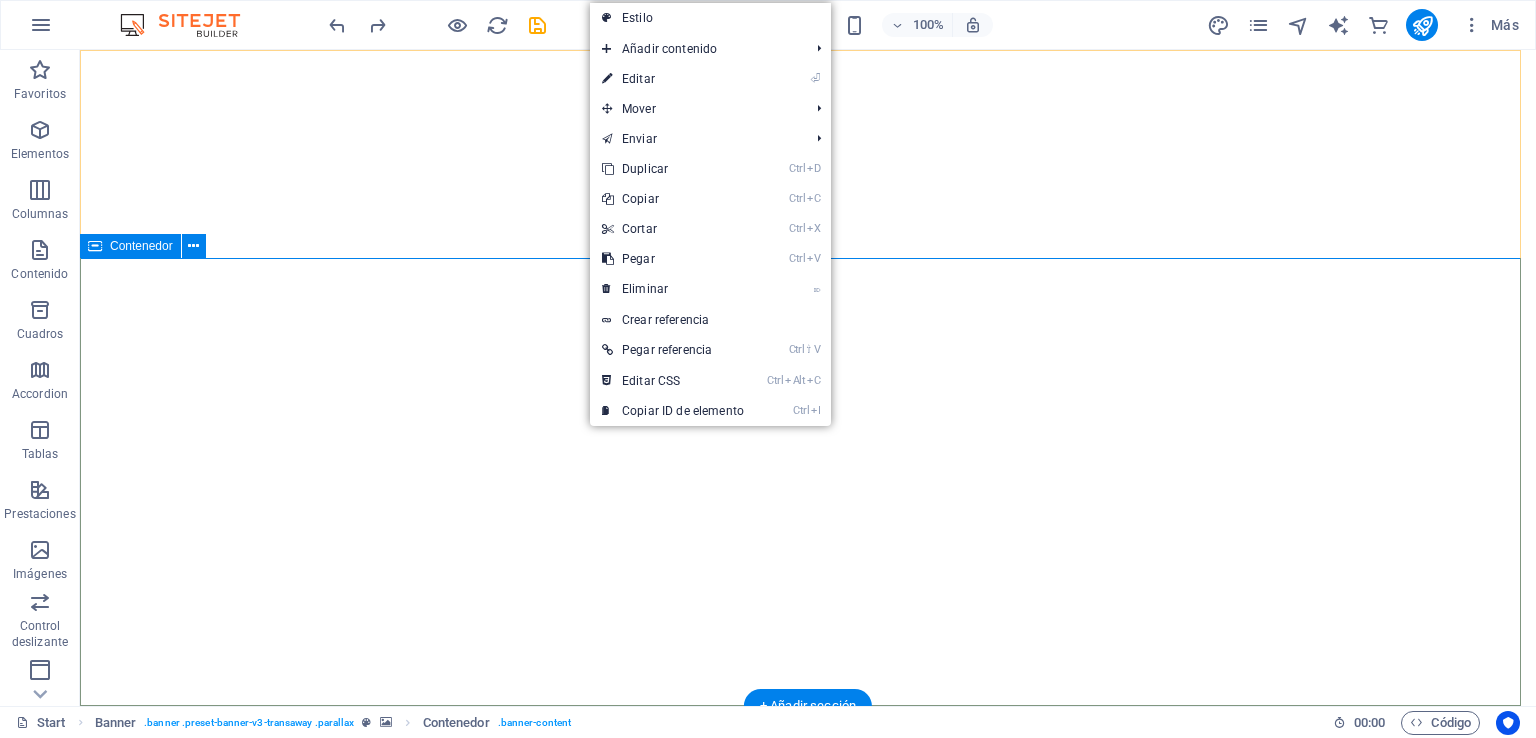 click on "VINCI -CHILE constructora CONTECH  INNOVACION EN CONSTRUCCION" at bounding box center (808, 1289) 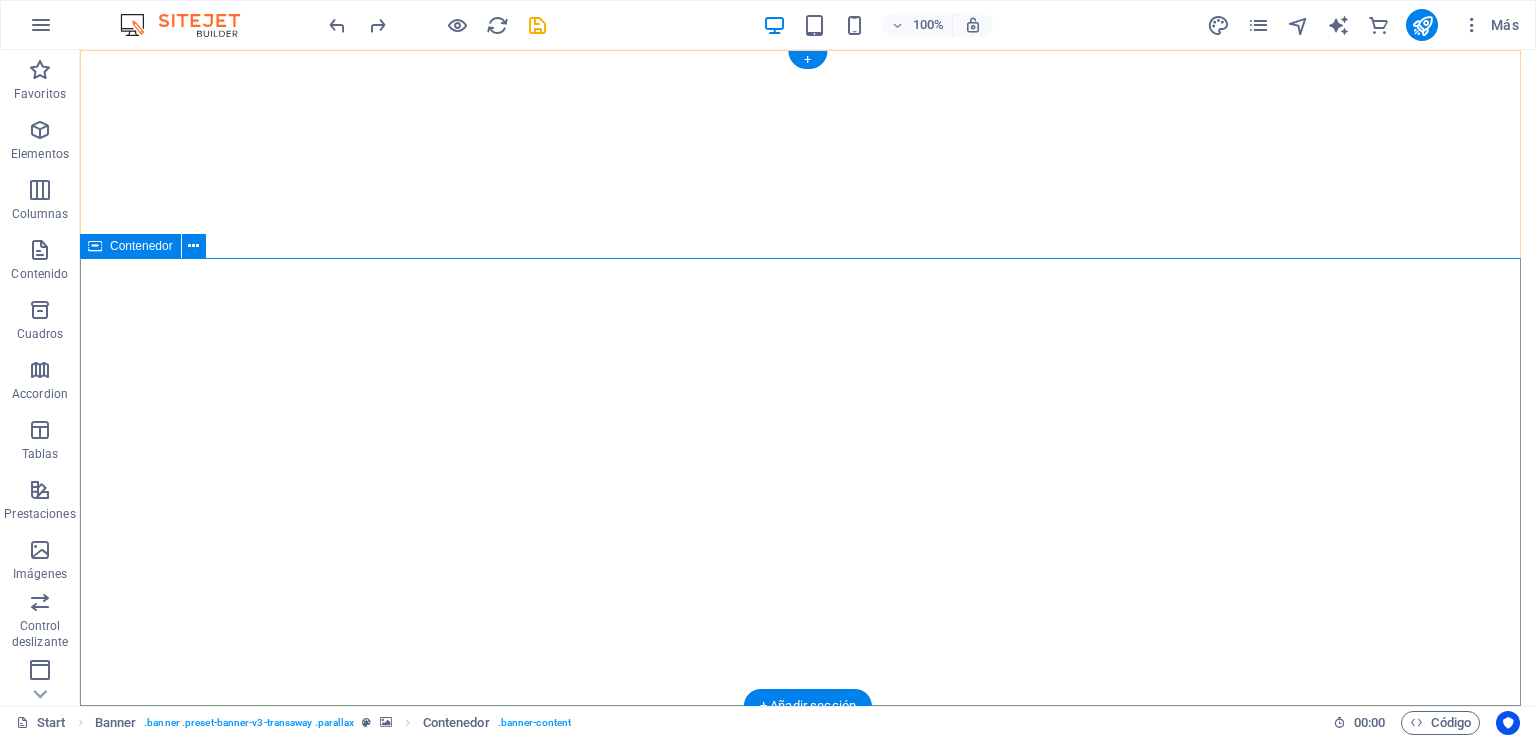 click on "VINCI -CHILE constructora CONTECH  INNOVACION EN CONSTRUCCION" at bounding box center (808, 1289) 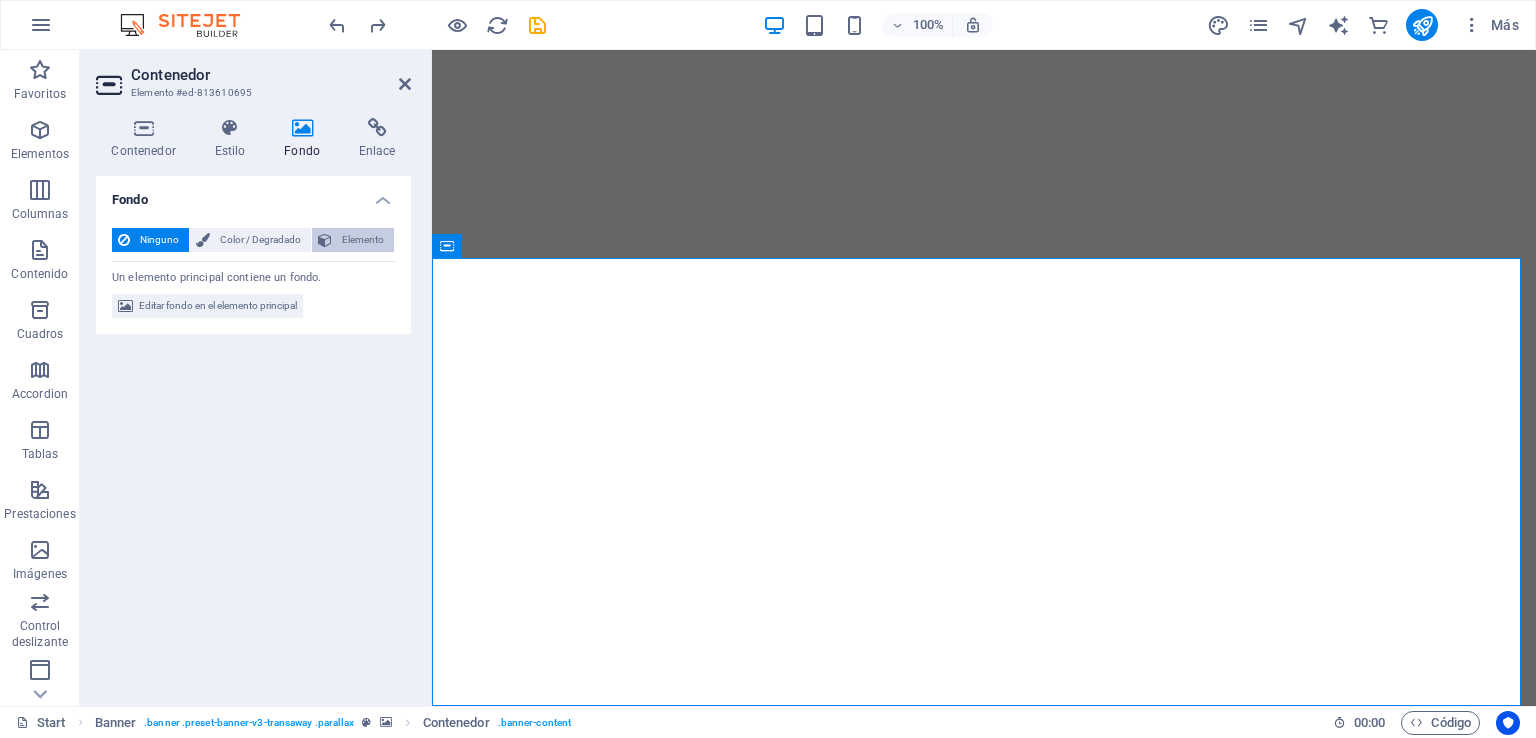 click on "Elemento" at bounding box center [363, 240] 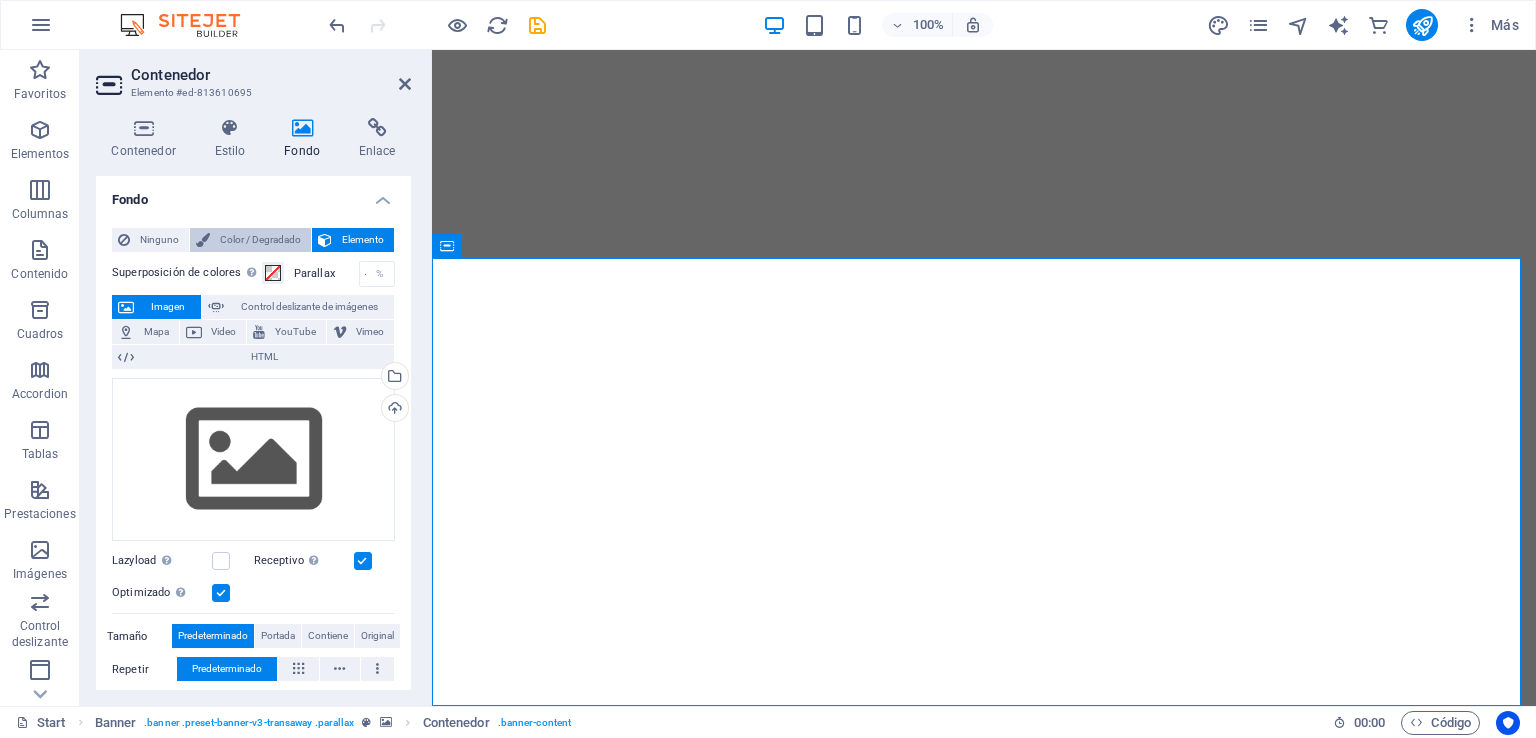 click on "Color / Degradado" at bounding box center [260, 240] 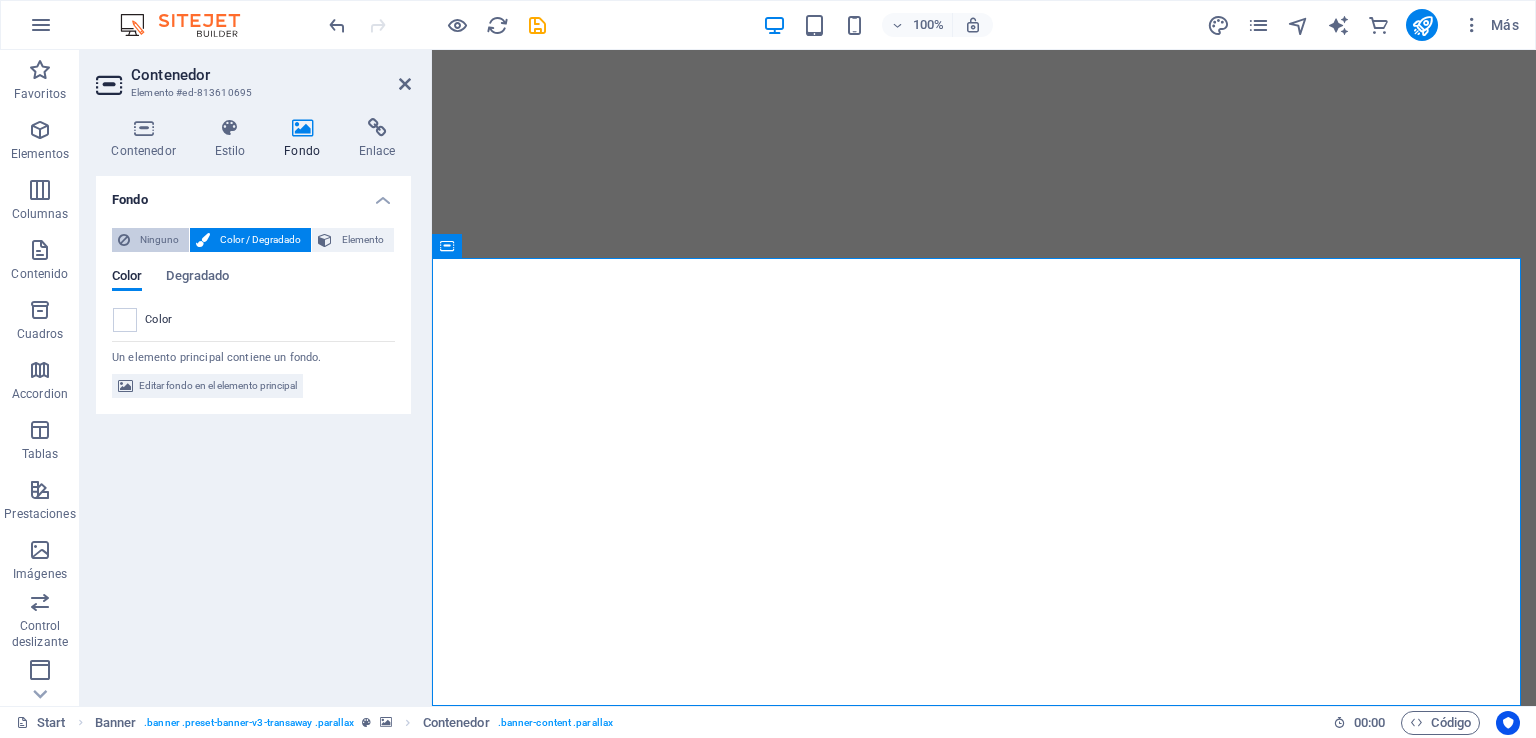 click on "Ninguno" at bounding box center (150, 240) 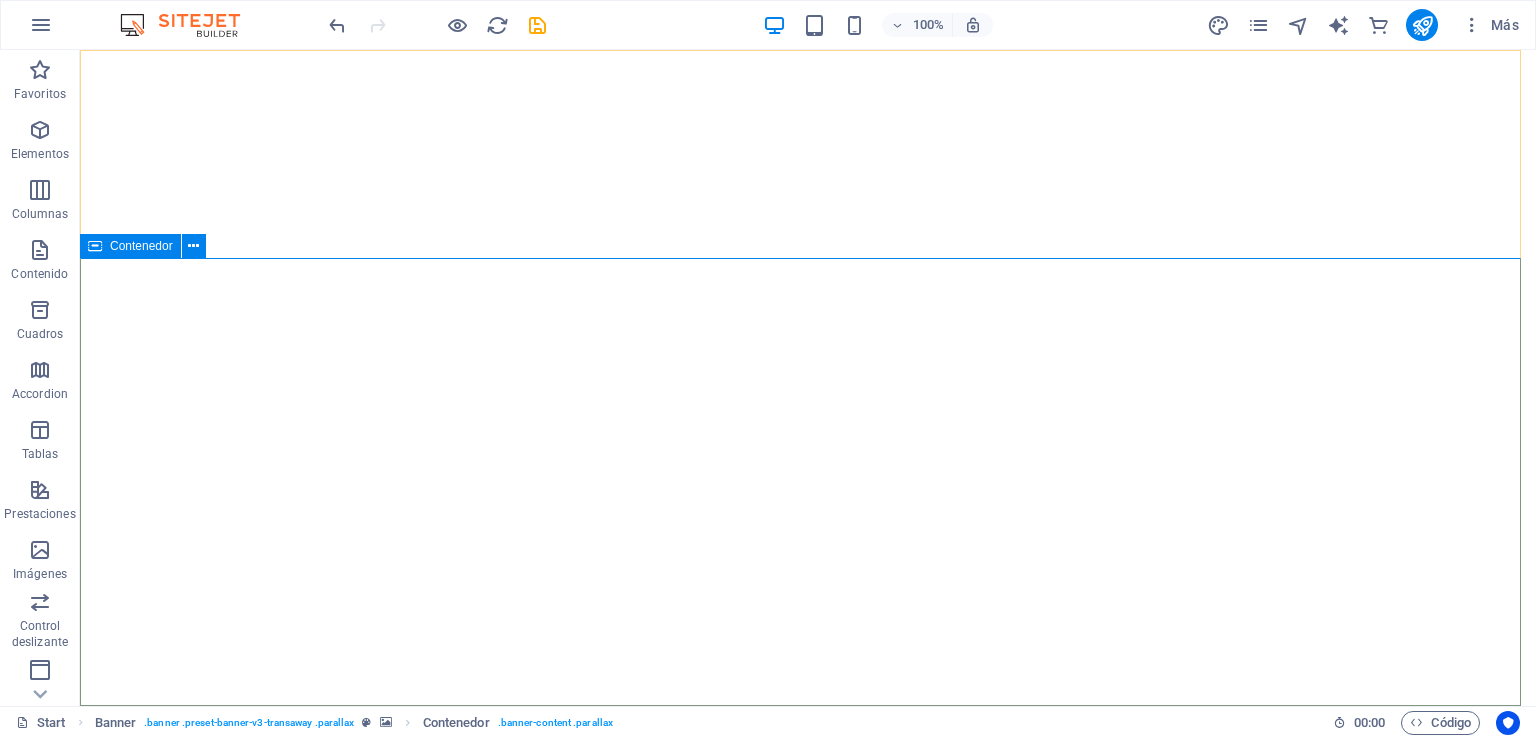 click on "VINCI -CHILE constructora CONTECH  INNOVACION EN CONSTRUCCION" at bounding box center (808, 1289) 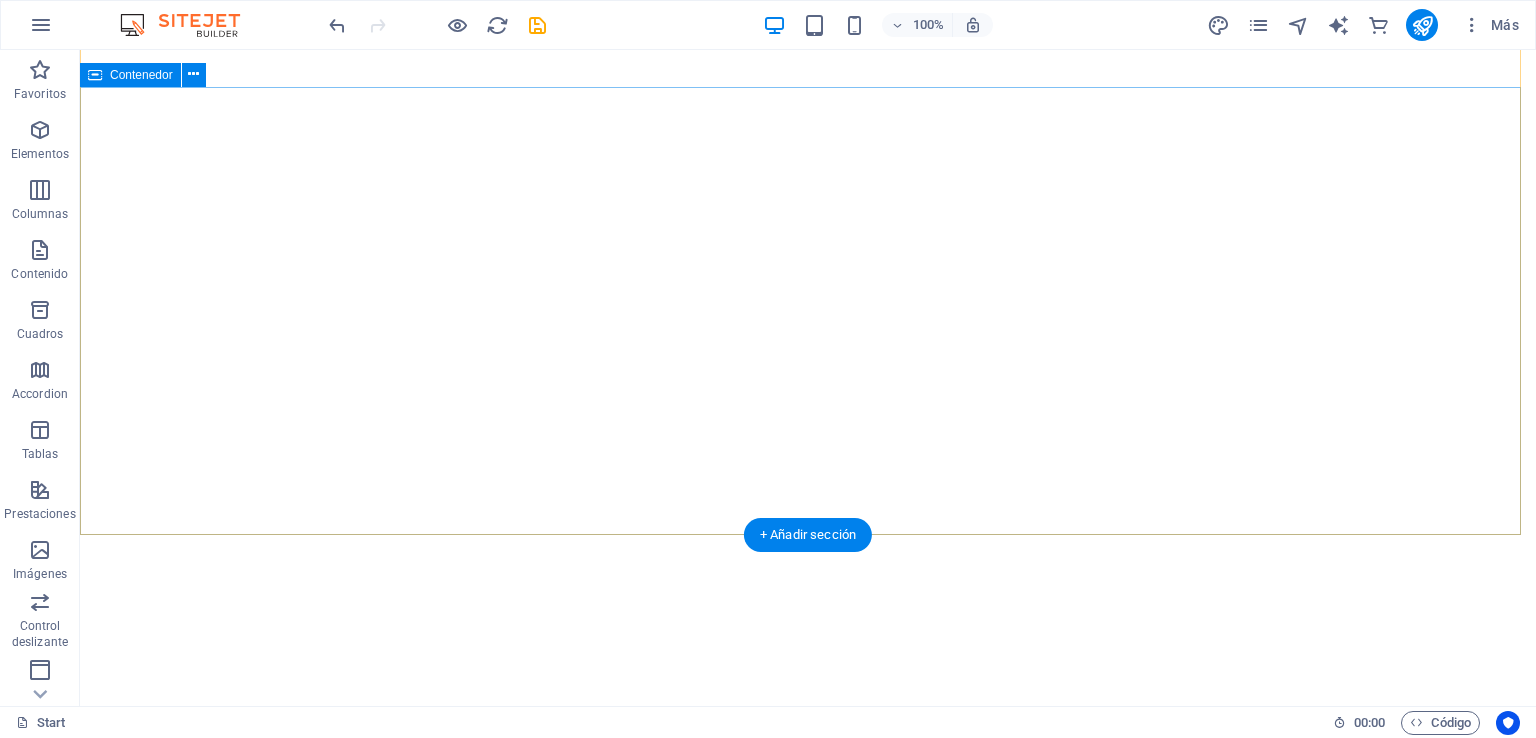 scroll, scrollTop: 0, scrollLeft: 0, axis: both 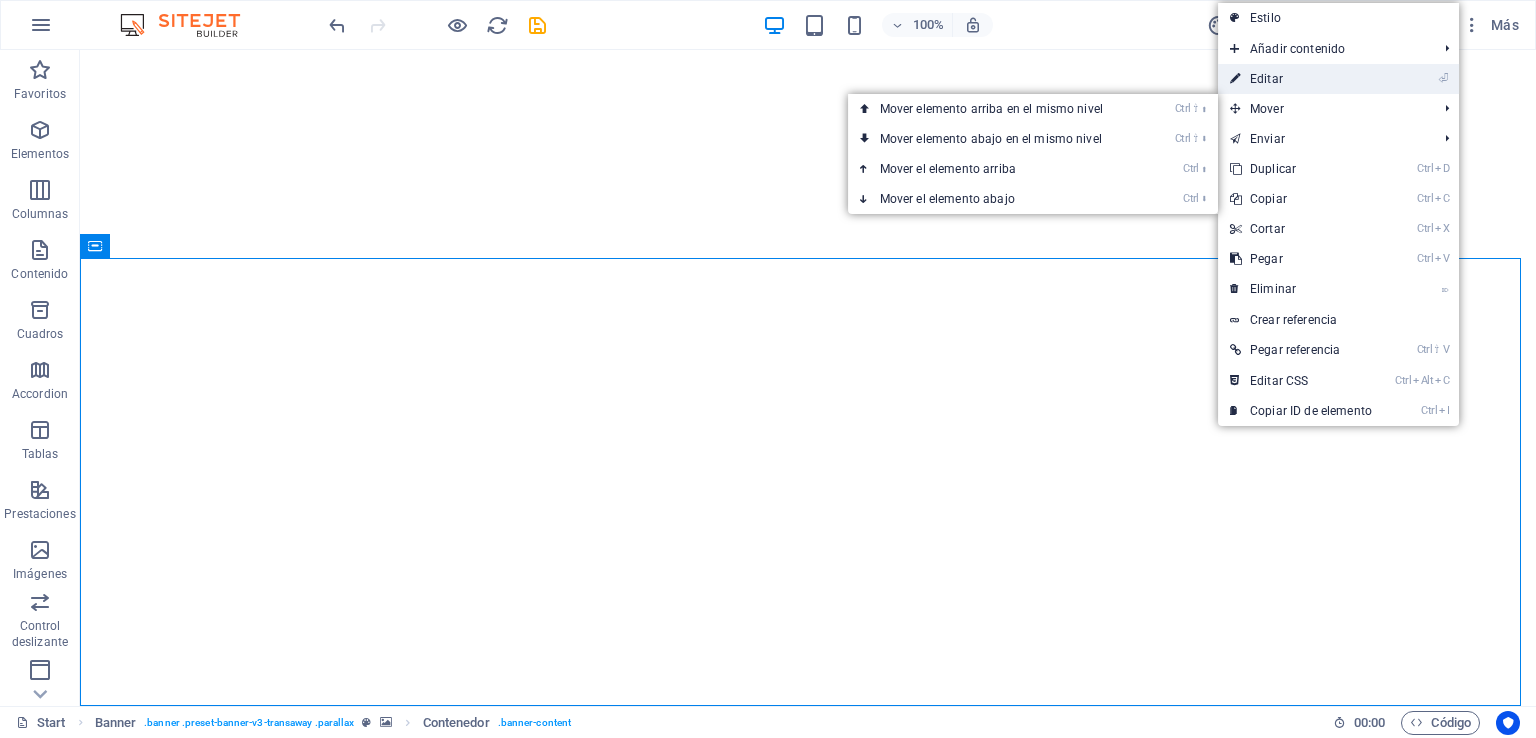 click on "⏎  Editar" at bounding box center (1301, 79) 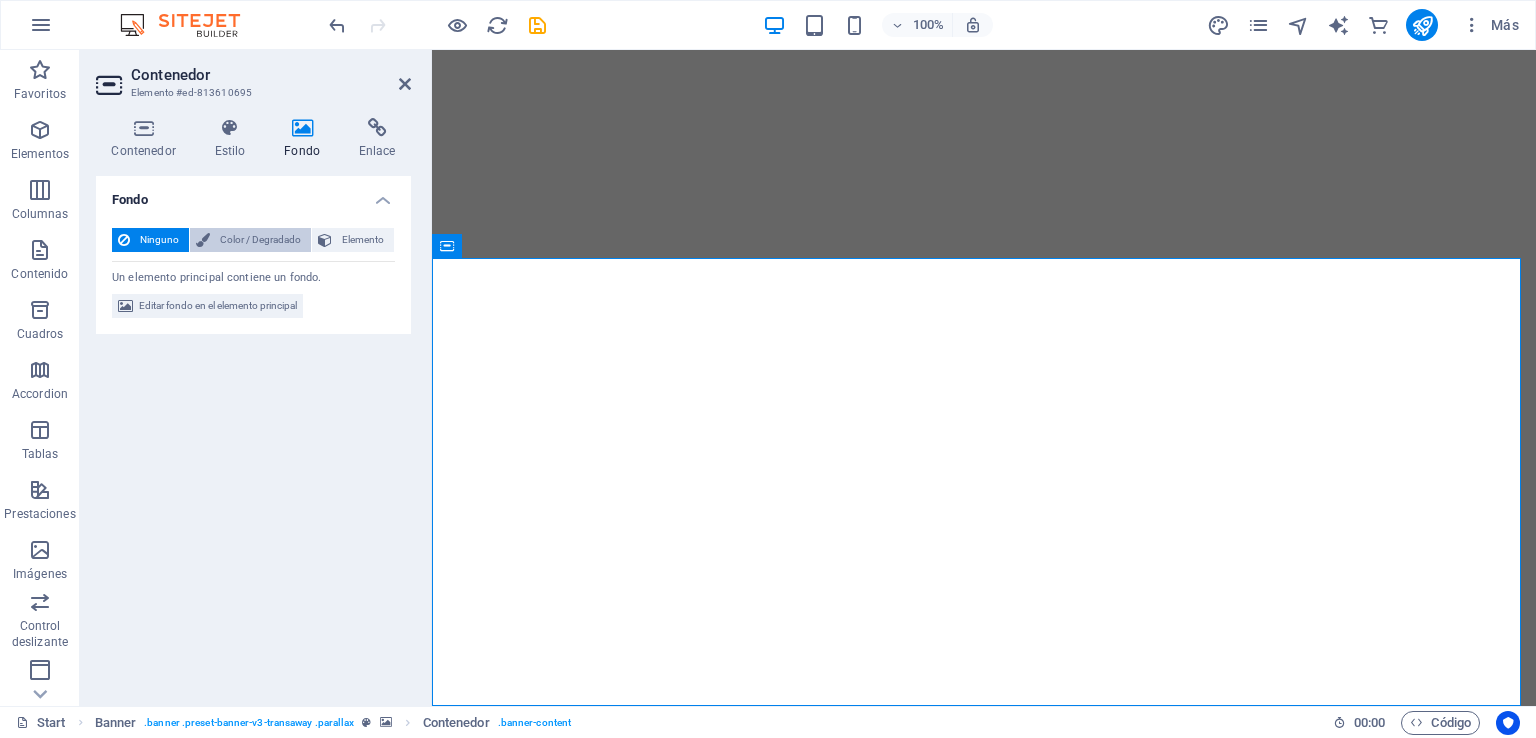 click on "Color / Degradado" at bounding box center [260, 240] 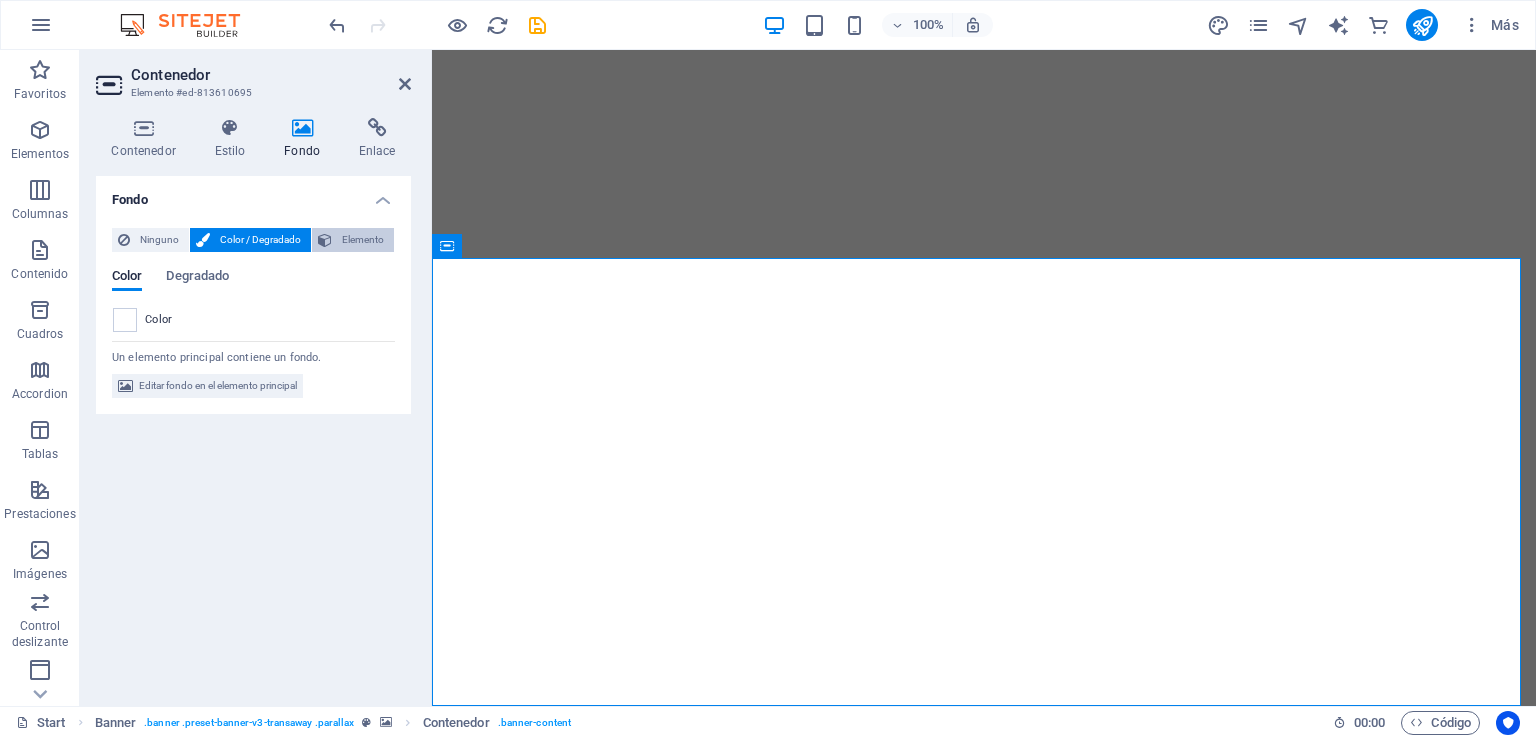 click on "Elemento" at bounding box center (363, 240) 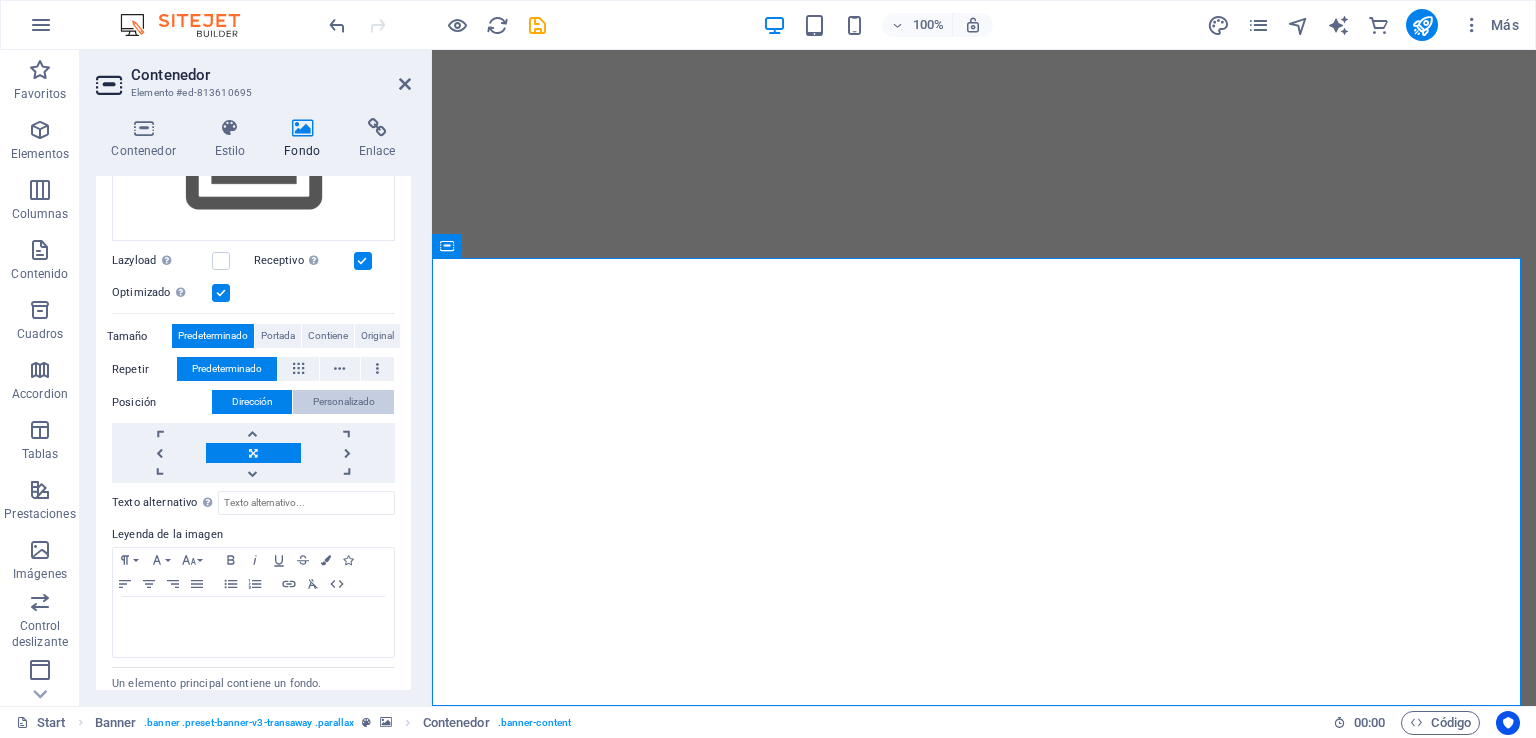 scroll, scrollTop: 0, scrollLeft: 0, axis: both 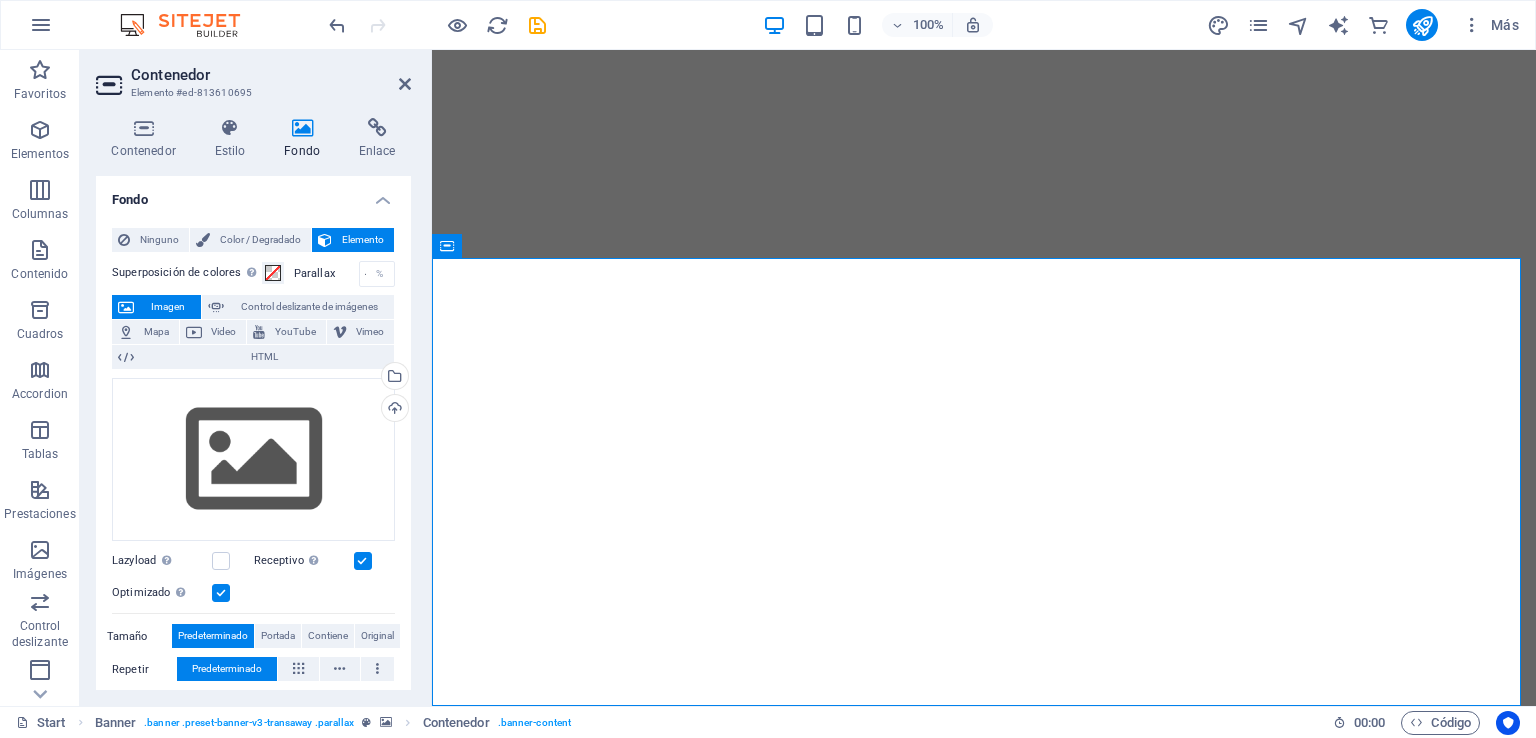 click on "Ninguno Color / Degradado Elemento Estirar fondo a ancho completo Superposición de colores Sitúa una superposición sobre el fondo para colorearla Parallax 40 % Imagen Control deslizante de imágenes Mapa Video YouTube Vimeo HTML Arrastra archivos aquí, haz clic para escoger archivos o  selecciona archivos de Archivos o de nuestra galería gratuita de fotos y vídeos Selecciona archivos del administrador de archivos, de la galería de fotos o carga archivo(s) Cargar Lazyload La carga de imágenes tras la carga de la página mejora la velocidad de la página. Receptivo Automáticamente cargar tamaños optimizados de smartphone e imagen retina. Optimizado Las imágenes se comprimen para así mejorar la velocidad de las páginas. Tamaño Predeterminado Portada Contiene Original Repetir Predeterminado Posición Dirección Personalizado X offset 50 px rem % vh vw Y offset 50 px rem % vh vw Texto alternativo Leyenda de la imagen Paragraph Format Normal Heading 1 Heading 2 Heading 3 Heading 4 Heading 5 Heading 6" at bounding box center [253, 626] 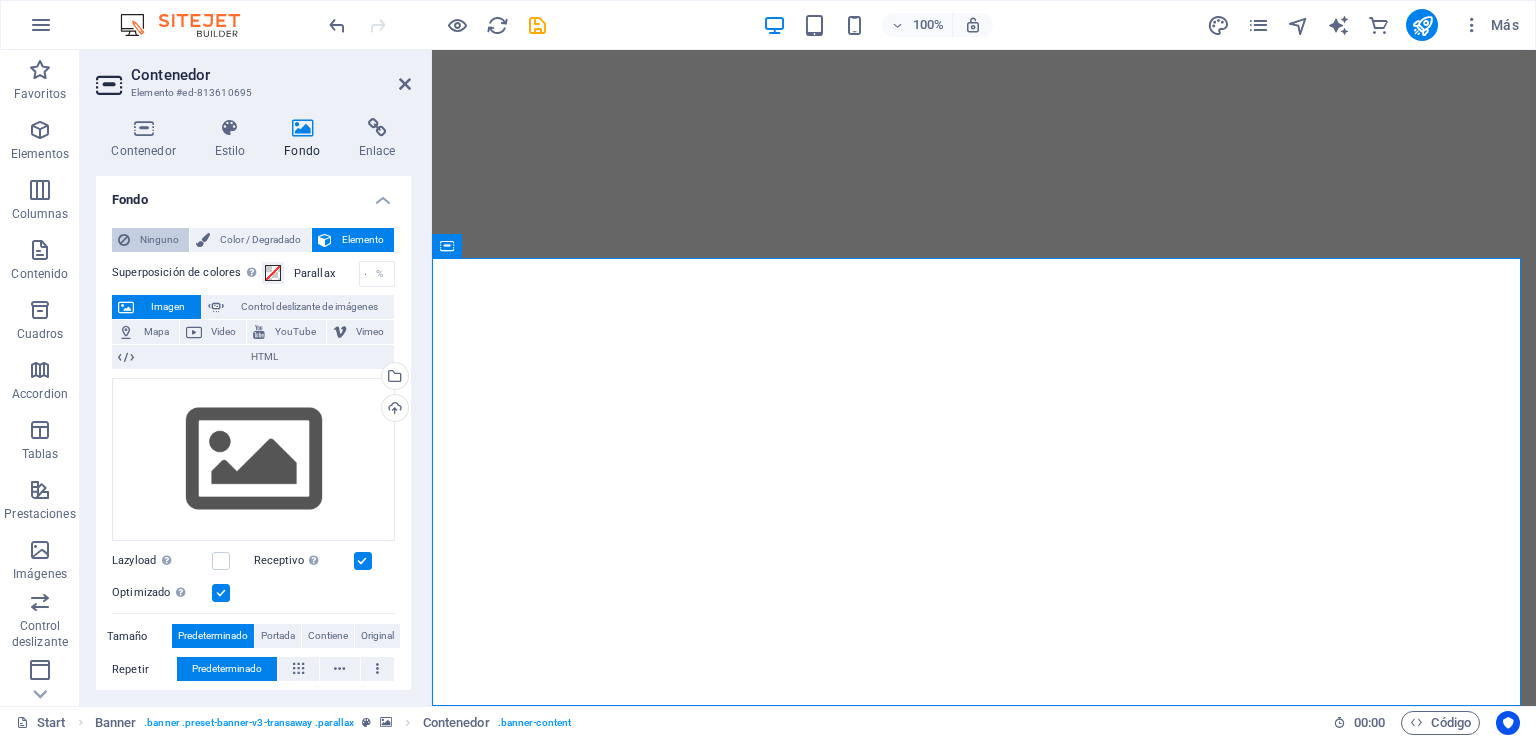 click on "Ninguno" at bounding box center (159, 240) 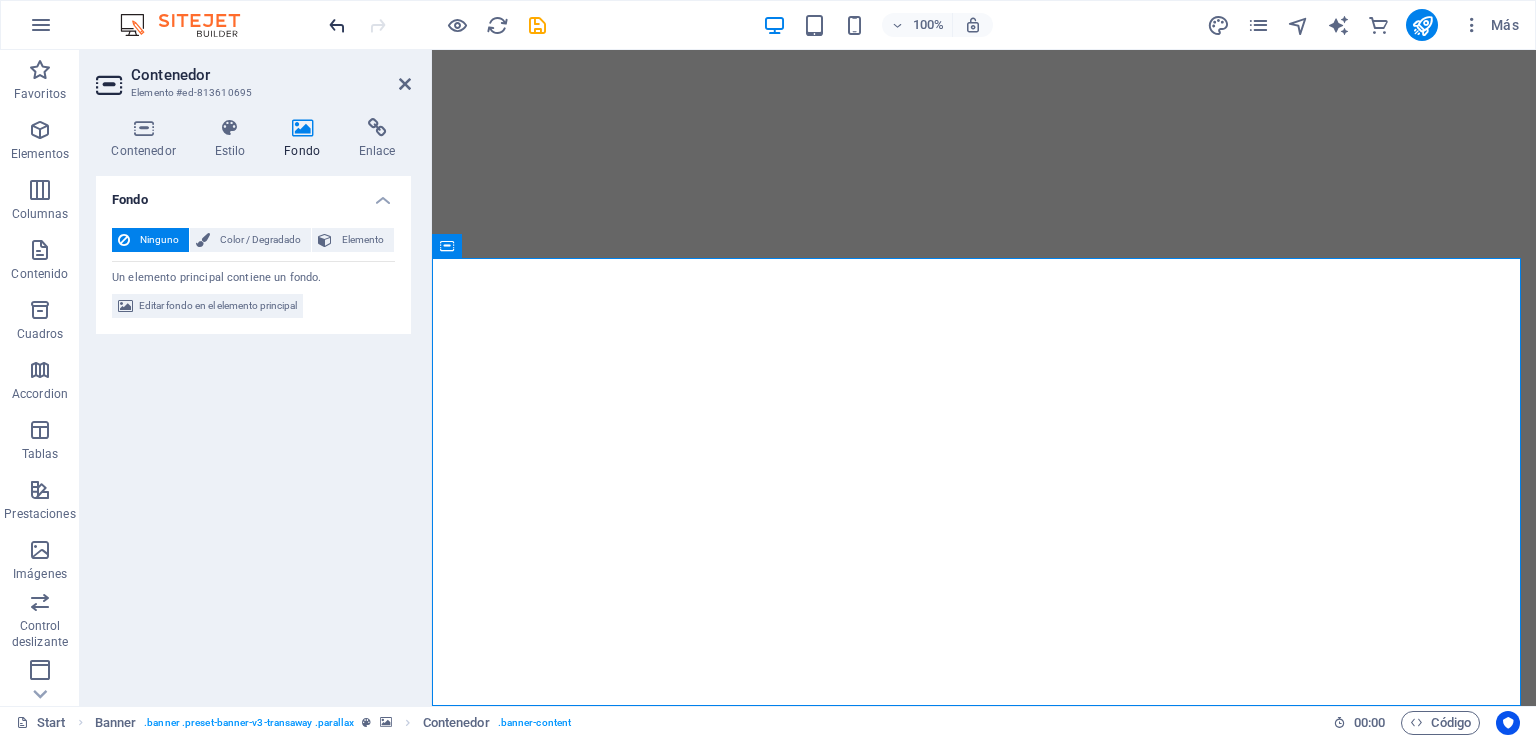 click at bounding box center (337, 25) 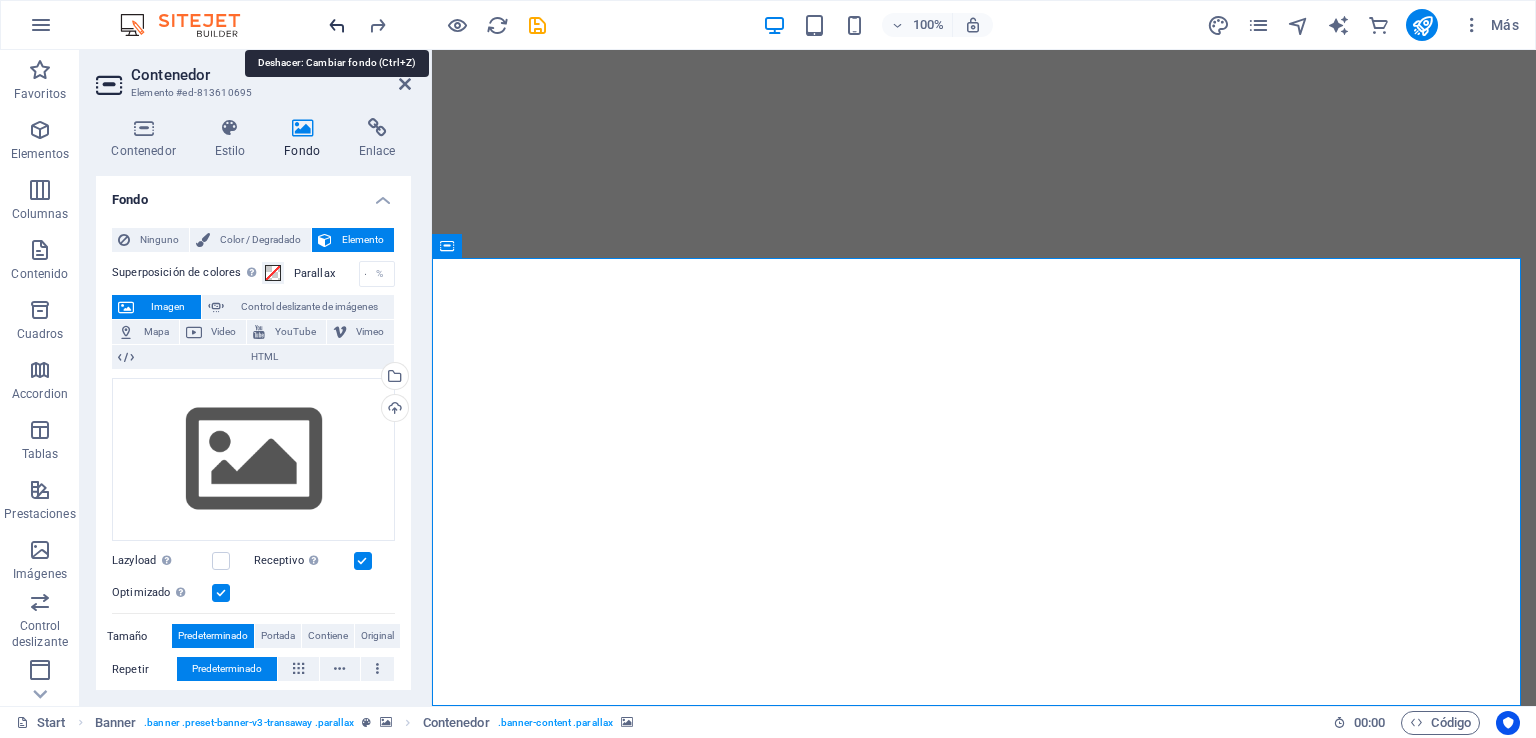 click at bounding box center [337, 25] 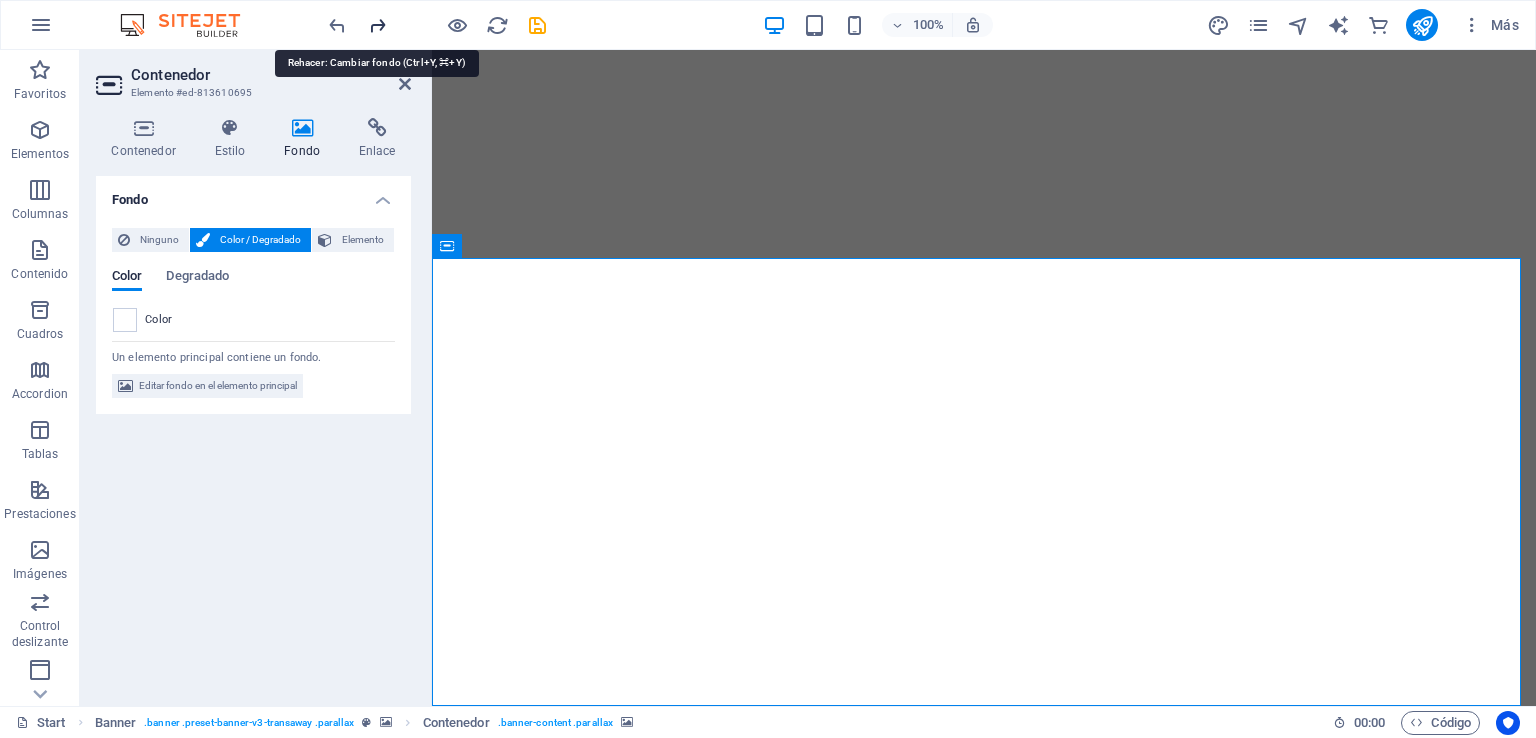 click at bounding box center (377, 25) 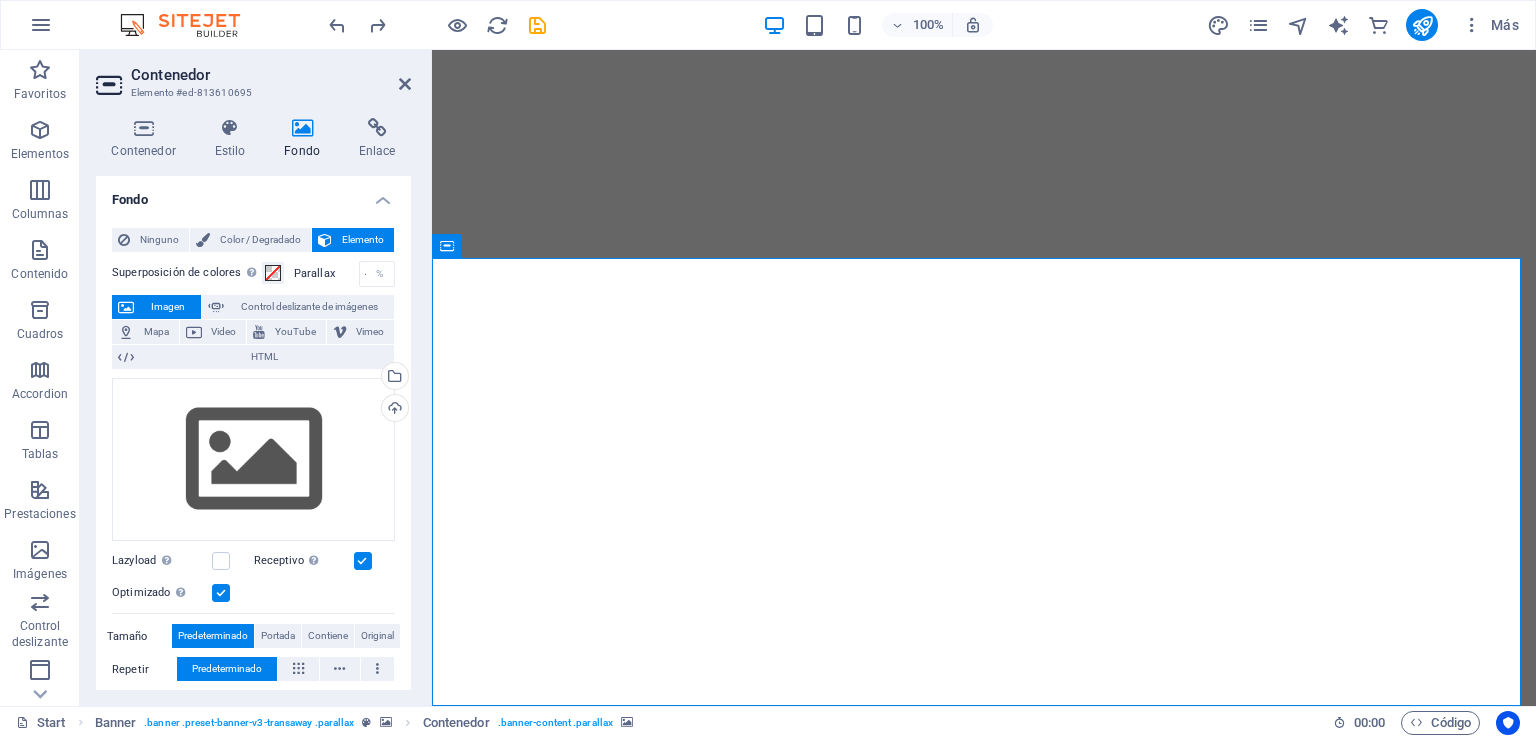 type 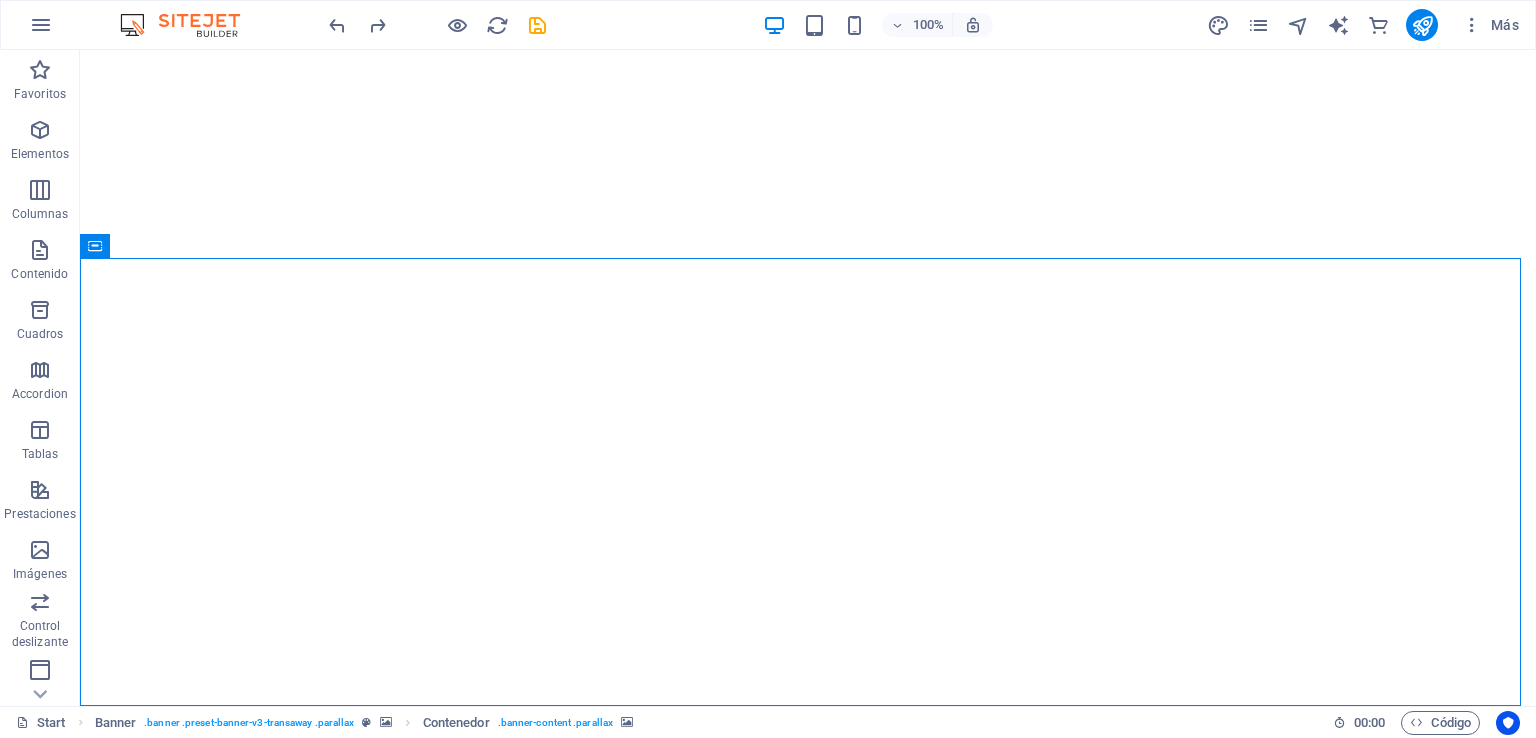 click at bounding box center (808, 1313) 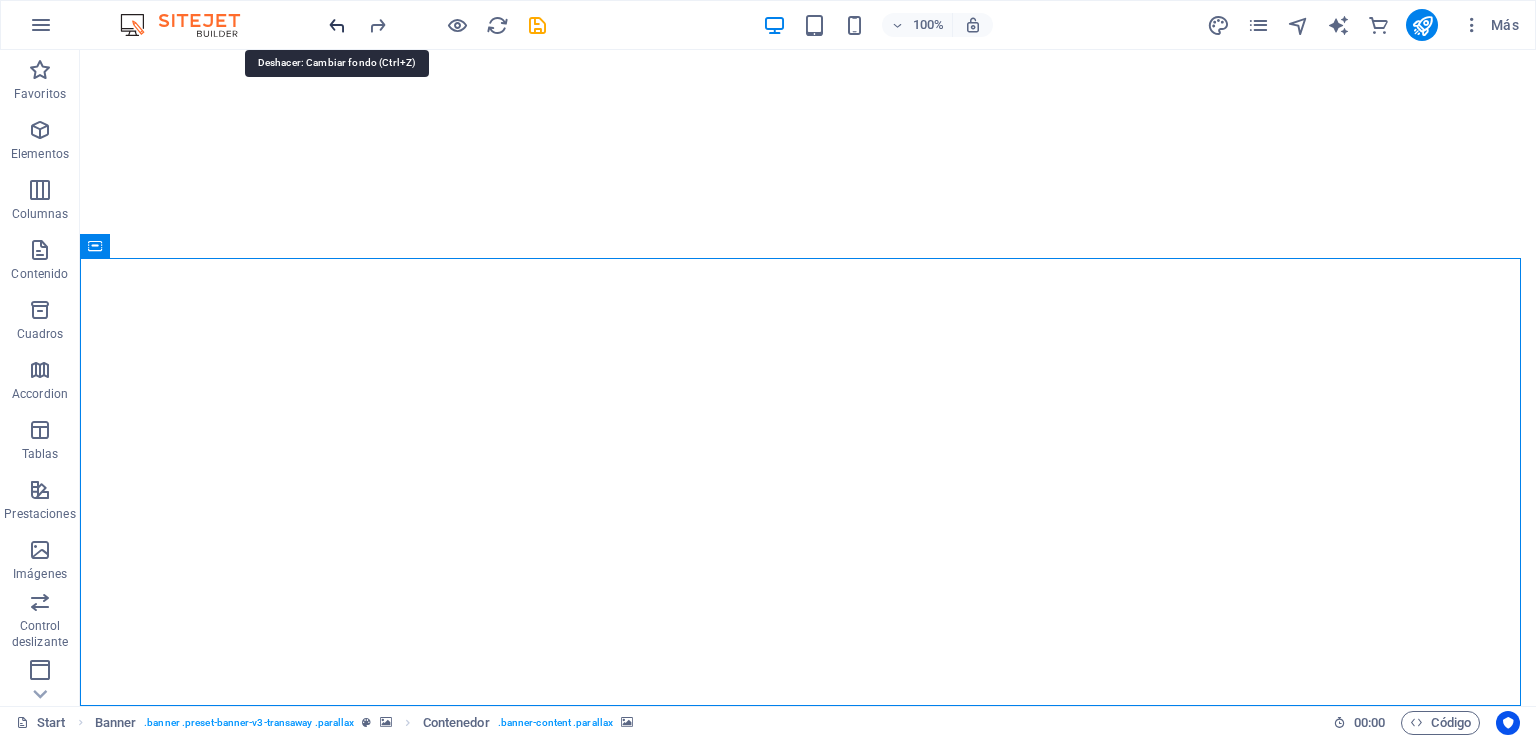 click at bounding box center (337, 25) 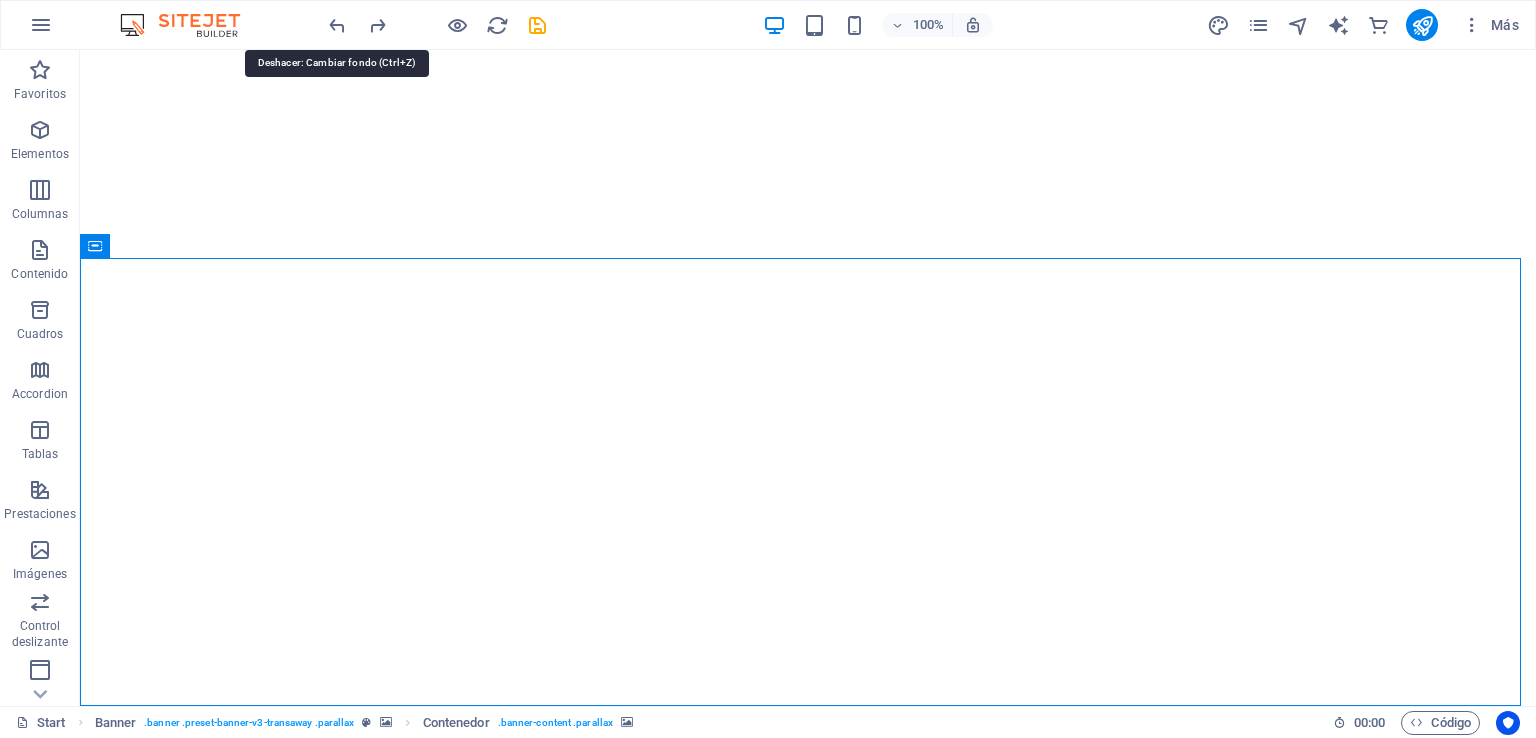 type 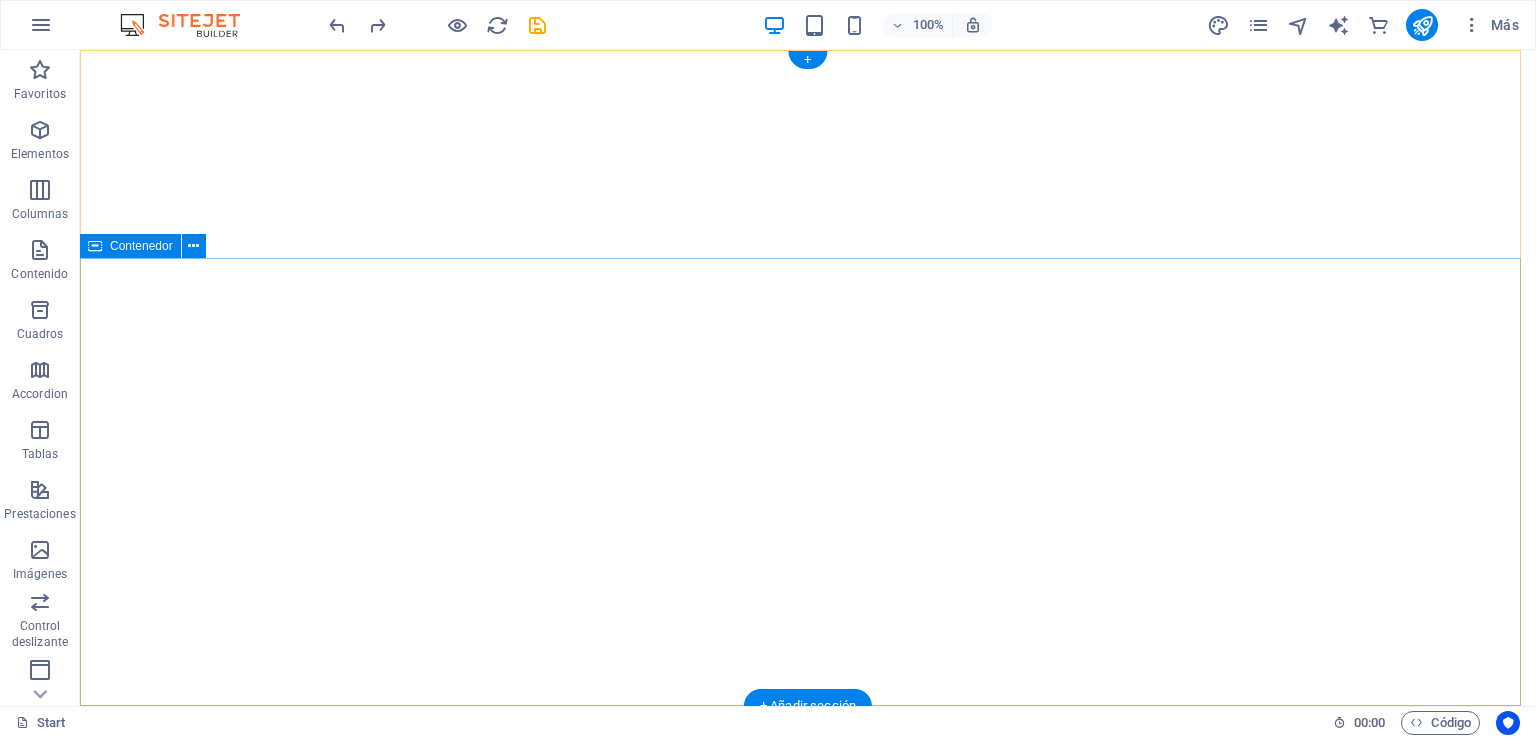click on "VINCI -CHILE constructora CONTECH  INNOVACION EN CONSTRUCCION" at bounding box center (808, 1289) 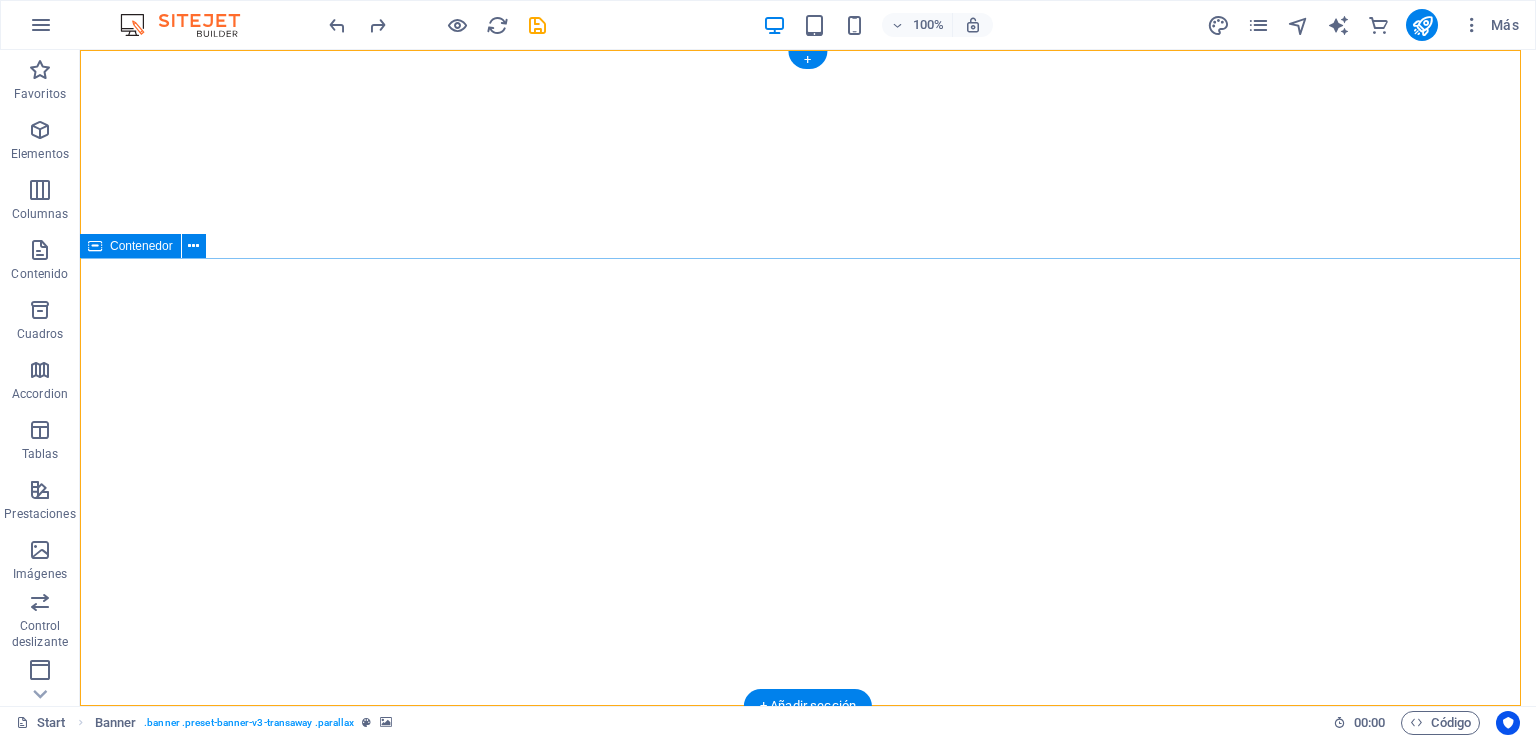 click on "VINCI -CHILE constructora CONTECH  INNOVACION EN CONSTRUCCION" at bounding box center [808, 1289] 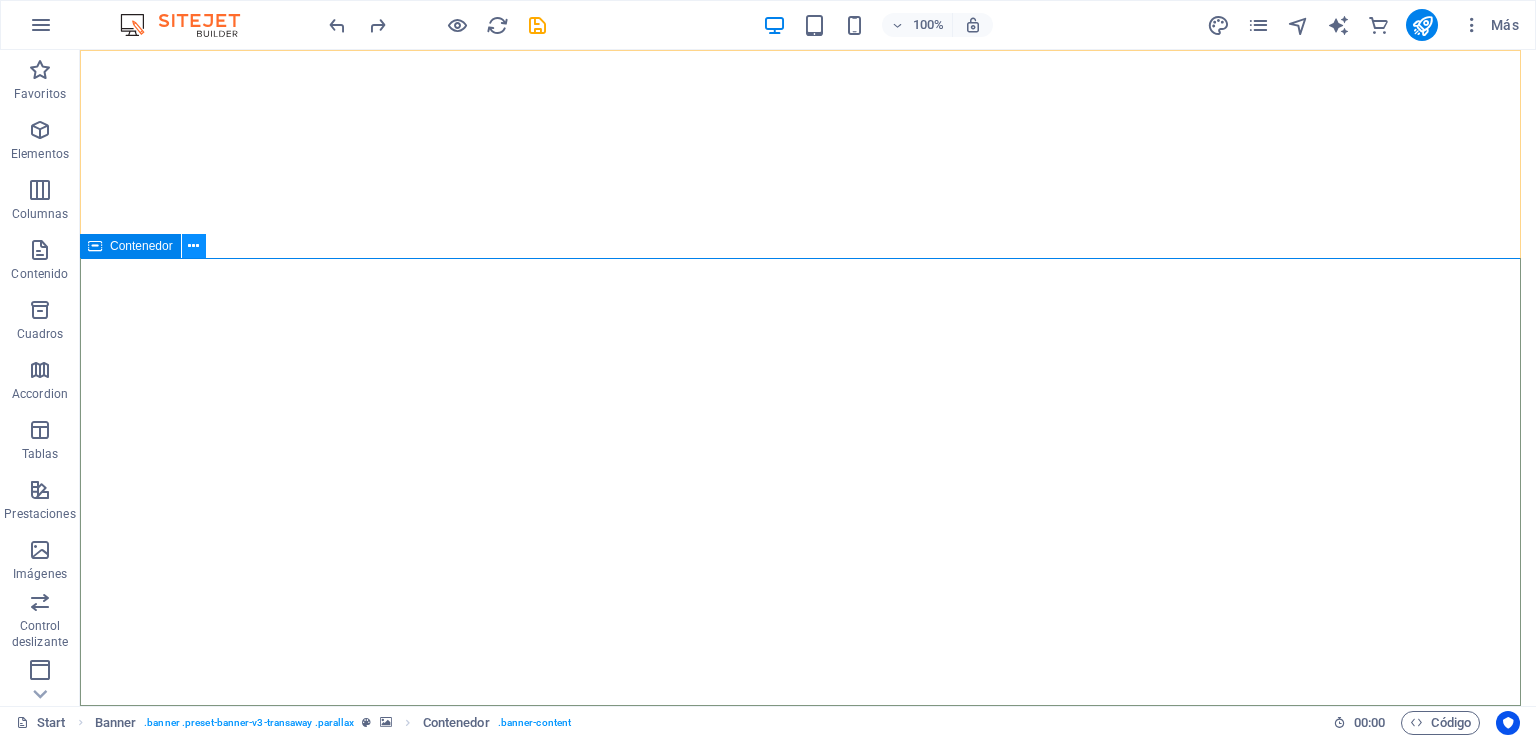 click at bounding box center [193, 246] 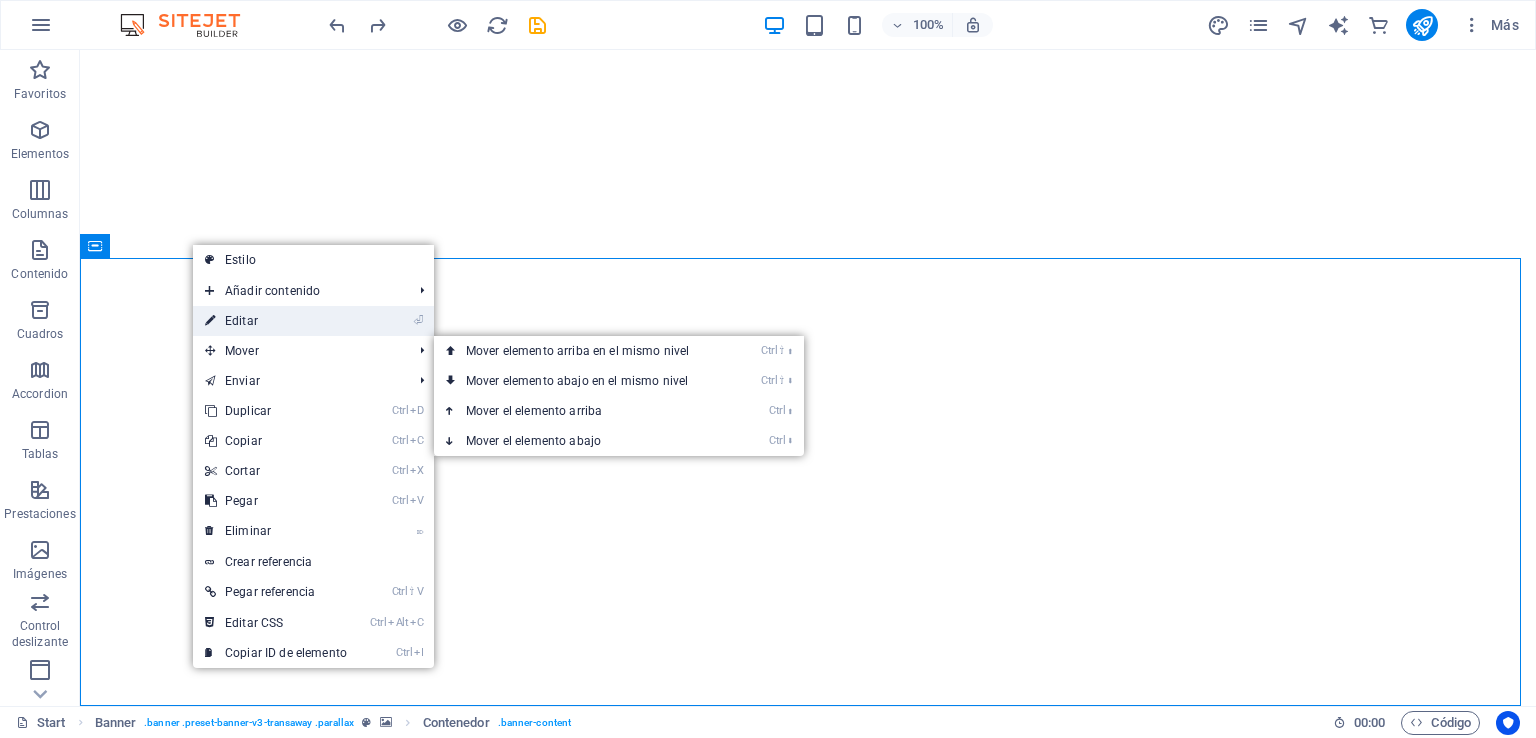 click on "⏎  Editar" at bounding box center (276, 321) 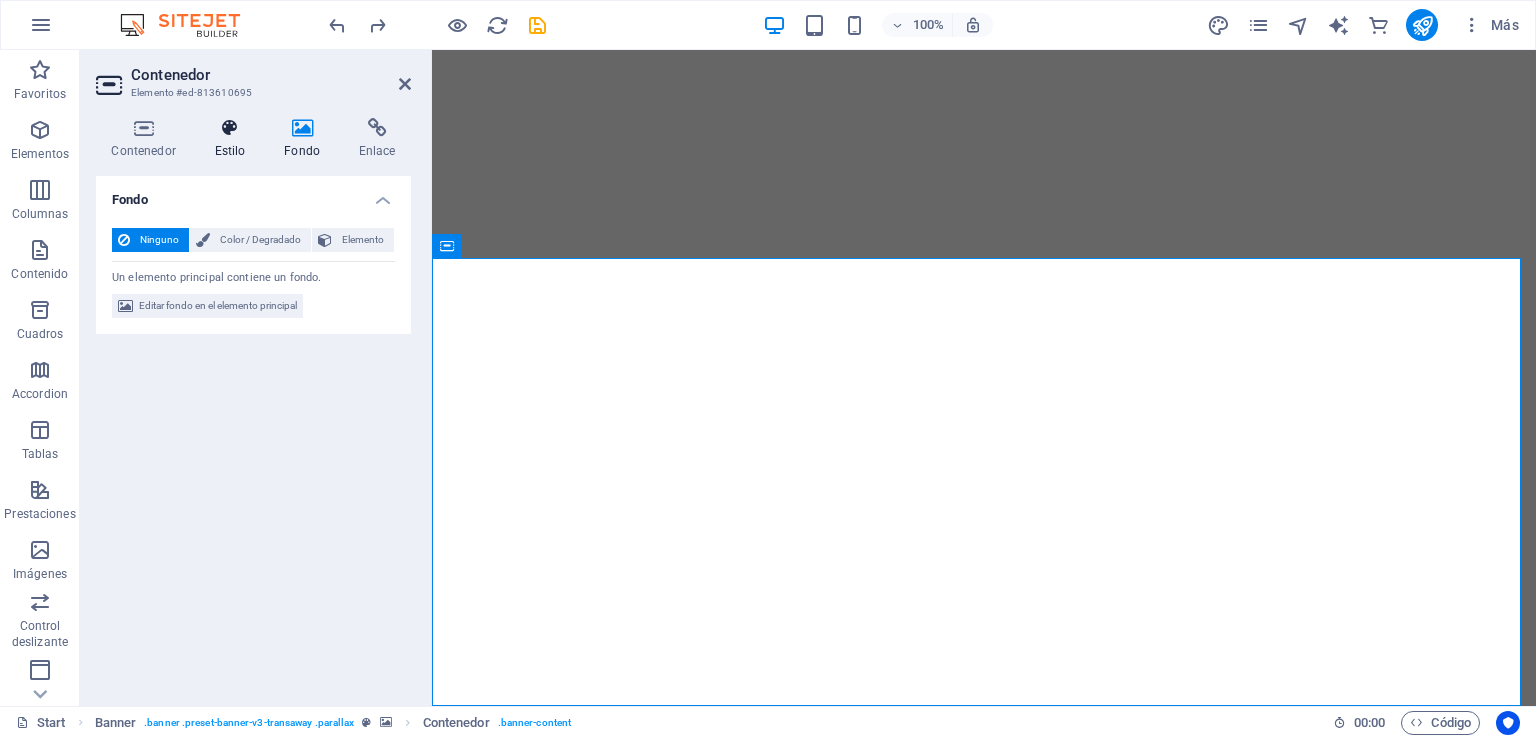 click at bounding box center [230, 128] 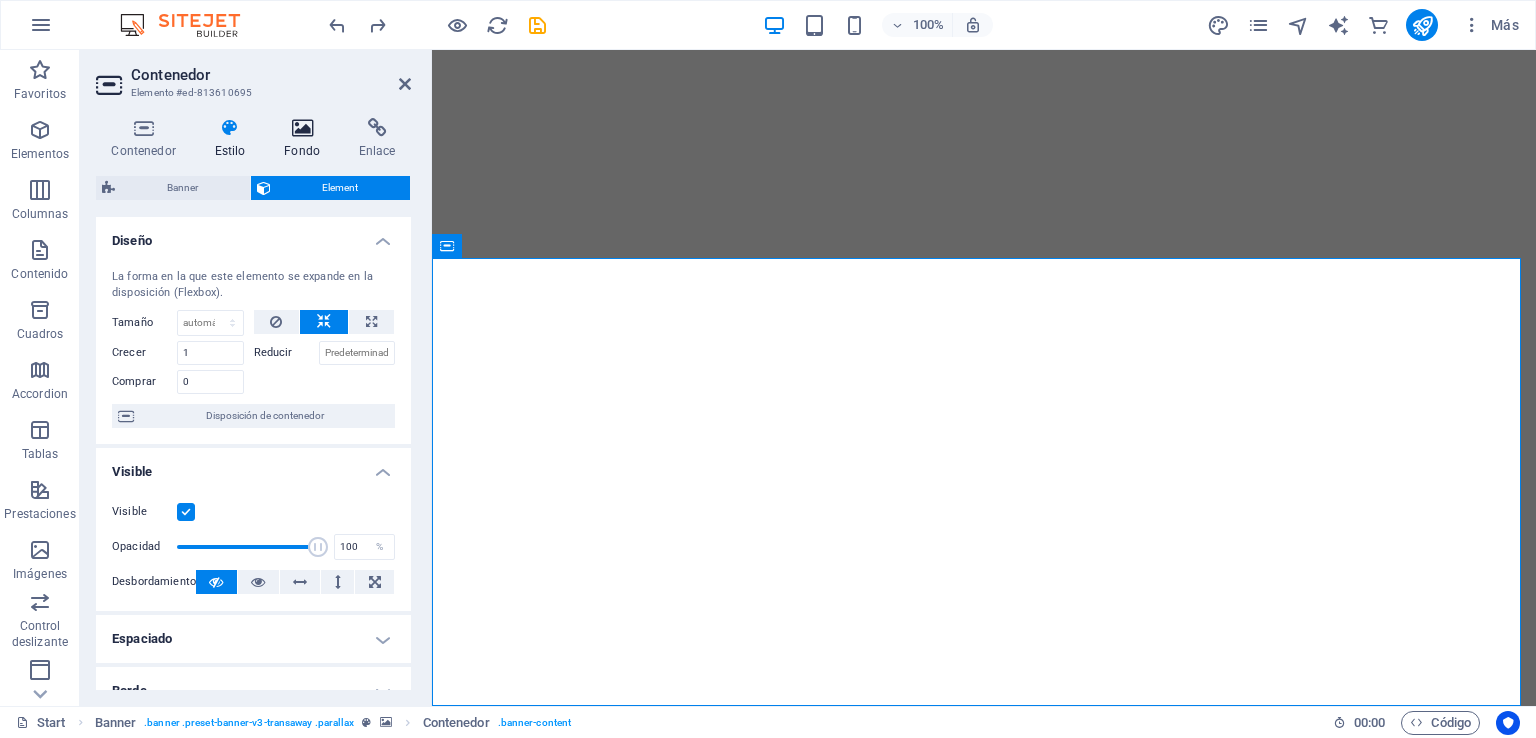 click at bounding box center [302, 128] 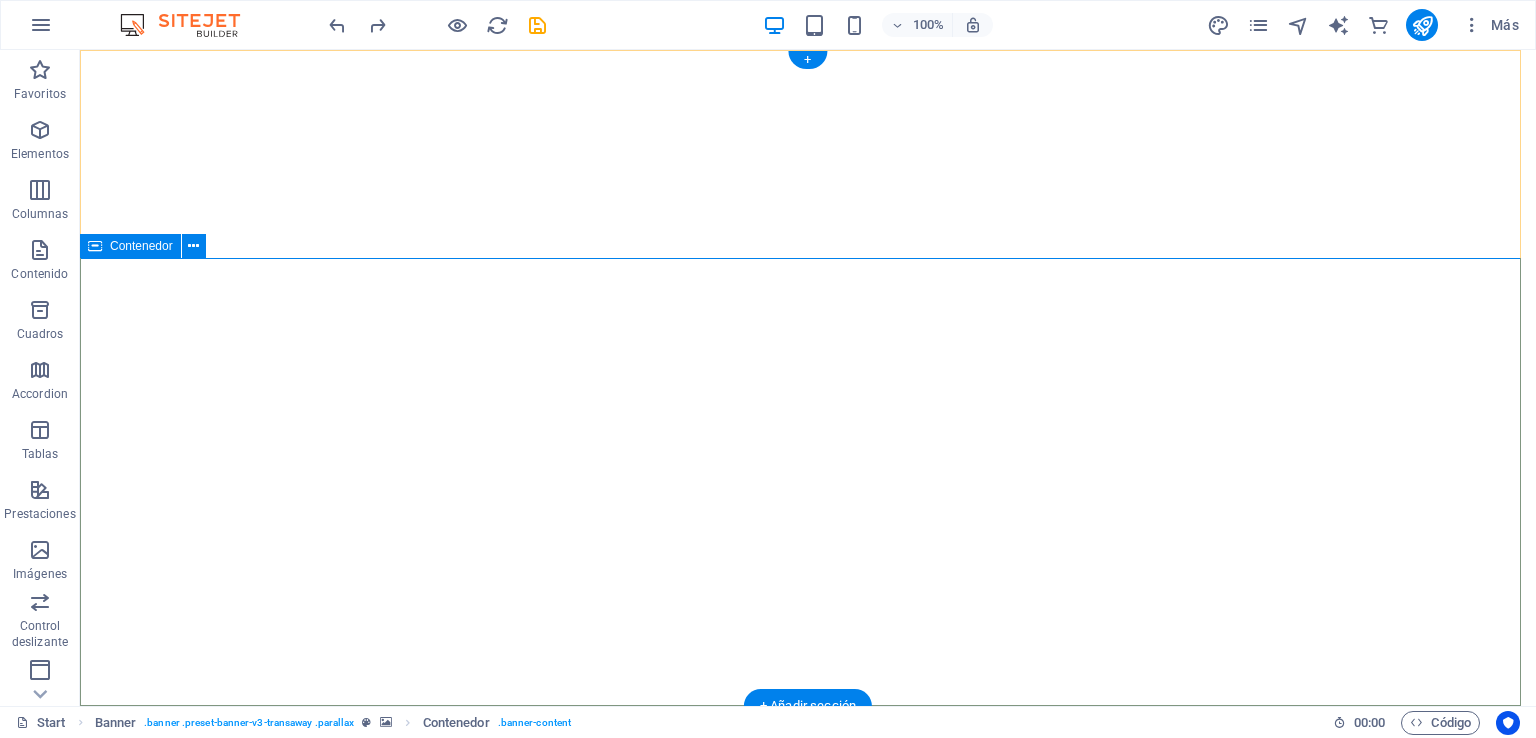 click on "VINCI -CHILE constructora CONTECH  INNOVACION EN CONSTRUCCION" at bounding box center (808, 1289) 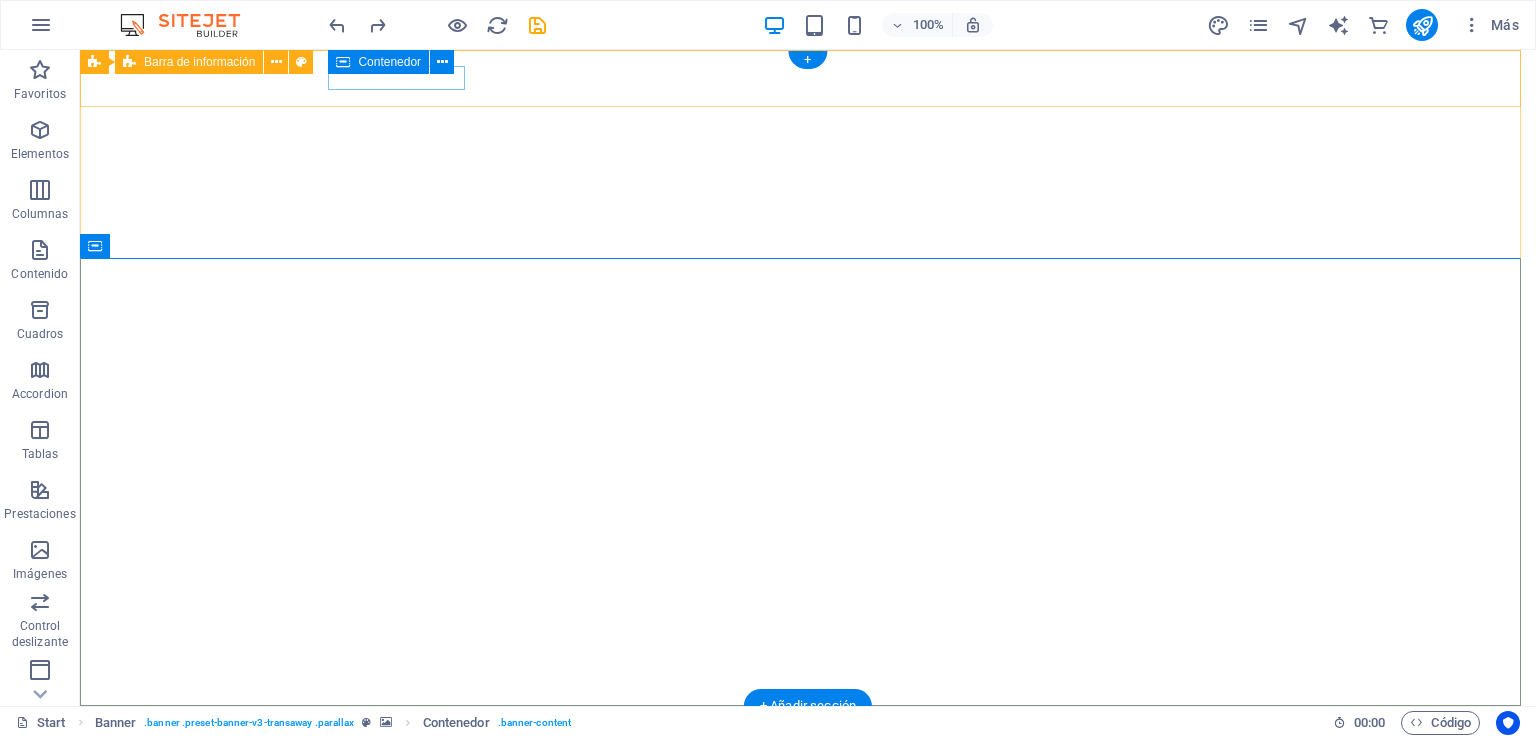 click on "[PHONE] [EMAIL]" at bounding box center [808, 828] 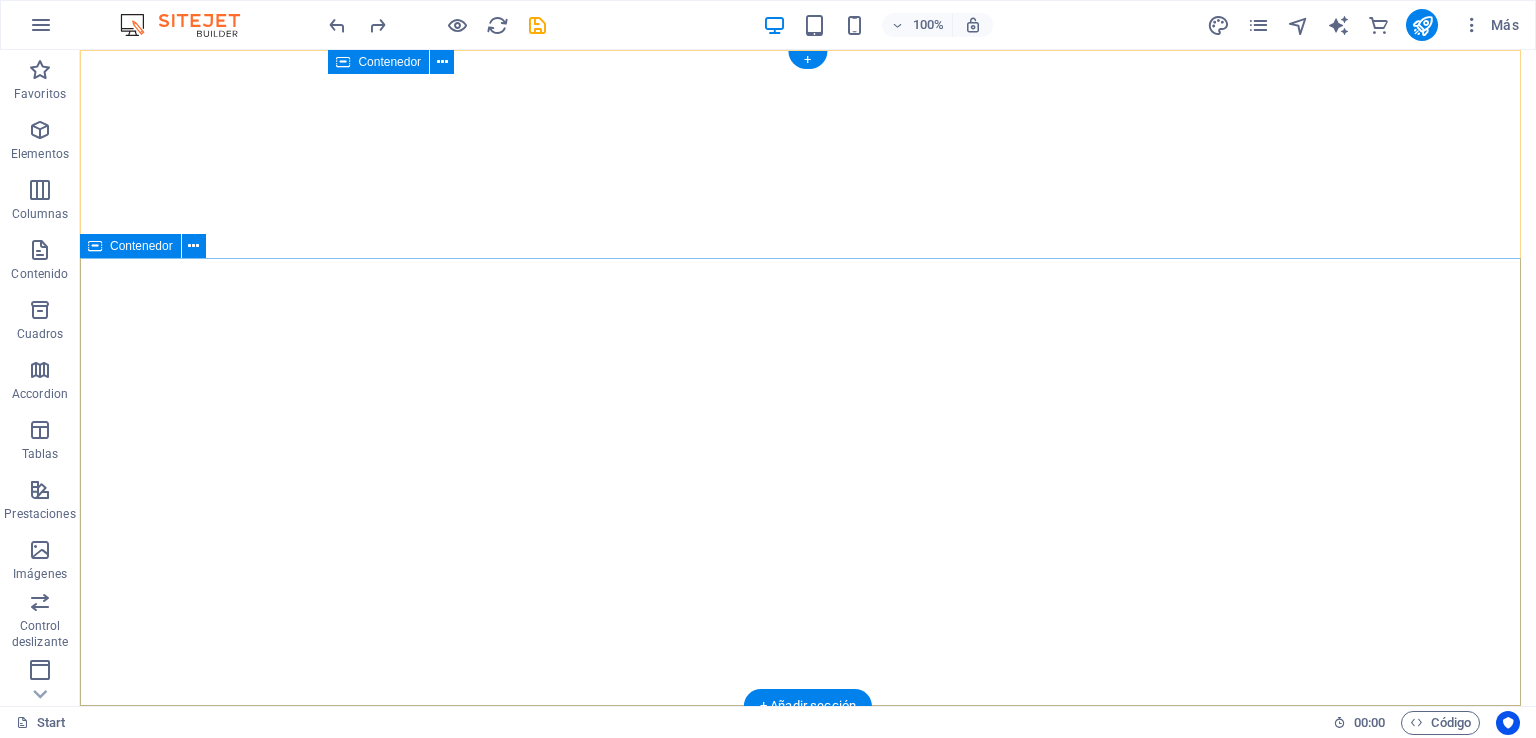 click on "VINCI -CHILE constructora CONTECH  INNOVACION EN CONSTRUCCION" at bounding box center (808, 1289) 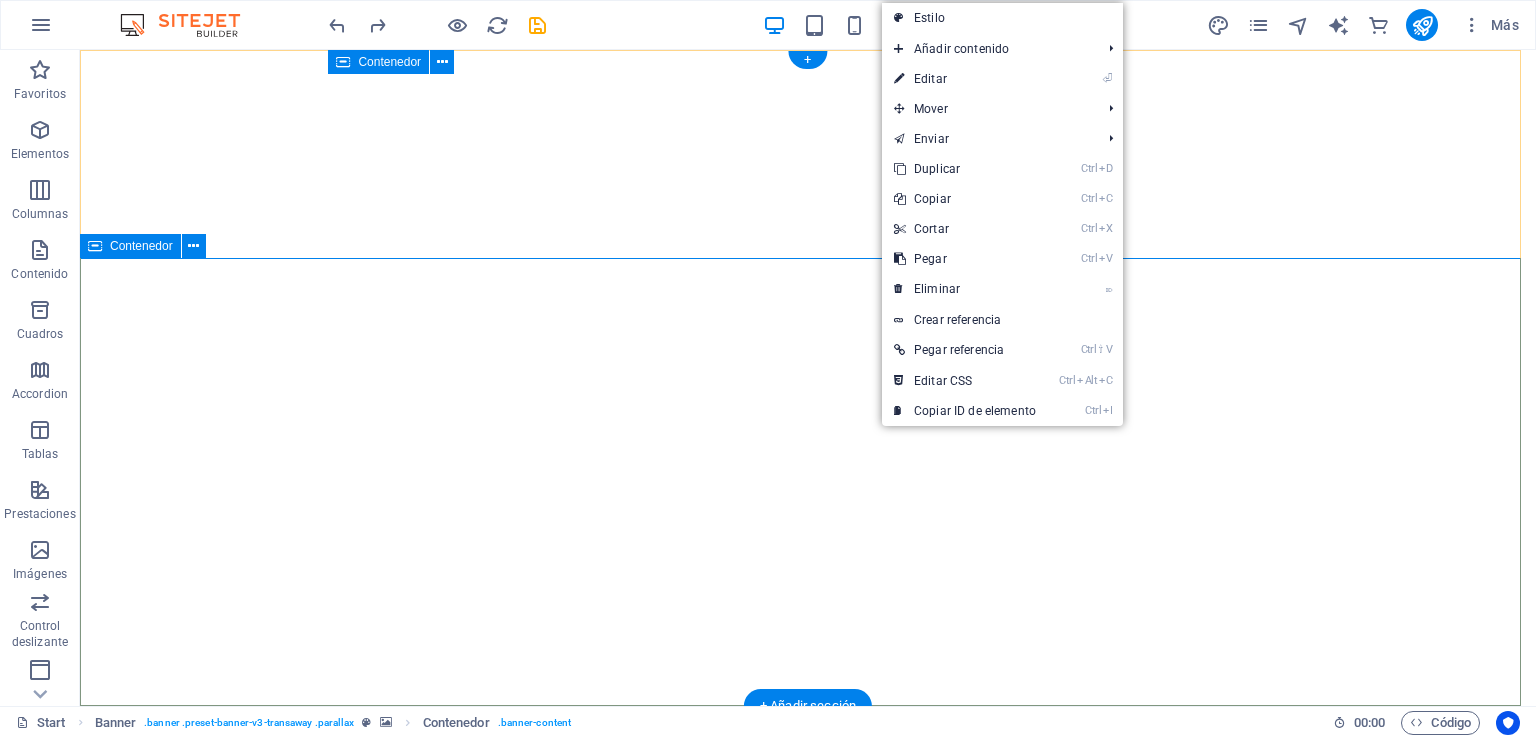 click on "VINCI -CHILE constructora CONTECH  INNOVACION EN CONSTRUCCION" at bounding box center [808, 1289] 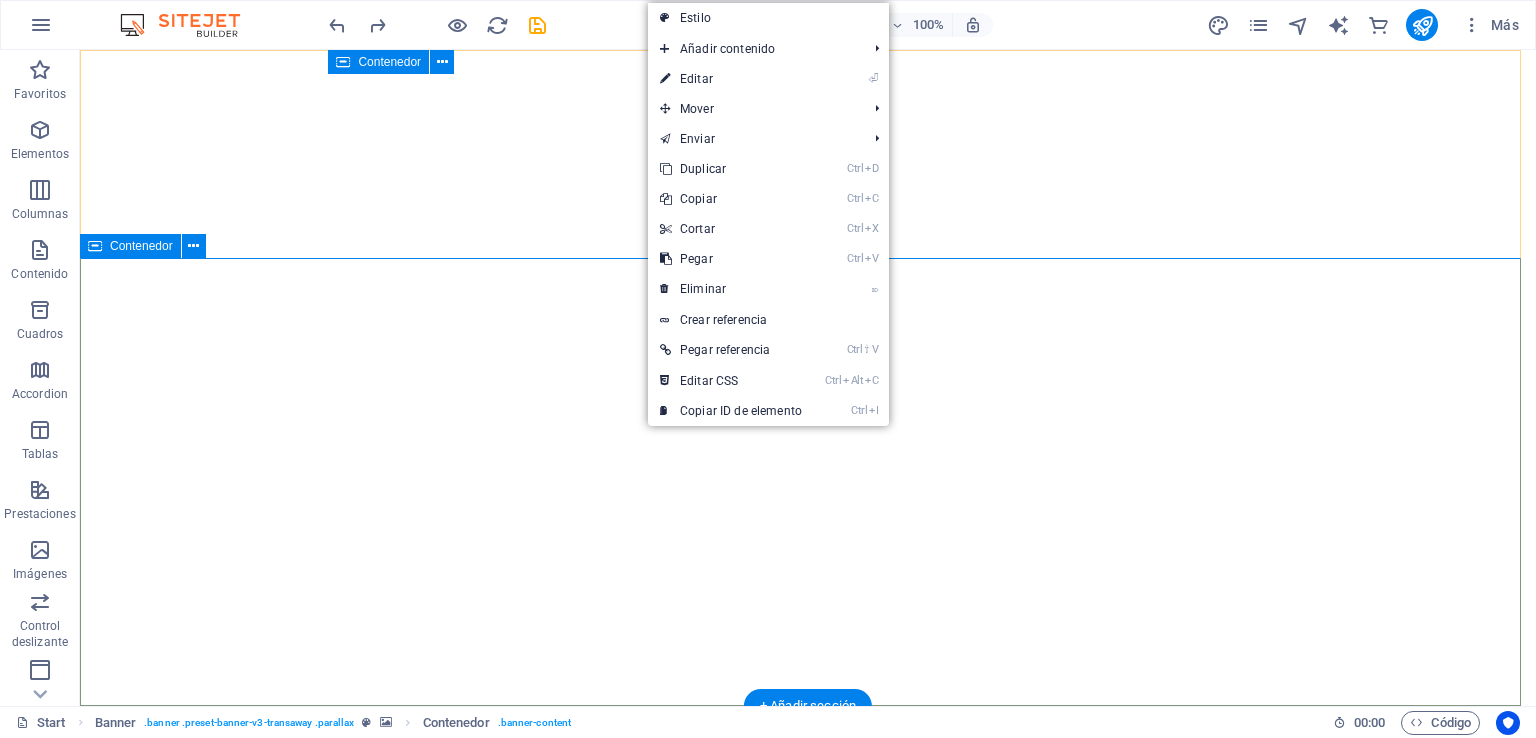 click on "VINCI -CHILE constructora CONTECH  INNOVACION EN CONSTRUCCION" at bounding box center [808, 1289] 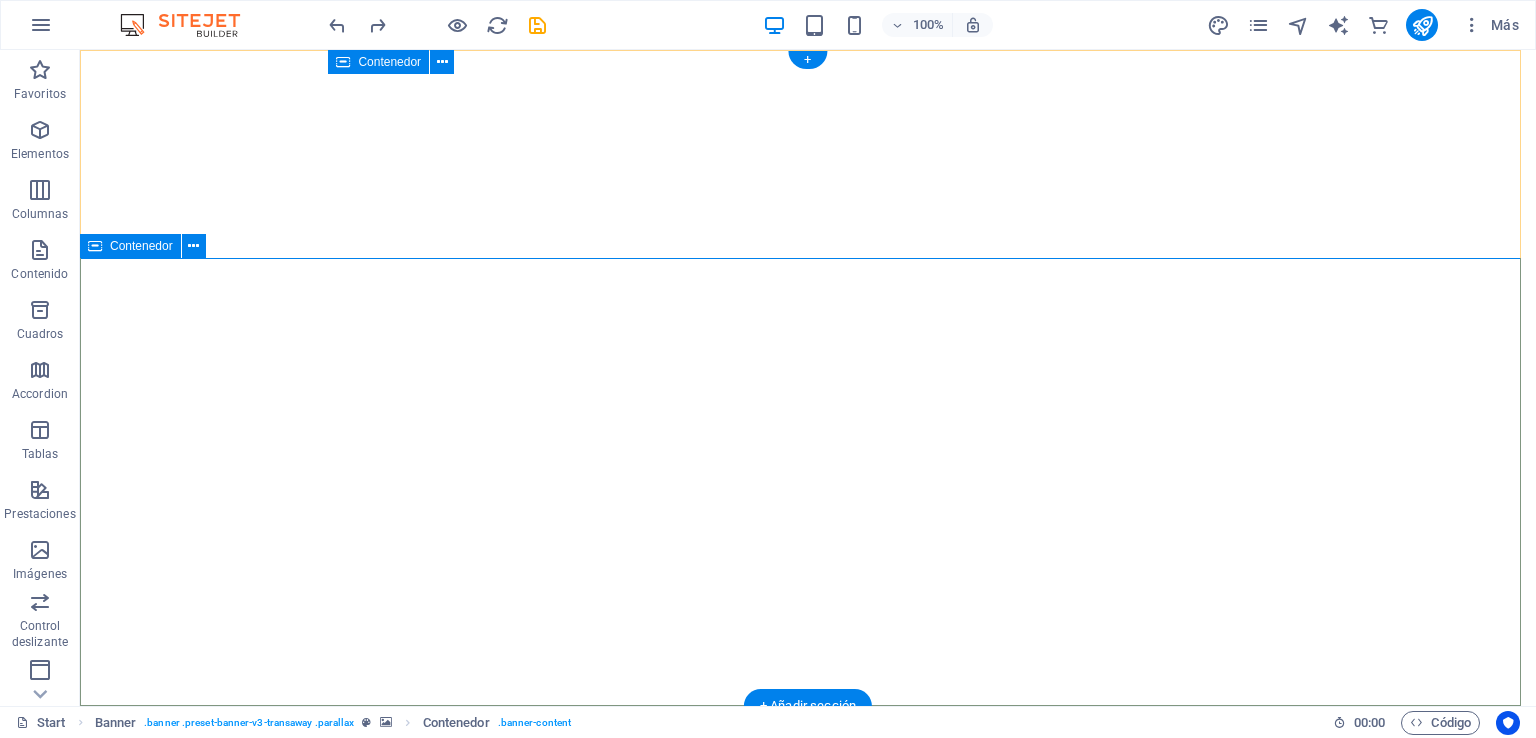click on "VINCI -CHILE constructora CONTECH  INNOVACION EN CONSTRUCCION" at bounding box center (808, 1289) 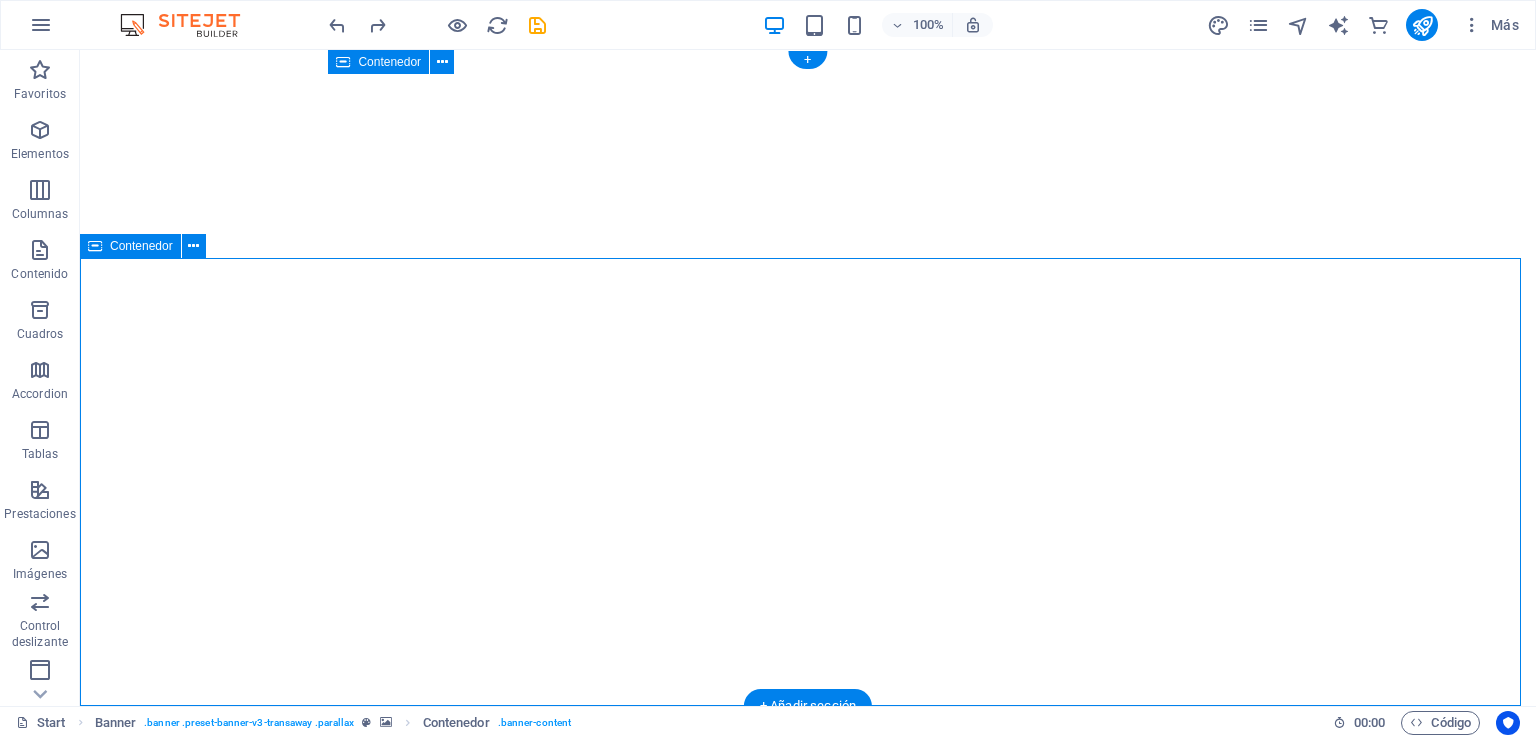 click on "VINCI -CHILE constructora CONTECH  INNOVACION EN CONSTRUCCION" at bounding box center [808, 1289] 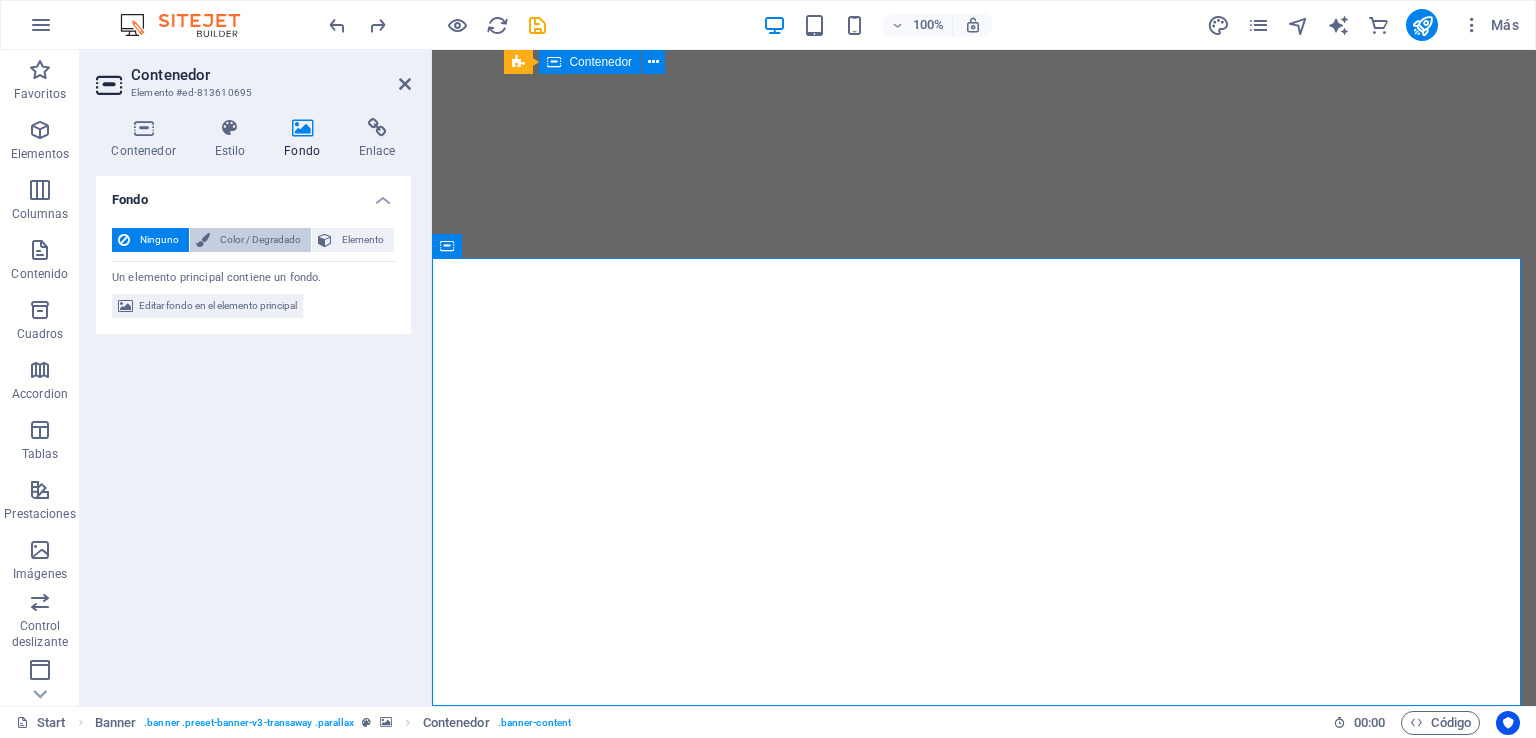 click on "Color / Degradado" at bounding box center [260, 240] 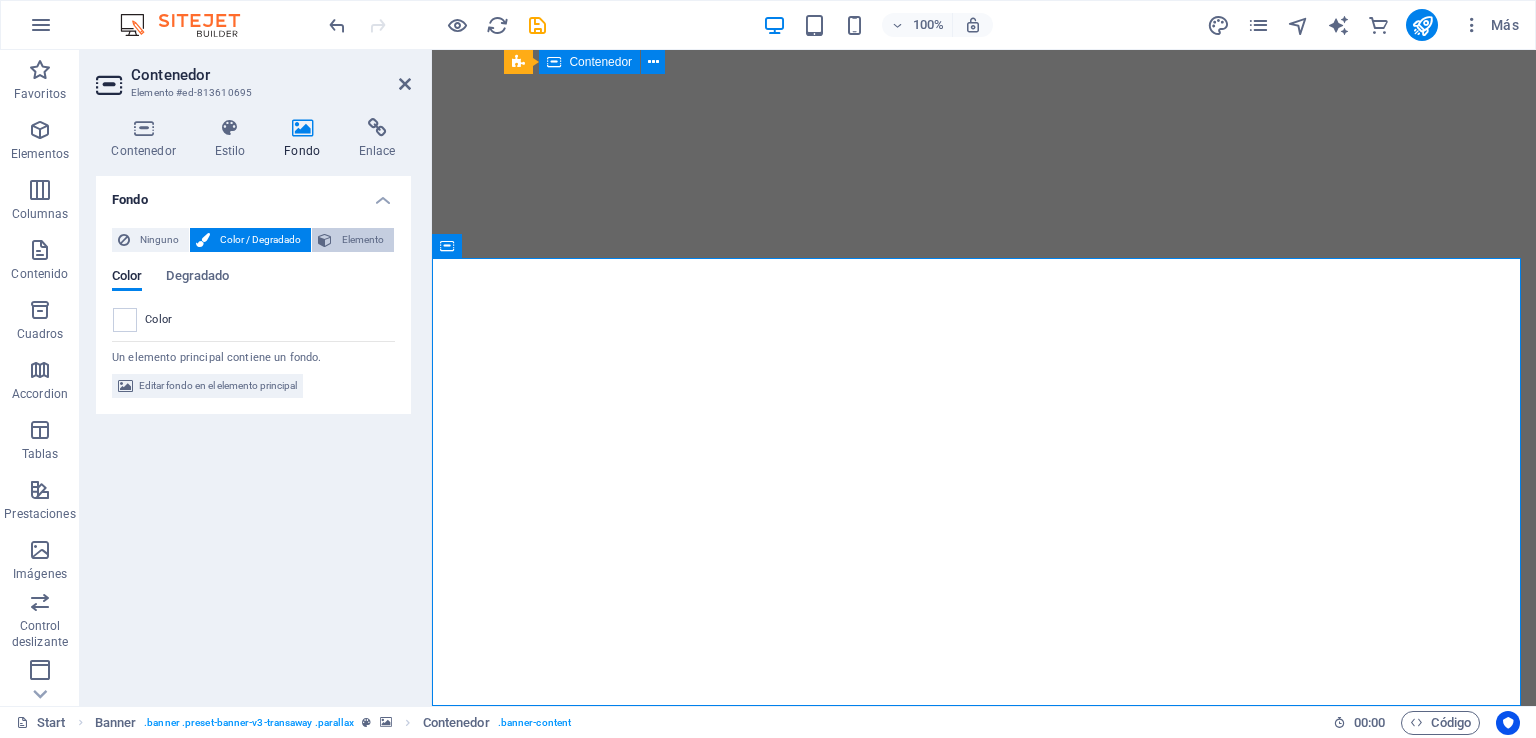 click on "Elemento" at bounding box center (363, 240) 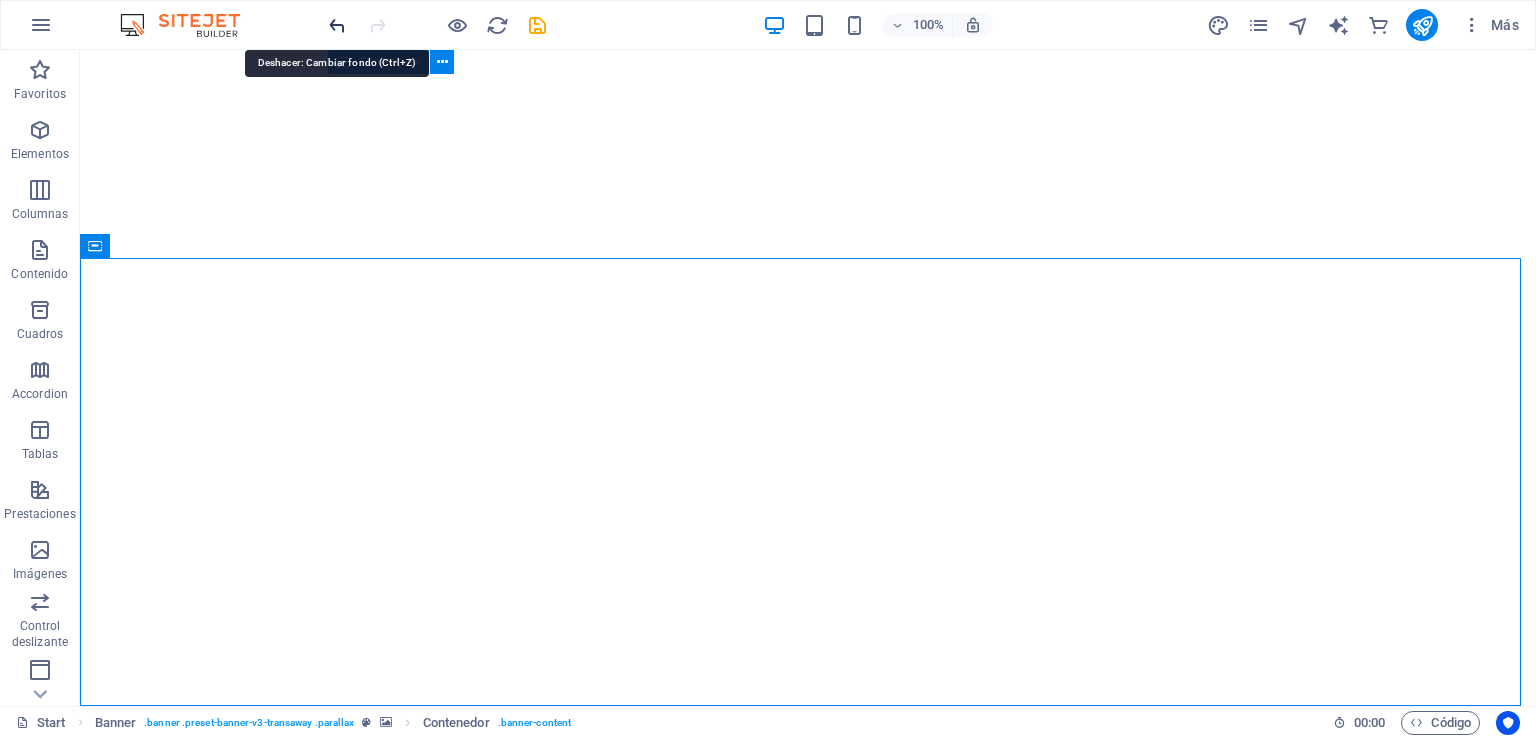 click at bounding box center [337, 25] 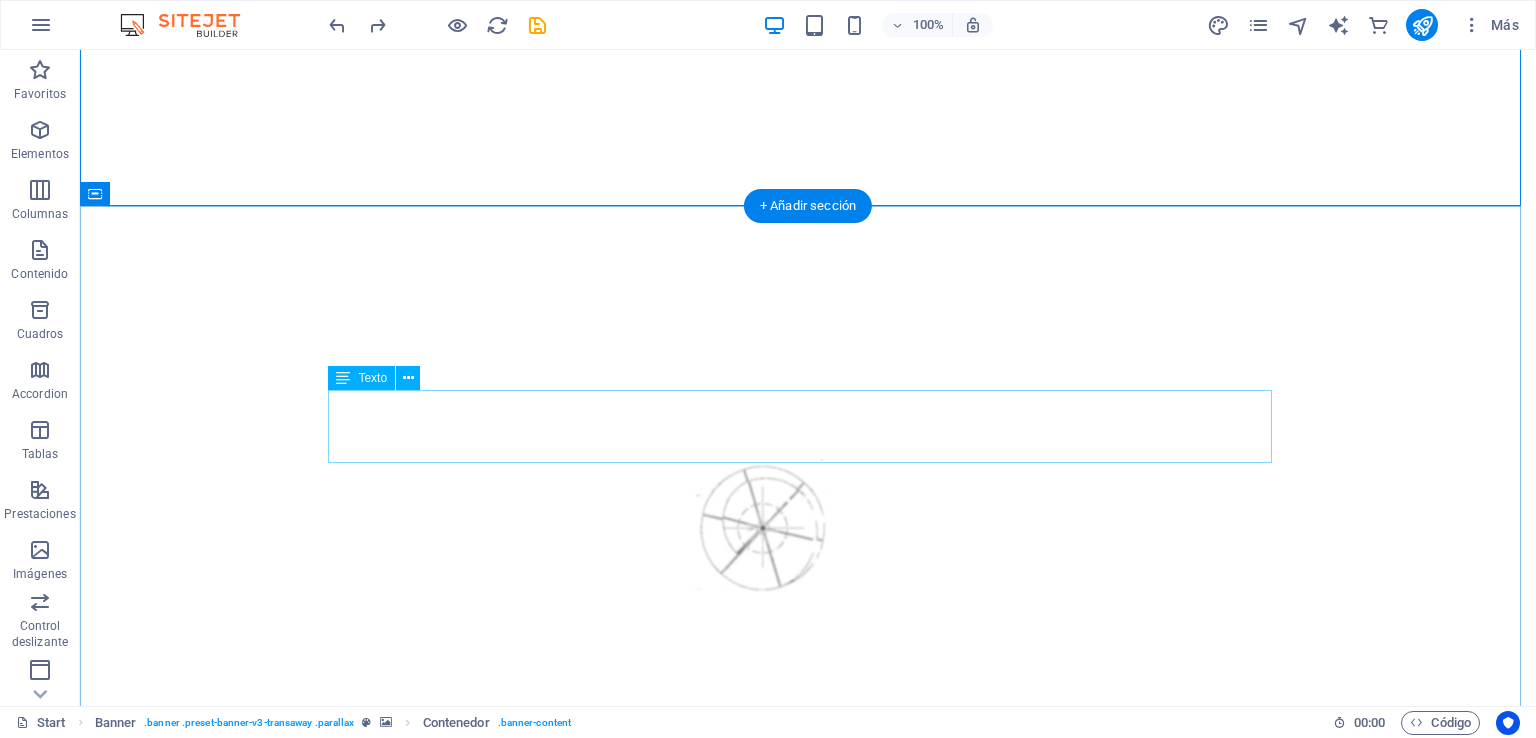 scroll, scrollTop: 0, scrollLeft: 0, axis: both 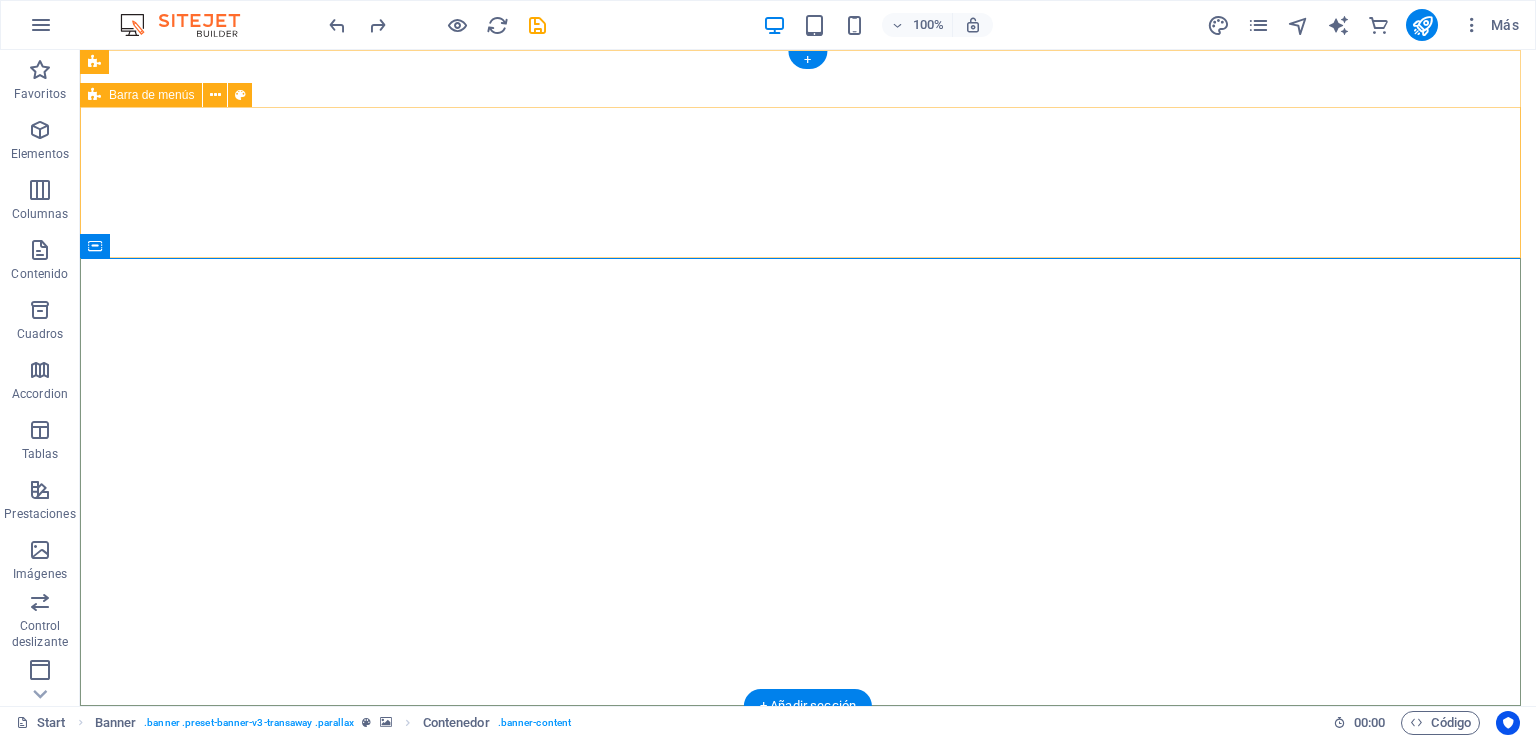 click on "Home COMPROMISOS  ServicIos TECNOLOGIA  Contacto" at bounding box center (808, 1040) 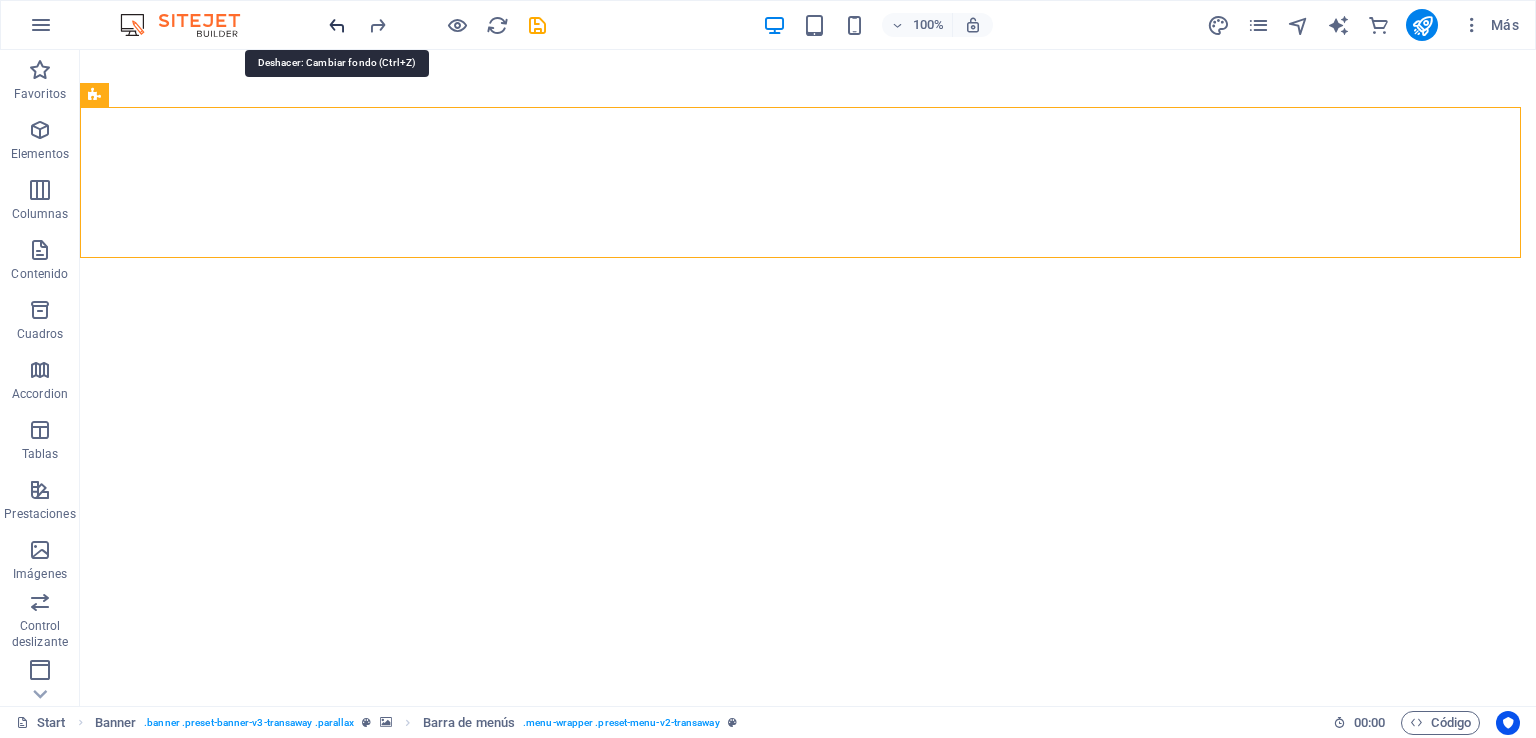 click at bounding box center (337, 25) 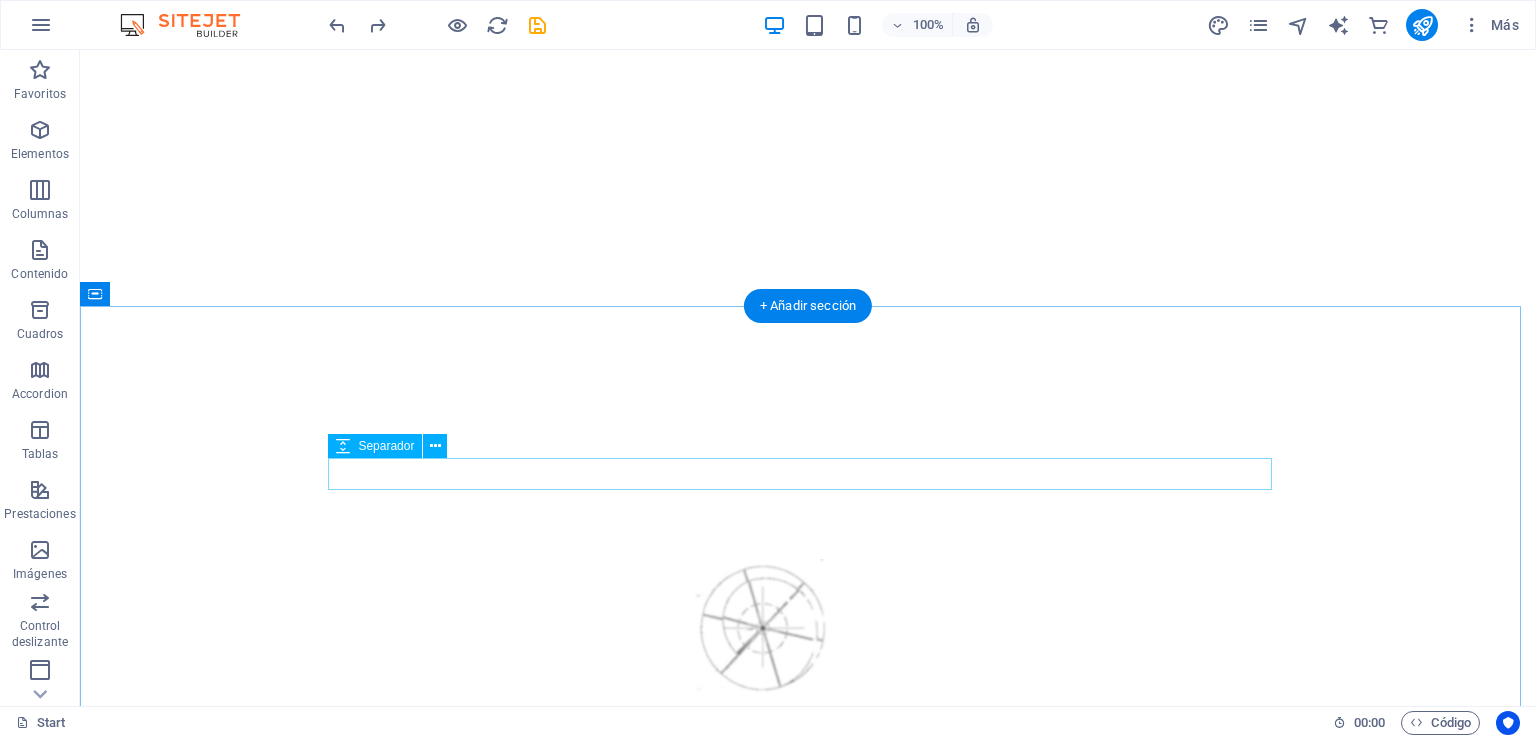 scroll, scrollTop: 0, scrollLeft: 0, axis: both 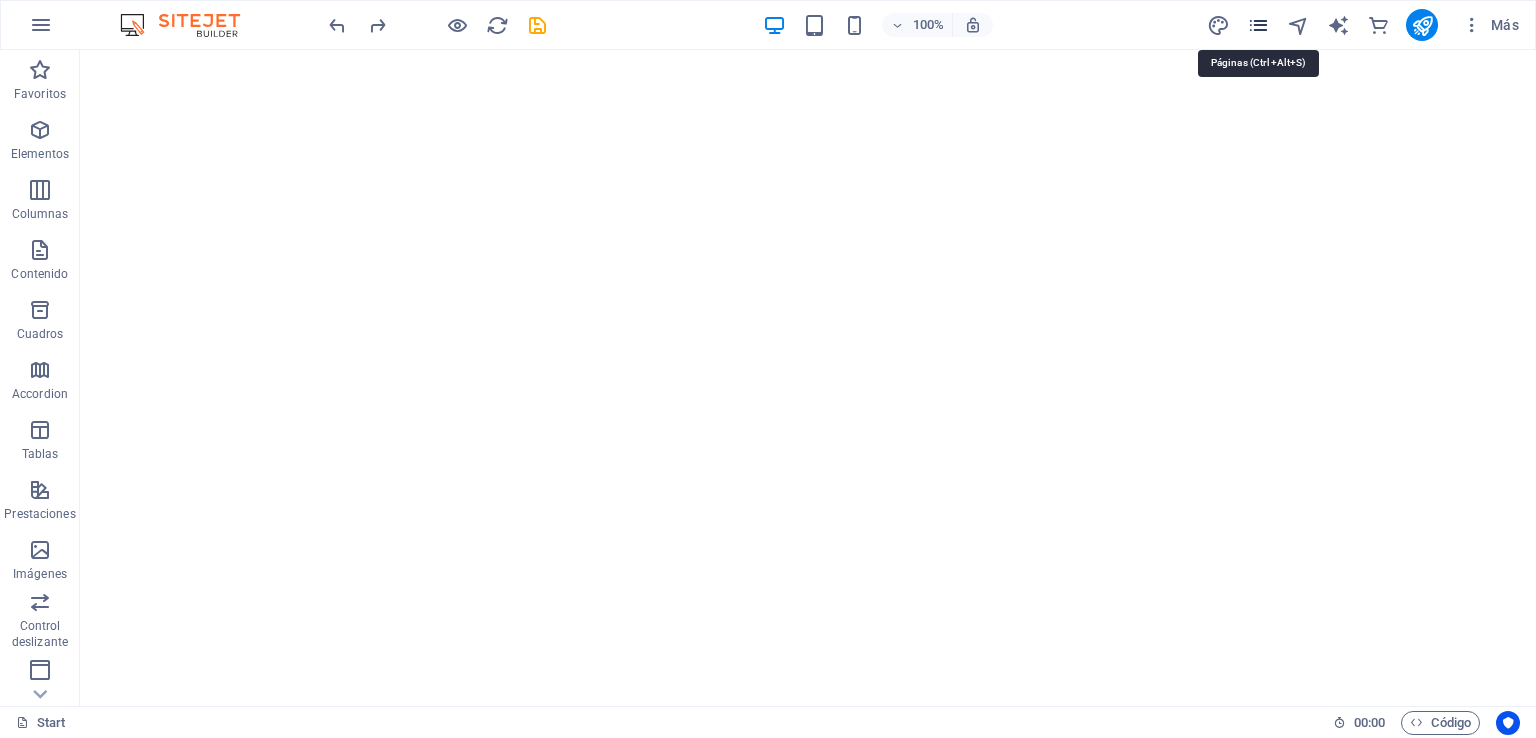 click at bounding box center (1258, 25) 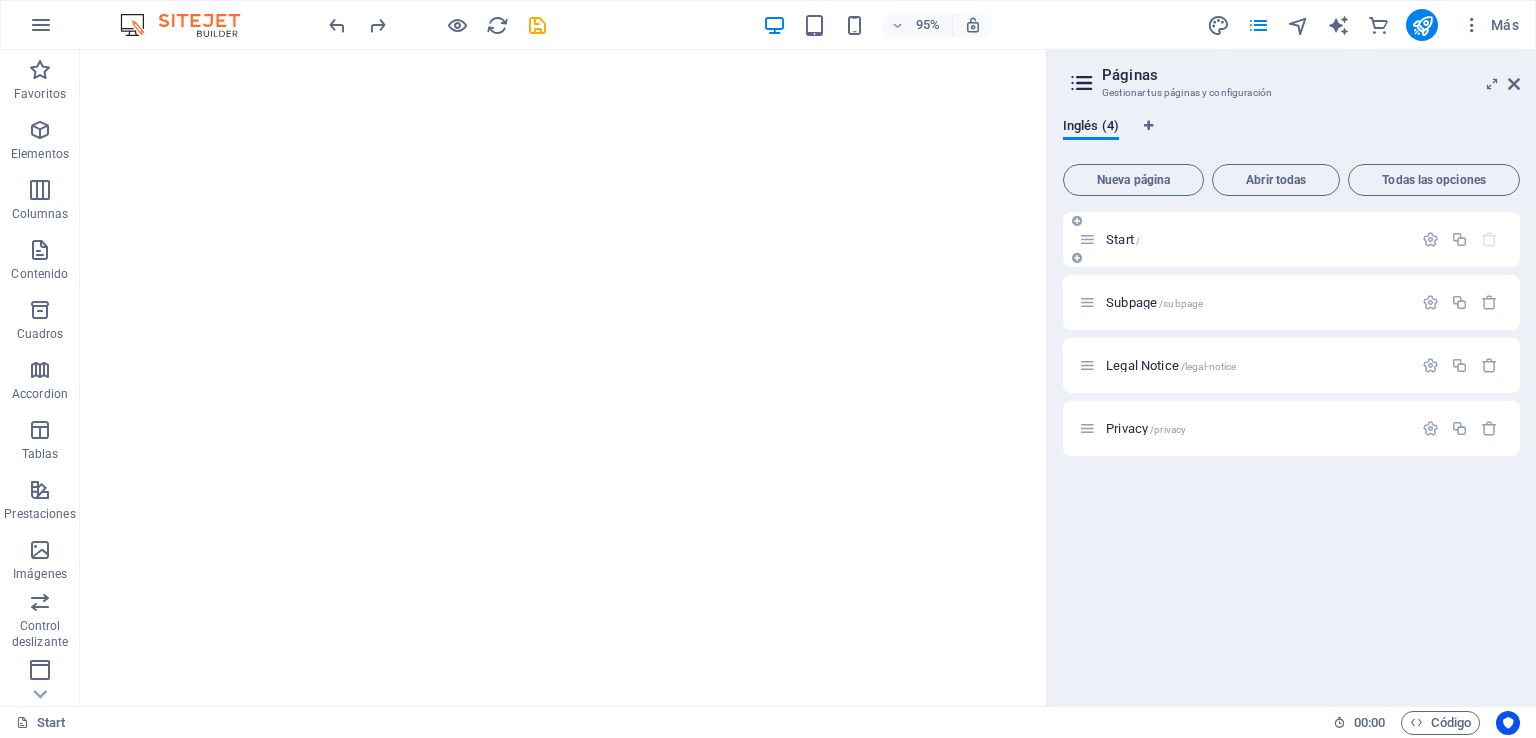click on "Start /" at bounding box center (1291, 239) 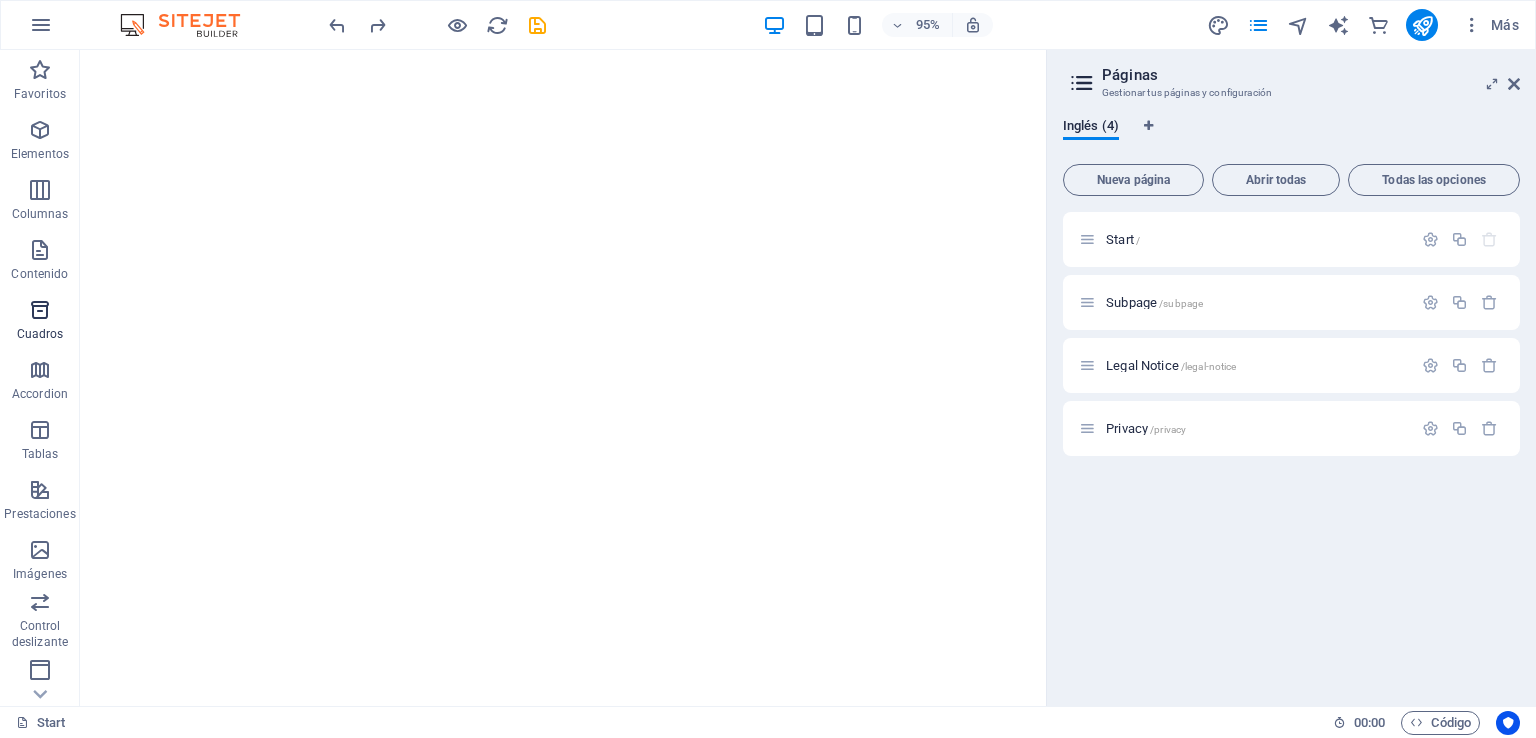 click on "Cuadros" at bounding box center (40, 322) 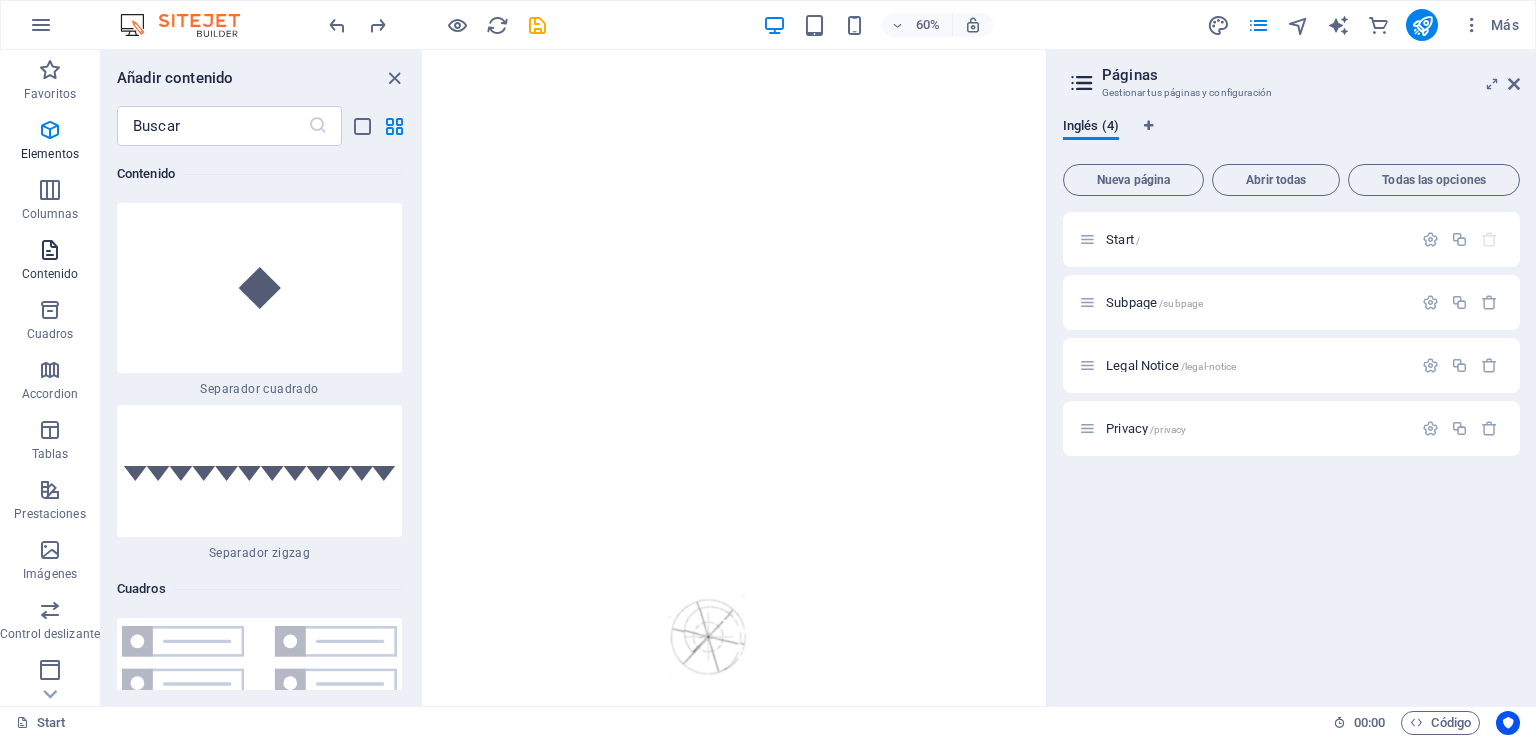 click at bounding box center (50, 250) 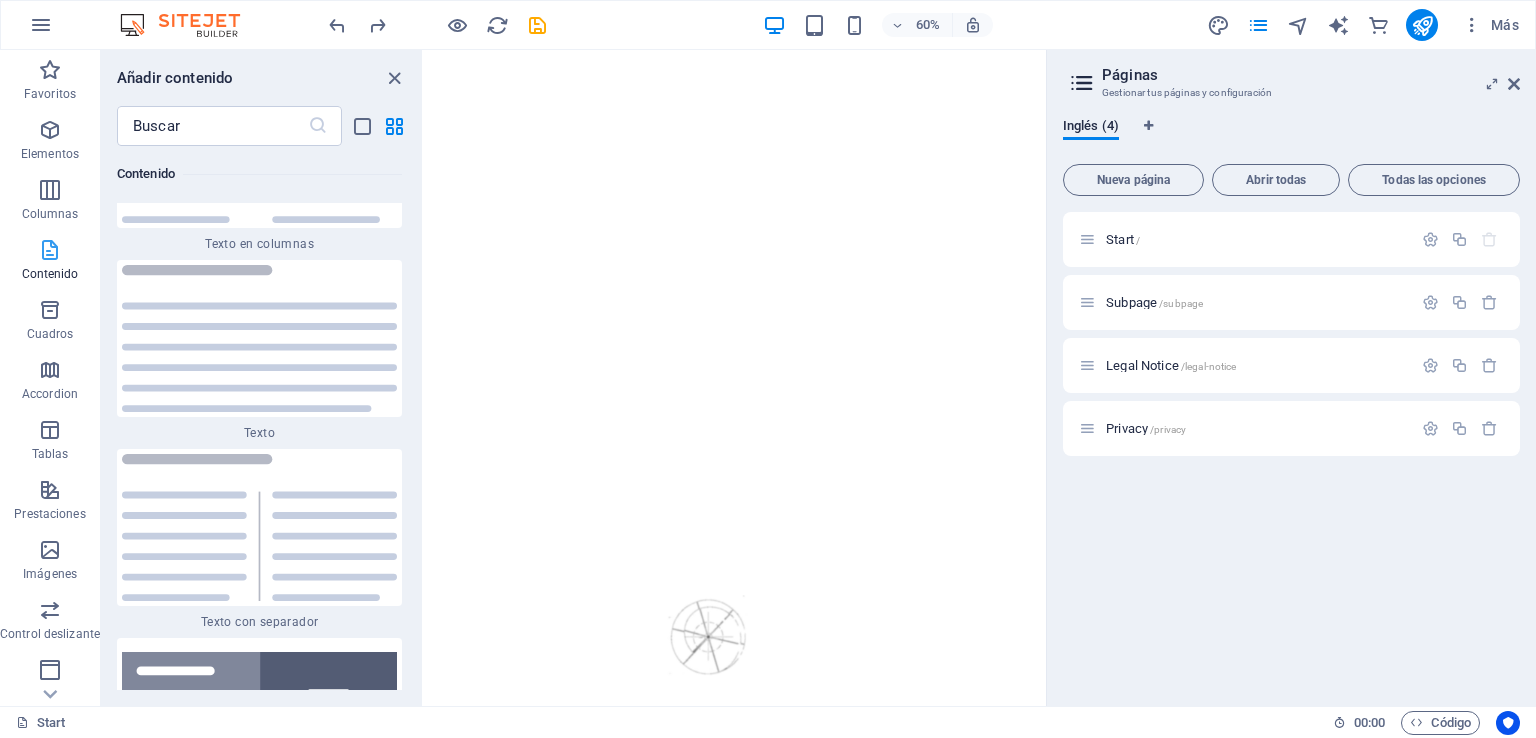 scroll, scrollTop: 6803, scrollLeft: 0, axis: vertical 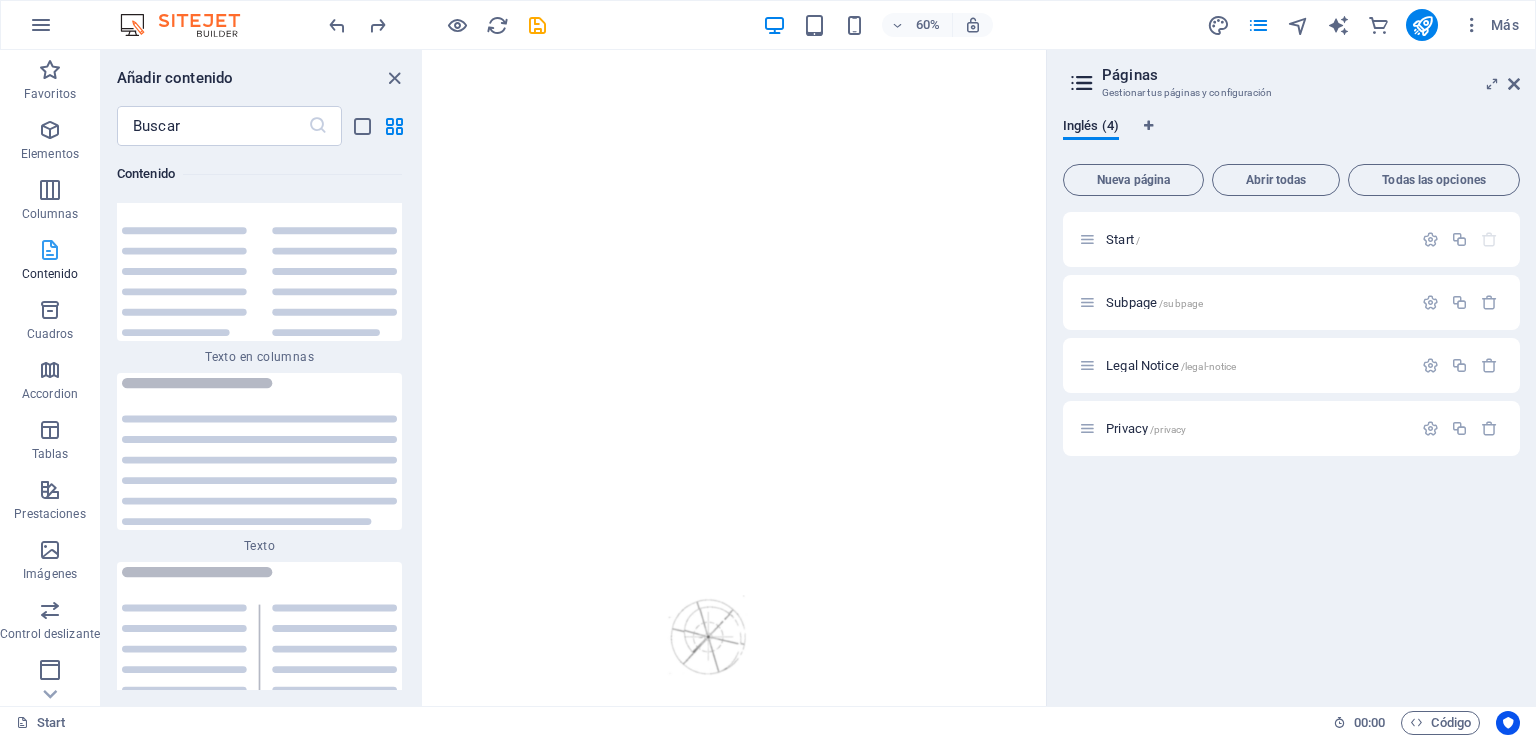 click at bounding box center (50, 250) 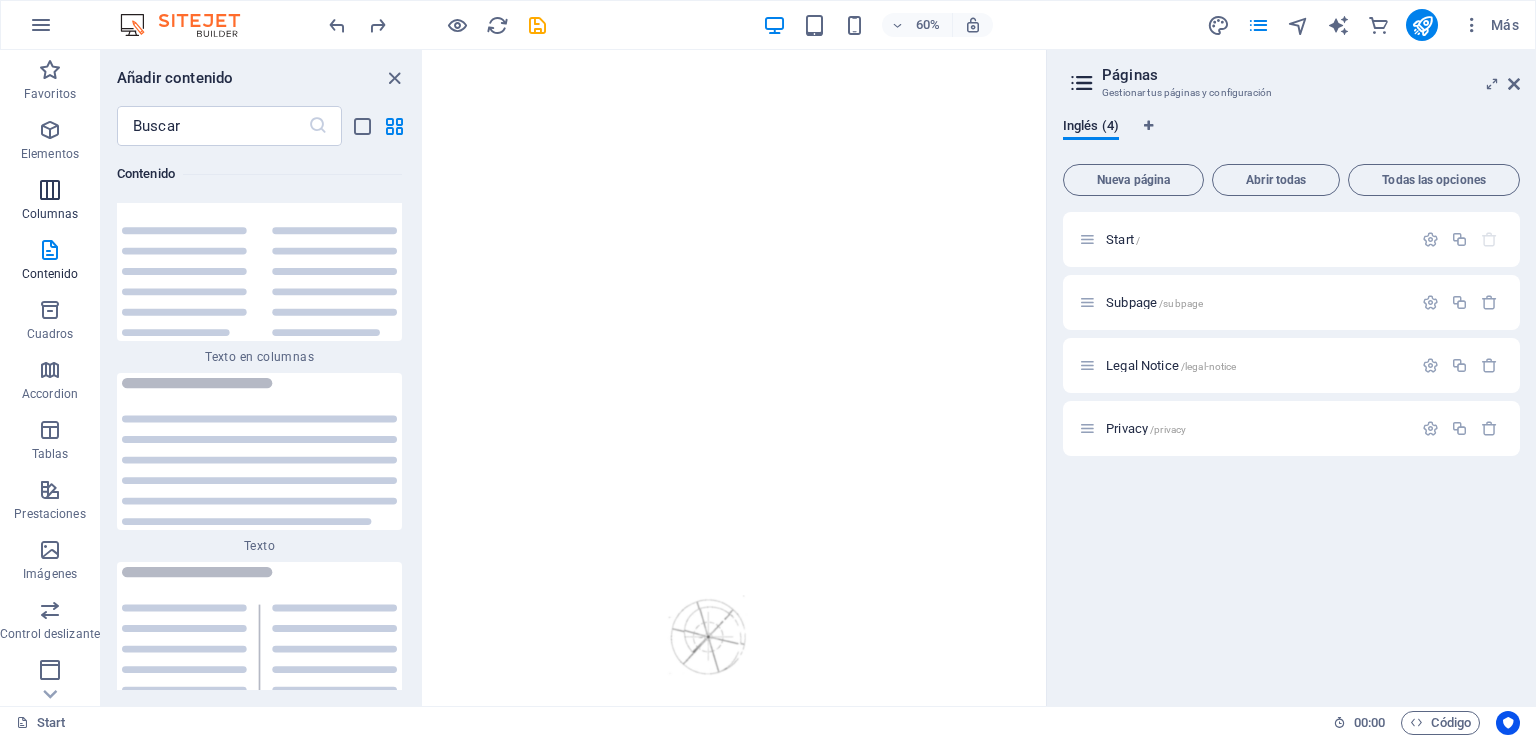 click at bounding box center (50, 190) 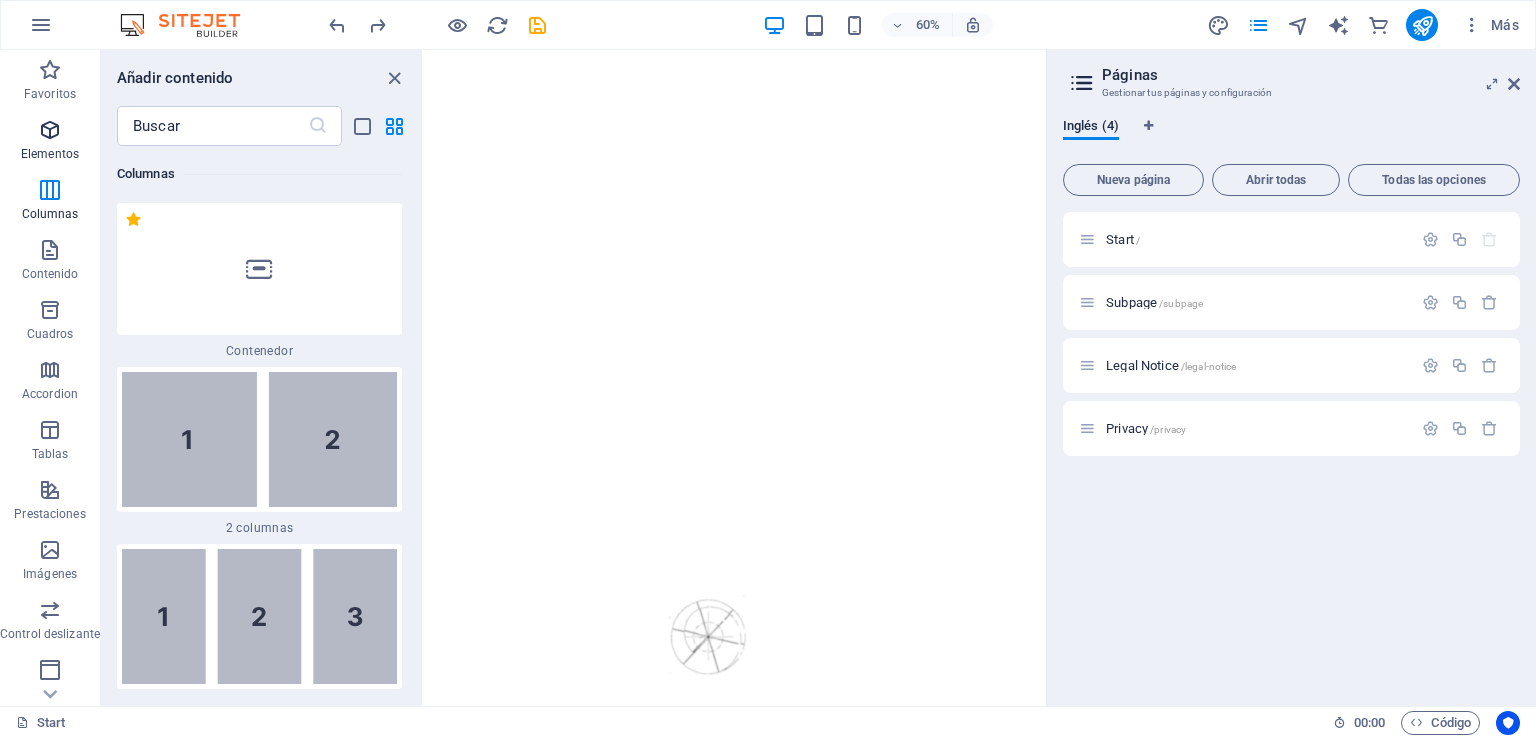 click at bounding box center (50, 130) 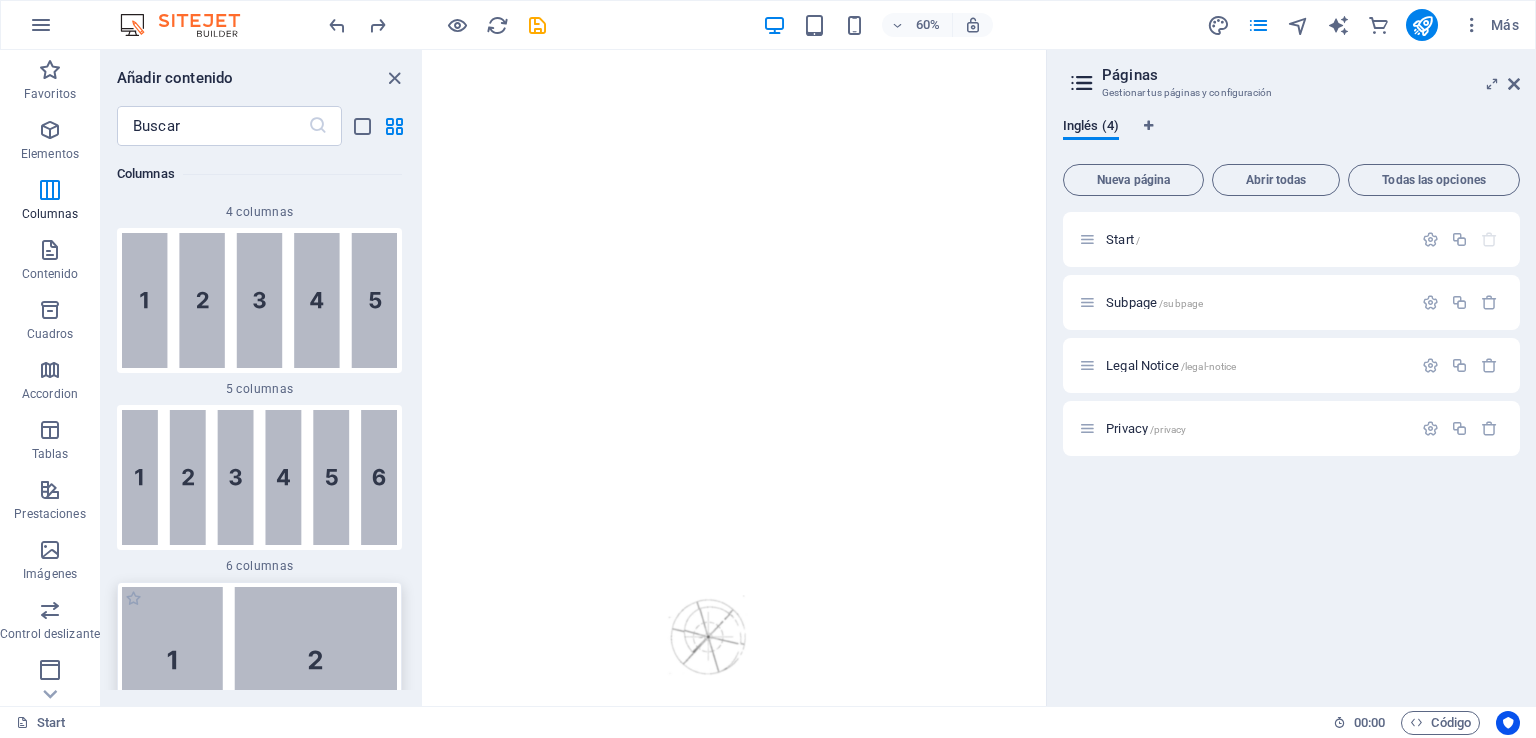 scroll, scrollTop: 2077, scrollLeft: 0, axis: vertical 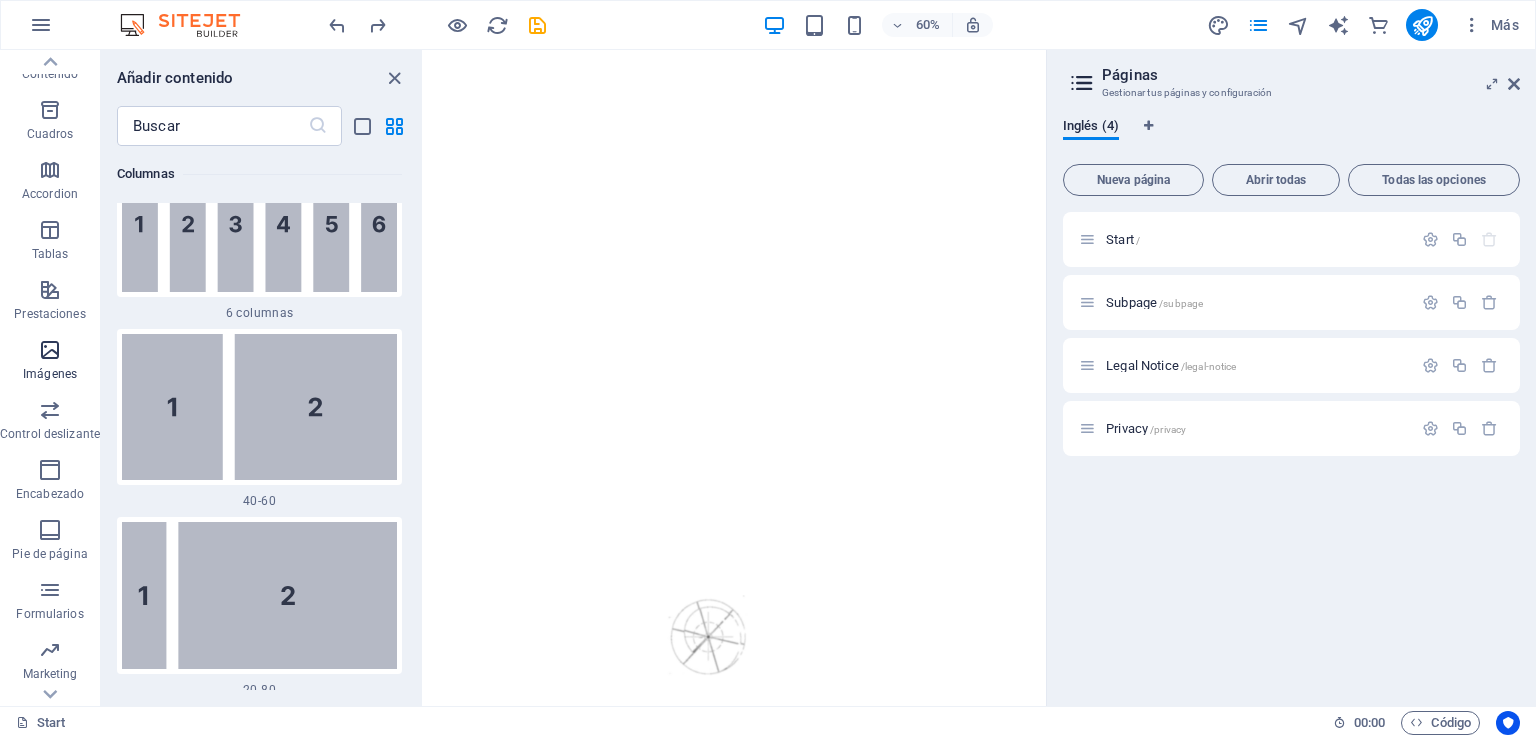 click at bounding box center [50, 350] 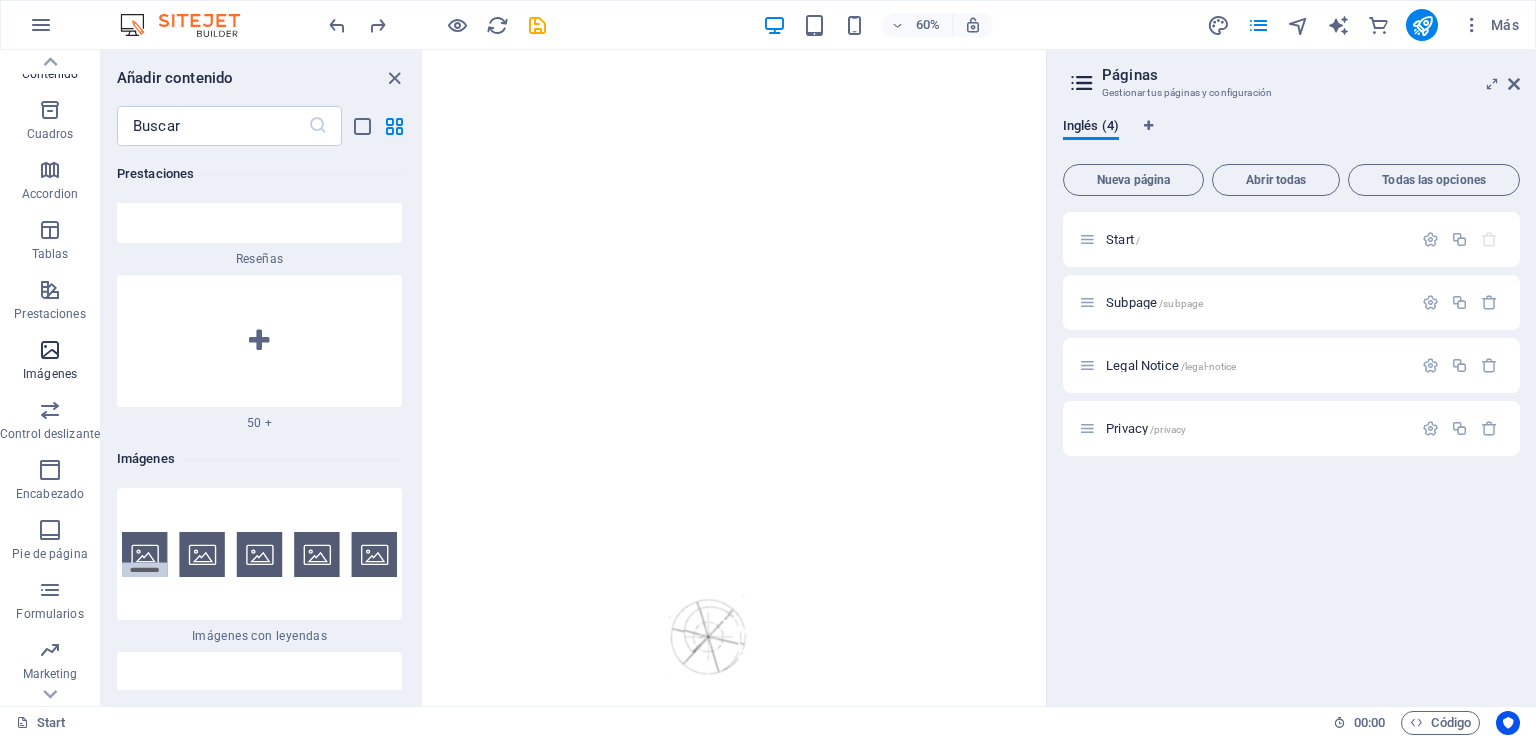 scroll, scrollTop: 20121, scrollLeft: 0, axis: vertical 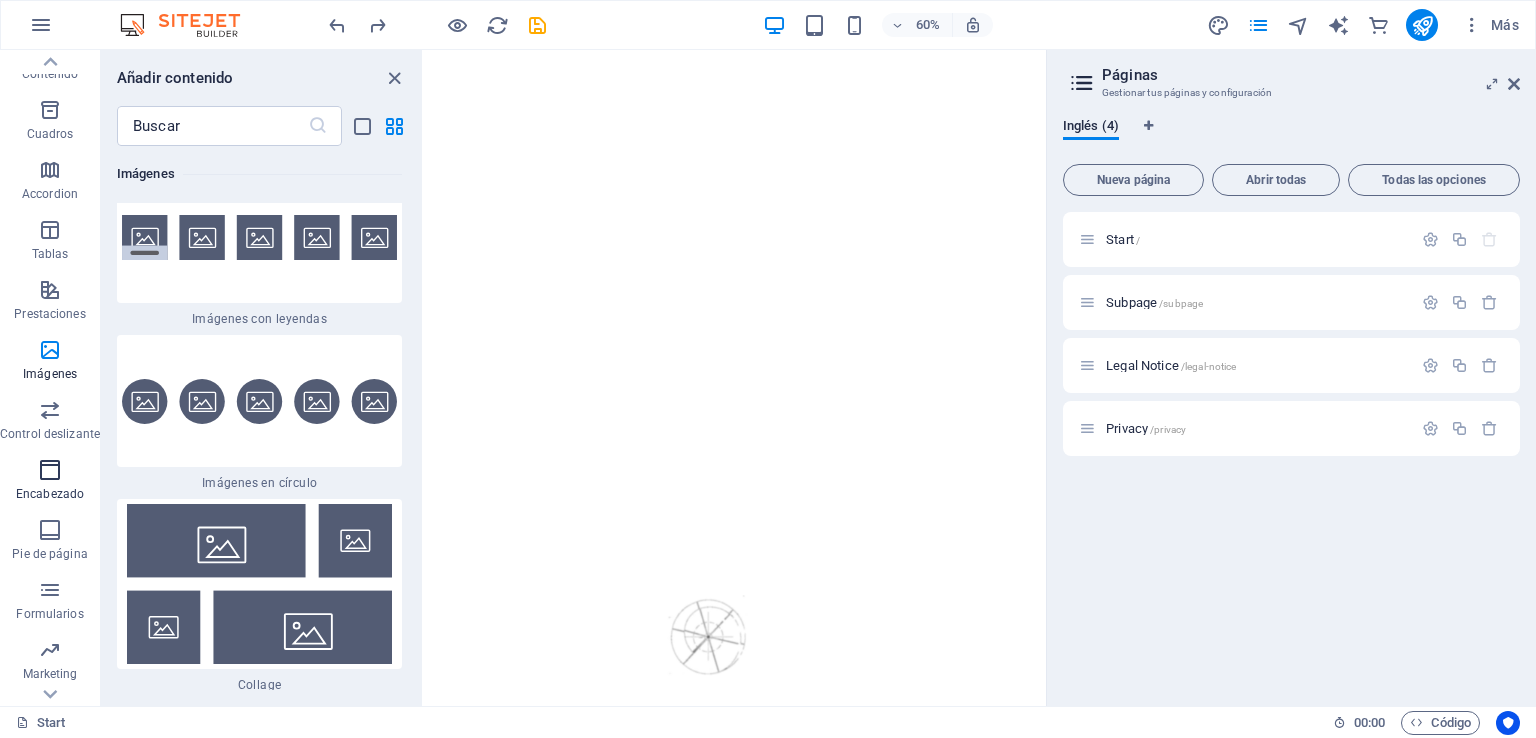 click on "Encabezado" at bounding box center (50, 494) 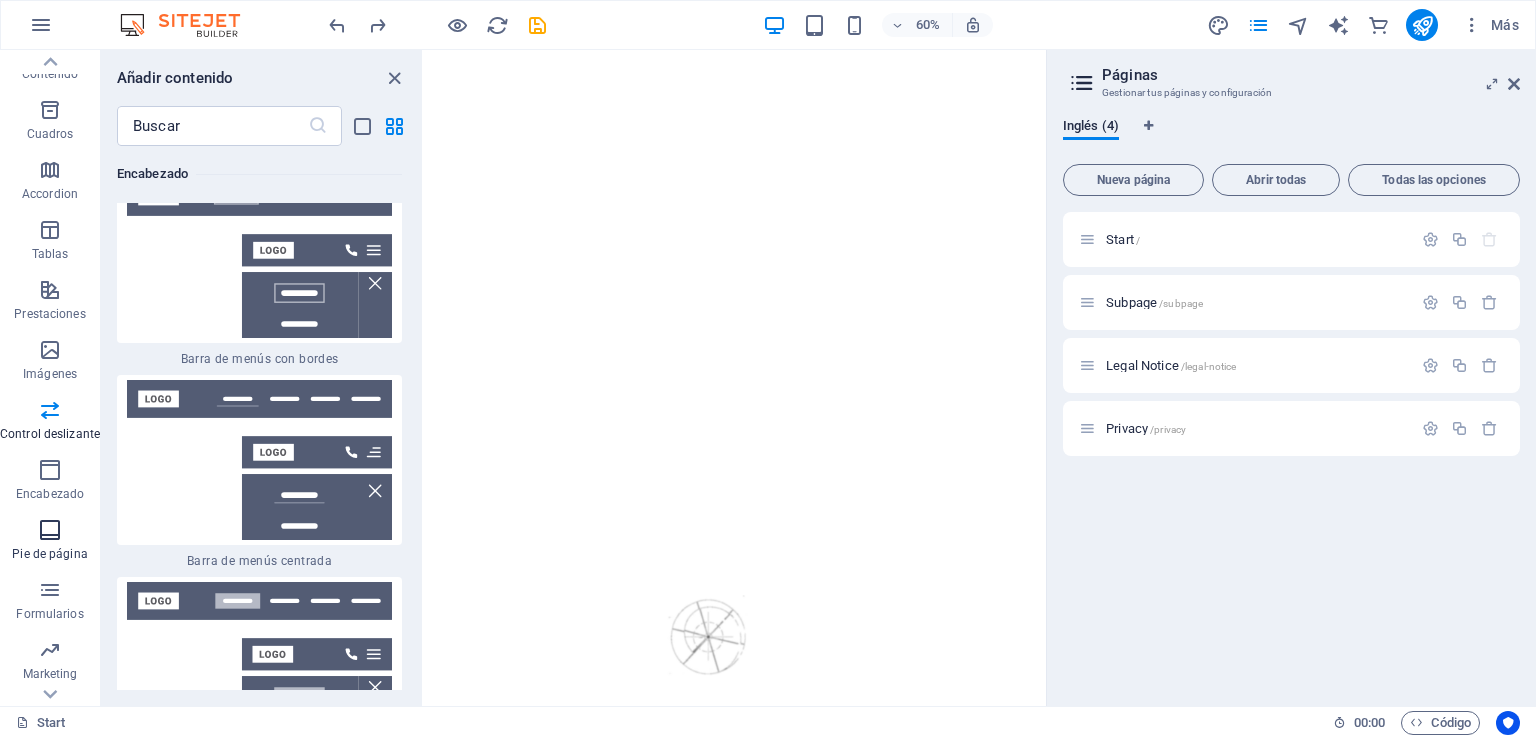 click on "Pie de página" at bounding box center (50, 542) 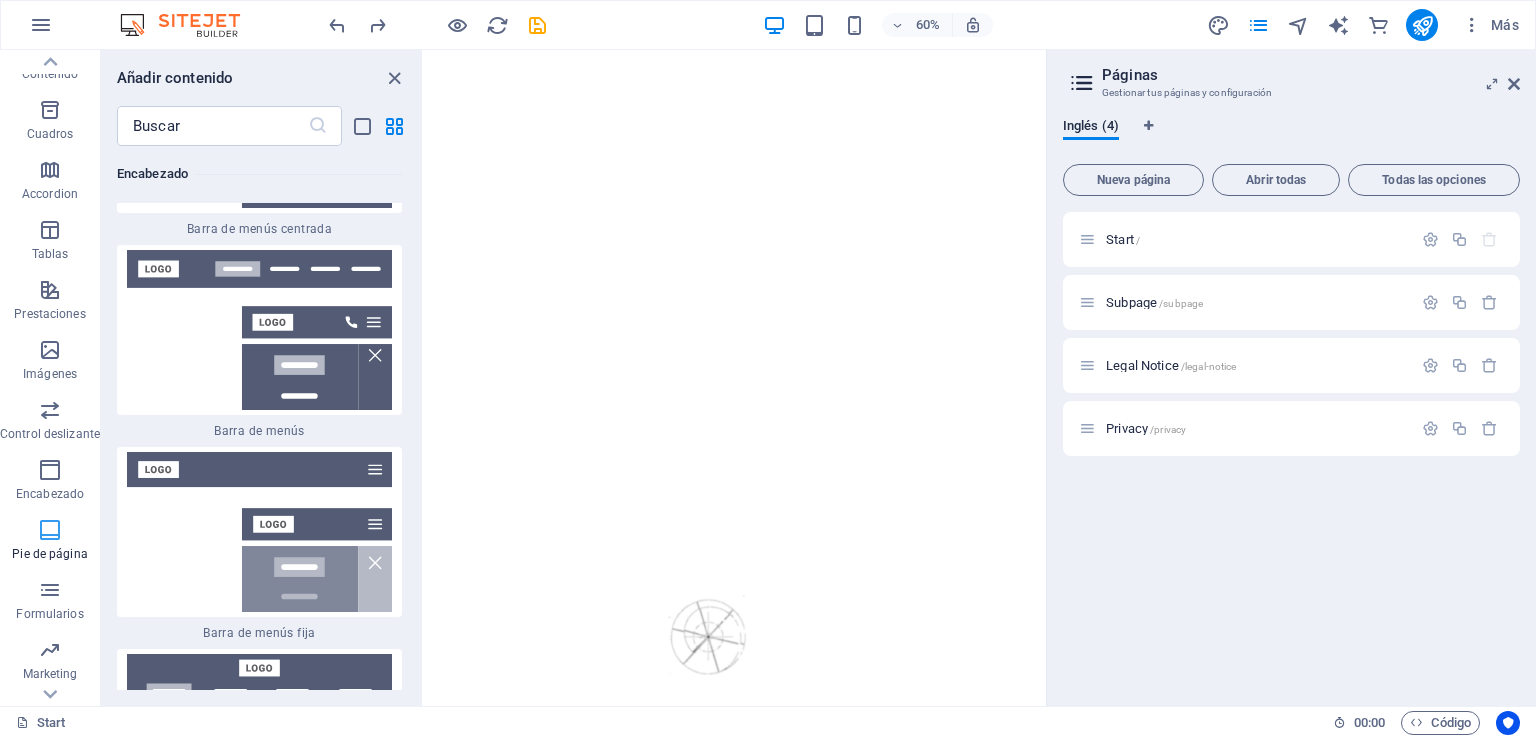 scroll, scrollTop: 24680, scrollLeft: 0, axis: vertical 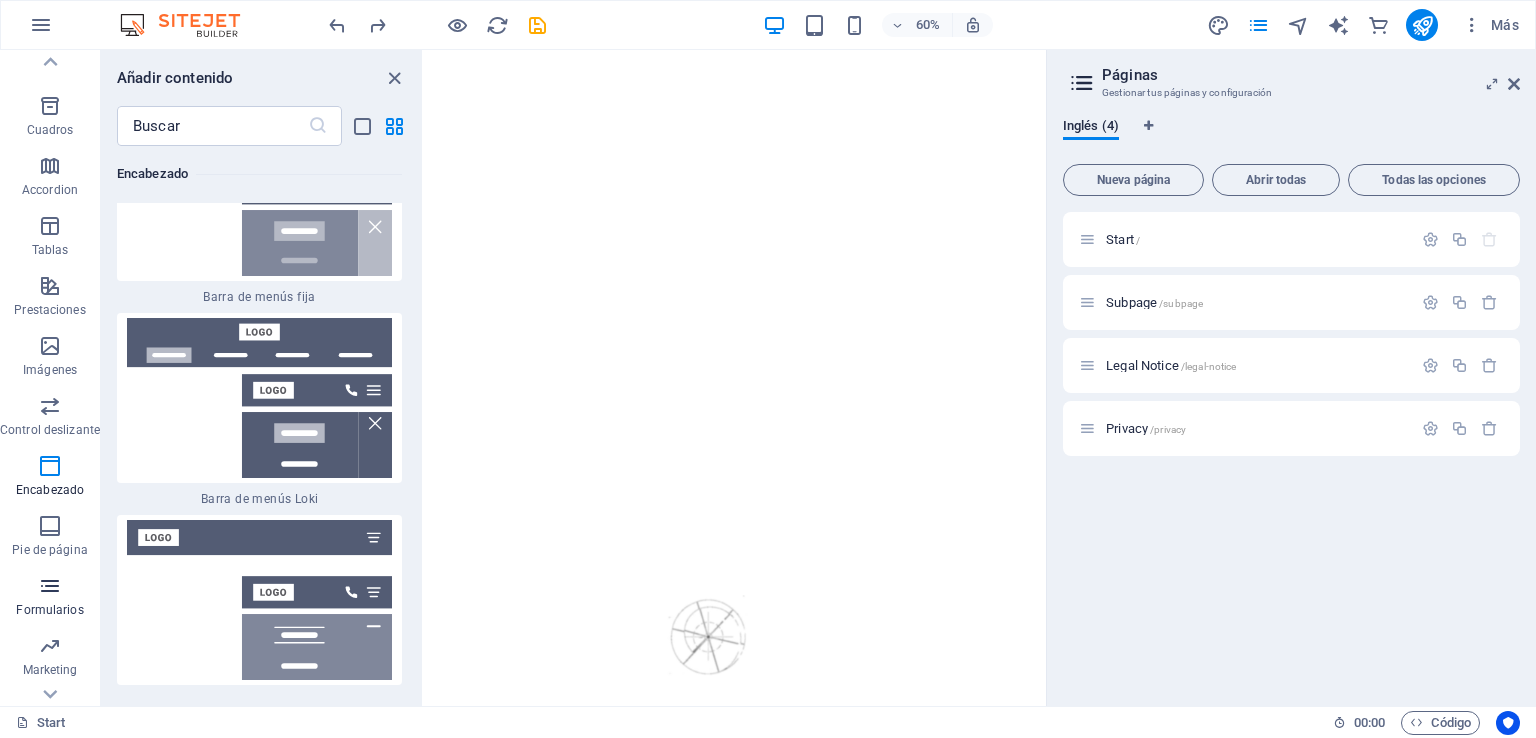 click at bounding box center [50, 586] 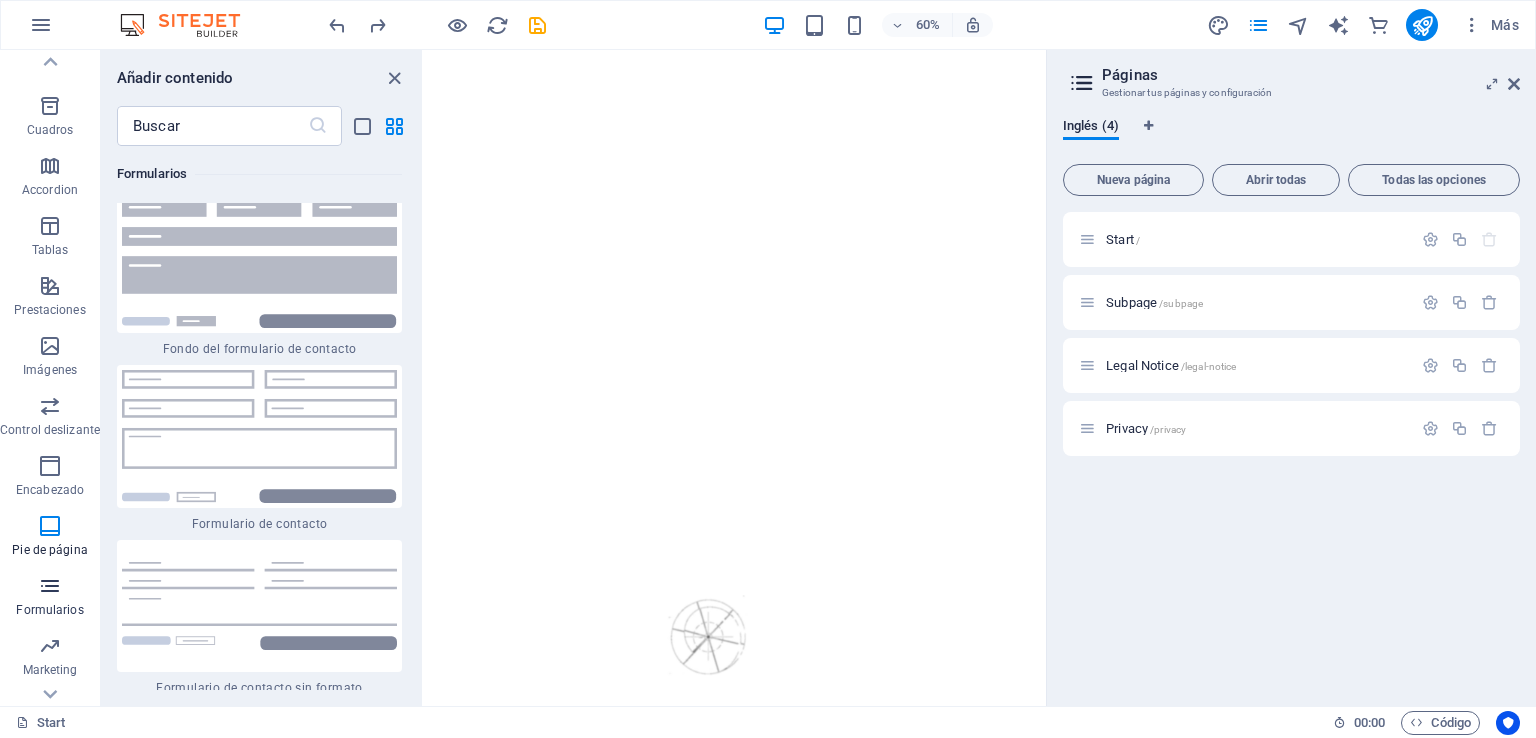 scroll, scrollTop: 29416, scrollLeft: 0, axis: vertical 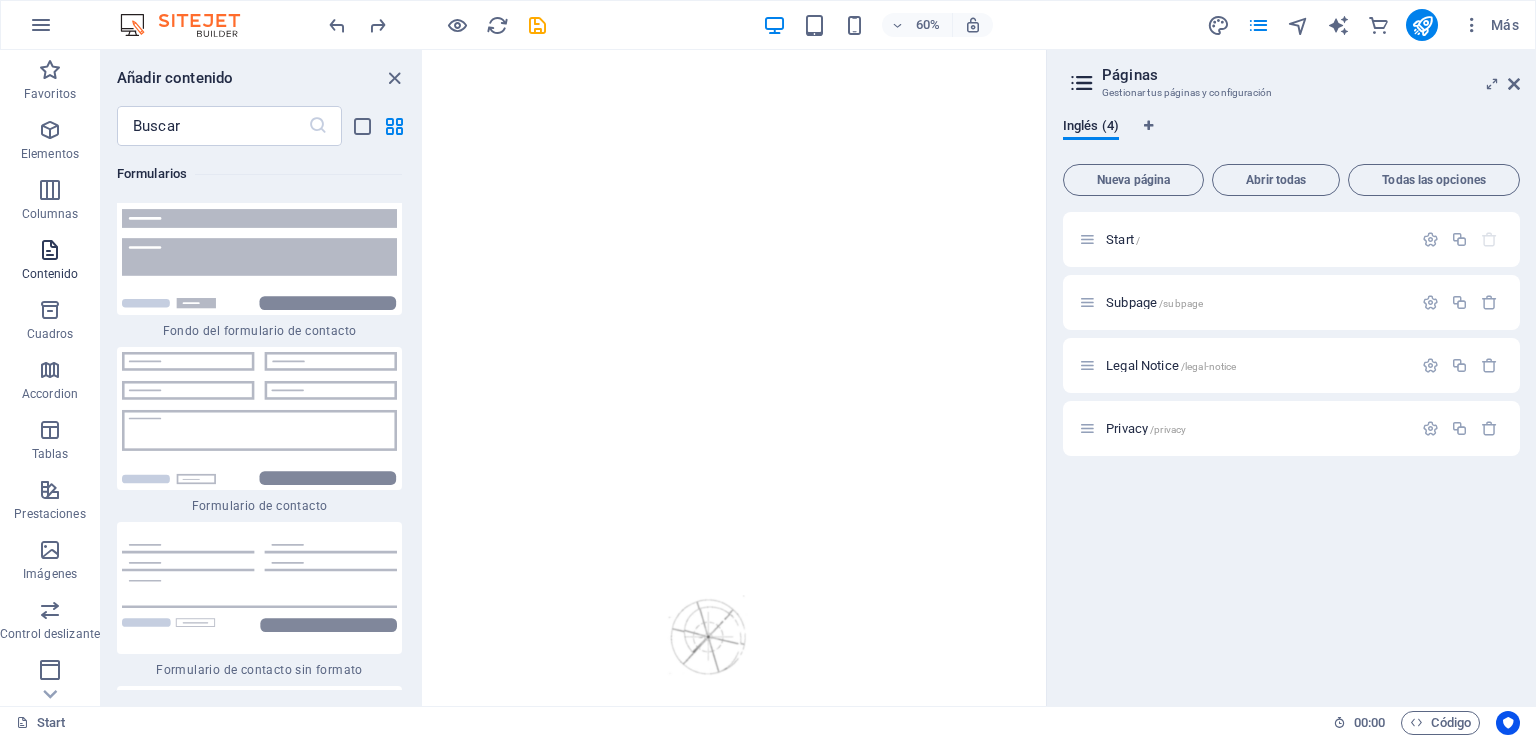 click at bounding box center [50, 250] 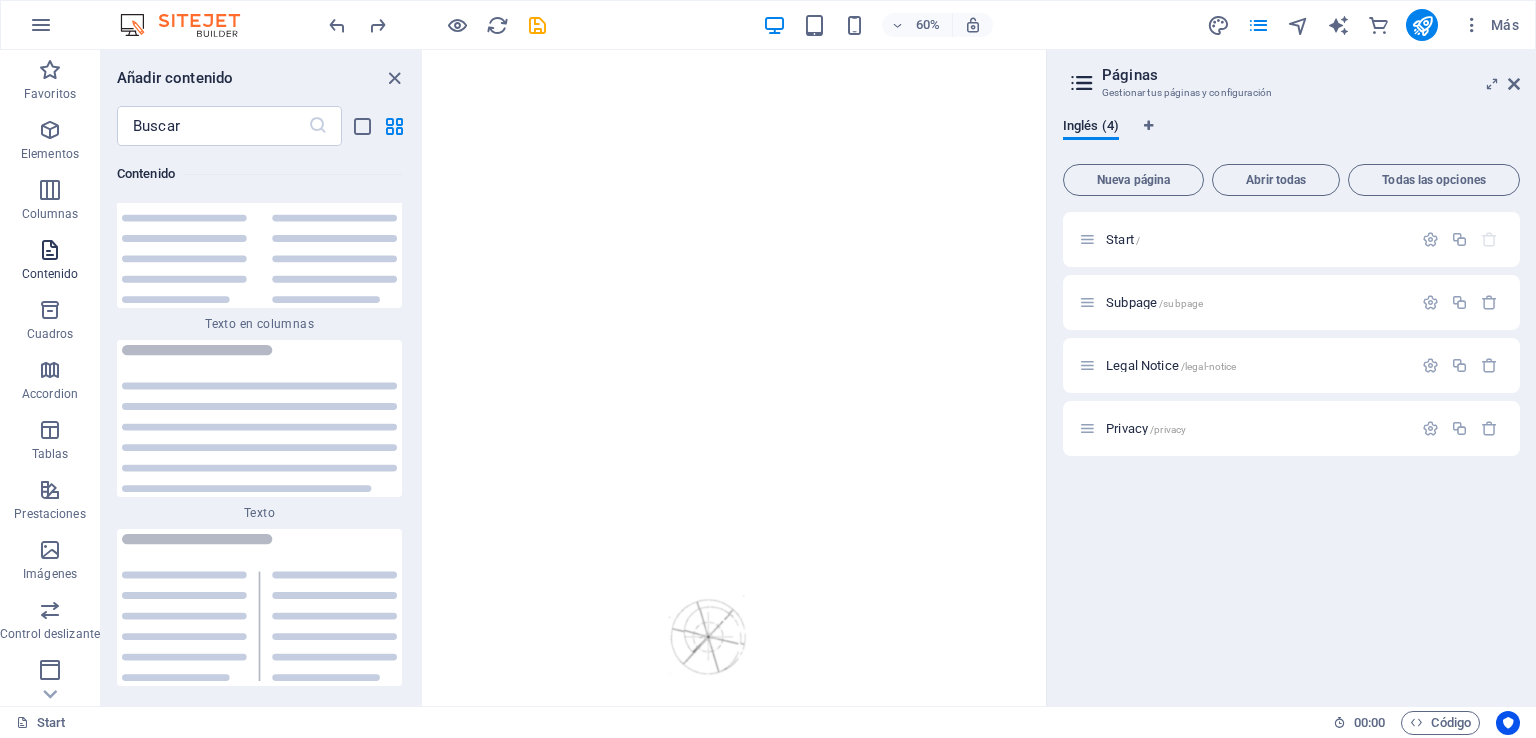 scroll, scrollTop: 6803, scrollLeft: 0, axis: vertical 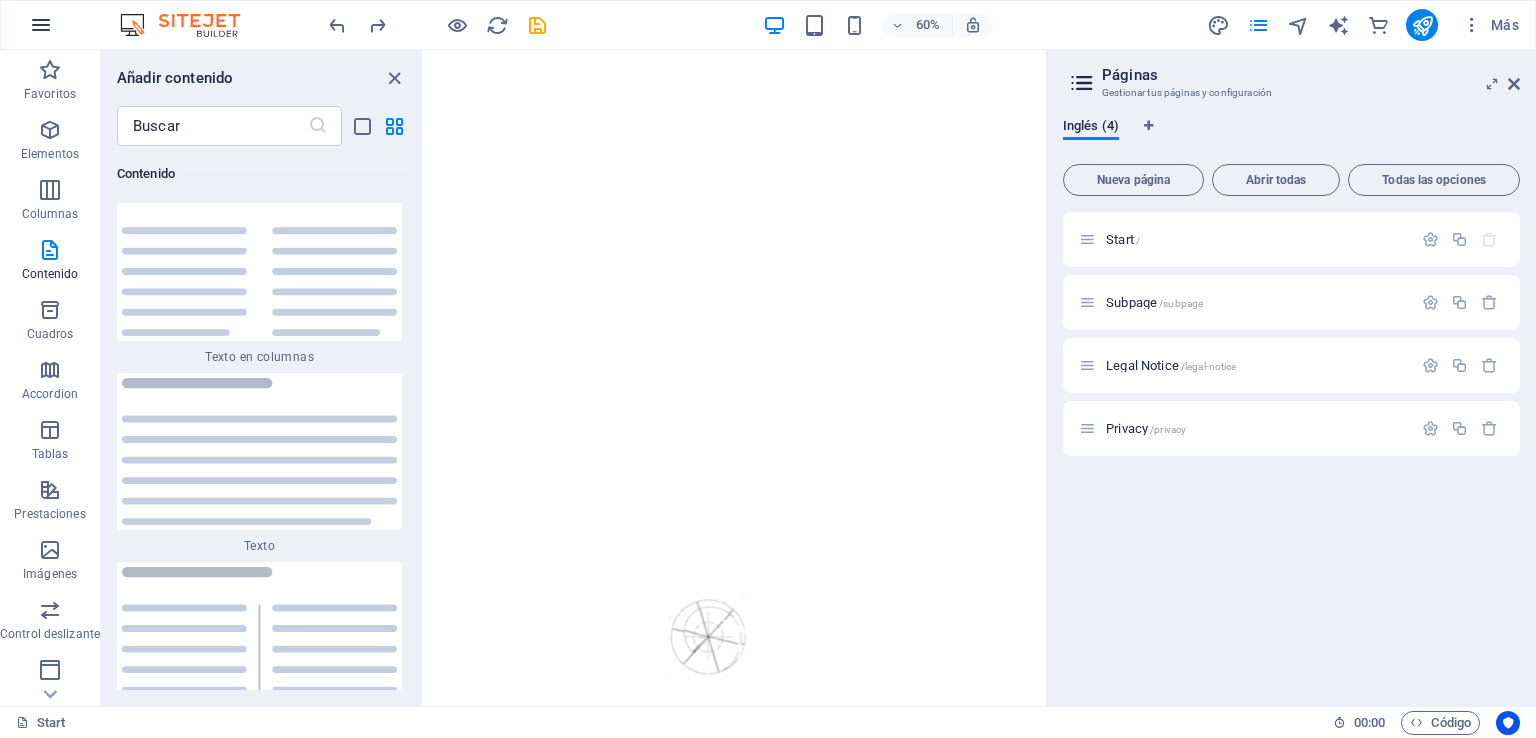 click at bounding box center (41, 25) 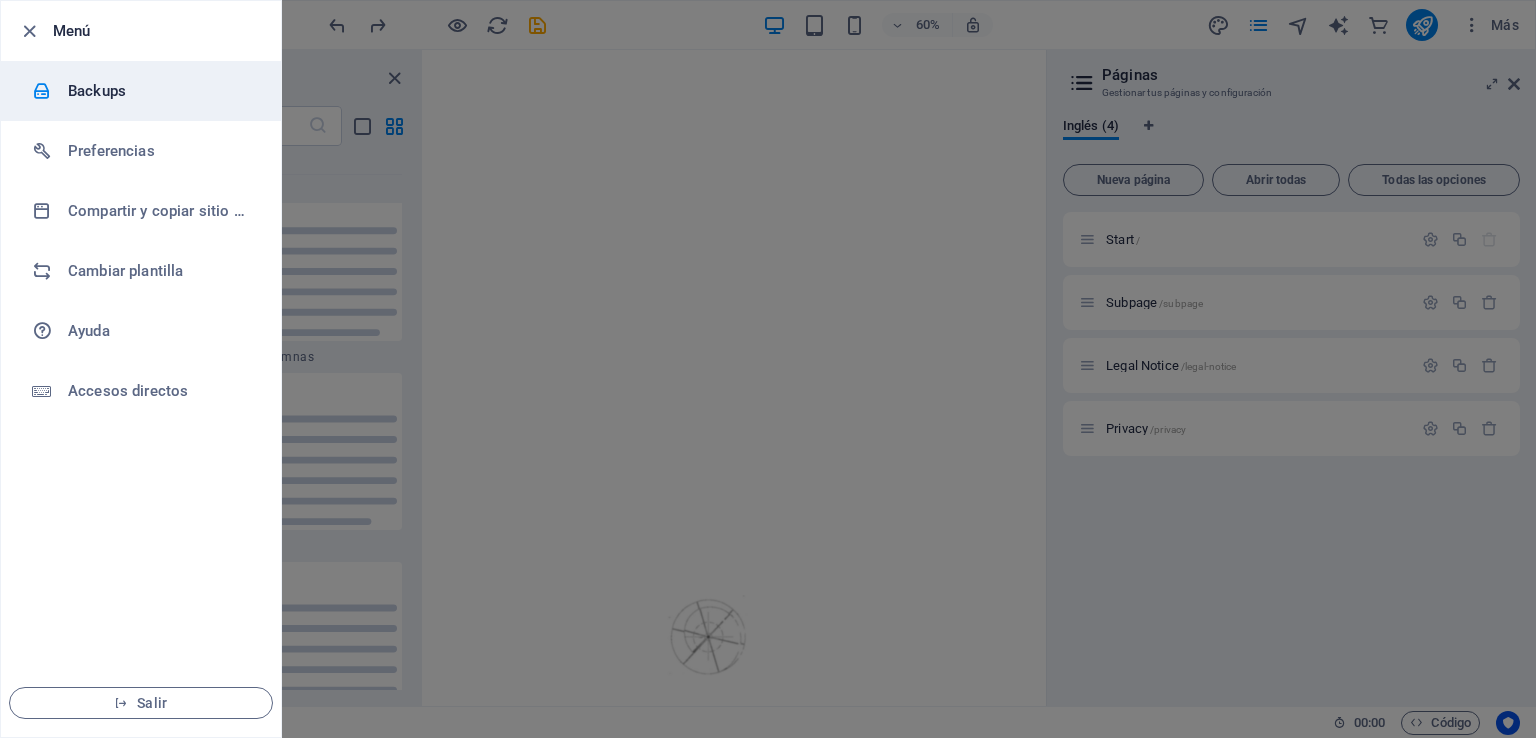click on "Backups" at bounding box center [160, 91] 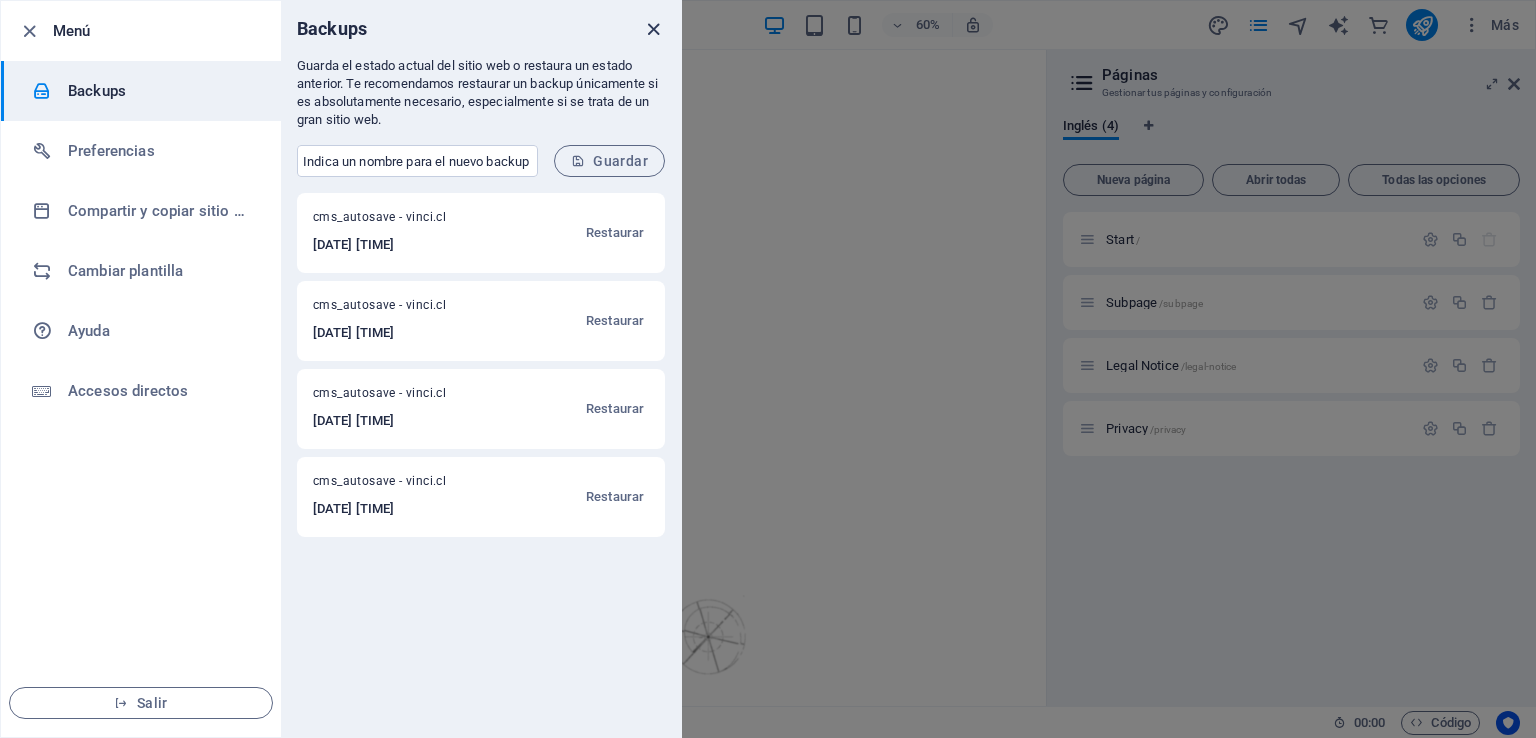 click at bounding box center [653, 29] 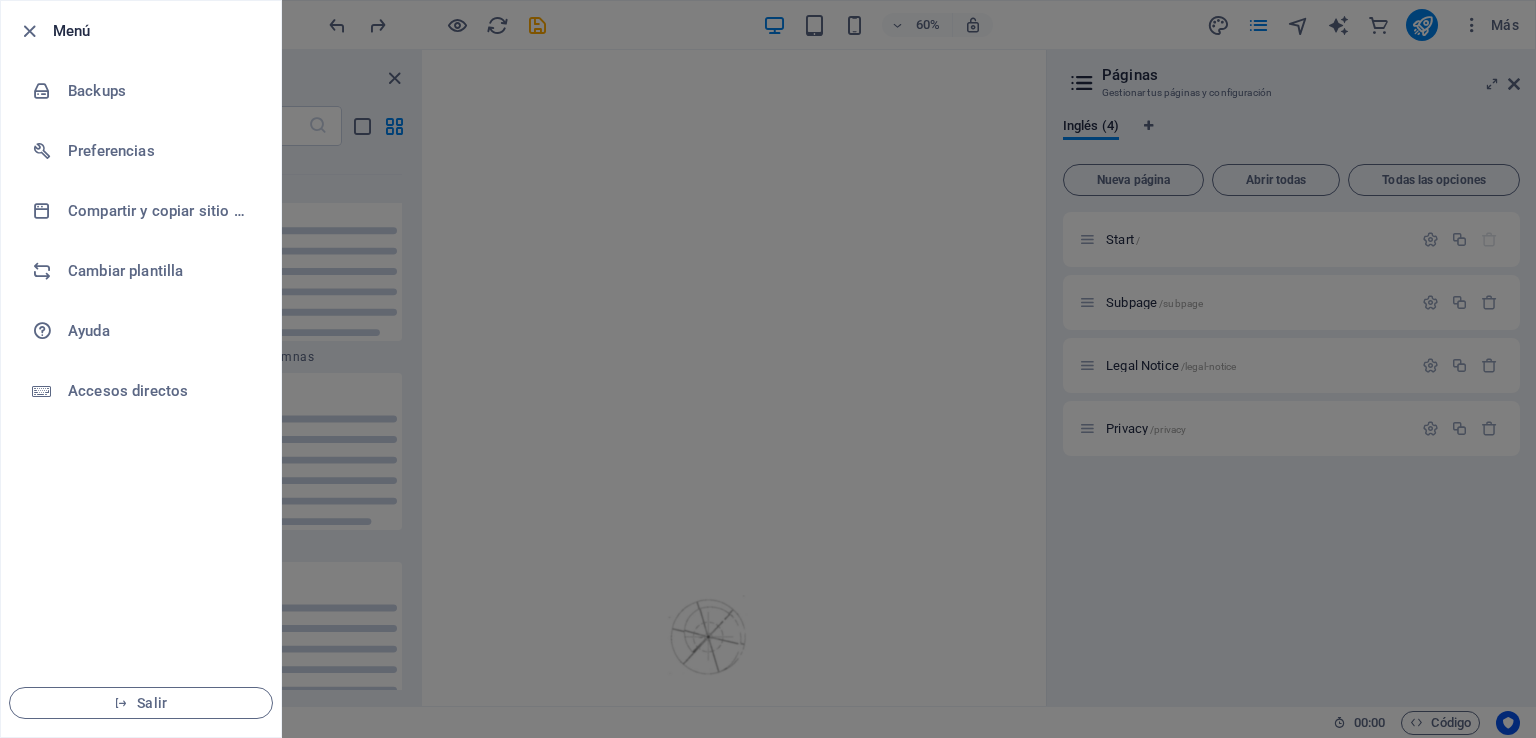 click at bounding box center [768, 369] 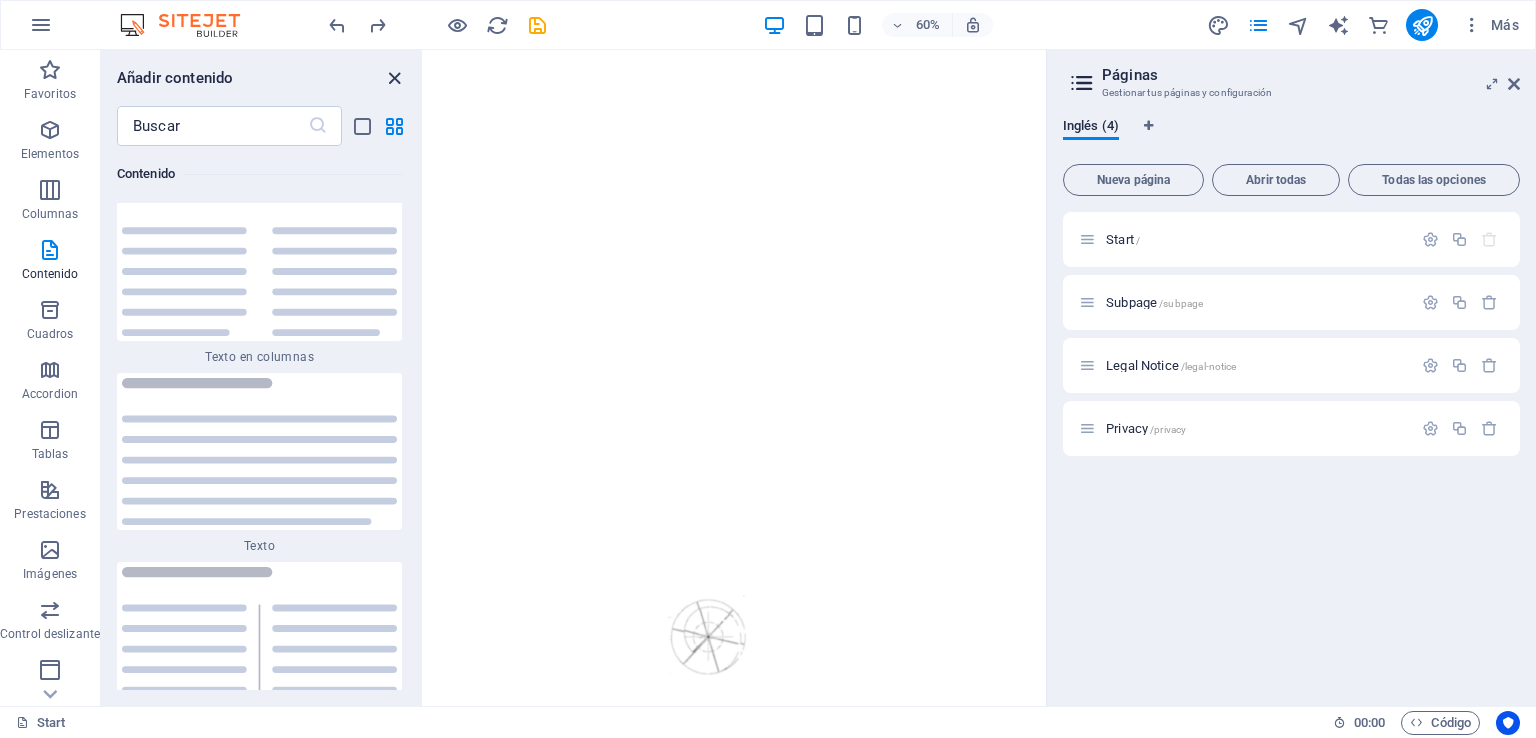 click at bounding box center [394, 78] 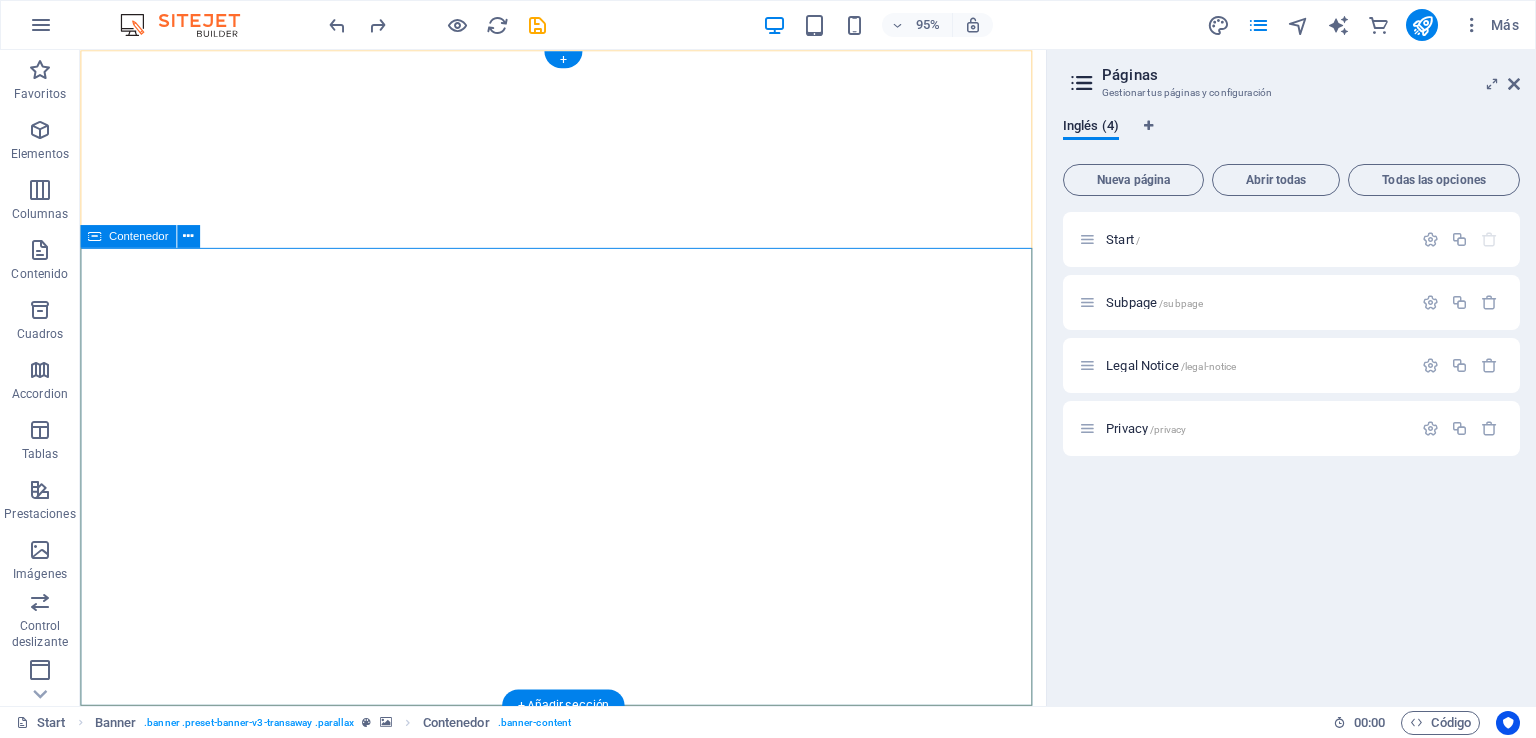 click on "VINCI -CHILE constructora CONTECH  INNOVACION EN CONSTRUCCION" at bounding box center [588, 1289] 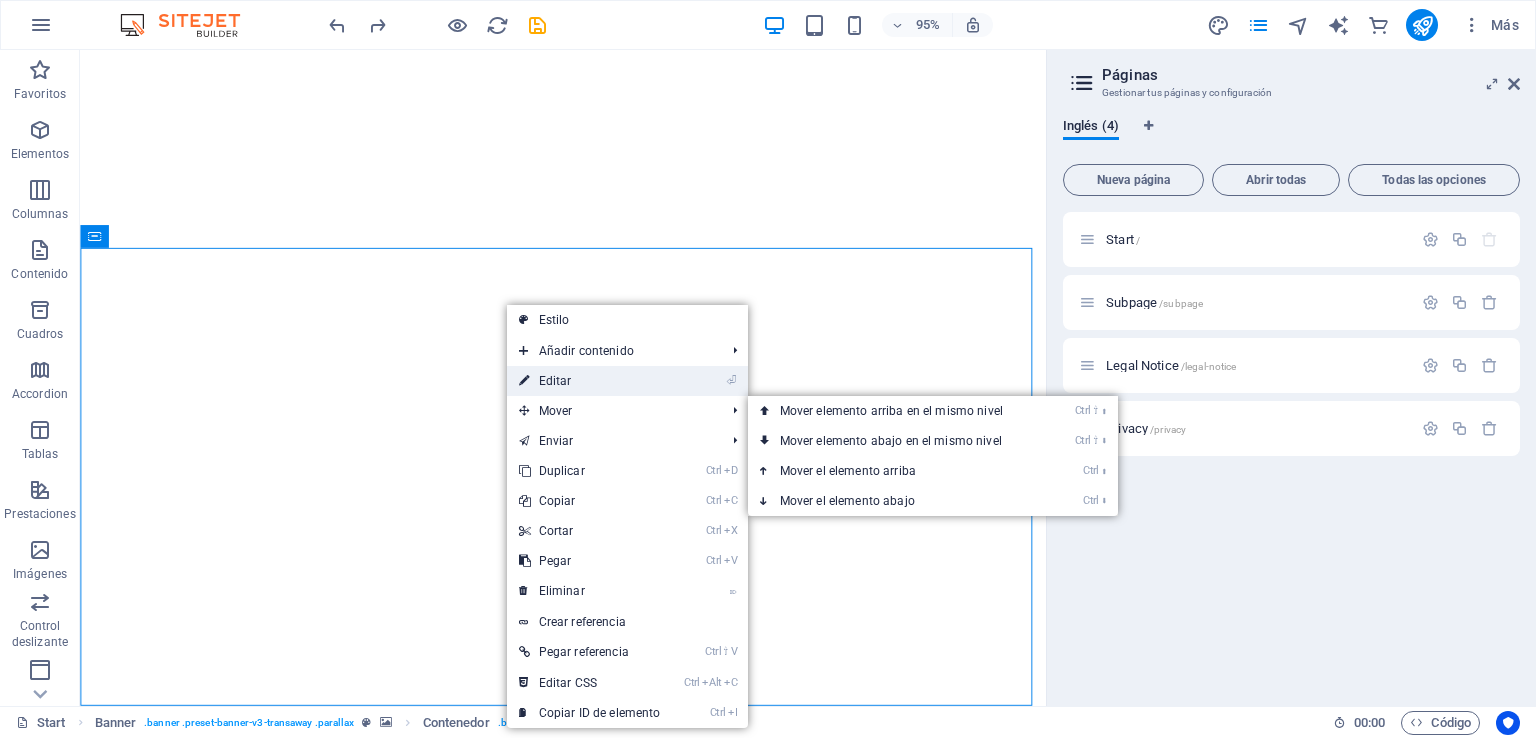 click on "⏎  Editar" at bounding box center [590, 381] 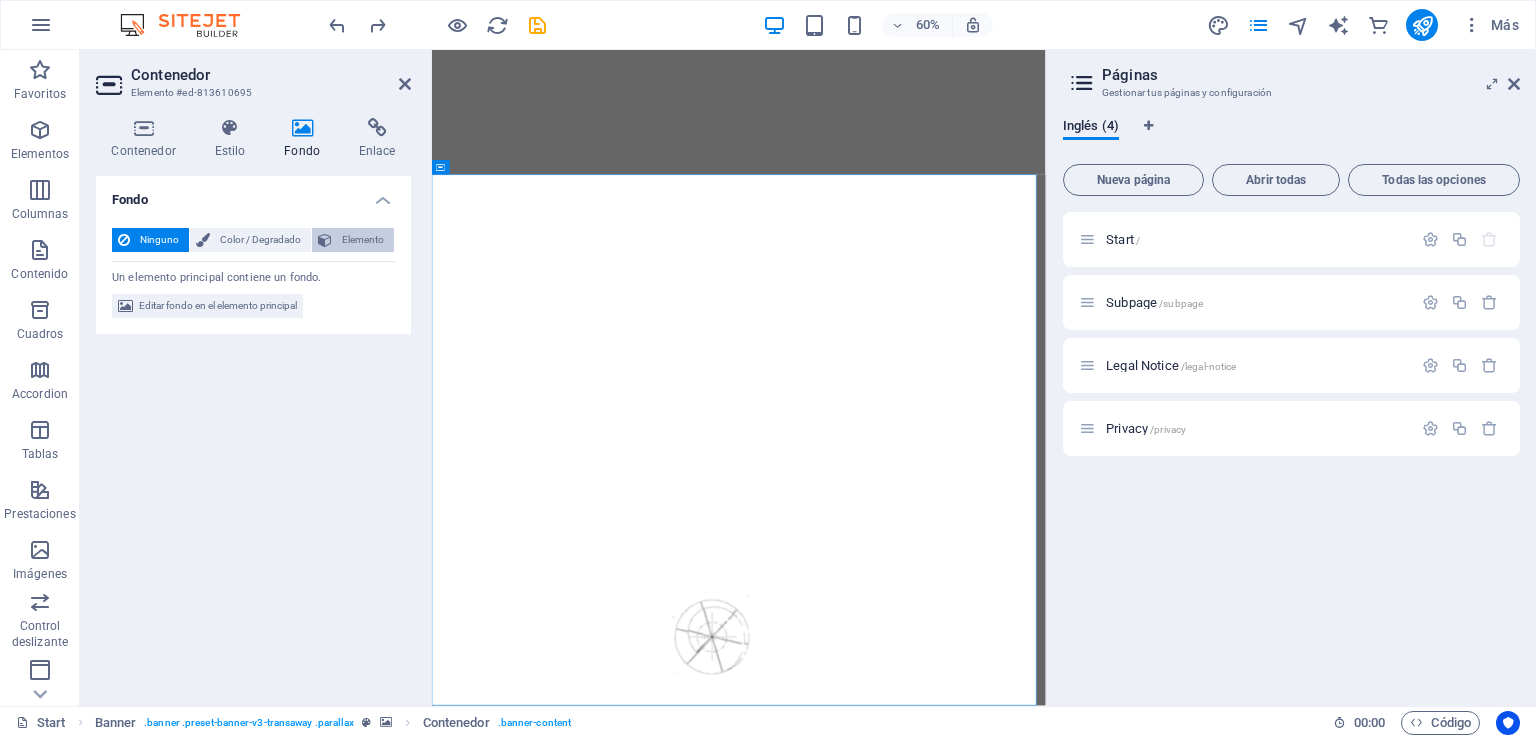 click on "Elemento" at bounding box center [363, 240] 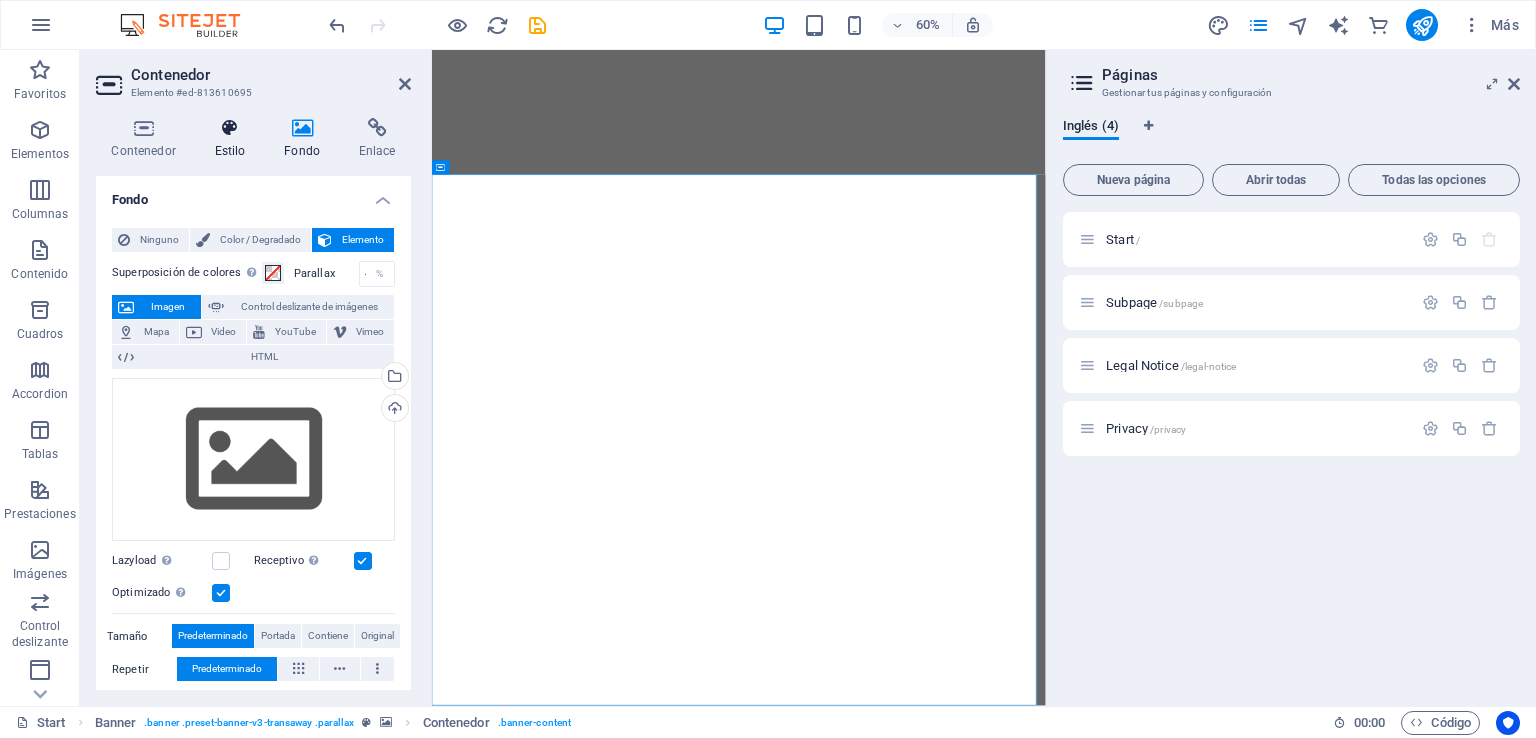 click on "Estilo" at bounding box center (234, 139) 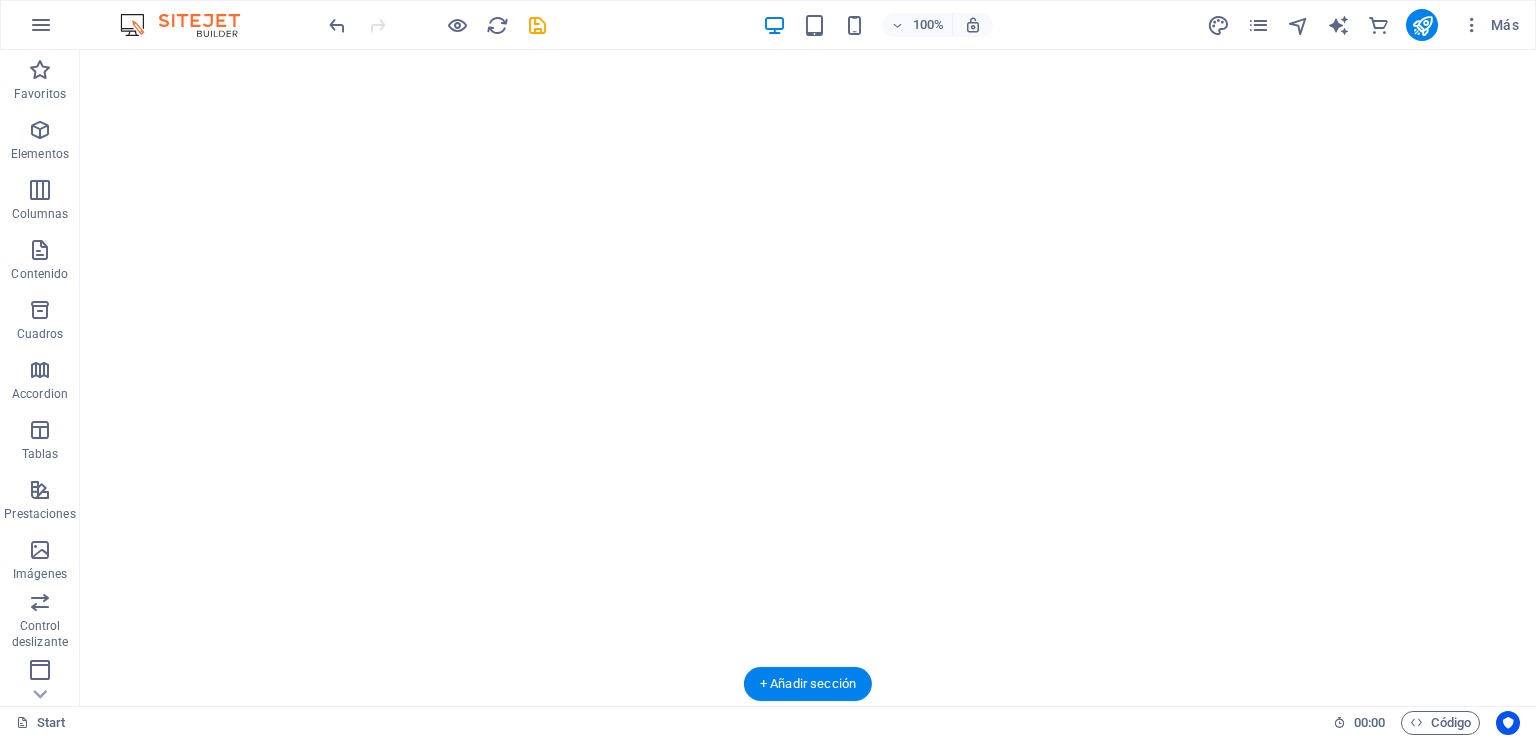 scroll, scrollTop: 0, scrollLeft: 0, axis: both 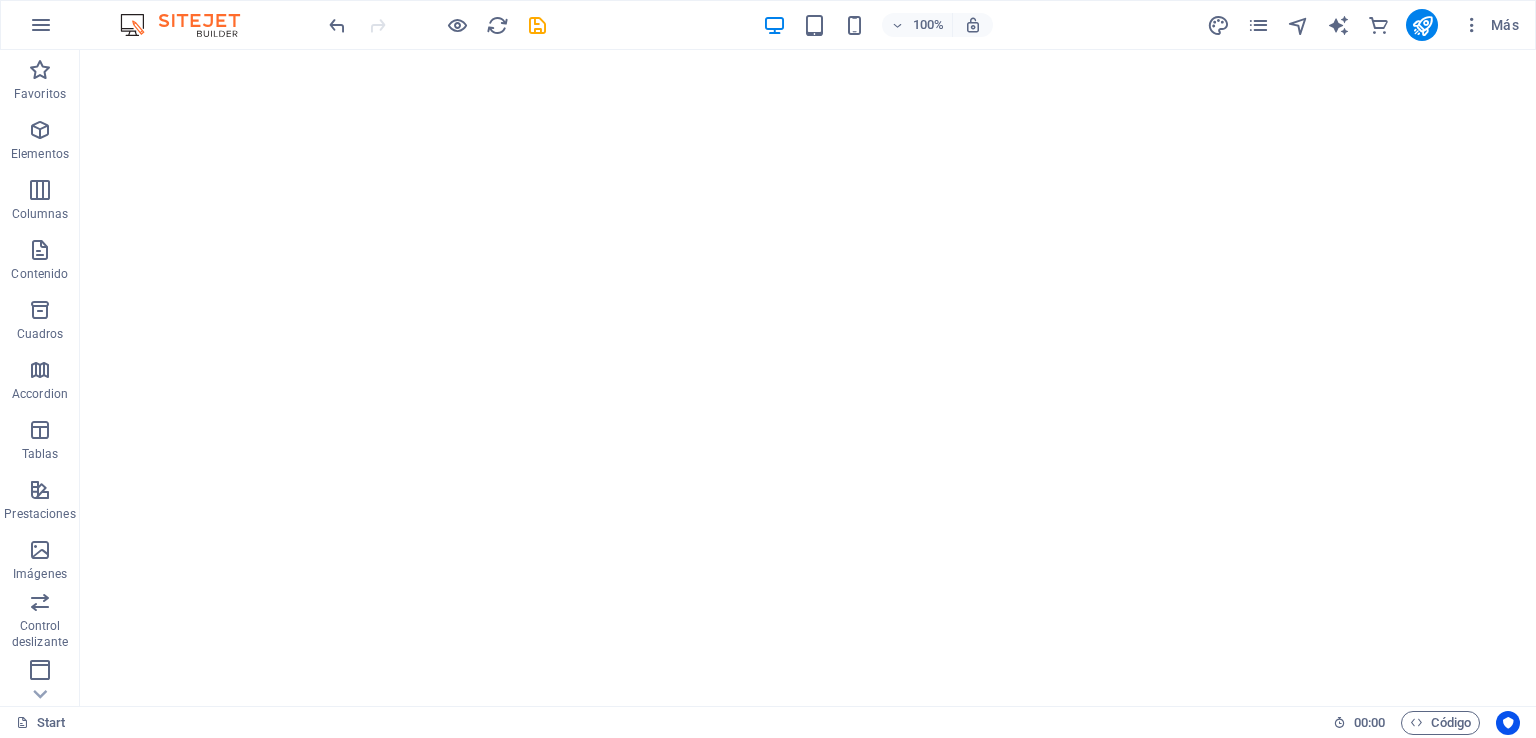 click on "100% Más" at bounding box center (768, 25) 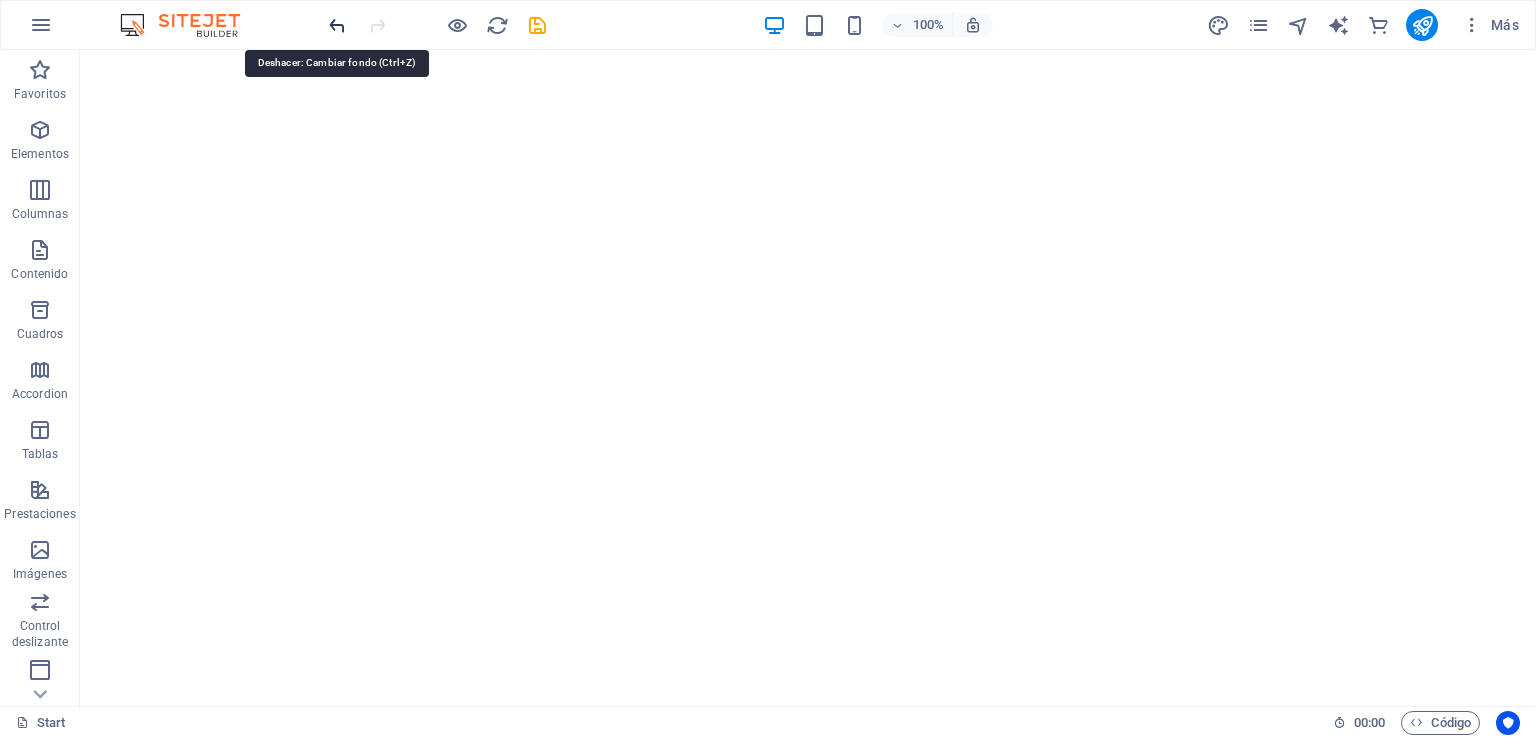 click at bounding box center [337, 25] 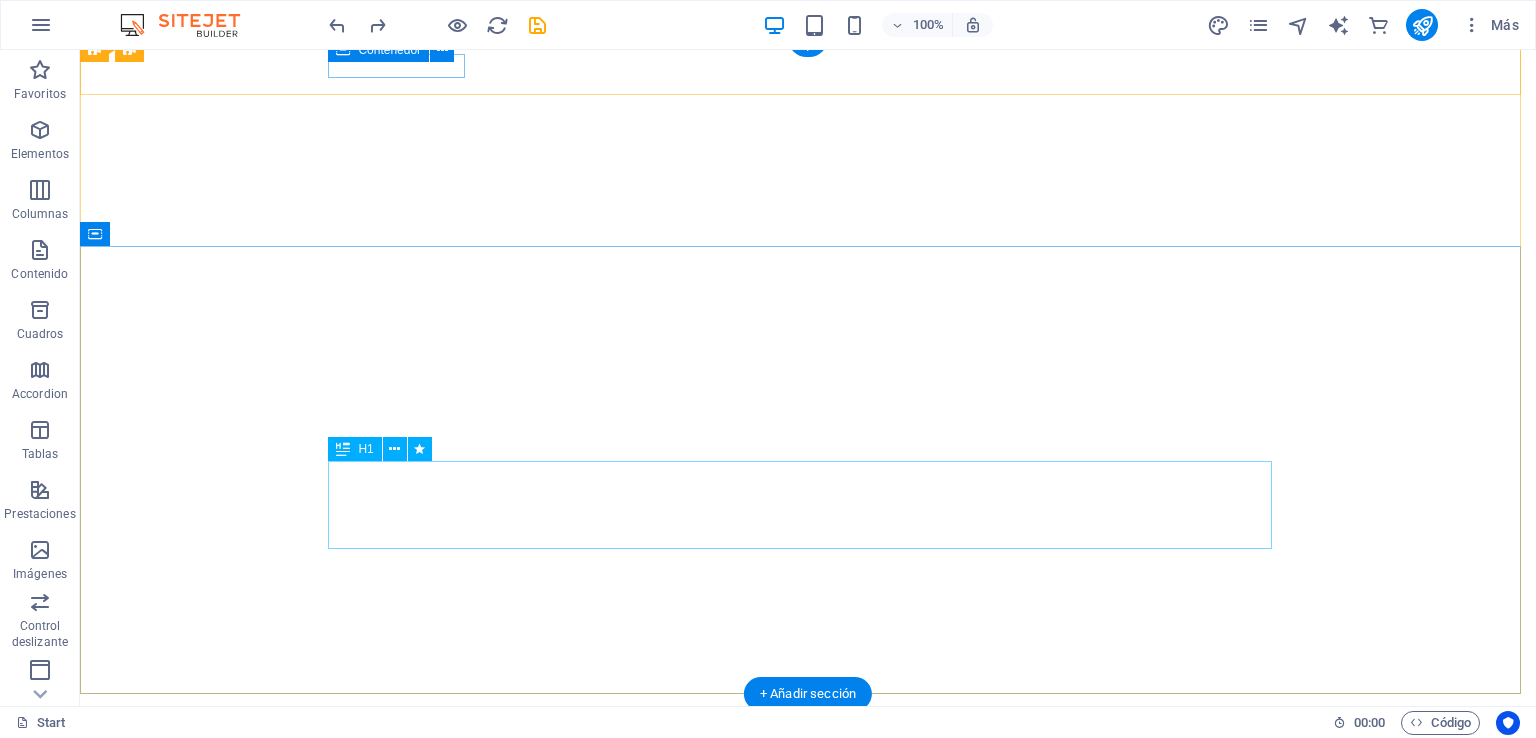 scroll, scrollTop: 200, scrollLeft: 0, axis: vertical 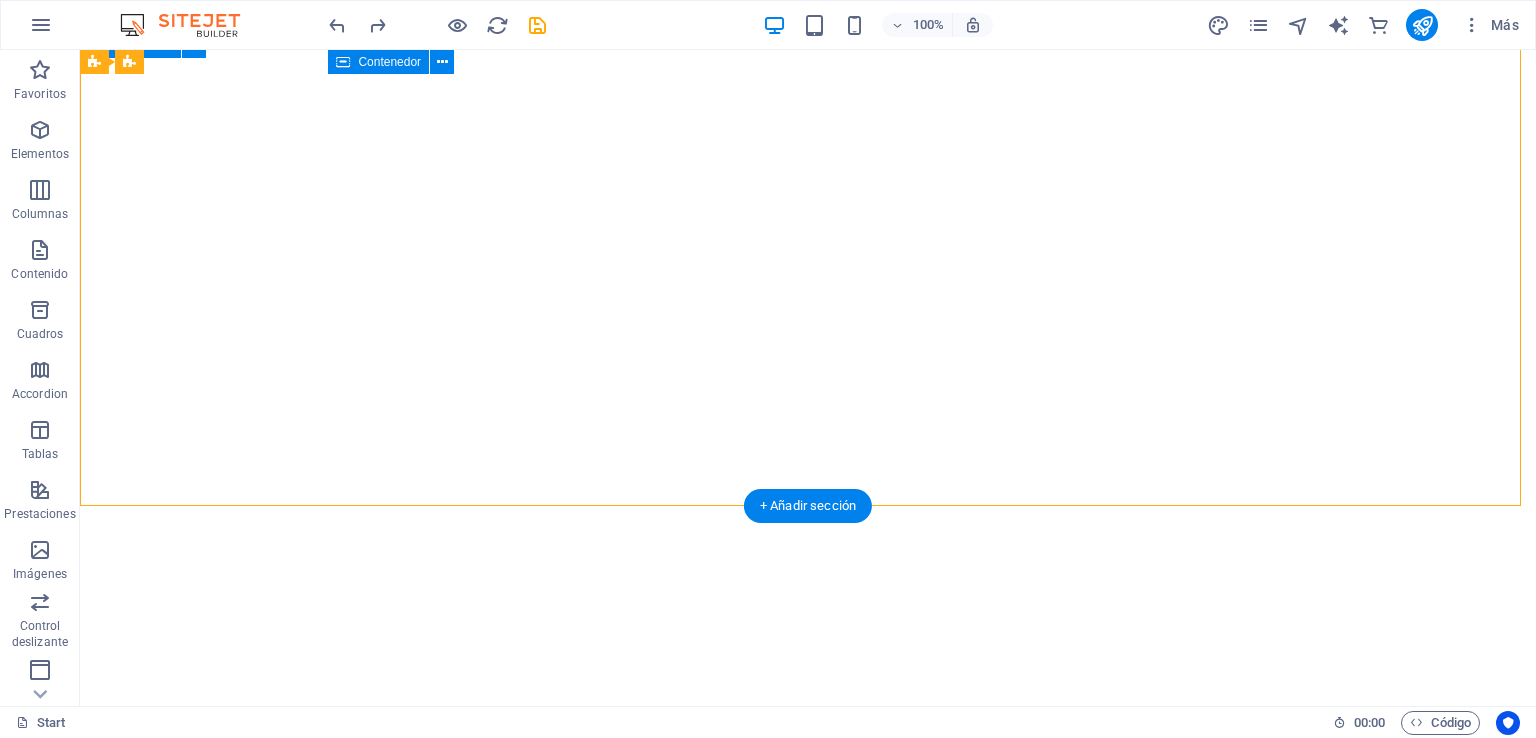 drag, startPoint x: 1407, startPoint y: 479, endPoint x: 1398, endPoint y: 461, distance: 20.12461 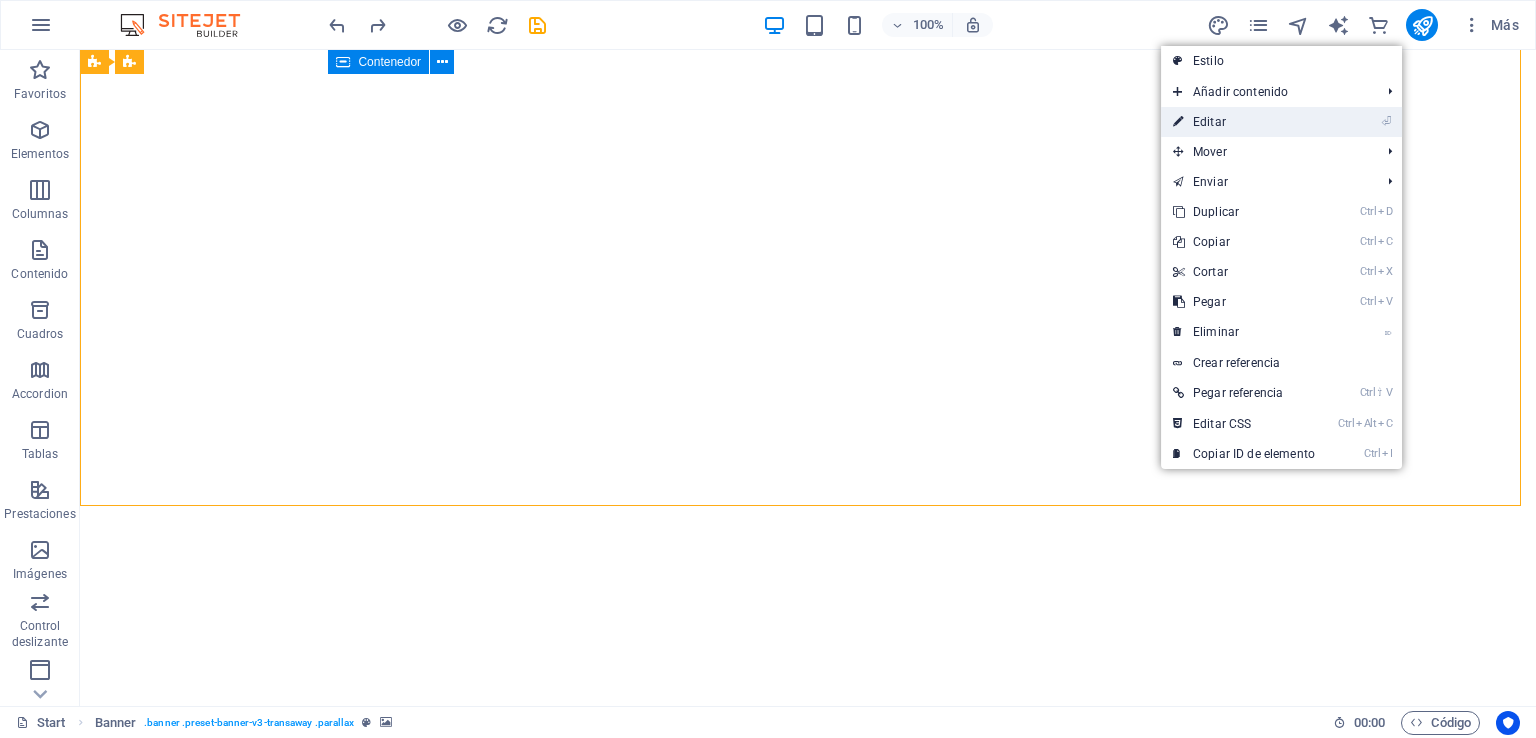 click on "⏎  Editar" at bounding box center (1244, 122) 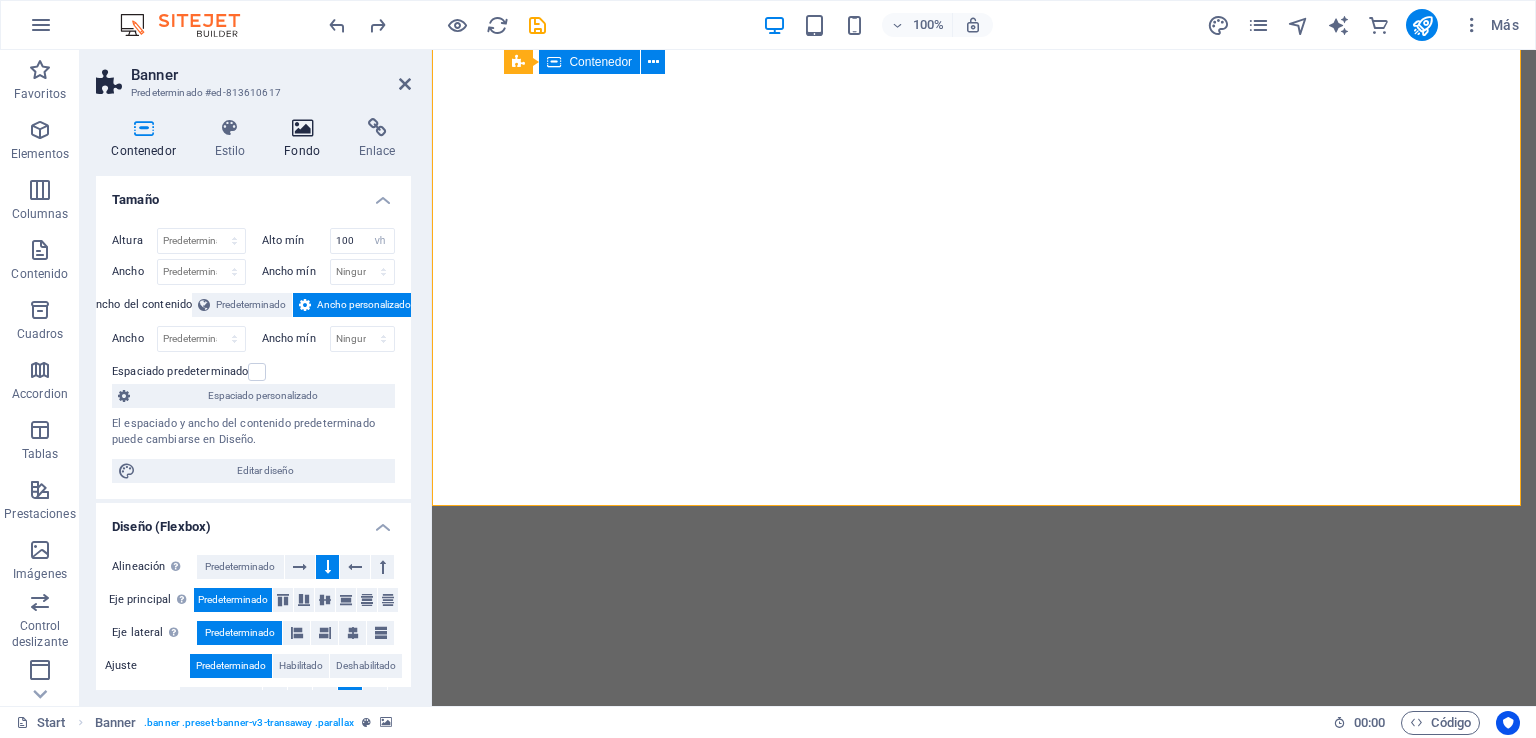 click at bounding box center [302, 128] 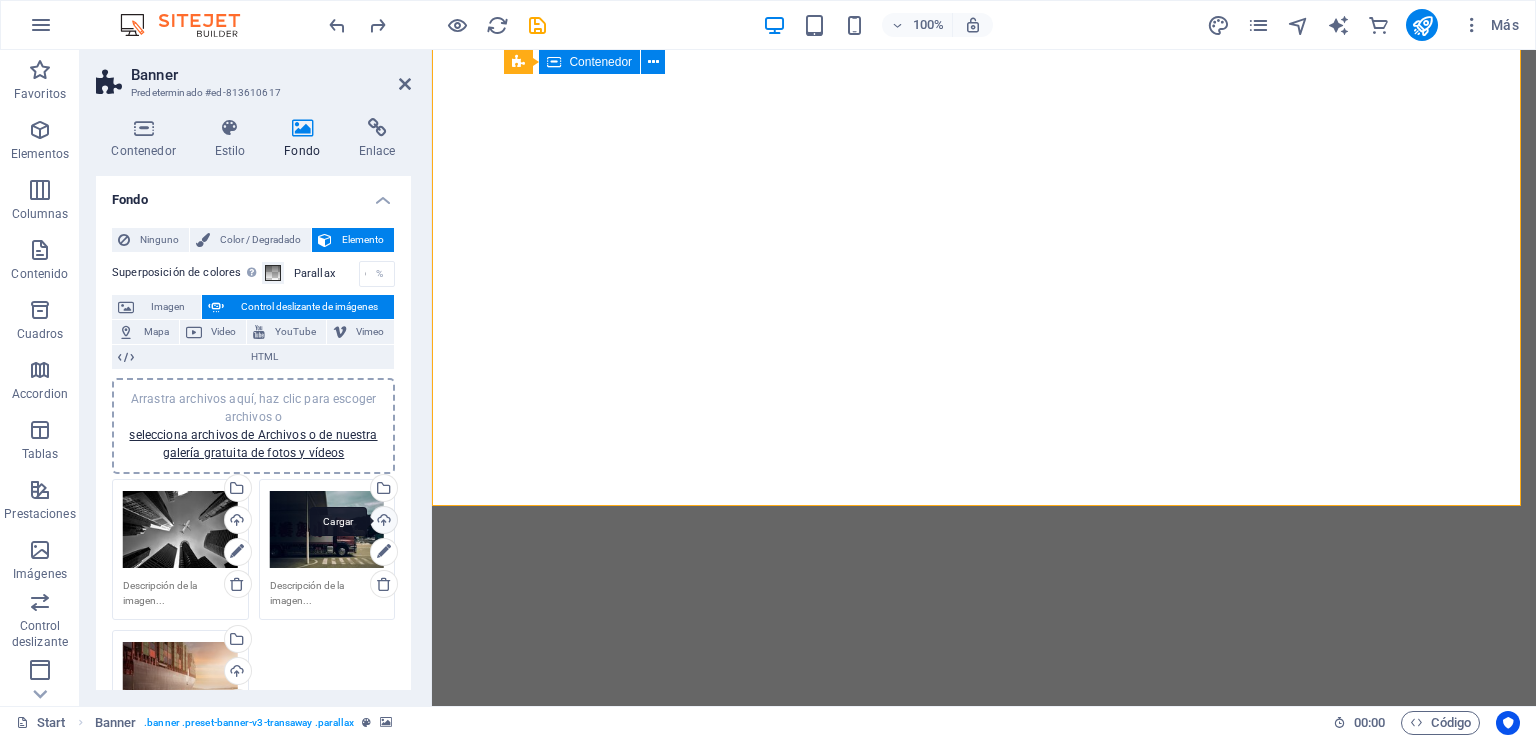 click on "Cargar" at bounding box center [382, 522] 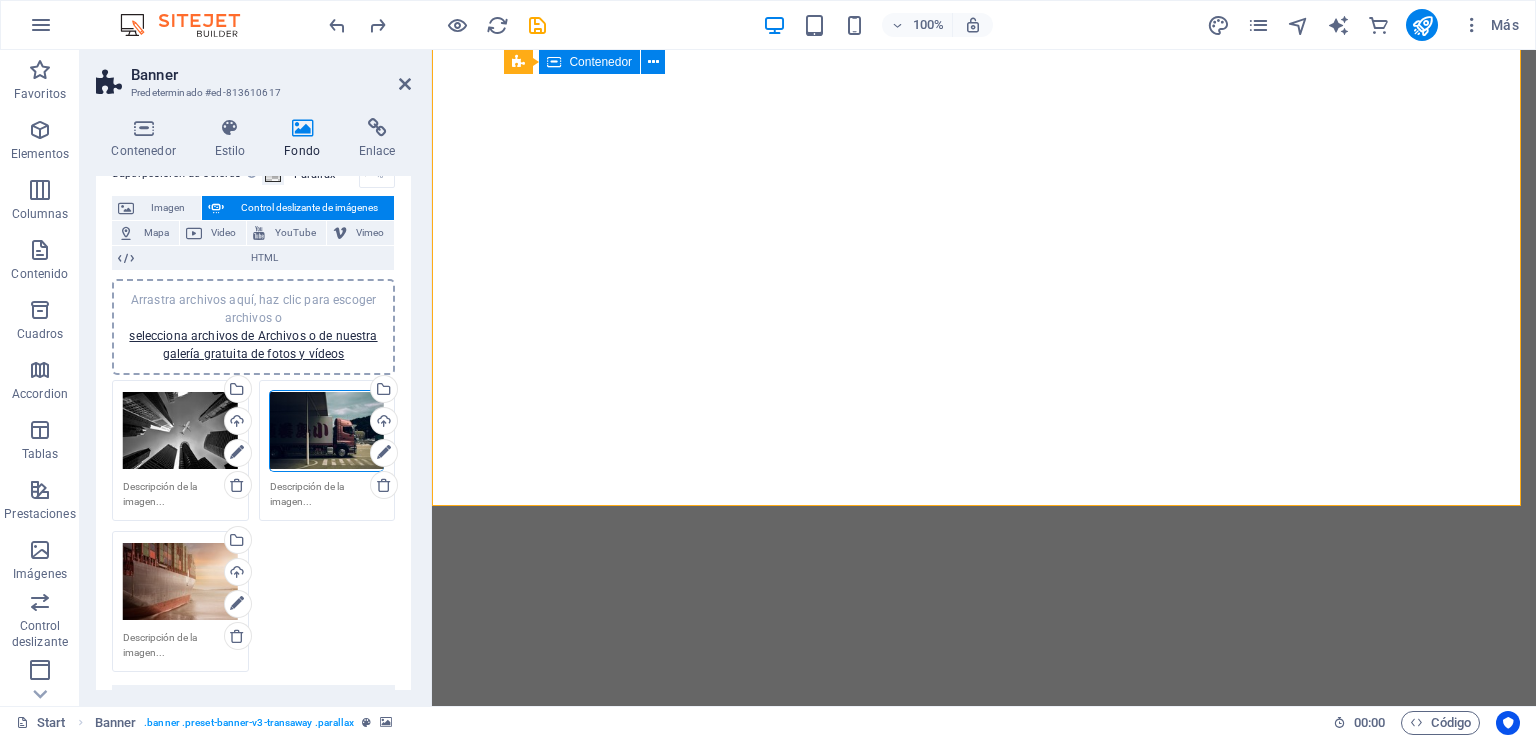 scroll, scrollTop: 100, scrollLeft: 0, axis: vertical 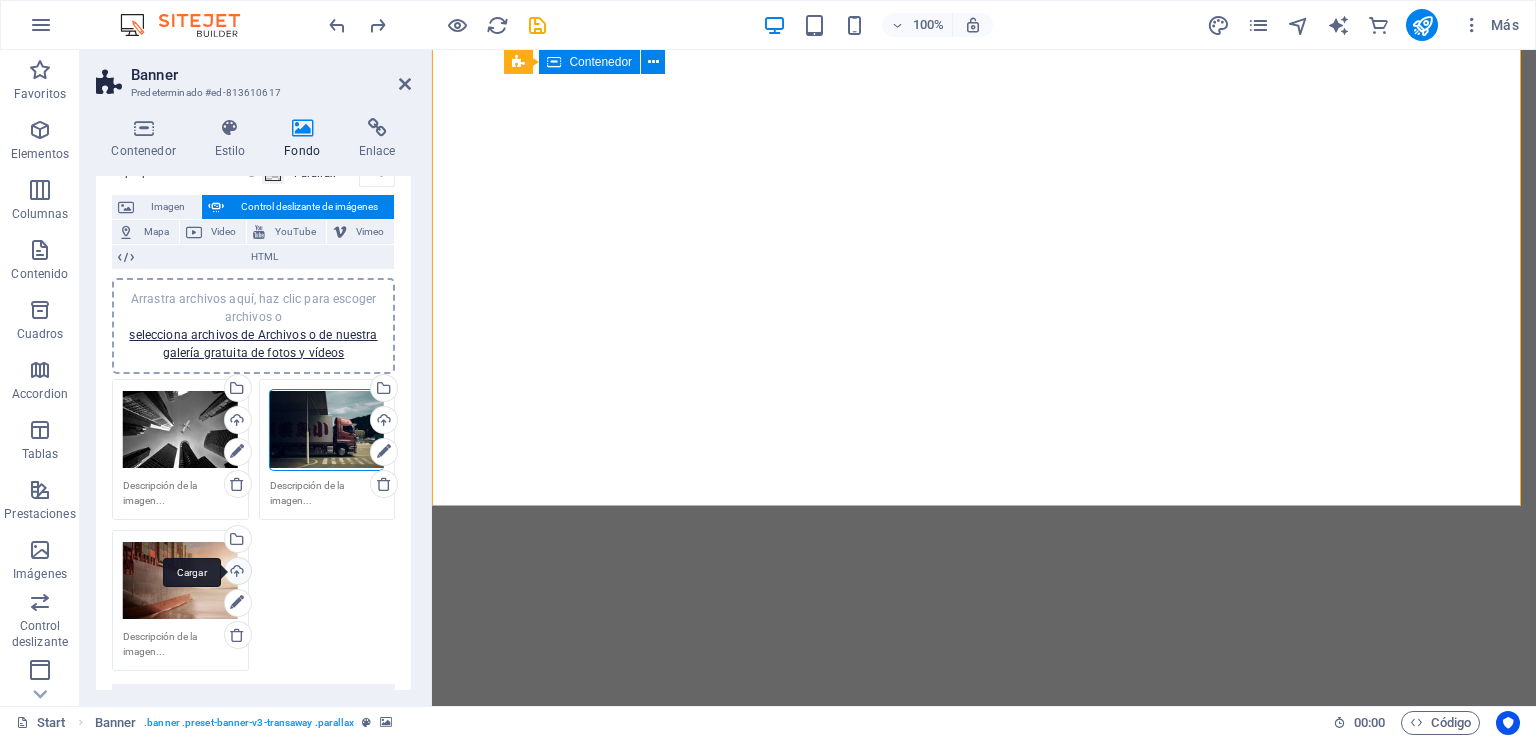 click on "Cargar" at bounding box center (236, 573) 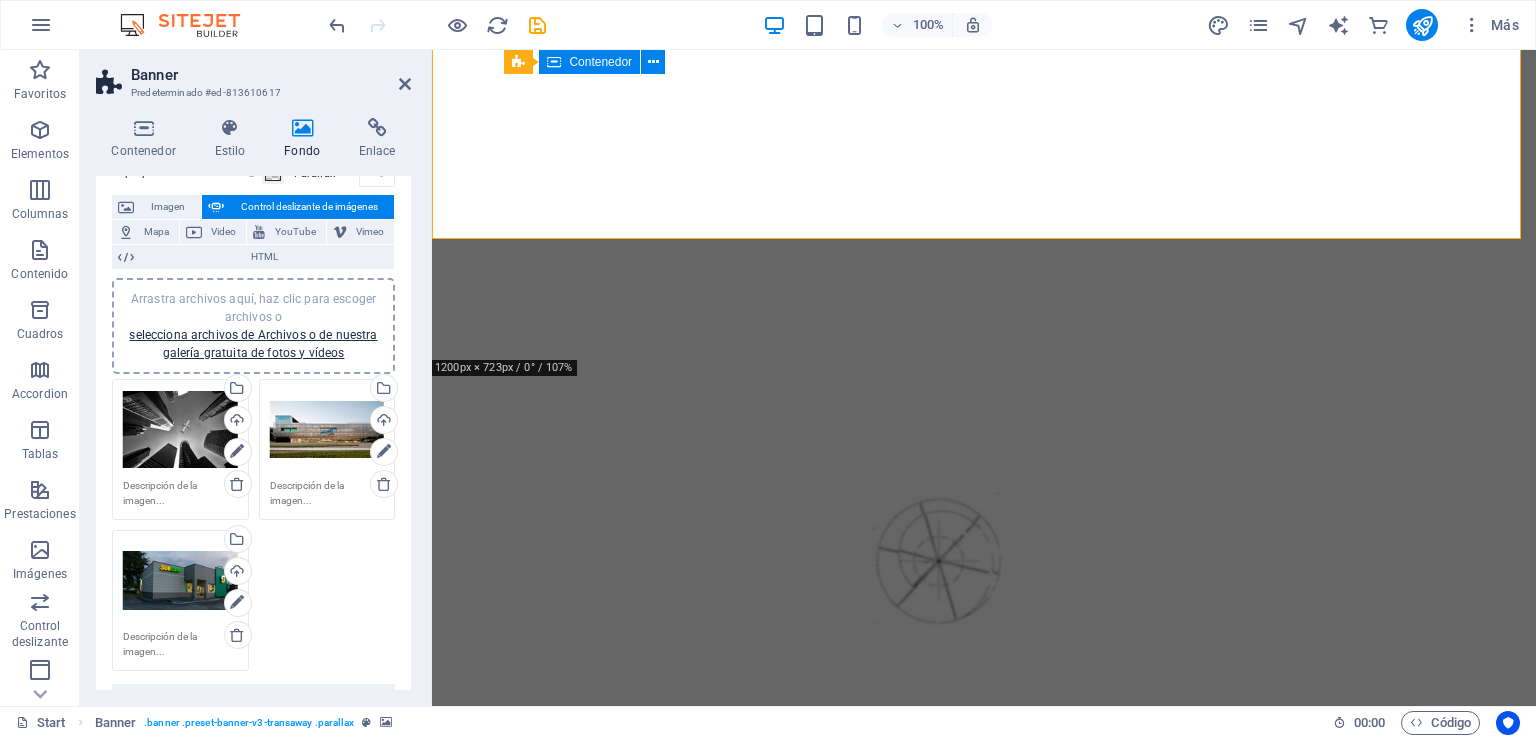 scroll, scrollTop: 500, scrollLeft: 0, axis: vertical 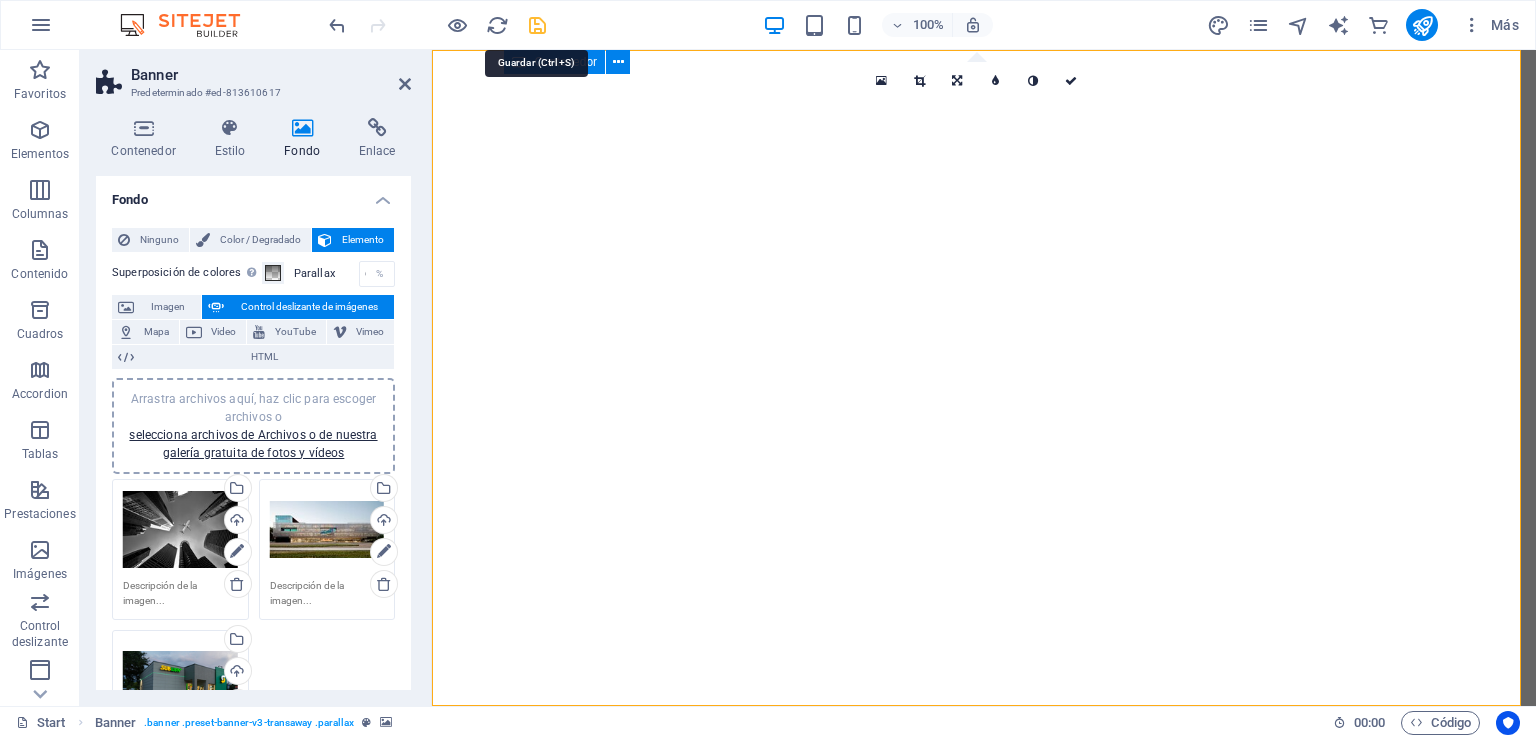 click at bounding box center (537, 25) 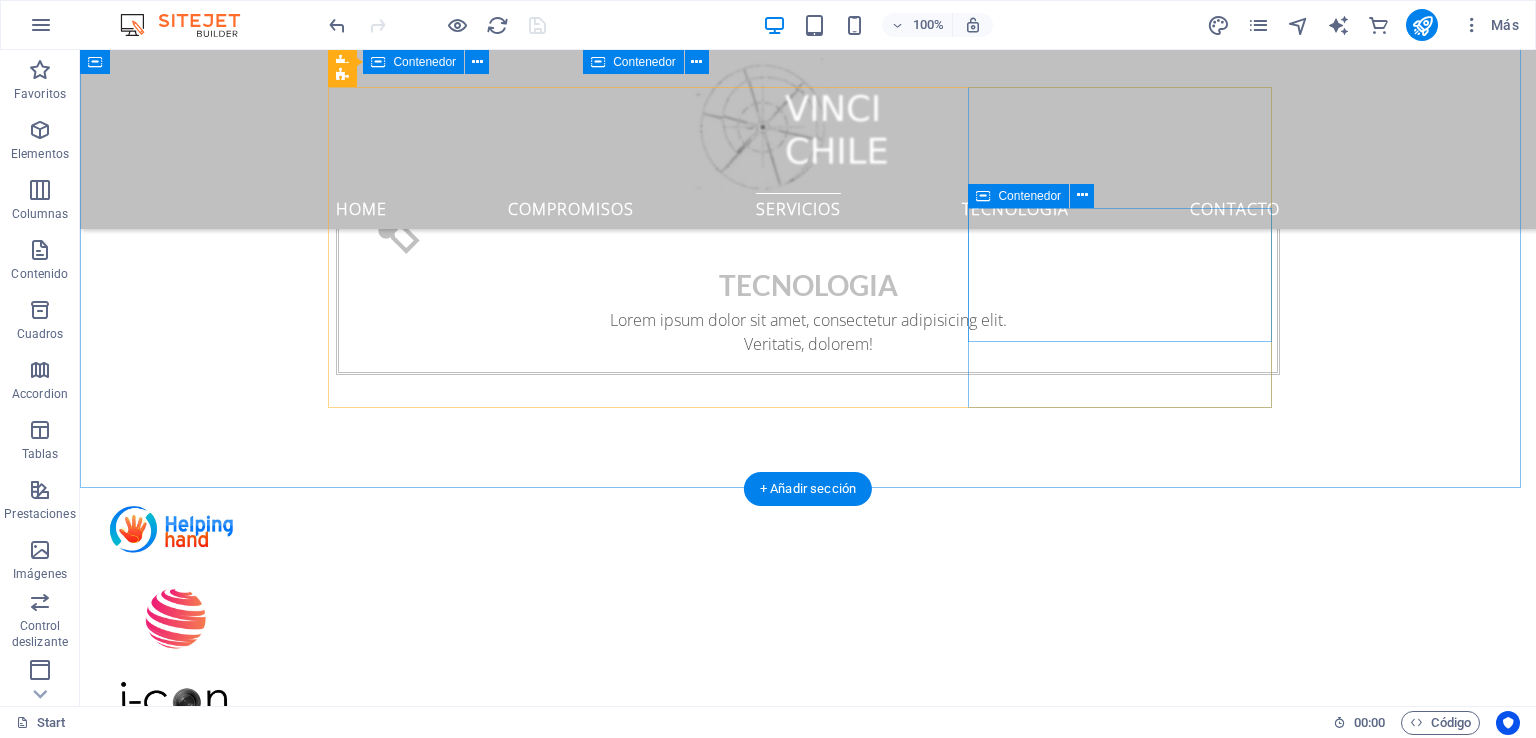 scroll, scrollTop: 2300, scrollLeft: 0, axis: vertical 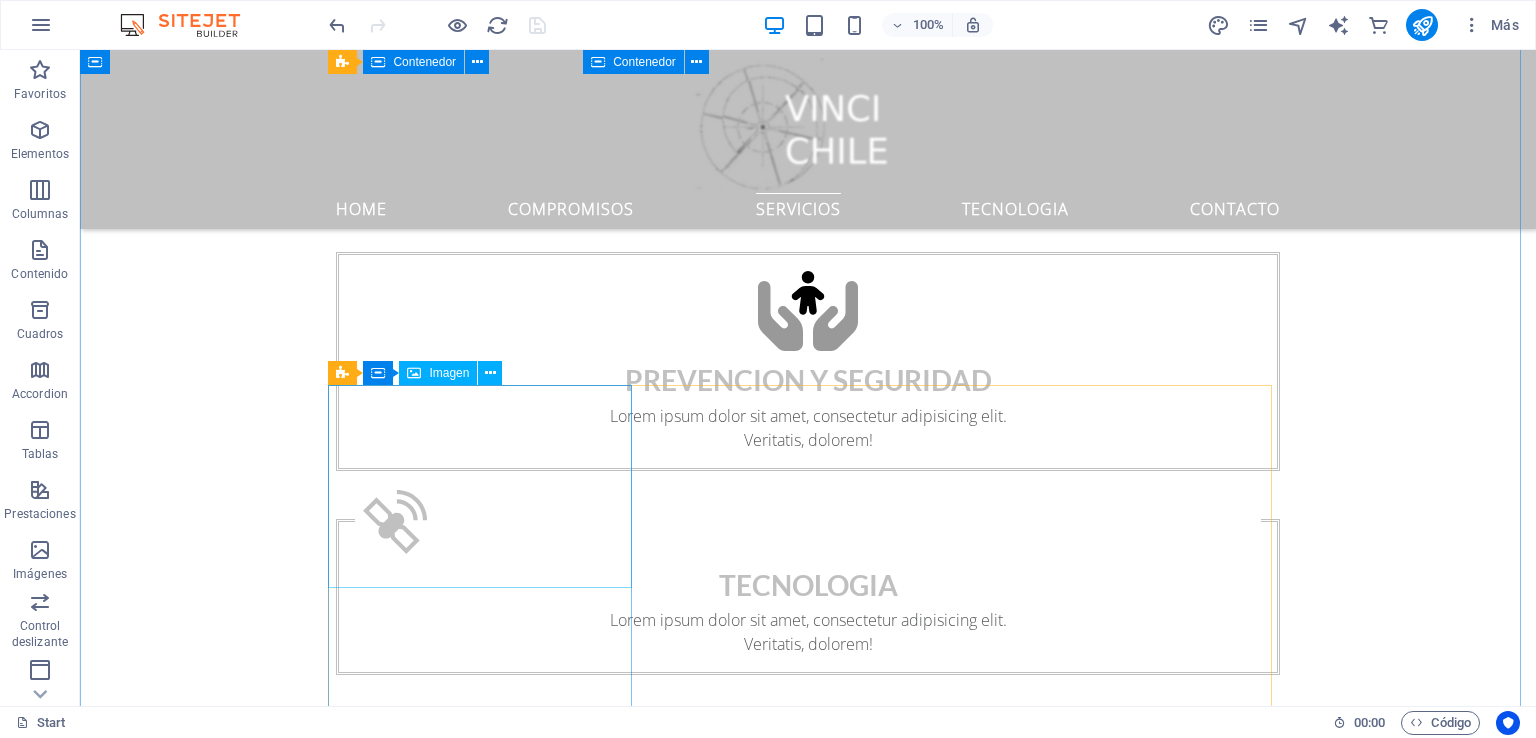 click at bounding box center [808, 2965] 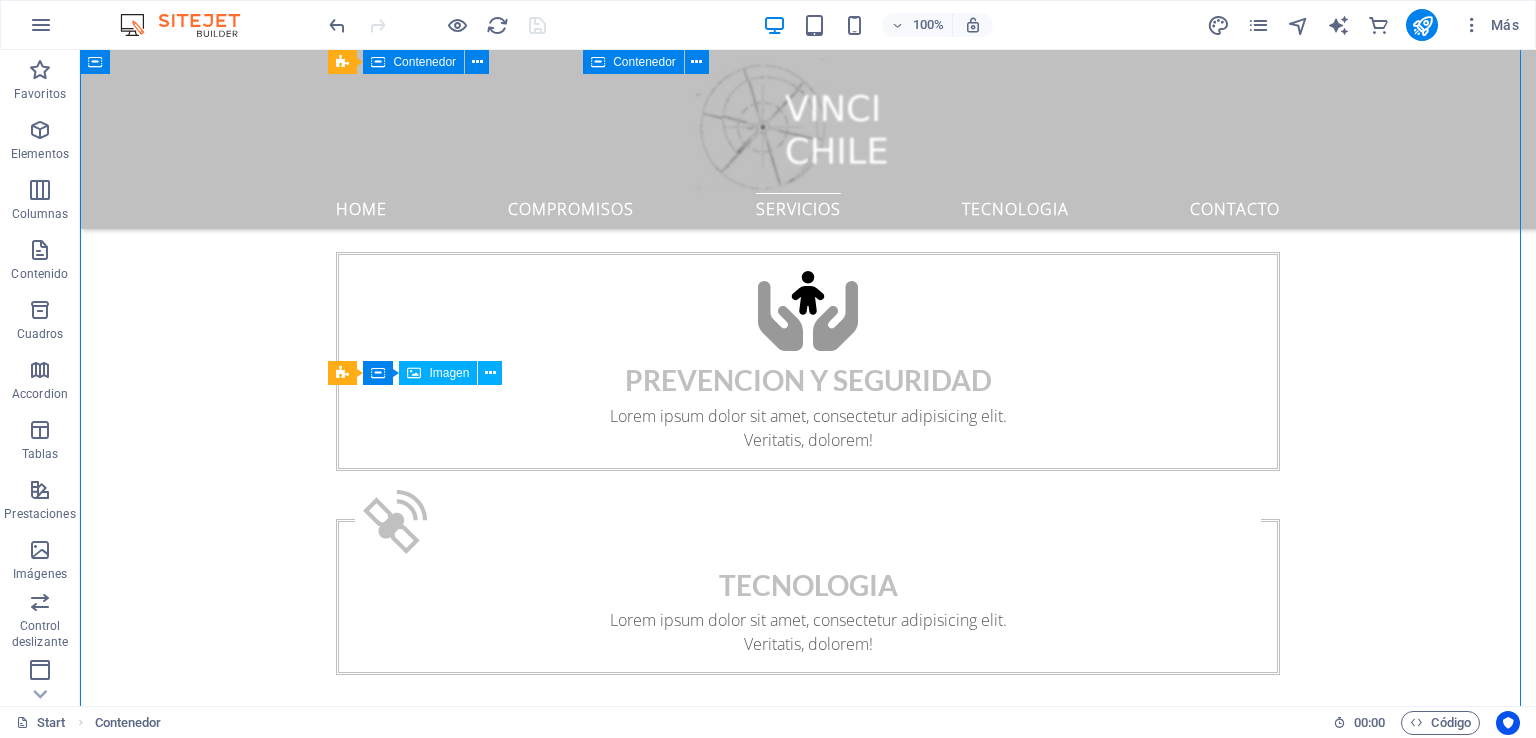 click at bounding box center (808, 2965) 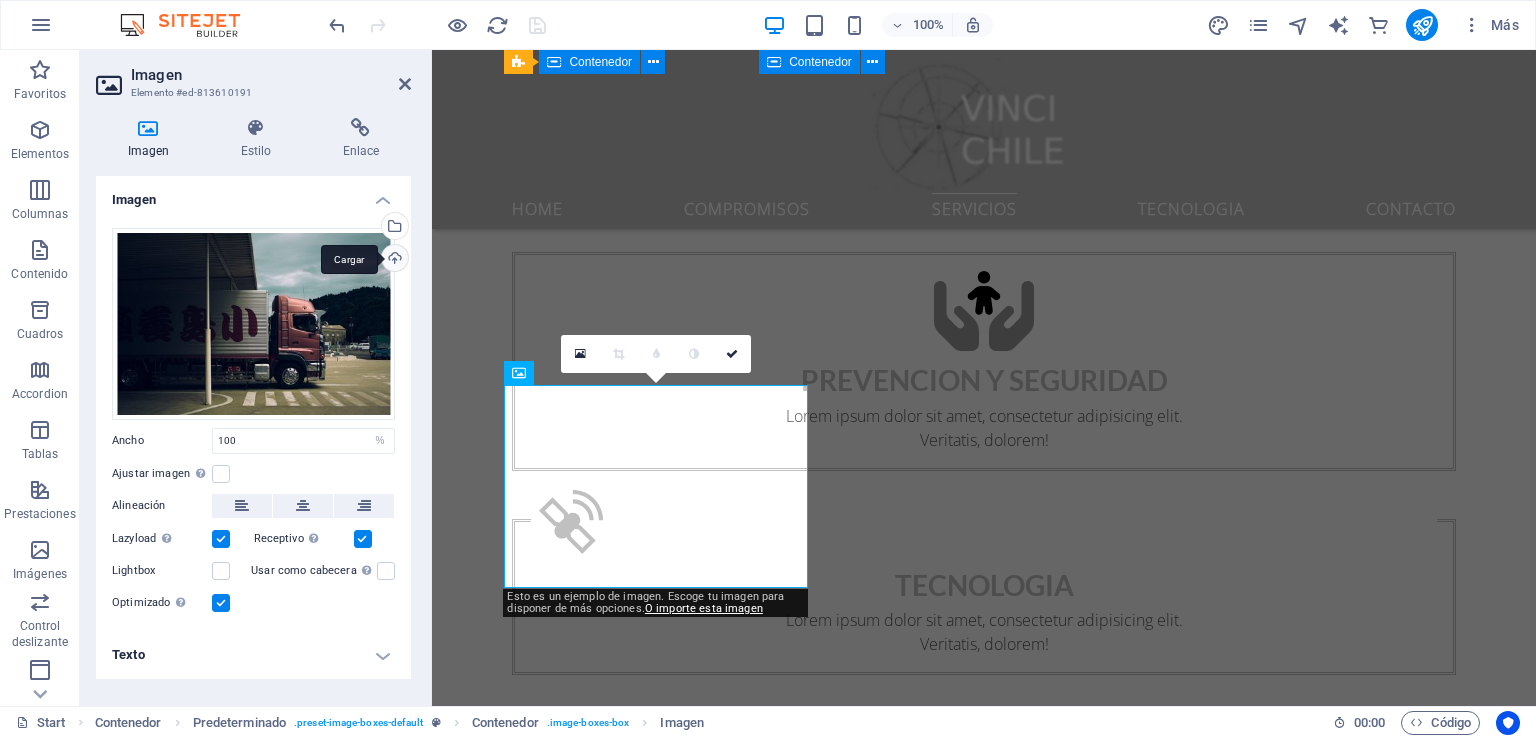 click on "Cargar" at bounding box center (393, 260) 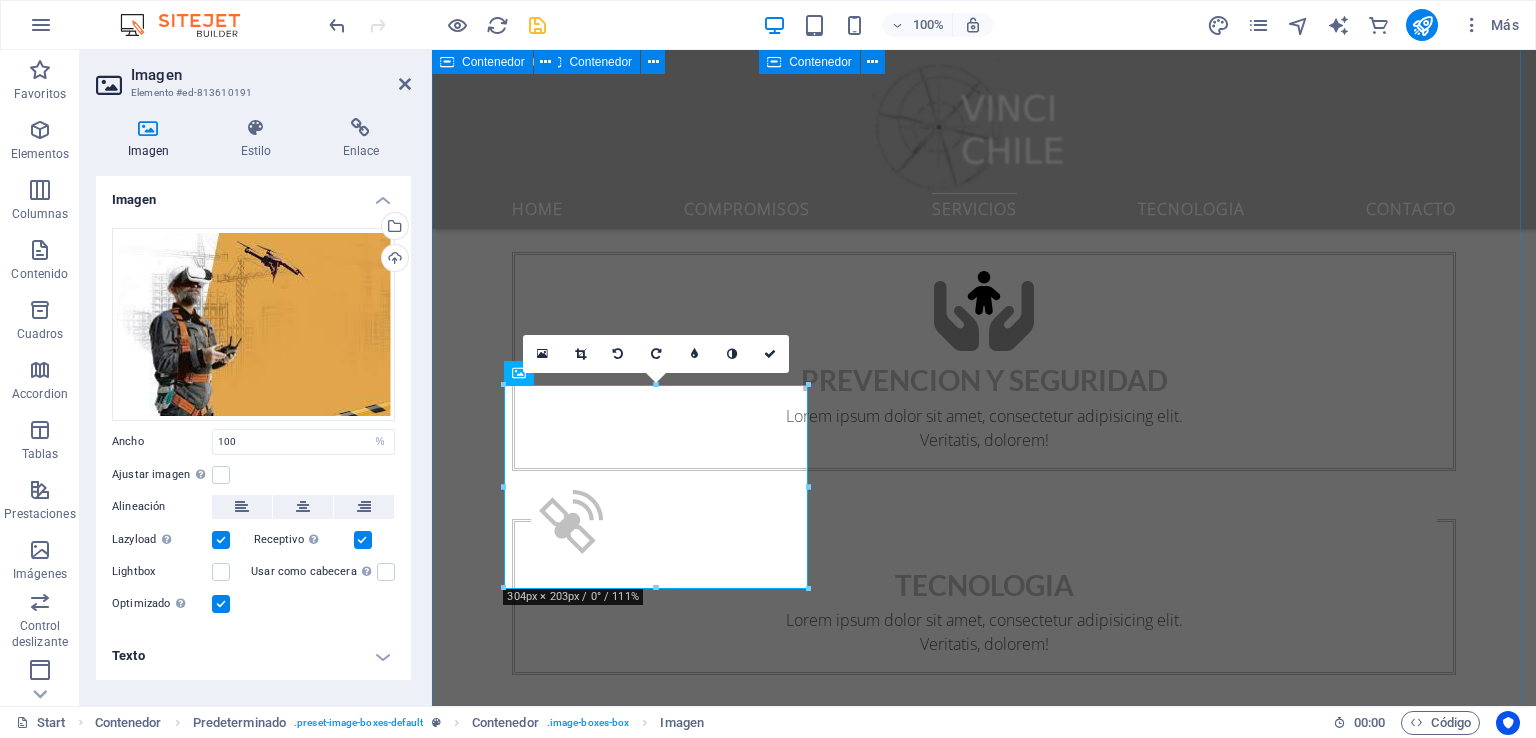 click on "Servicios Lorem ipsum dolor sit amet, consetetur sadipscing elitr, sed diam nonumy eirmod tempor invidunt ut labore et dolore magna aliquyam erat, sed diam voluptua. At vero eos et accusam et justo duo dolores et ea rebum. Stet clita kasd gubergren, no sea takimata sanctus est Lorem ipsum dolor sit amet. Lorem ipsum dolor sit amet, consetetur sadipscing elitr, sed diam nonumy eirmod tempor invidunt ut labore et dolore magna aliquyam erat, sed diam voluptua. At vero eos et accusam et justo duo dolores et ea rebum. Stet clita kasd gubergren, no sea takimata sanctus est Lorem ipsum dolor sit amet.  Lorem ipsum dolor sit amet, consetetur sadipscing elitr, sed diam nonumy eirmod tempor invidunt ut labore et dolore magna aliquyam erat, sed diam voluptua. At vero eos et accusam et justo duo dolores et ea rebum. Stet clita kasd gubergren, no sea takimata sanctus est Lorem ipsum dolor sit amet. Industrial Lorem ipsum dolor sit amet, consectetur adipisicing elit. Veritatis, dolorem!   Read more Inmobiliaria" at bounding box center (984, 3533) 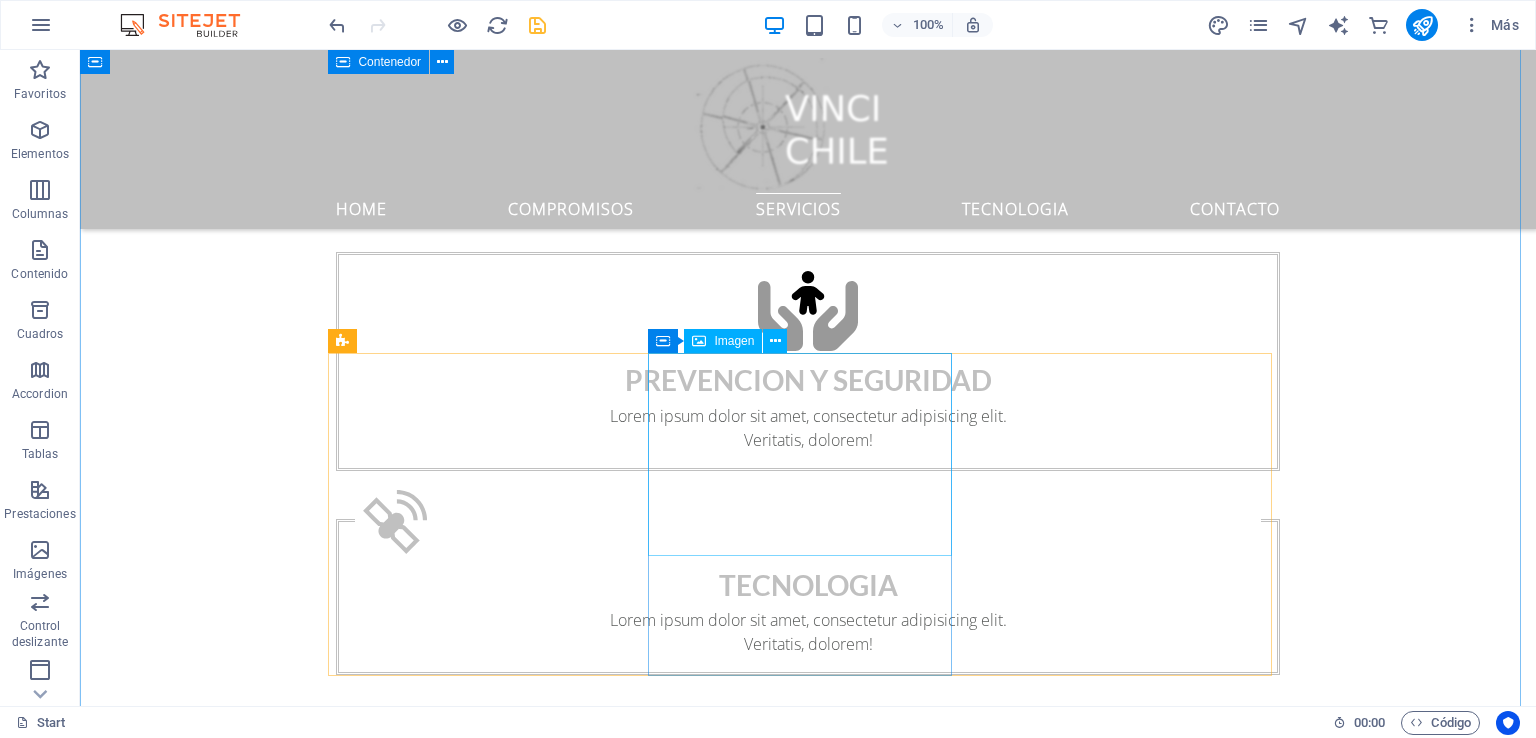scroll, scrollTop: 2300, scrollLeft: 0, axis: vertical 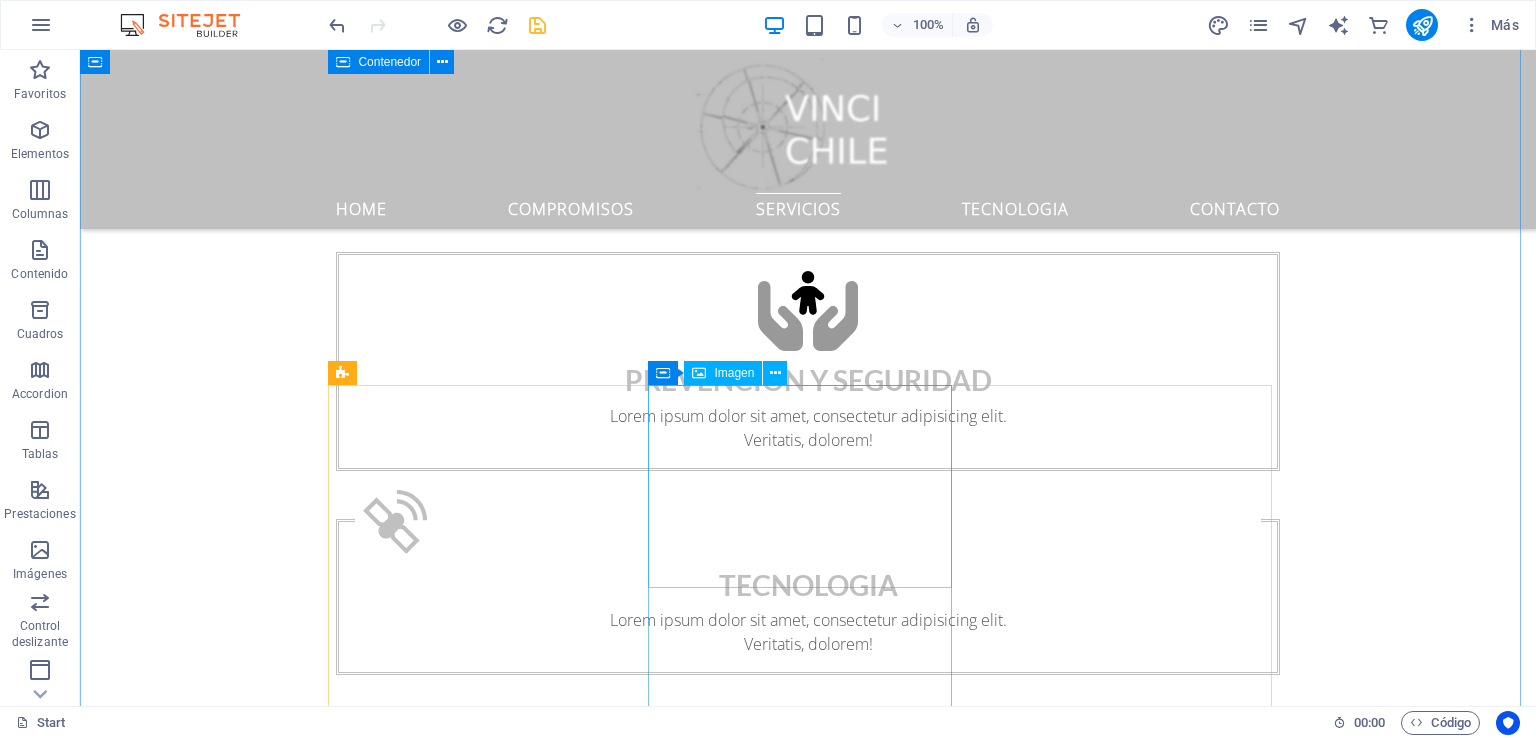 click at bounding box center (808, 3678) 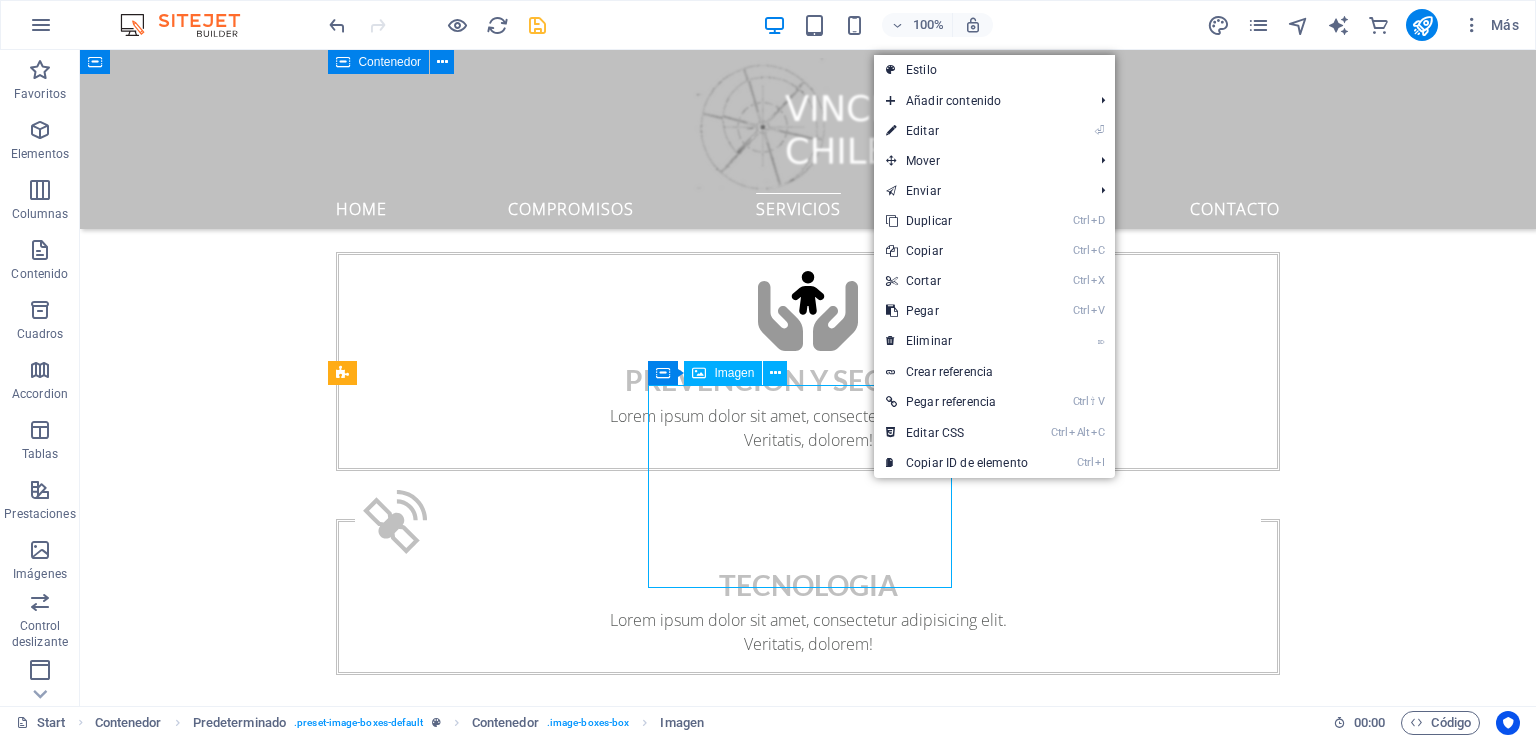 click at bounding box center [808, 3678] 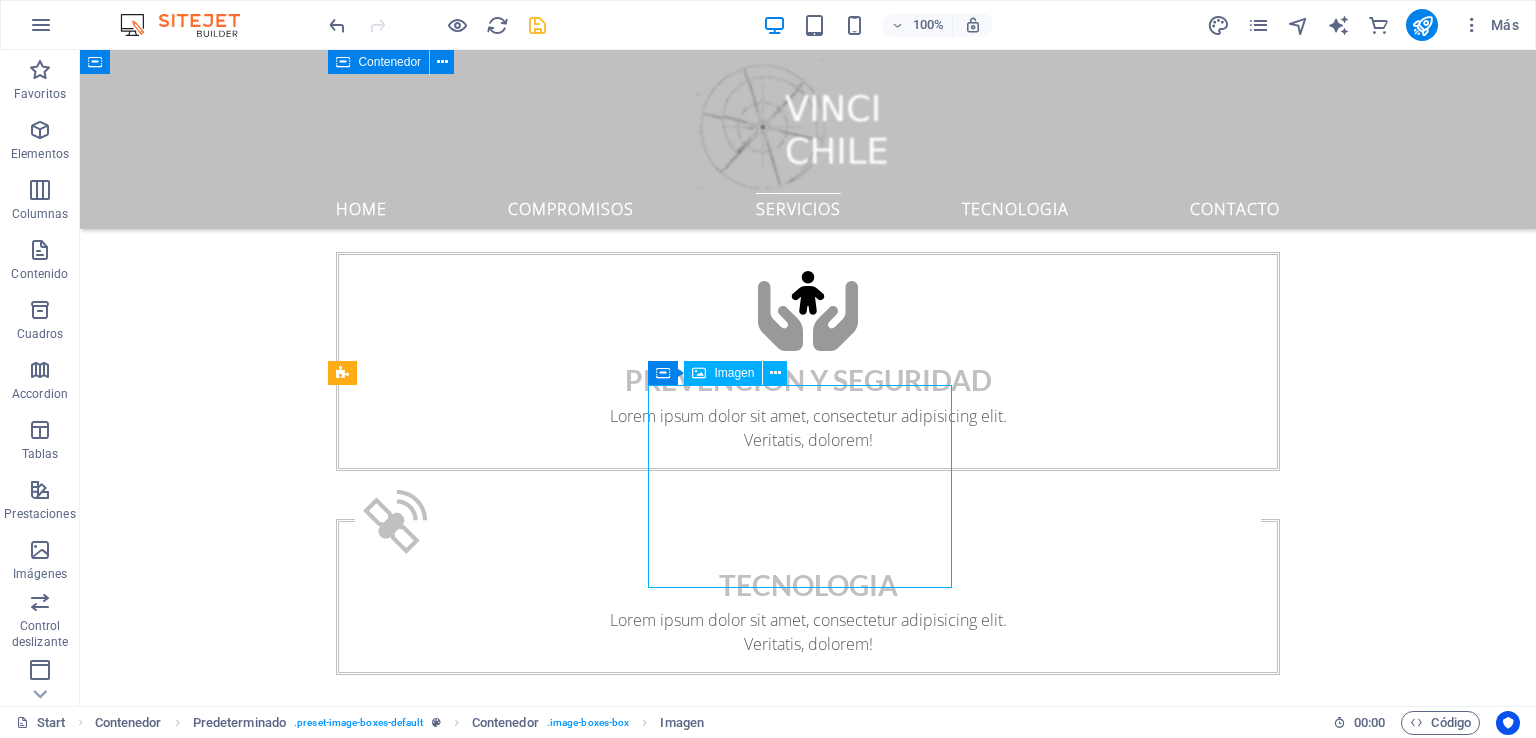 click at bounding box center (808, 3678) 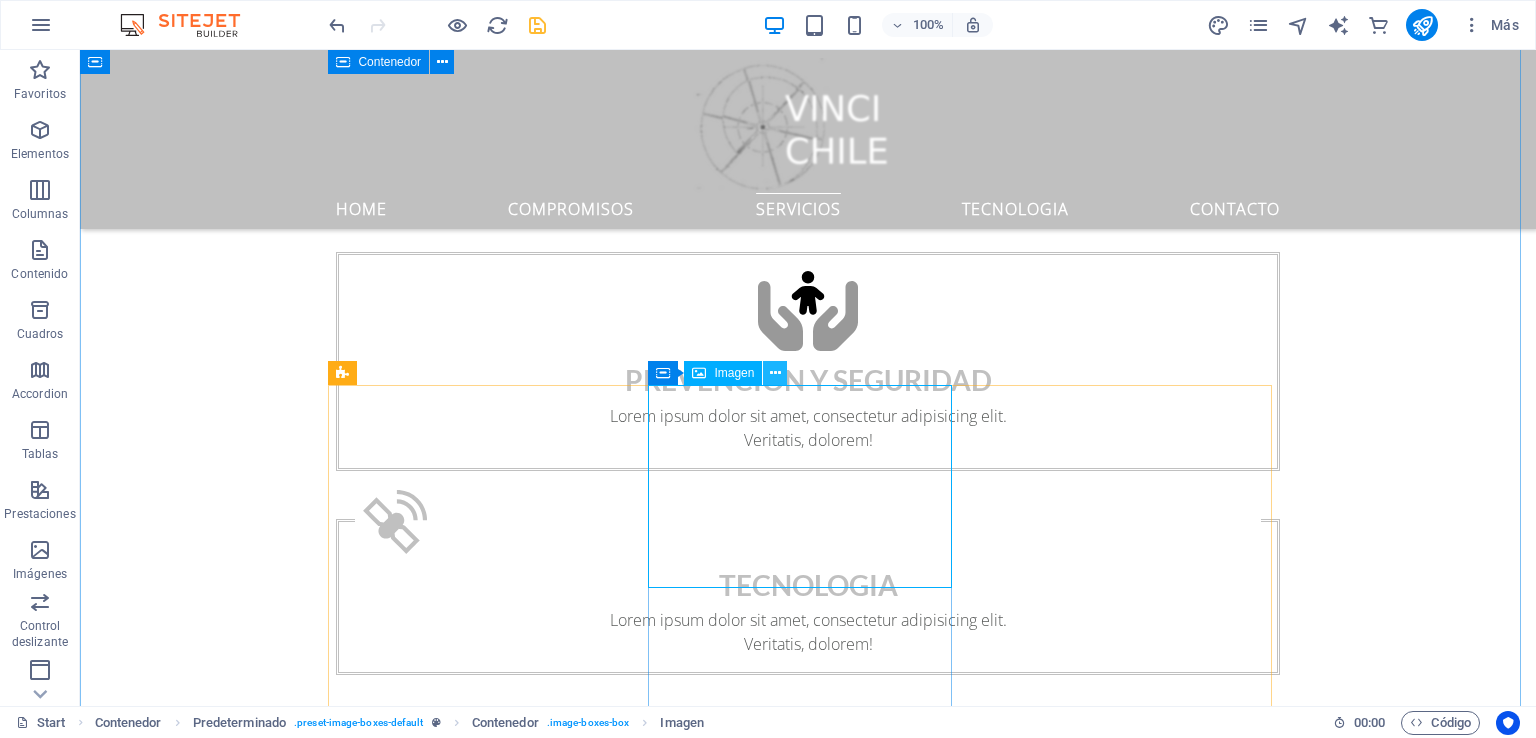 click at bounding box center [775, 373] 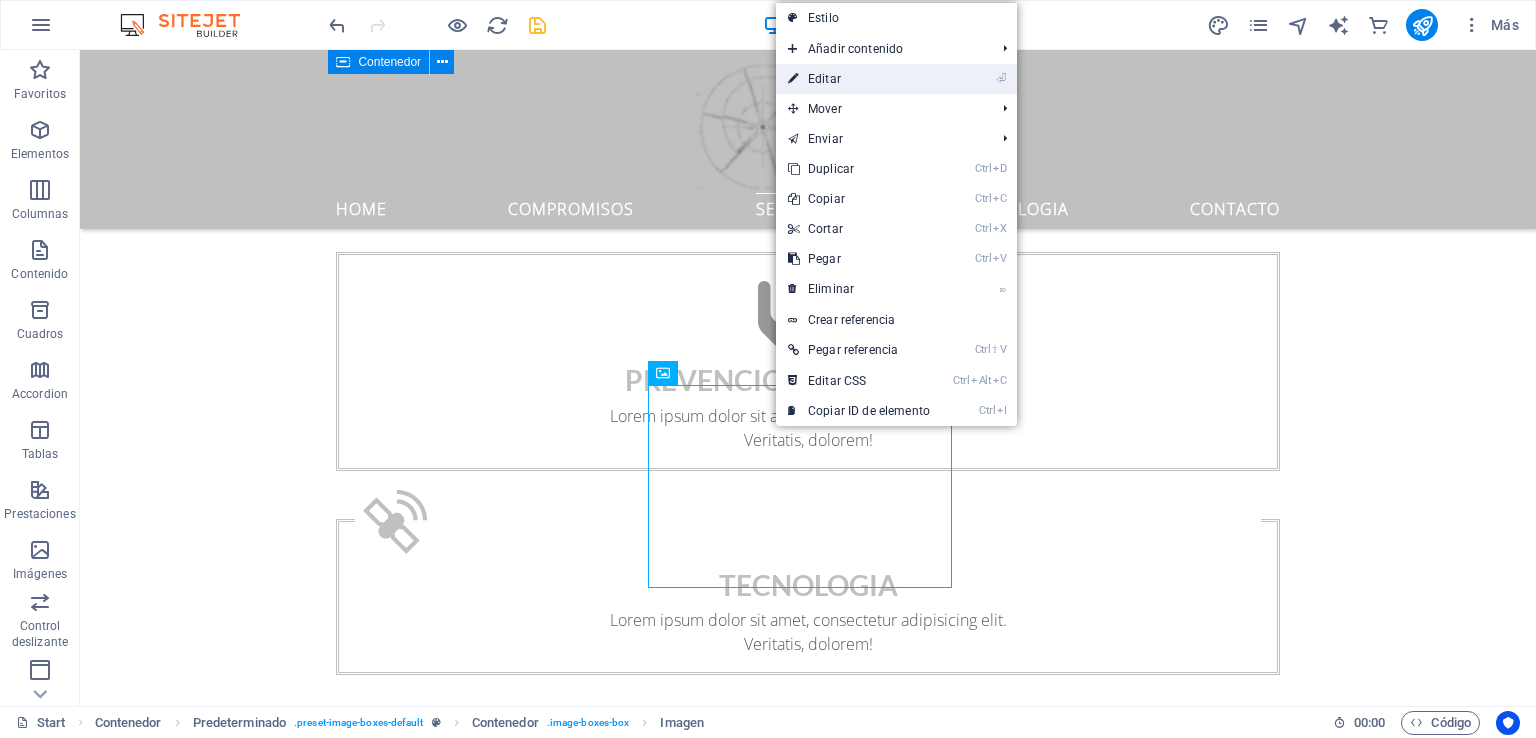 click on "⏎  Editar" at bounding box center [859, 79] 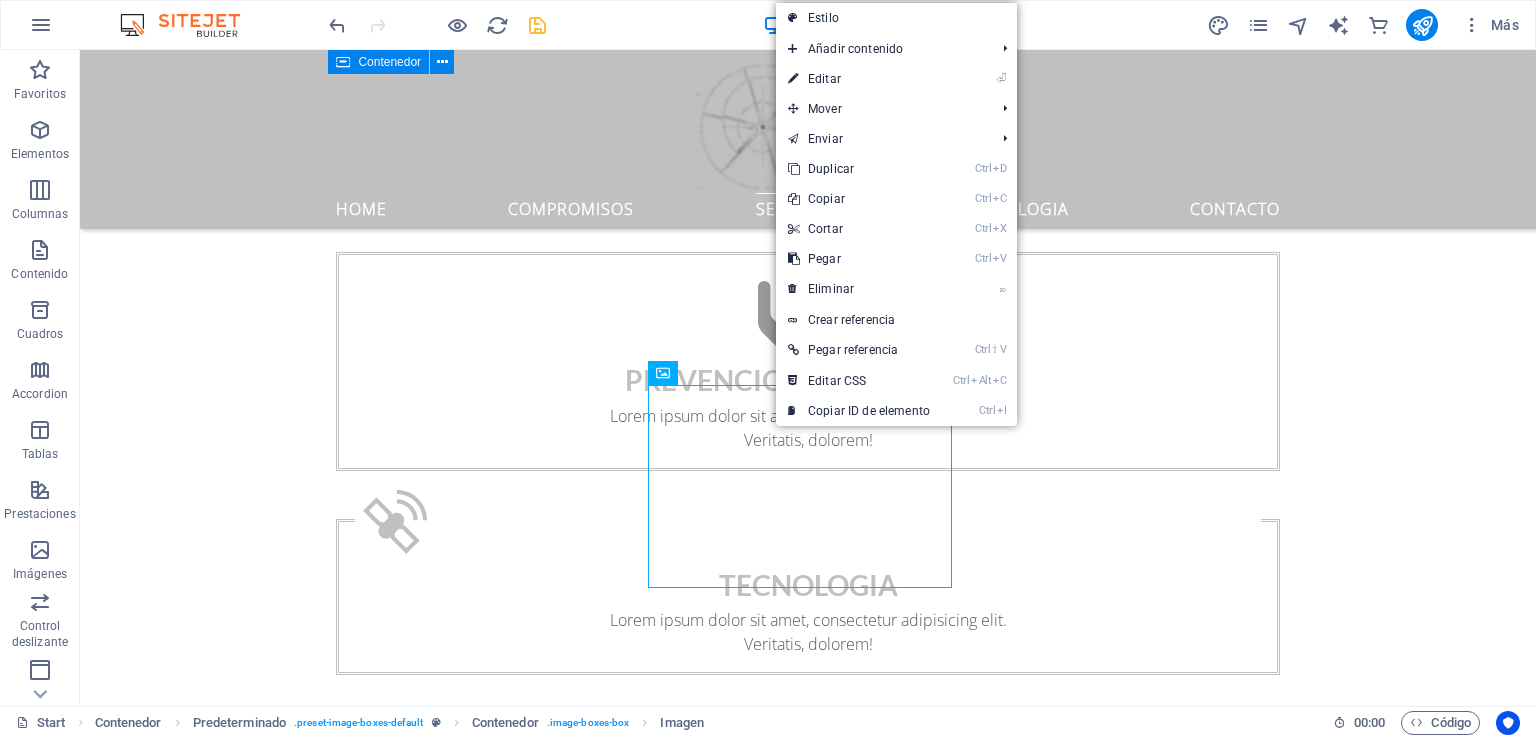 select on "%" 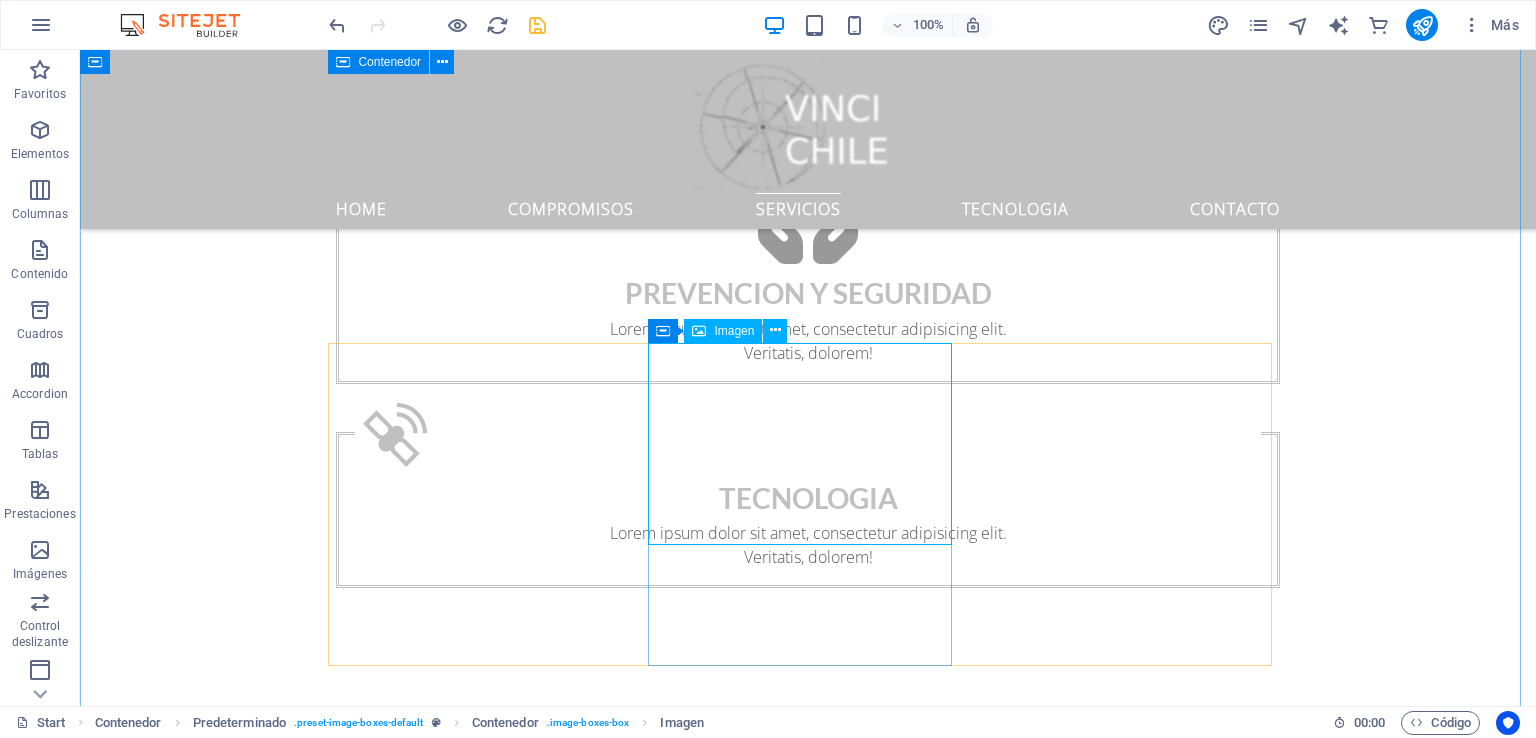 scroll, scrollTop: 2300, scrollLeft: 0, axis: vertical 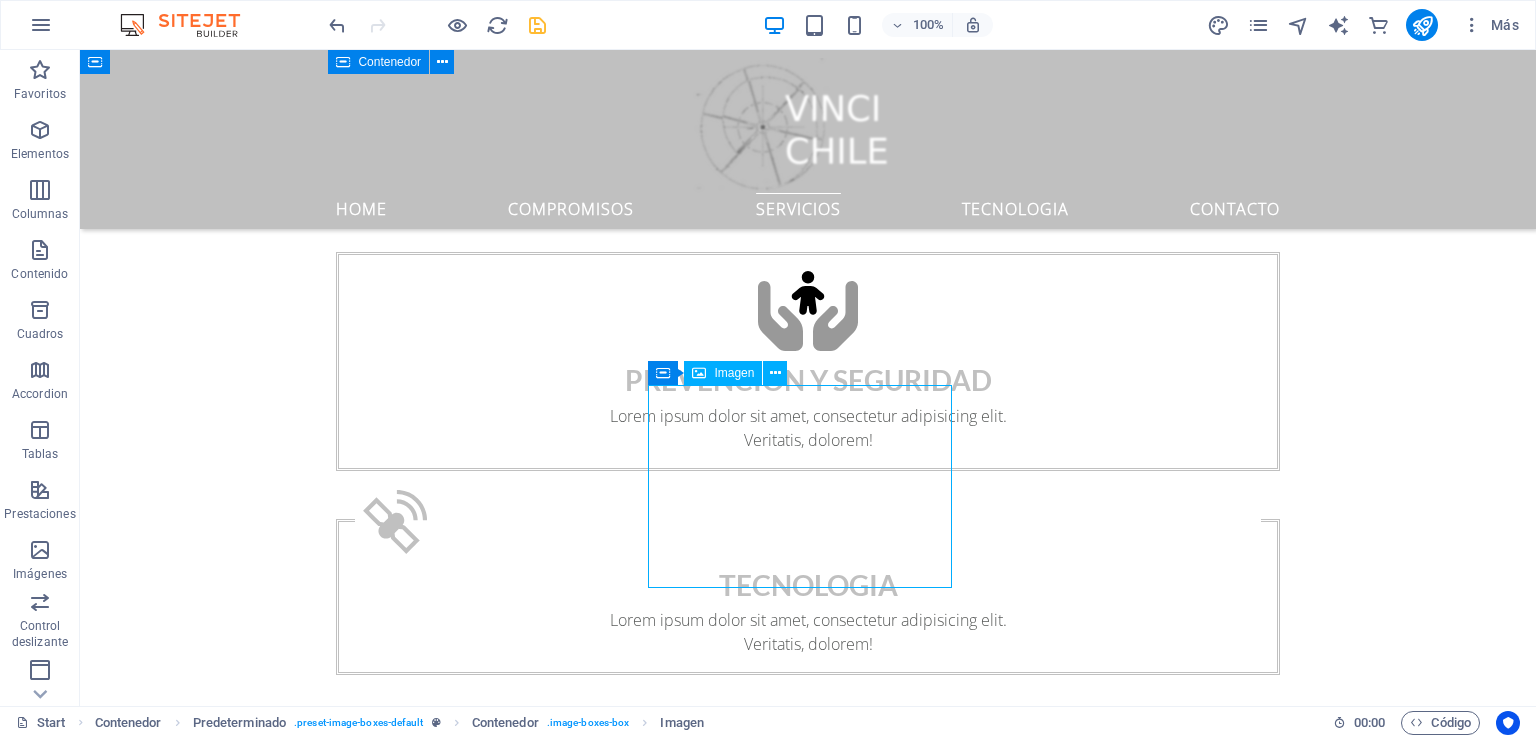 click at bounding box center [808, 3678] 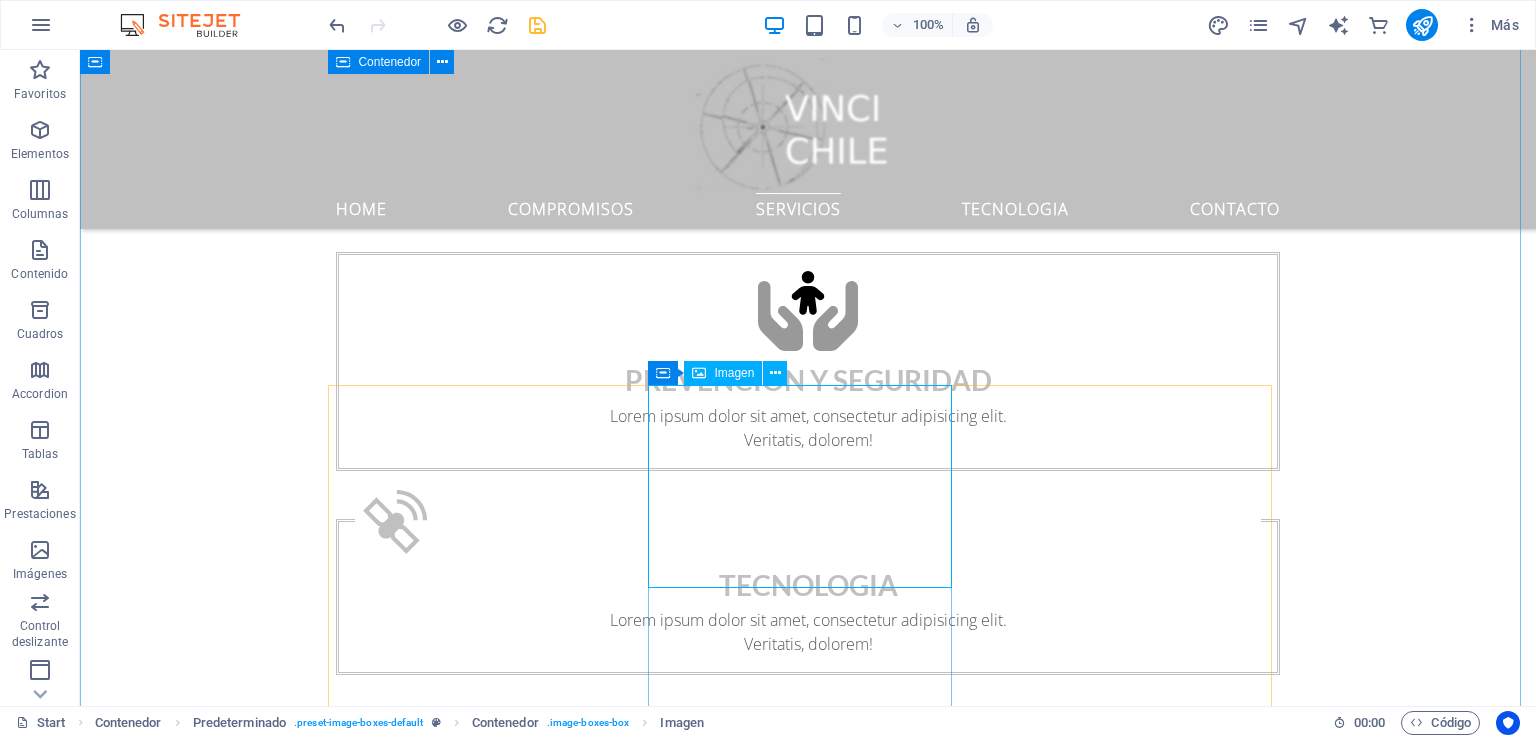 click on "Imagen" at bounding box center (734, 373) 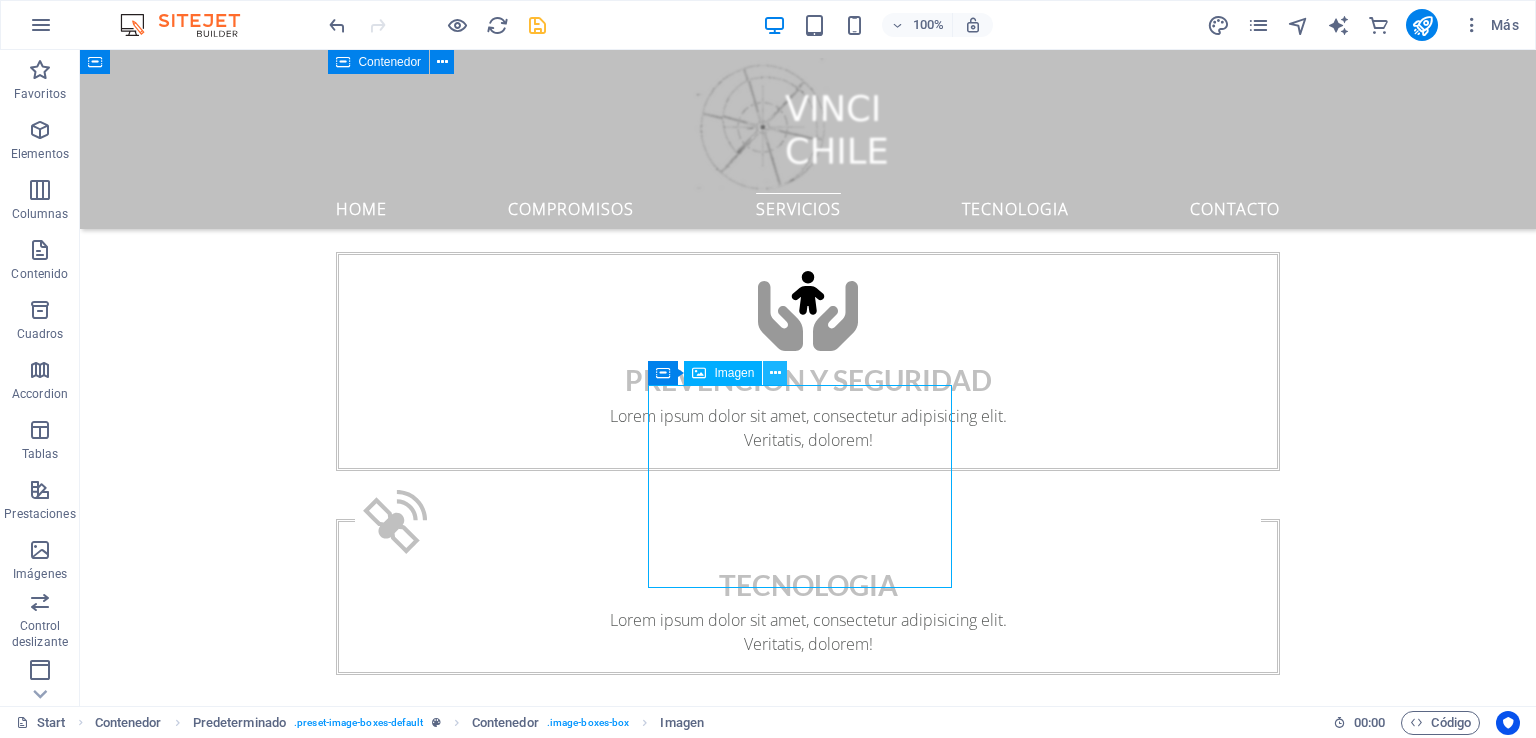 click at bounding box center [775, 373] 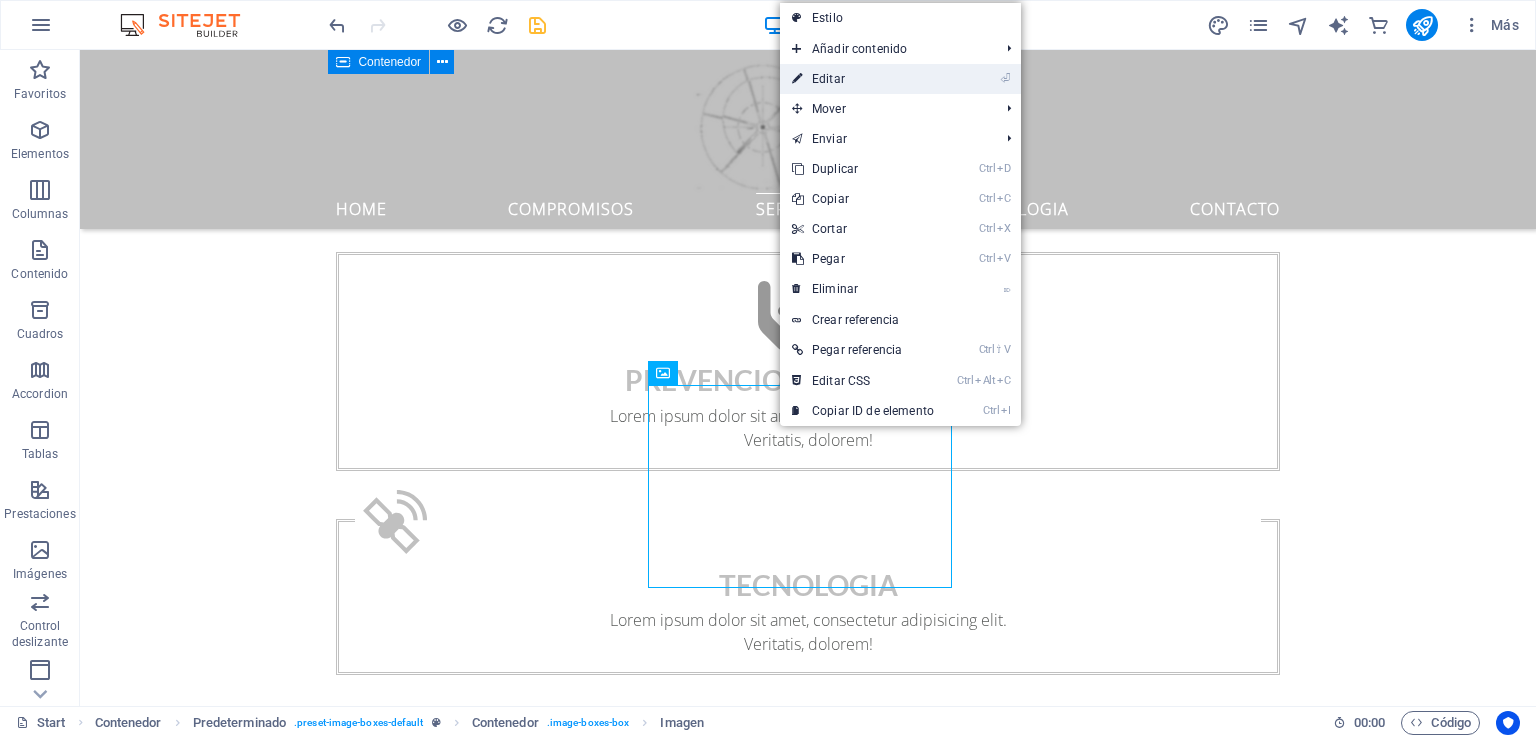 drag, startPoint x: 864, startPoint y: 66, endPoint x: 432, endPoint y: 28, distance: 433.6681 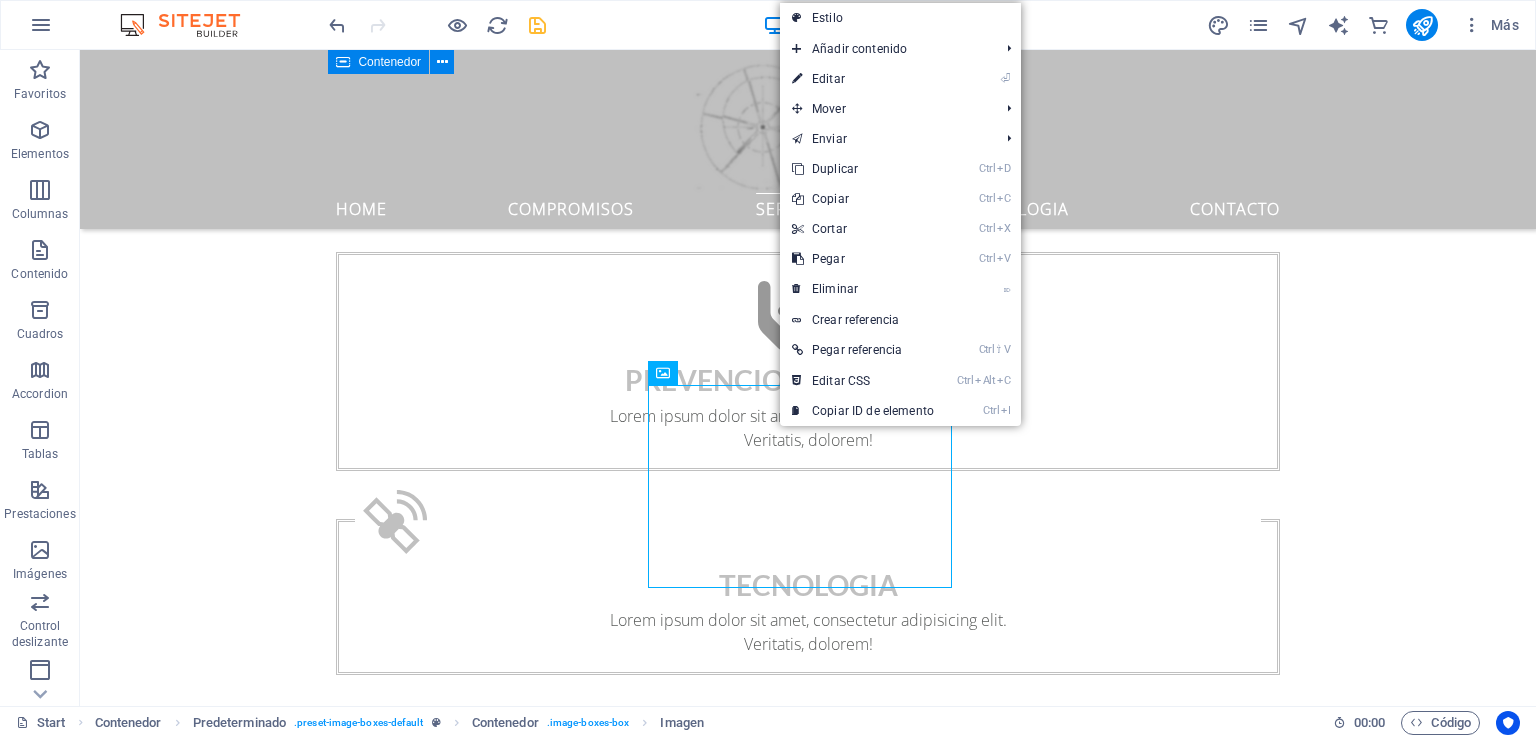 select on "%" 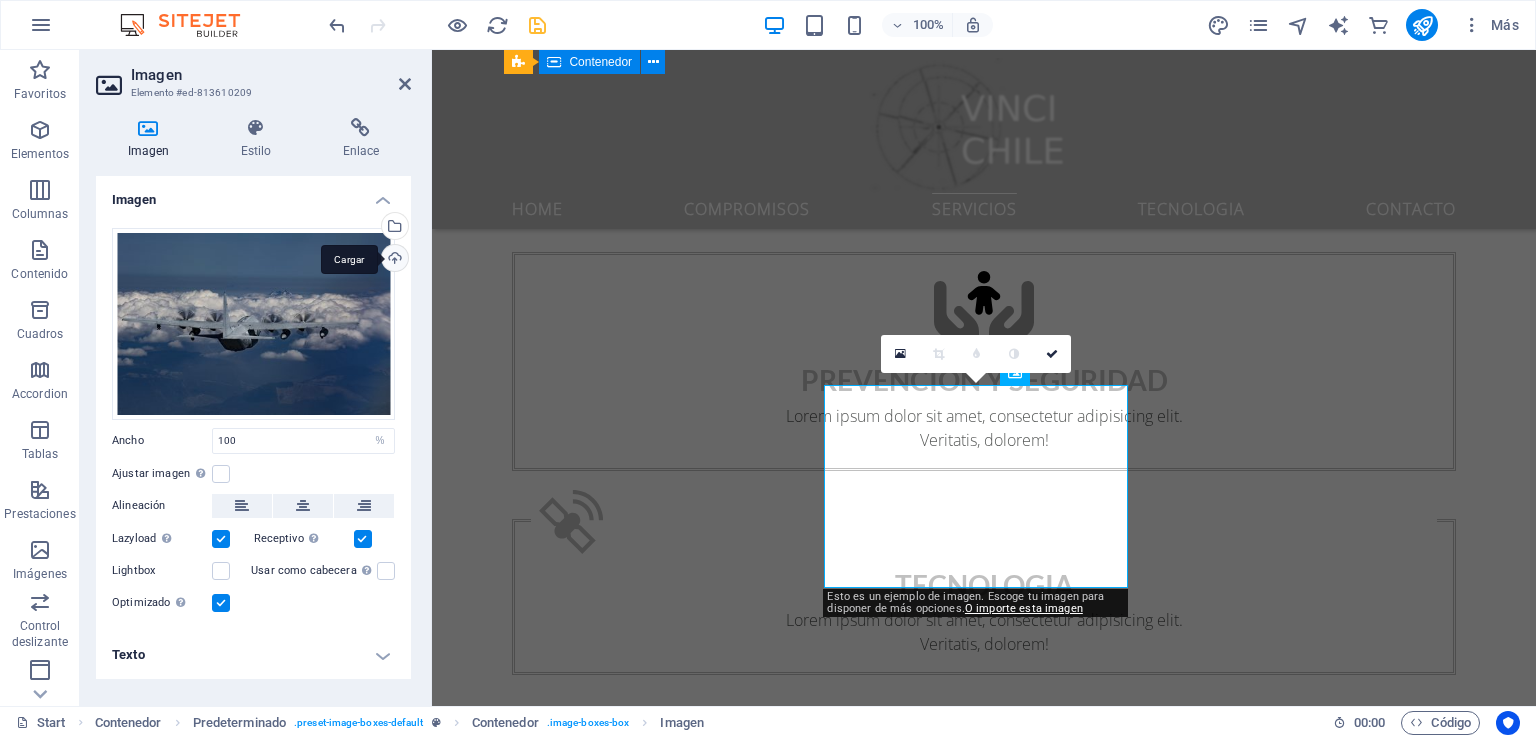 click on "Cargar" at bounding box center (393, 260) 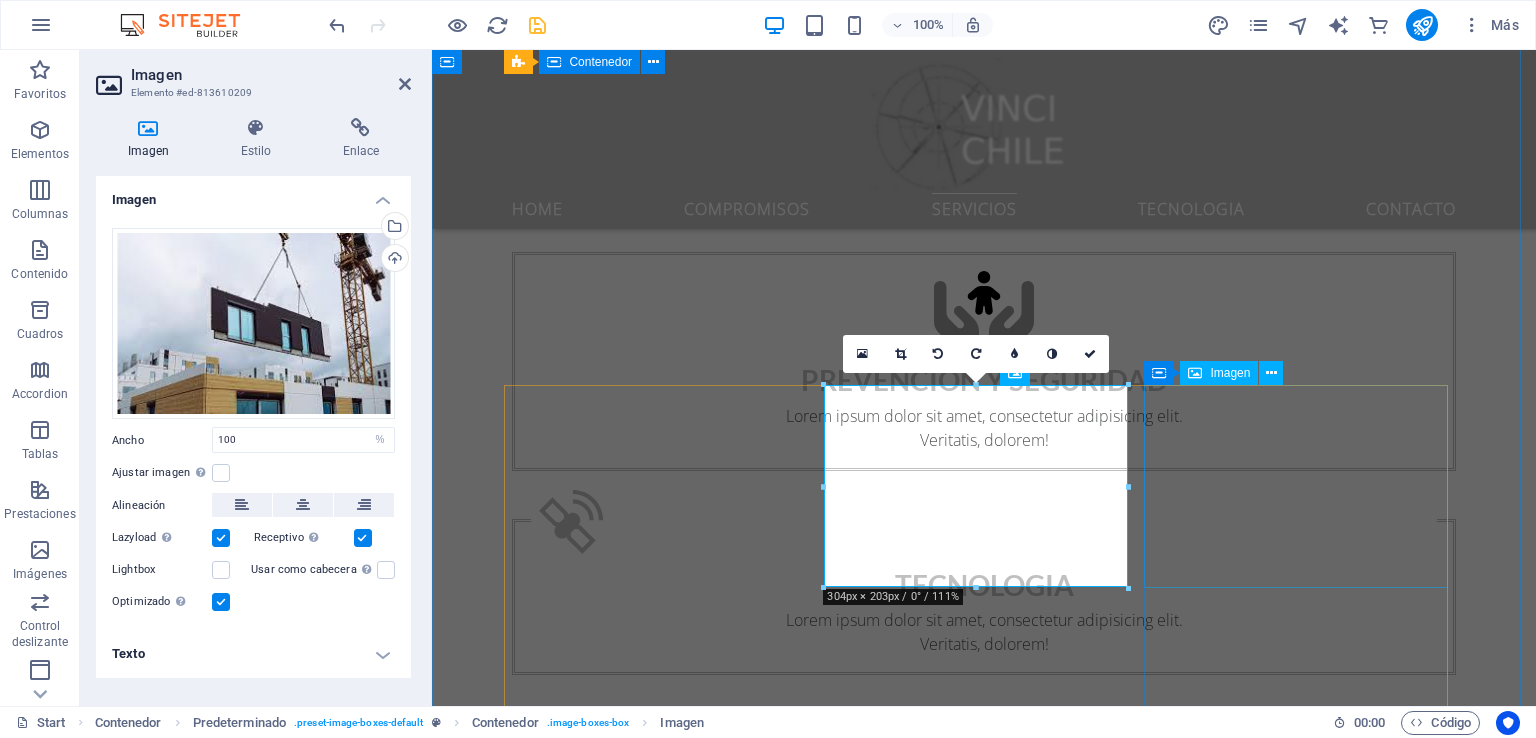 click at bounding box center [984, 4384] 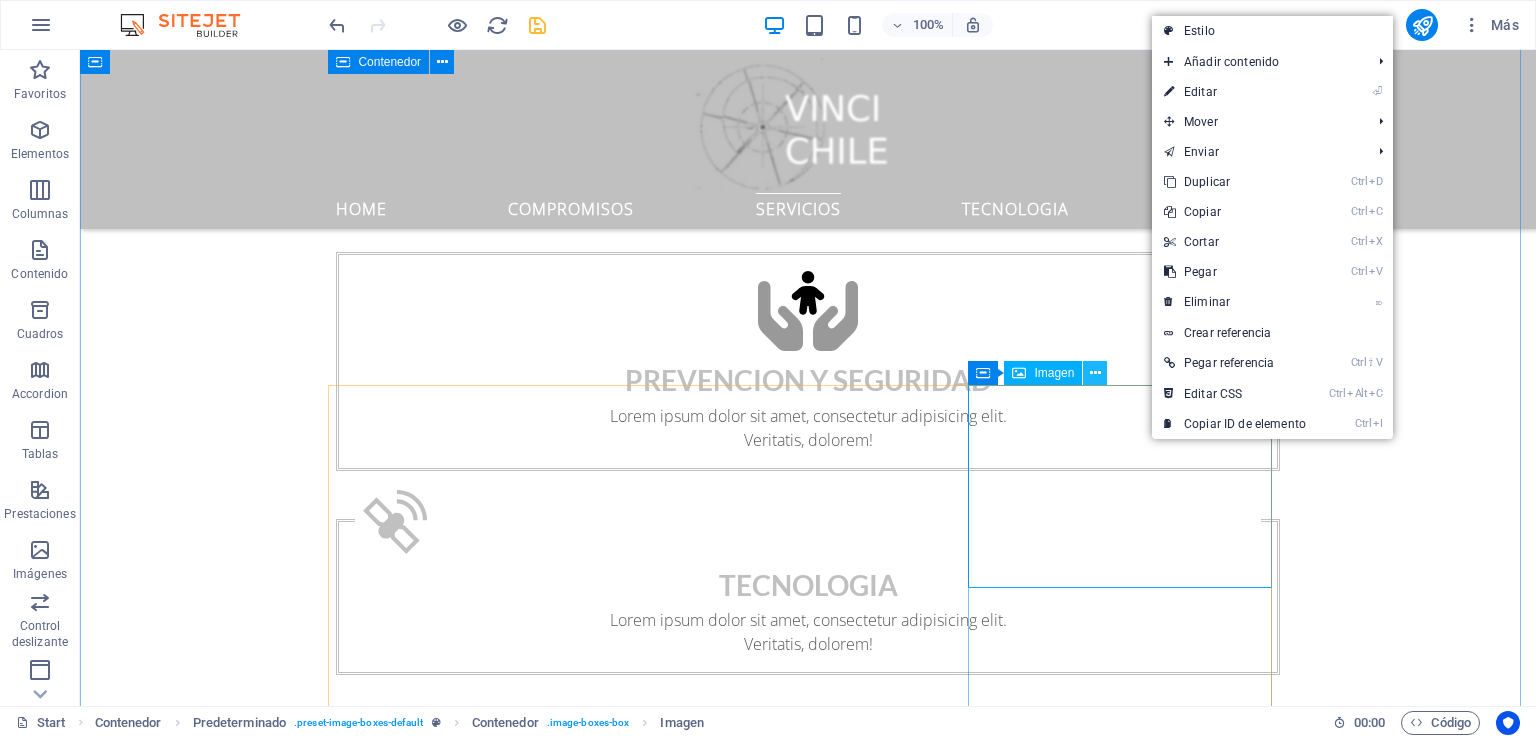 drag, startPoint x: 1044, startPoint y: 368, endPoint x: 1086, endPoint y: 371, distance: 42.107006 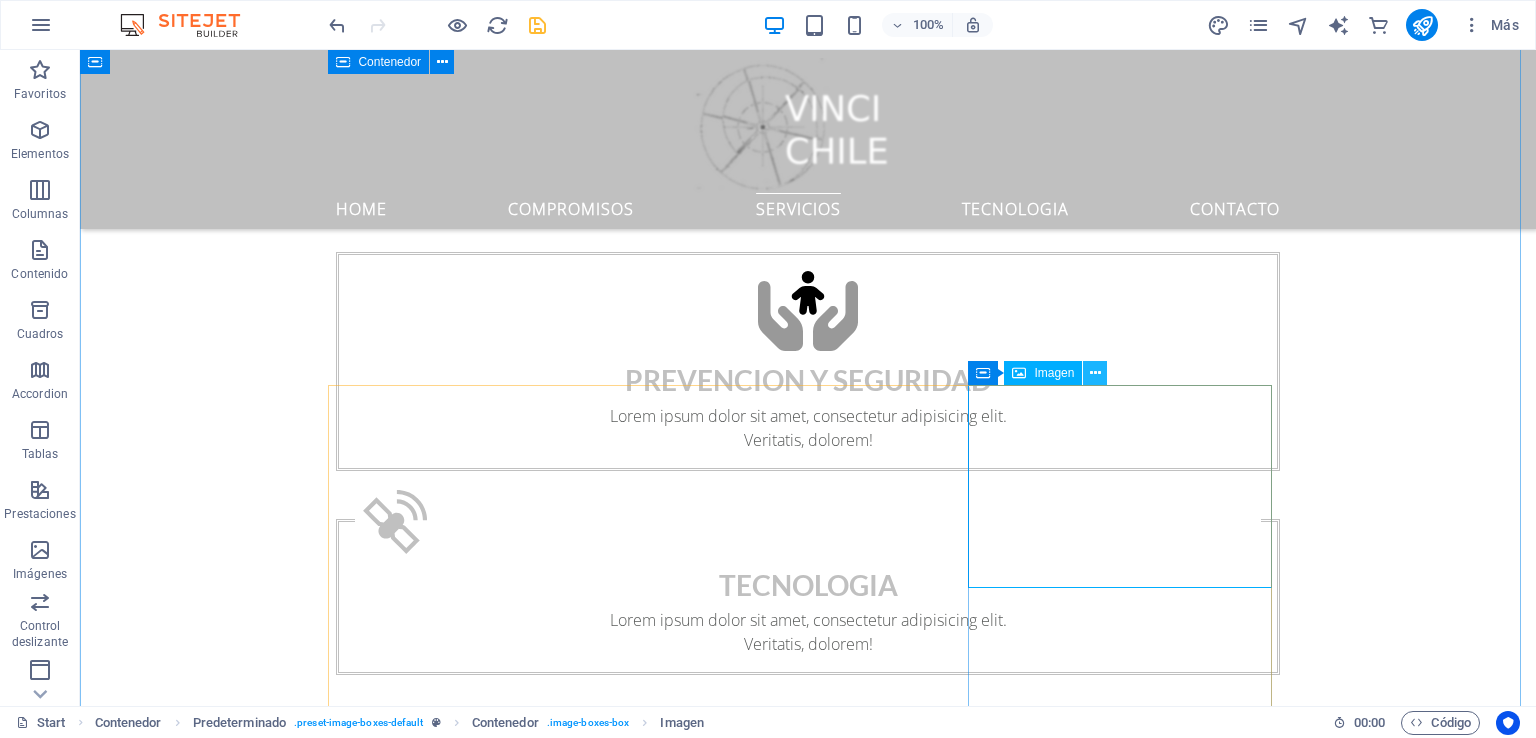 click at bounding box center [1095, 373] 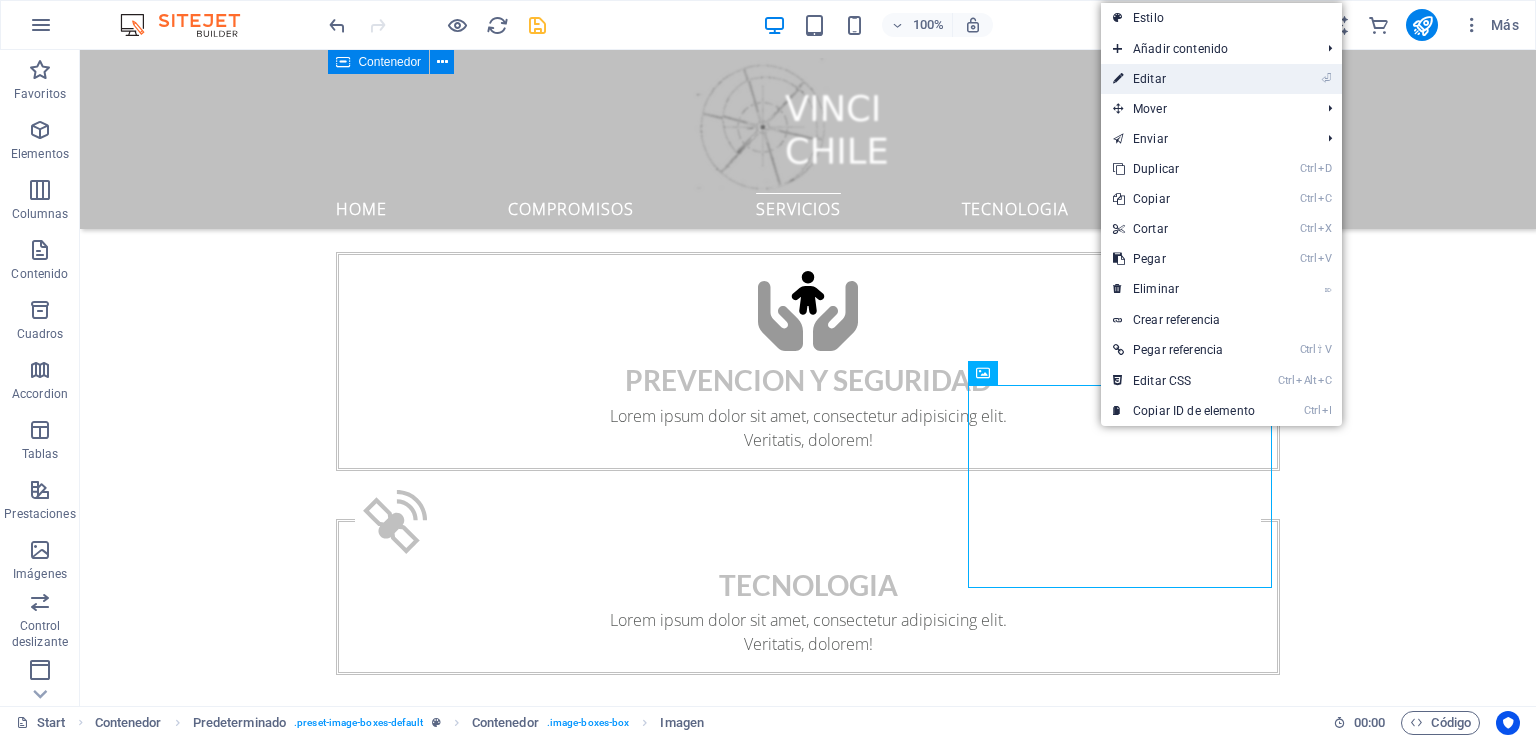 click on "⏎  Editar" at bounding box center (1184, 79) 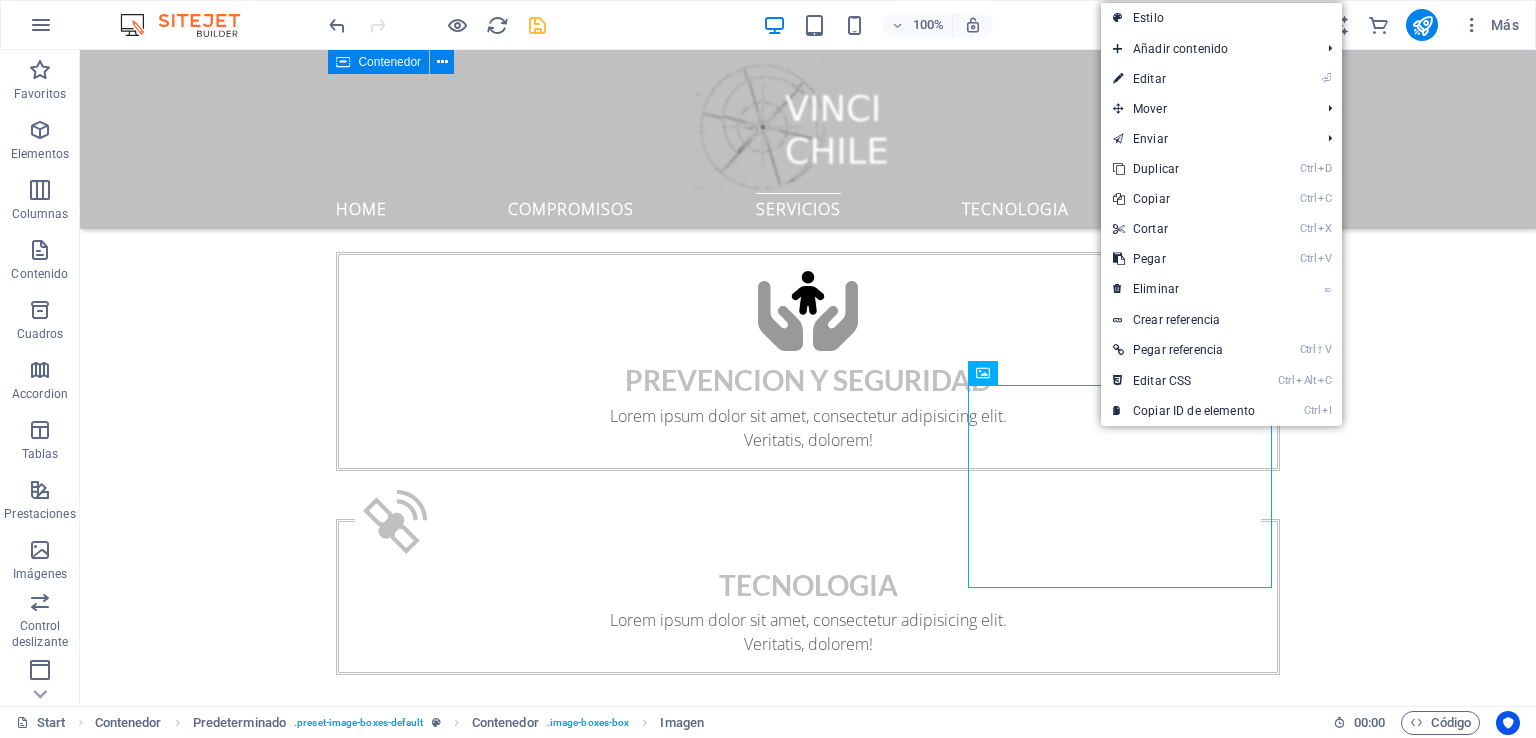select on "%" 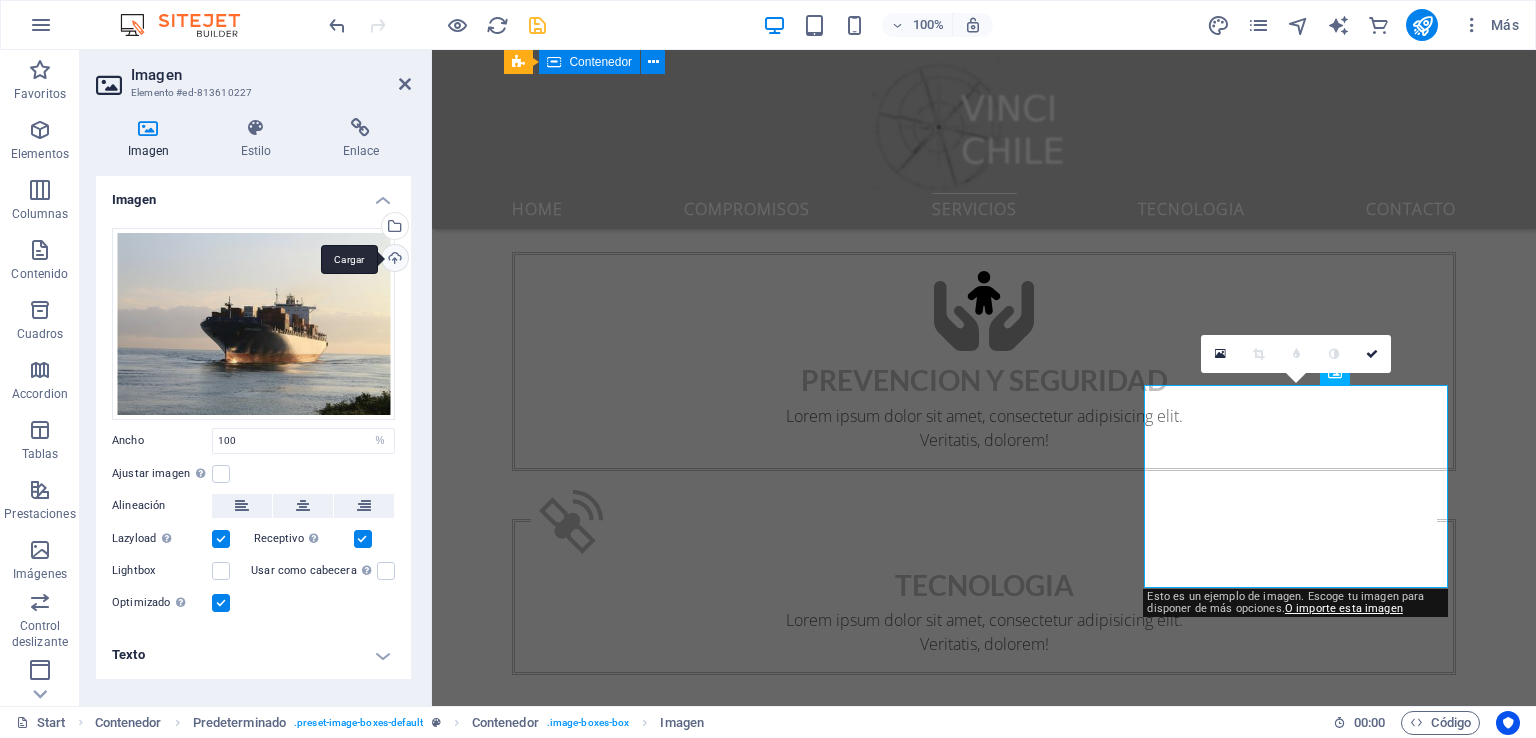 click on "Cargar" at bounding box center (393, 260) 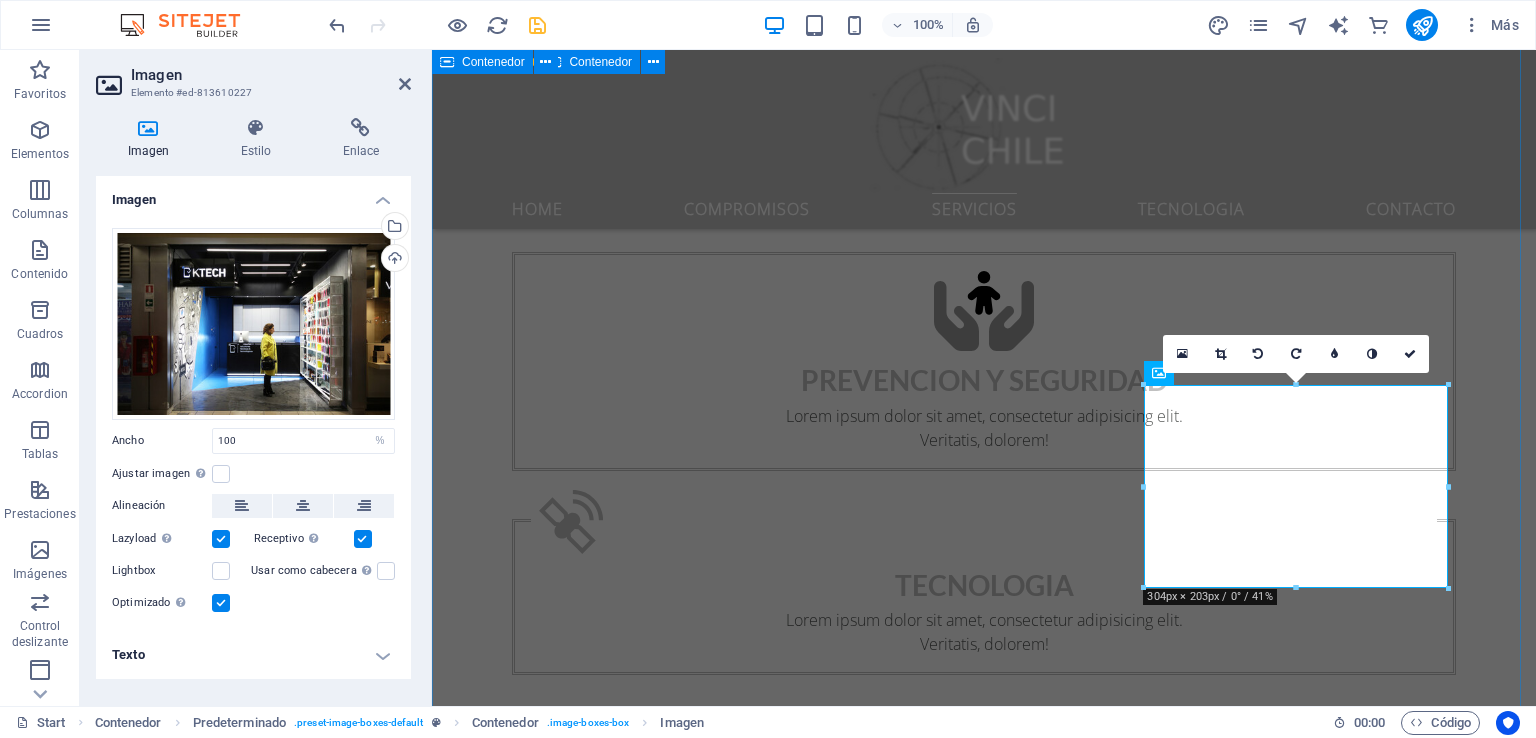 click on "Servicios Lorem ipsum dolor sit amet, consetetur sadipscing elitr, sed diam nonumy eirmod tempor invidunt ut labore et dolore magna aliquyam erat, sed diam voluptua. At vero eos et accusam et justo duo dolores et ea rebum. Stet clita kasd gubergren, no sea takimata sanctus est Lorem ipsum dolor sit amet. Lorem ipsum dolor sit amet, consetetur sadipscing elitr, sed diam nonumy eirmod tempor invidunt ut labore et dolore magna aliquyam erat, sed diam voluptua. At vero eos et accusam et justo duo dolores et ea rebum. Stet clita kasd gubergren, no sea takimata sanctus est Lorem ipsum dolor sit amet.  Lorem ipsum dolor sit amet, consetetur sadipscing elitr, sed diam nonumy eirmod tempor invidunt ut labore et dolore magna aliquyam erat, sed diam voluptua. At vero eos et accusam et justo duo dolores et ea rebum. Stet clita kasd gubergren, no sea takimata sanctus est Lorem ipsum dolor sit amet. Industrial Lorem ipsum dolor sit amet, consectetur adipisicing elit. Veritatis, dolorem!   Read more Inmobiliaria" at bounding box center [984, 3532] 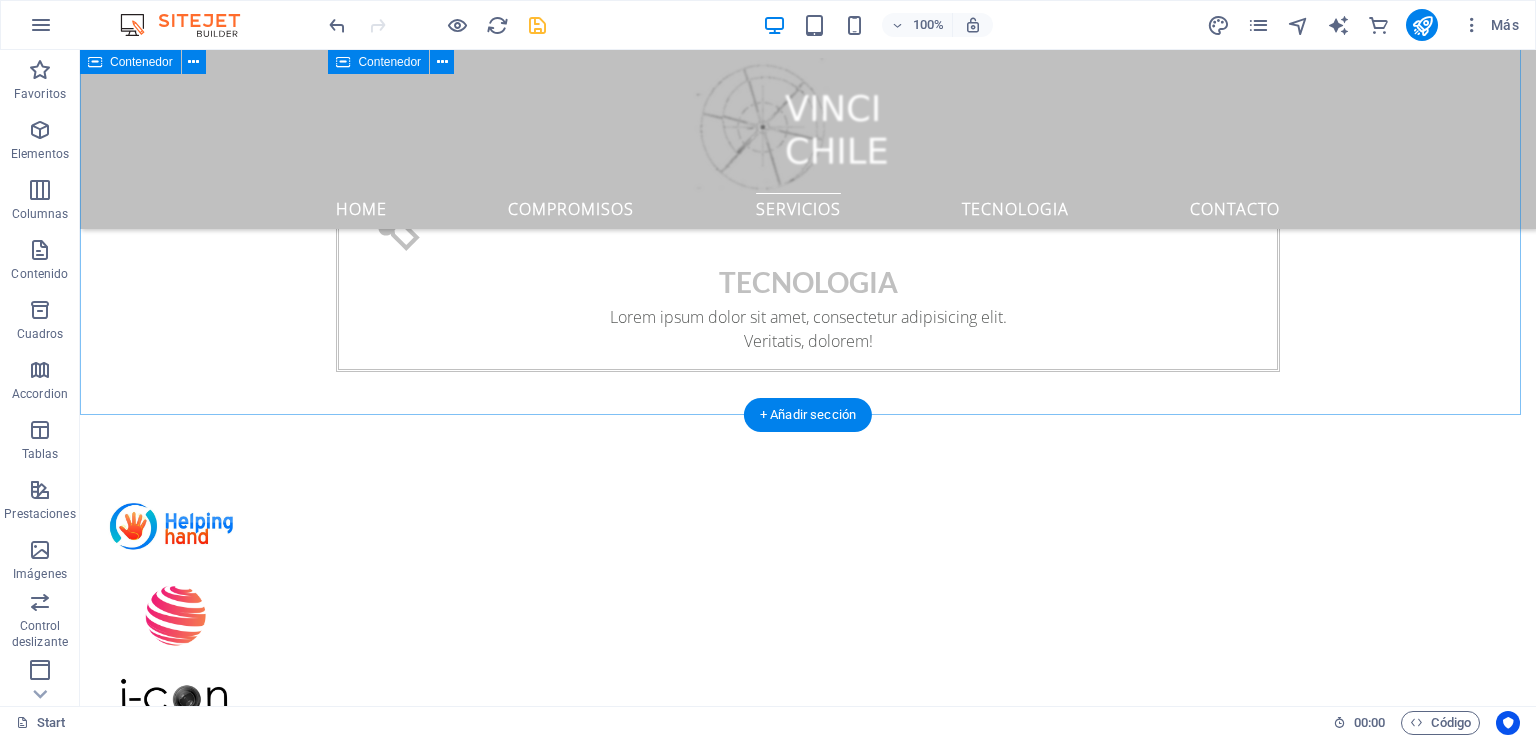 scroll, scrollTop: 2500, scrollLeft: 0, axis: vertical 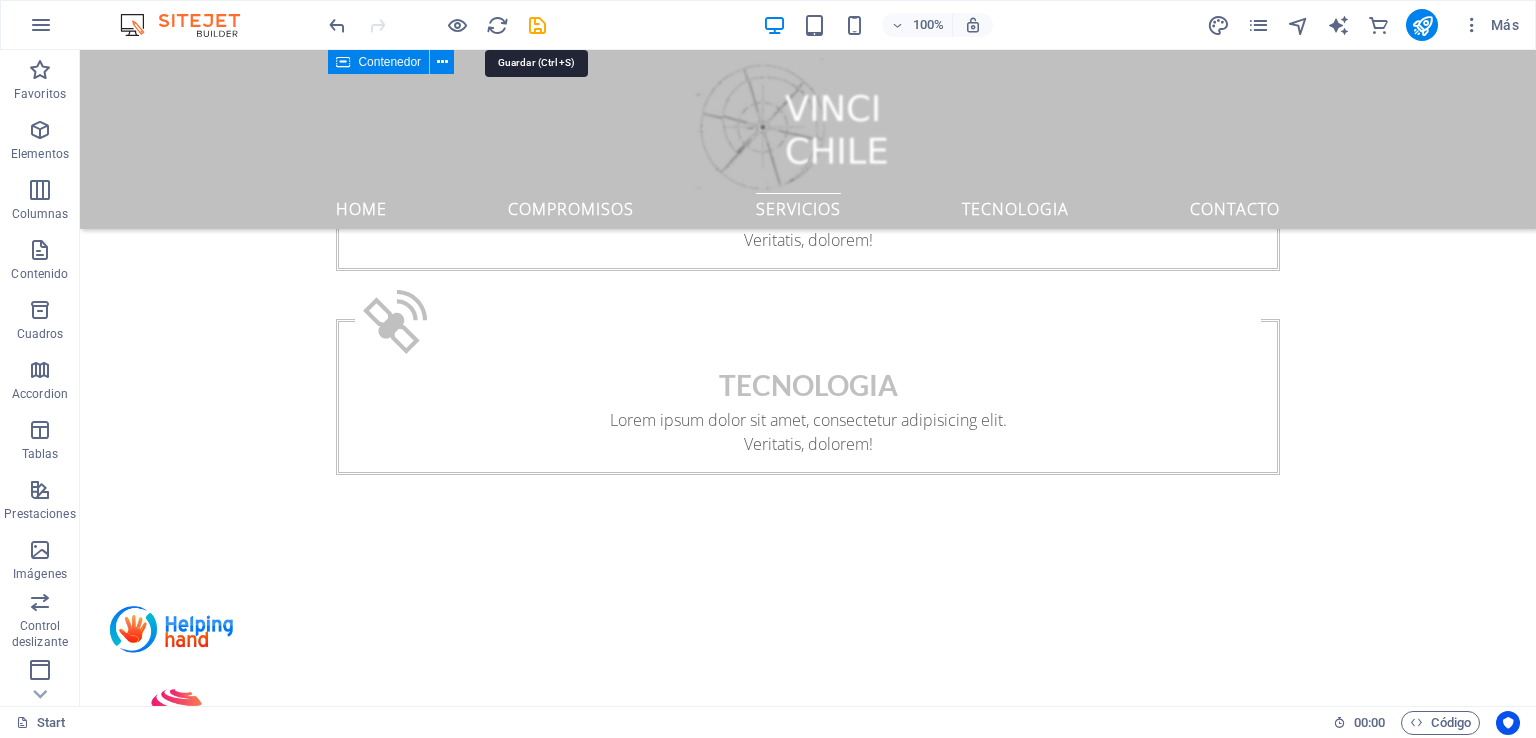 drag, startPoint x: 528, startPoint y: 18, endPoint x: 565, endPoint y: 29, distance: 38.600517 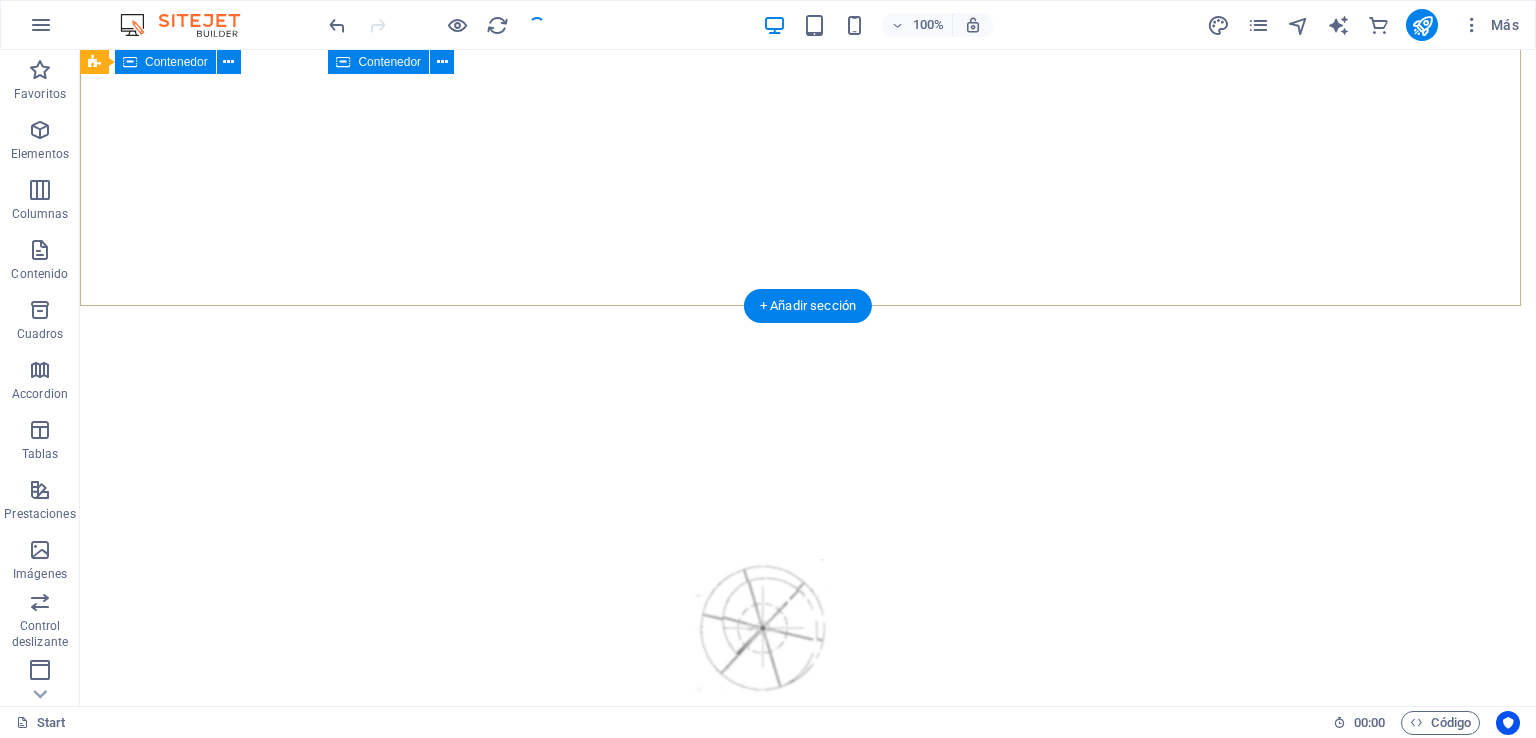 scroll, scrollTop: 0, scrollLeft: 0, axis: both 